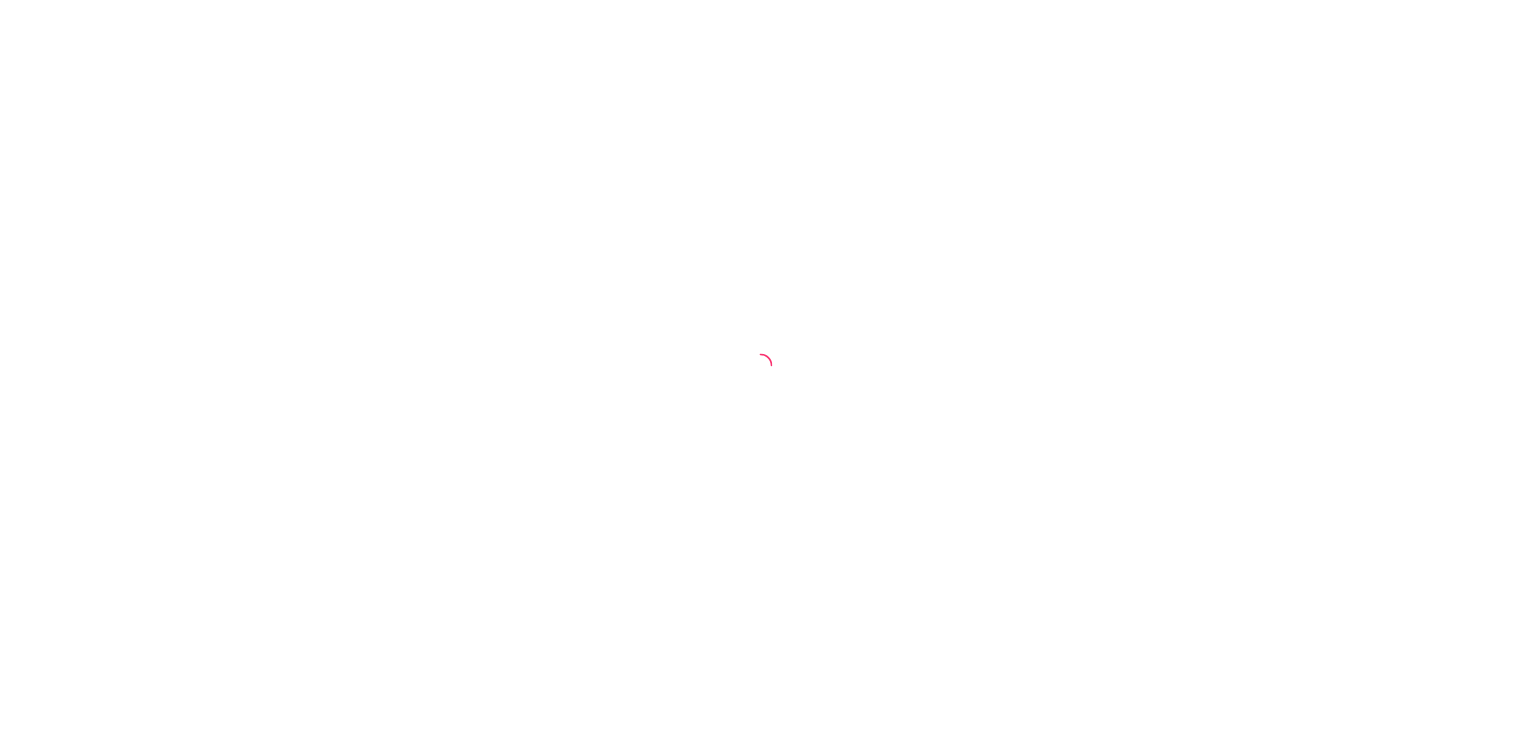 scroll, scrollTop: 0, scrollLeft: 0, axis: both 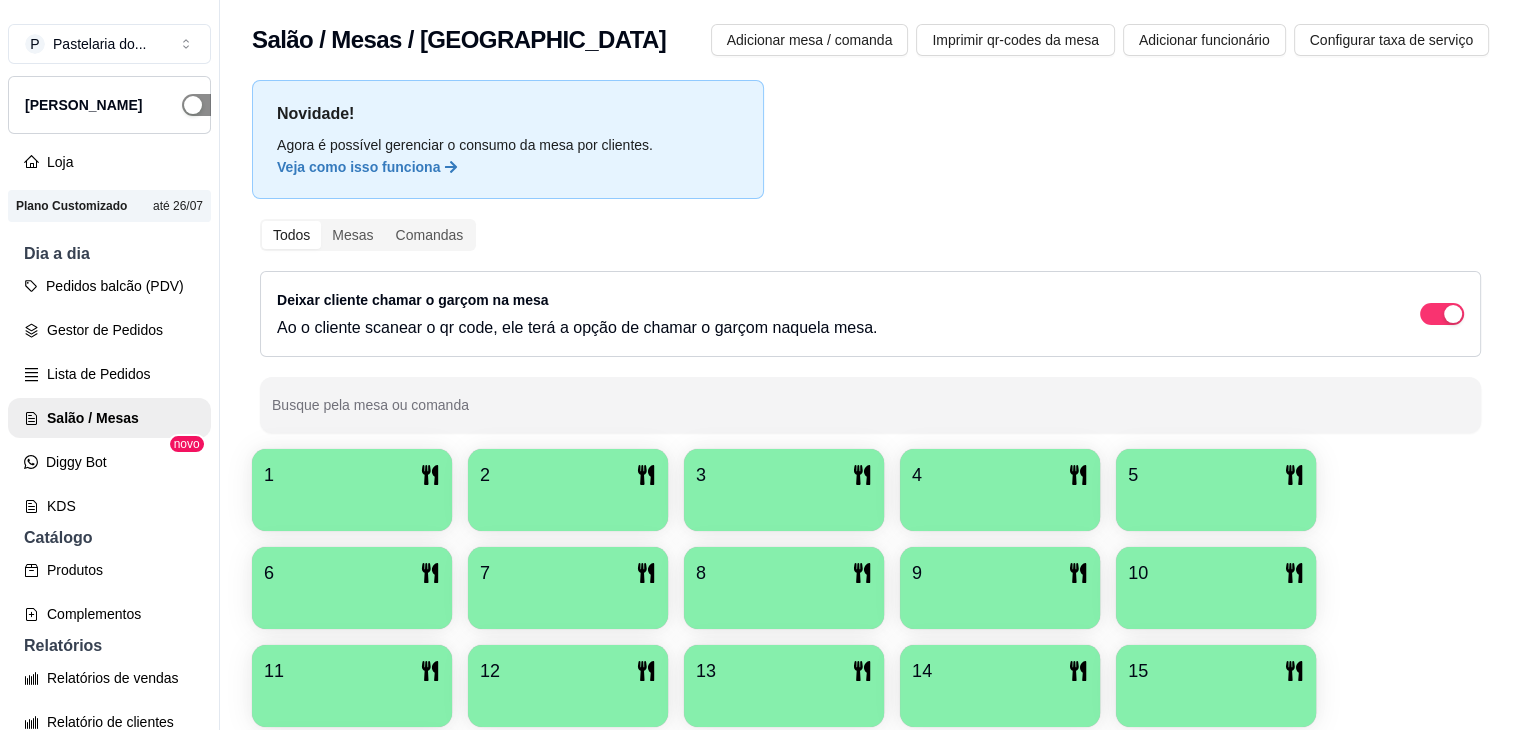 click at bounding box center [193, 105] 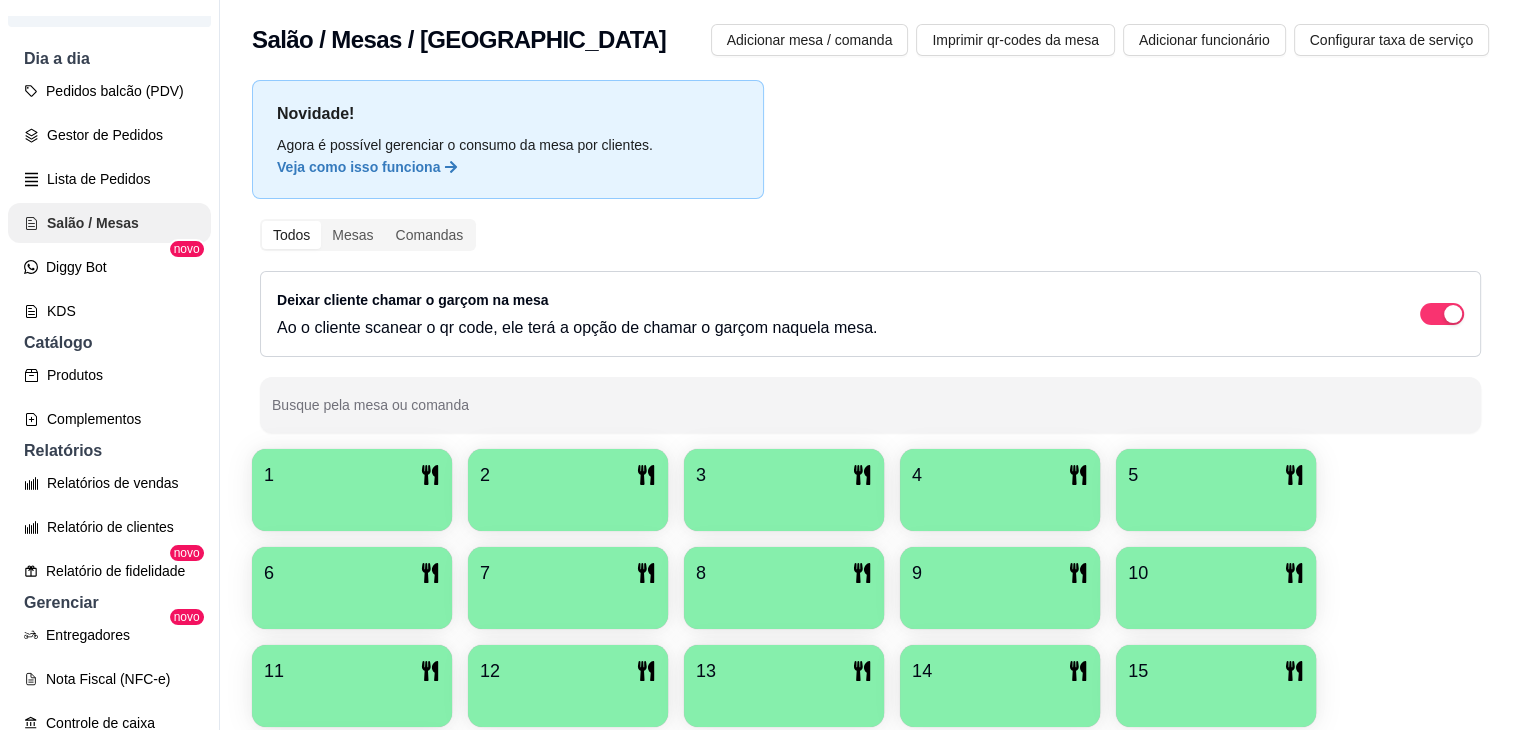 scroll, scrollTop: 640, scrollLeft: 0, axis: vertical 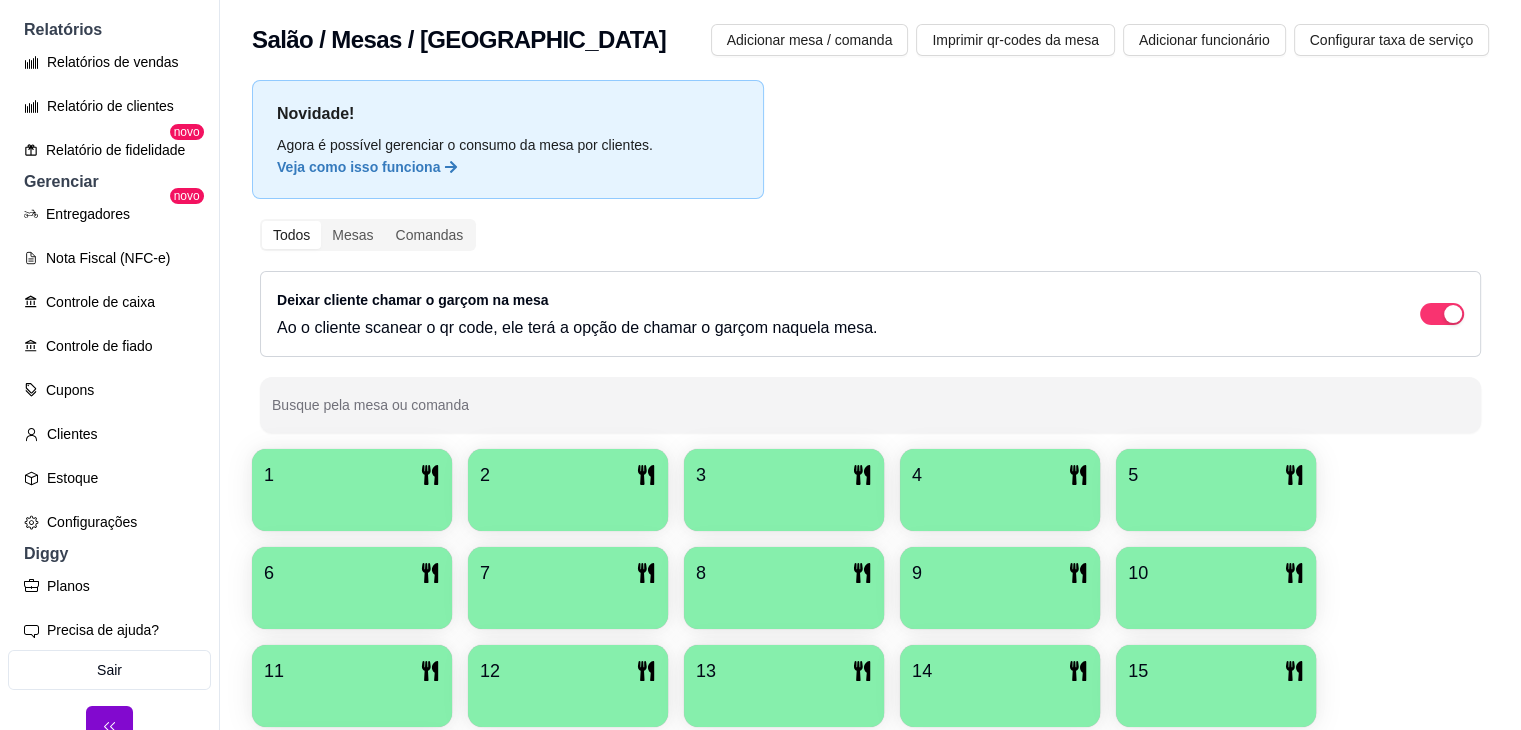 click on "Entregadores novo Nota Fiscal (NFC-e) Controle de caixa Controle de fiado Cupons Clientes Estoque Configurações" at bounding box center [109, 368] 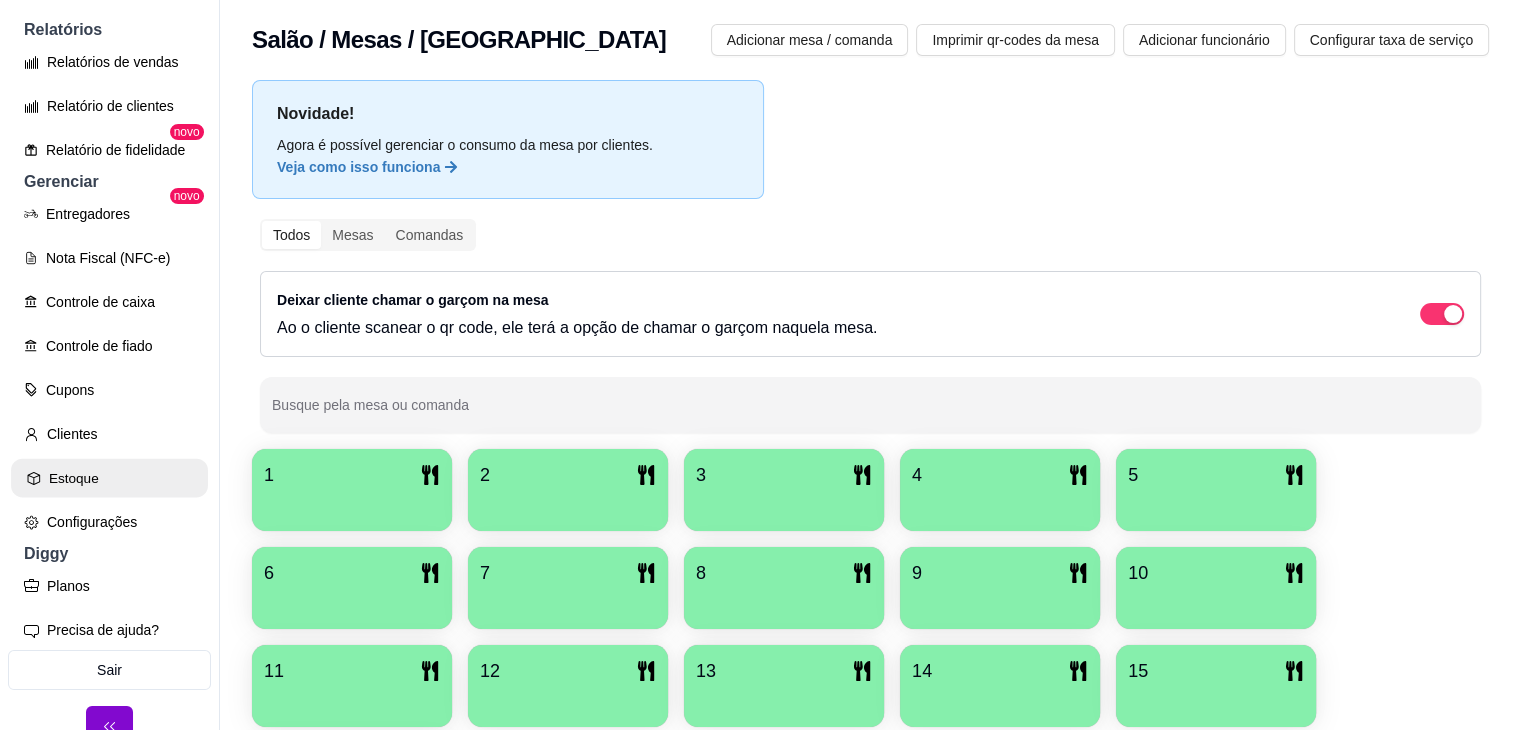 click on "Estoque" at bounding box center [109, 478] 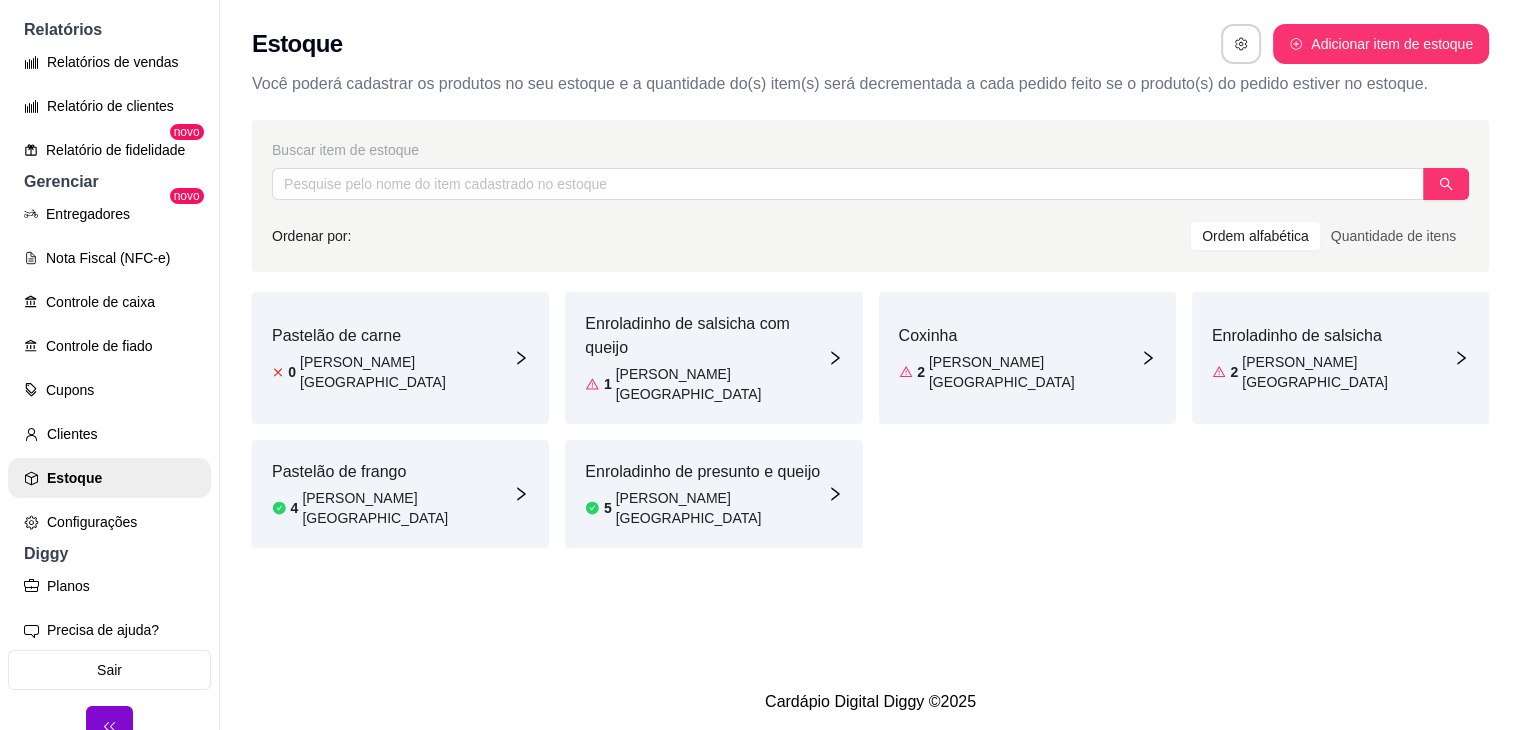 click on "Pastelão de carne  0 em estoque" at bounding box center (400, 358) 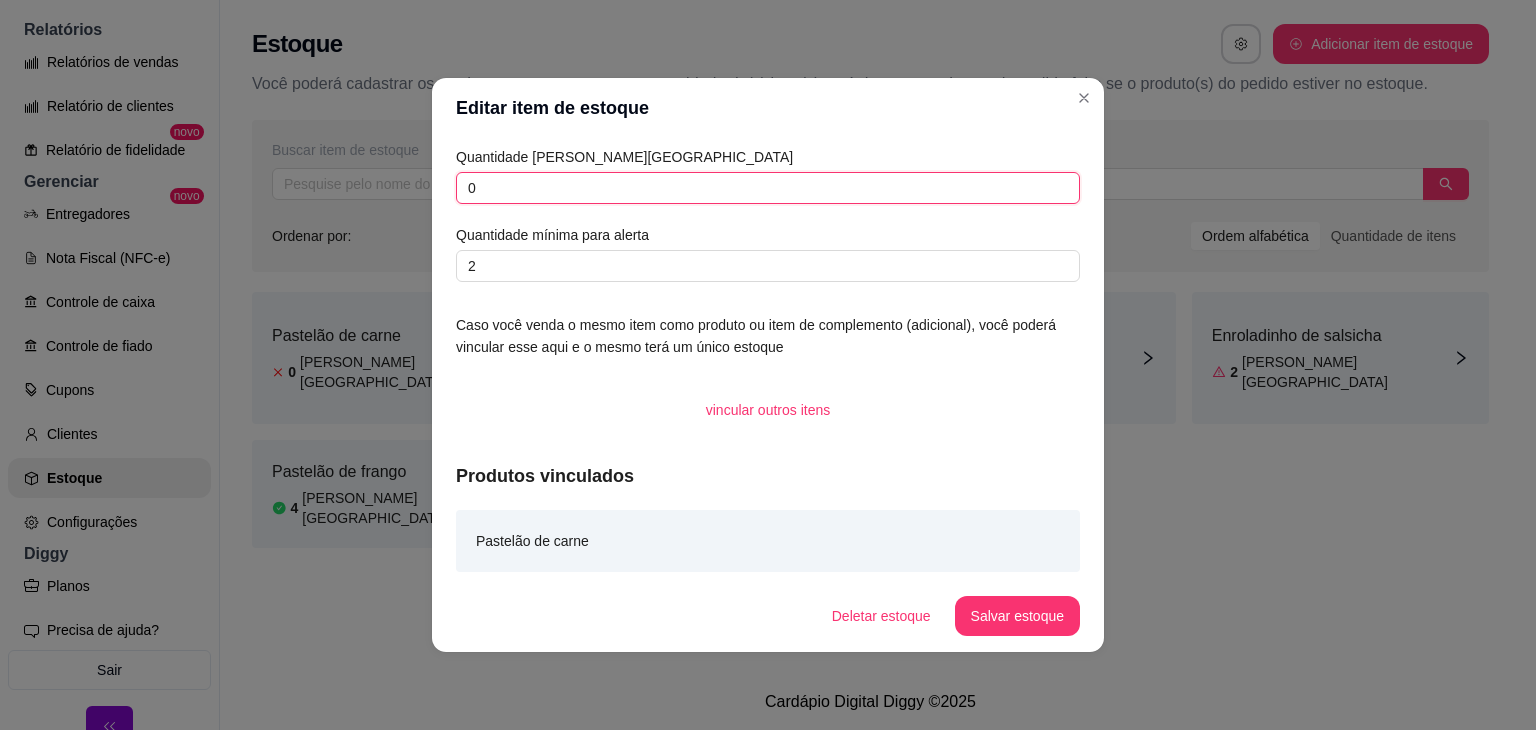 click on "0" at bounding box center [768, 188] 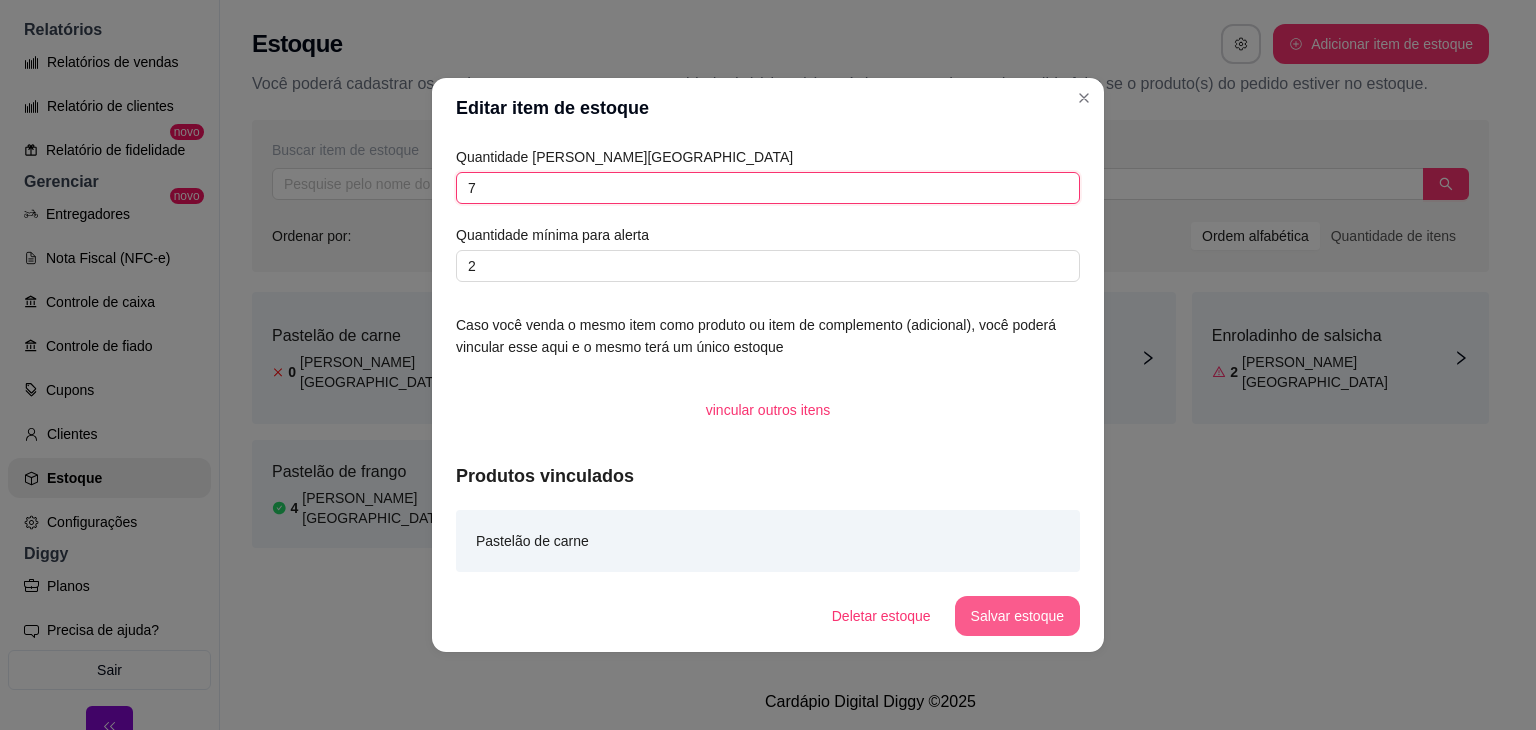 type on "7" 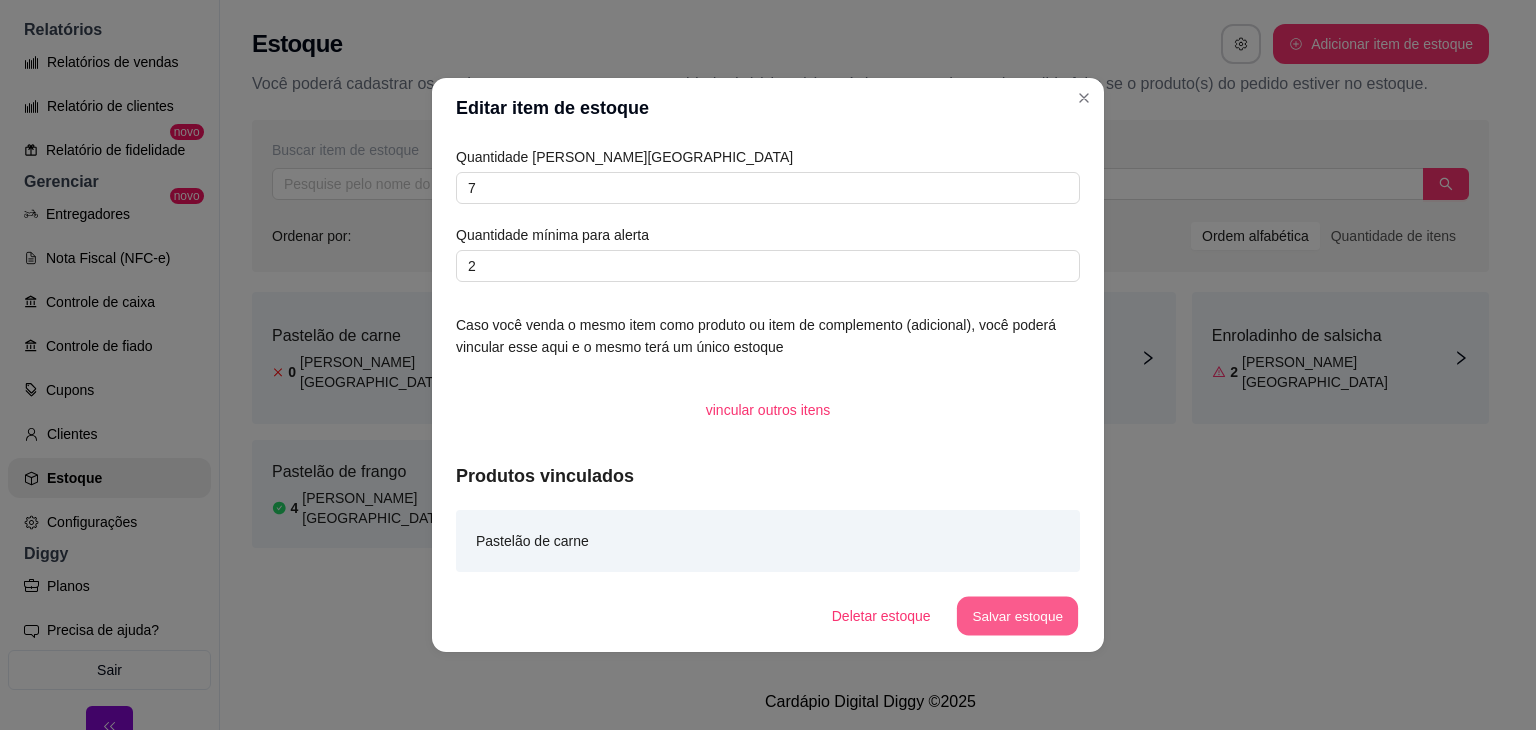 click on "Salvar estoque" at bounding box center (1017, 616) 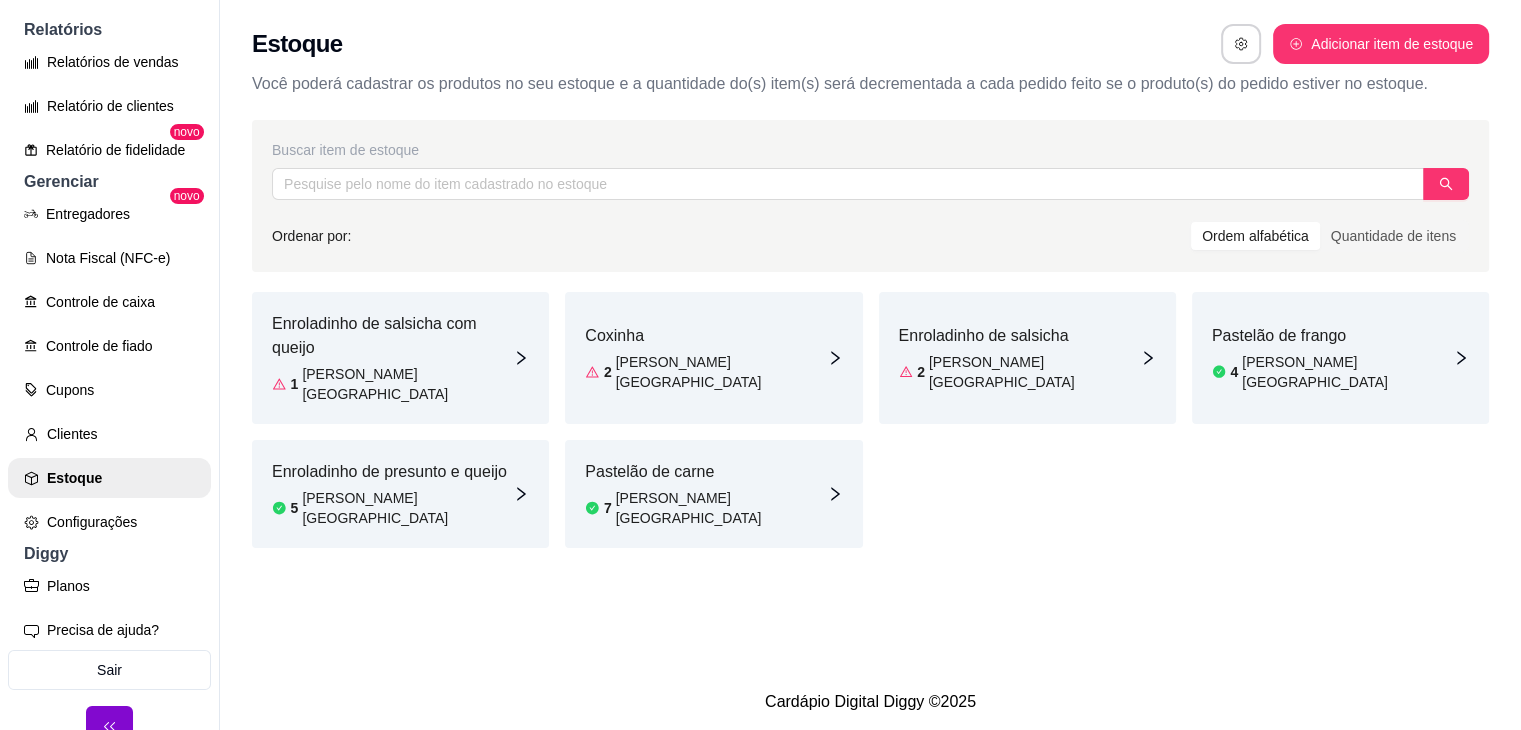 click on "Enroladinho de salsicha com queijo" at bounding box center (392, 336) 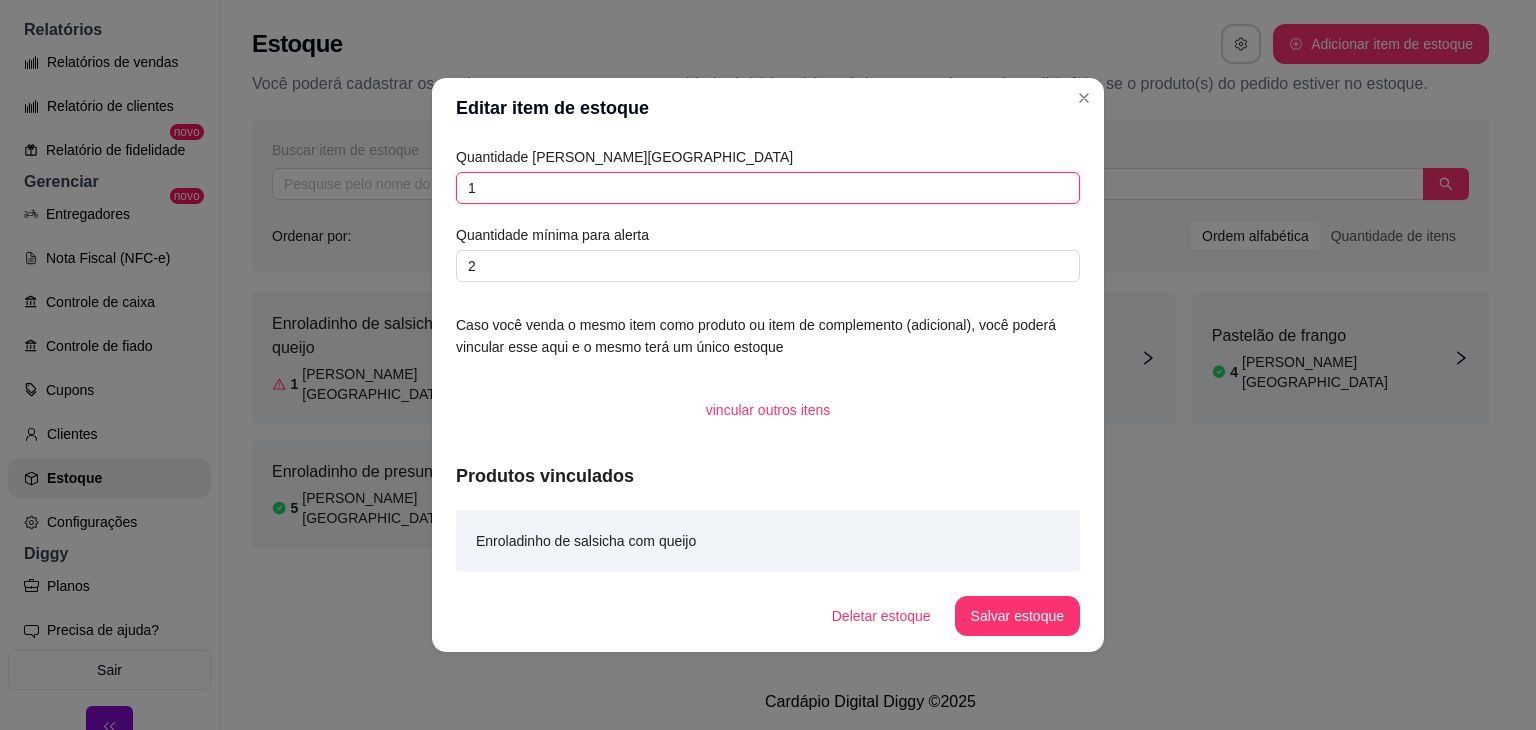 click on "1" at bounding box center [768, 188] 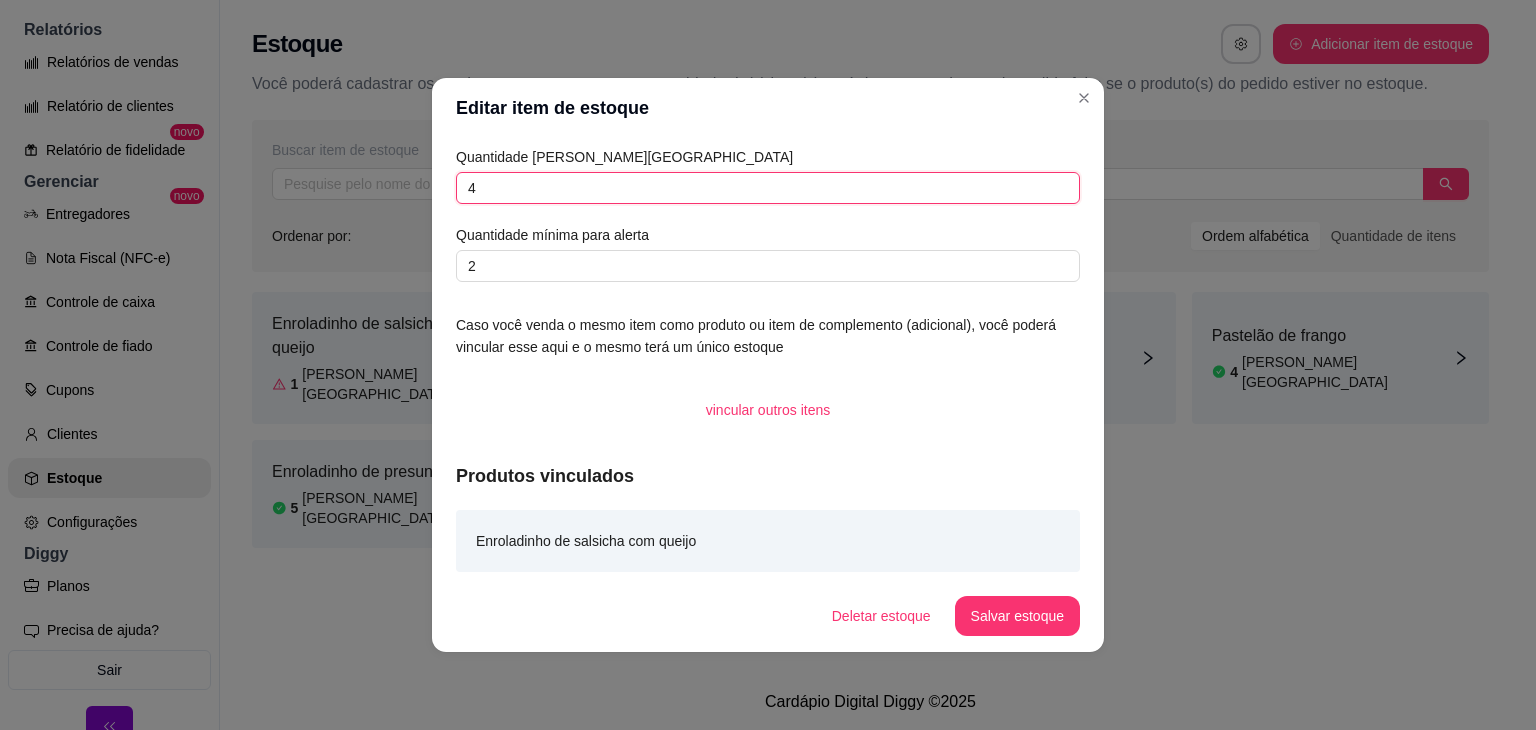 type on "4" 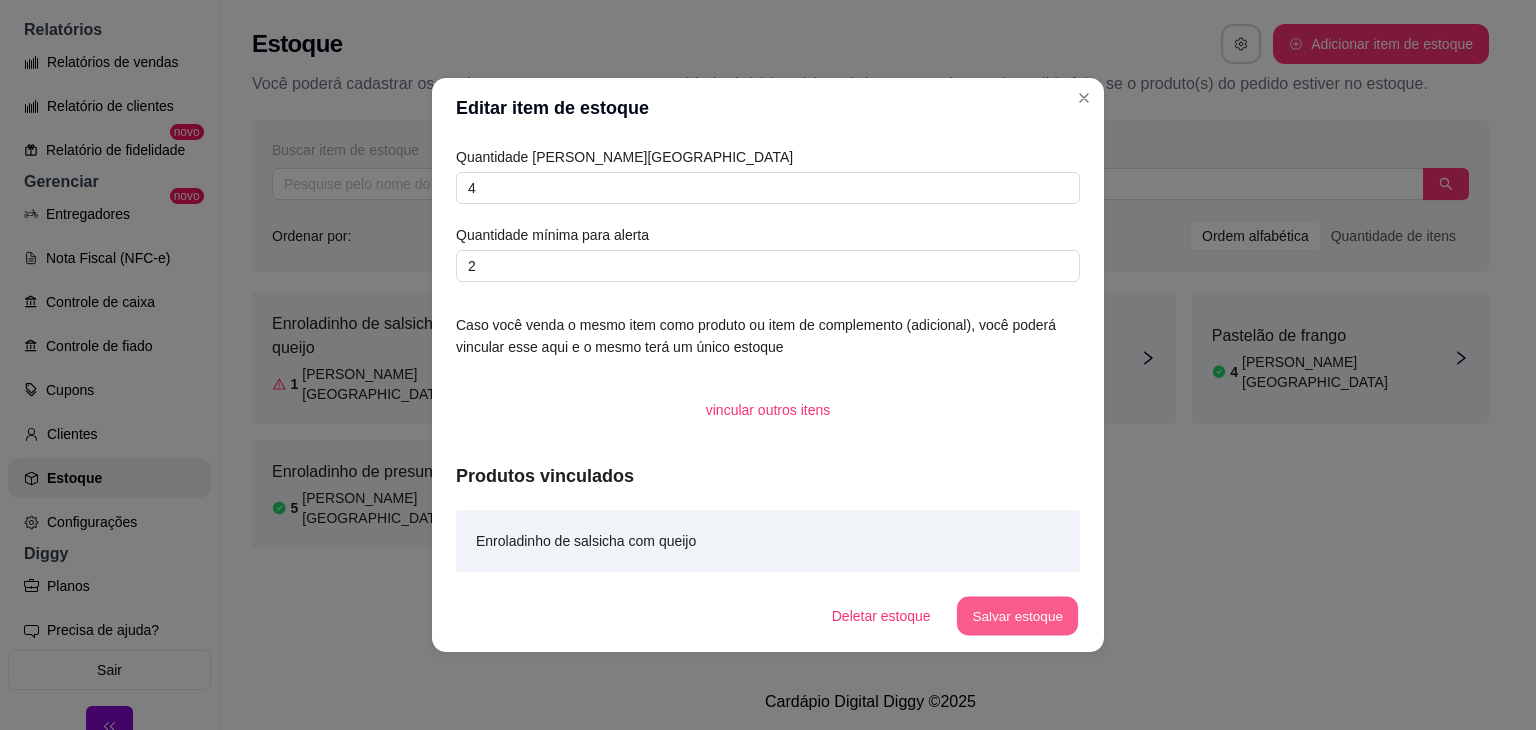 click on "Salvar estoque" at bounding box center [1017, 616] 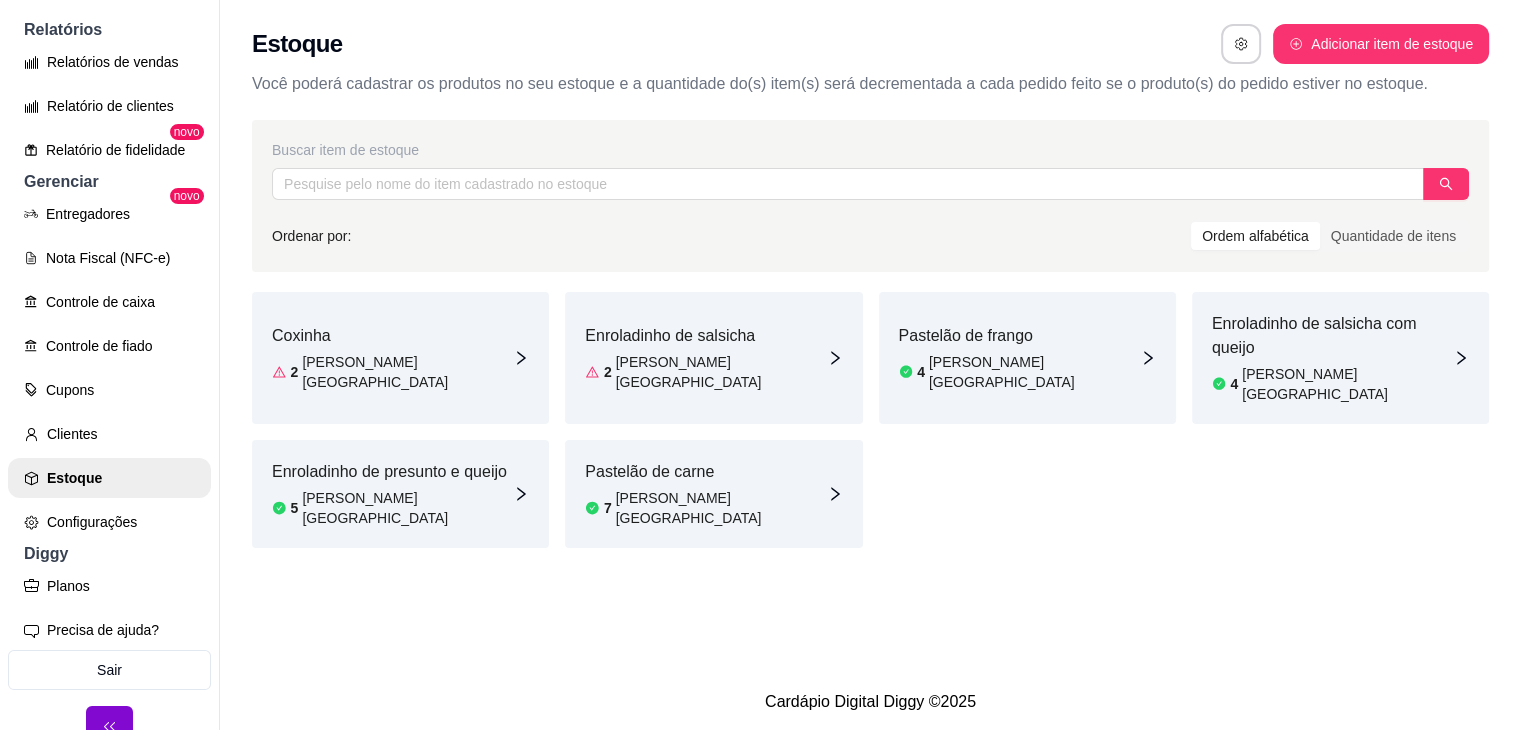 click on "em estoque" at bounding box center (407, 372) 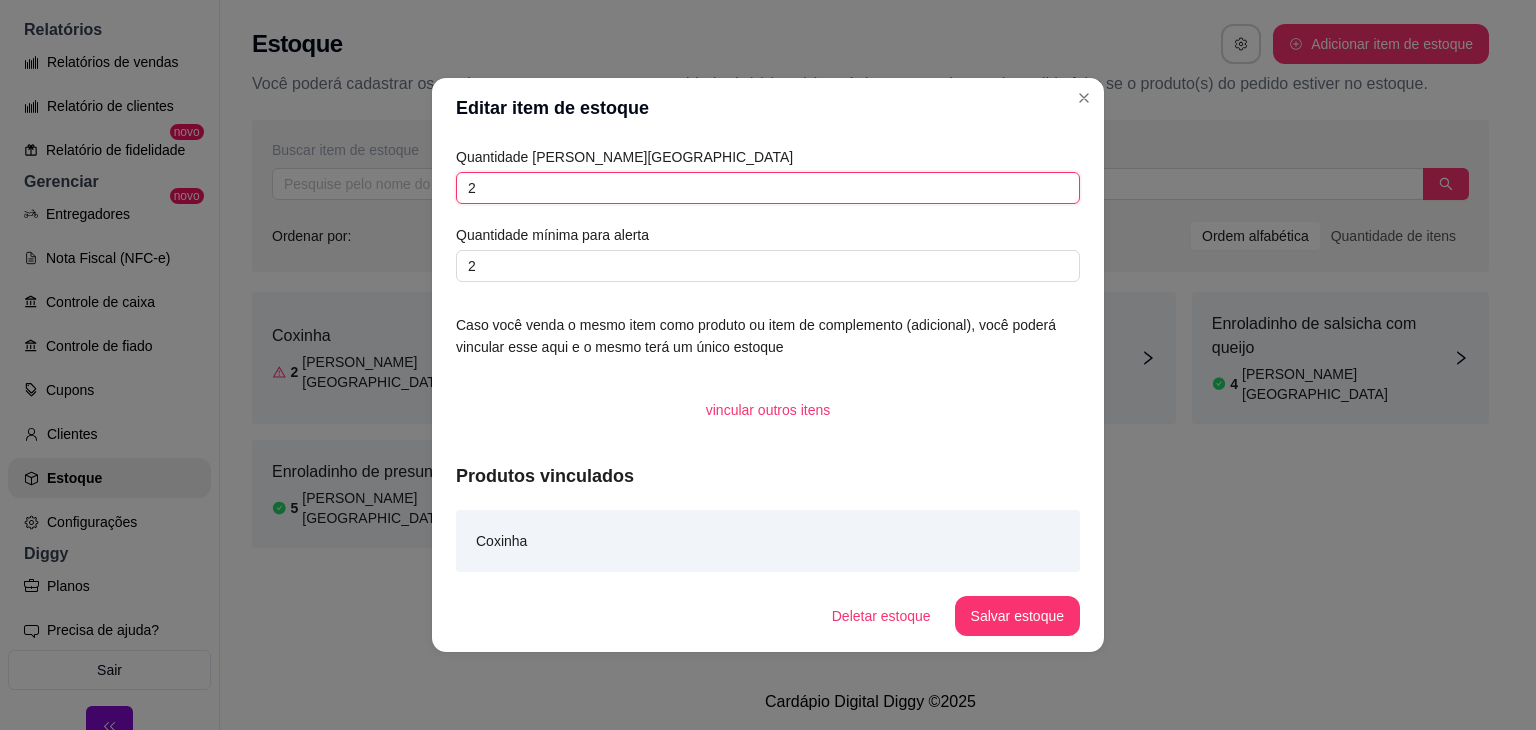 click on "2" at bounding box center (768, 188) 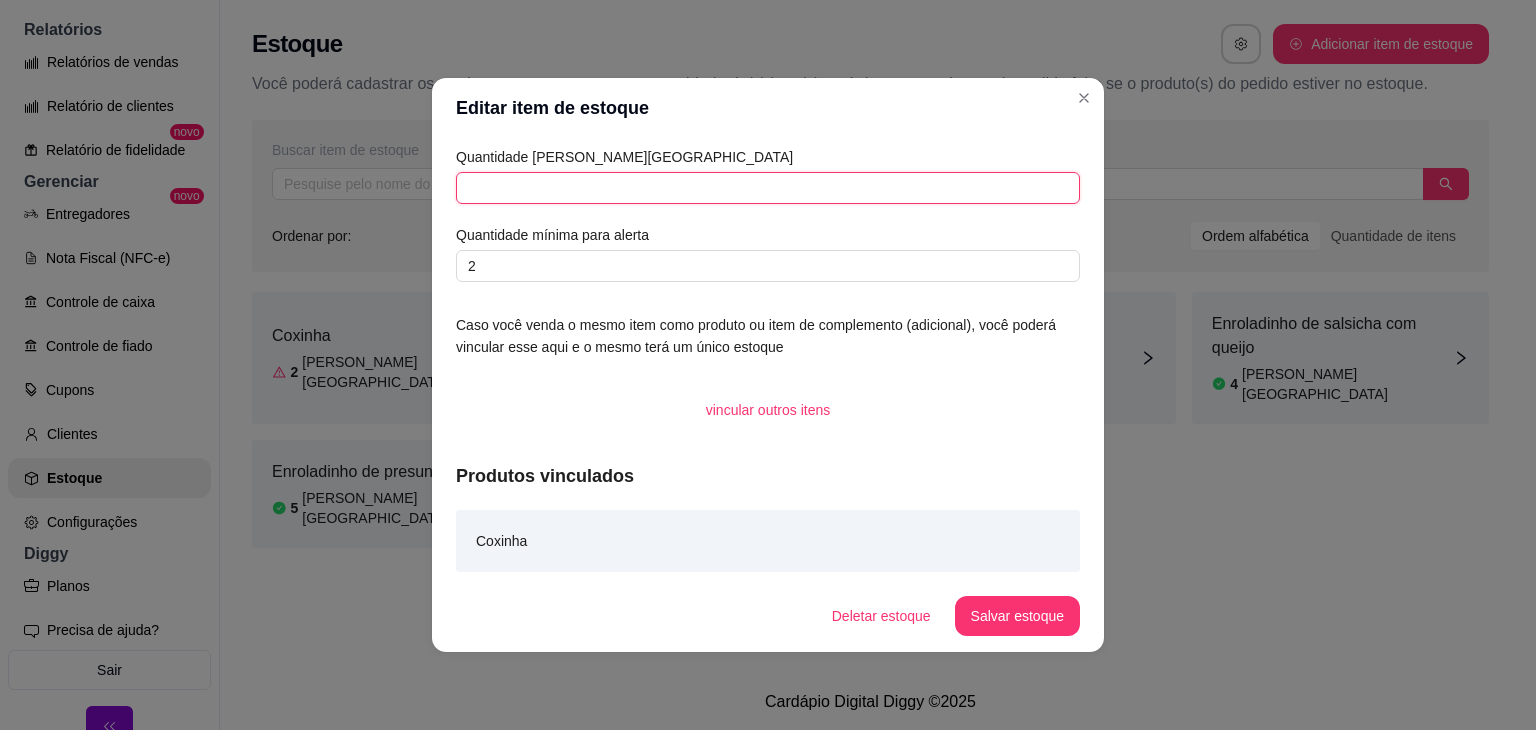 type on "7" 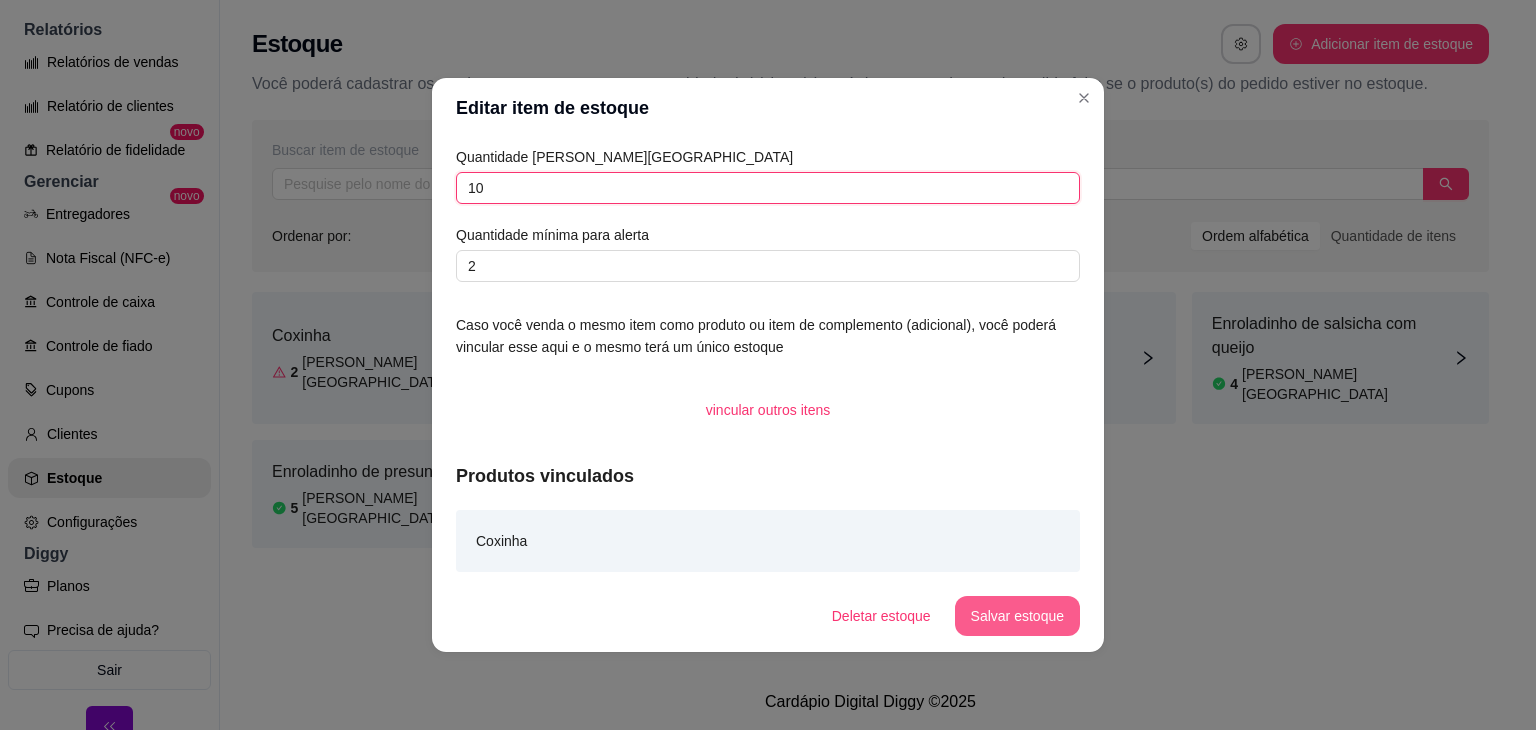 type on "10" 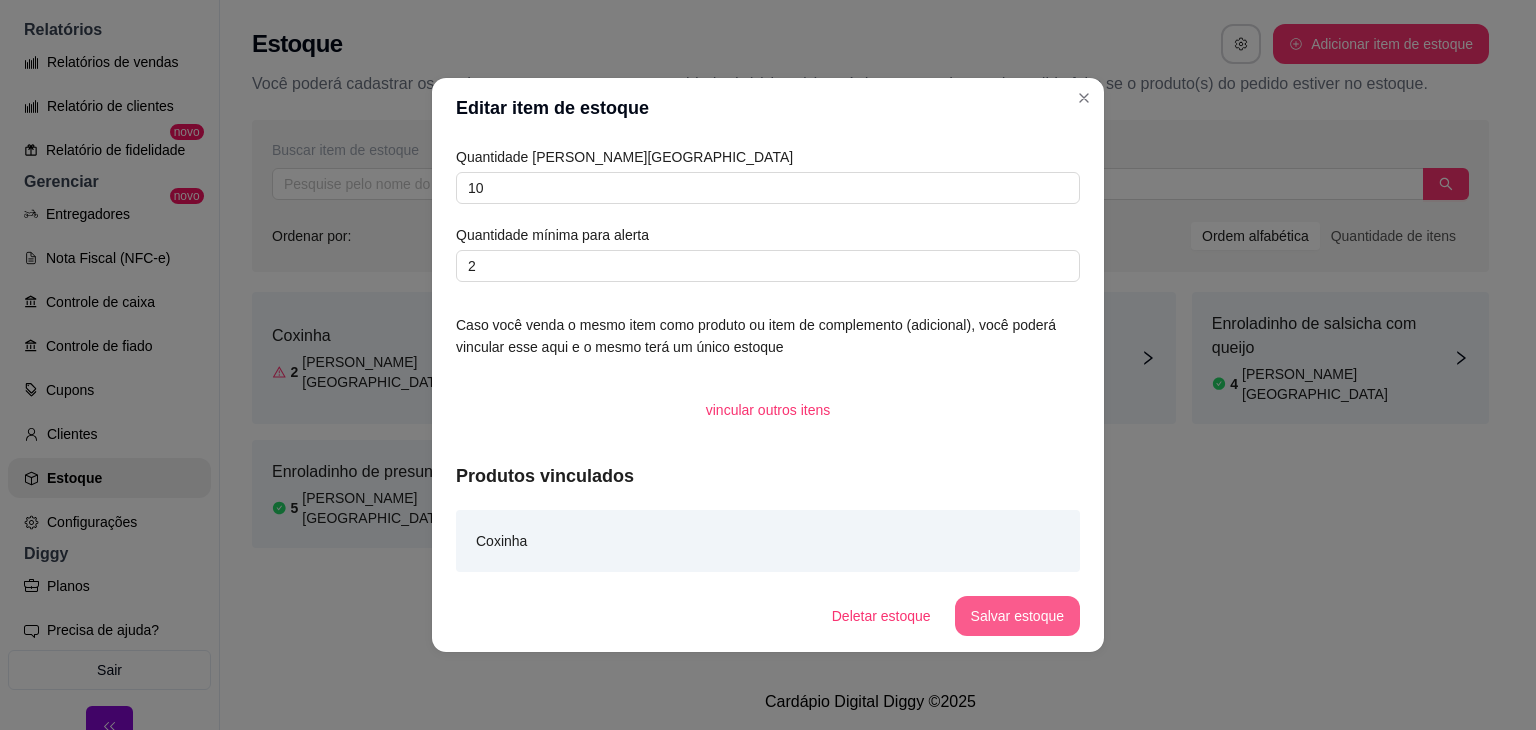 click on "Salvar estoque" at bounding box center (1017, 616) 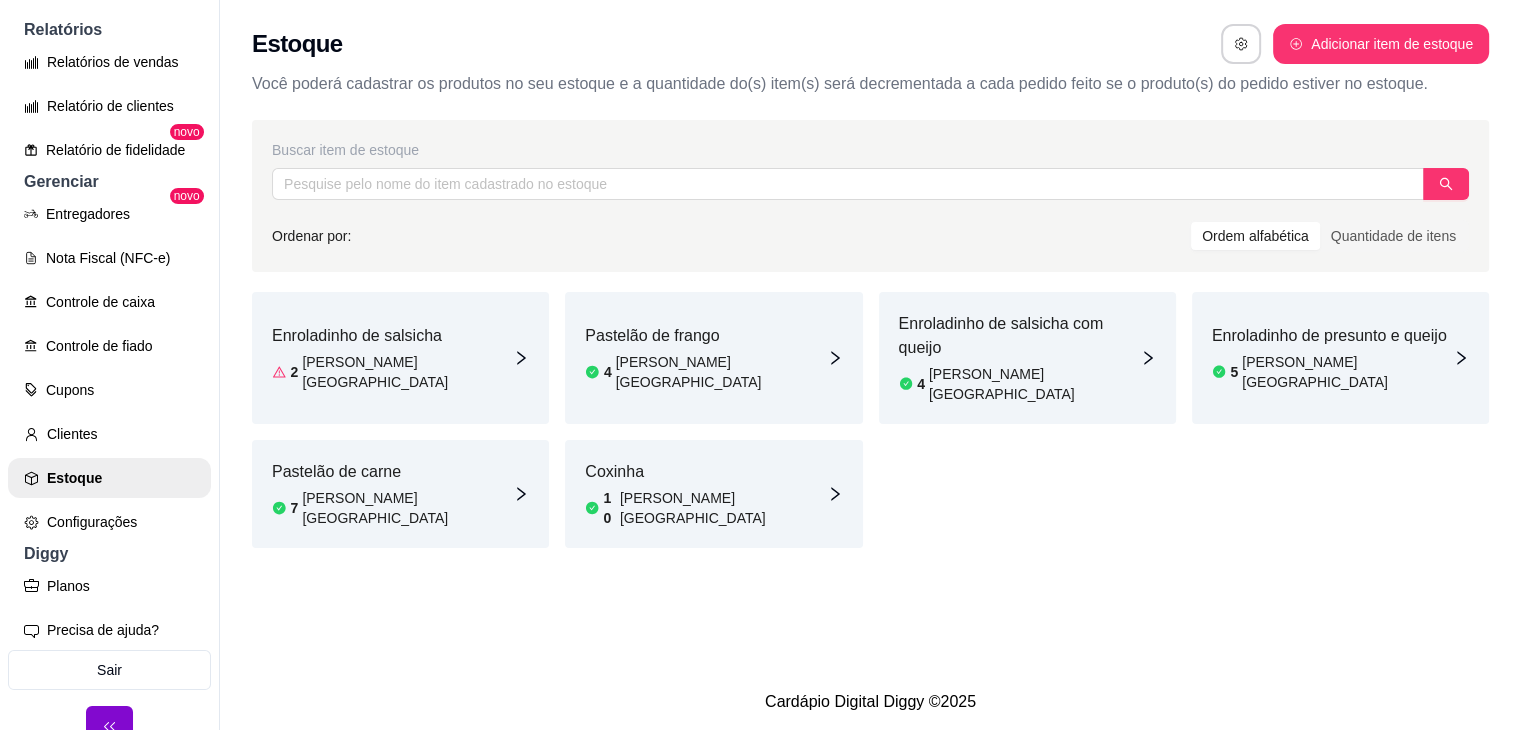 click on "Enroladinho de salsicha" at bounding box center (392, 336) 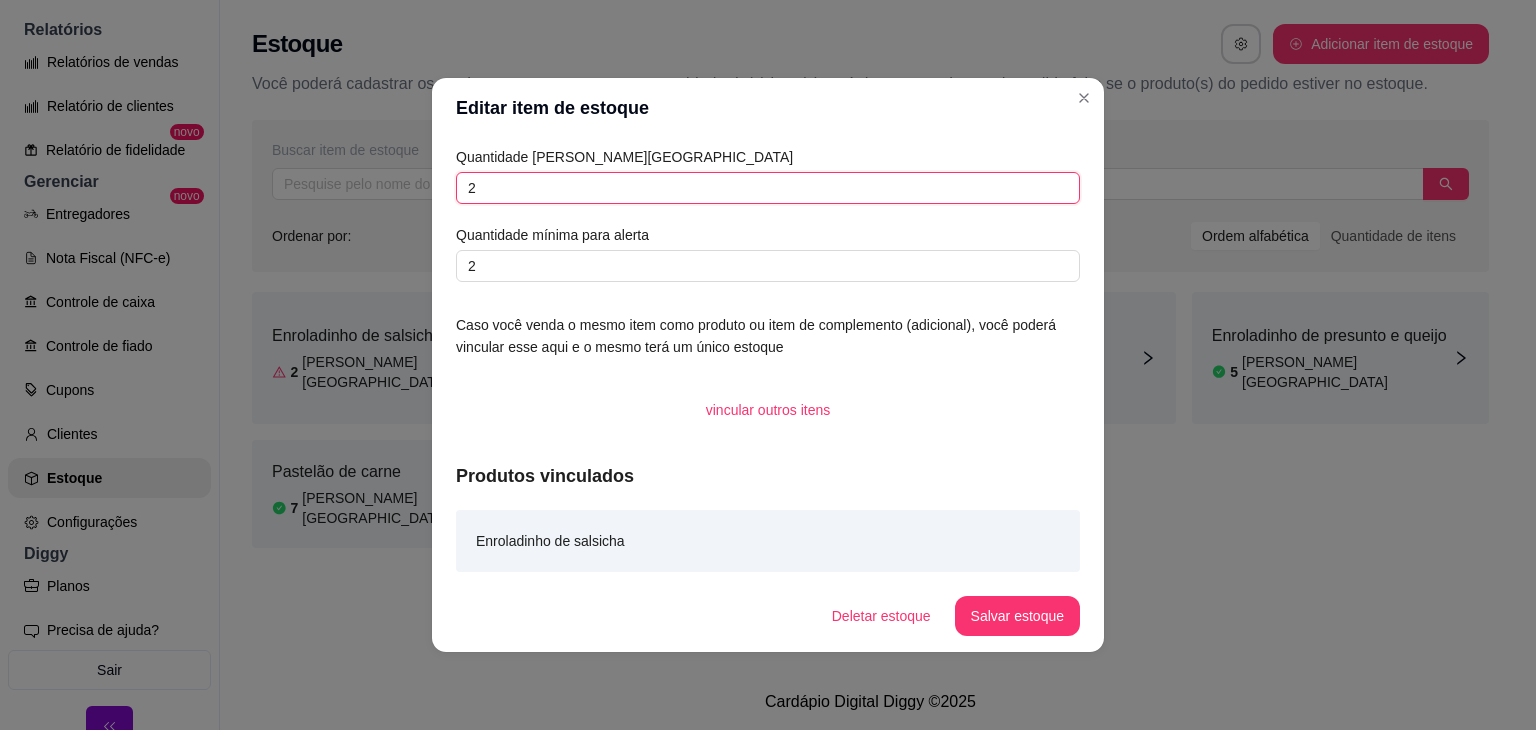 click on "2" at bounding box center (768, 188) 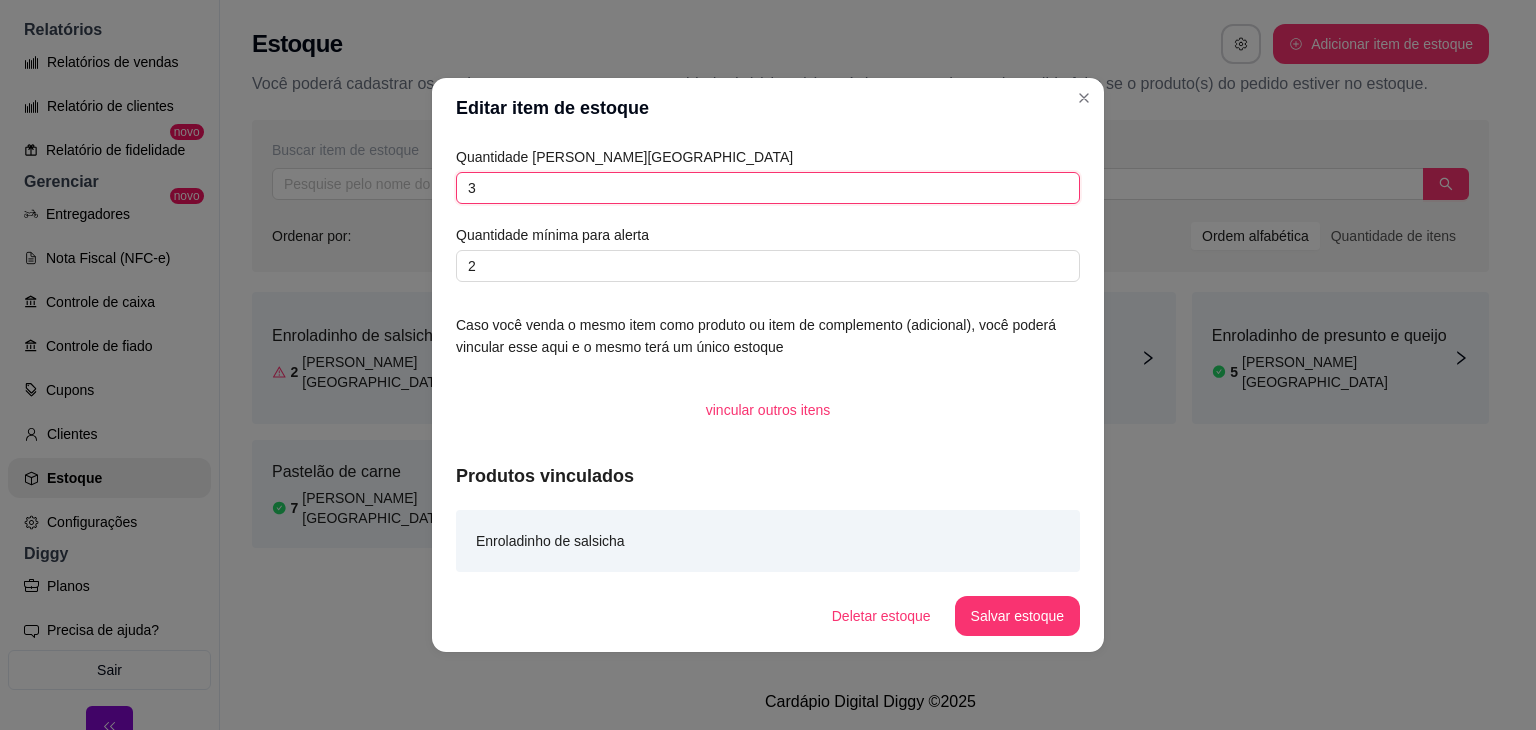 type on "3" 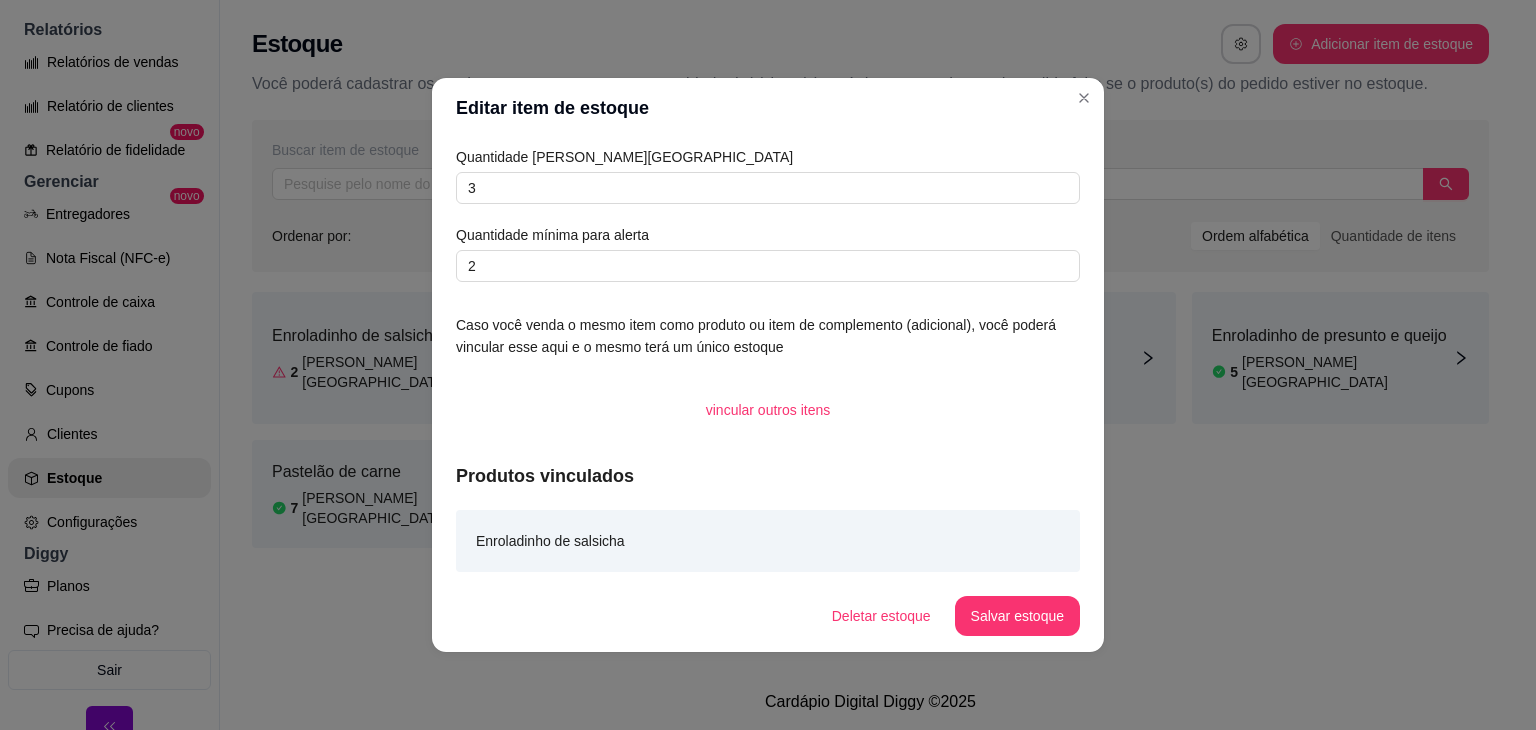 click on "Salvar estoque" at bounding box center [1017, 616] 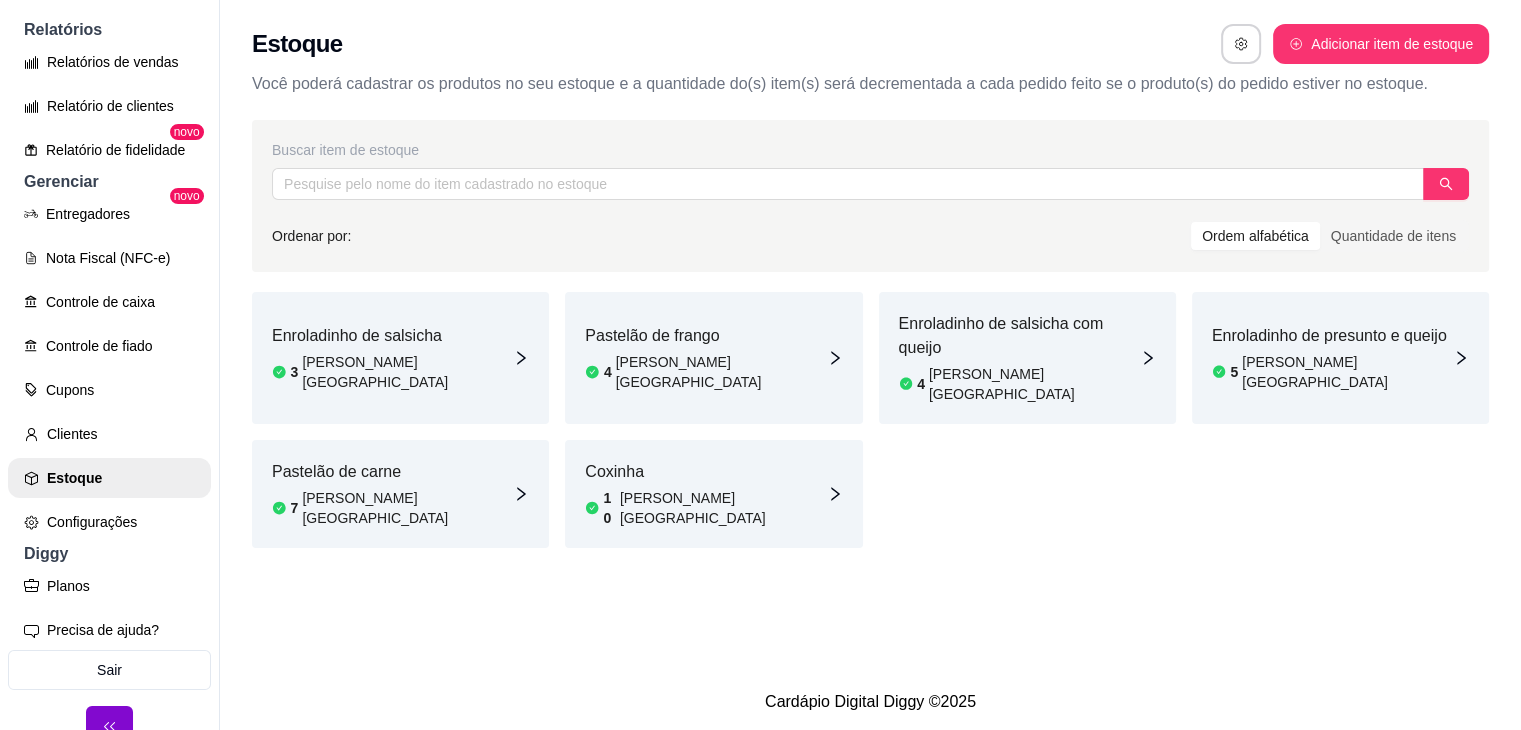 click on "5 em estoque" at bounding box center [1332, 372] 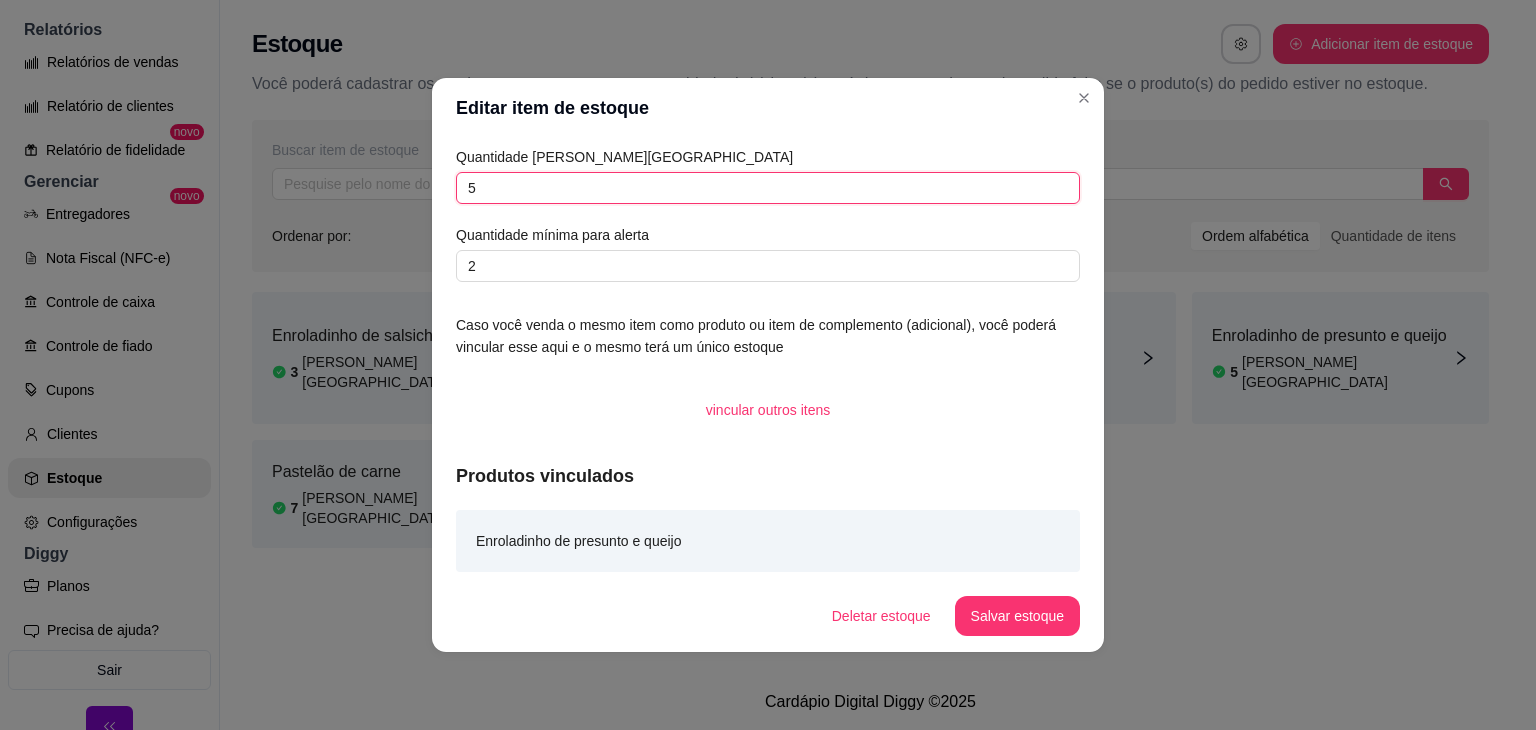 click on "5" at bounding box center (768, 188) 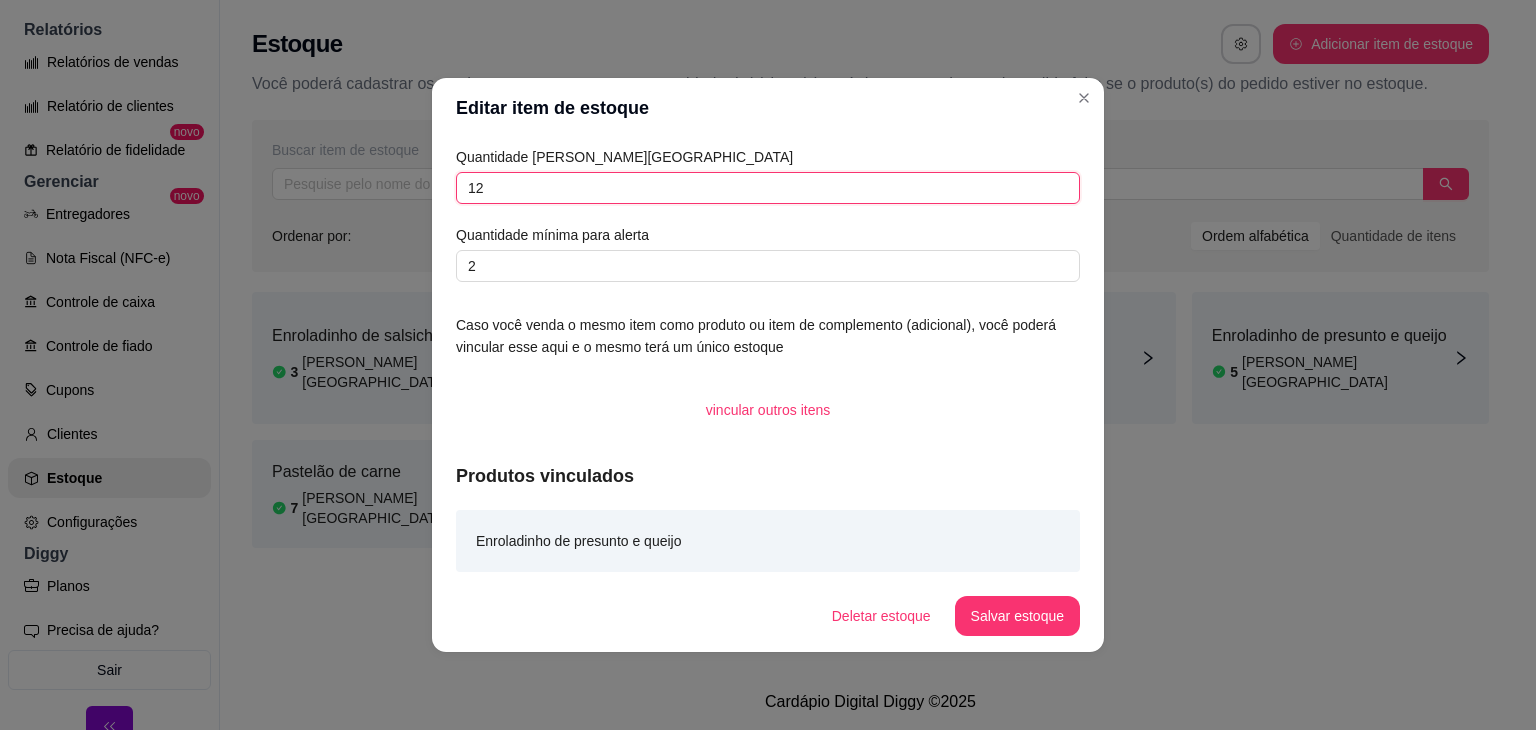 drag, startPoint x: 631, startPoint y: 189, endPoint x: 604, endPoint y: 229, distance: 48.259712 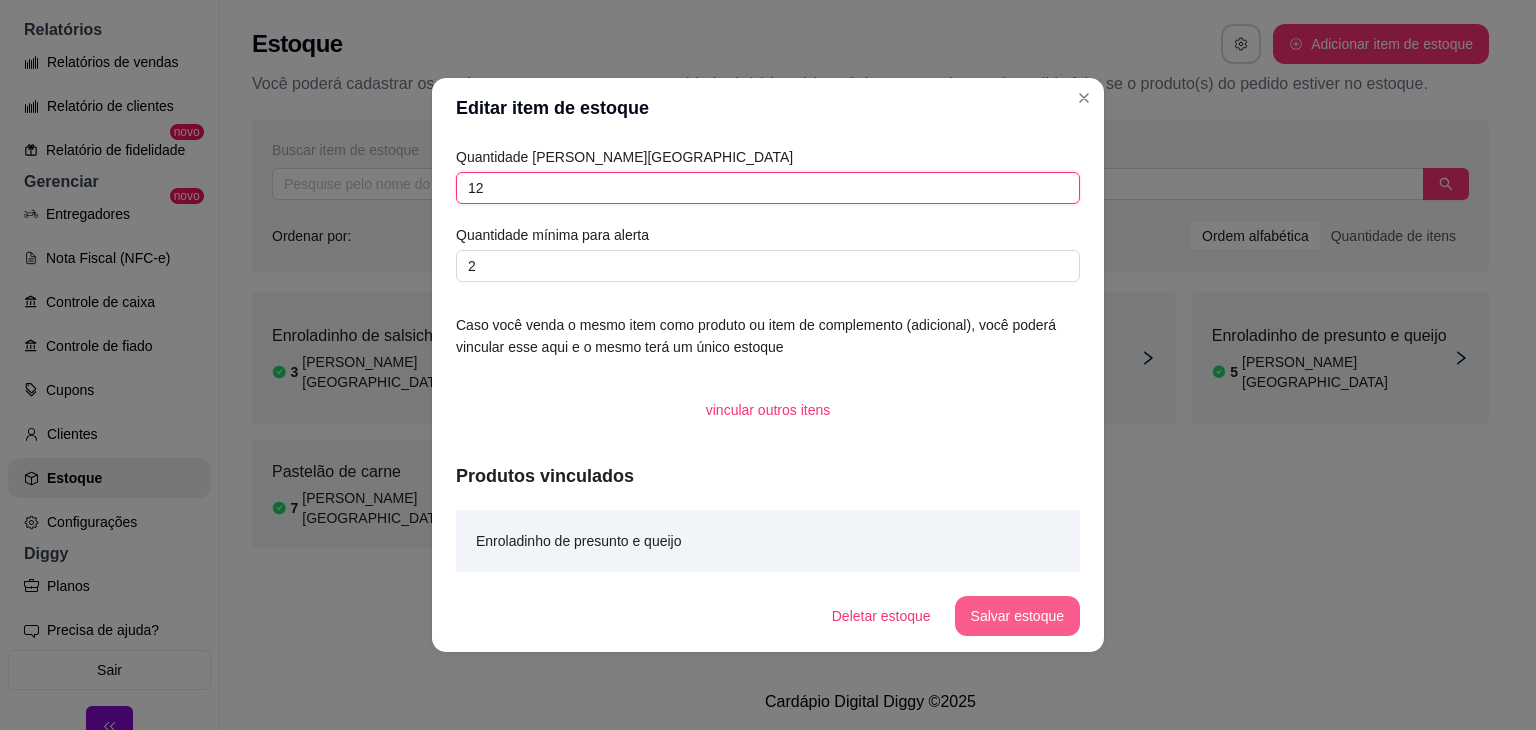 type on "12" 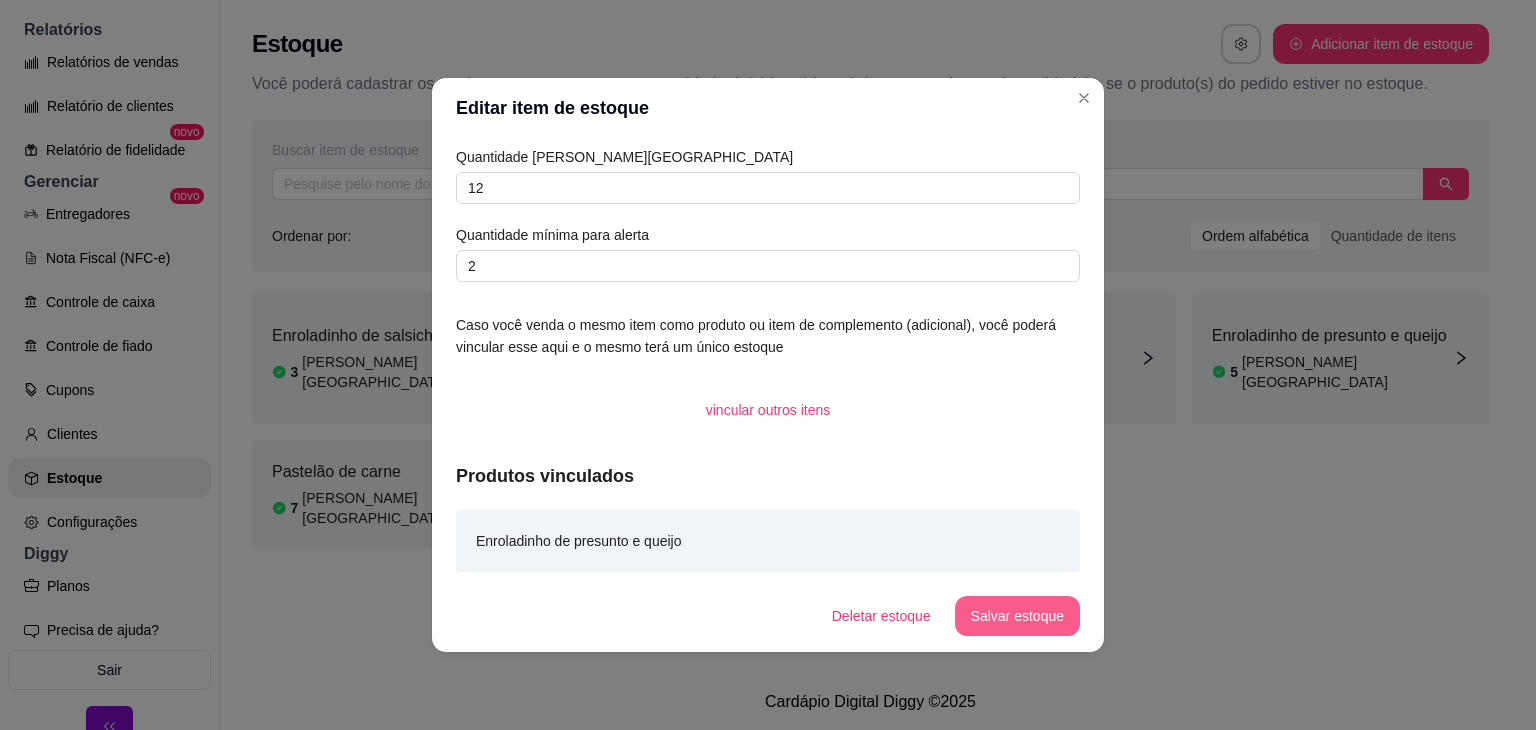 click on "Salvar estoque" at bounding box center (1017, 616) 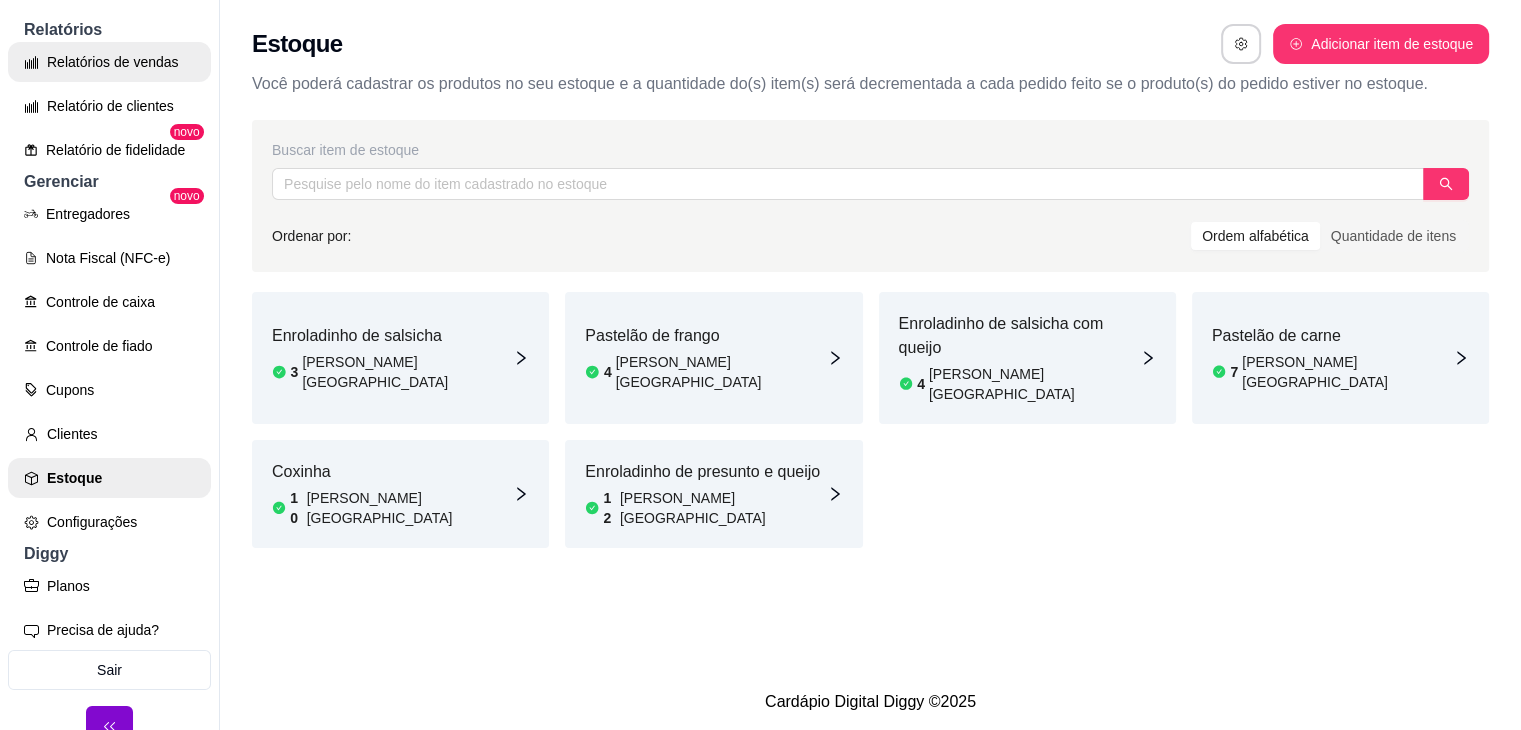 click on "Relatórios de vendas" at bounding box center [109, 62] 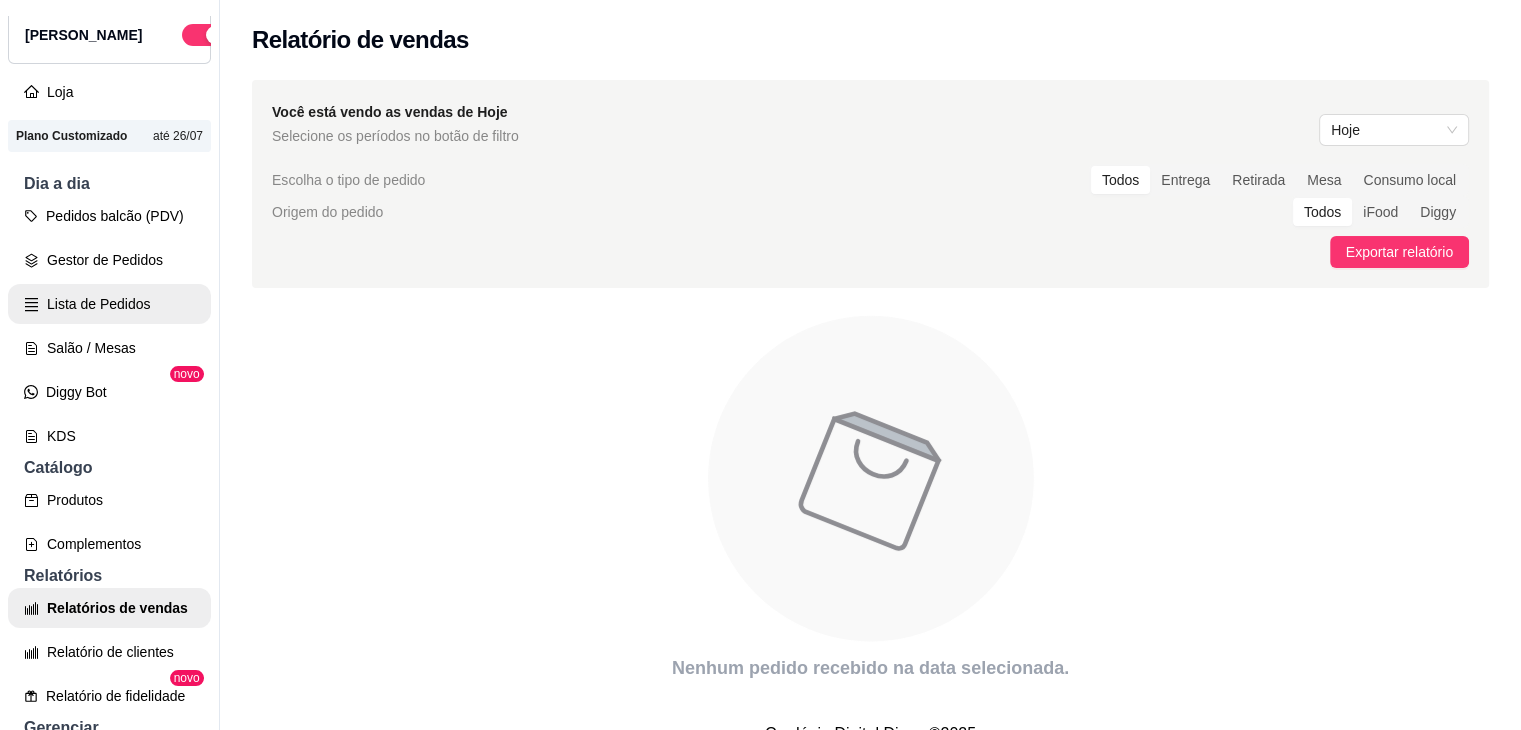 scroll, scrollTop: 40, scrollLeft: 0, axis: vertical 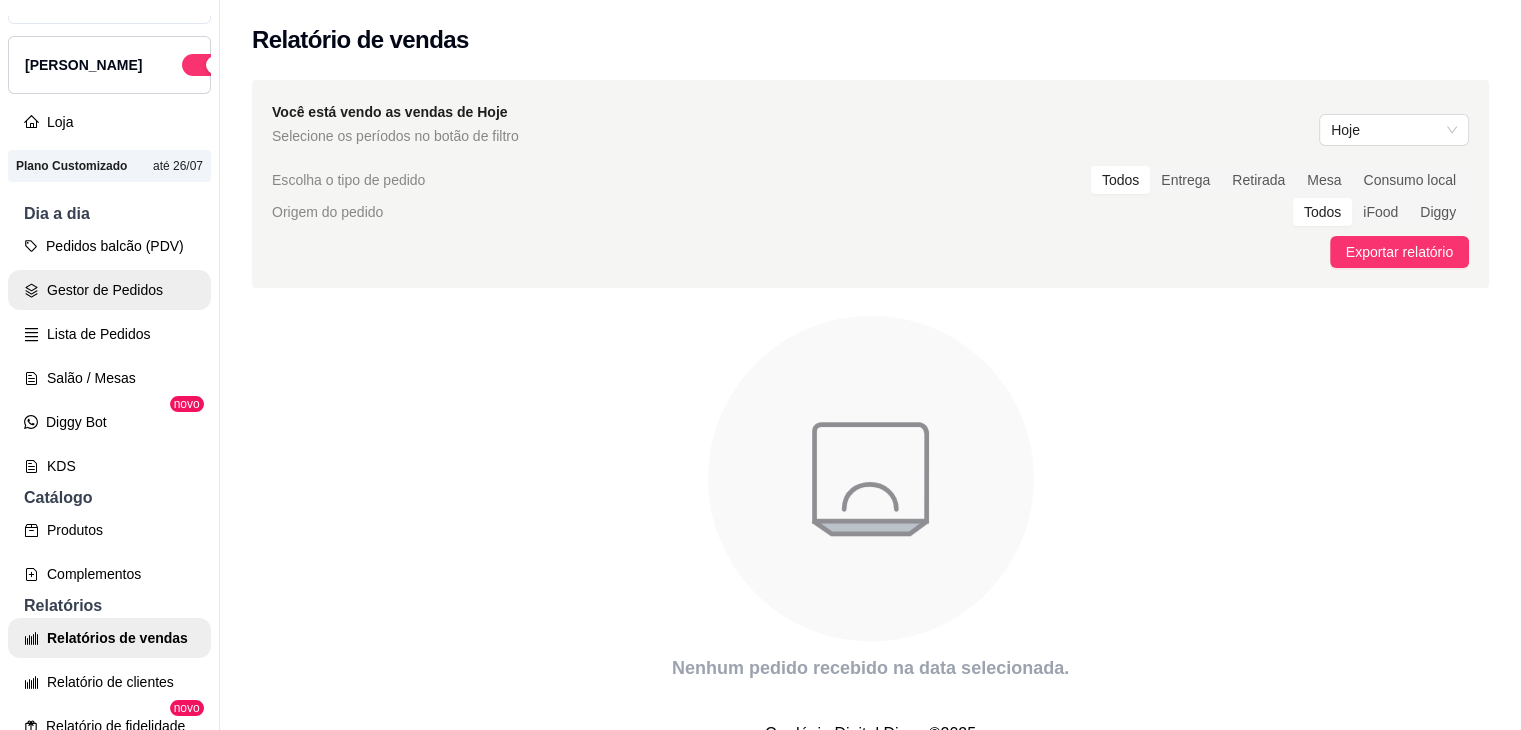 click on "Gestor de Pedidos" at bounding box center (109, 290) 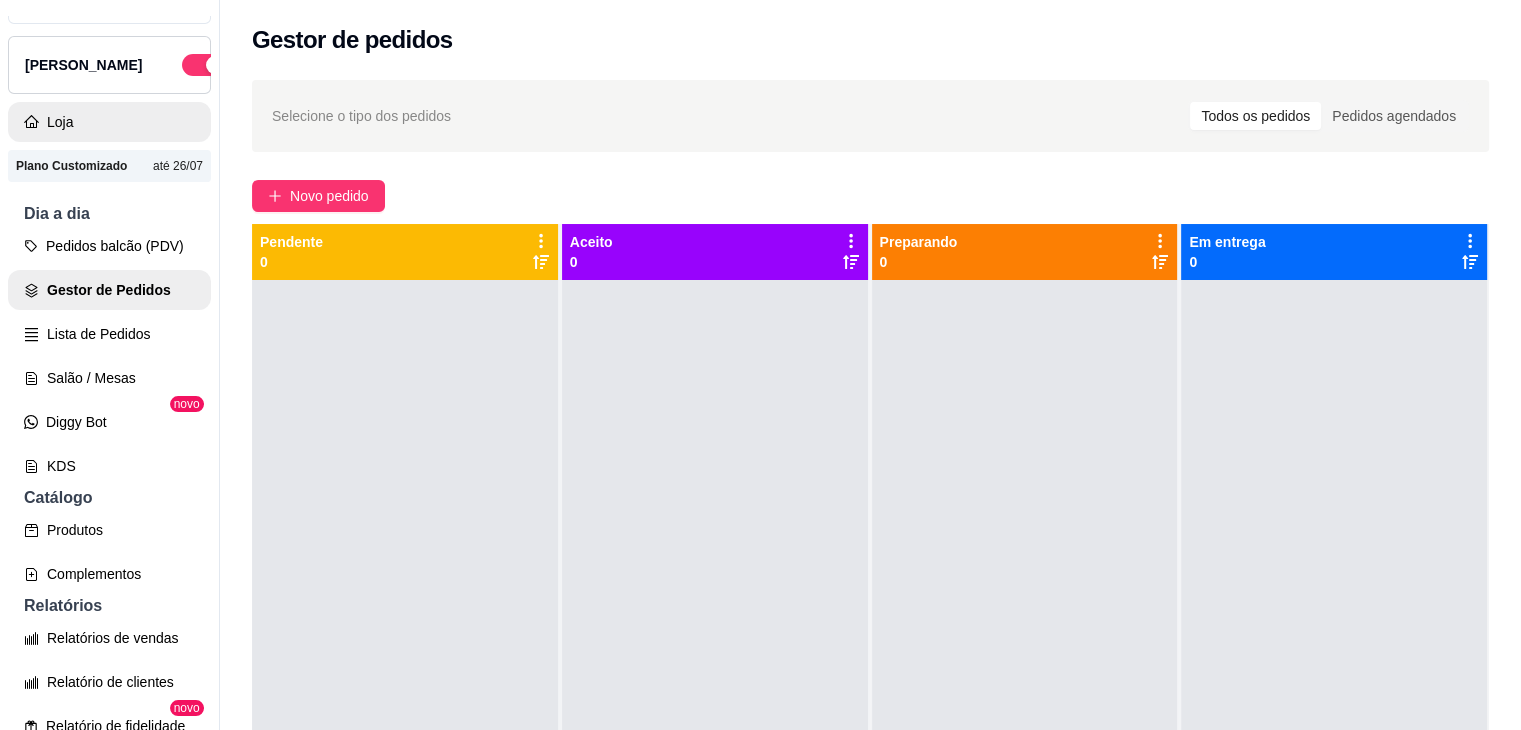 click on "Loja" at bounding box center [109, 122] 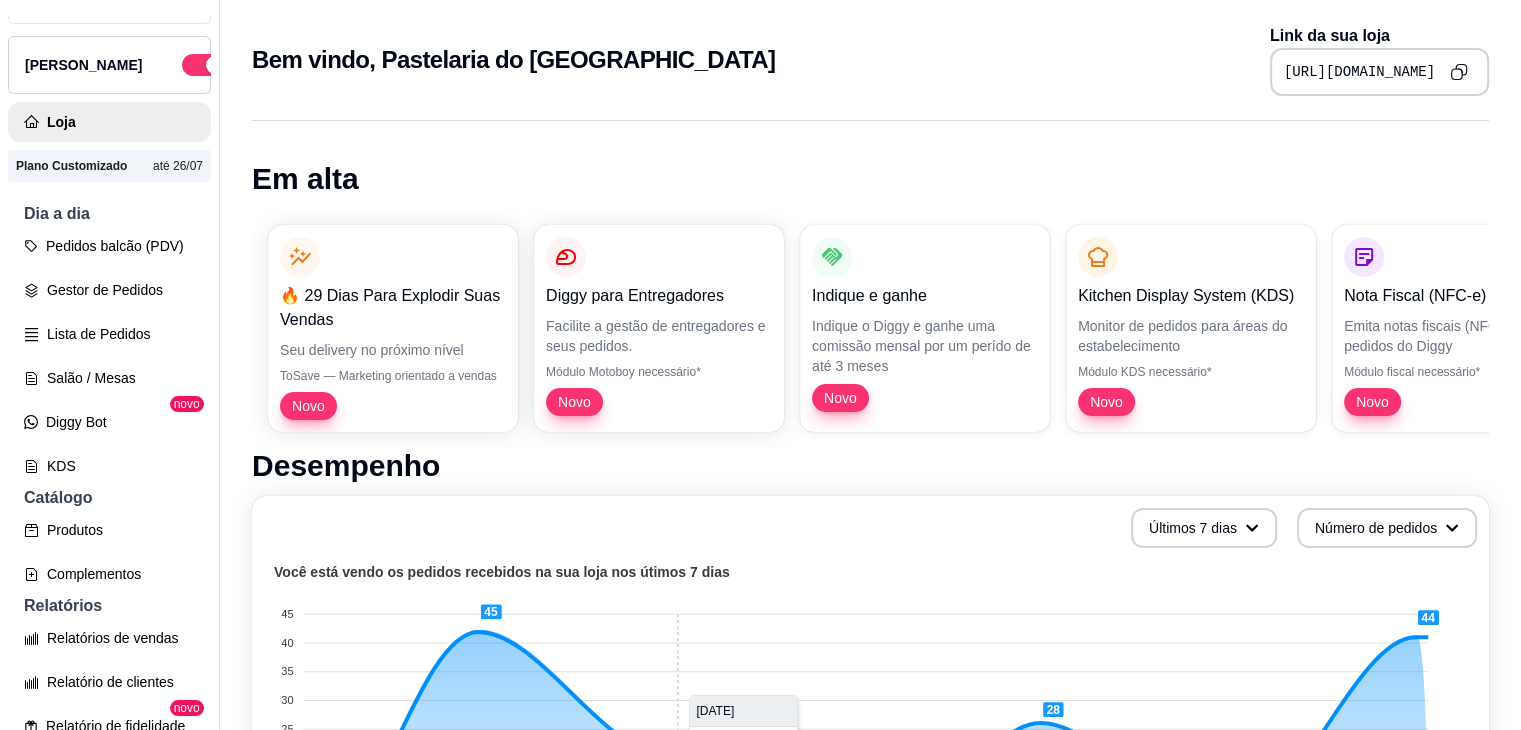 scroll, scrollTop: 700, scrollLeft: 0, axis: vertical 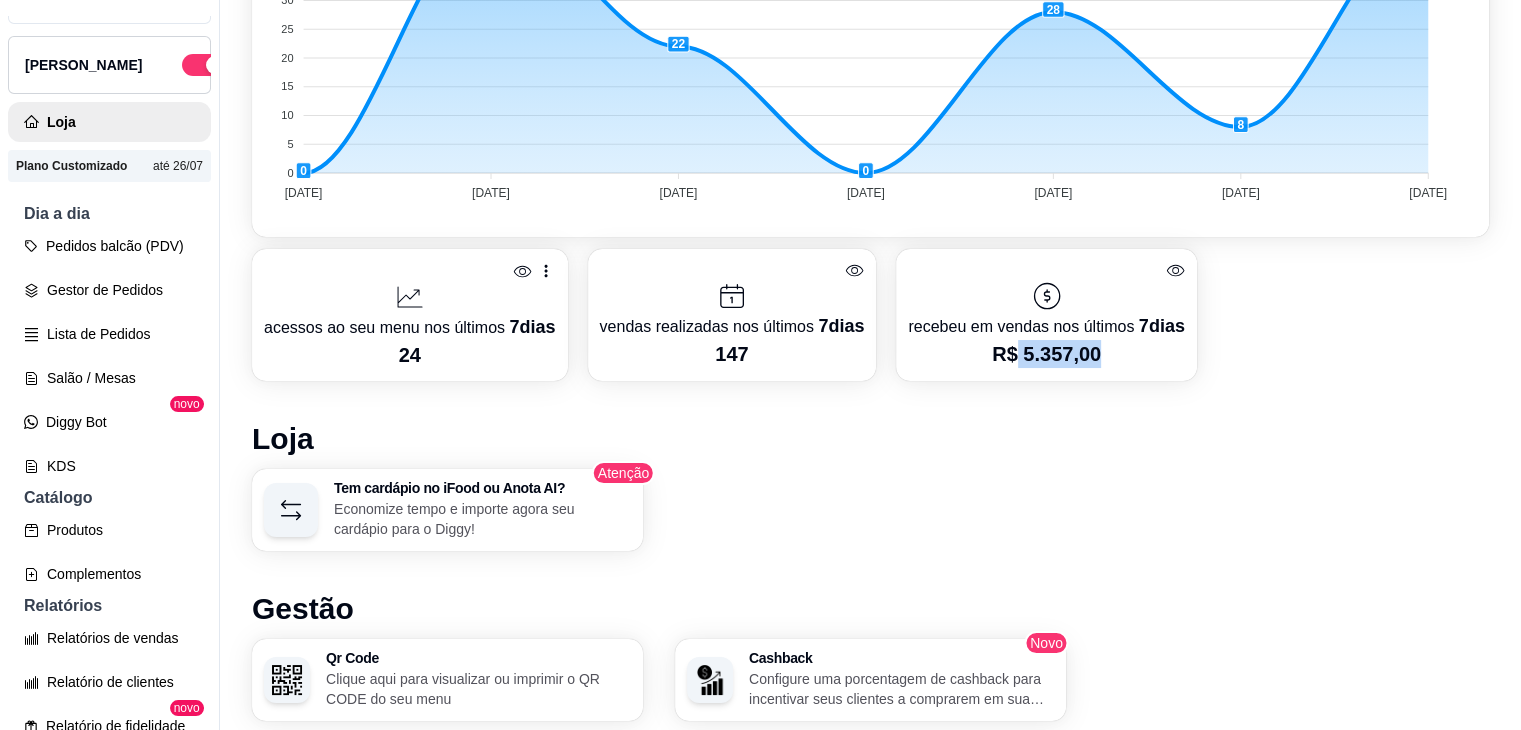 drag, startPoint x: 1005, startPoint y: 355, endPoint x: 1236, endPoint y: 349, distance: 231.07791 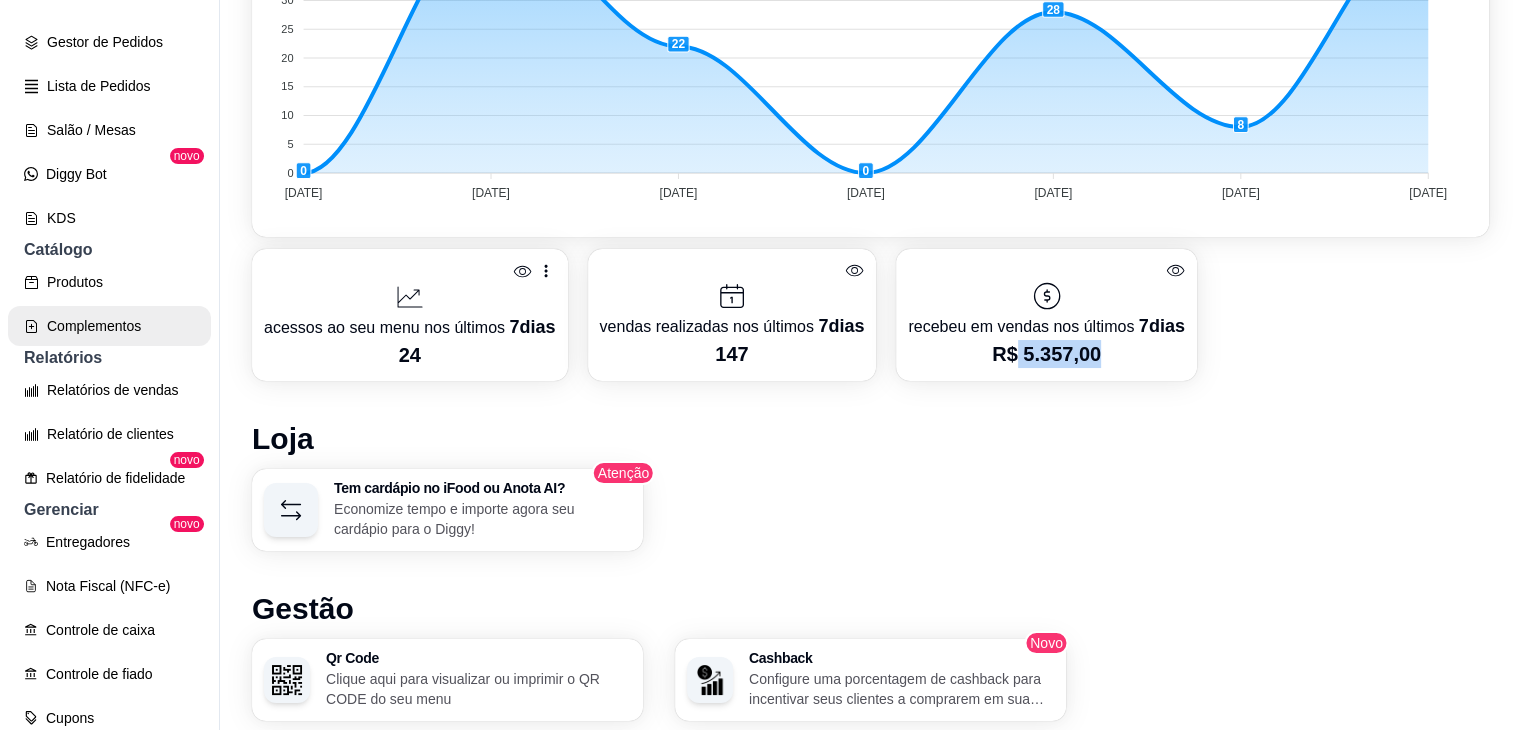 scroll, scrollTop: 640, scrollLeft: 0, axis: vertical 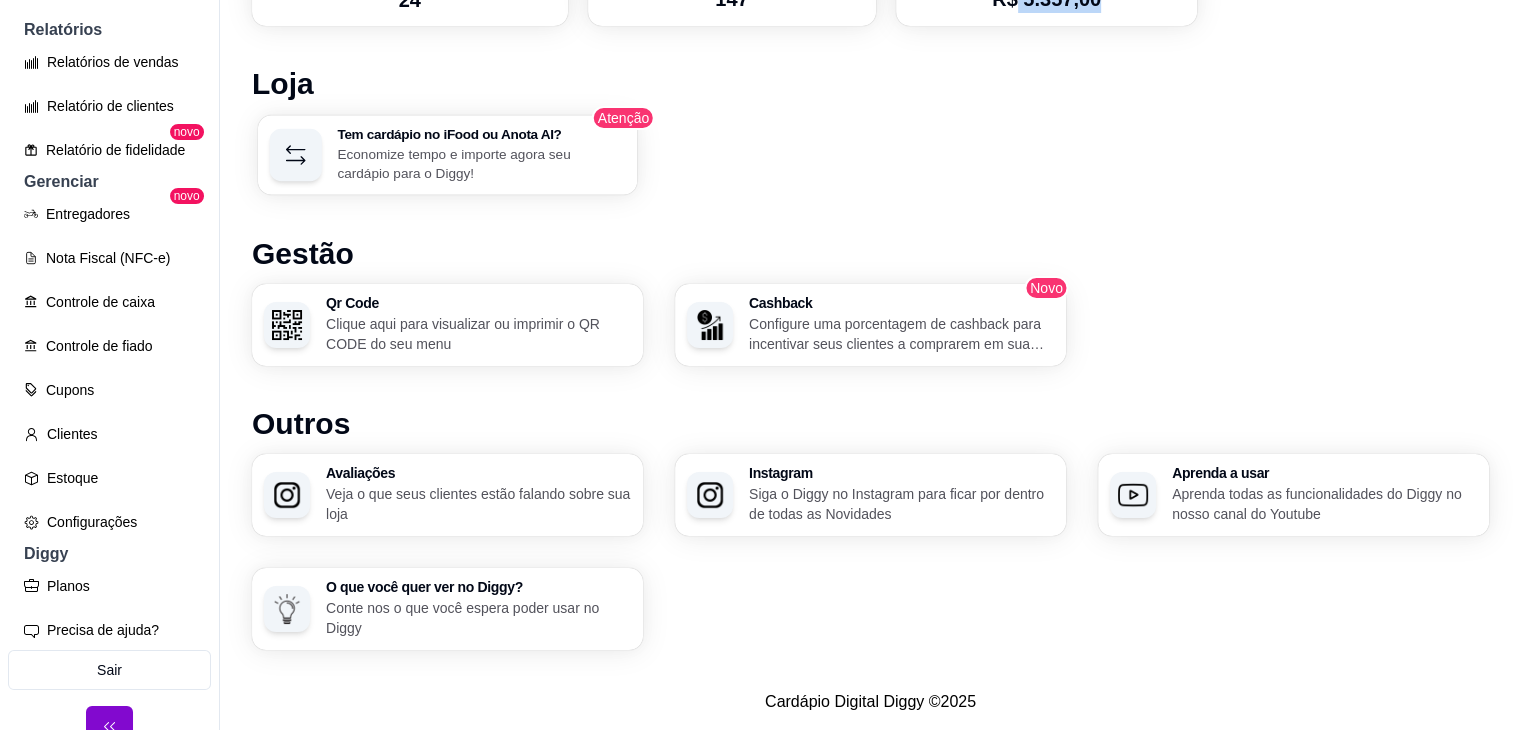 click on "Tem cardápio no iFood ou Anota AI?" at bounding box center (481, 134) 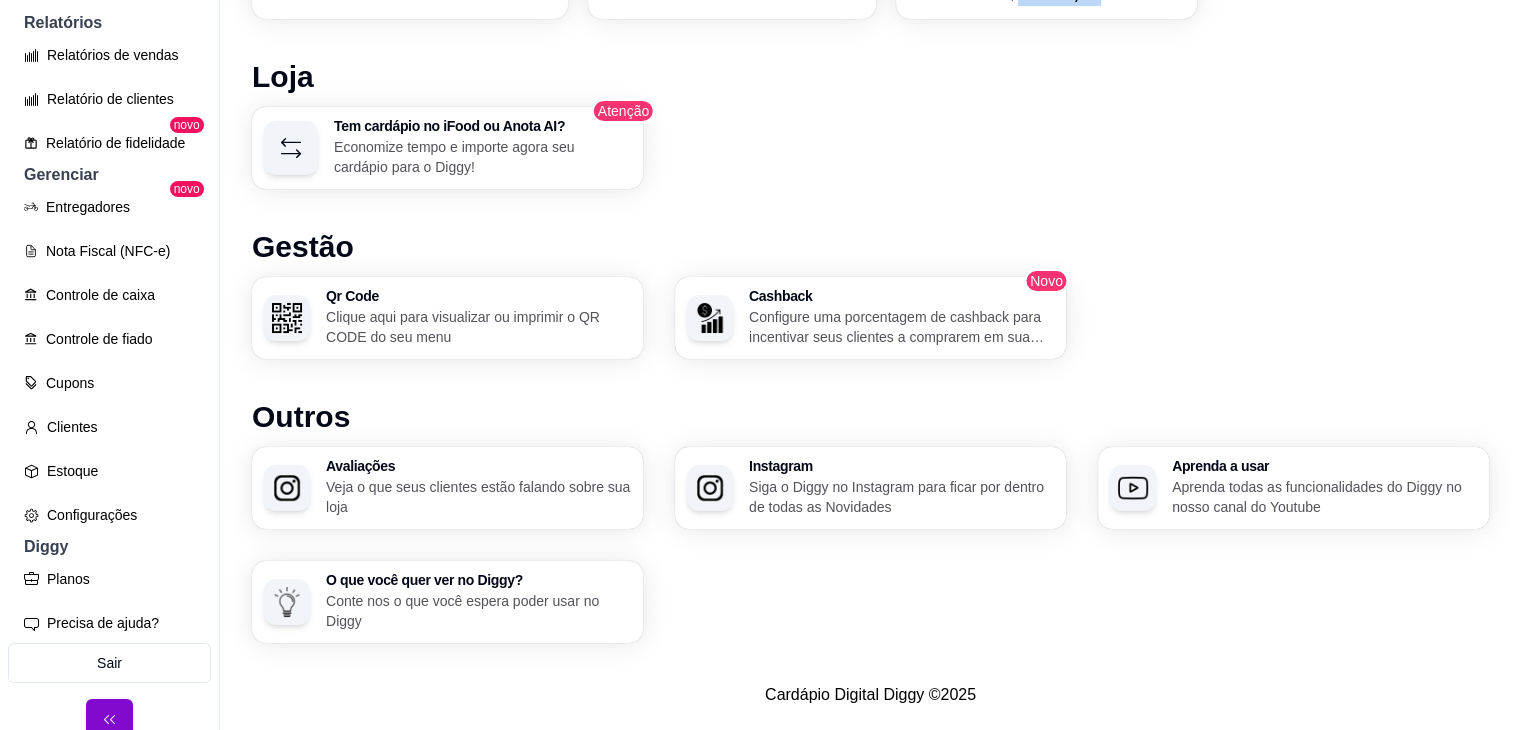 scroll, scrollTop: 32, scrollLeft: 0, axis: vertical 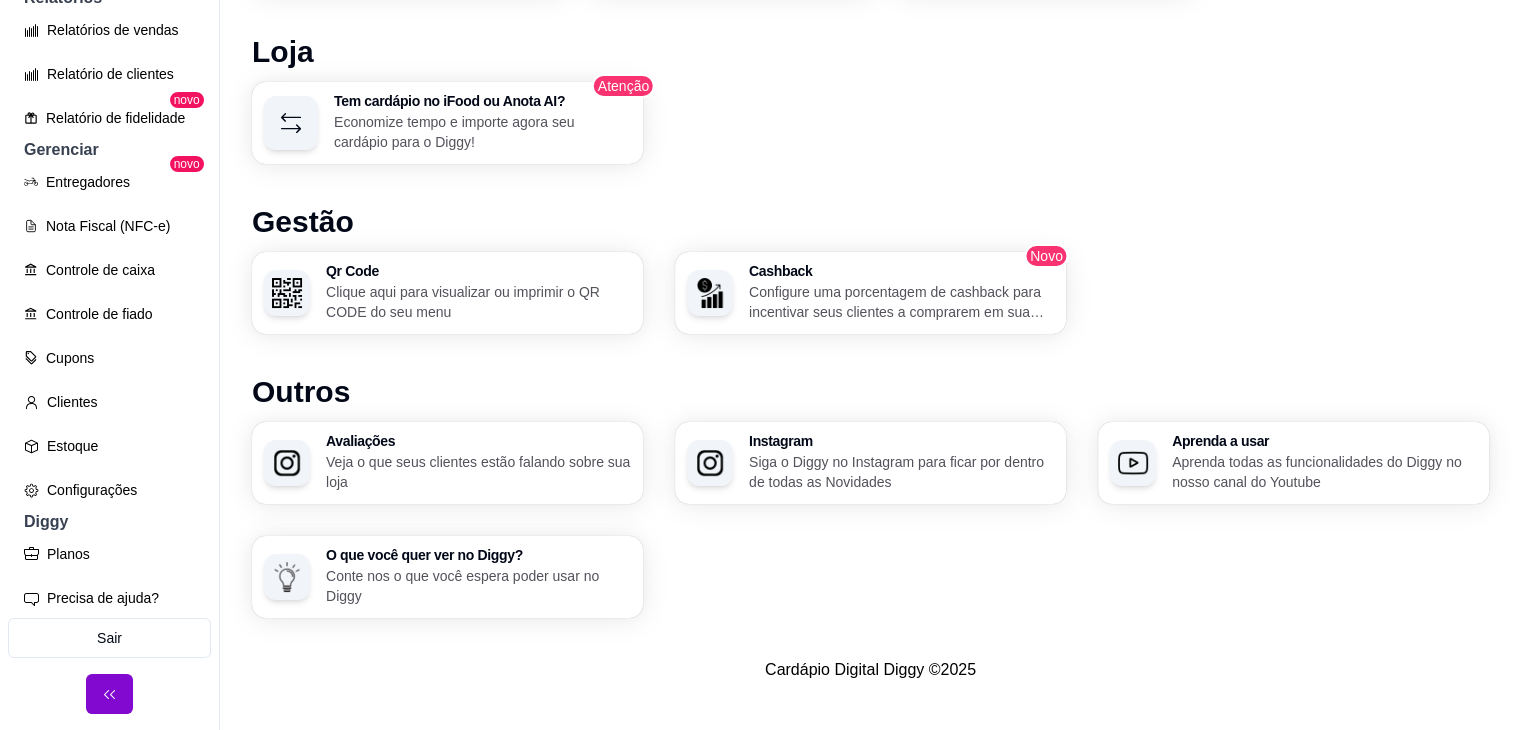 click on "Avaliações Veja o que seus clientes estão falando sobre sua loja Instagram Siga o Diggy no Instagram para ficar por dentro de todas as Novidades Aprenda a usar Aprenda todas as funcionalidades do Diggy no nosso canal do Youtube O que você quer ver no Diggy? Conte nos o que você espera poder usar no Diggy" at bounding box center (870, 520) 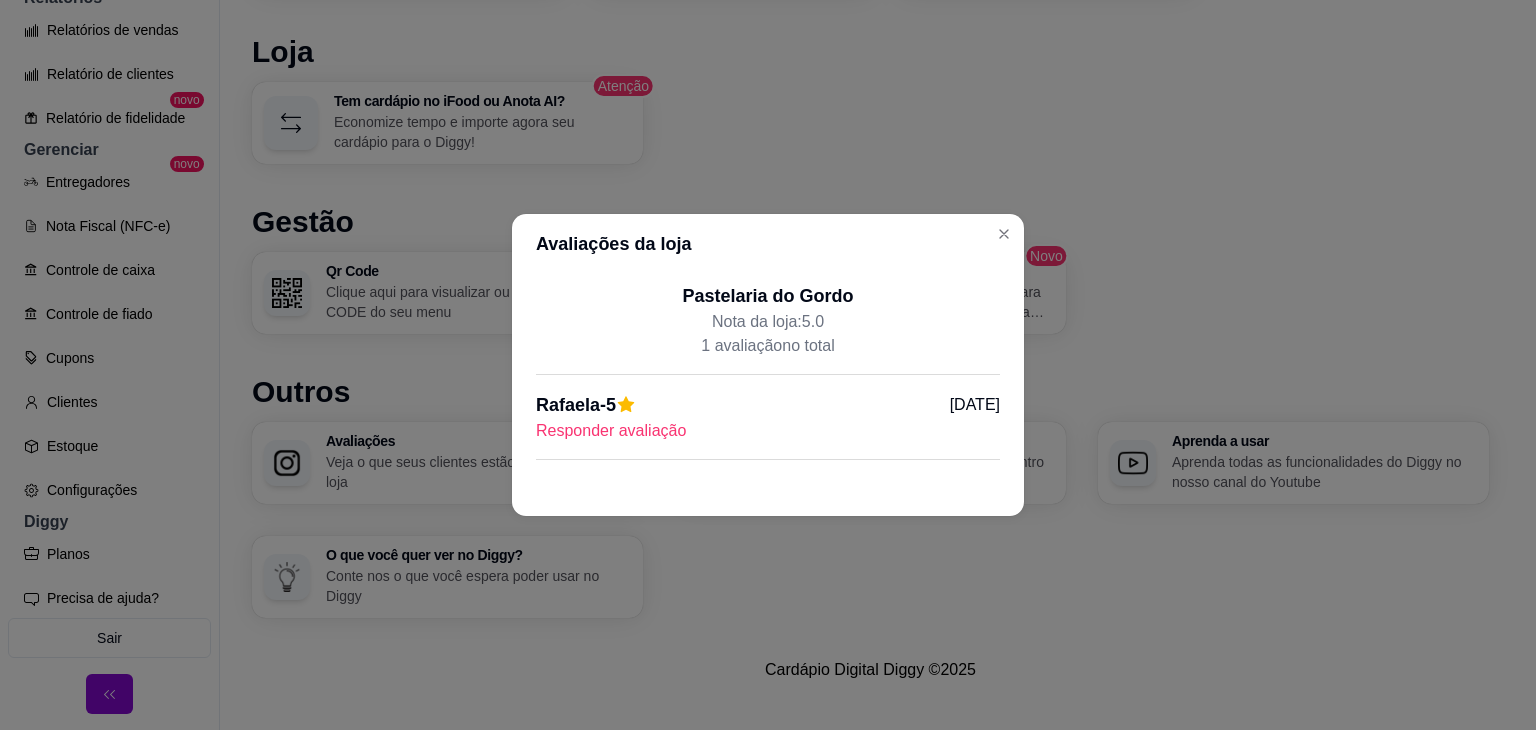 click on "Pastelaria do Gordo" at bounding box center [768, 296] 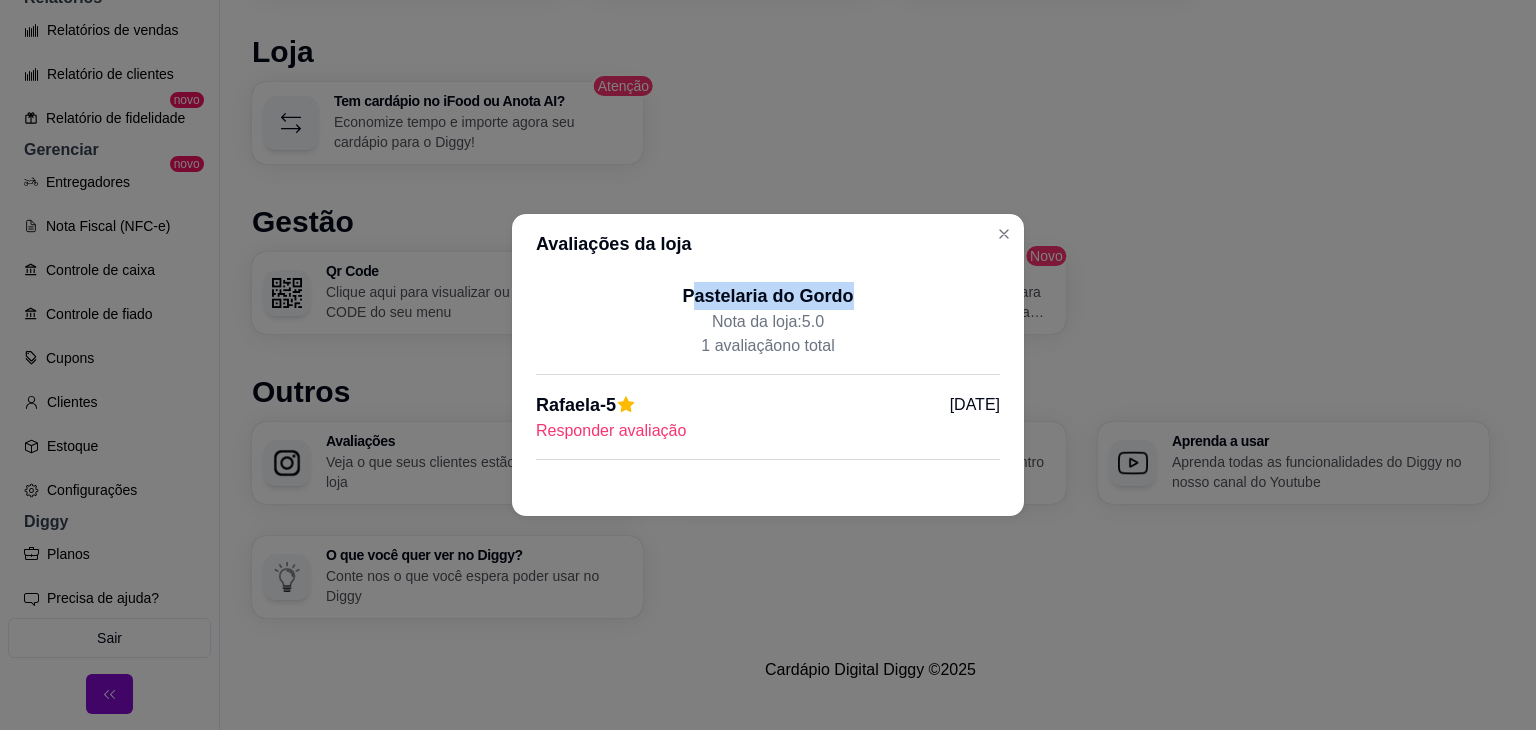 drag, startPoint x: 692, startPoint y: 296, endPoint x: 866, endPoint y: 295, distance: 174.00287 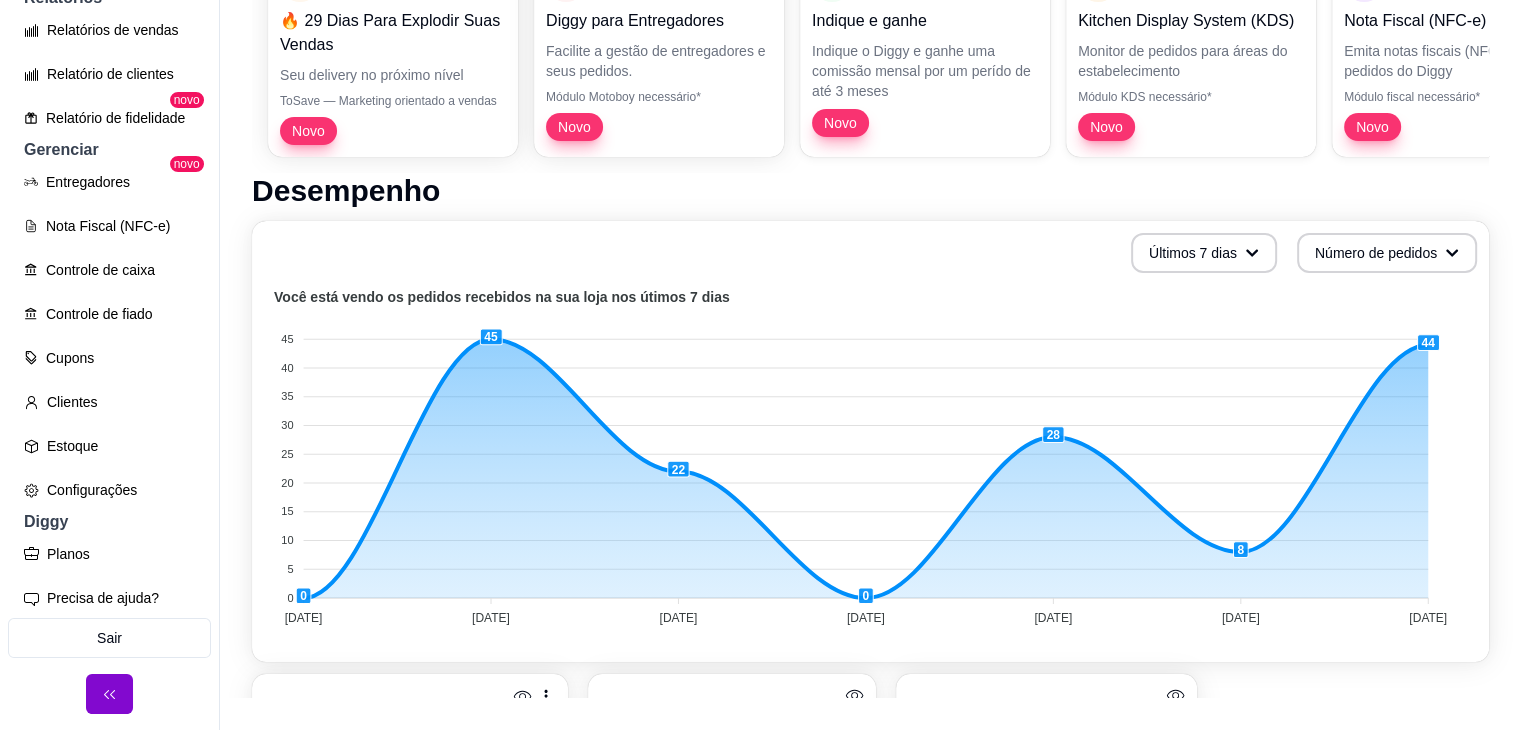scroll, scrollTop: 68, scrollLeft: 0, axis: vertical 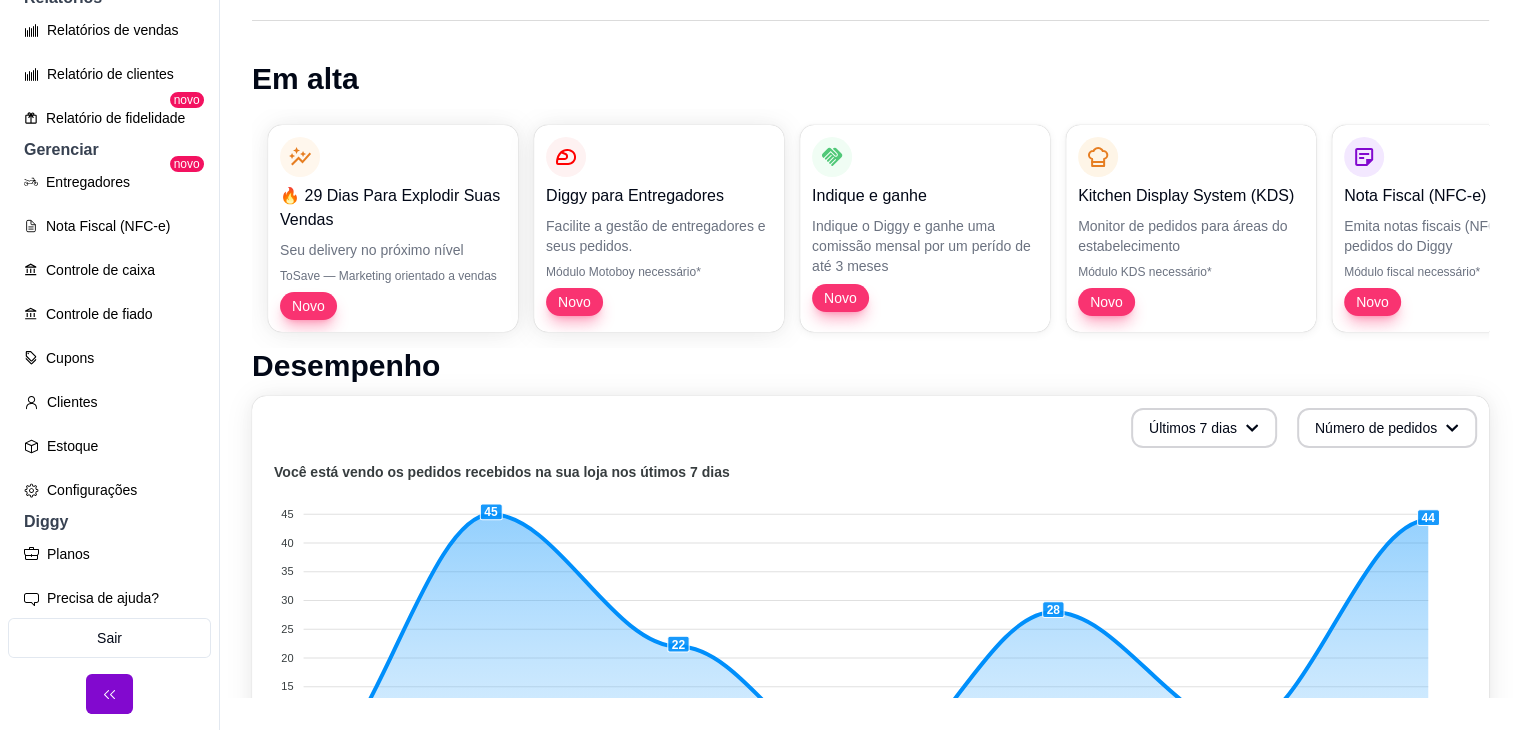 click on "Em alta" at bounding box center [870, 79] 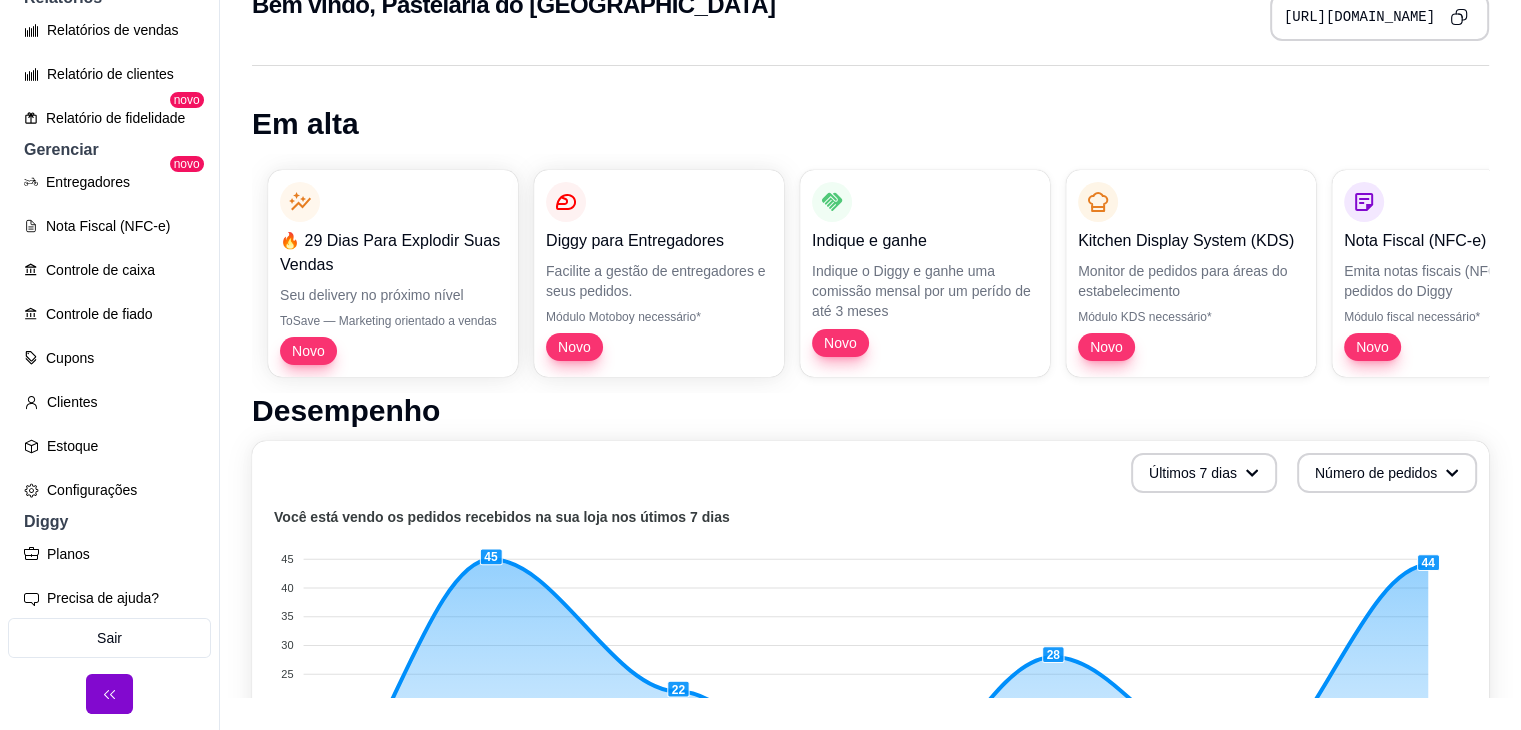 scroll, scrollTop: 0, scrollLeft: 0, axis: both 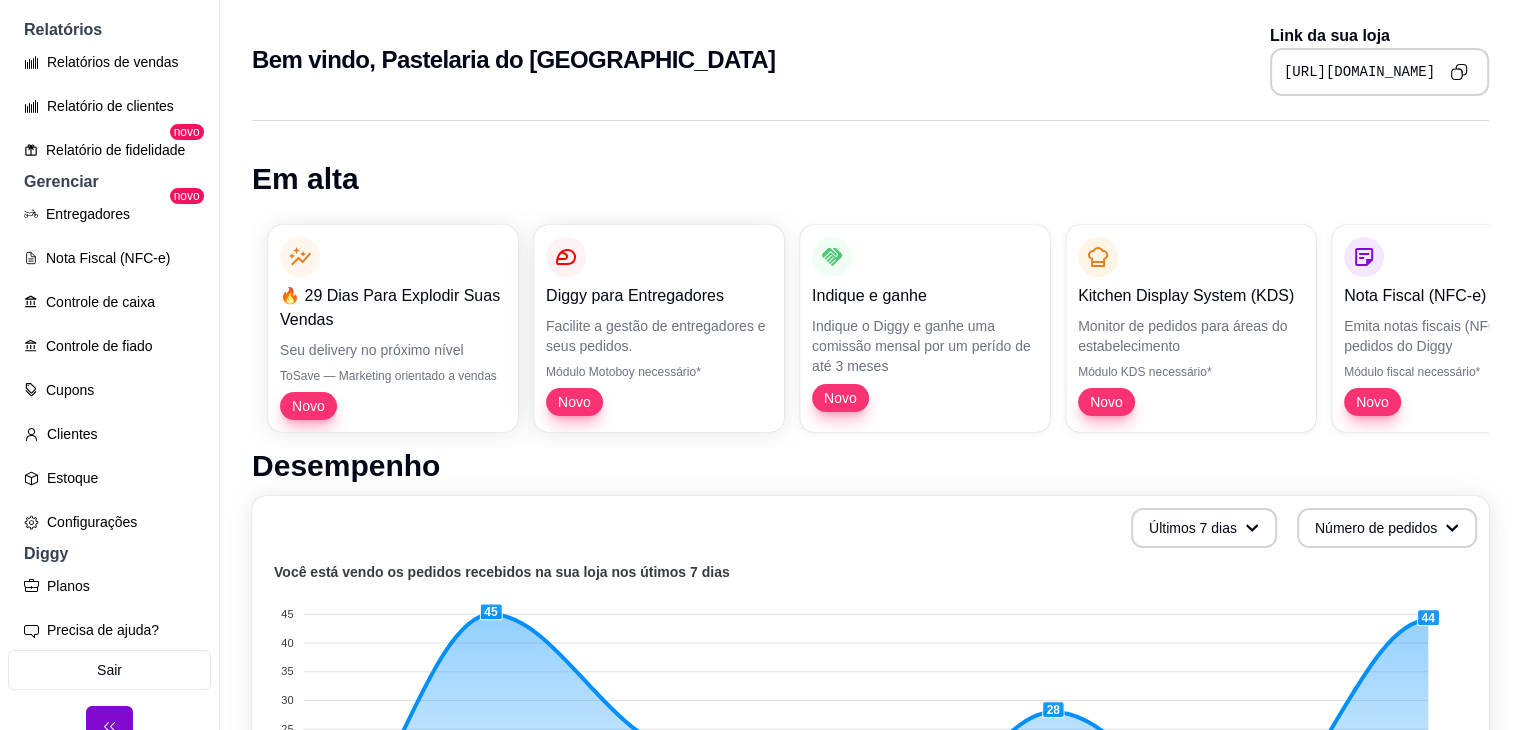 click on "Novo" at bounding box center [840, 398] 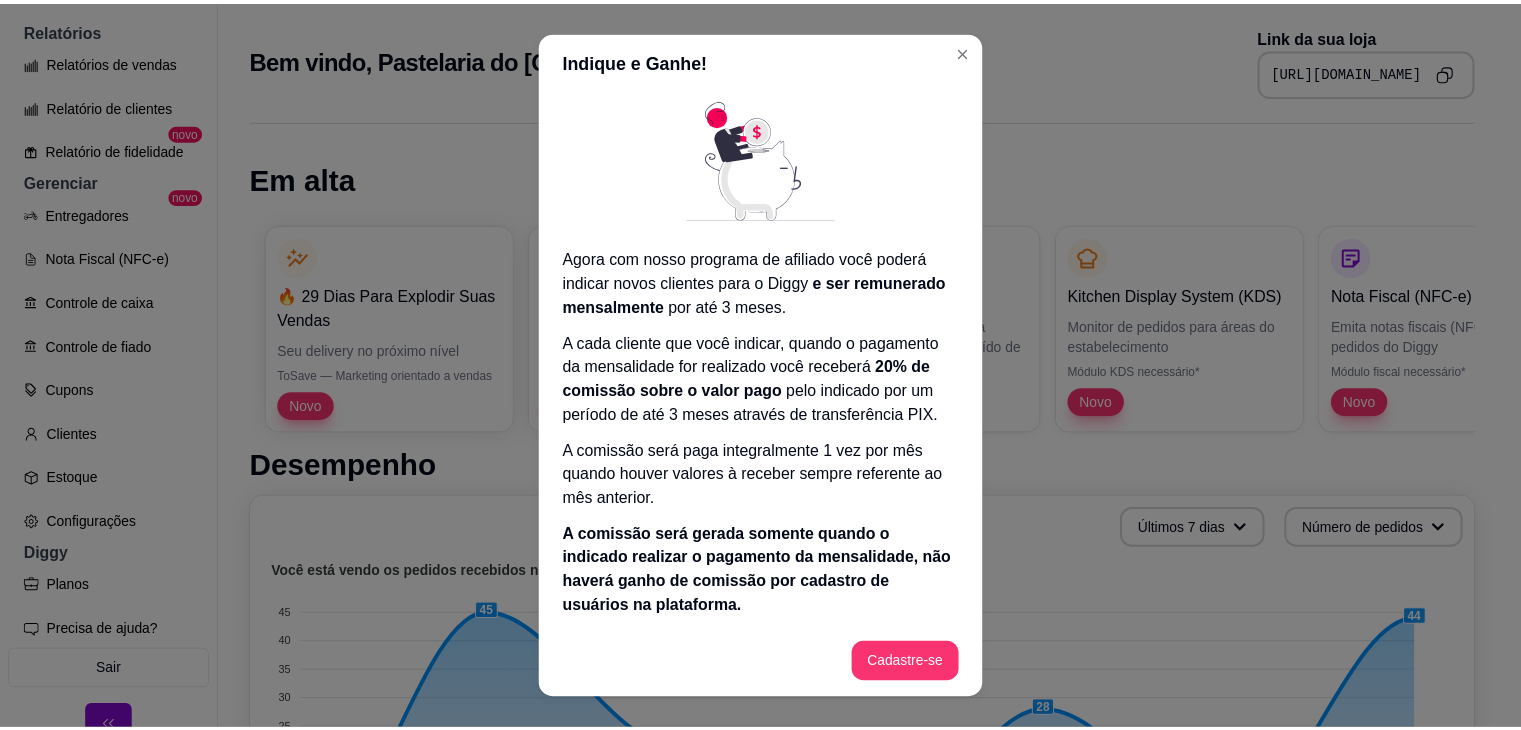 scroll, scrollTop: 33, scrollLeft: 0, axis: vertical 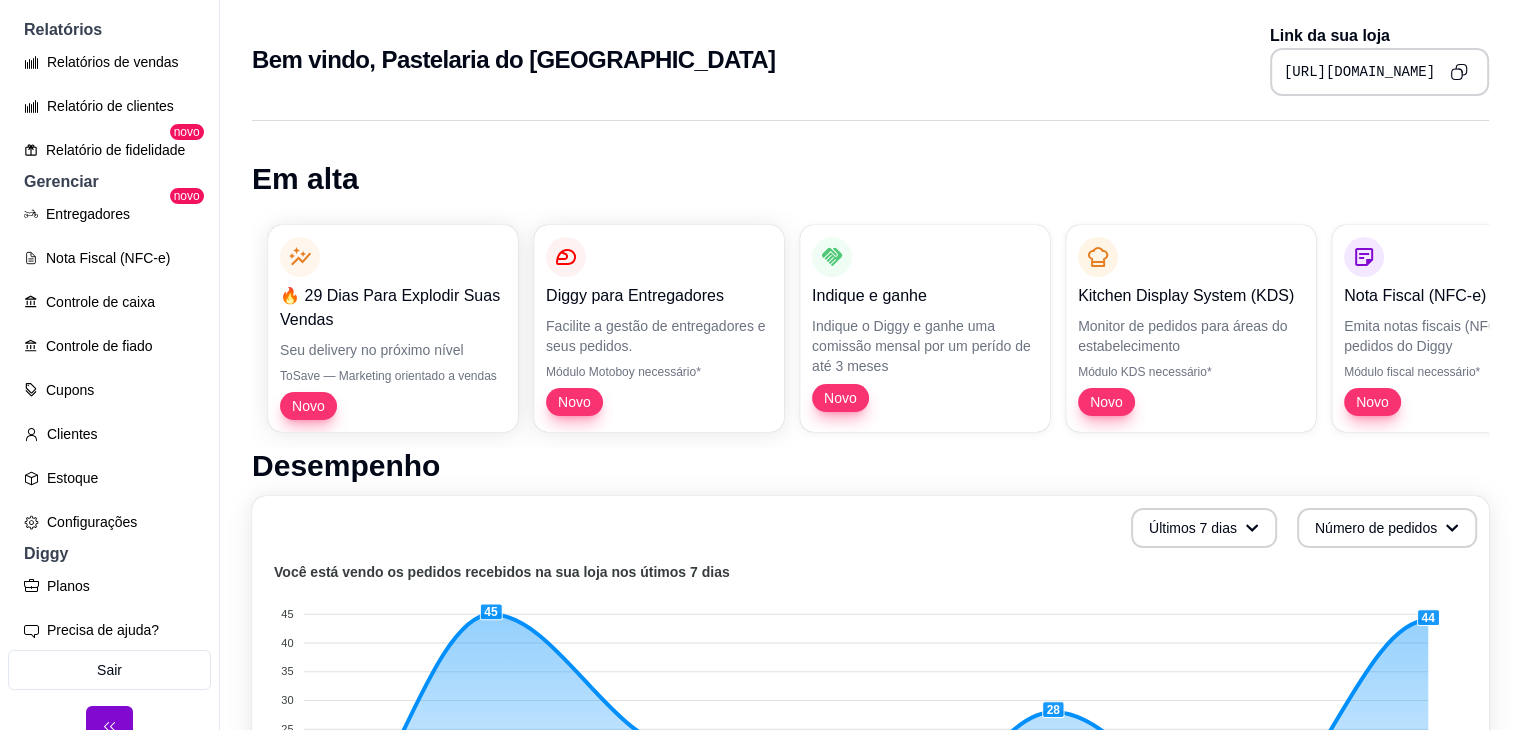 click on "🔥 29 Dias Para Explodir Suas Vendas Seu delivery no próximo nível   ToSave — Marketing orientado a vendas Novo" at bounding box center (393, 328) 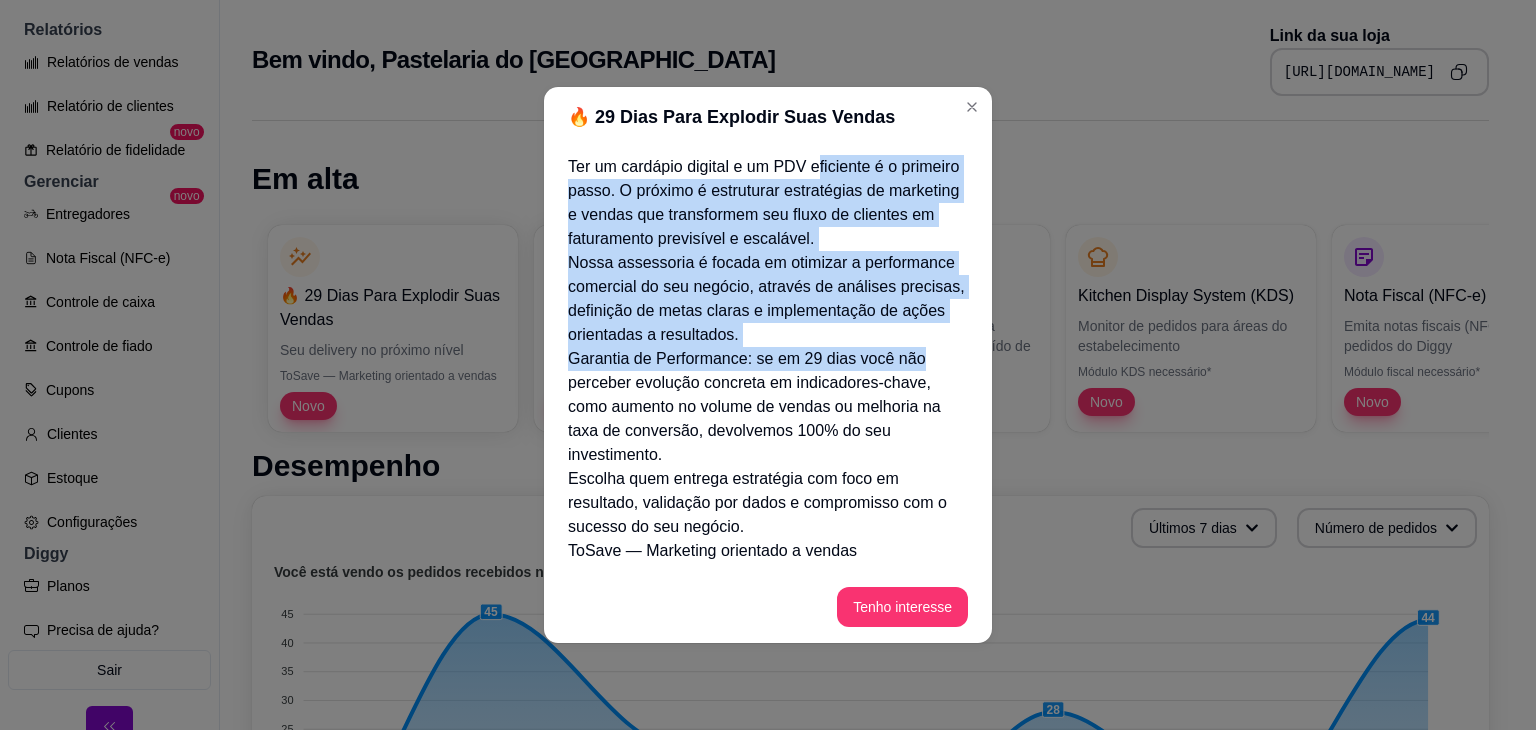 drag, startPoint x: 817, startPoint y: 165, endPoint x: 917, endPoint y: 347, distance: 207.6632 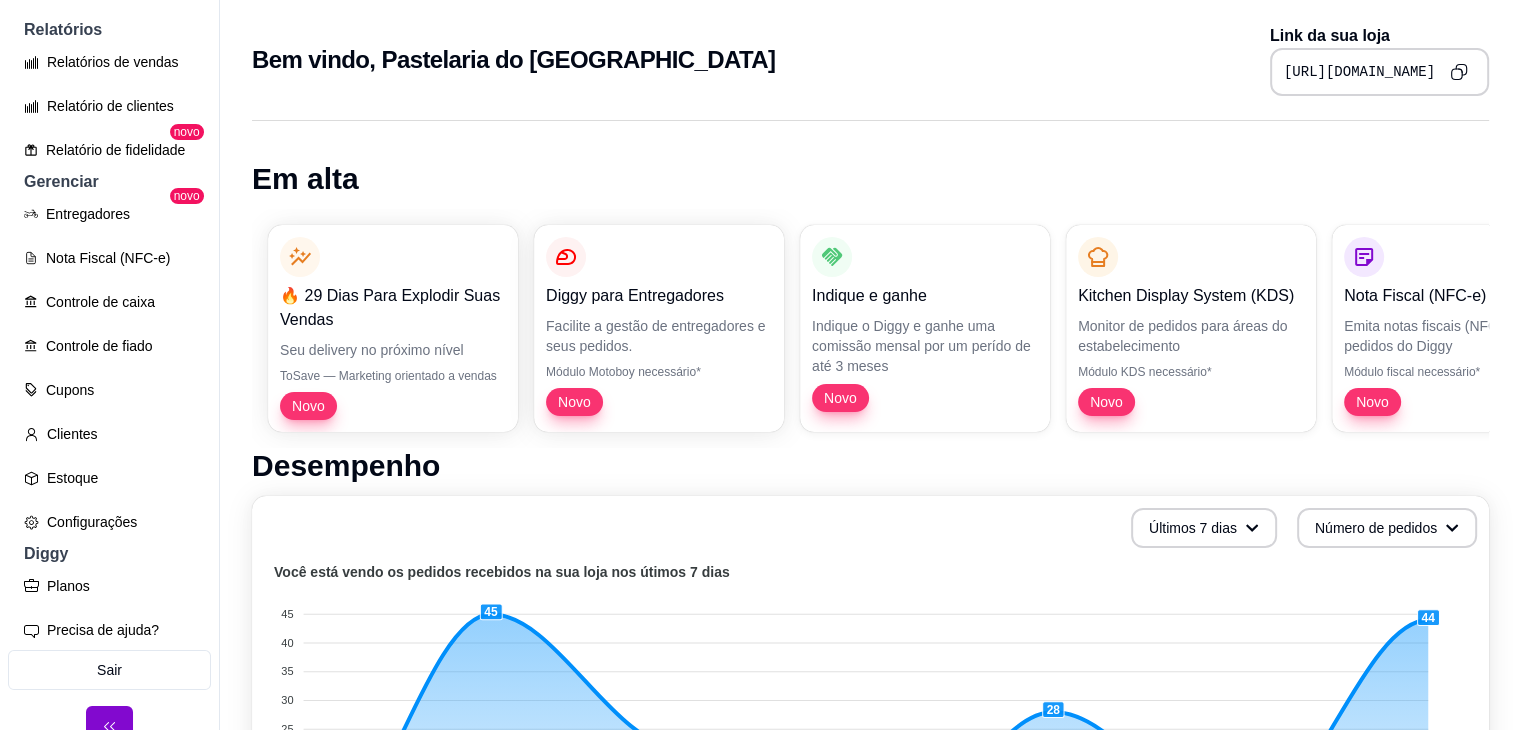 click on "🔥 29 Dias Para Explodir Suas Vendas Seu delivery no próximo nível   ToSave — Marketing orientado a vendas Novo Diggy para Entregadores Facilite a gestão de entregadores e seus pedidos. Módulo Motoboy necessário* Novo Indique e ganhe Indique o Diggy e ganhe uma comissão mensal por um perído de até 3 meses Novo Kitchen Display System (KDS) Monitor de pedidos para áreas do estabelecimento Módulo KDS necessário* Novo Nota Fiscal (NFC-e) Emita notas fiscais (NFC-e) do seus pedidos do Diggy Módulo fiscal necessário* Novo Controle de Fiado Registre as suas vendas em fiado e tenha o controle das contas de cada cliente Novo Robô de Atendimento Otimize o atendimento dos seus pedidos vindos do WhatsApp com nosso robô Disponível para Windows 10 ou superior" at bounding box center (870, 328) 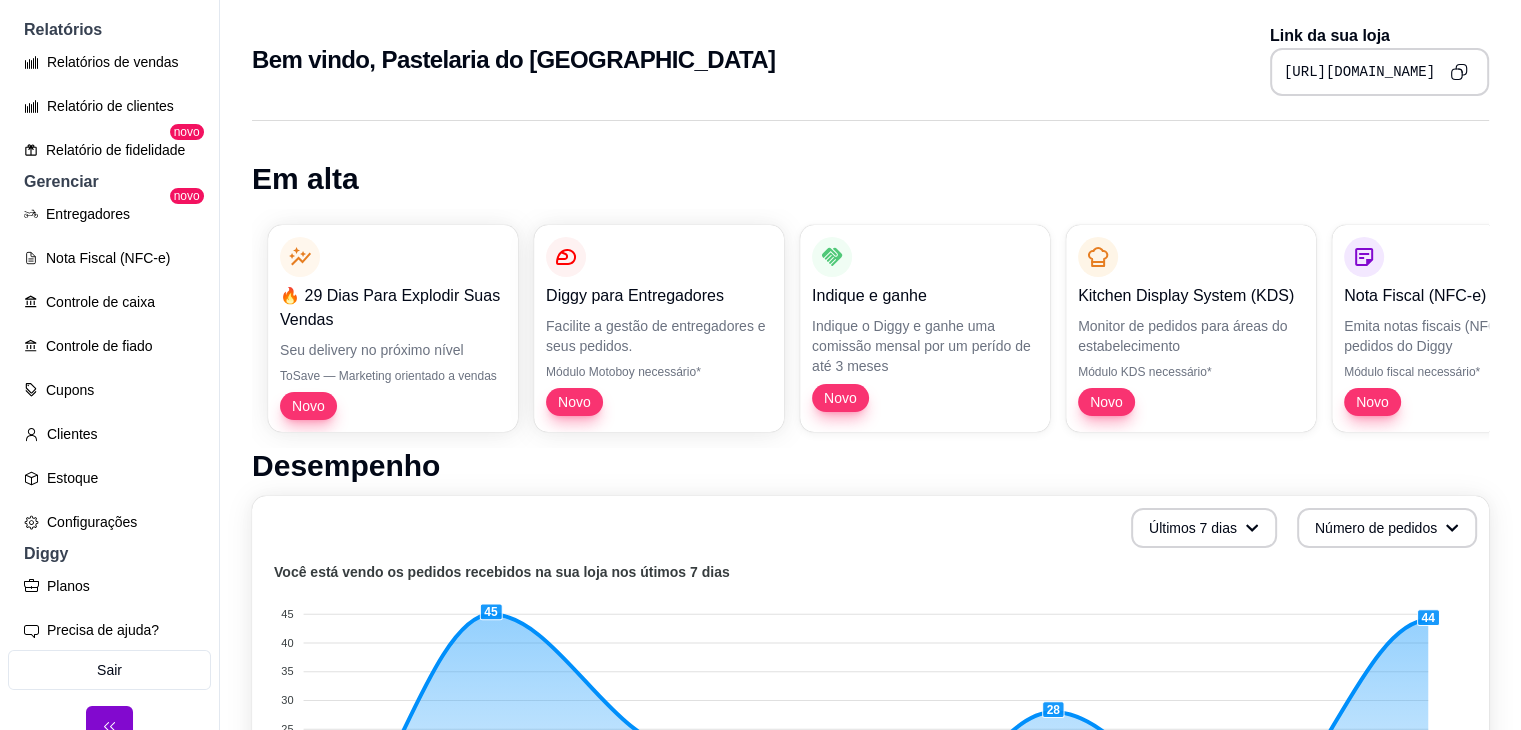 click on "🔥 29 Dias Para Explodir Suas Vendas Seu delivery no próximo nível   ToSave — Marketing orientado a vendas Novo Diggy para Entregadores Facilite a gestão de entregadores e seus pedidos. Módulo Motoboy necessário* Novo Indique e ganhe Indique o Diggy e ganhe uma comissão mensal por um perído de até 3 meses Novo Kitchen Display System (KDS) Monitor de pedidos para áreas do estabelecimento Módulo KDS necessário* Novo Nota Fiscal (NFC-e) Emita notas fiscais (NFC-e) do seus pedidos do Diggy Módulo fiscal necessário* Novo Controle de Fiado Registre as suas vendas em fiado e tenha o controle das contas de cada cliente Novo Robô de Atendimento Otimize o atendimento dos seus pedidos vindos do WhatsApp com nosso robô Disponível para Windows 10 ou superior" at bounding box center (870, 328) 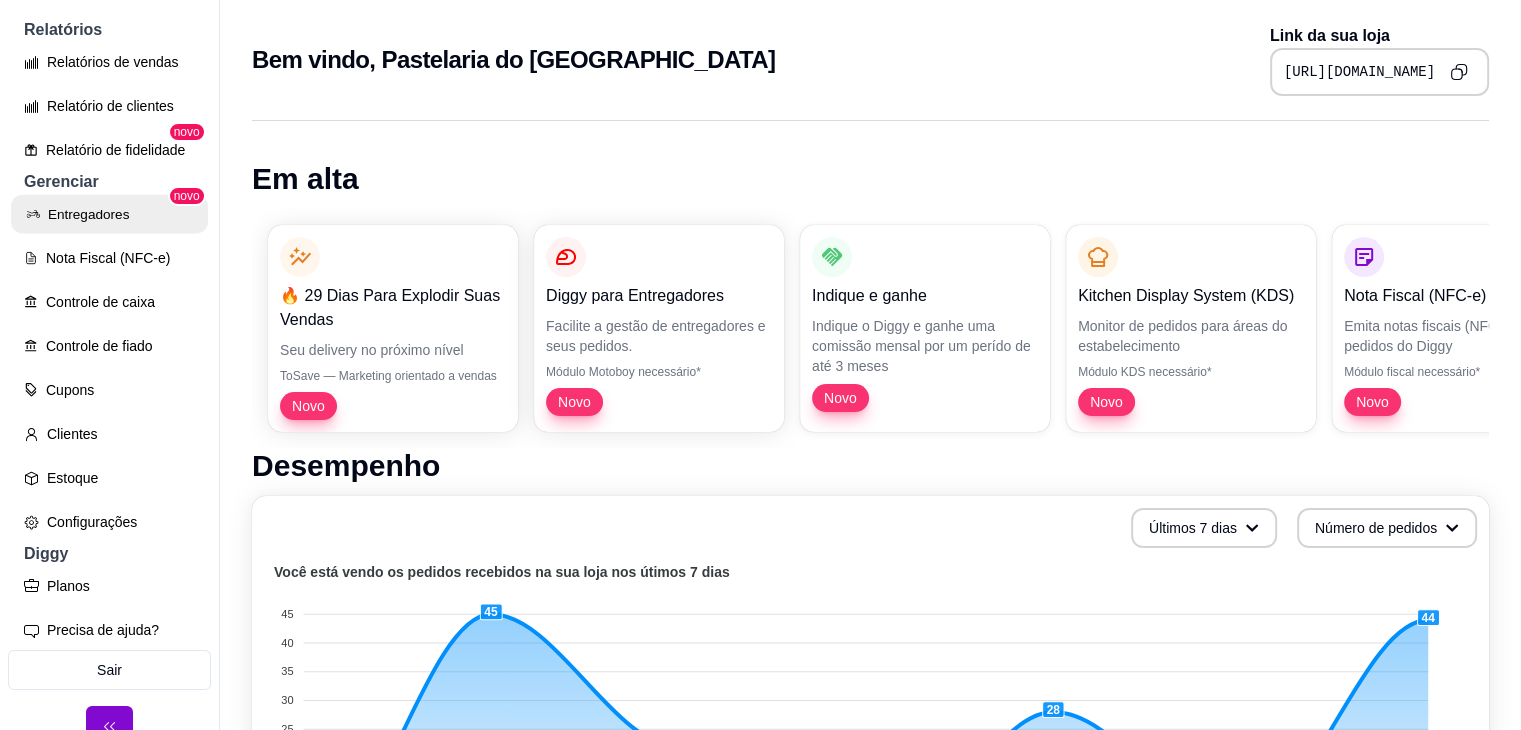 click on "Entregadores" at bounding box center (109, 214) 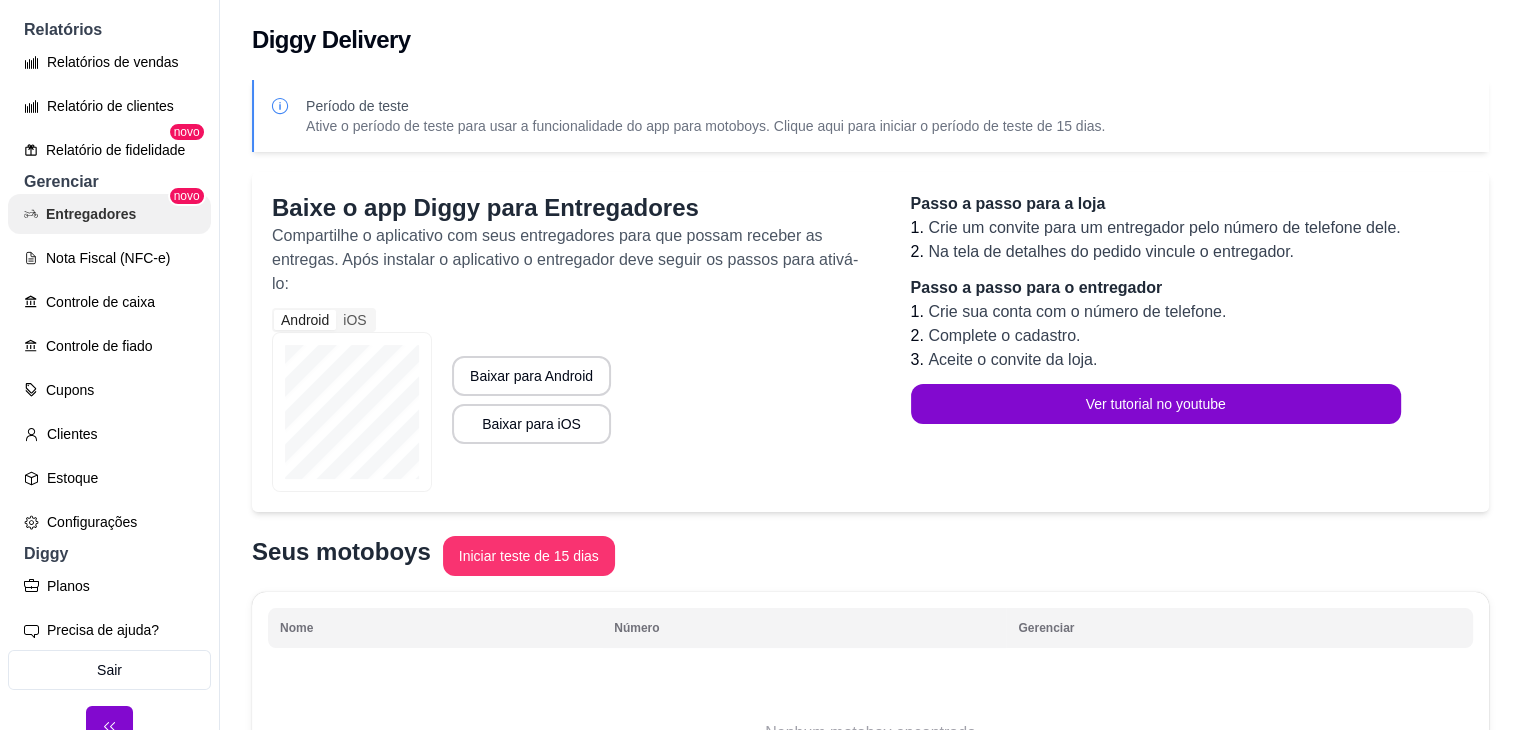 click on "Entregadores" at bounding box center (109, 214) 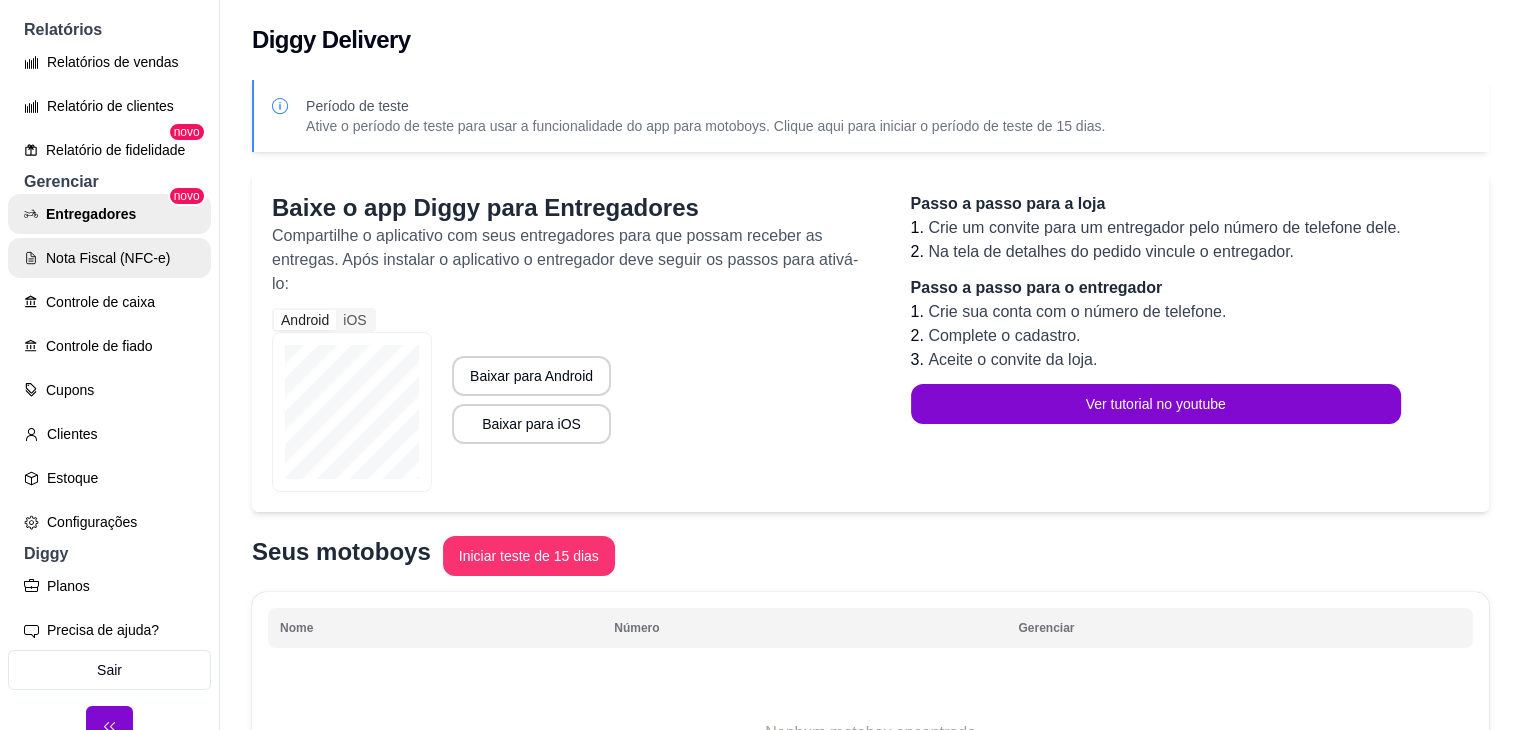 click on "Nota Fiscal (NFC-e)" at bounding box center [109, 258] 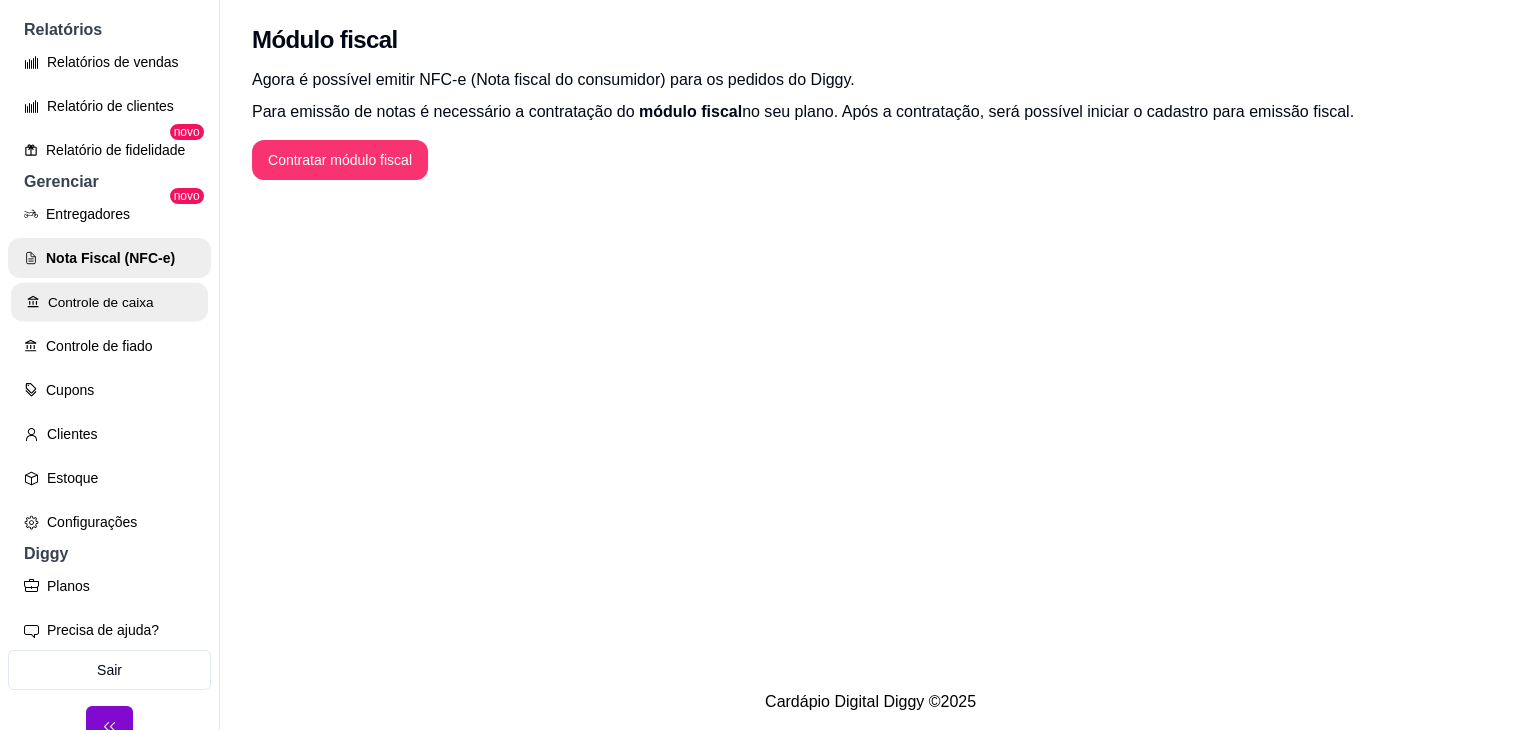 click on "Controle de caixa" at bounding box center (109, 302) 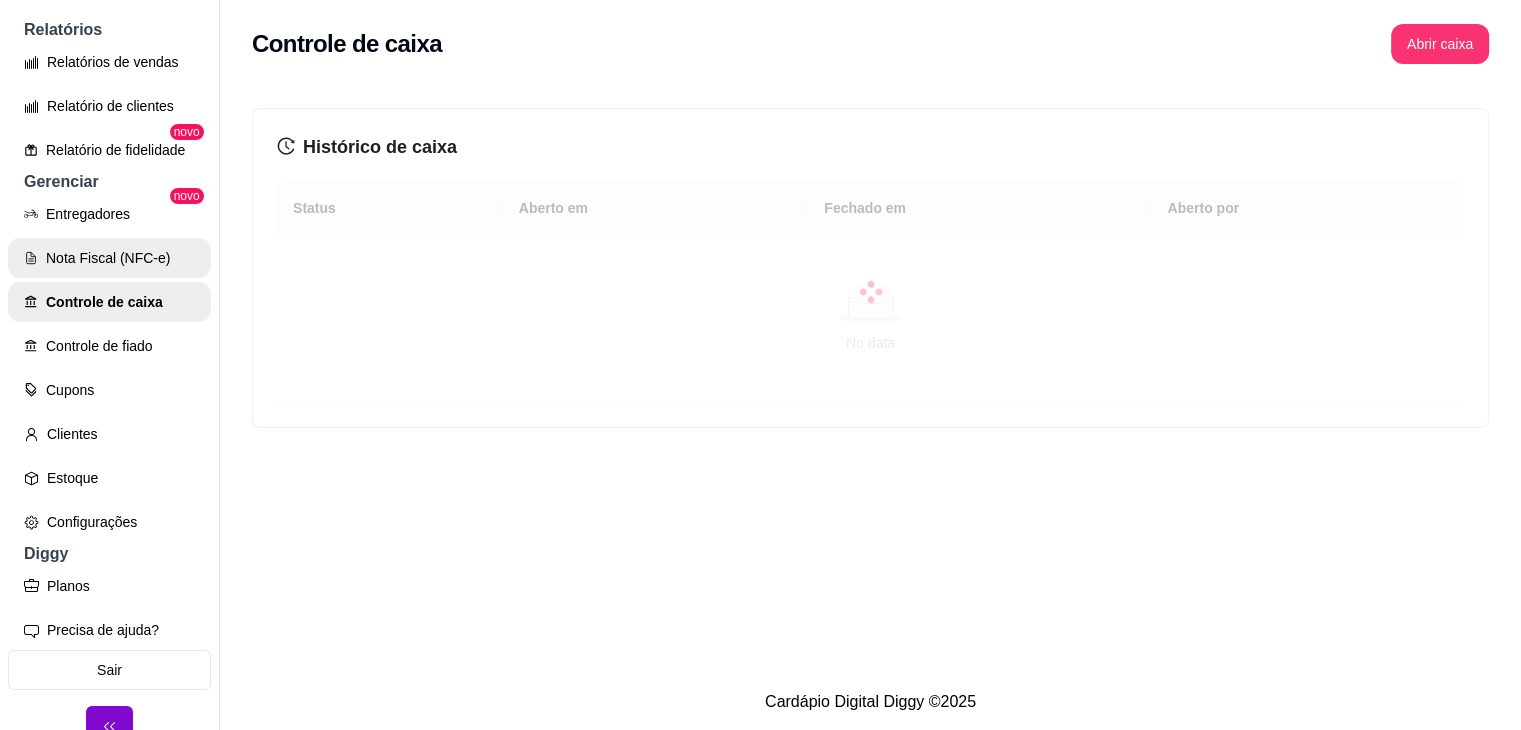 click on "Nota Fiscal (NFC-e)" at bounding box center [109, 258] 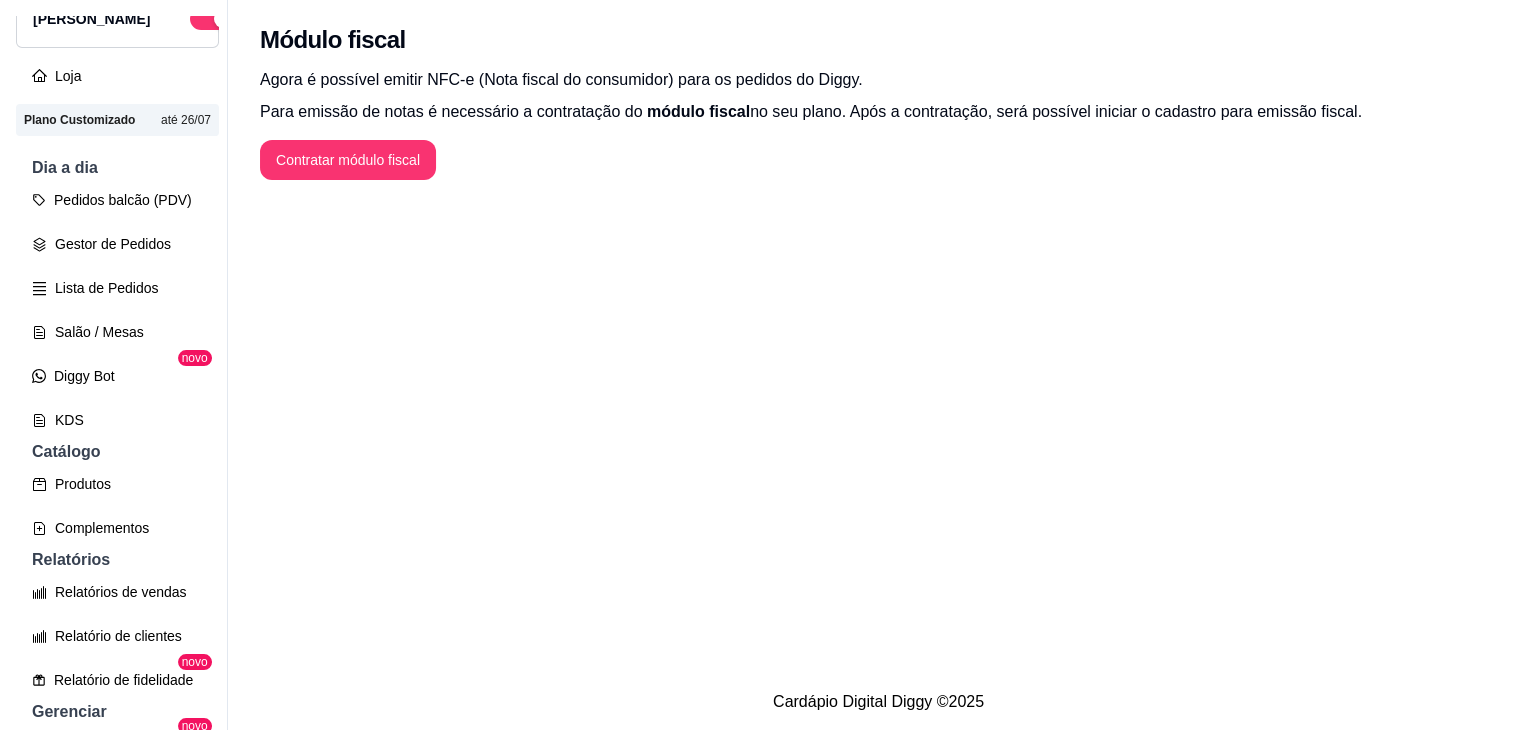scroll, scrollTop: 0, scrollLeft: 0, axis: both 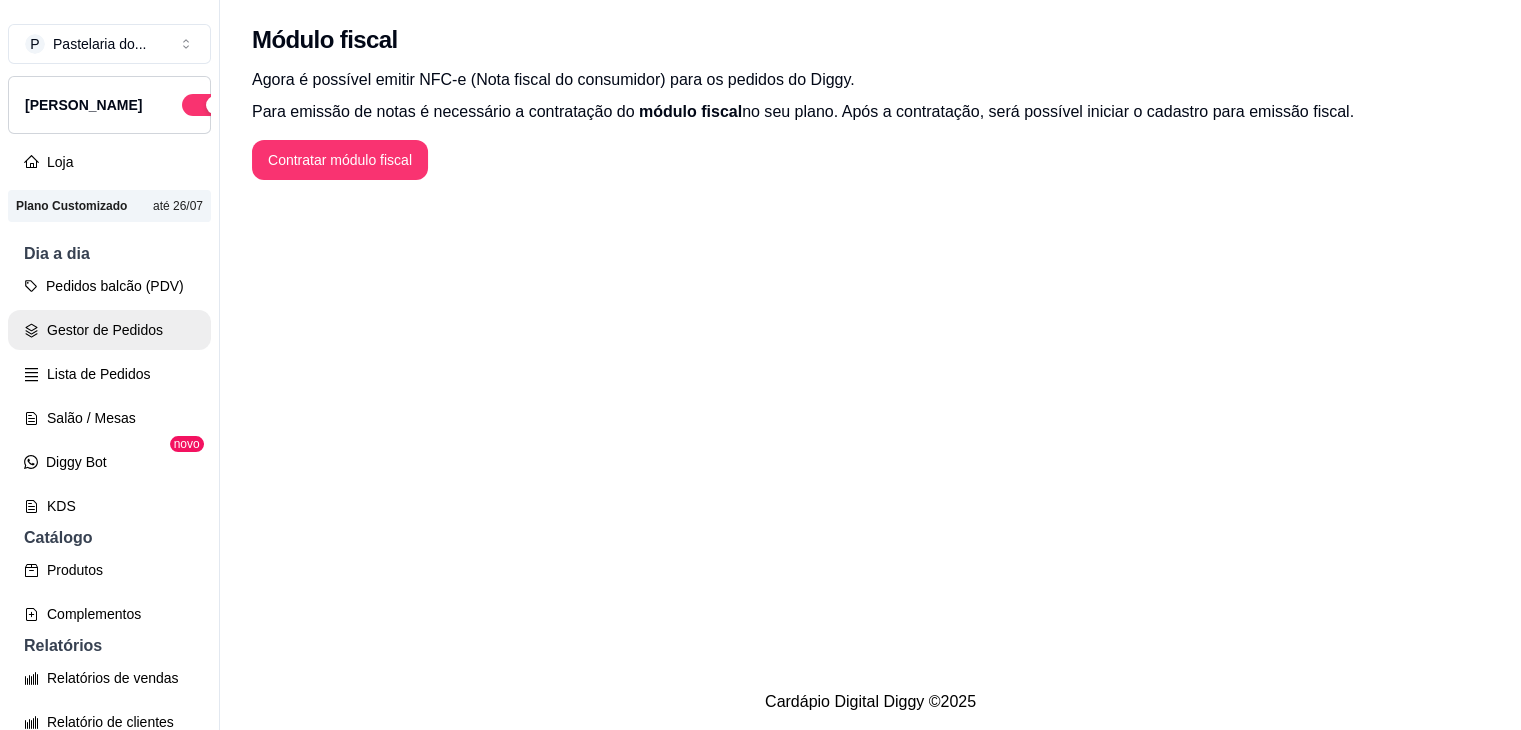 click on "Gestor de Pedidos" at bounding box center [109, 330] 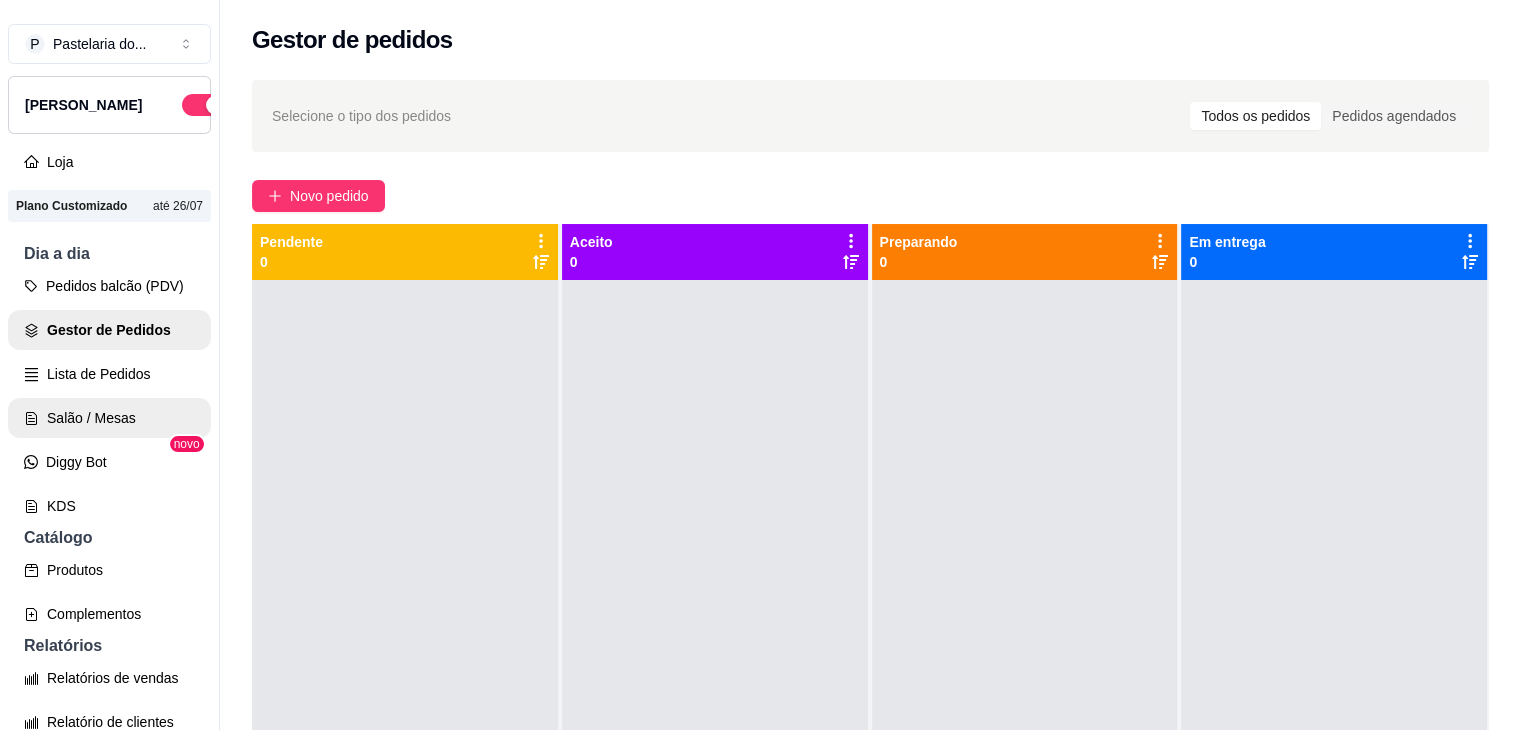 click on "Salão / Mesas" at bounding box center (109, 418) 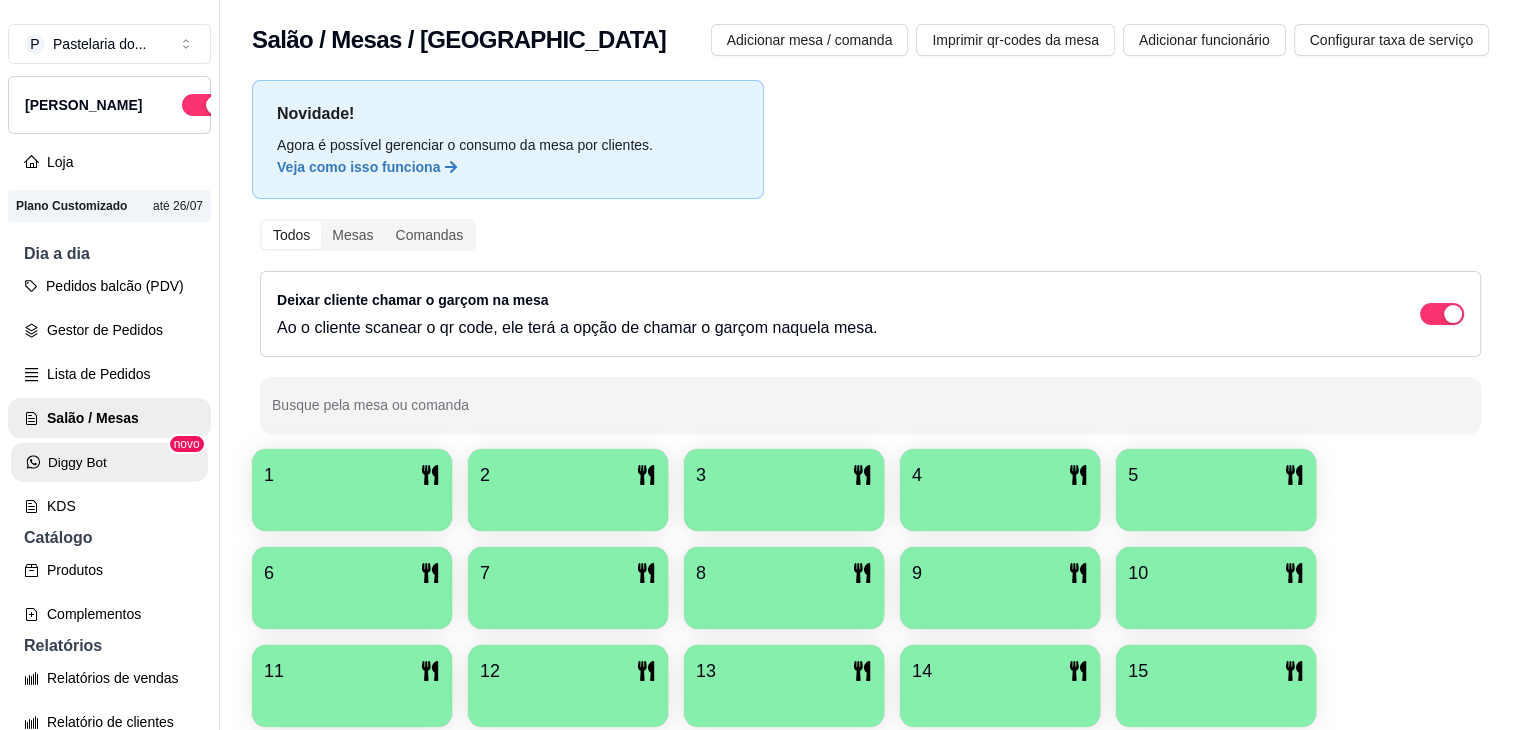 click on "Diggy Bot" at bounding box center [109, 462] 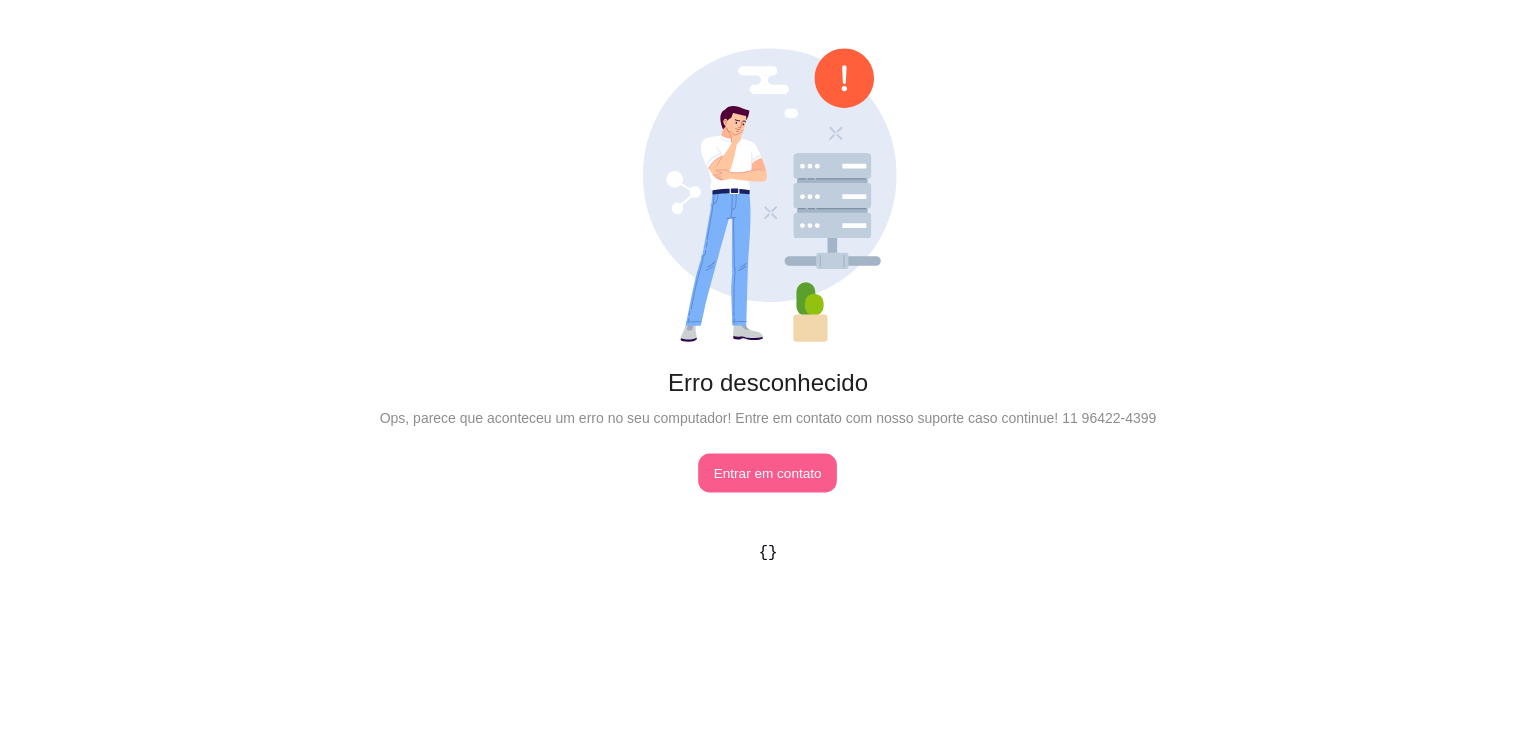 click on "Entrar em contato" at bounding box center (768, 473) 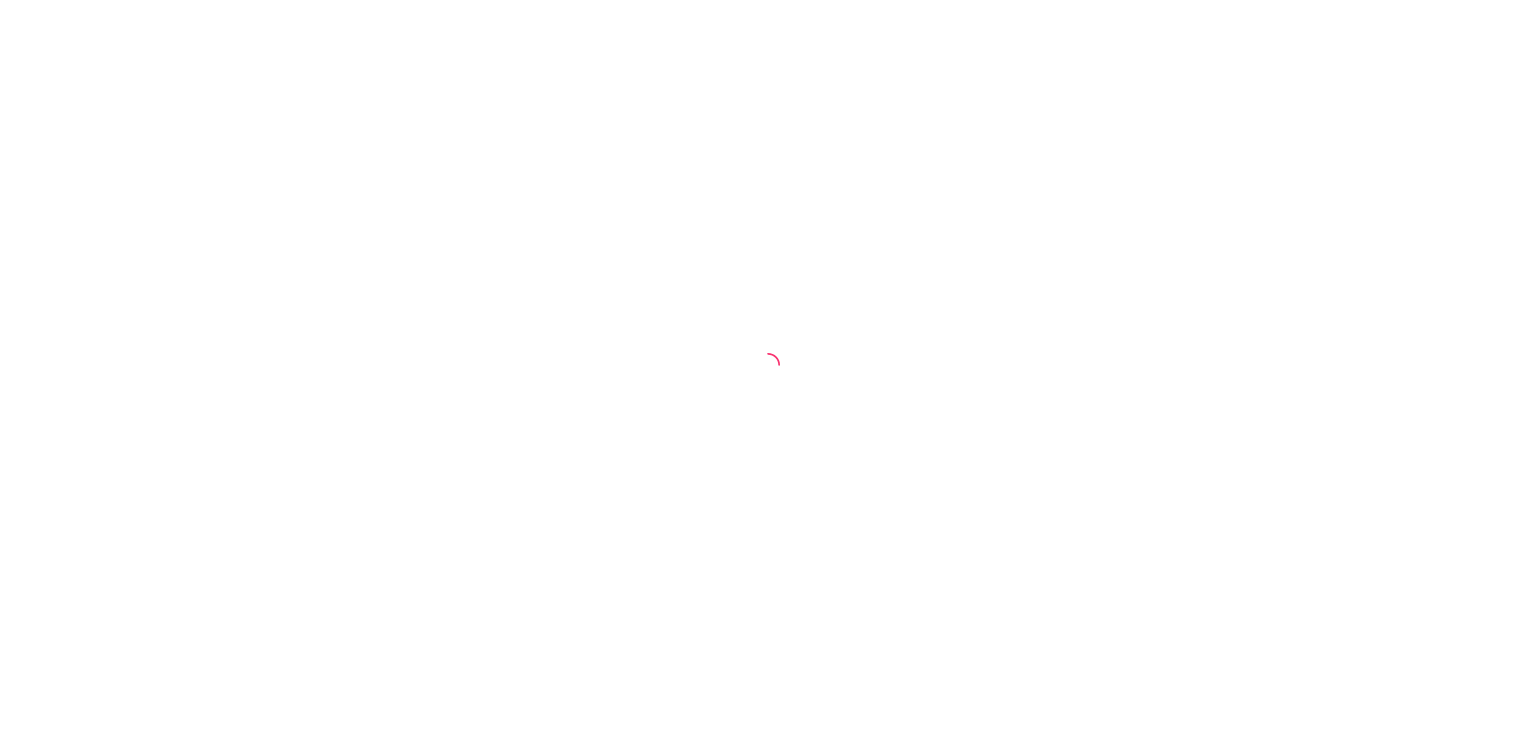 scroll, scrollTop: 0, scrollLeft: 0, axis: both 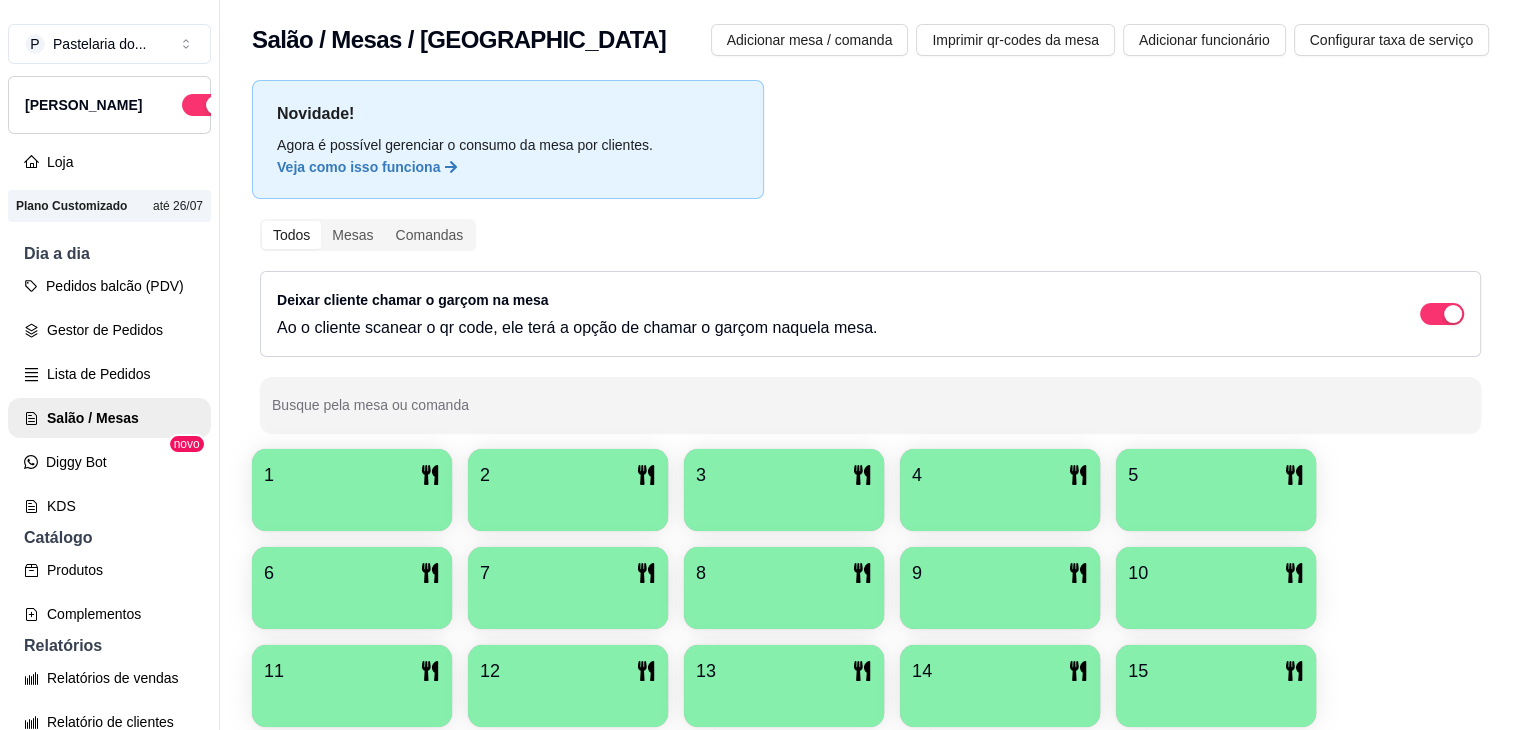 click on "1" at bounding box center [352, 475] 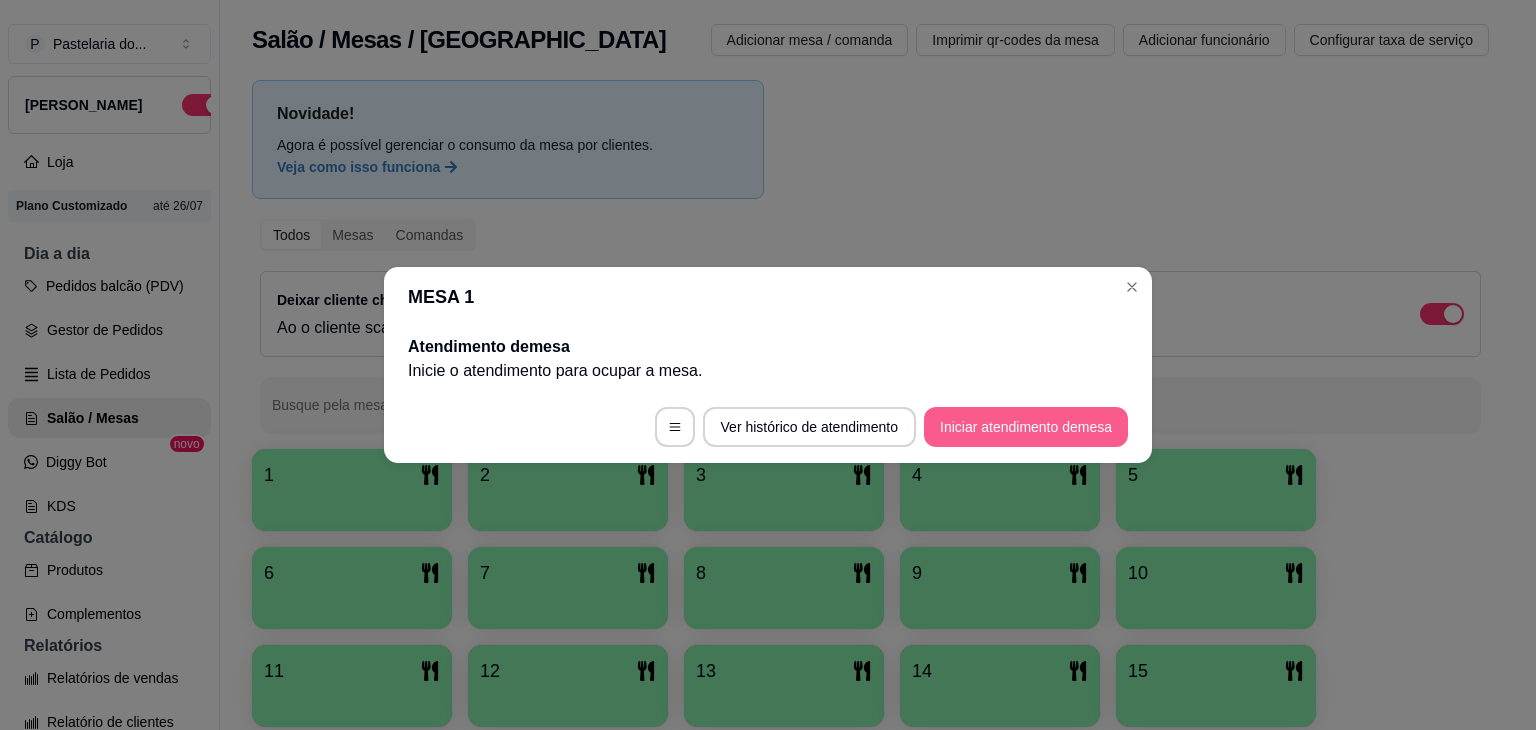 click on "Iniciar atendimento de  mesa" at bounding box center [1026, 427] 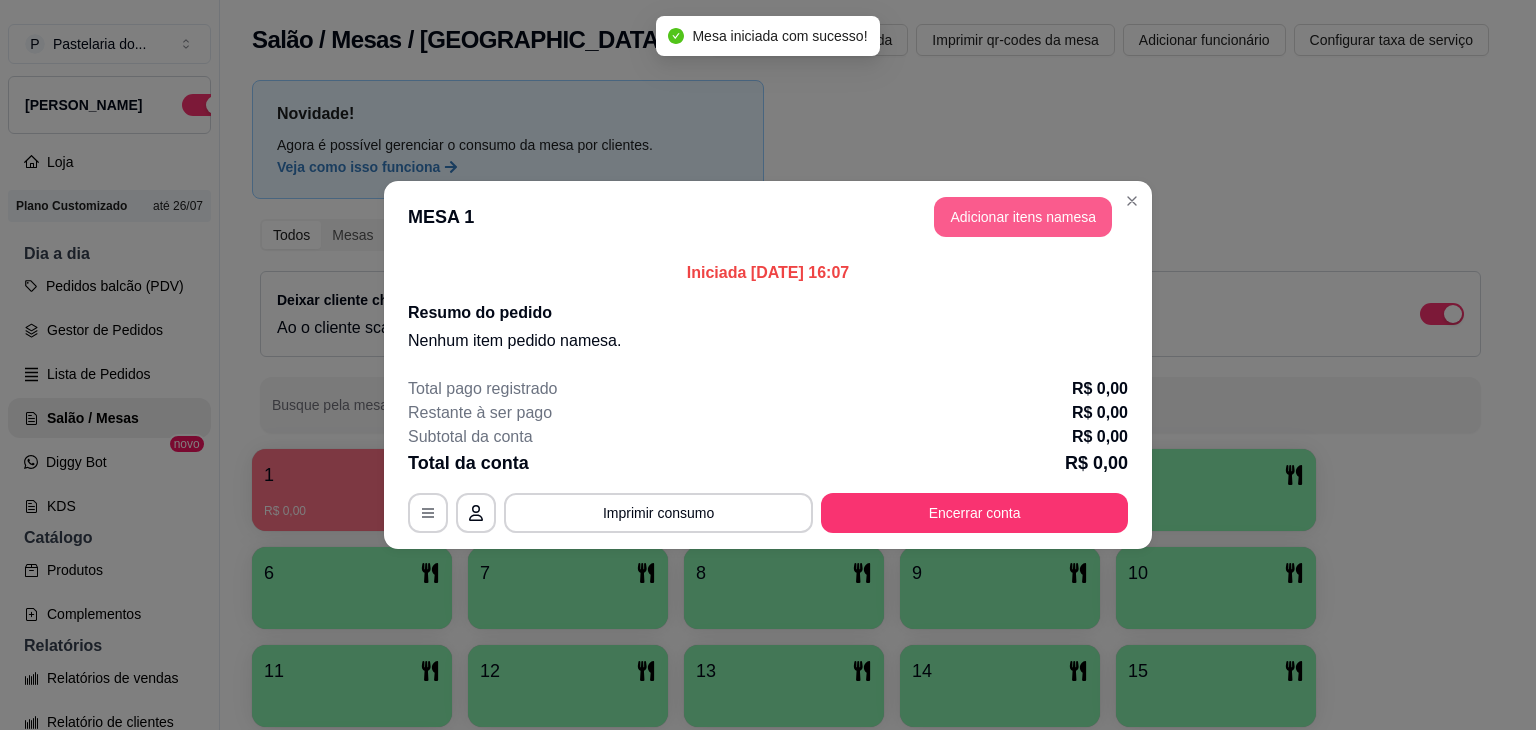 click on "Adicionar itens na  mesa" at bounding box center [1023, 217] 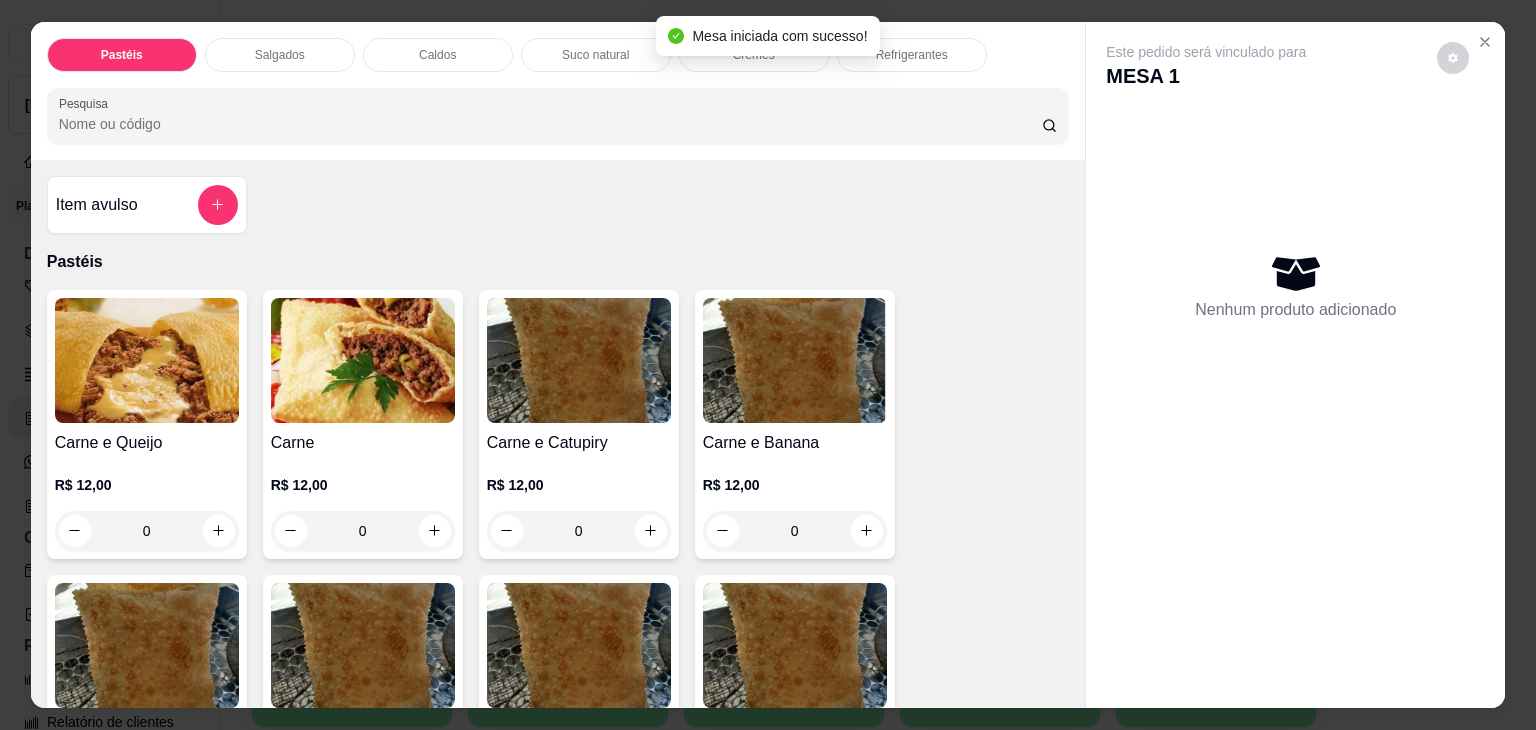 click at bounding box center (363, 360) 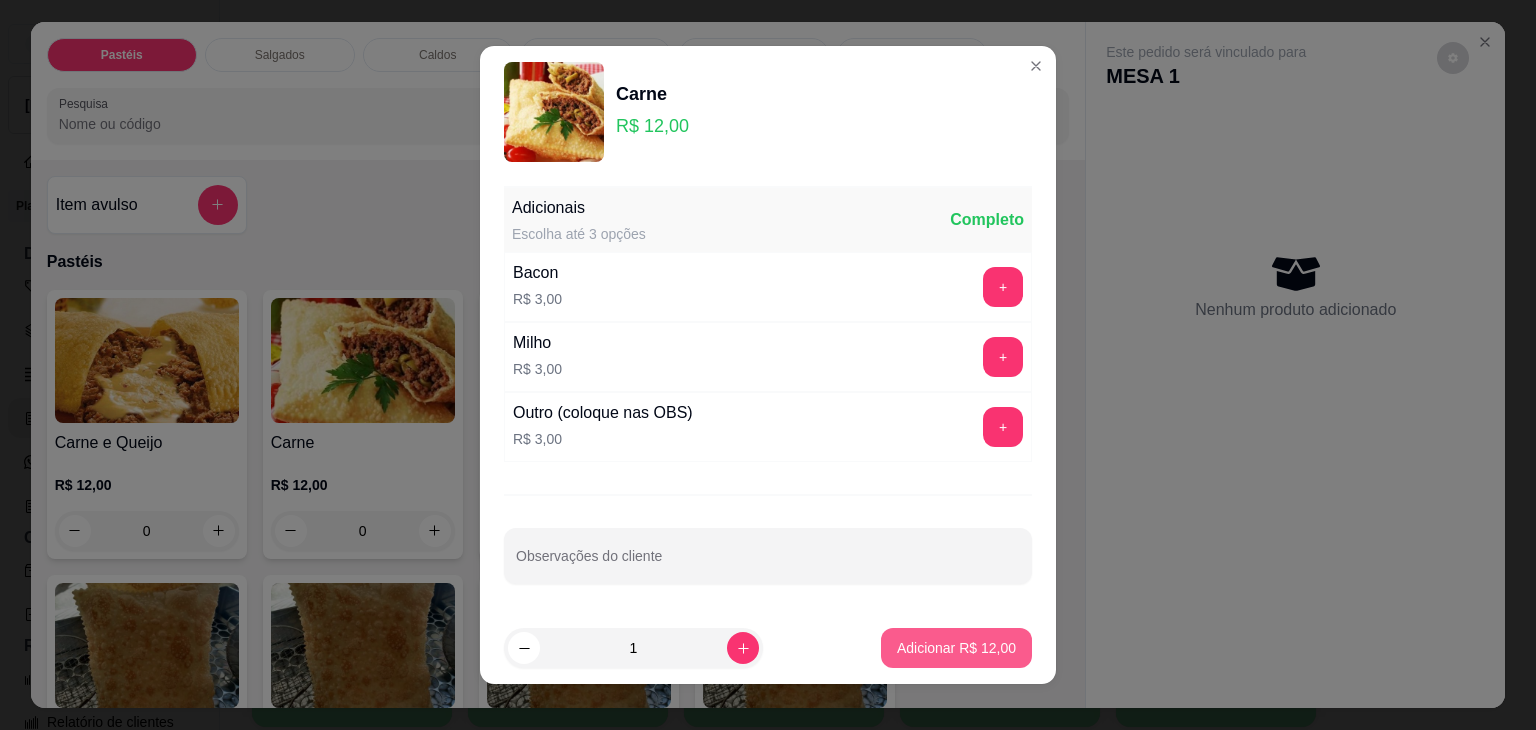 click on "Adicionar   R$ 12,00" at bounding box center (956, 648) 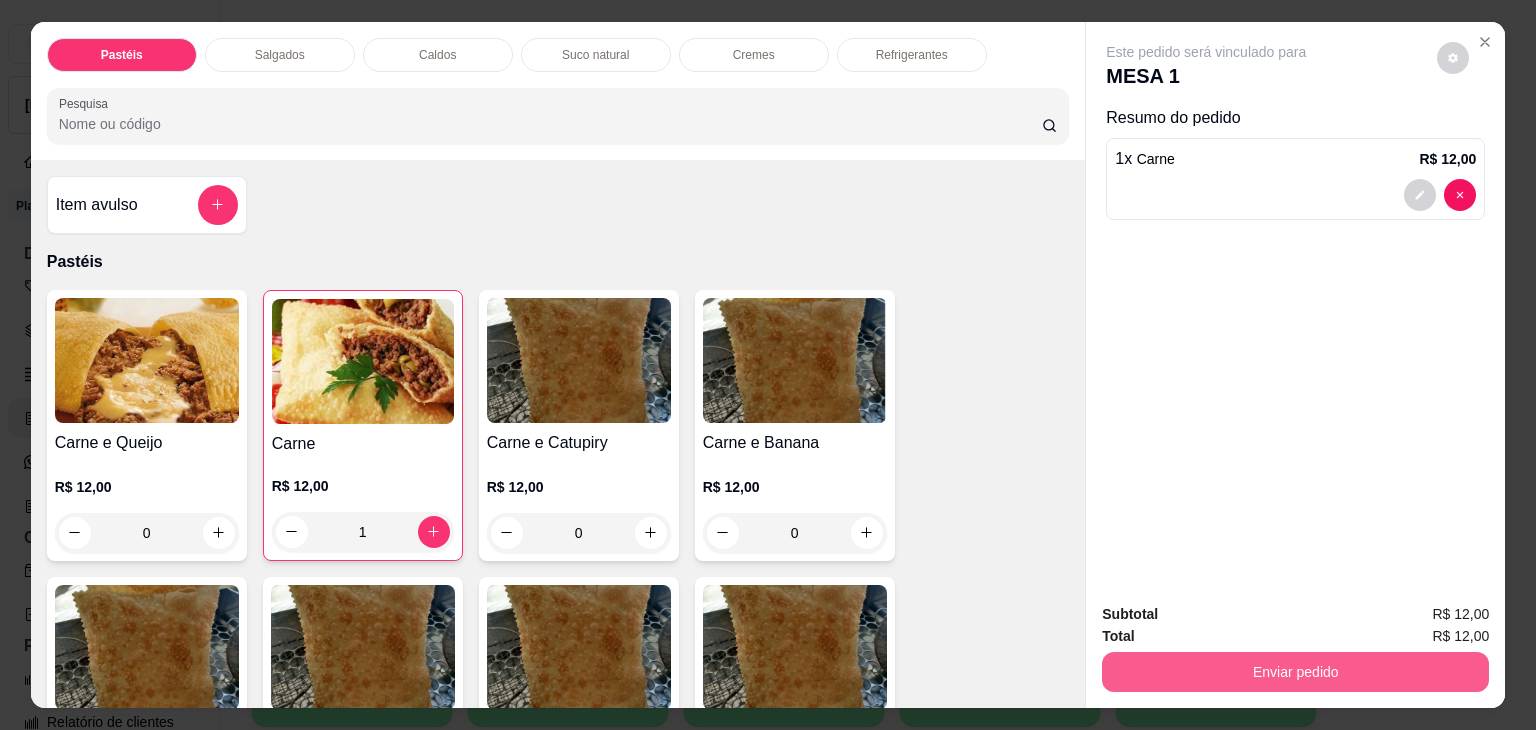 click on "Enviar pedido" at bounding box center (1295, 672) 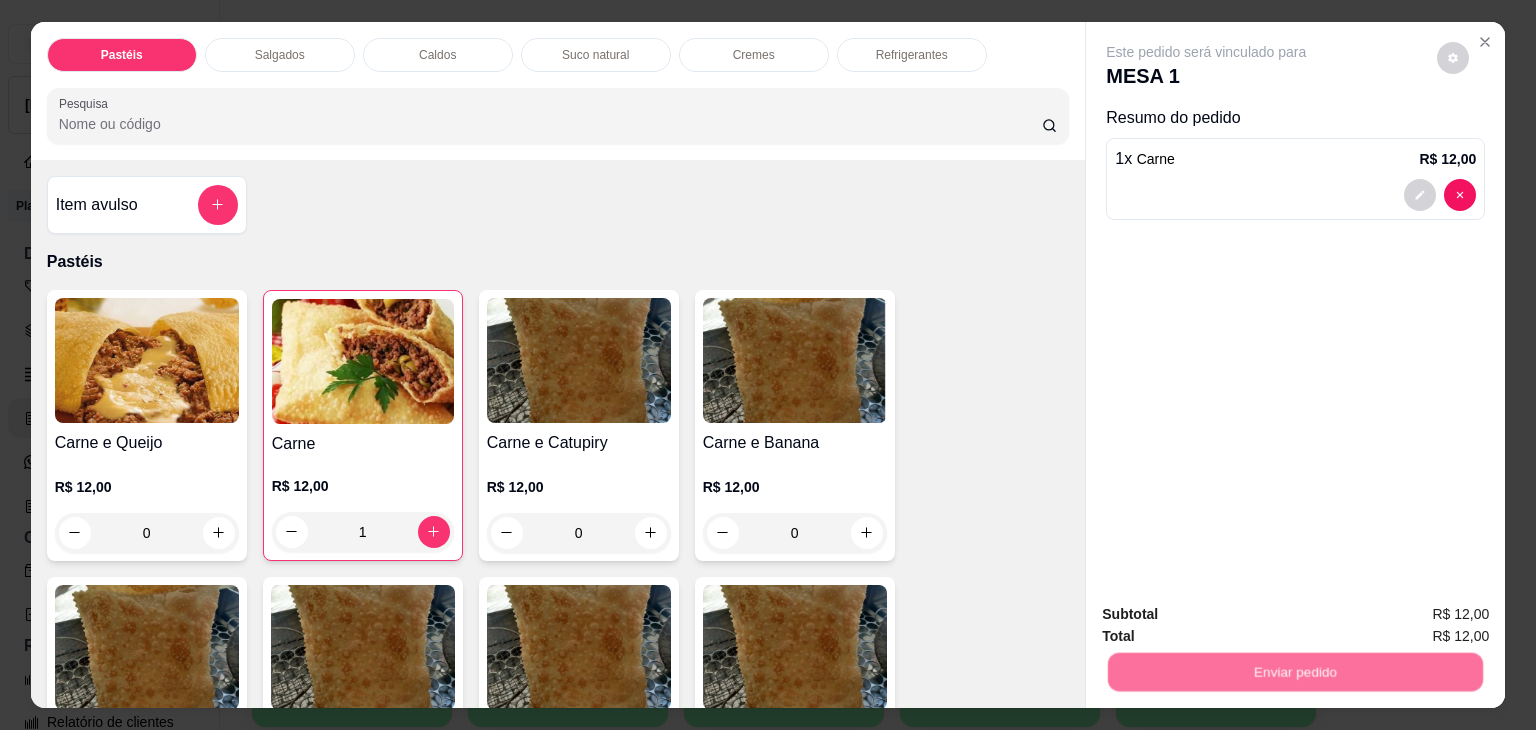 click on "Não registrar e enviar pedido" at bounding box center (1229, 614) 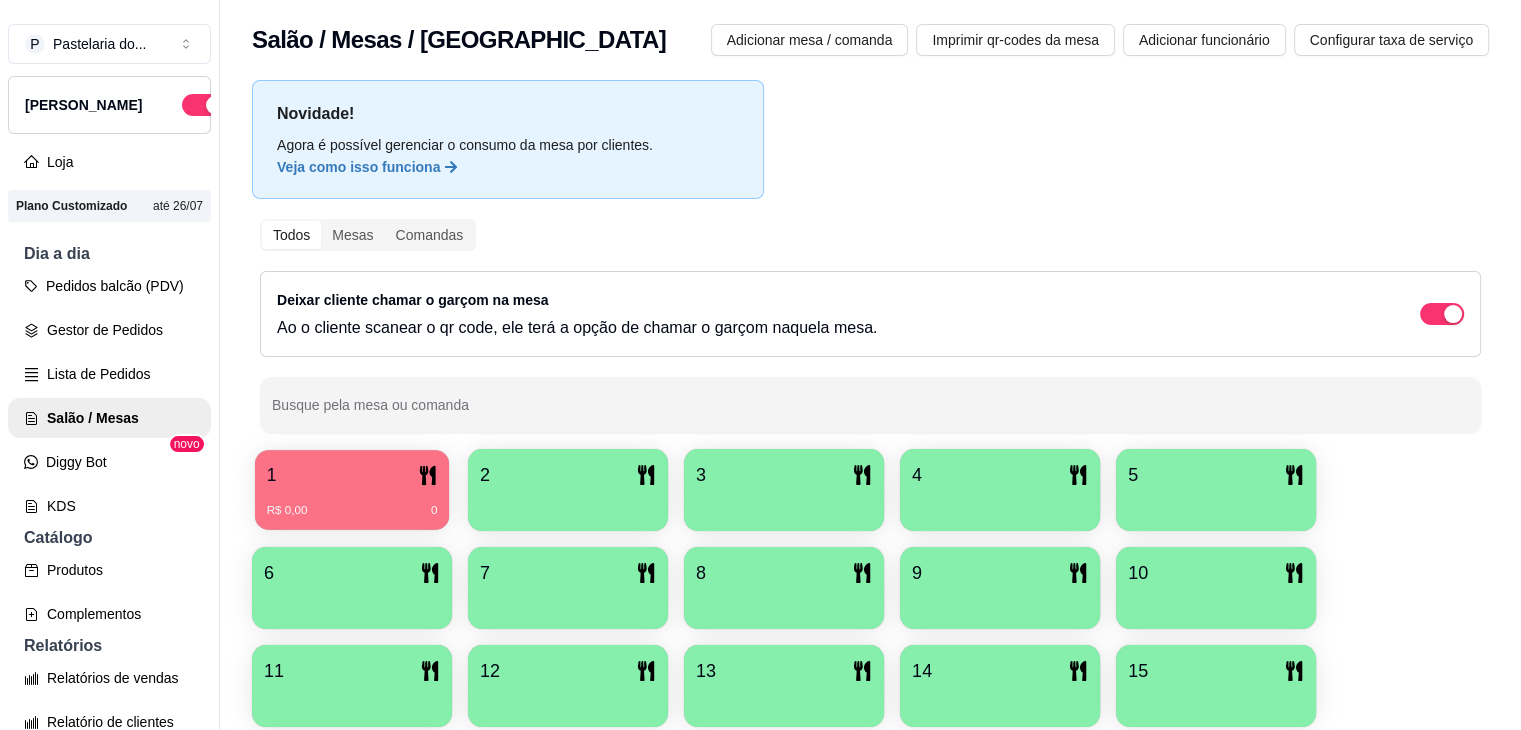 click on "R$ 0,00 0" at bounding box center (352, 503) 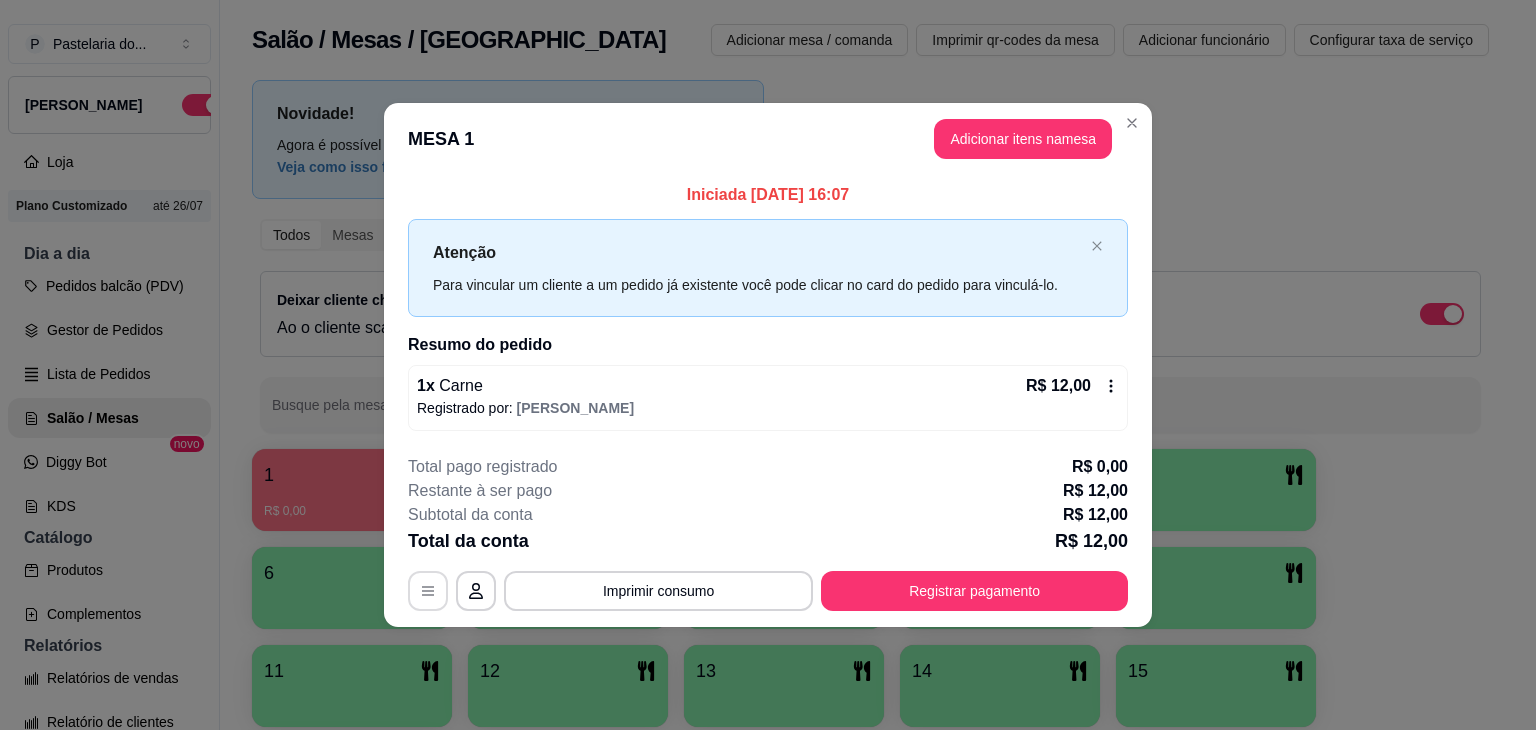click at bounding box center [428, 591] 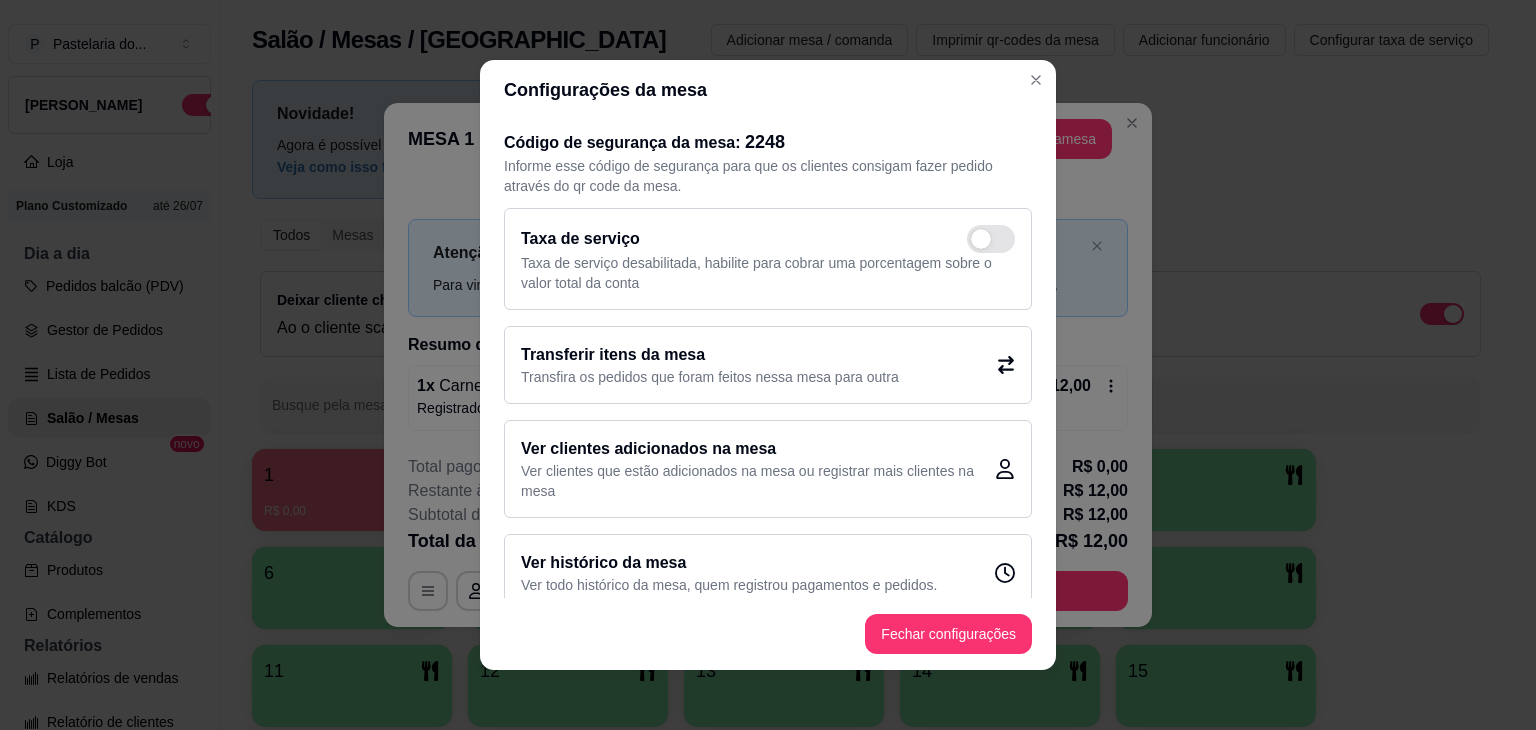 click on "Transfira os pedidos que foram feitos nessa mesa para outra" at bounding box center [710, 377] 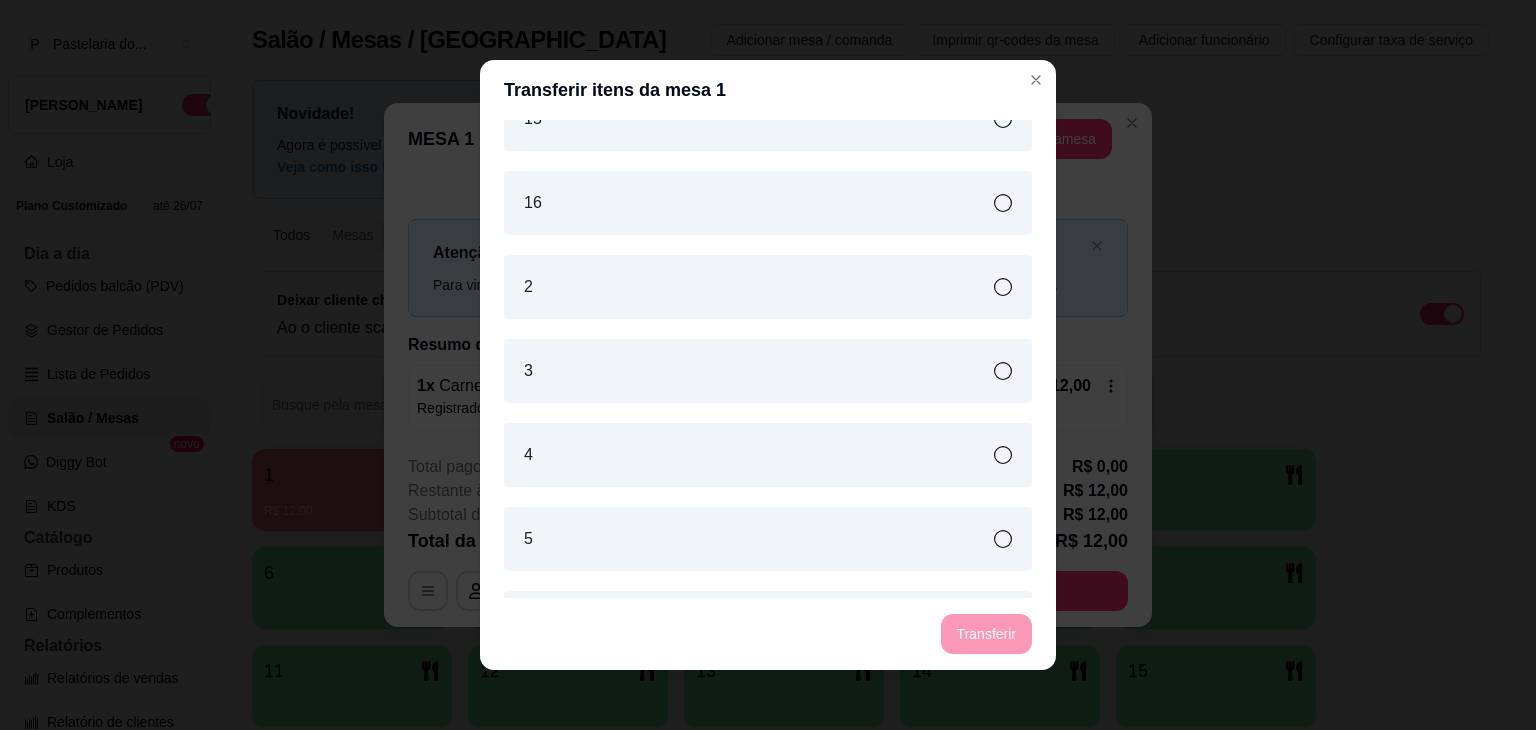 scroll, scrollTop: 500, scrollLeft: 0, axis: vertical 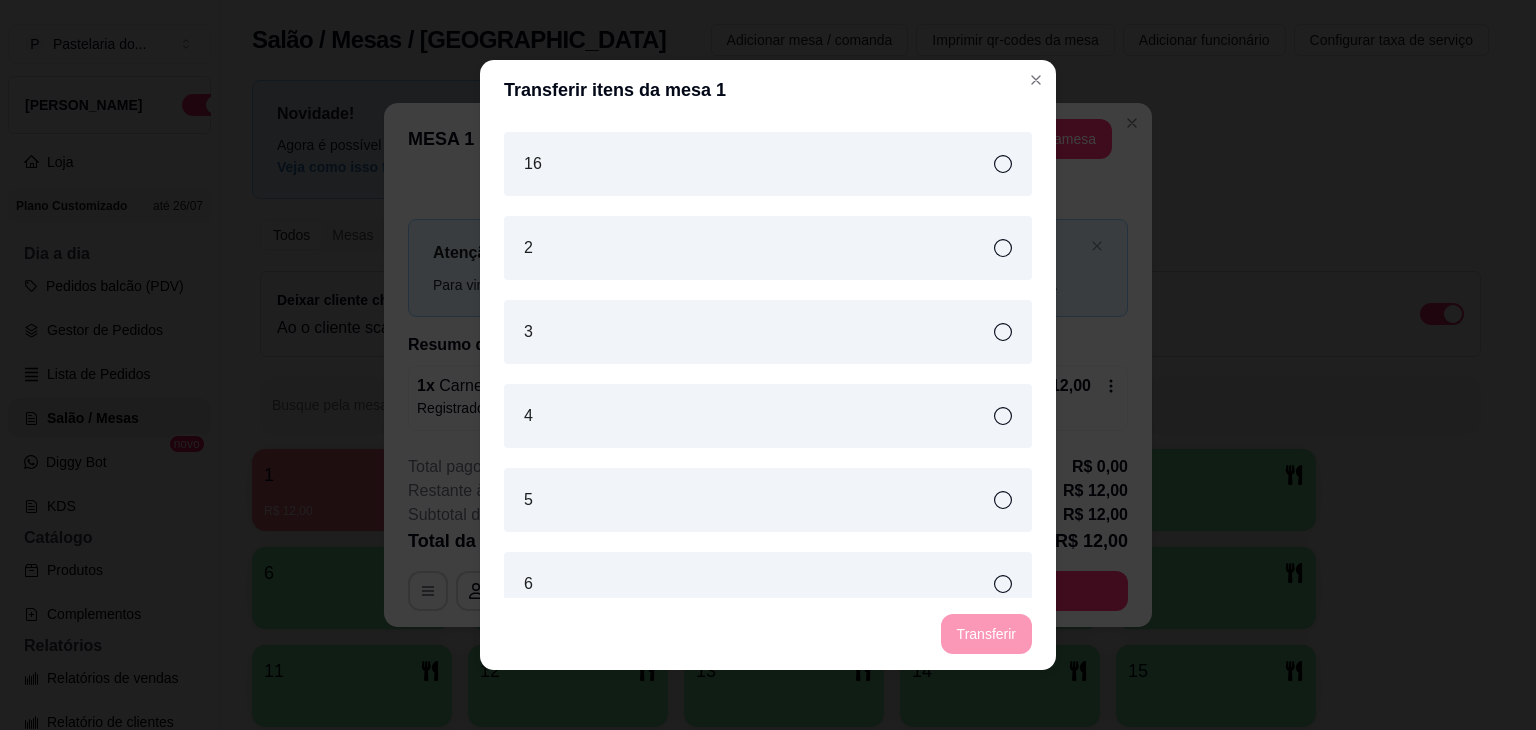 click on "3" at bounding box center (768, 332) 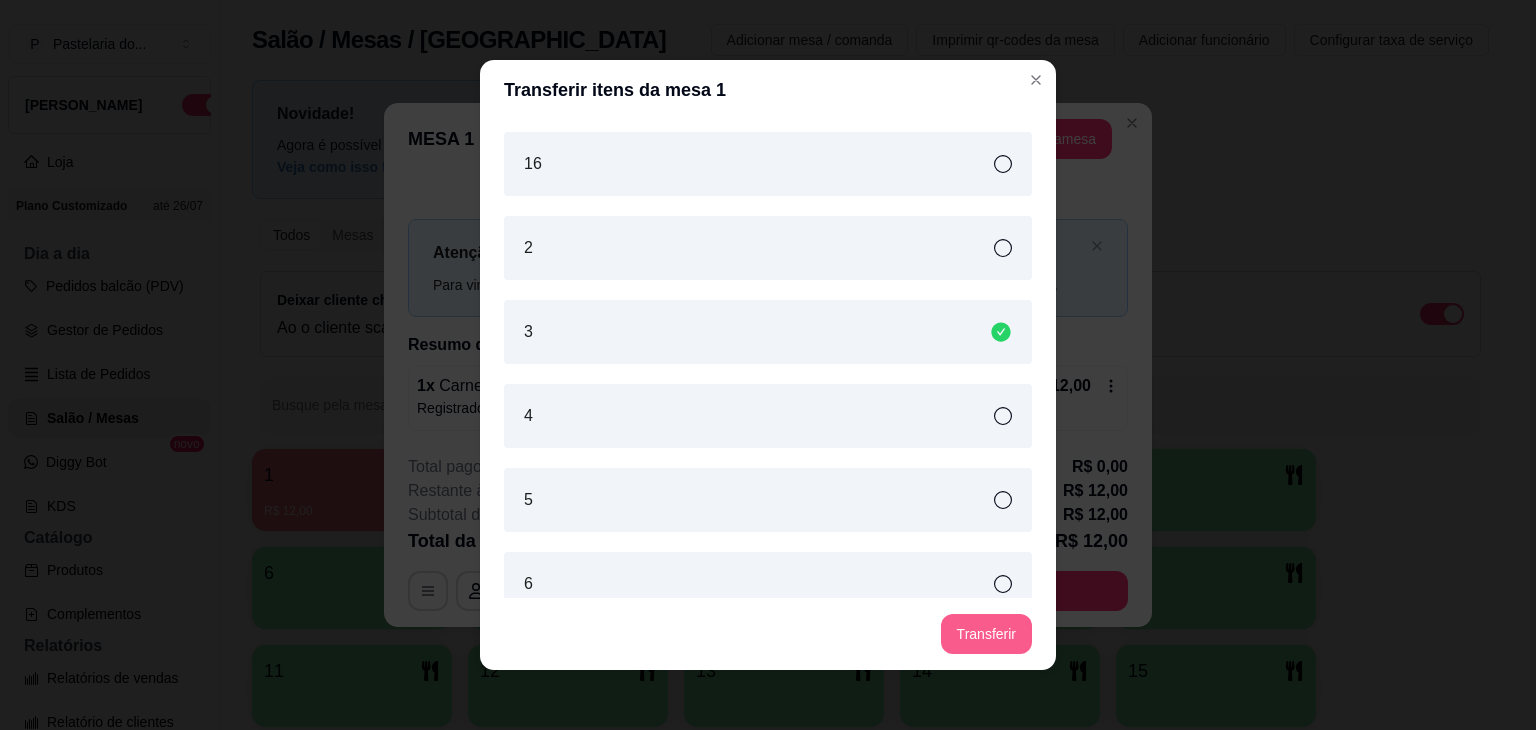click on "Transferir" at bounding box center (986, 634) 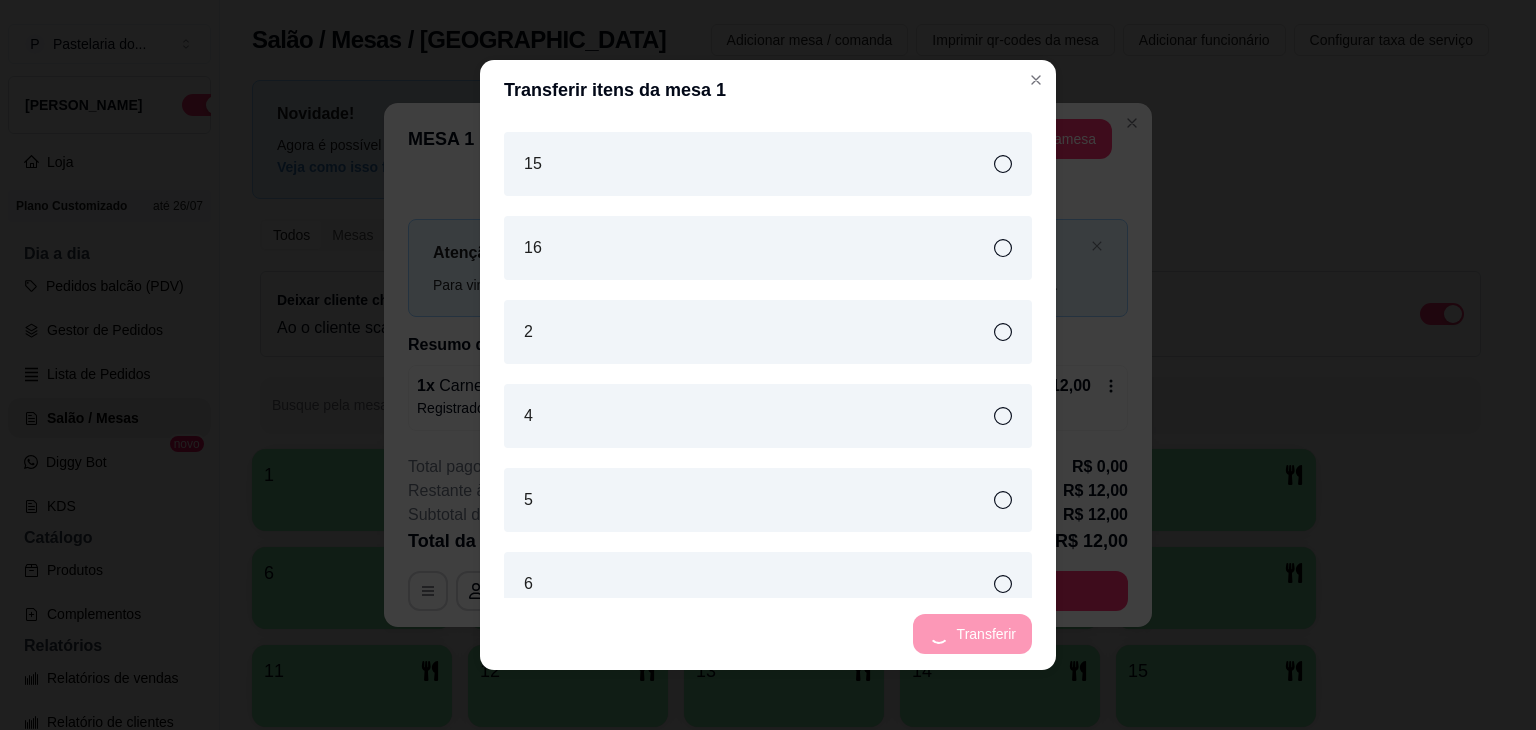 scroll, scrollTop: 584, scrollLeft: 0, axis: vertical 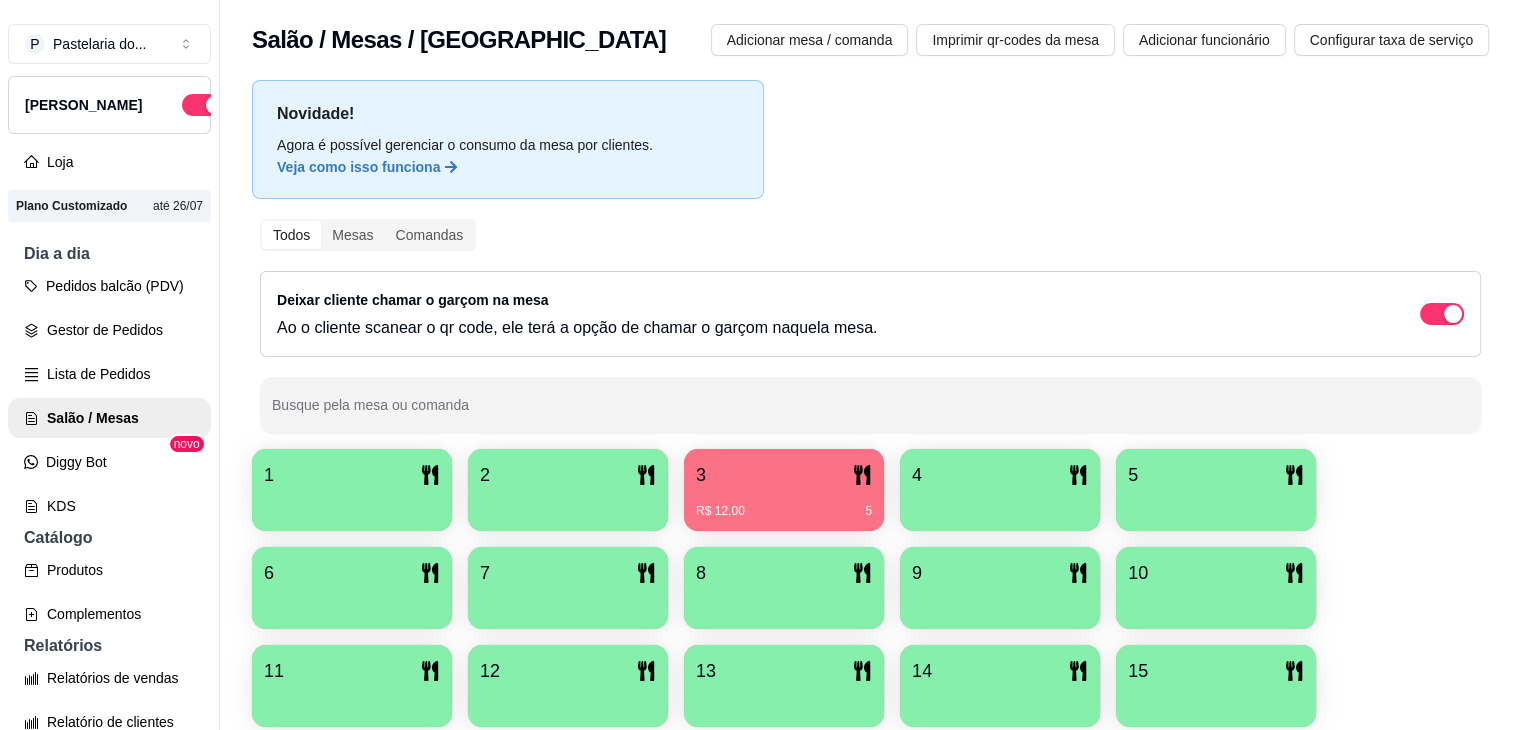 click on "1" at bounding box center (352, 490) 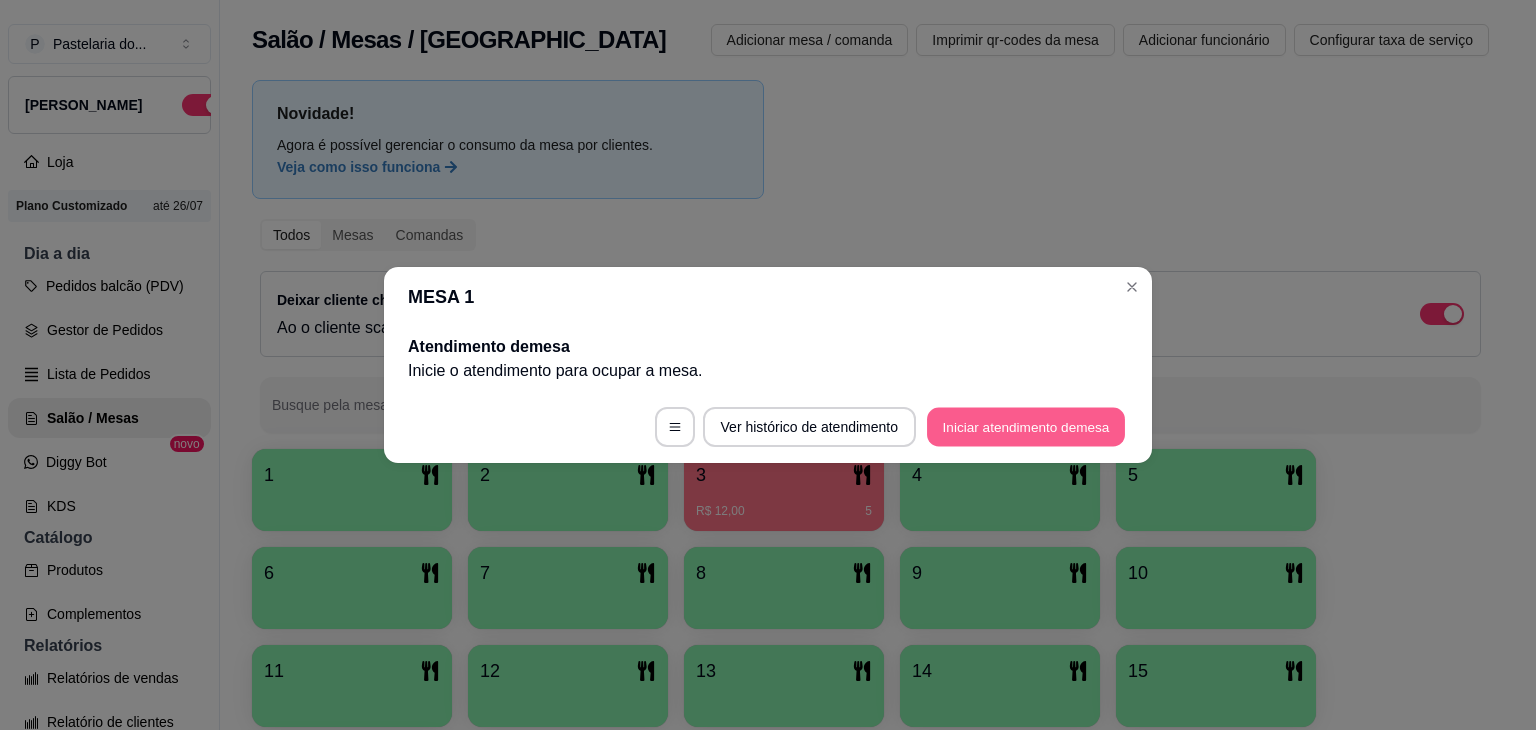 click on "Iniciar atendimento de  mesa" at bounding box center (1026, 427) 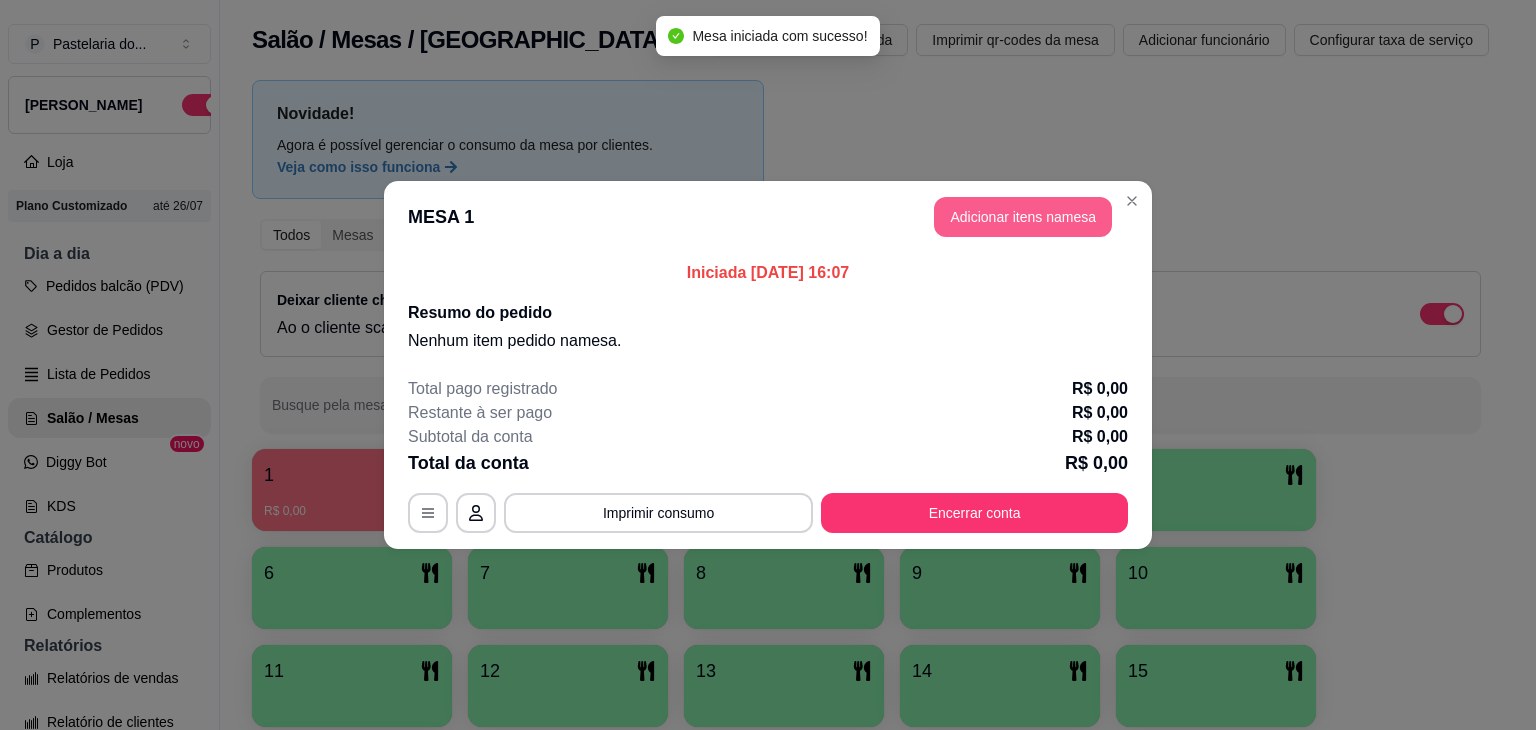 click on "Adicionar itens na  mesa" at bounding box center (1023, 217) 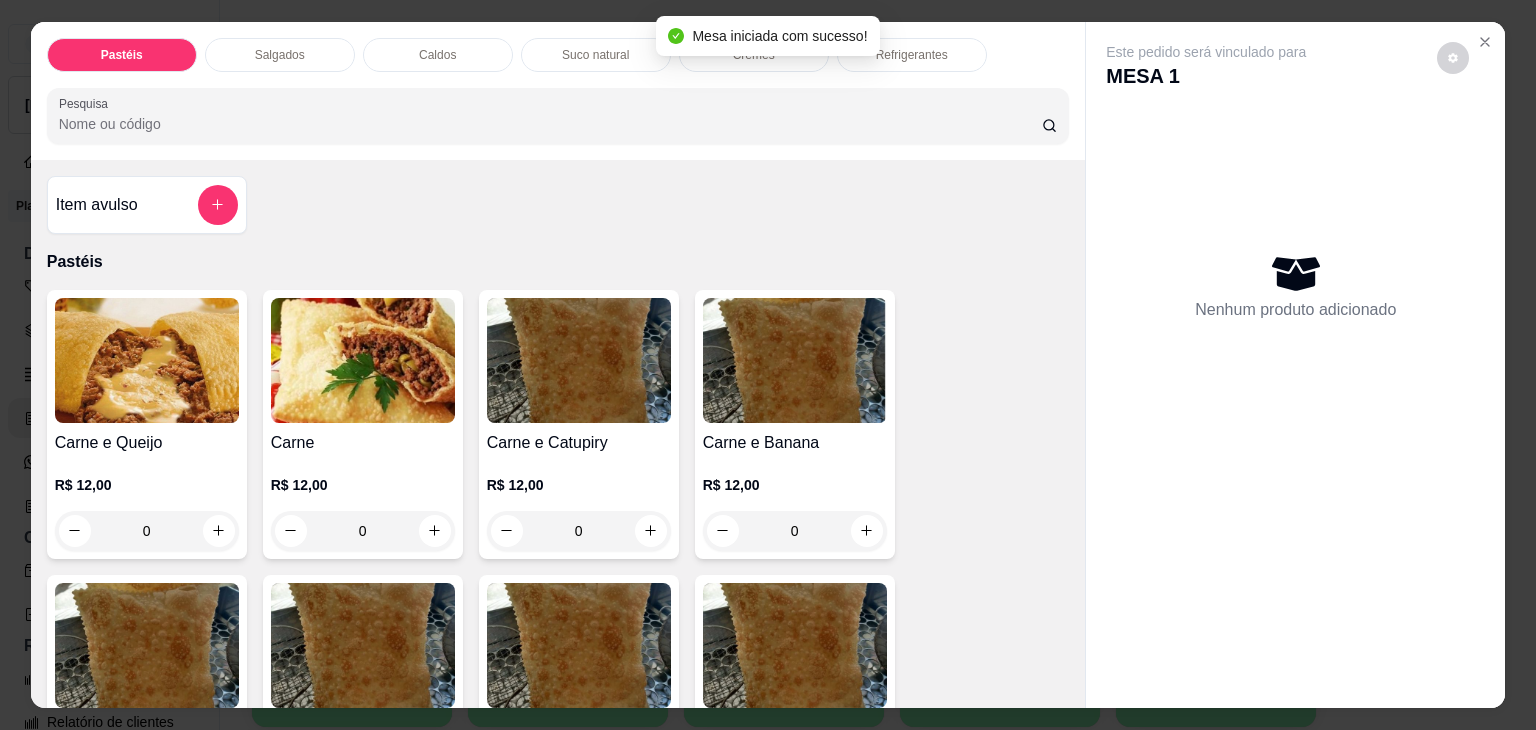 click on "Salgados" at bounding box center [280, 55] 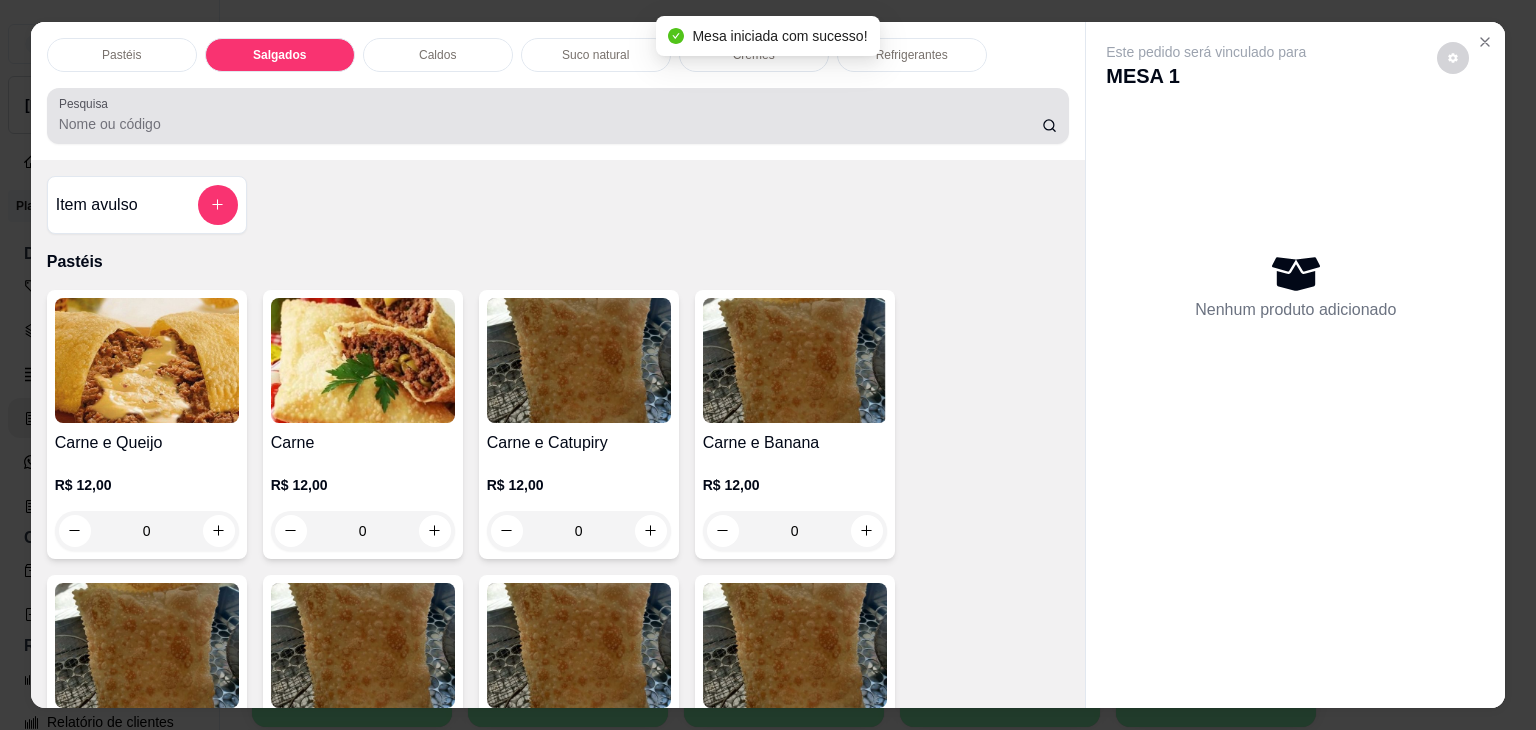 scroll, scrollTop: 2124, scrollLeft: 0, axis: vertical 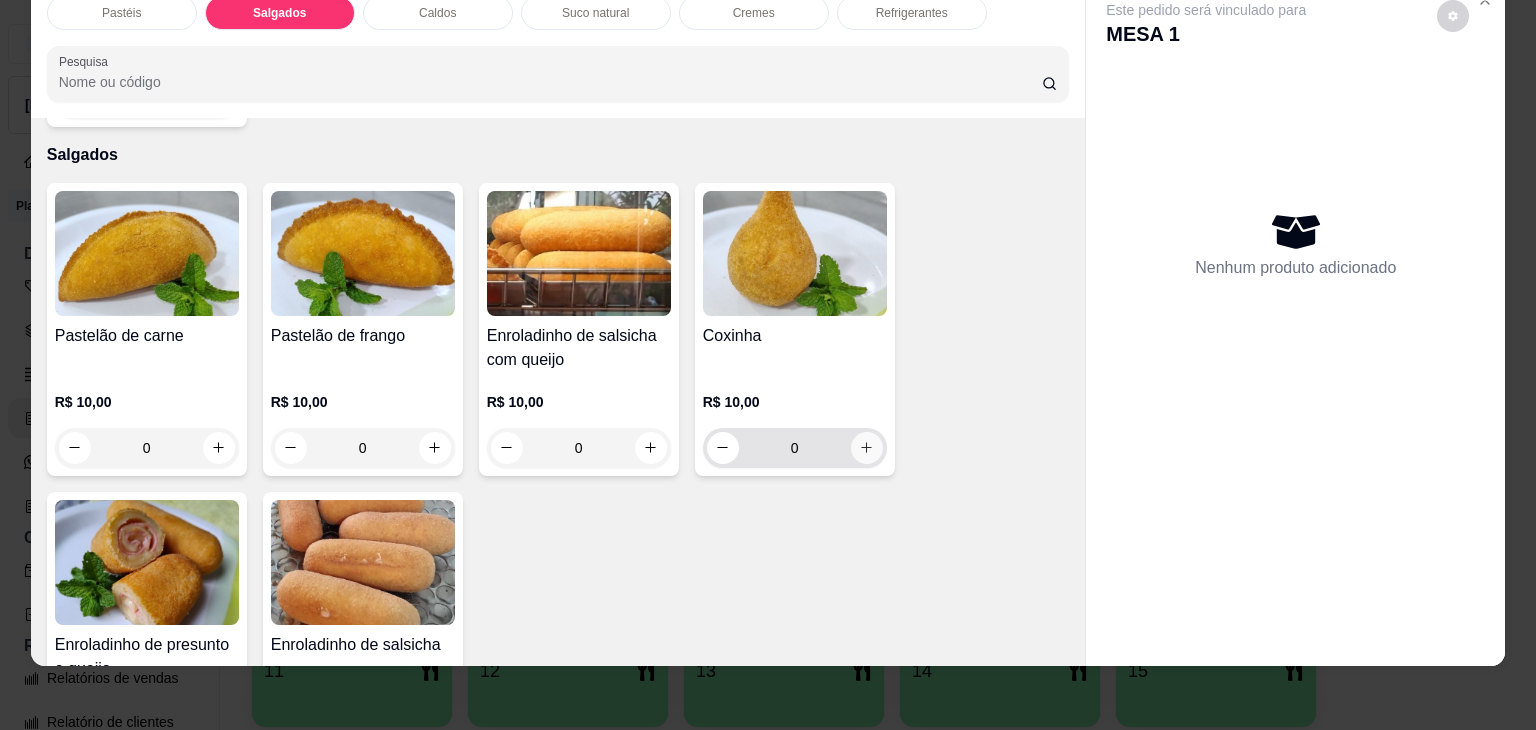 click 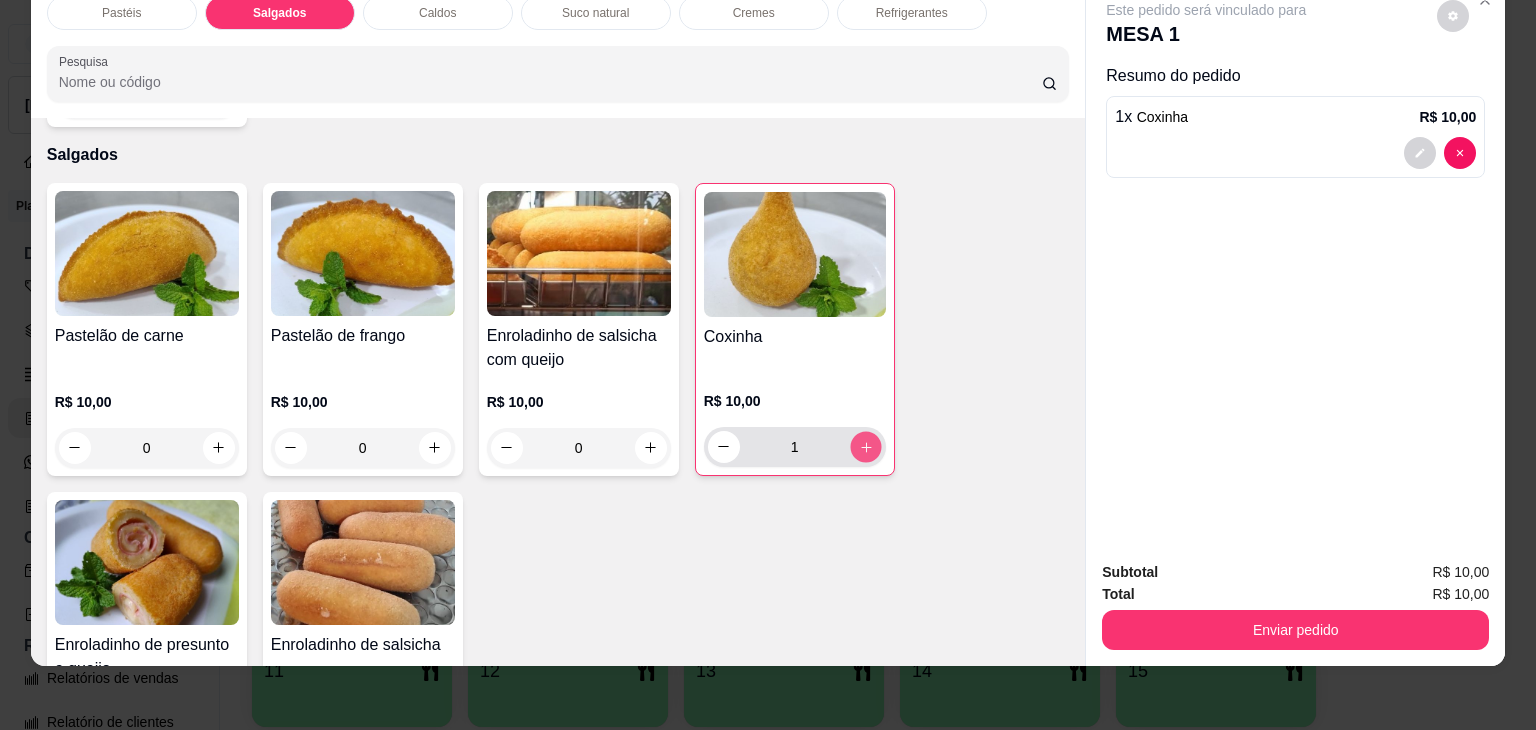 click 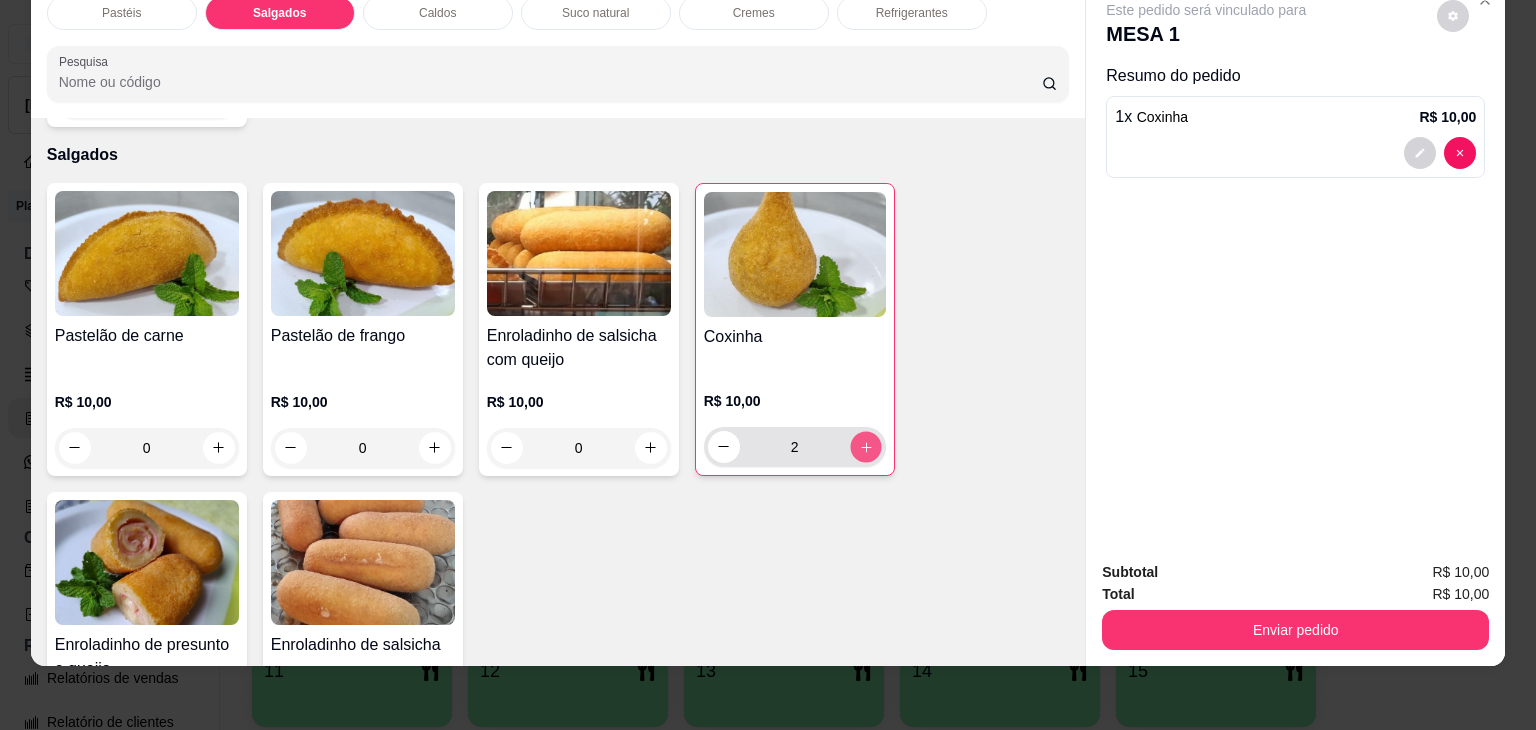 click 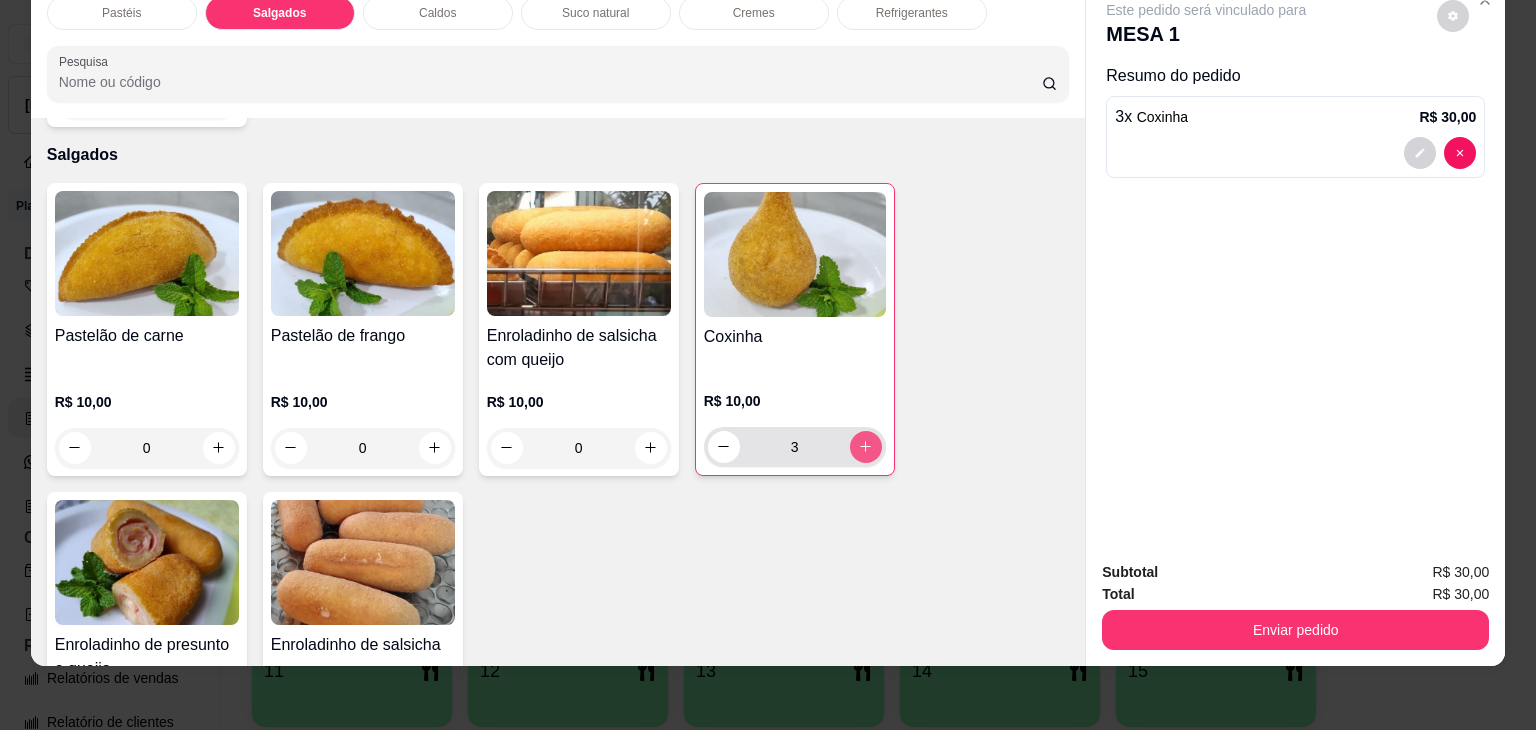 click 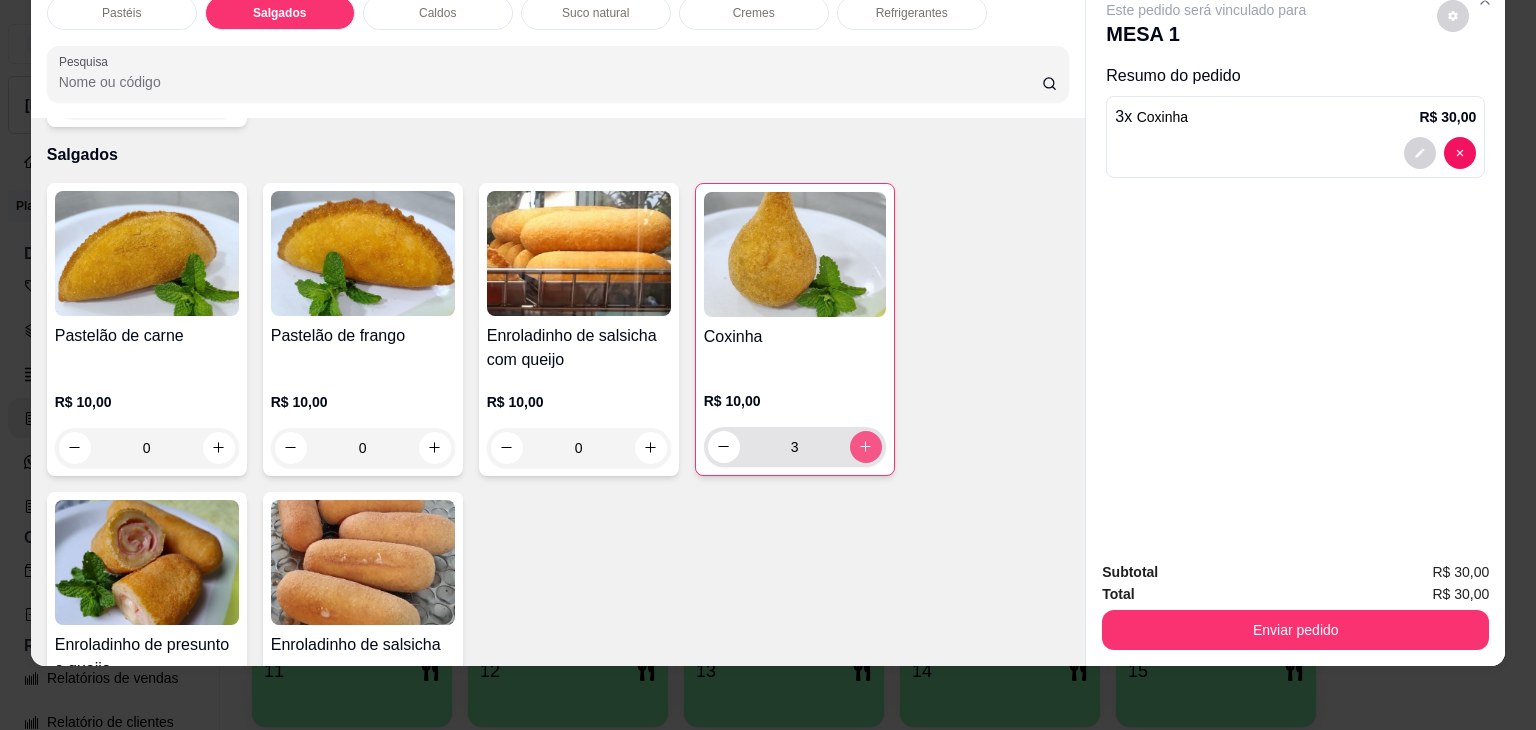 type on "4" 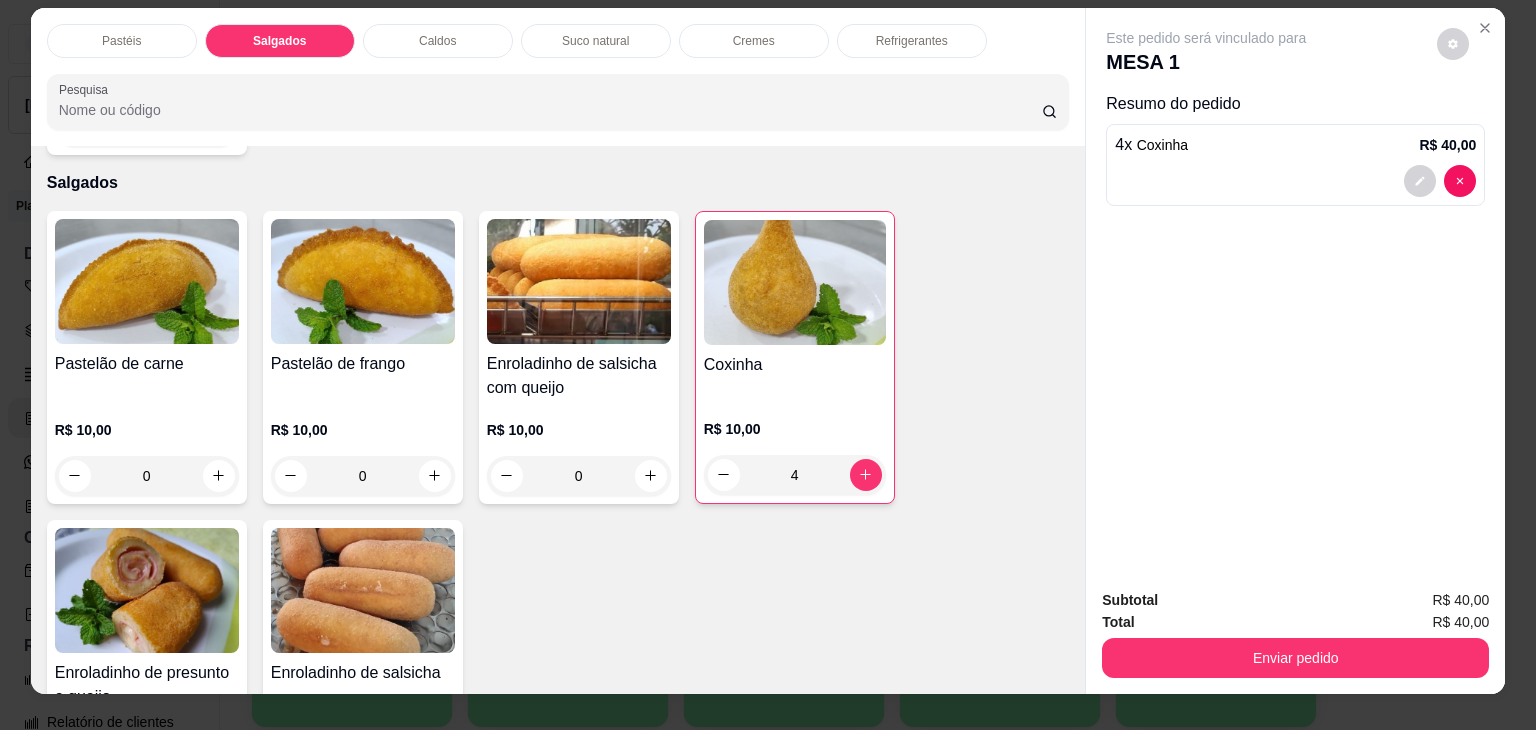 scroll, scrollTop: 0, scrollLeft: 0, axis: both 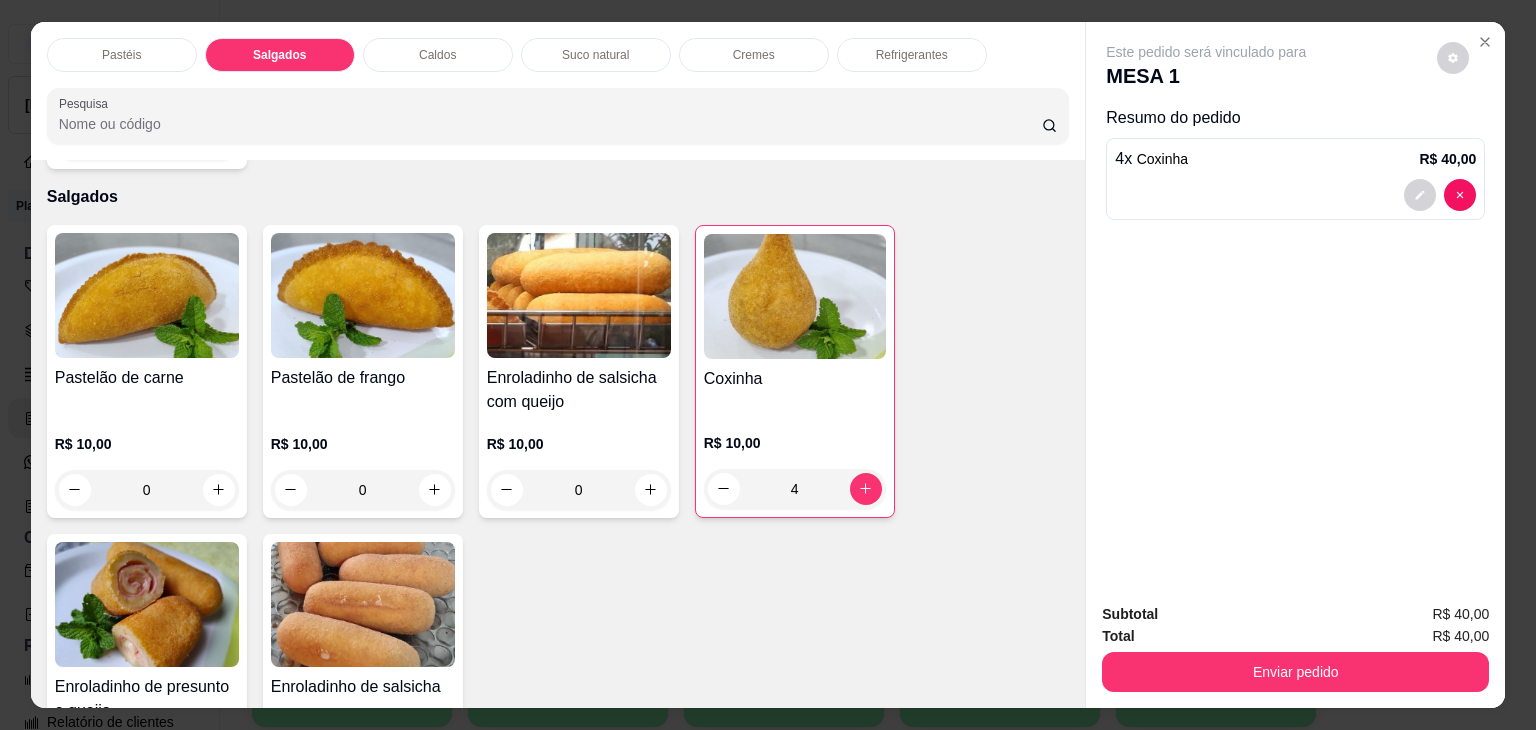 click on "Pastéis  Salgados  Caldos Suco natural Cremes Refrigerantes Pesquisa" at bounding box center [558, 91] 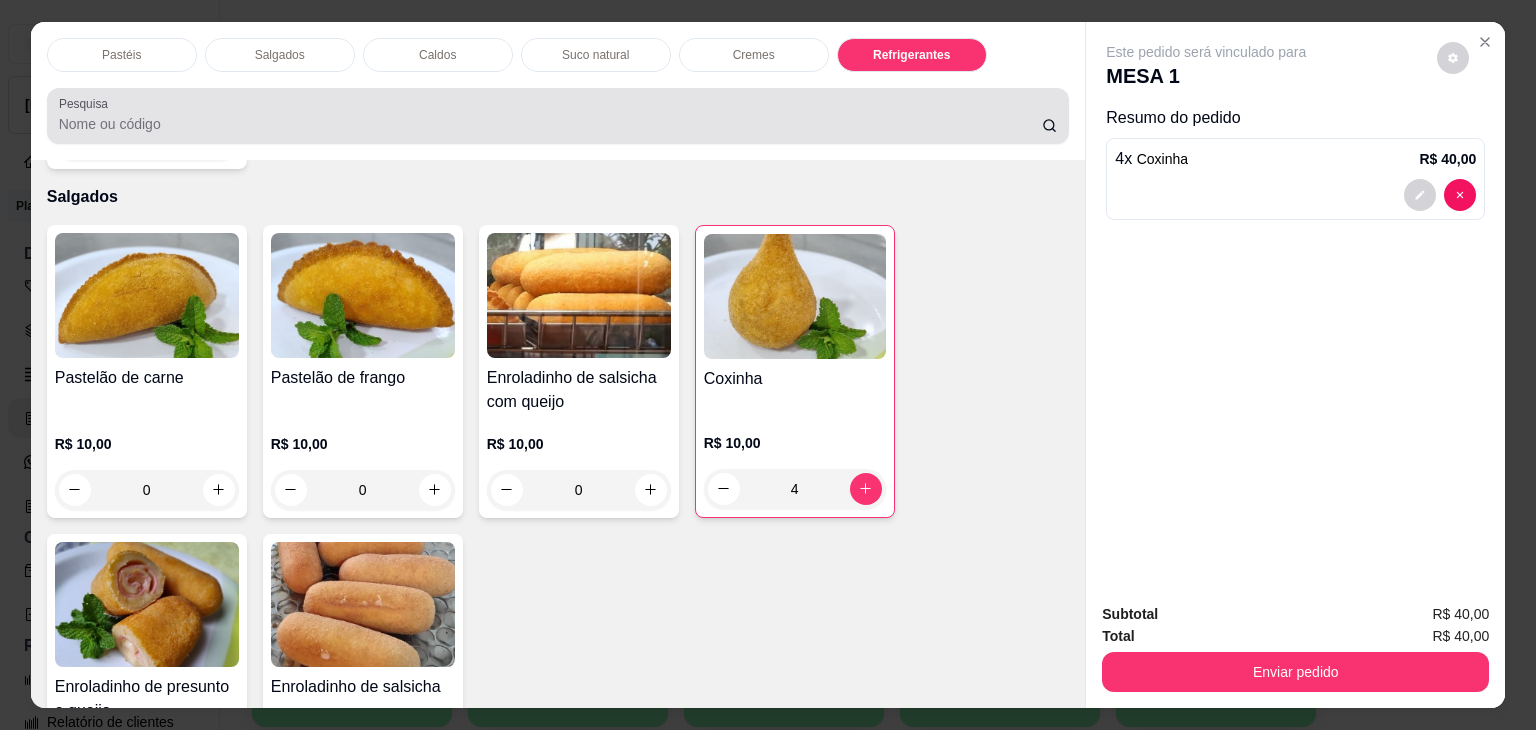 scroll, scrollTop: 5230, scrollLeft: 0, axis: vertical 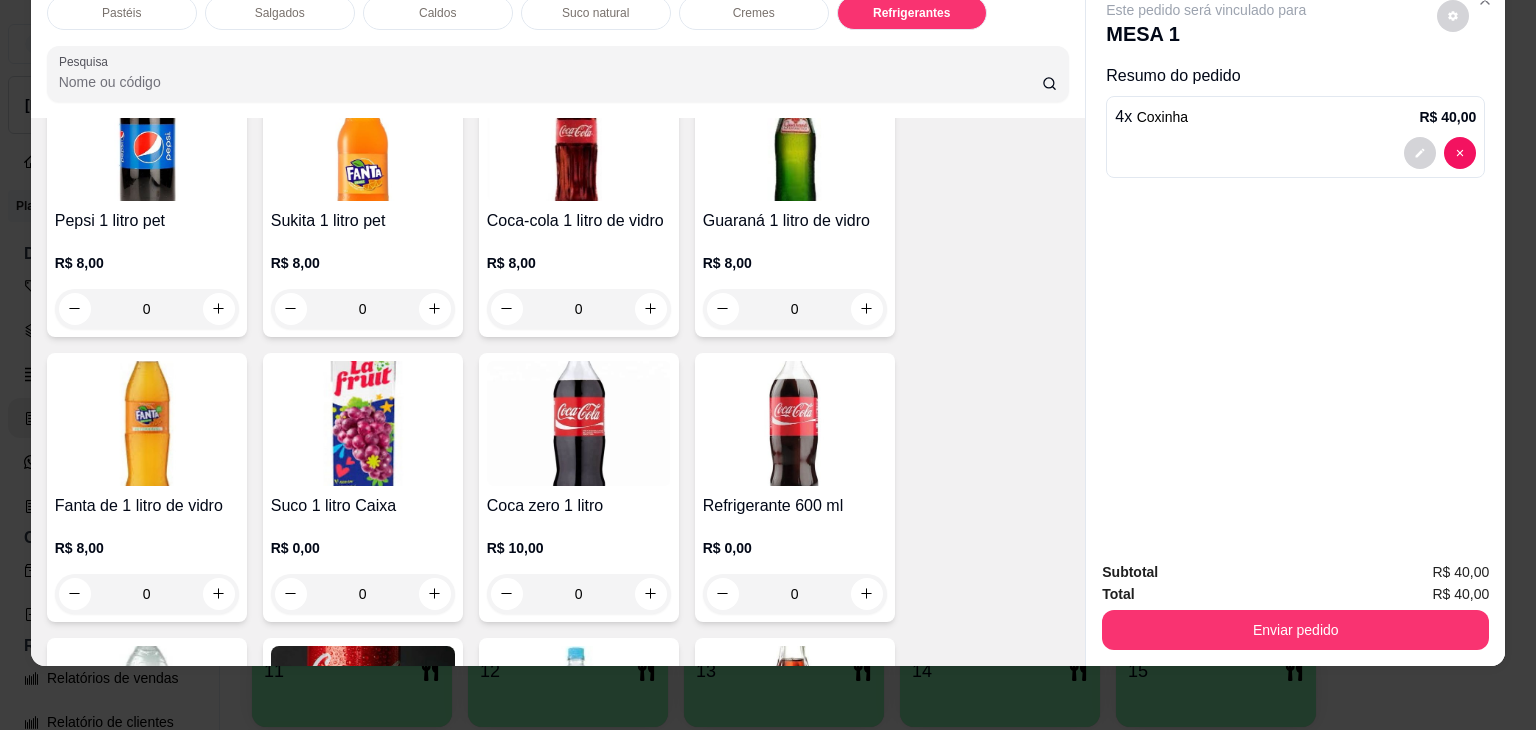 click at bounding box center [579, 138] 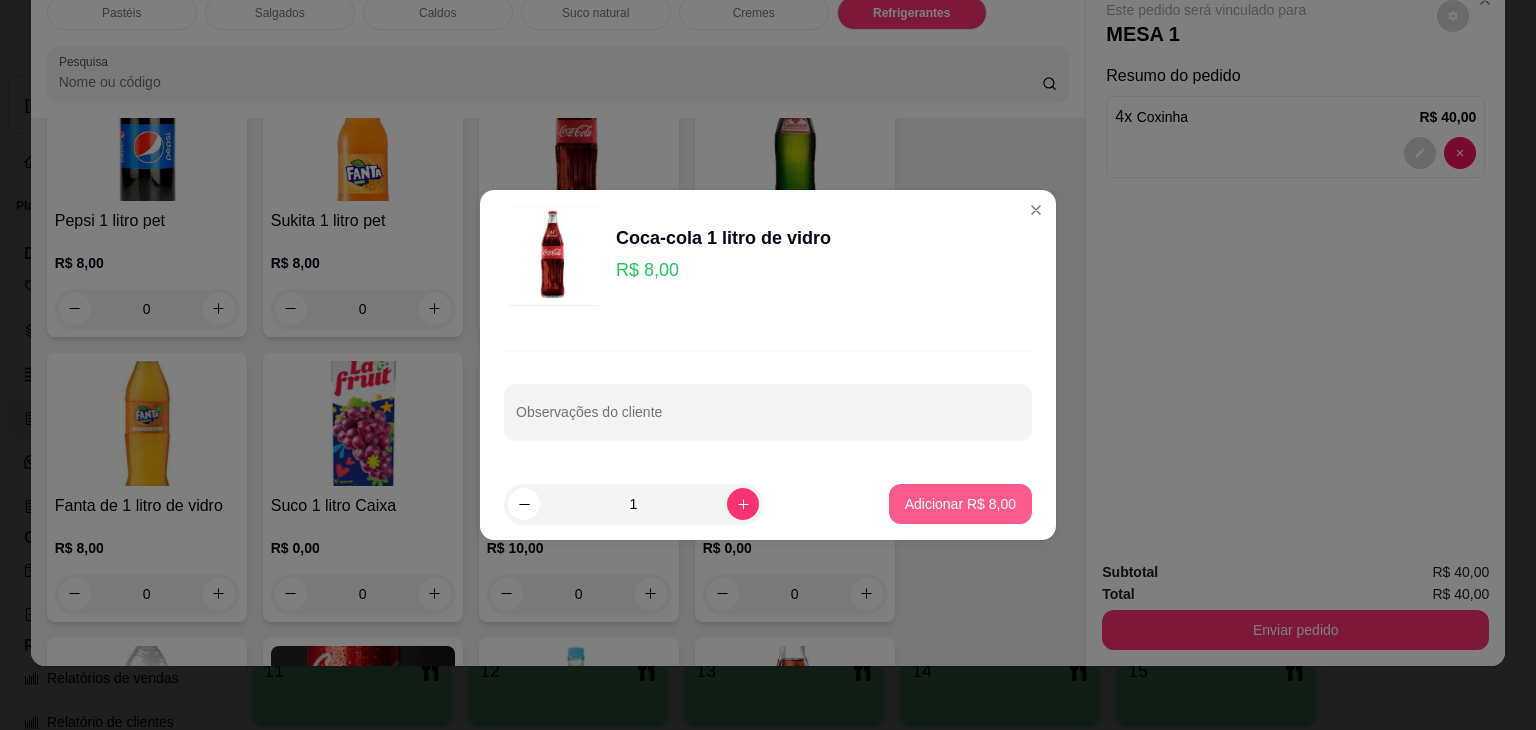 click on "Adicionar   R$ 8,00" at bounding box center (960, 504) 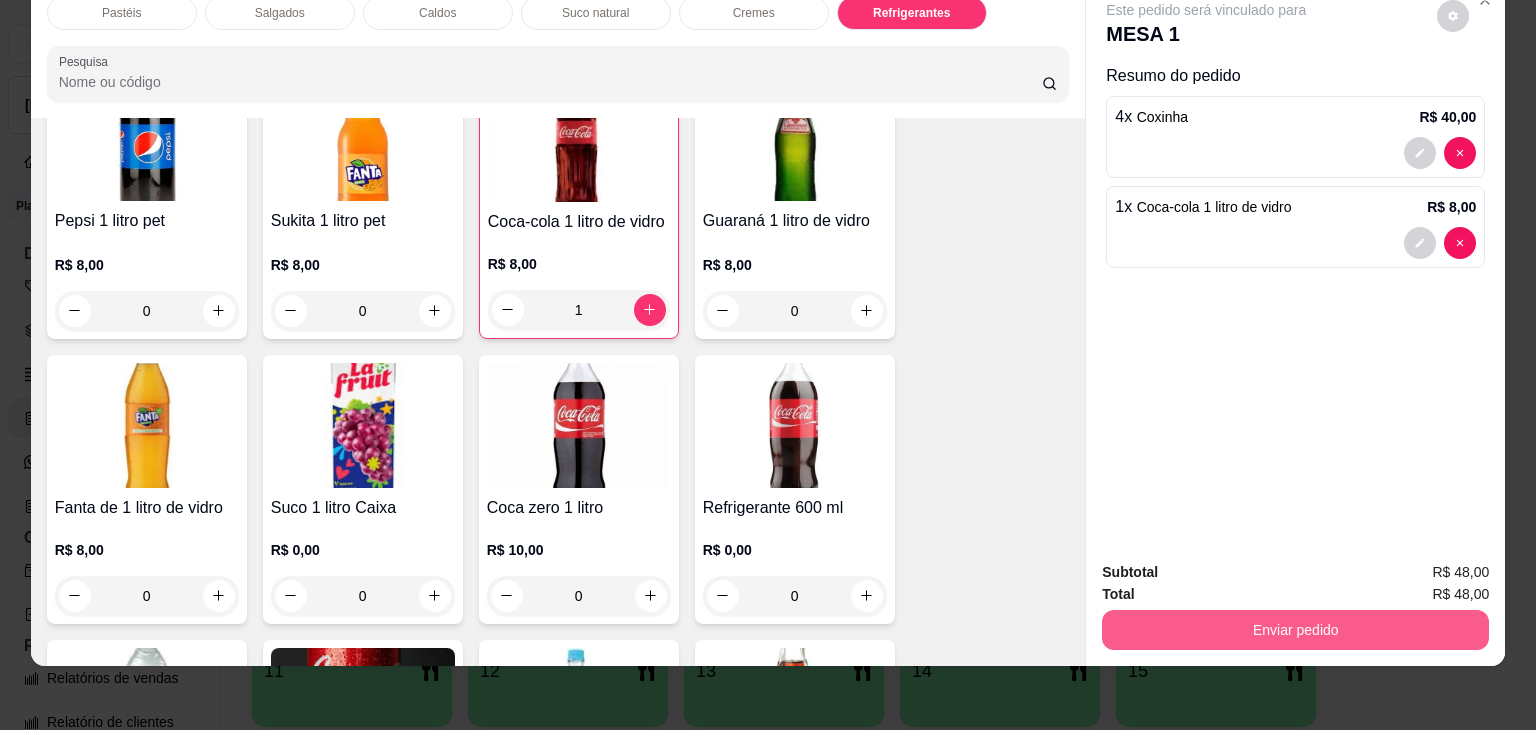 click on "Enviar pedido" at bounding box center [1295, 630] 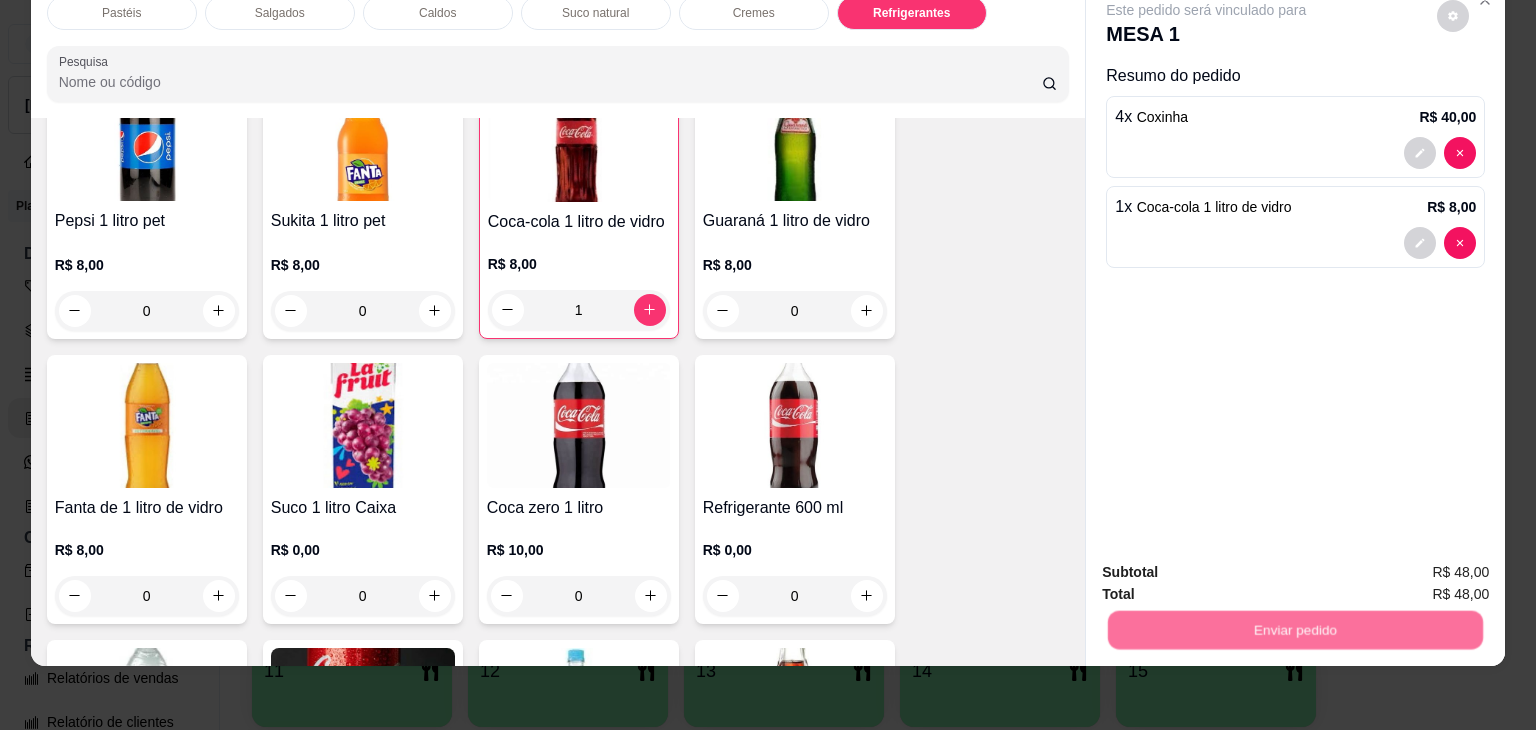 click on "Não registrar e enviar pedido" at bounding box center [1229, 565] 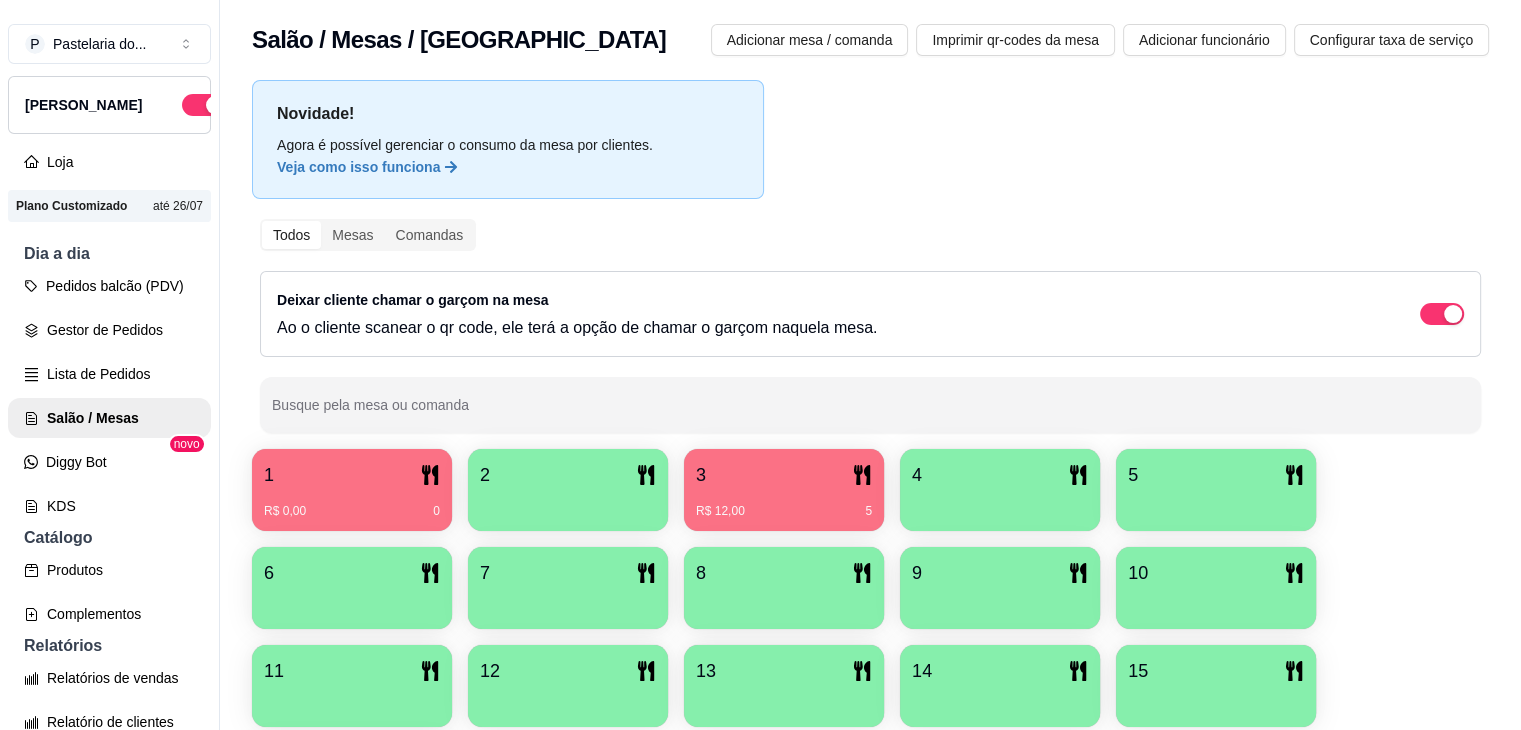 click on "R$ 0,00 0" at bounding box center [352, 504] 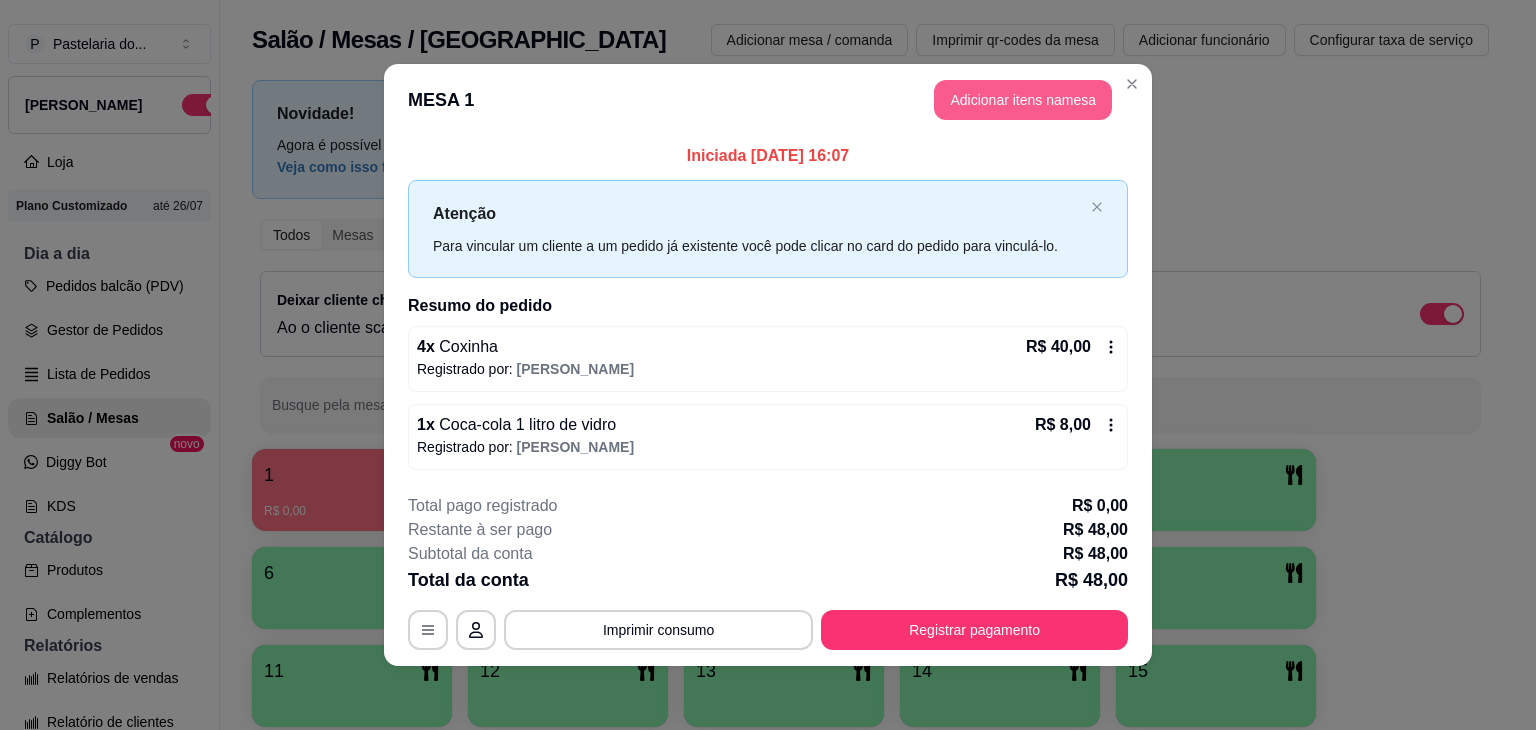 click on "Adicionar itens na  mesa" at bounding box center (1023, 100) 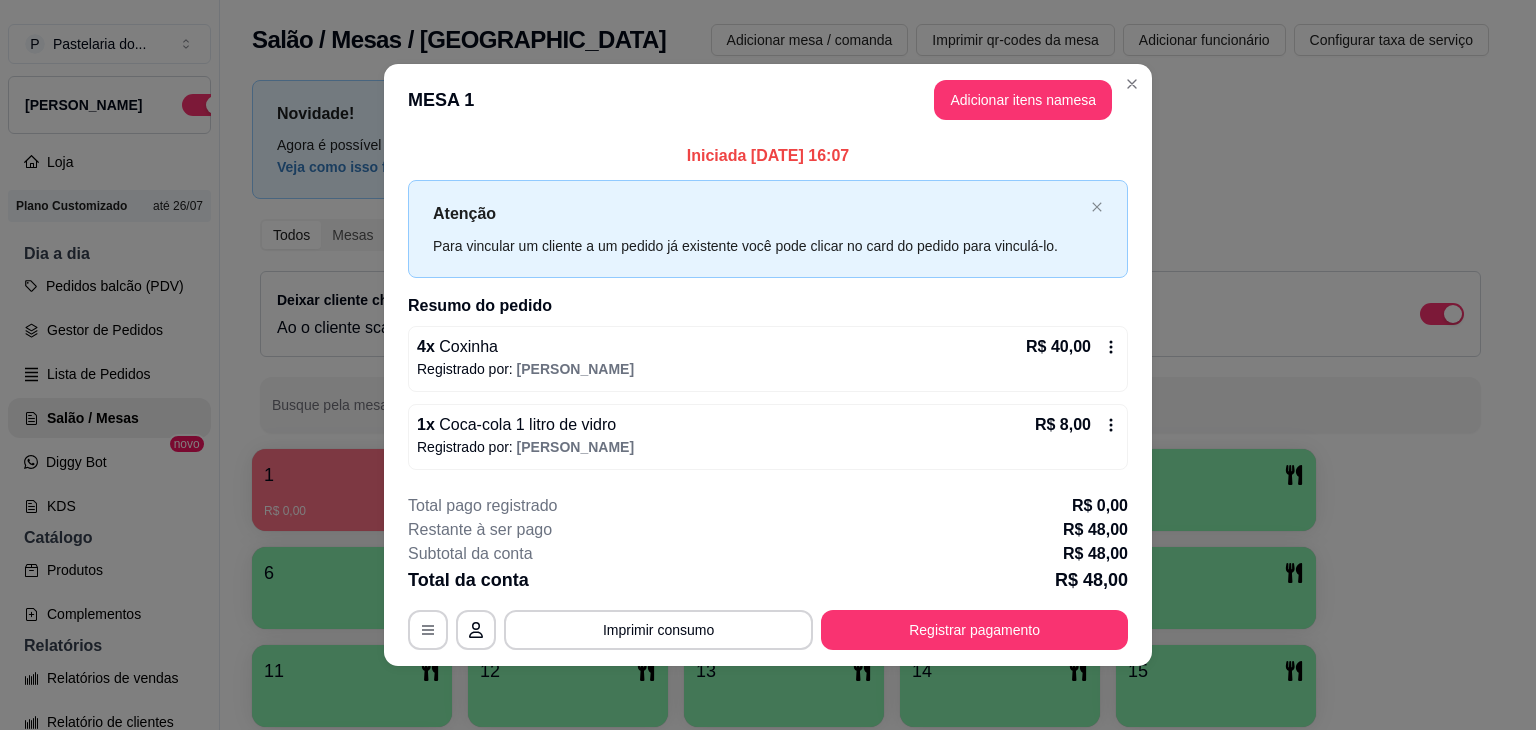 drag, startPoint x: 937, startPoint y: 141, endPoint x: 572, endPoint y: 330, distance: 411.03043 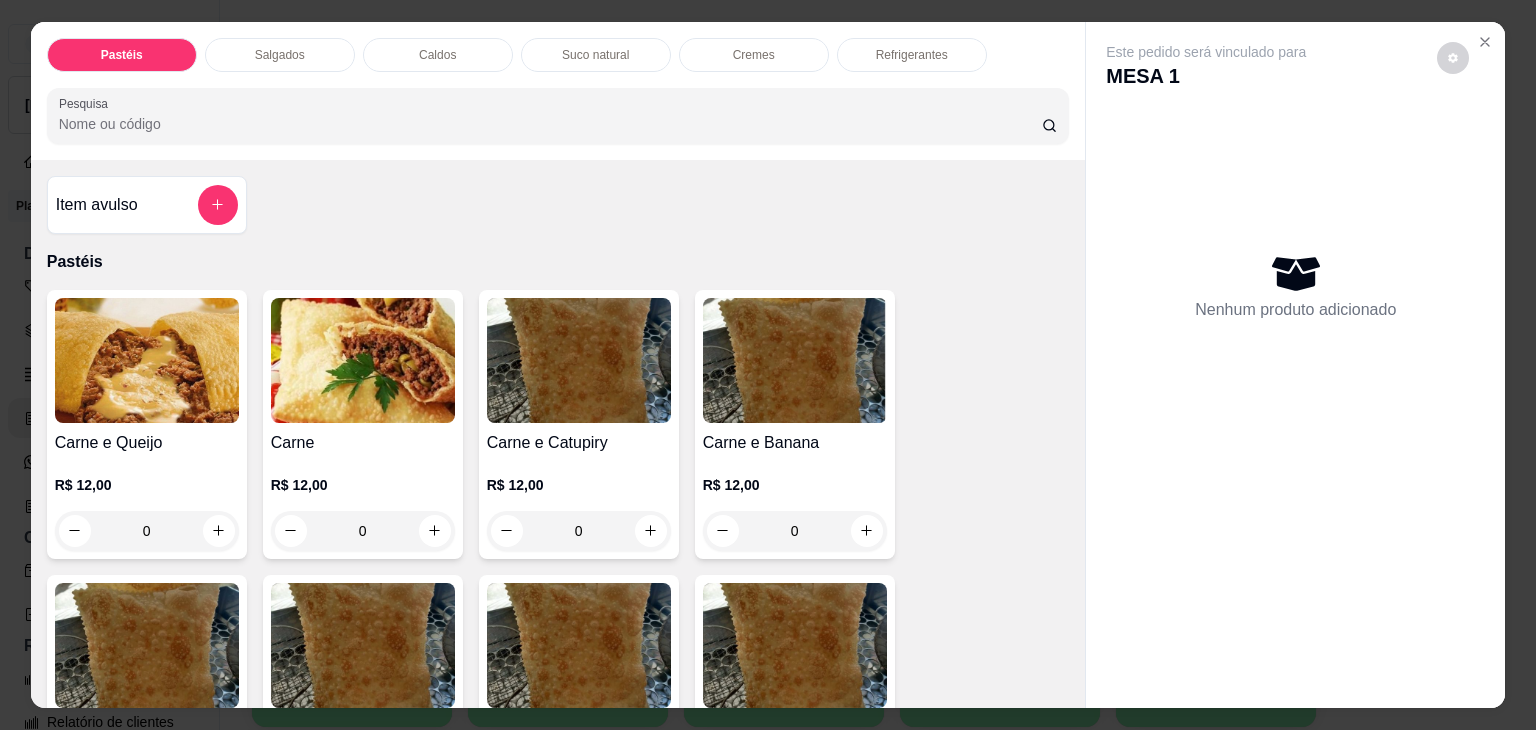 click on "Salgados" at bounding box center [280, 55] 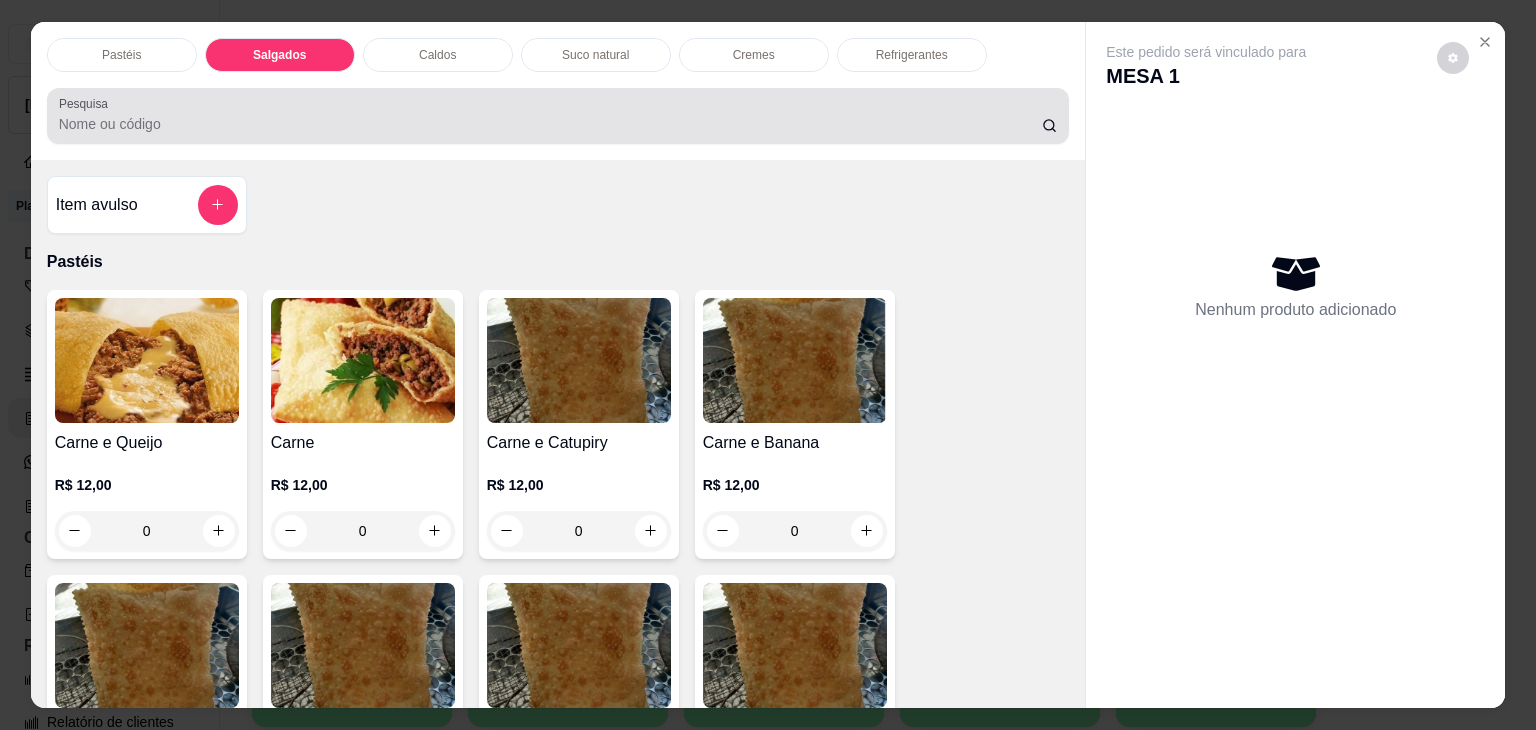 scroll, scrollTop: 2124, scrollLeft: 0, axis: vertical 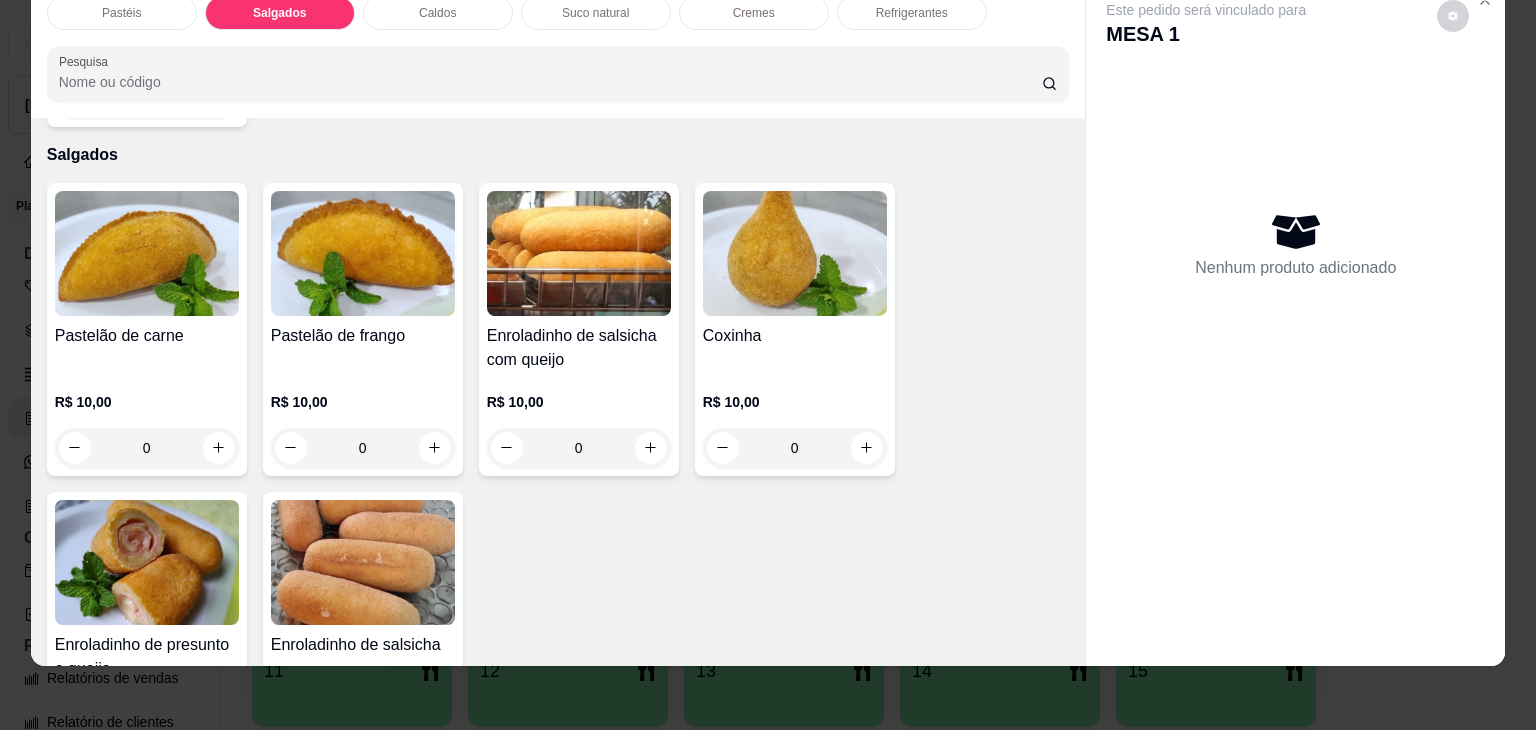 click at bounding box center (363, 253) 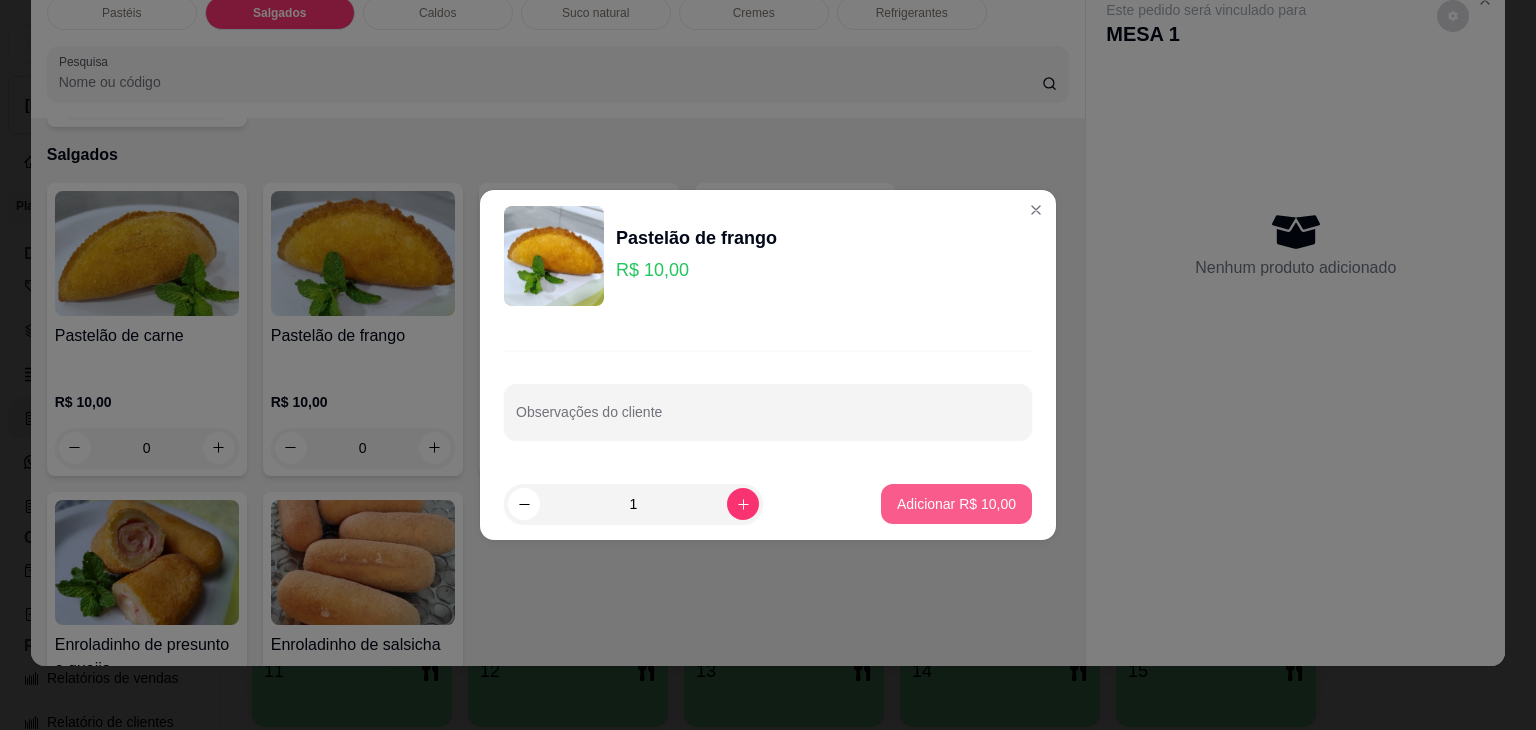 click on "Adicionar   R$ 10,00" at bounding box center (956, 504) 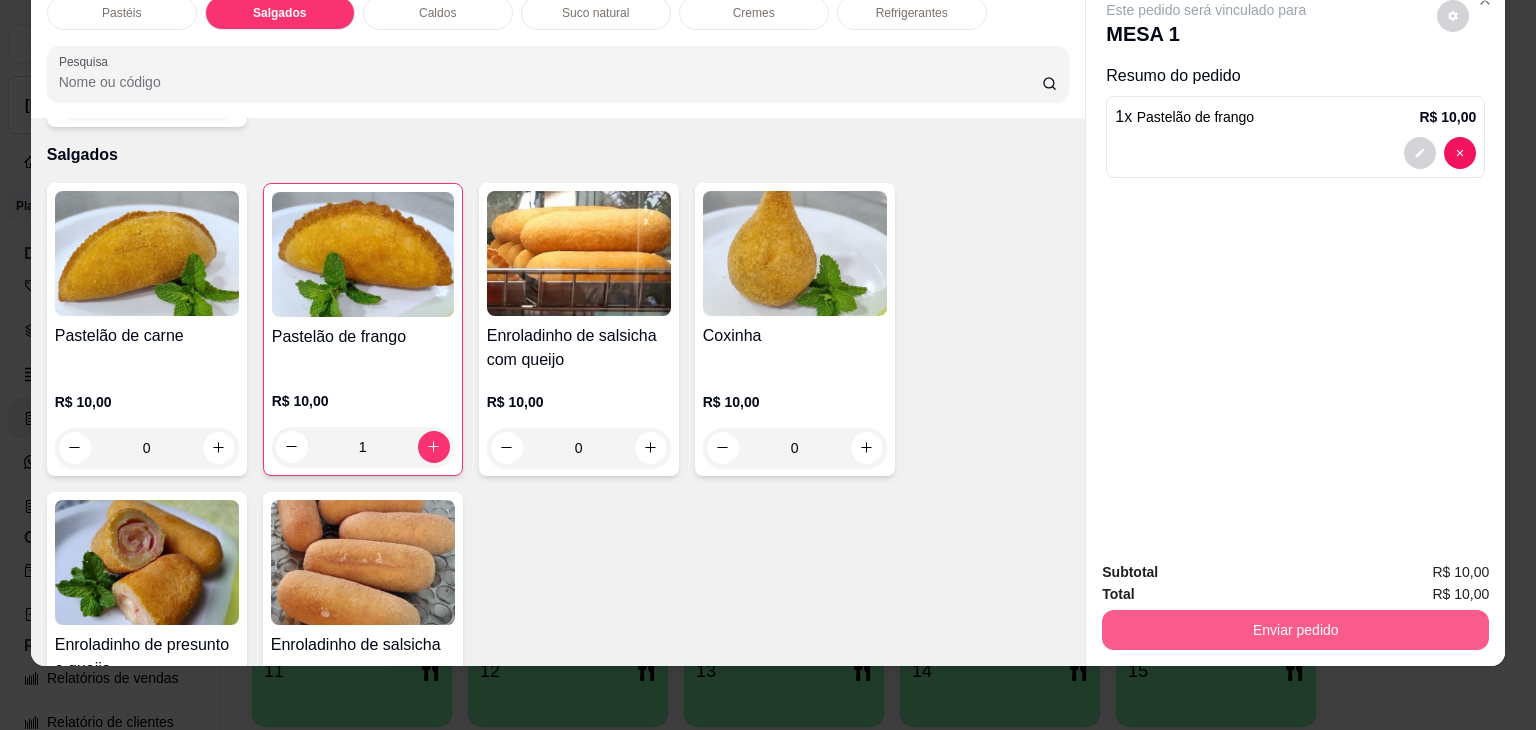 click on "Enviar pedido" at bounding box center (1295, 630) 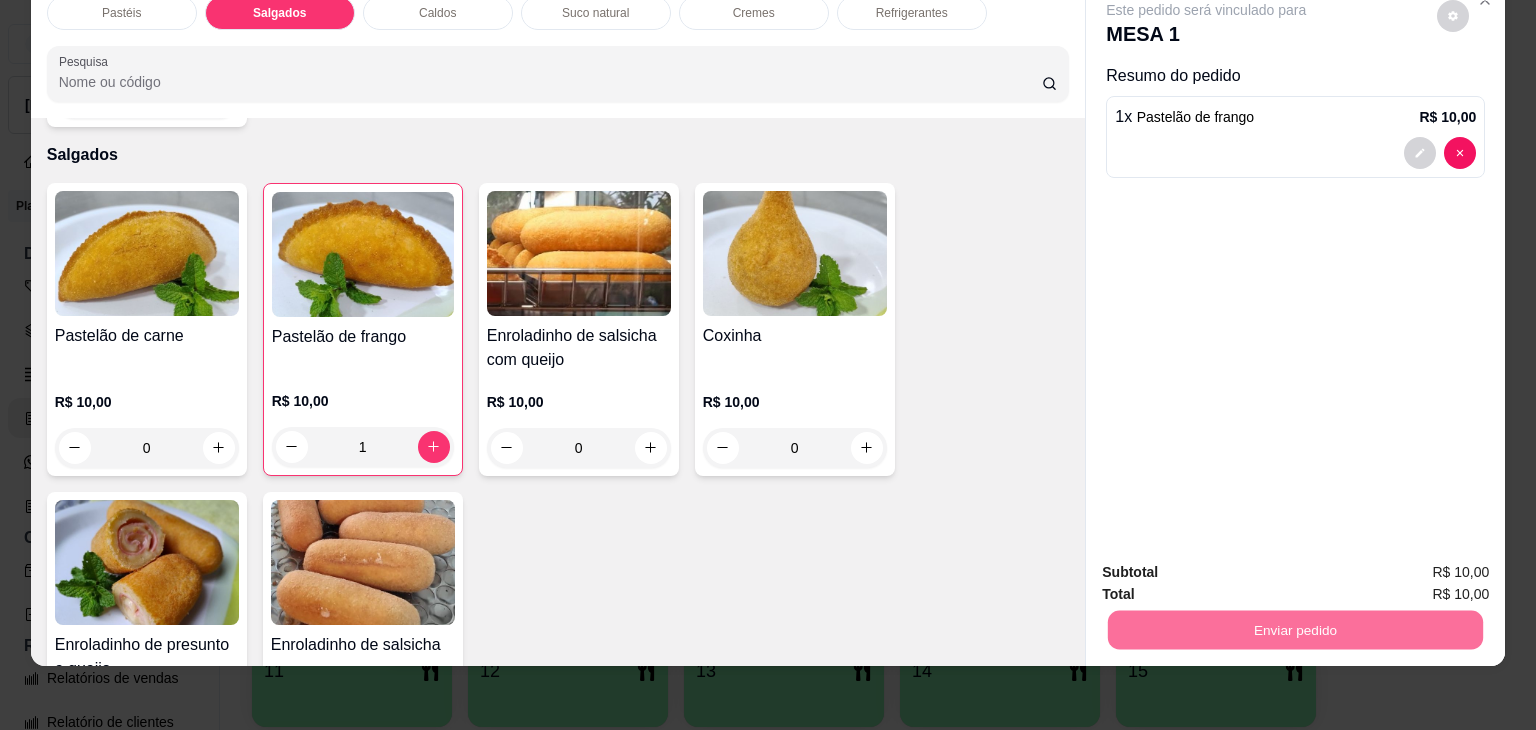 click on "Não registrar e enviar pedido" at bounding box center (1229, 564) 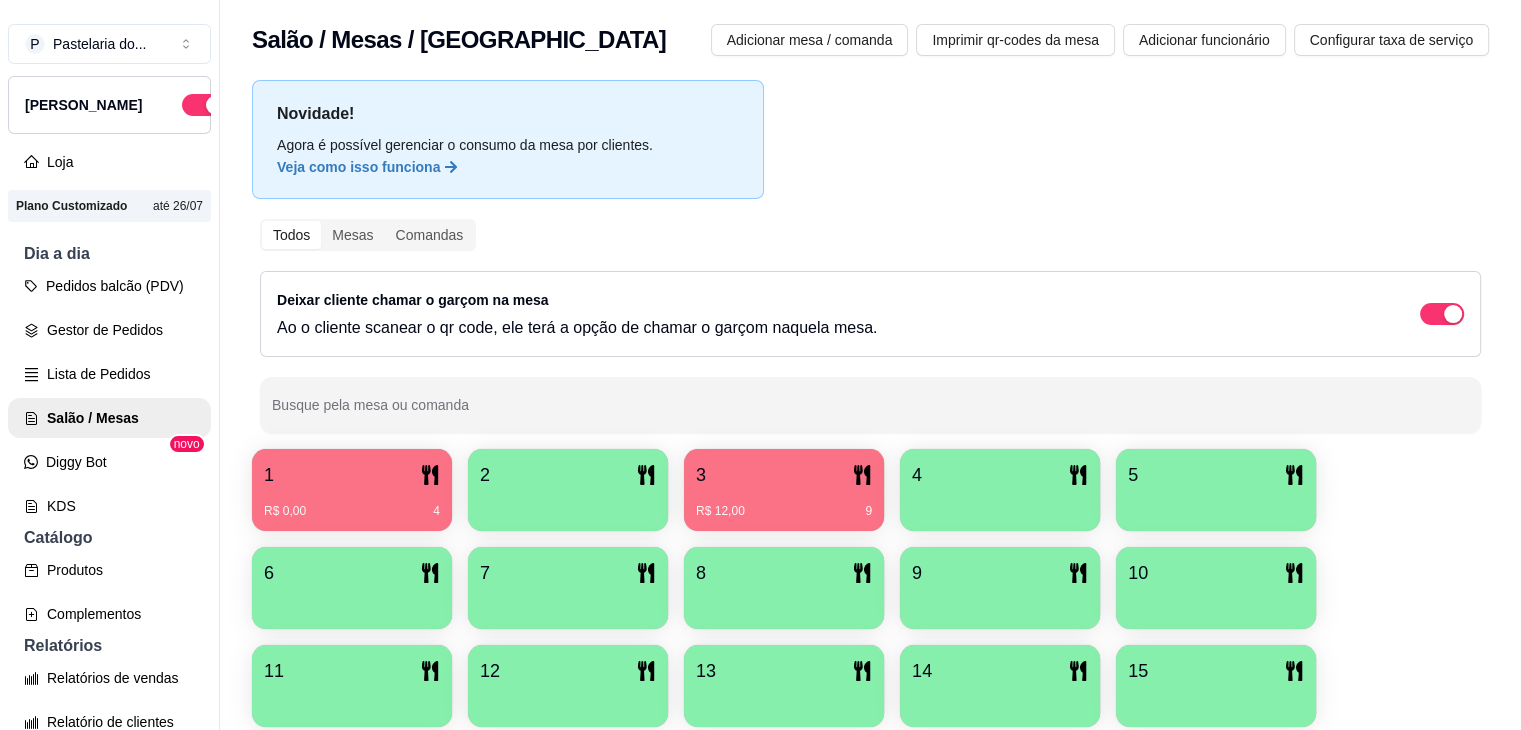 click 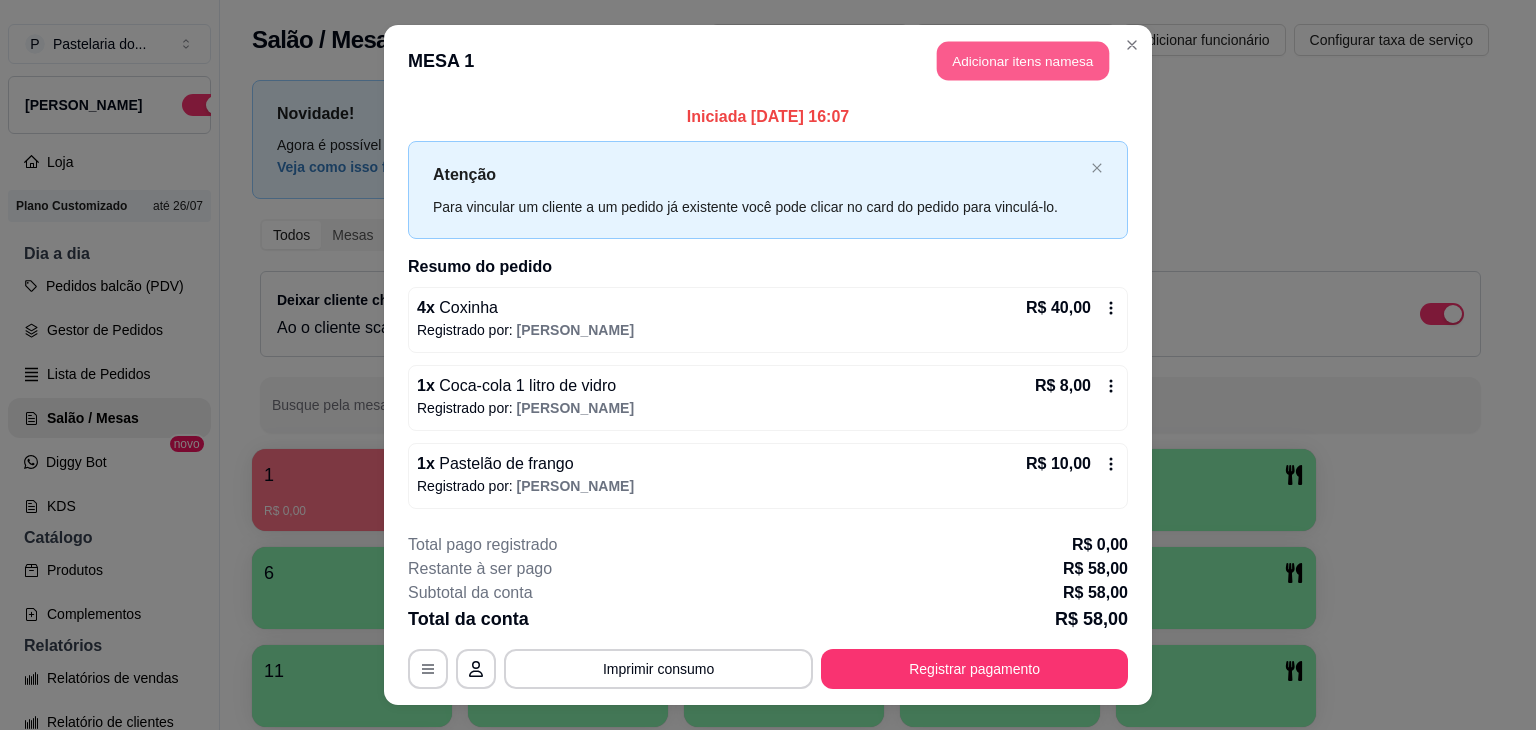 click on "Adicionar itens na  mesa" at bounding box center [1023, 61] 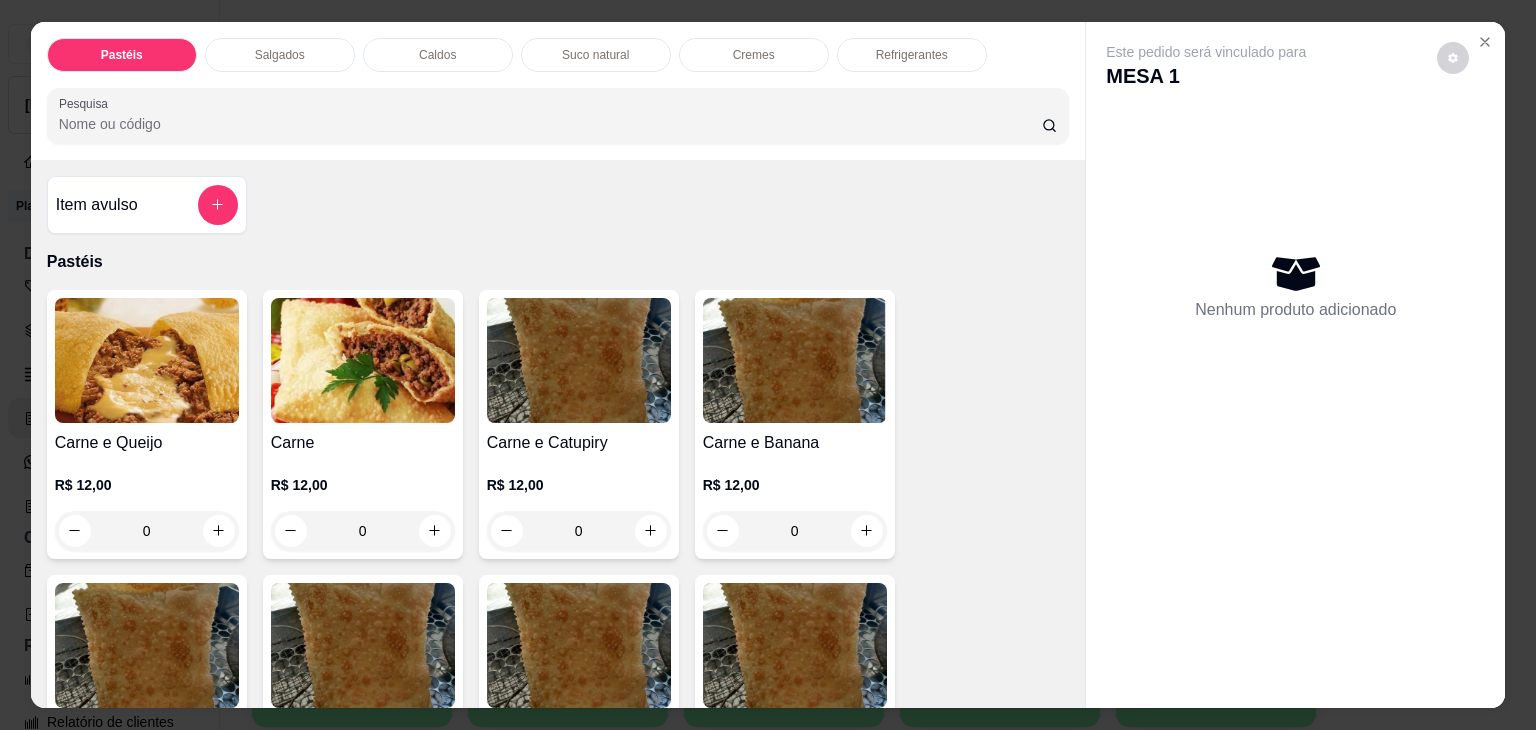 click on "Salgados" at bounding box center [280, 55] 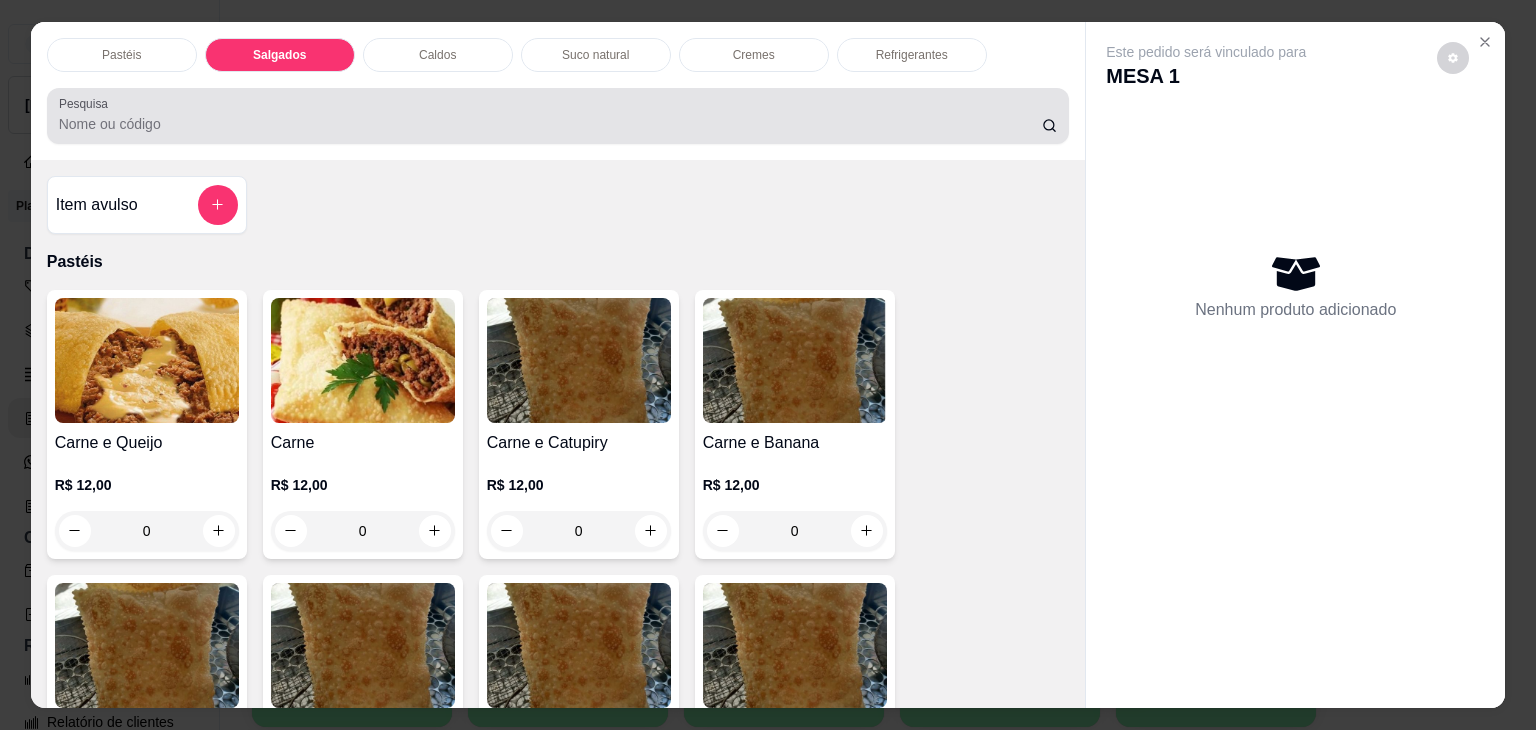 scroll, scrollTop: 2124, scrollLeft: 0, axis: vertical 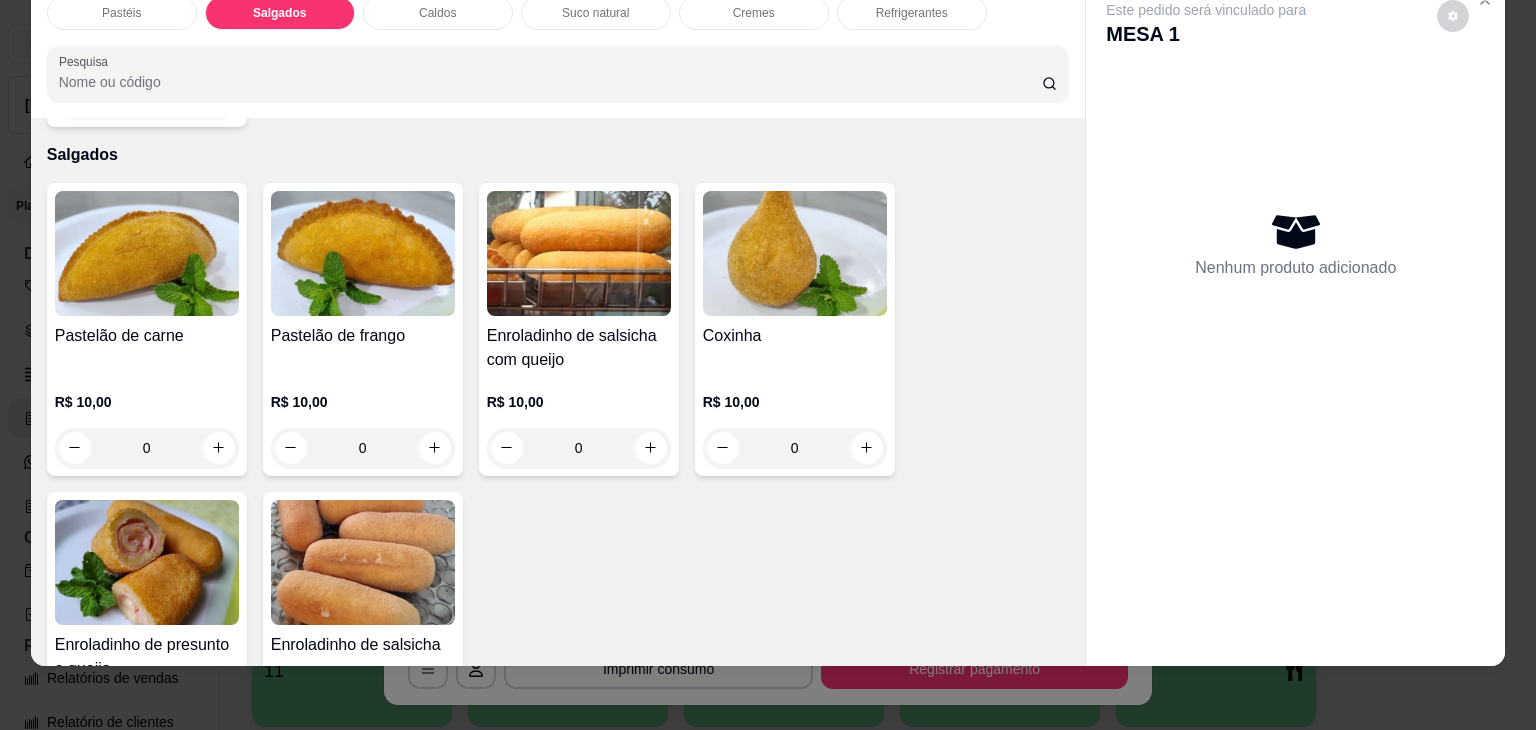 click at bounding box center (795, 253) 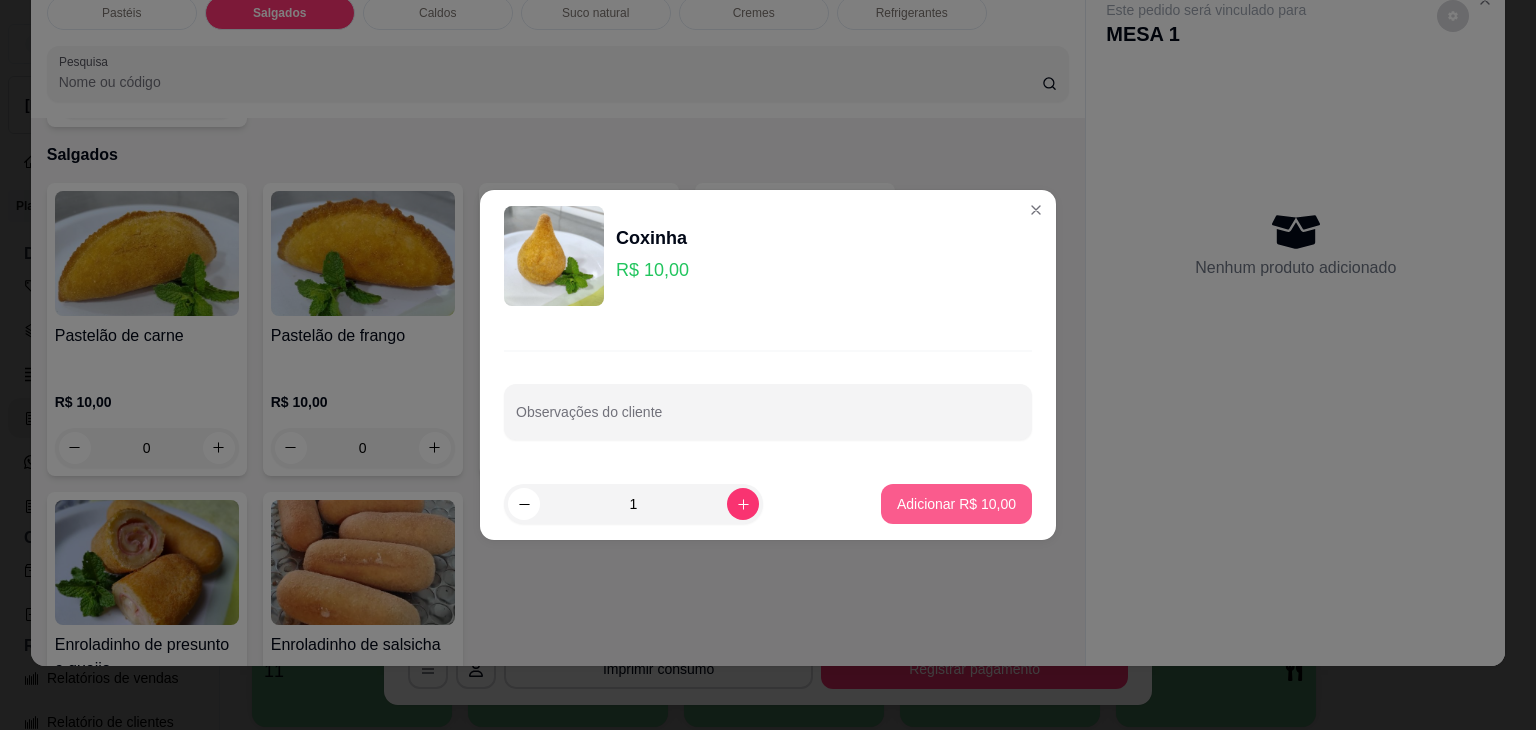 click on "Adicionar   R$ 10,00" at bounding box center (956, 504) 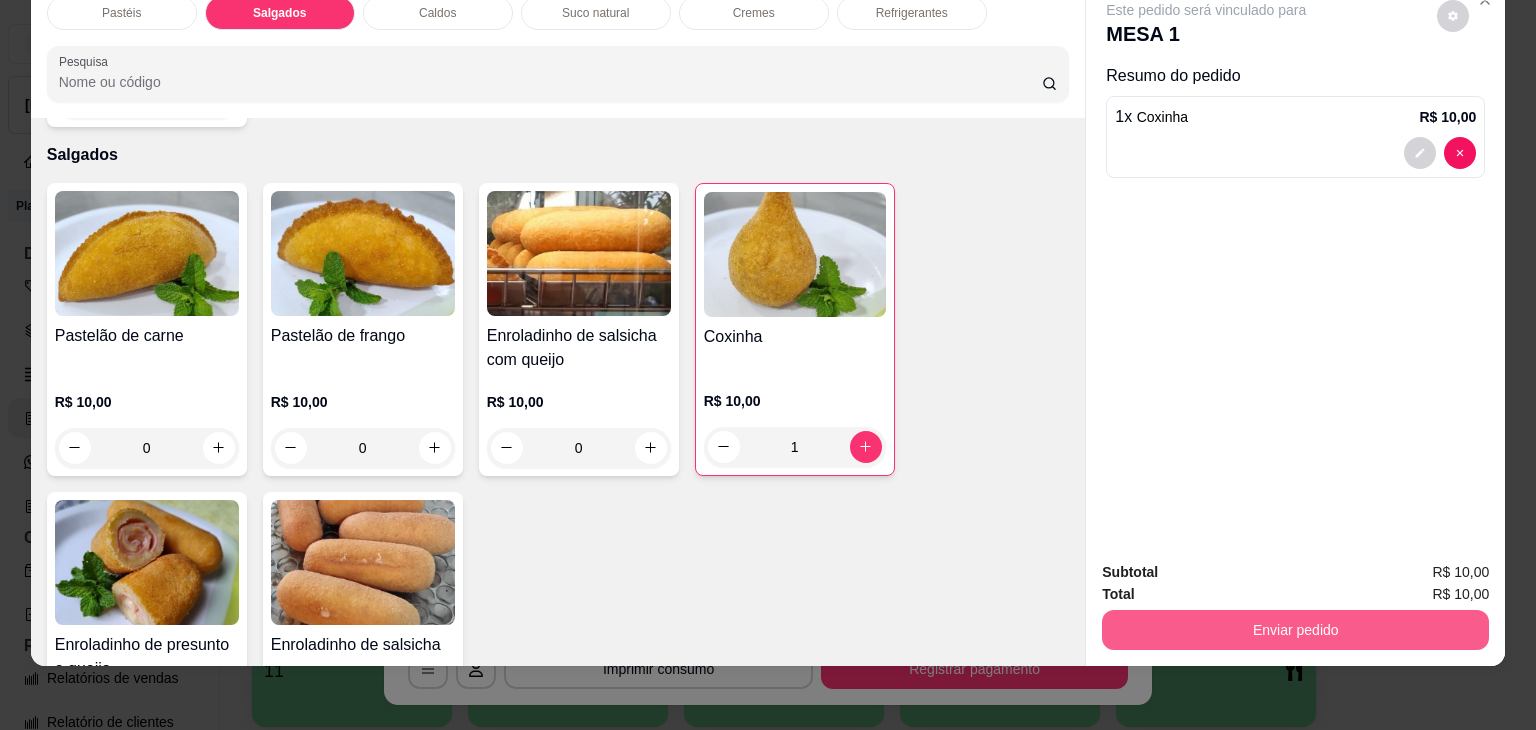 click on "Enviar pedido" at bounding box center (1295, 630) 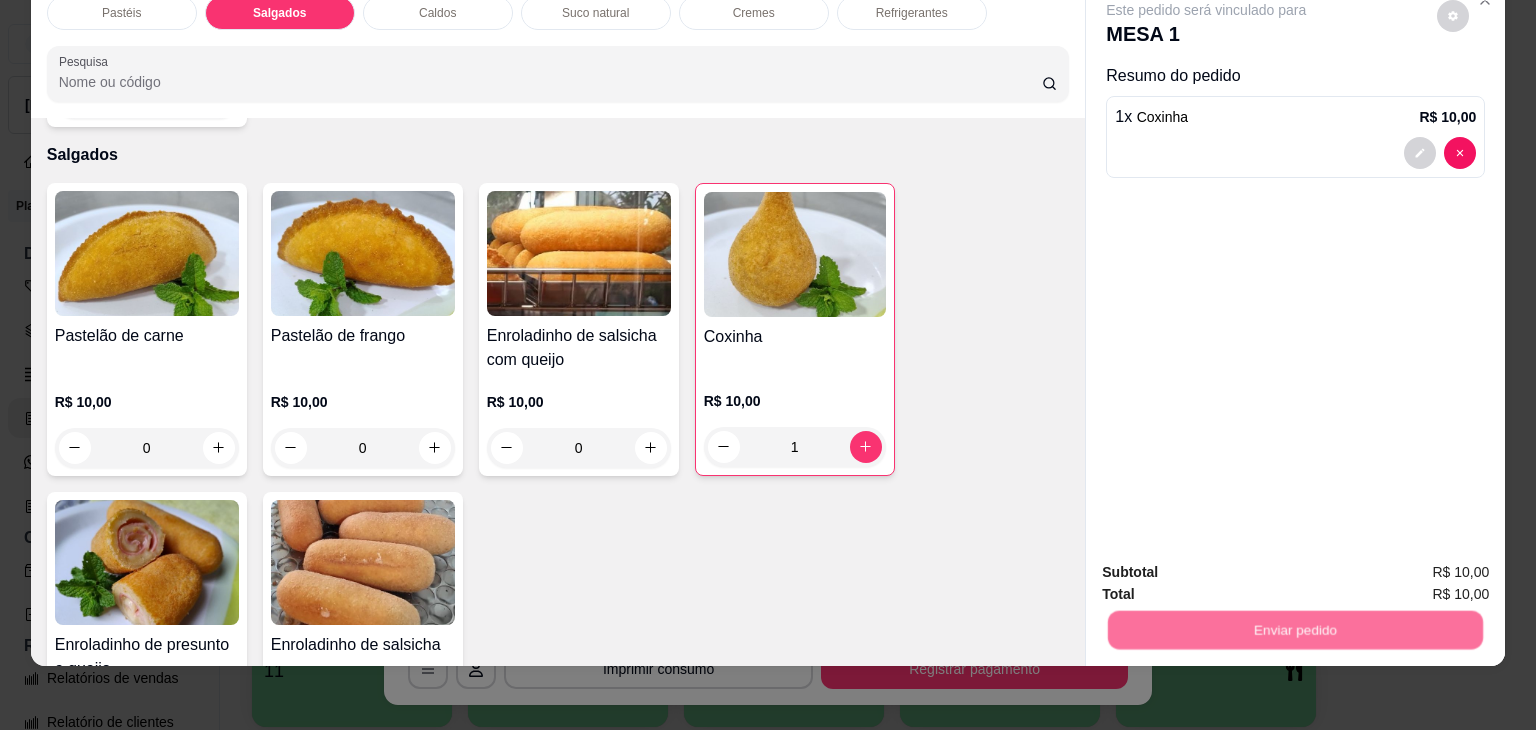 click on "Não registrar e enviar pedido" at bounding box center (1229, 565) 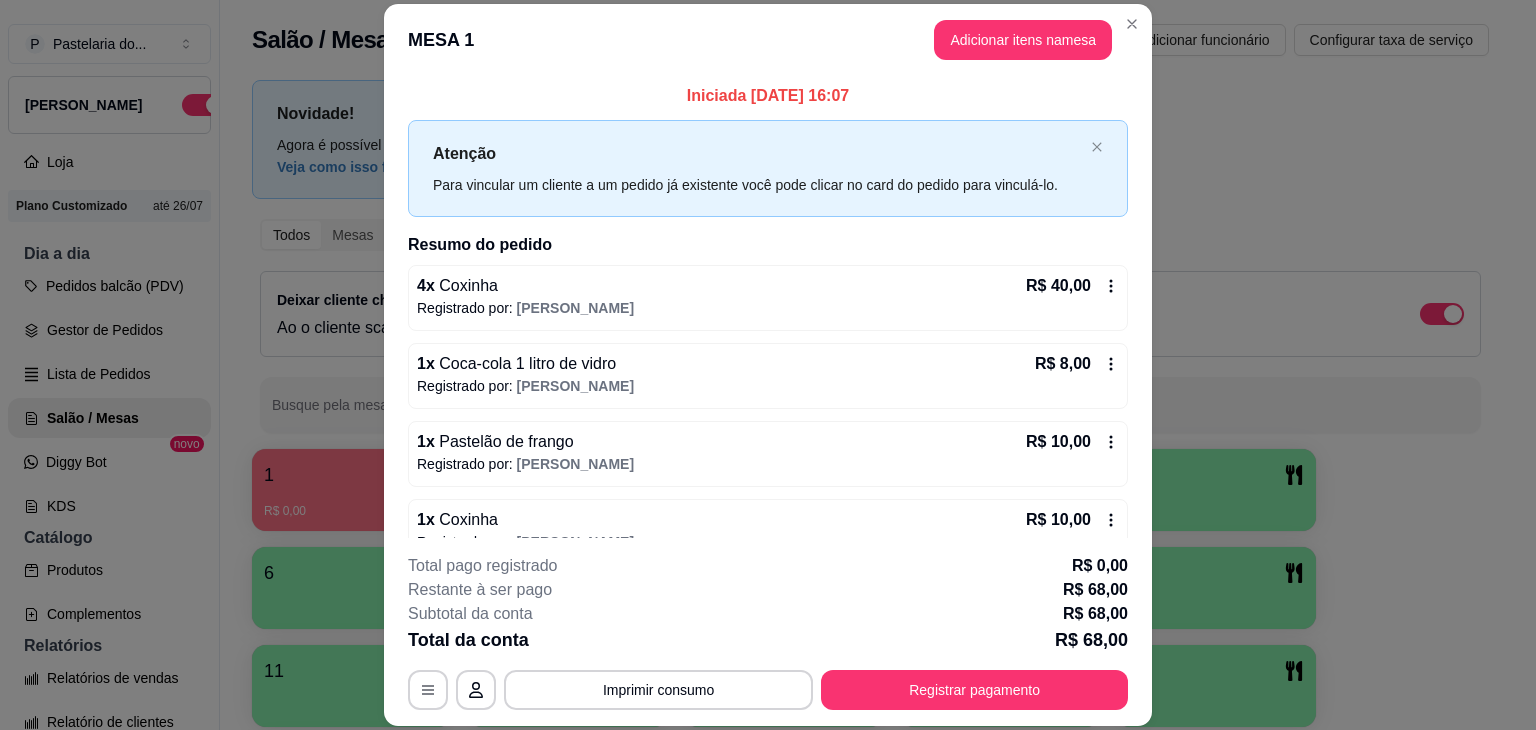 click on "Iniciada   12/07/2025 às 16:07 Atenção Para vincular um cliente a um pedido já existente você pode clicar no card do pedido para vinculá-lo. Resumo do pedido 4 x   Coxinha R$ 40,00 Registrado por:   Samuel  1 x   Coca-cola 1 litro de vidro R$ 8,00 Registrado por:   Samuel  1 x   Pastelão de frango  R$ 10,00 Registrado por:   Samuel  1 x   Coxinha R$ 10,00 Registrado por:   Samuel" at bounding box center [768, 307] 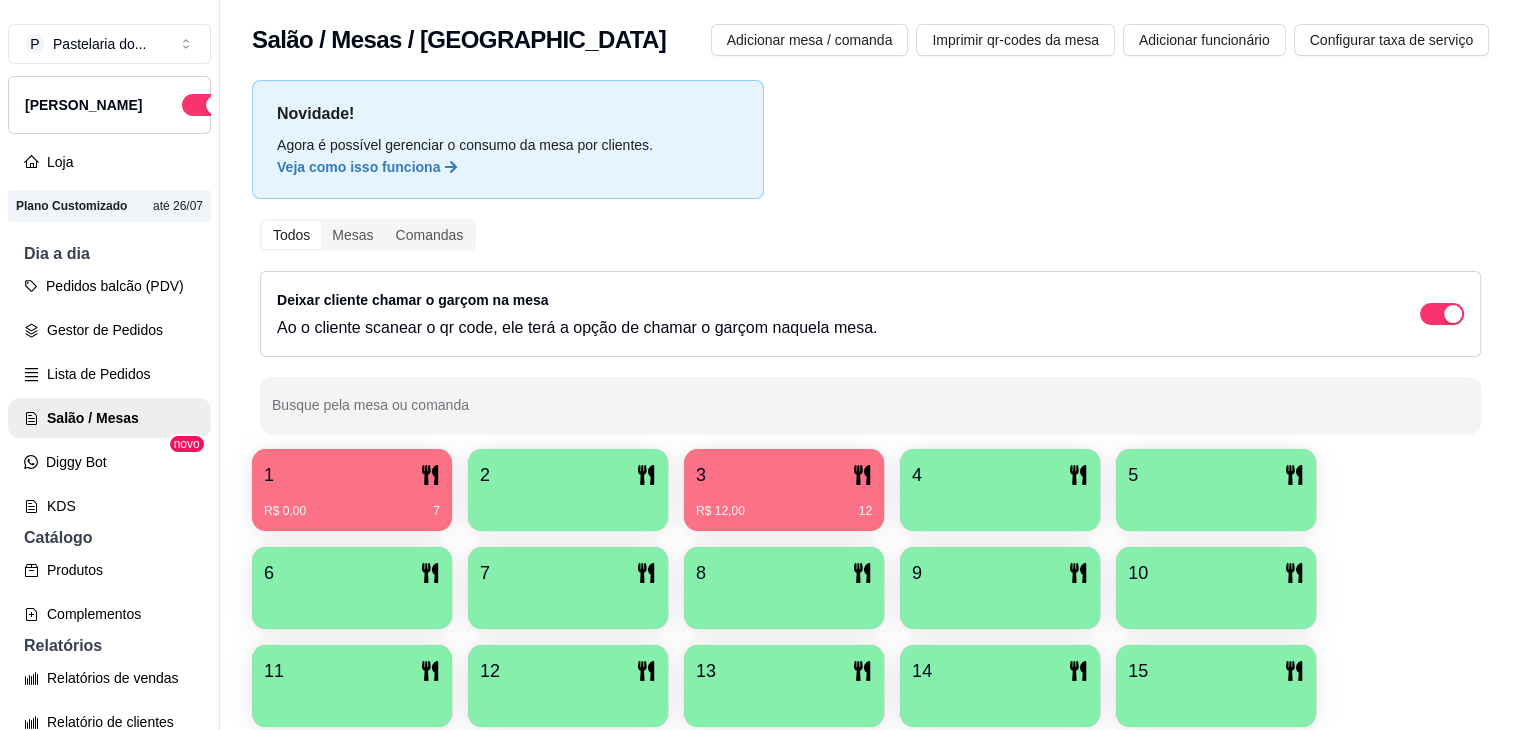 click on "3 R$ 12,00 12" at bounding box center [784, 490] 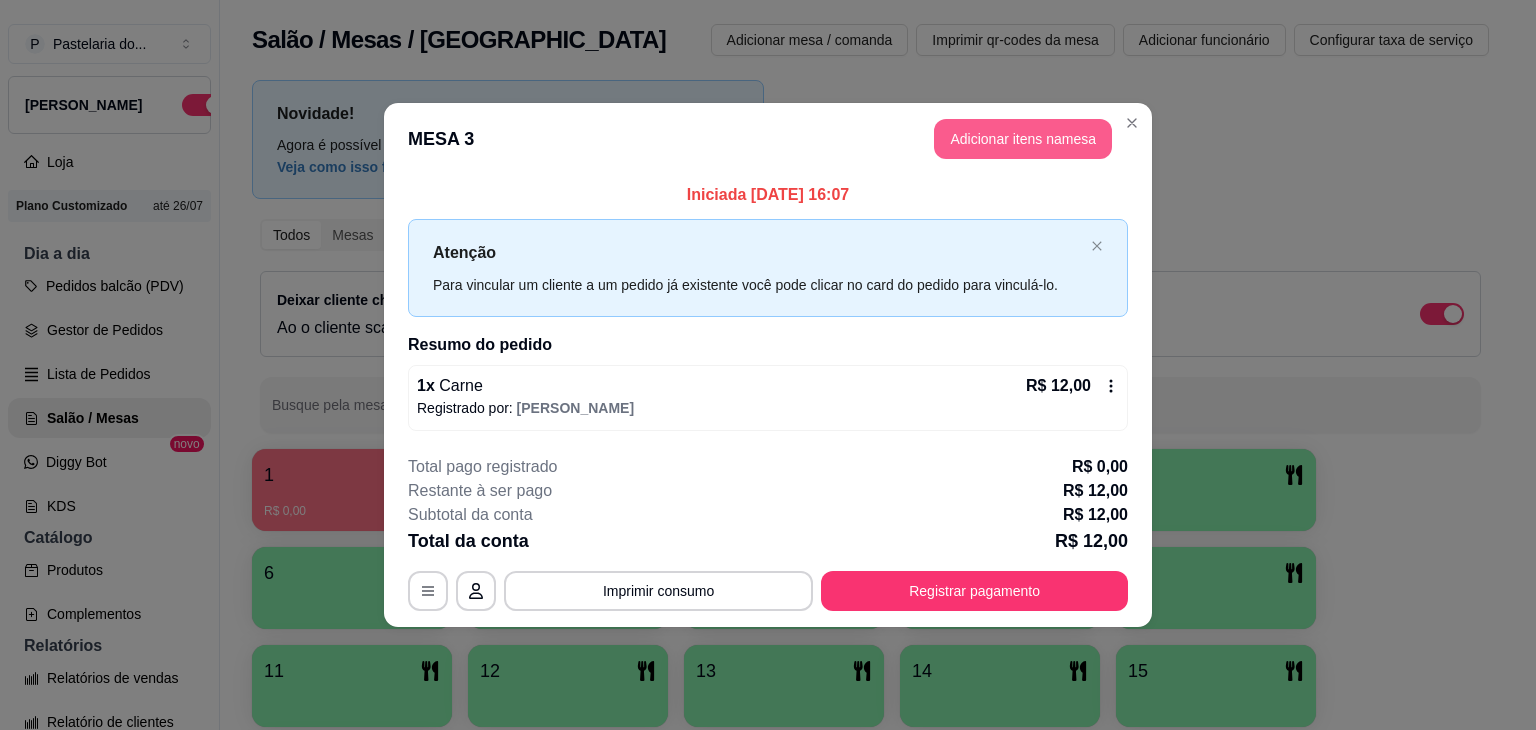 click on "Adicionar itens na  mesa" at bounding box center [1023, 139] 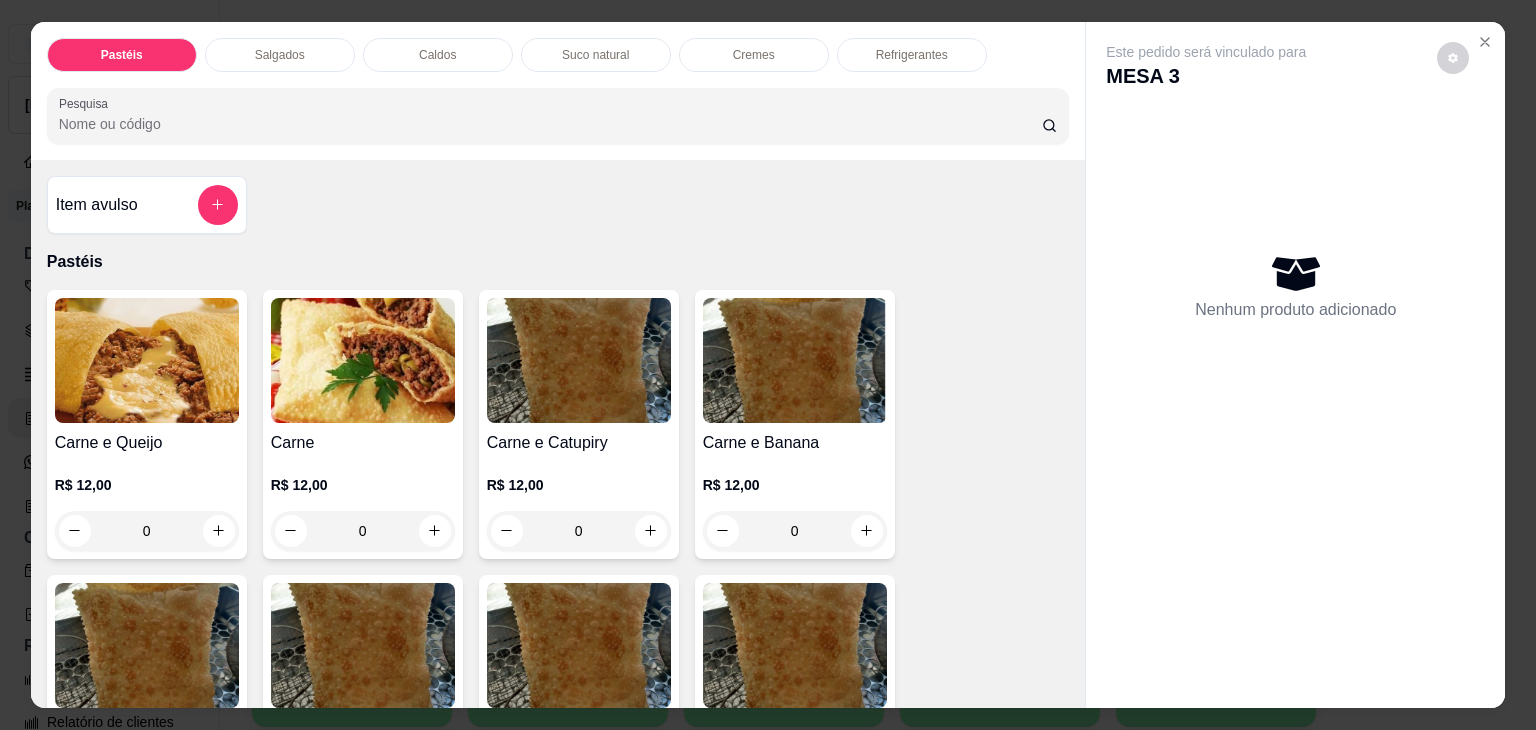 click on "Refrigerantes" at bounding box center (912, 55) 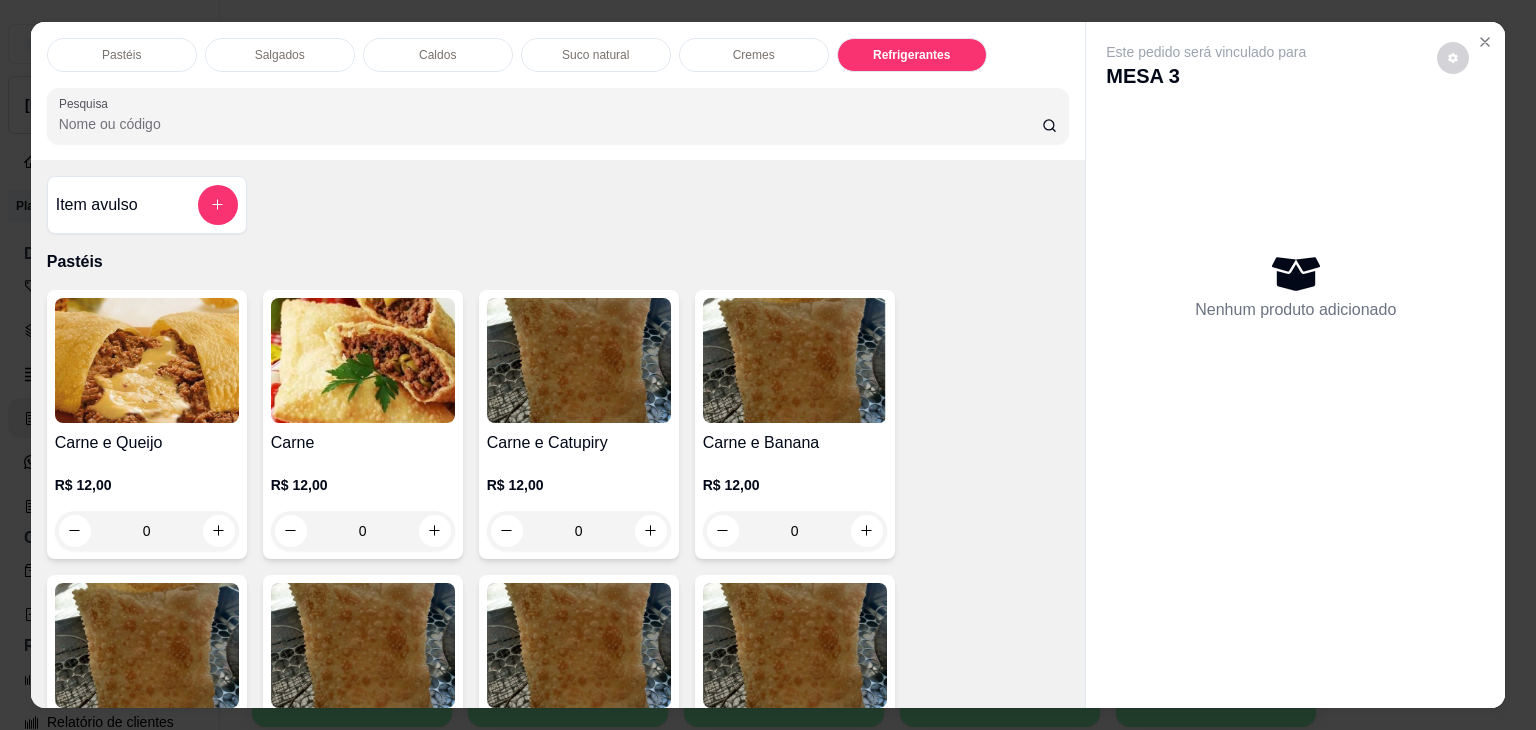 scroll, scrollTop: 5230, scrollLeft: 0, axis: vertical 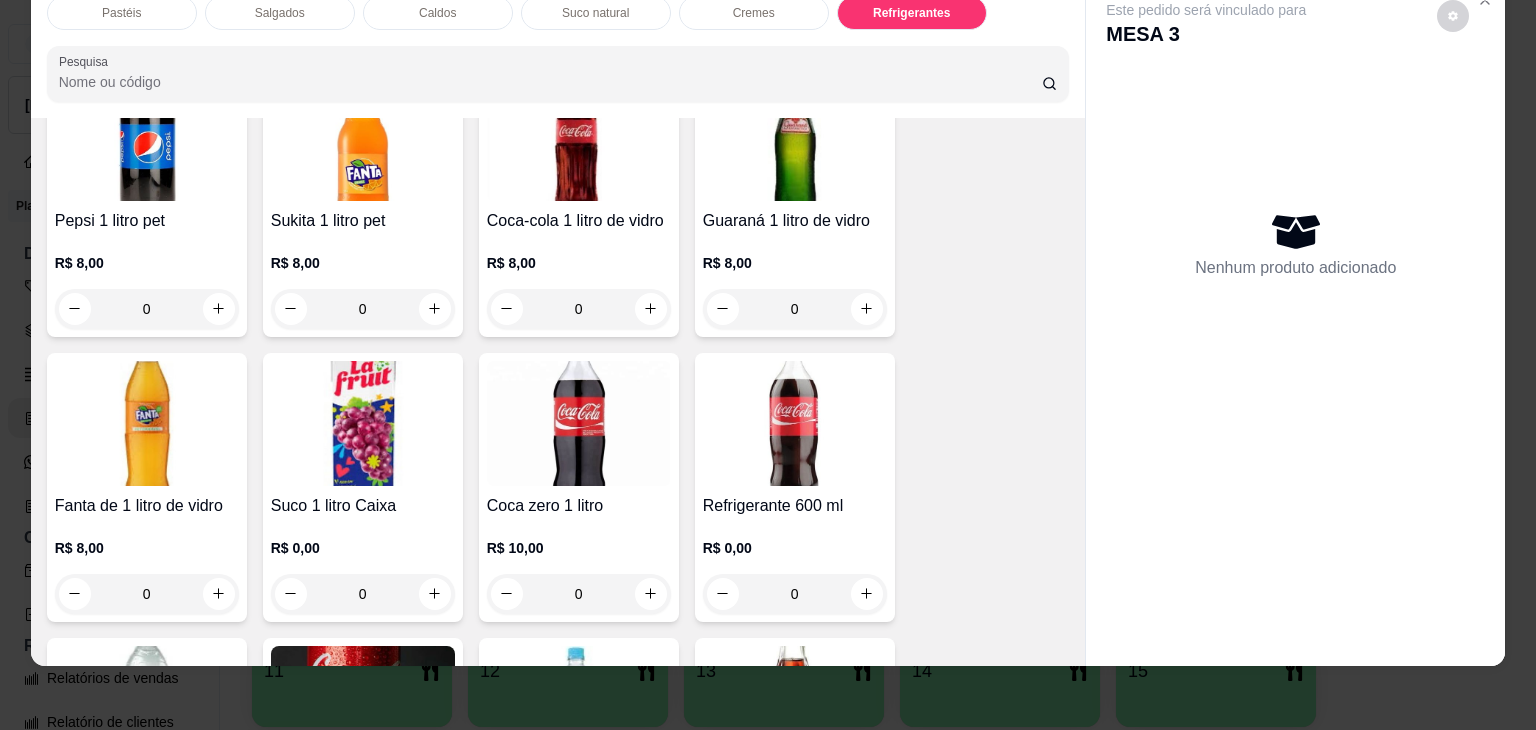 click on "Coca-cola 2 litros    R$ 13,00 0 Guaraná 2 litros    R$ 10,00 0 Coca-cola 1 litro pet   R$ 9,00 0 Guaraná 1 litro pet   R$ 8,00 0 Pepsi 1 litro pet   R$ 8,00 0 Sukita 1 litro pet    R$ 8,00 0 Coca-cola 1 litro de vidro   R$ 8,00 0 Guaraná 1 litro de vidro   R$ 8,00 0 Fanta de 1 litro de vidro   R$ 8,00 0 Suco 1 litro Caixa   R$ 0,00 0 Coca zero 1 litro   R$ 10,00 0 Refrigerante 600 ml   R$ 0,00 0 Limoneto H2O   R$ 7,00 0 Refrigerante lata   R$ 0,00 0 Águas   R$ 0,00 0 Coca-cola KS   R$ 5,00 0 Suquinho    R$ 0,00 0 Caçulinha   R$ 0,00 0" at bounding box center [558, 487] 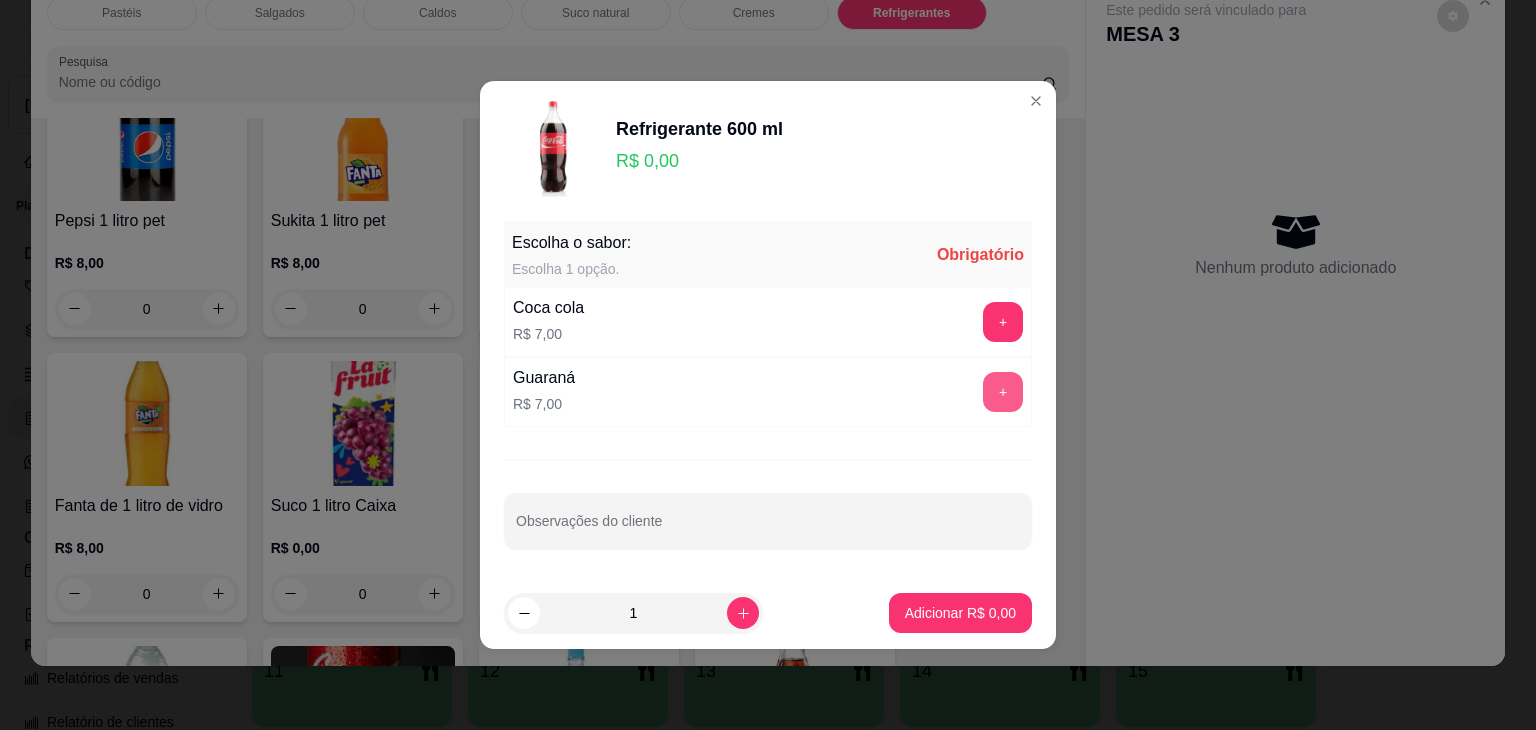 click on "+" at bounding box center (1003, 392) 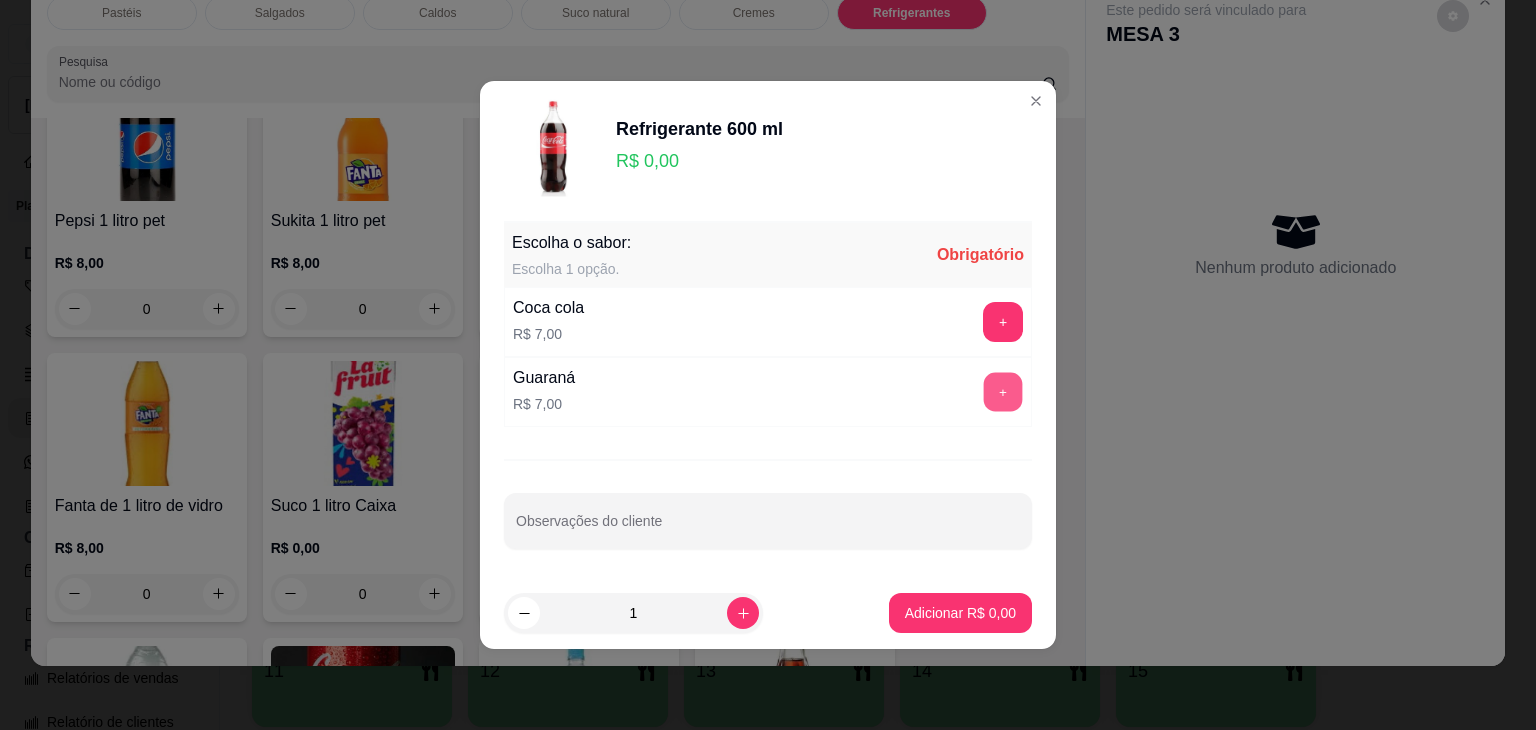 click on "+" at bounding box center (1003, 392) 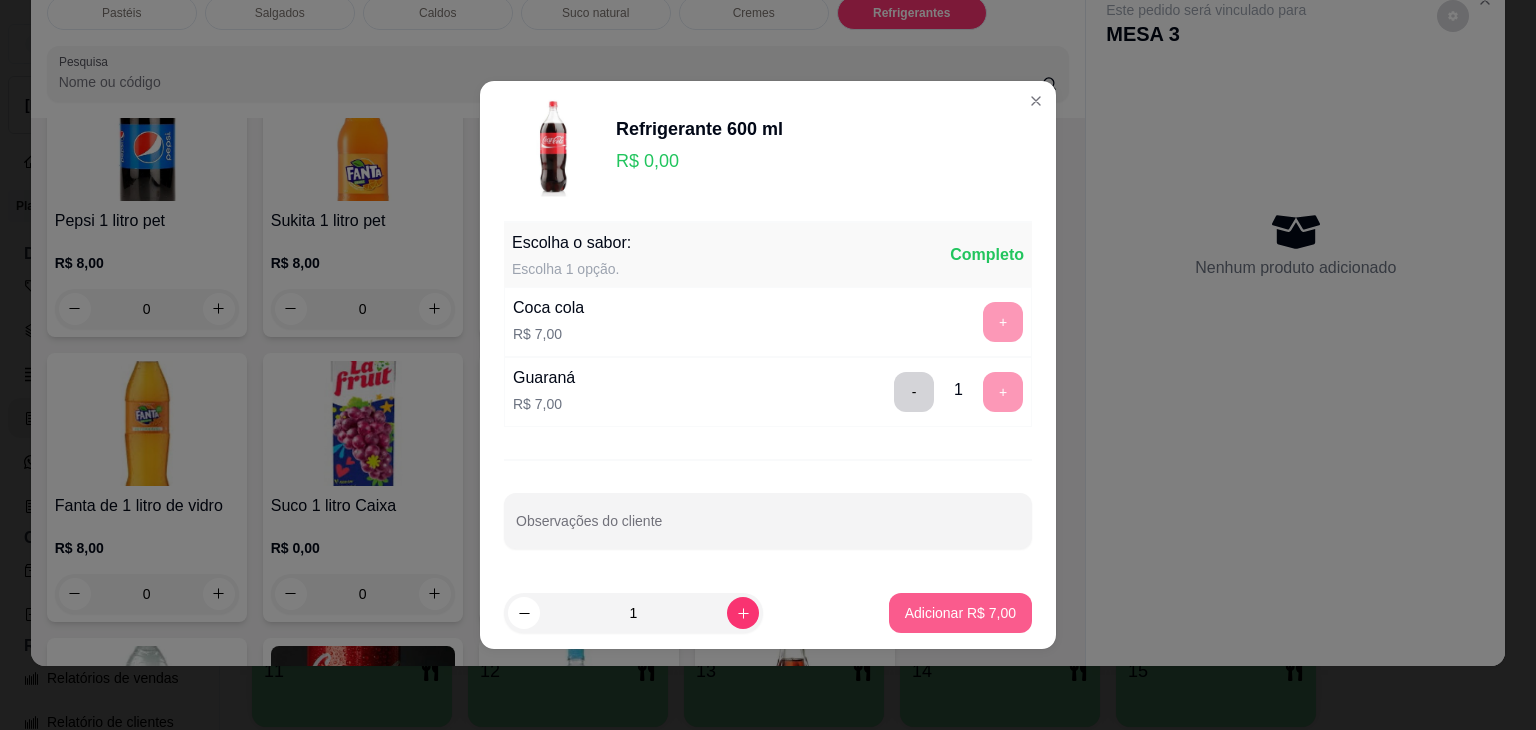 click on "Adicionar   R$ 7,00" at bounding box center [960, 613] 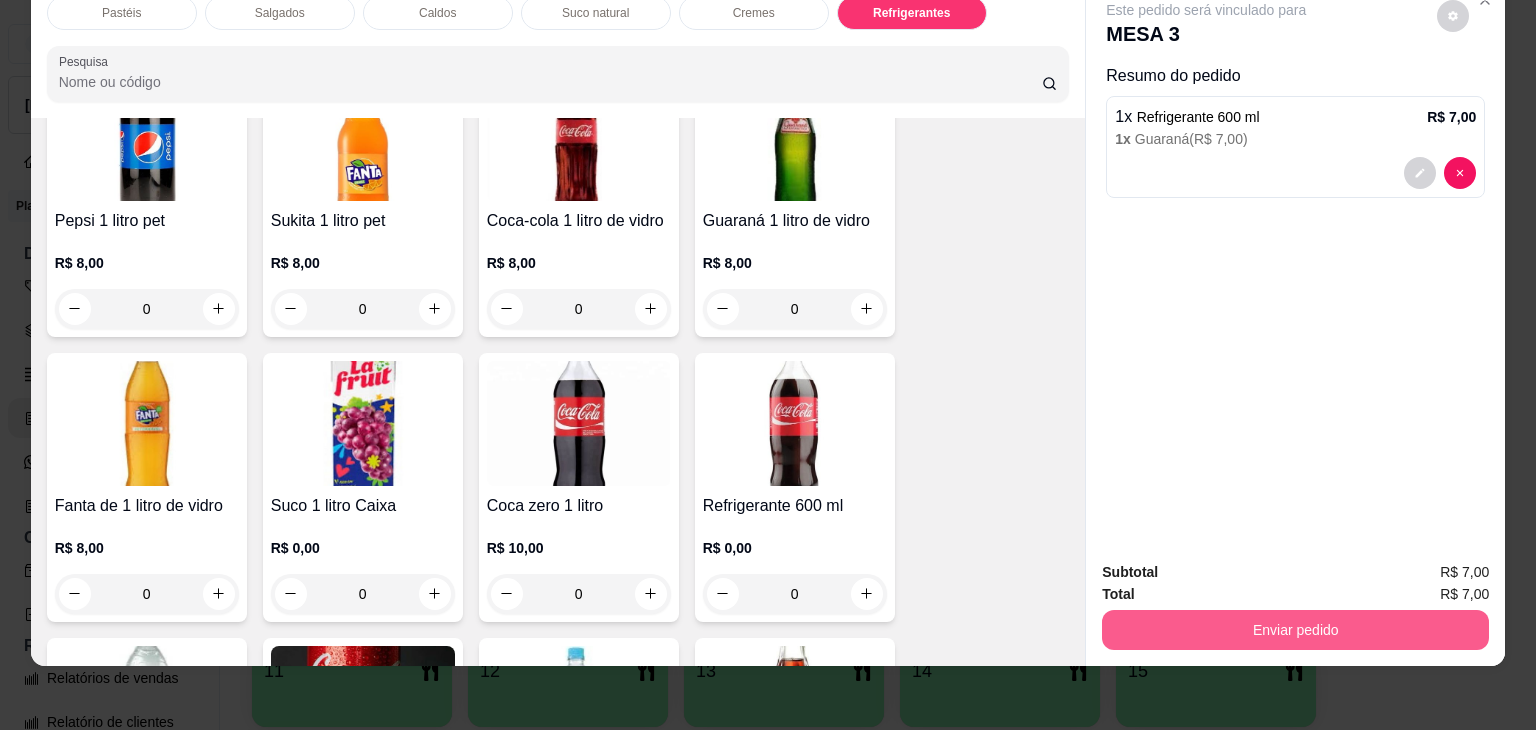 click on "Enviar pedido" at bounding box center (1295, 630) 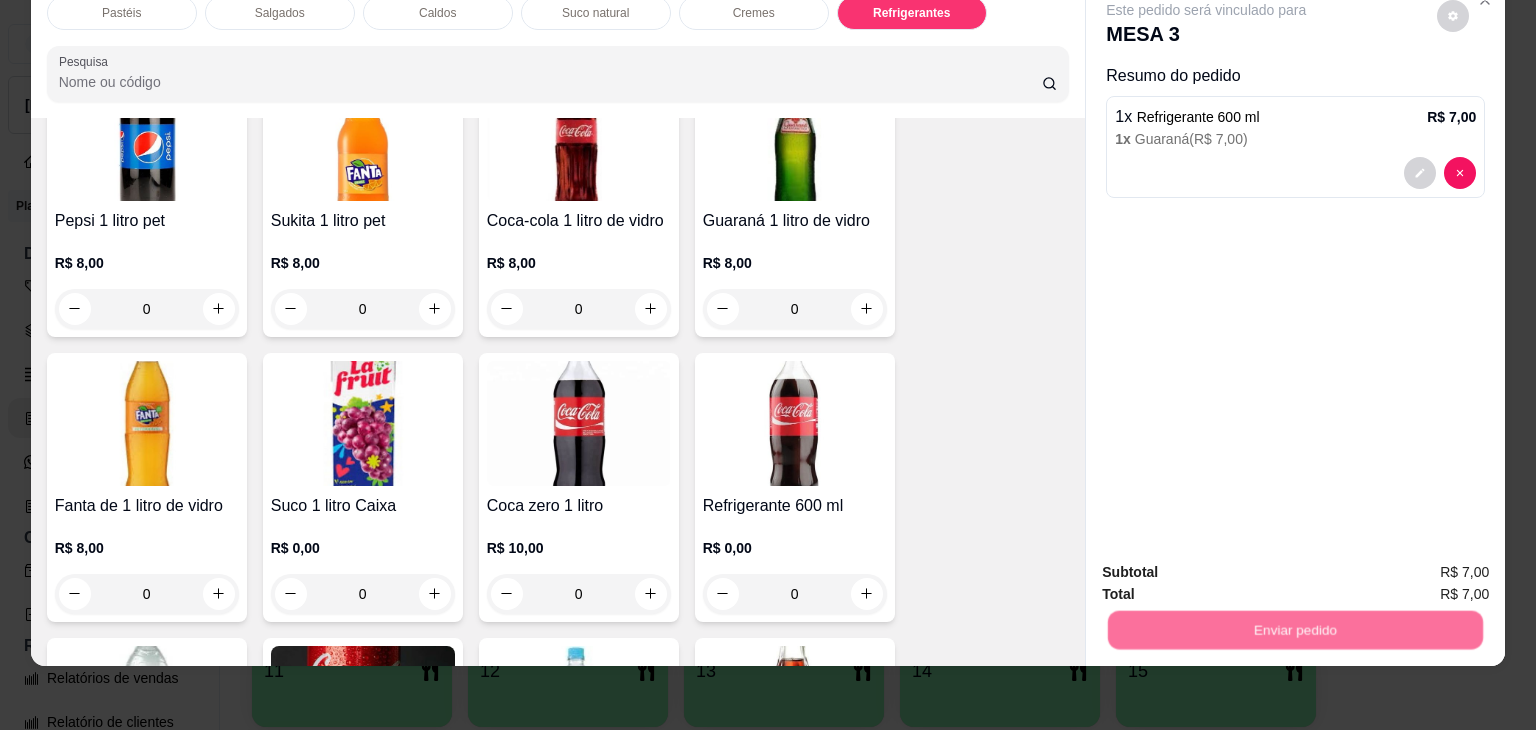 click on "Não registrar e enviar pedido" at bounding box center [1229, 564] 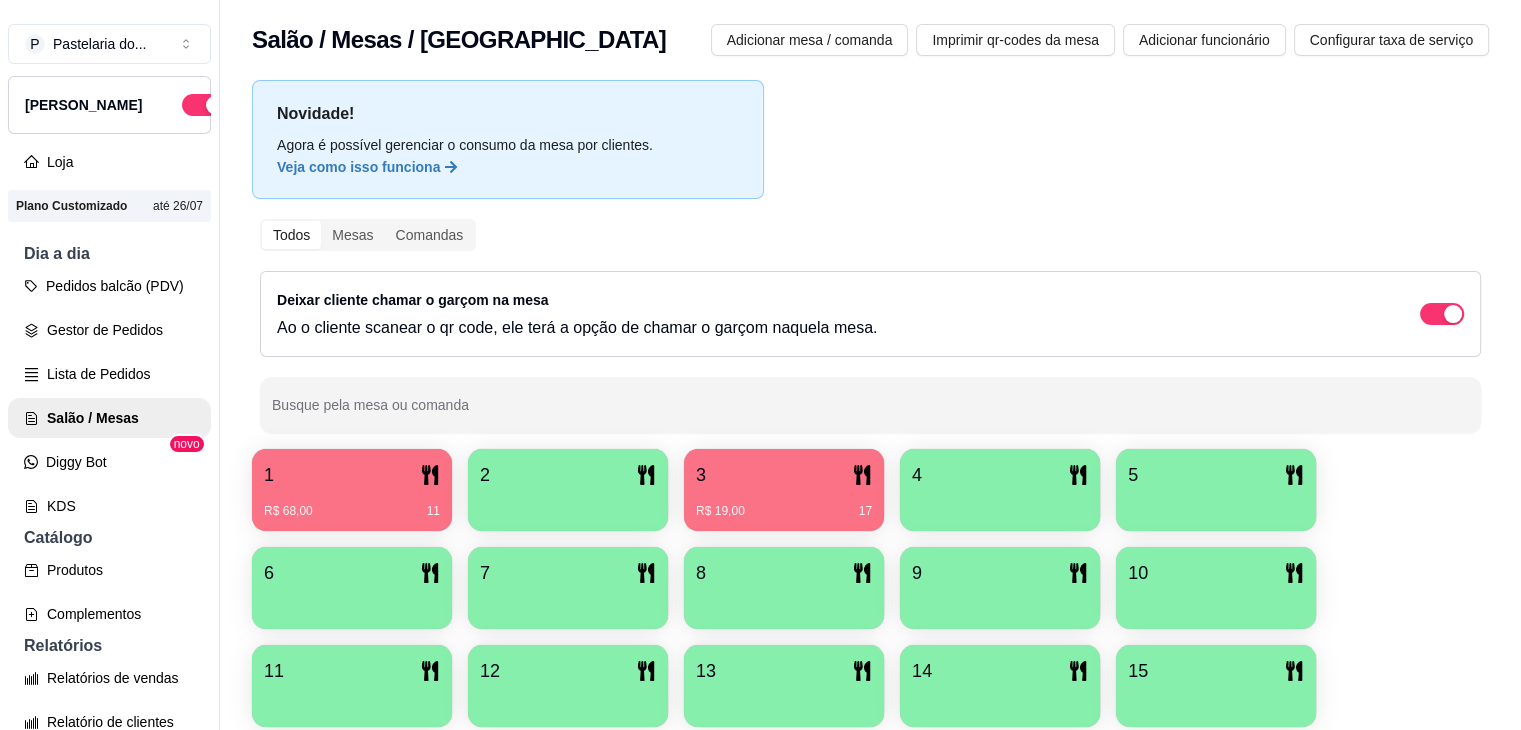 click at bounding box center [568, 504] 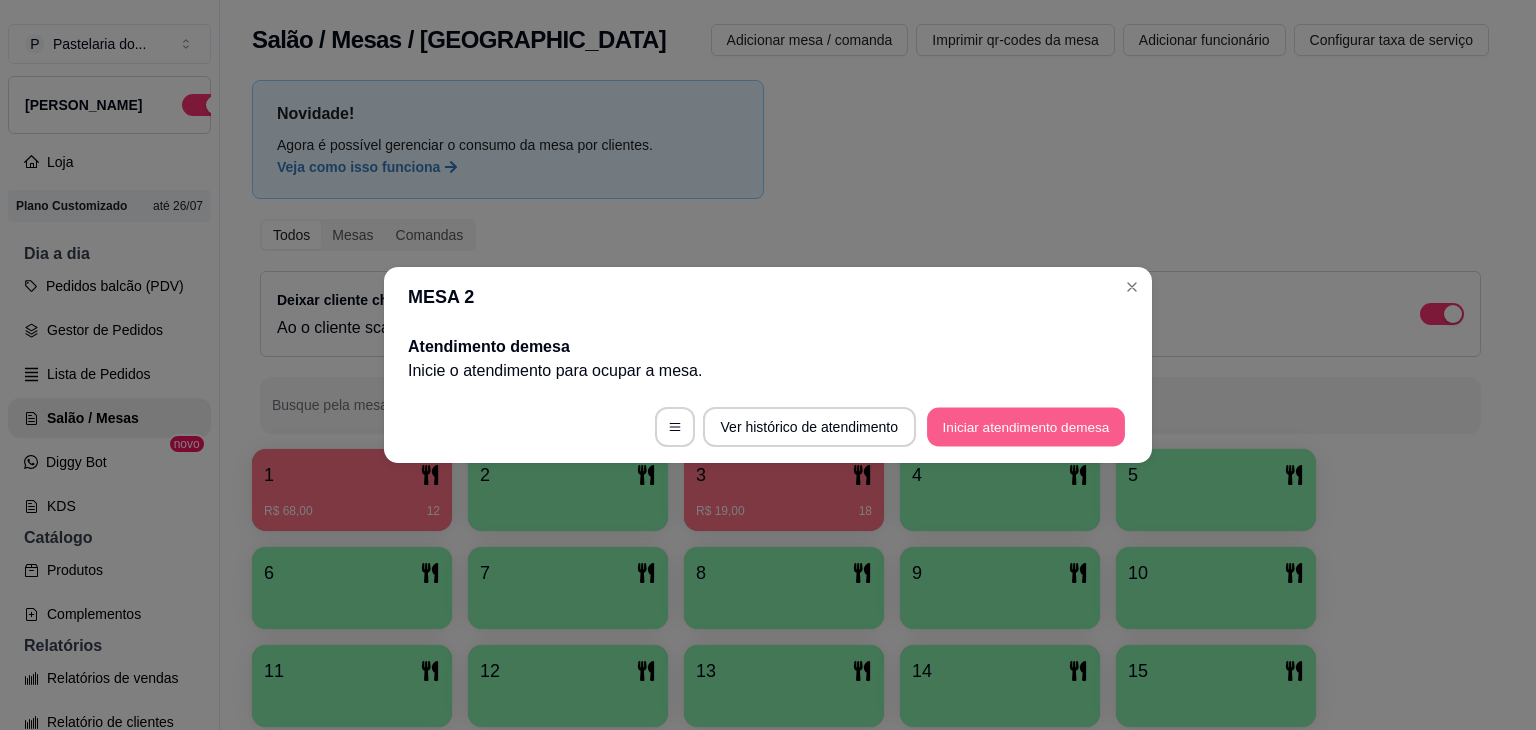 click on "Iniciar atendimento de  mesa" at bounding box center [1026, 427] 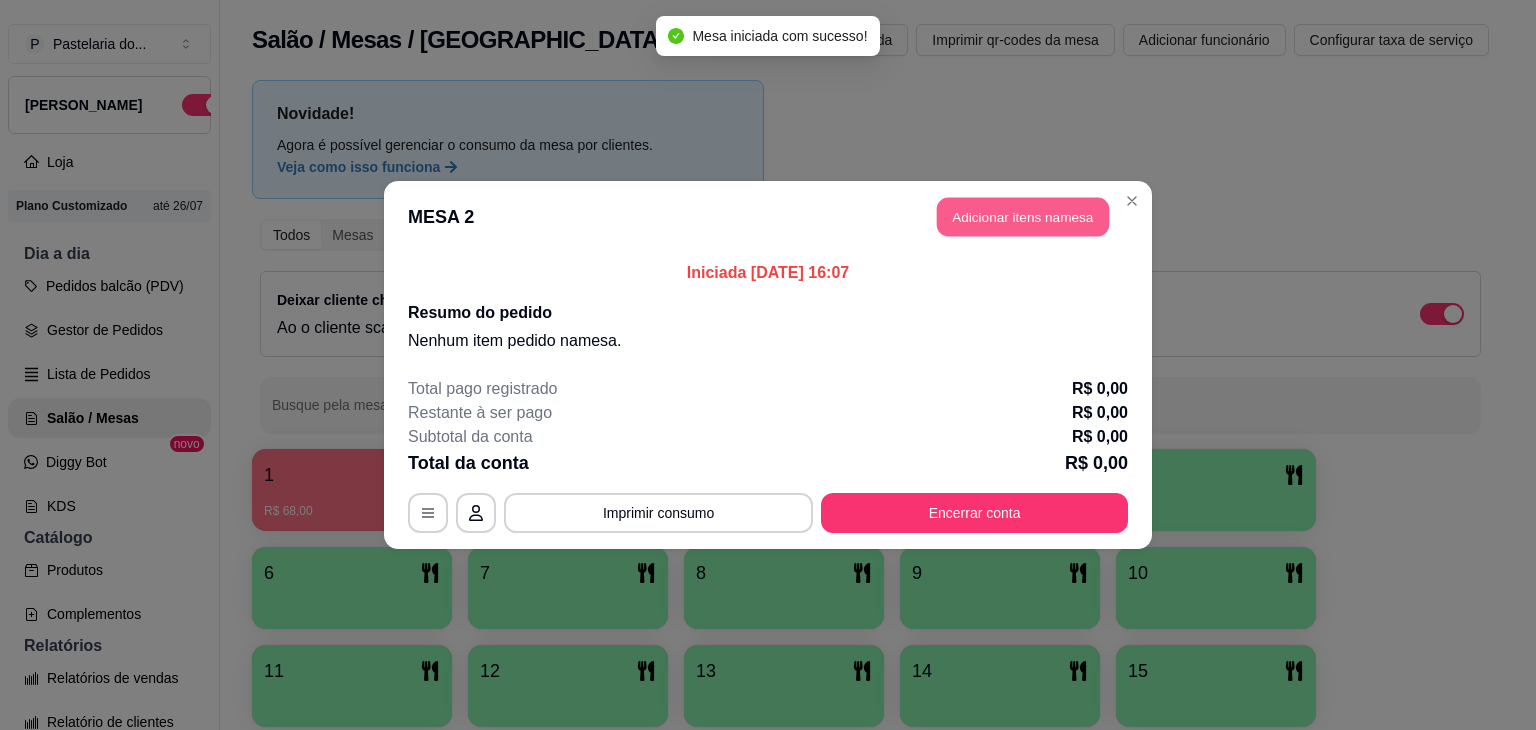 click on "Adicionar itens na  mesa" at bounding box center (1023, 217) 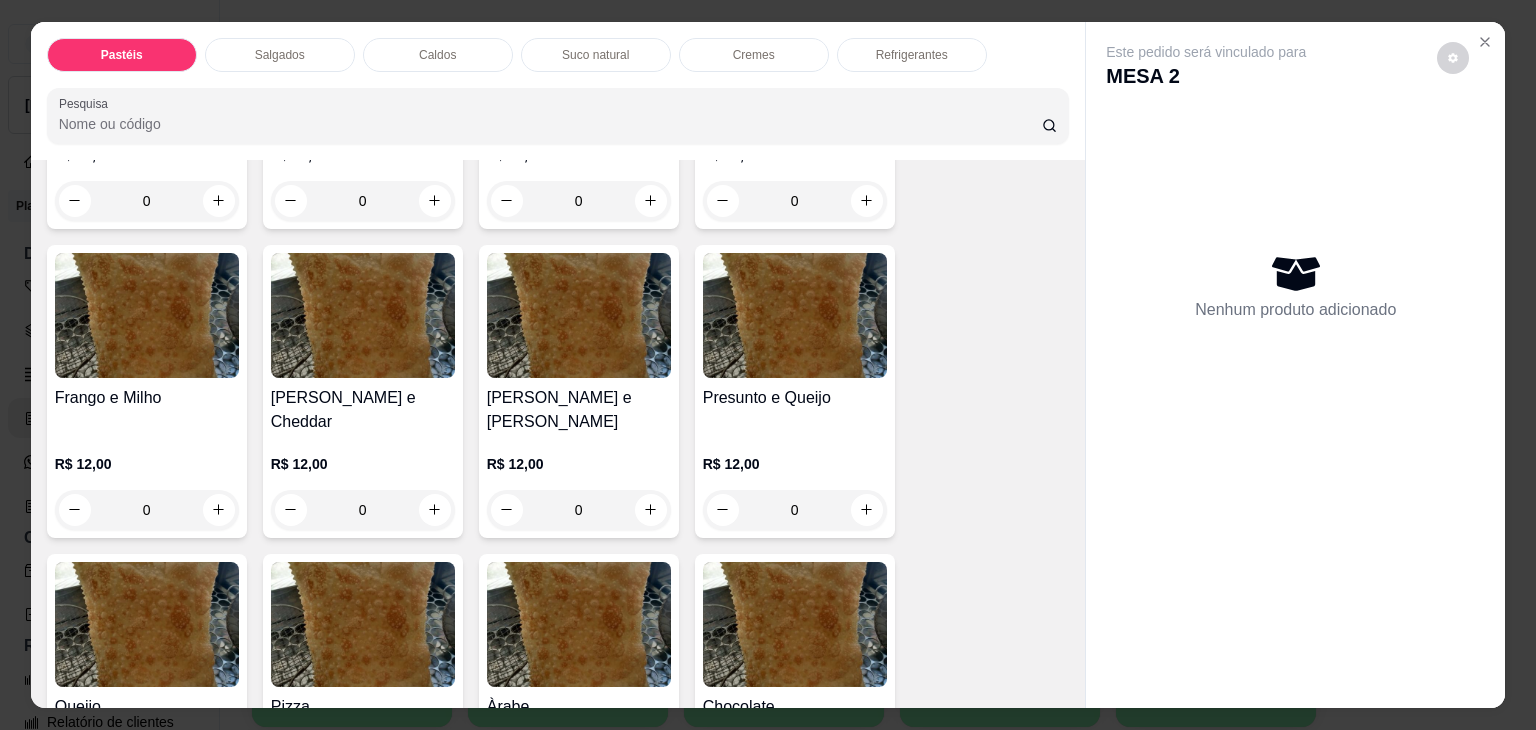scroll, scrollTop: 1000, scrollLeft: 0, axis: vertical 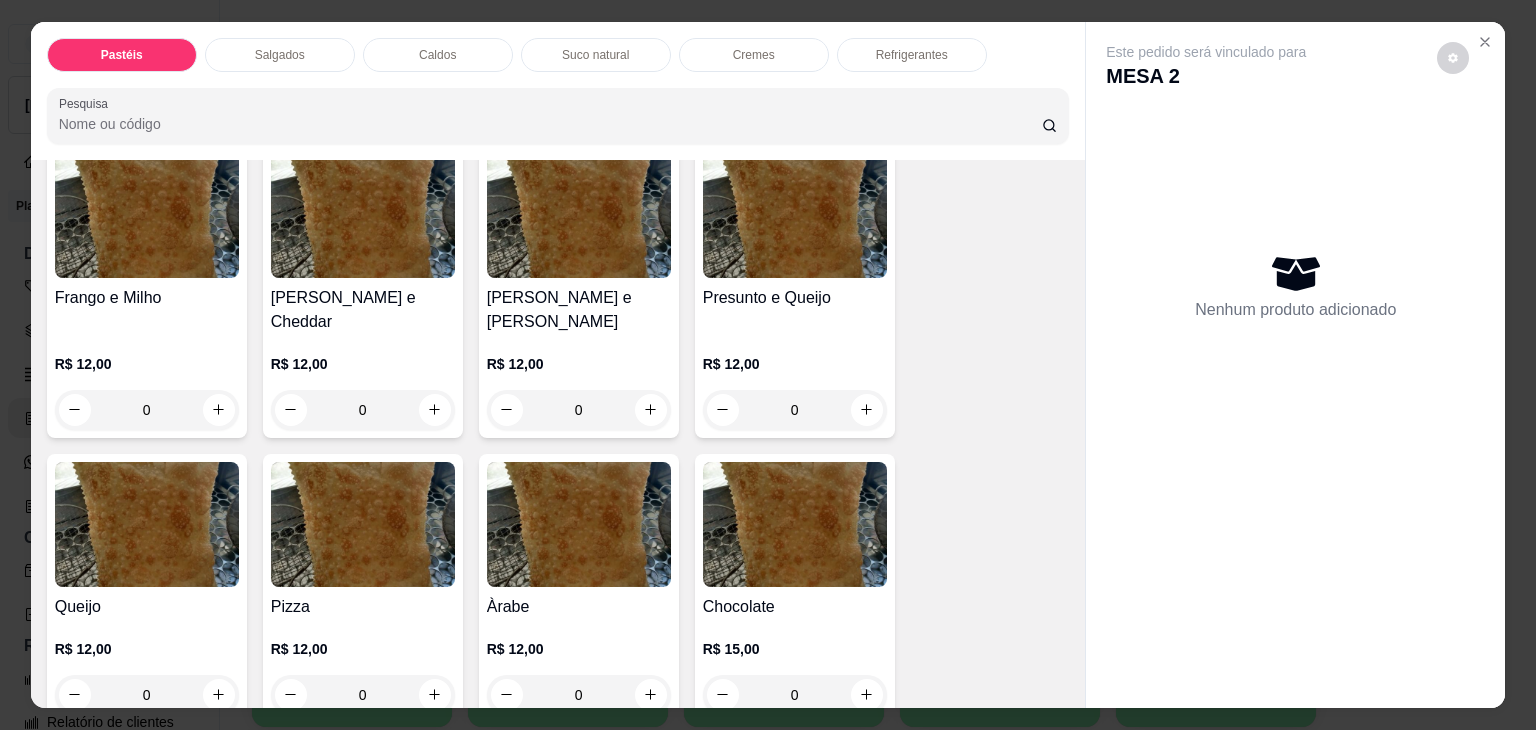 click on "0" at bounding box center [579, 410] 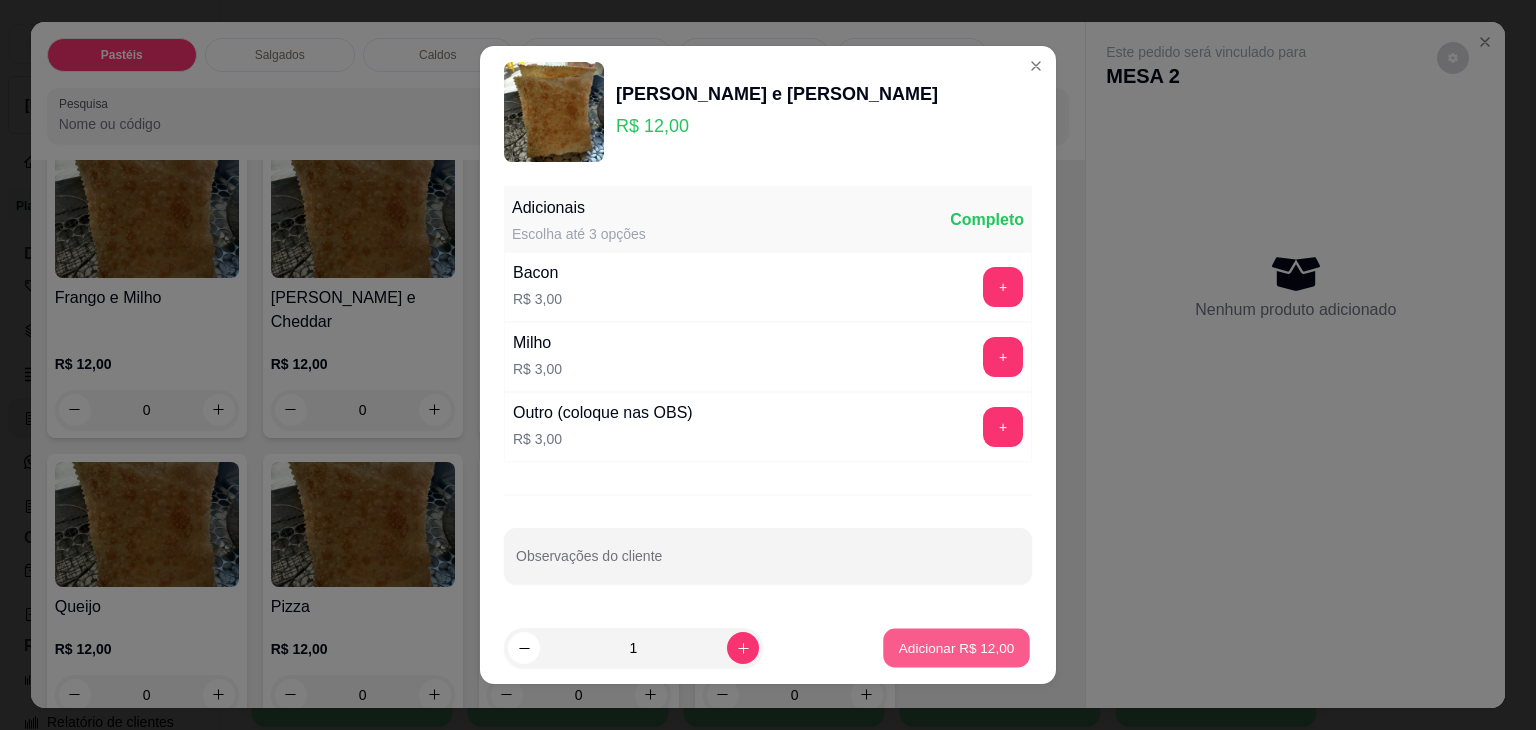 click on "Adicionar   R$ 12,00" at bounding box center (957, 647) 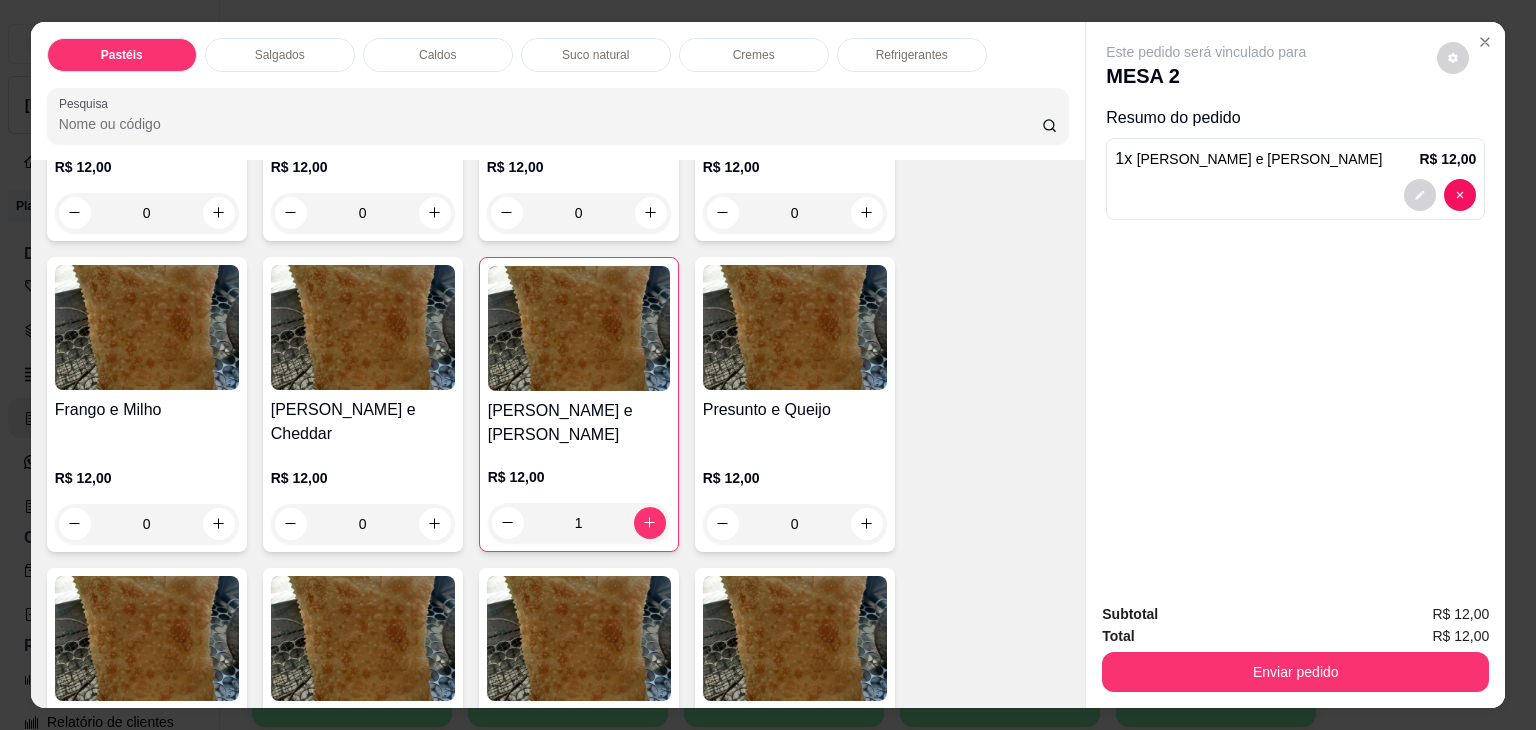 scroll, scrollTop: 800, scrollLeft: 0, axis: vertical 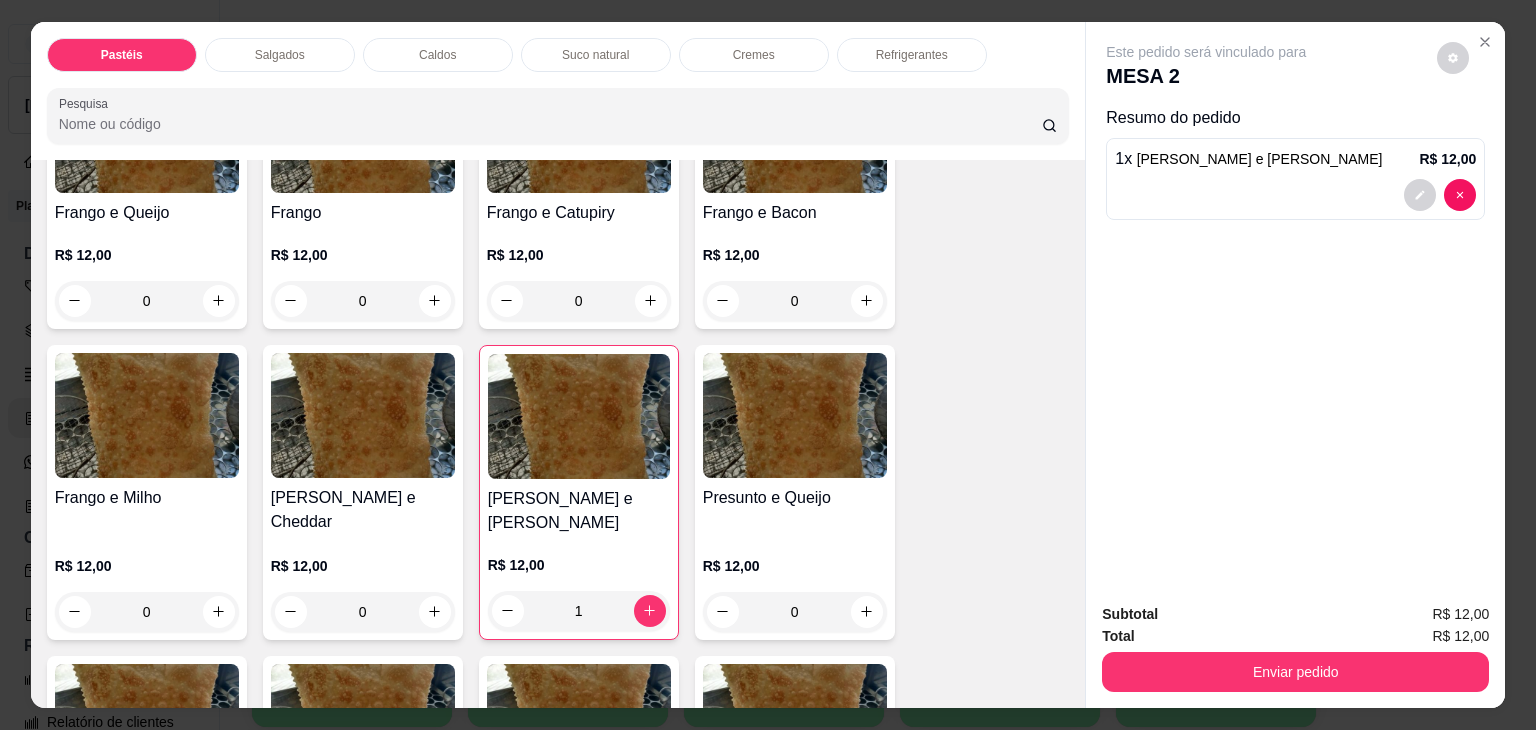 click on "Salgados" at bounding box center (280, 55) 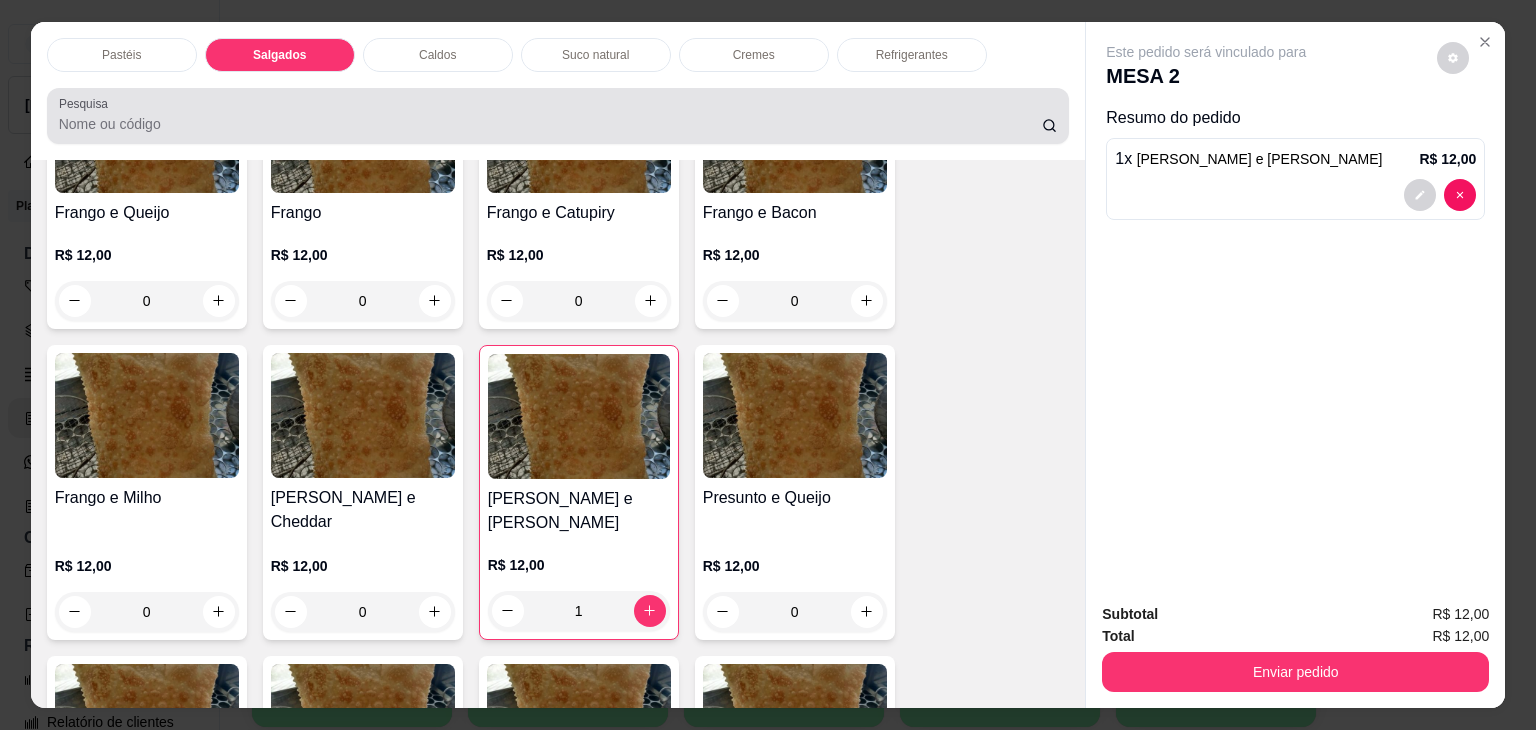 scroll, scrollTop: 2126, scrollLeft: 0, axis: vertical 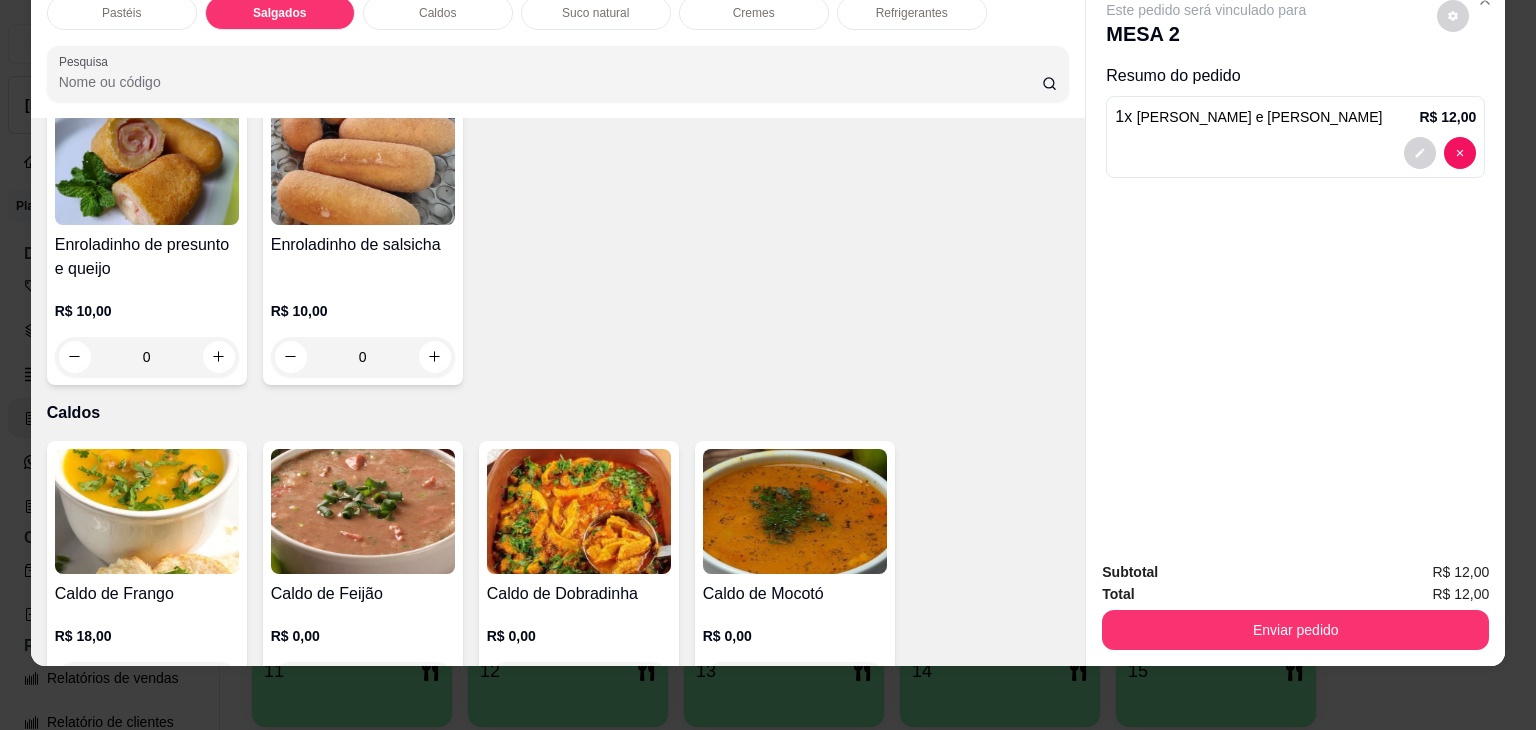 click on "R$ 10,00 0" at bounding box center (147, 339) 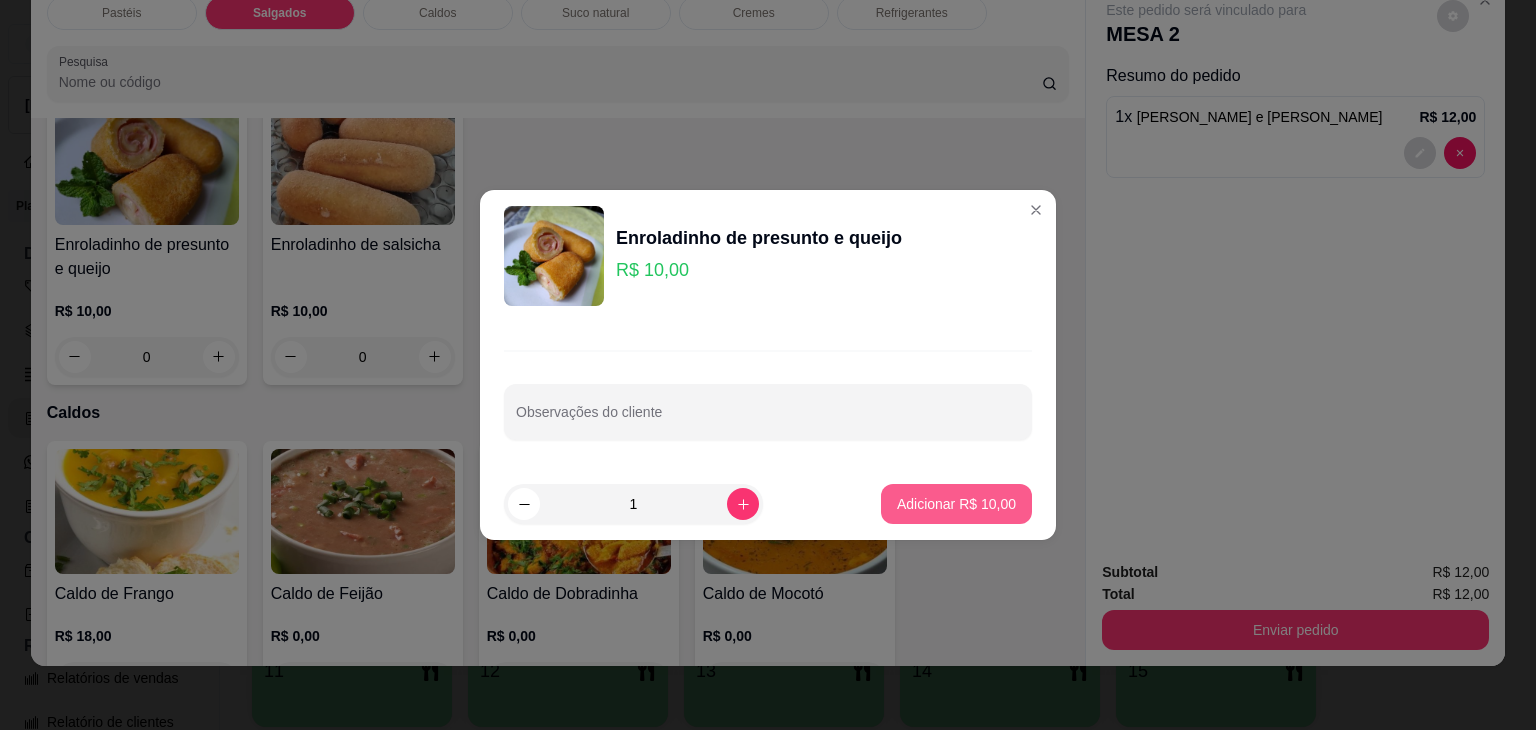 click on "Adicionar   R$ 10,00" at bounding box center [956, 504] 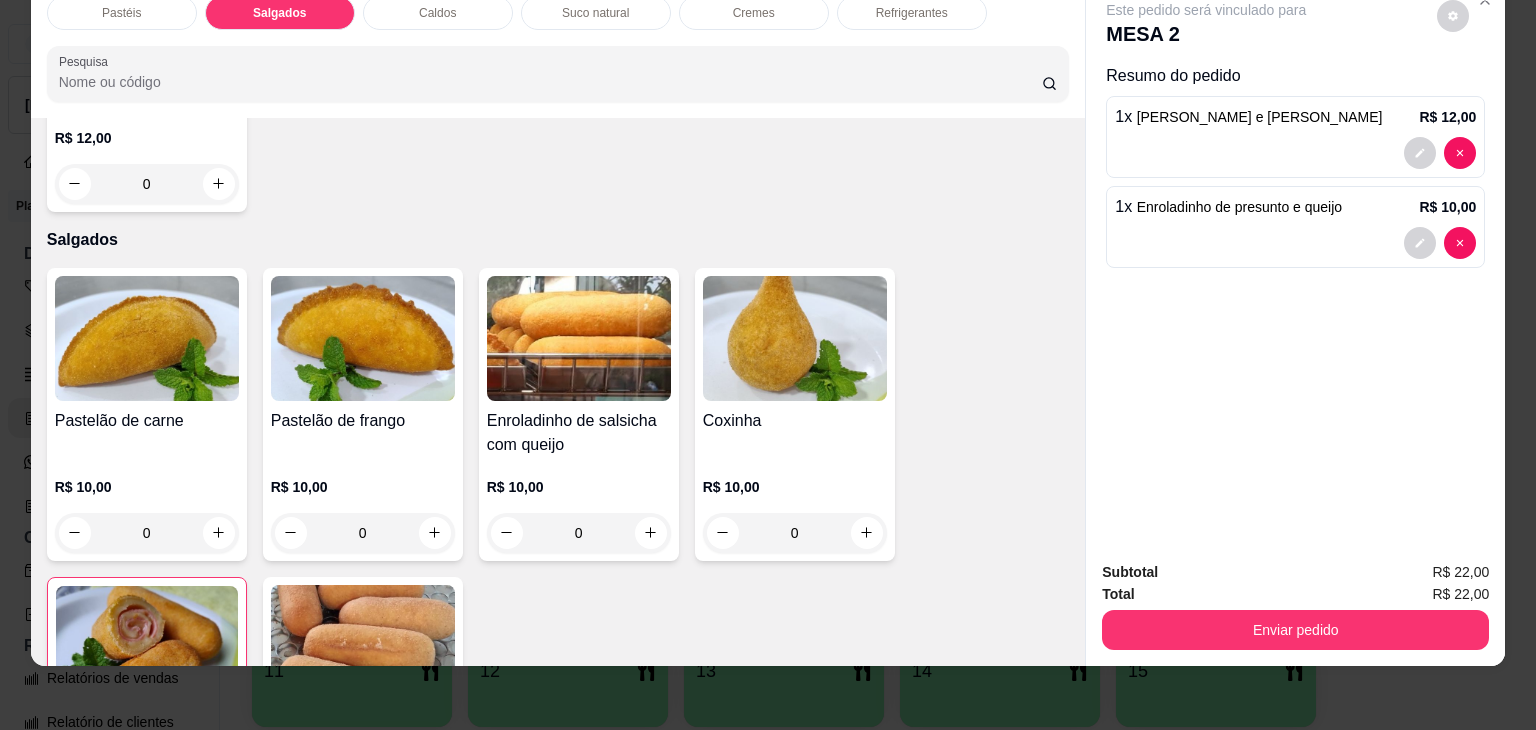 scroll, scrollTop: 1927, scrollLeft: 0, axis: vertical 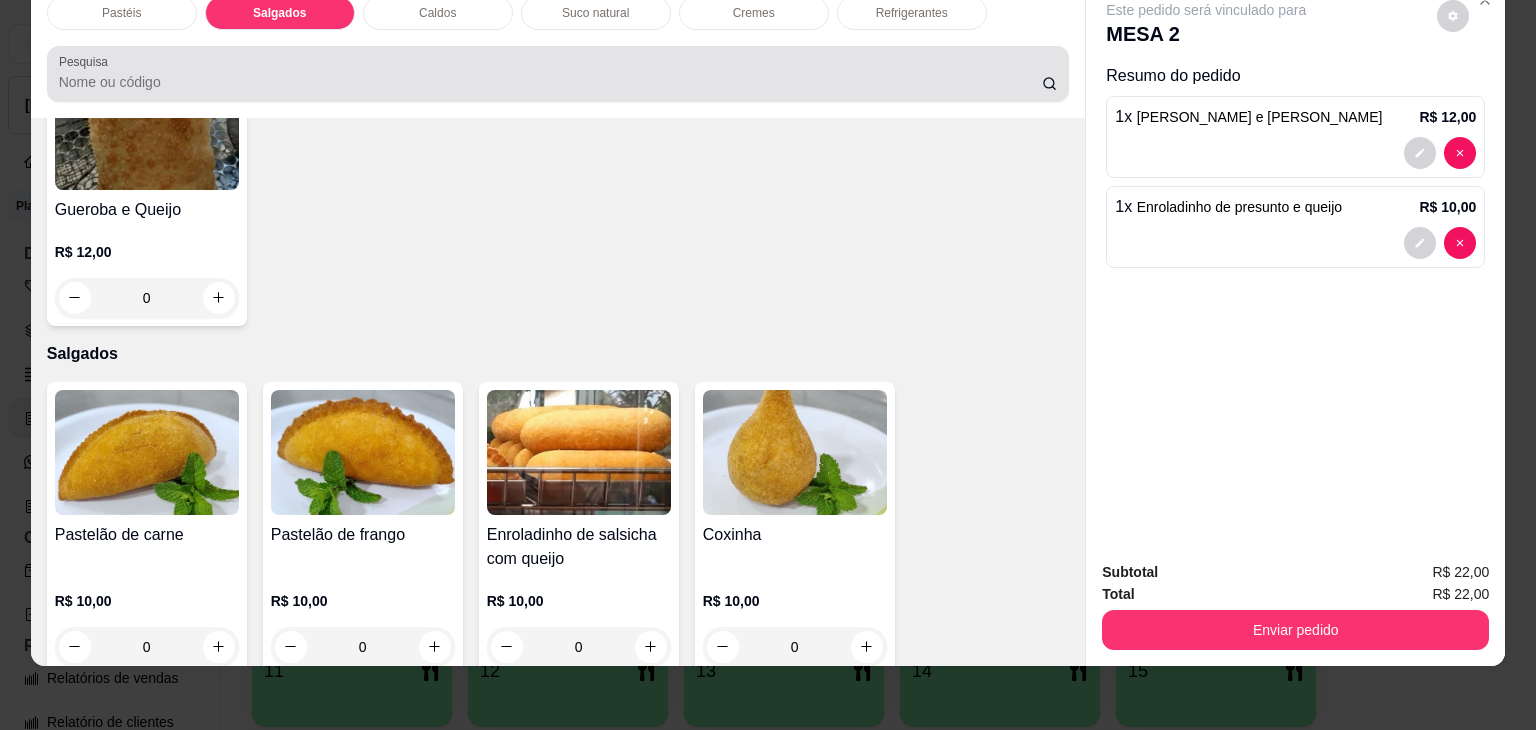 drag, startPoint x: 673, startPoint y: 26, endPoint x: 667, endPoint y: 72, distance: 46.389652 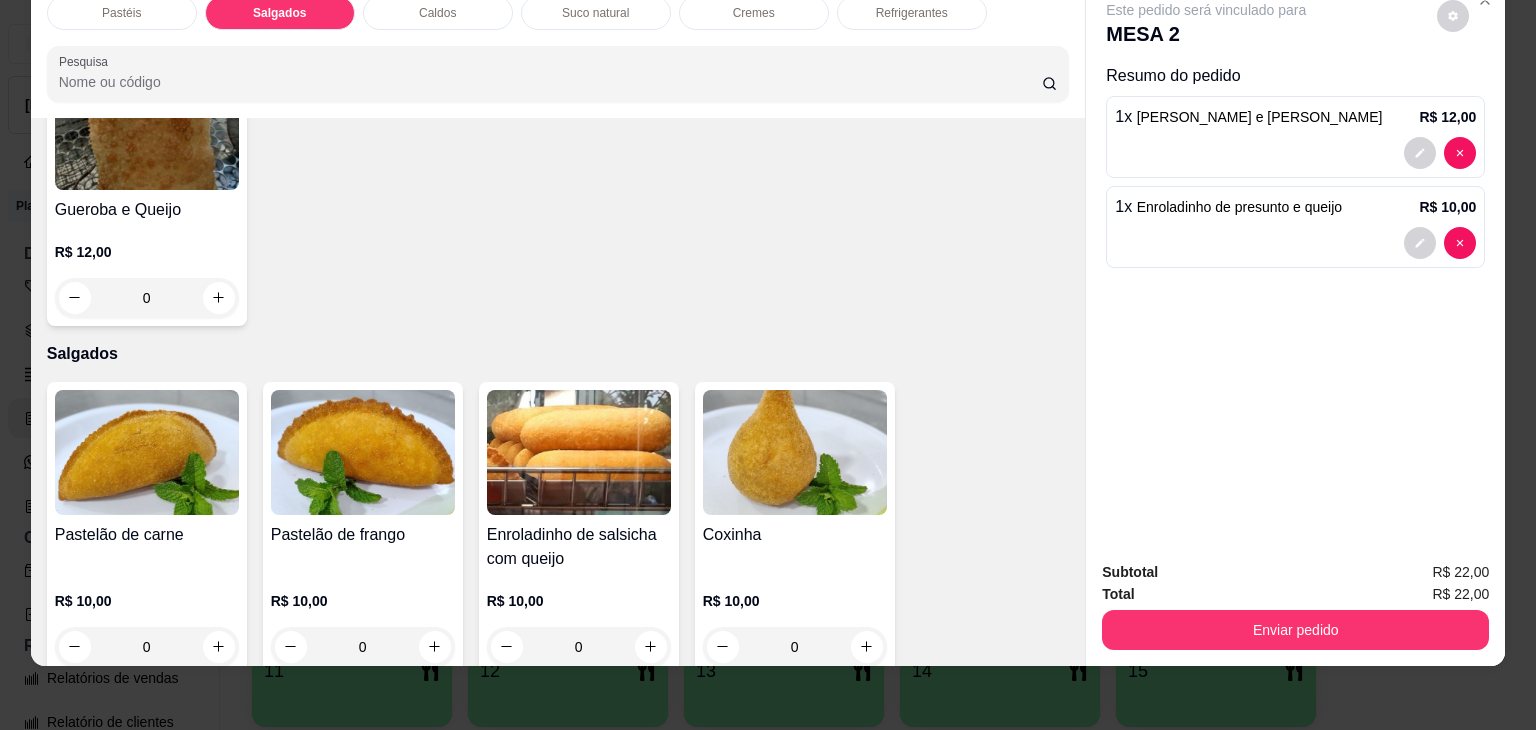 click on "Pastéis  Salgados  Caldos Suco natural Cremes Refrigerantes Pesquisa" at bounding box center (558, 49) 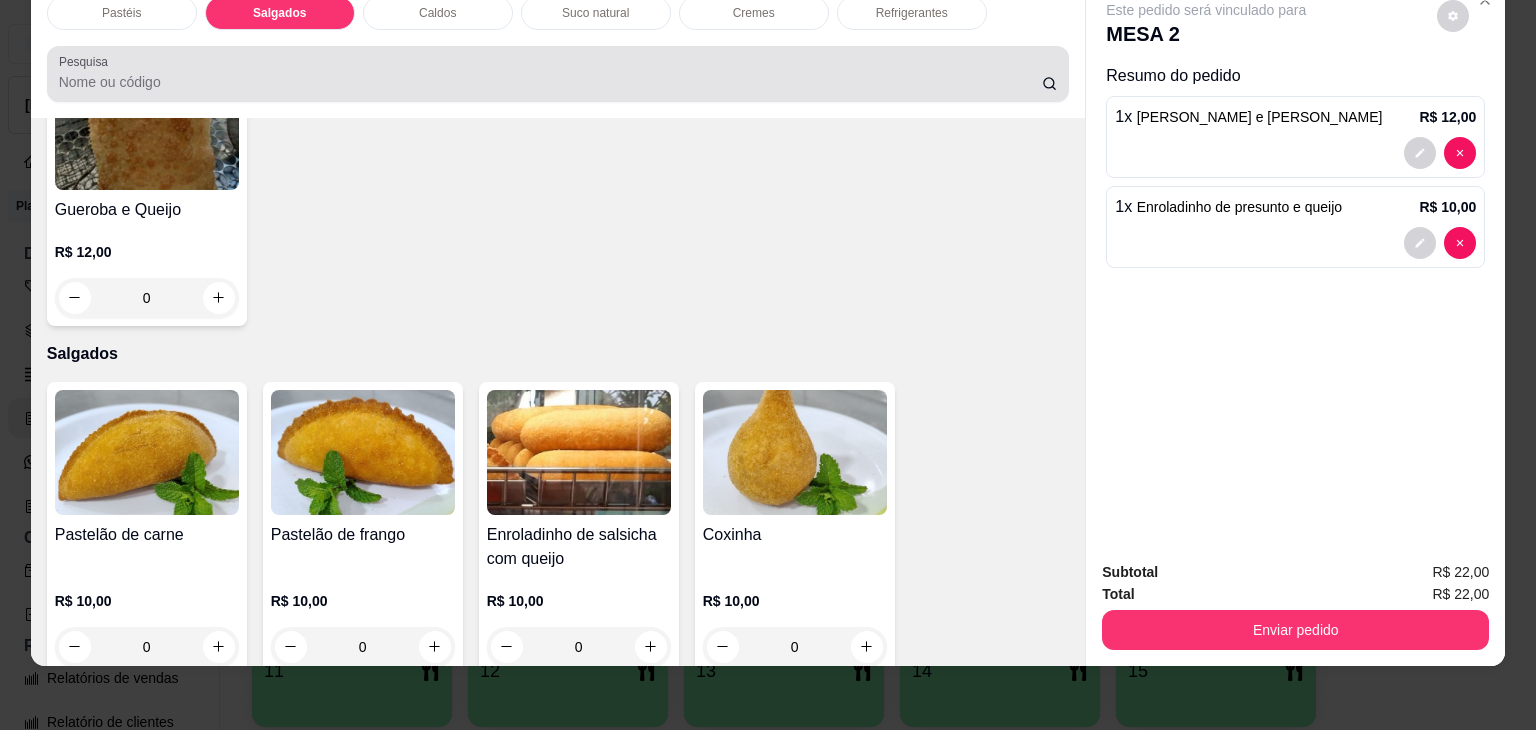 drag, startPoint x: 673, startPoint y: 21, endPoint x: 679, endPoint y: 37, distance: 17.088007 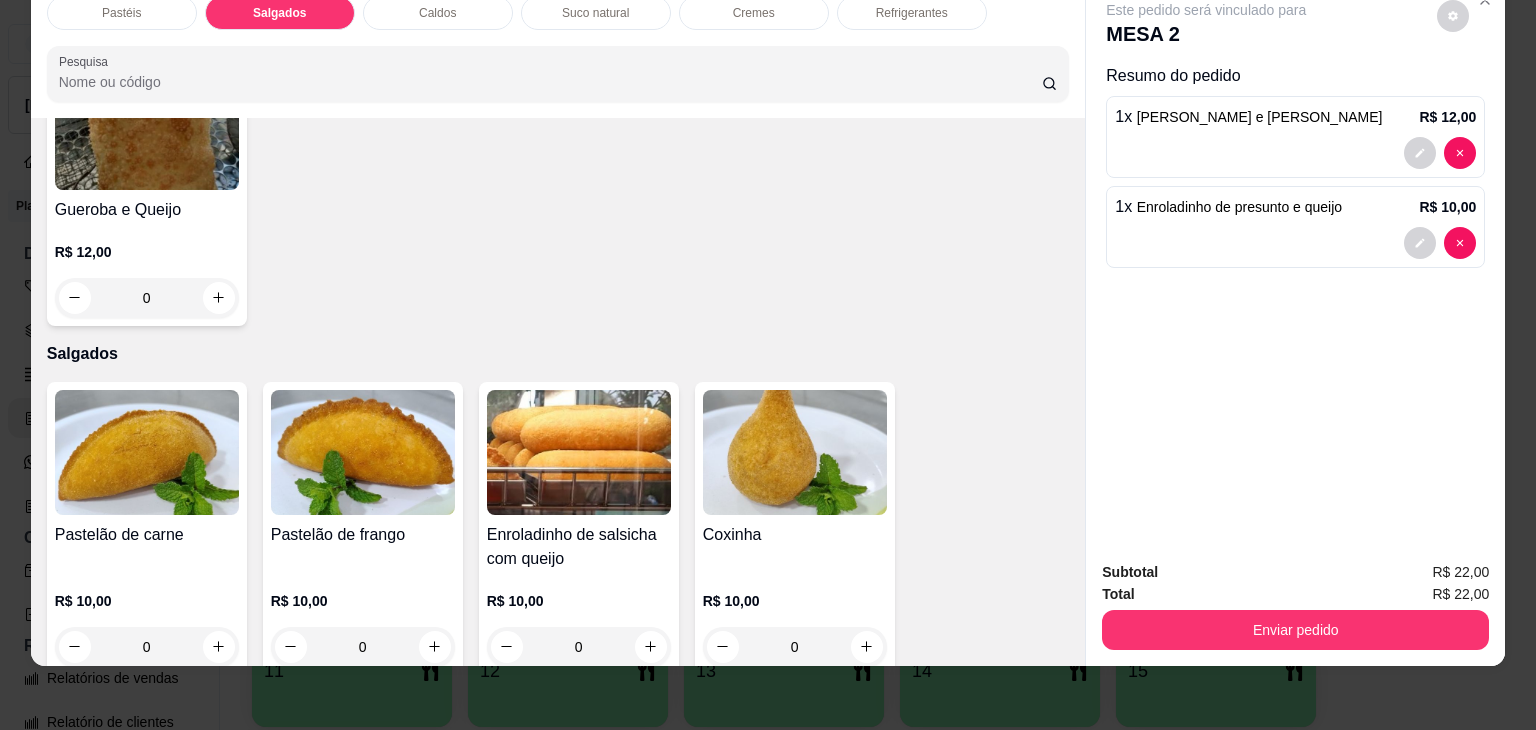 click on "Pastéis  Salgados  Caldos Suco natural Cremes Refrigerantes" at bounding box center [558, 13] 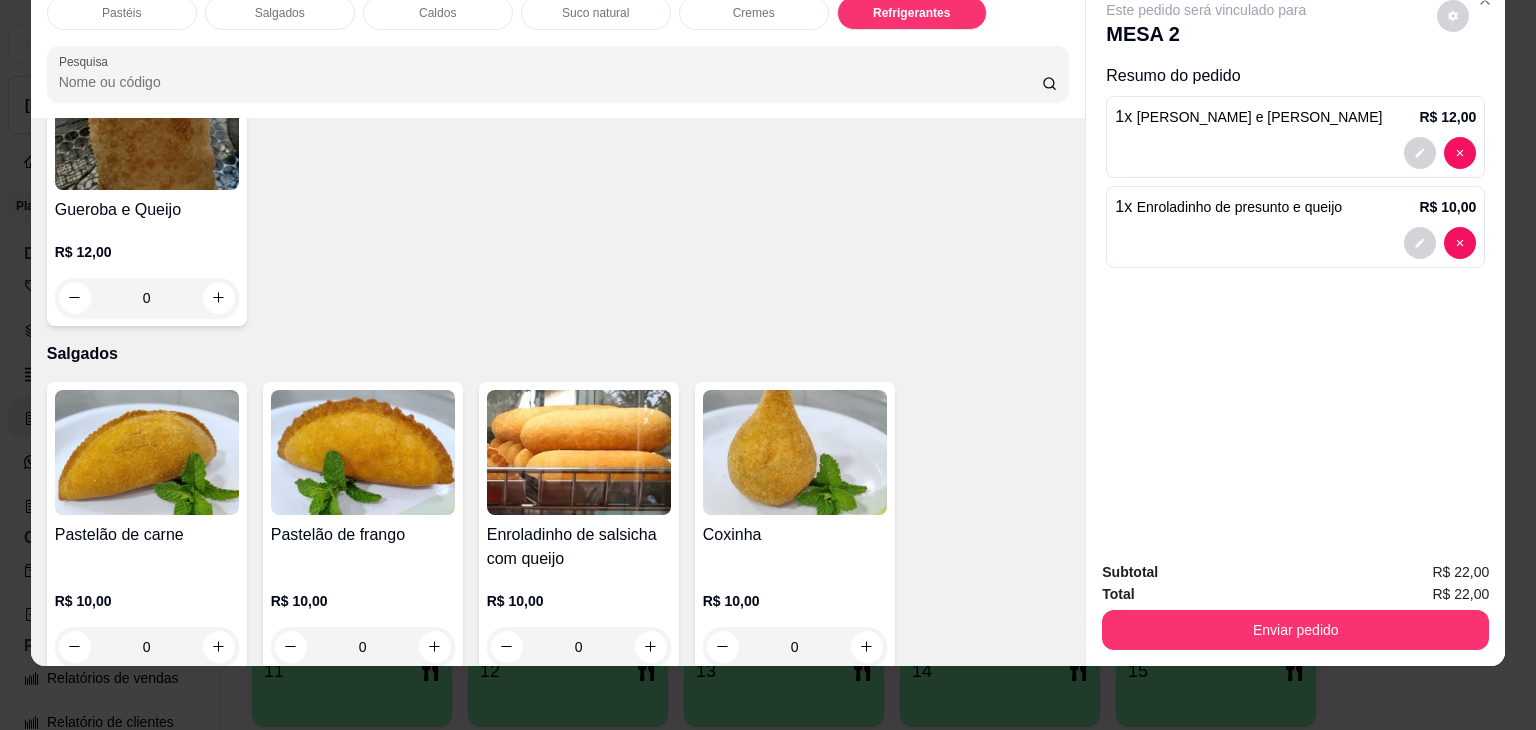 scroll, scrollTop: 5233, scrollLeft: 0, axis: vertical 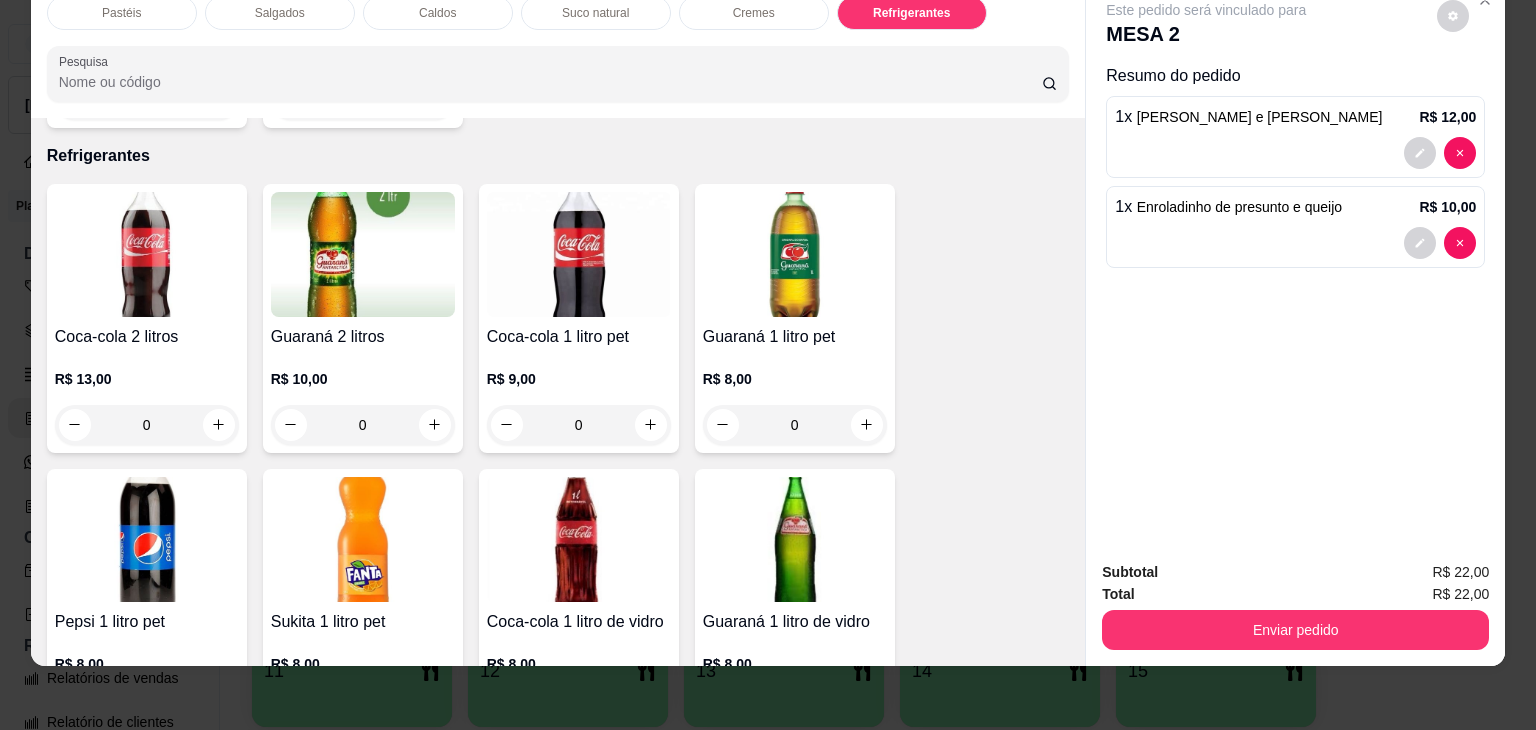 click on "Refrigerantes" at bounding box center [912, 13] 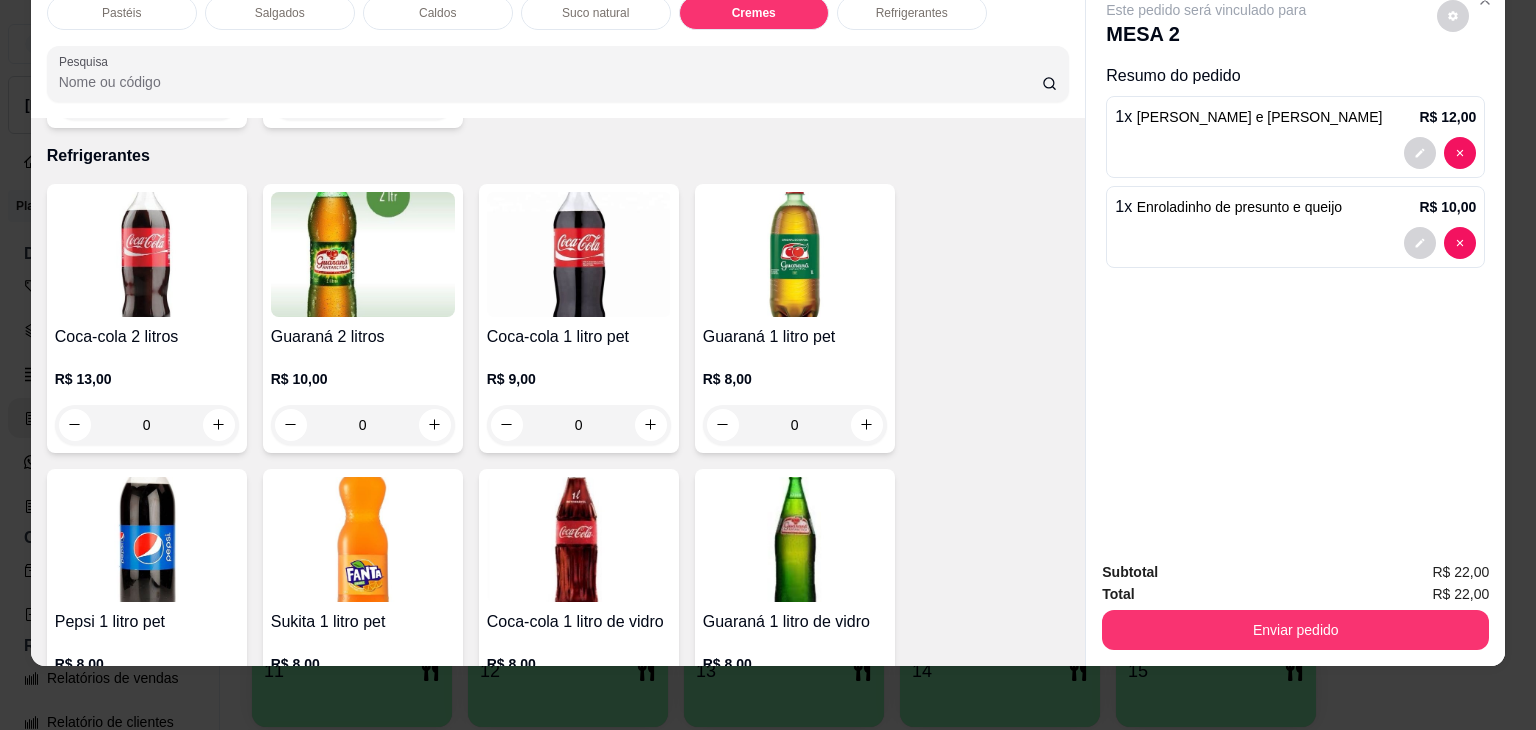 scroll, scrollTop: 4624, scrollLeft: 0, axis: vertical 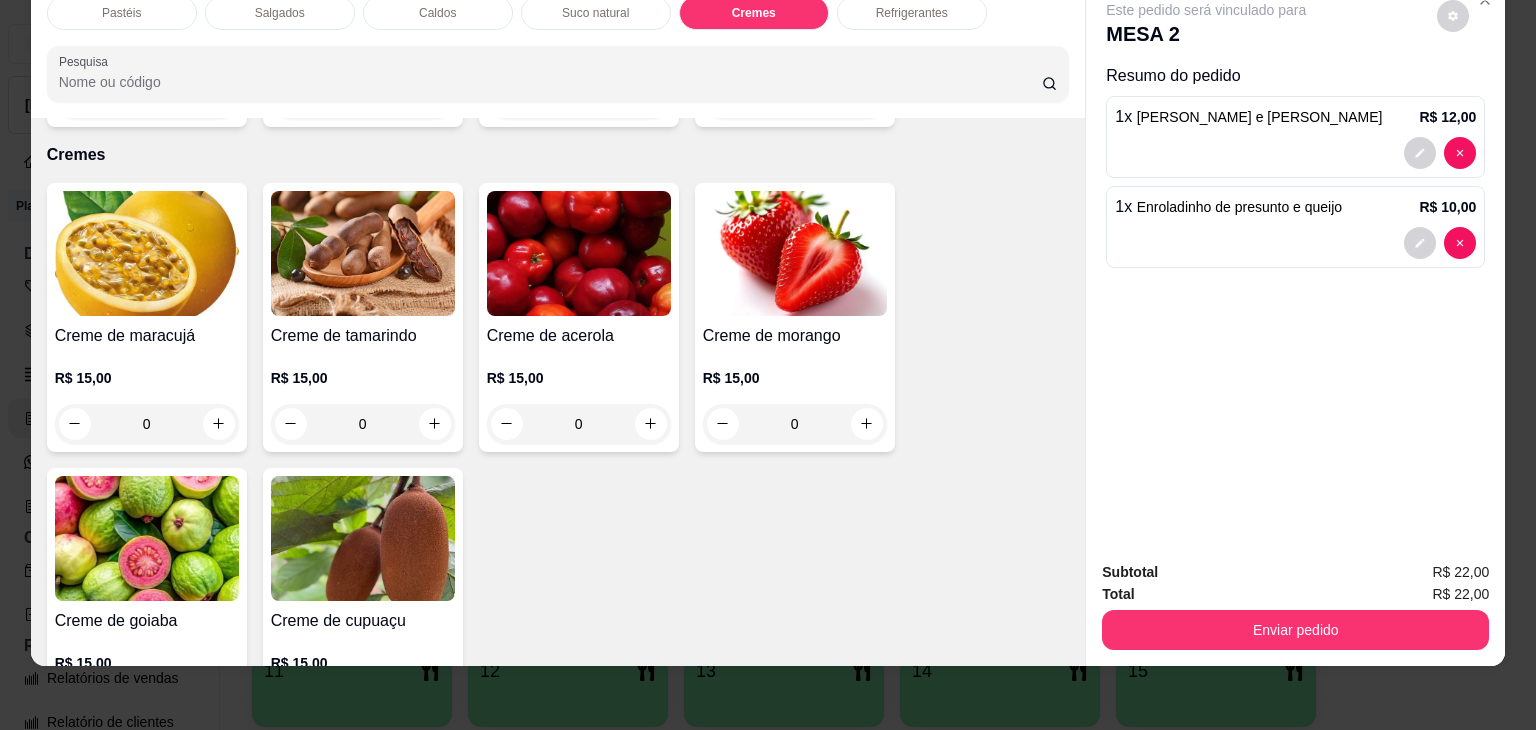 click on "Cremes" at bounding box center (754, 13) 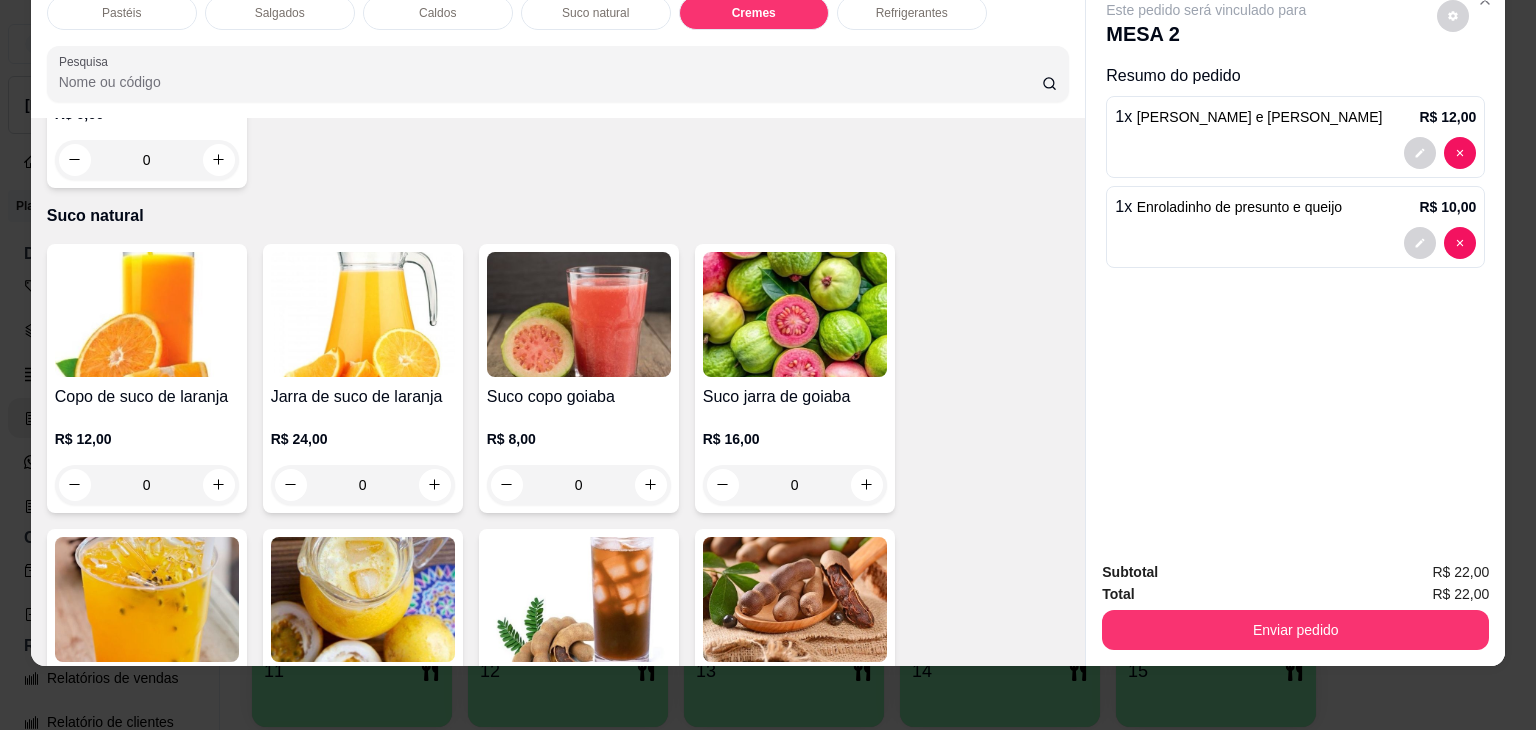 scroll, scrollTop: 3324, scrollLeft: 0, axis: vertical 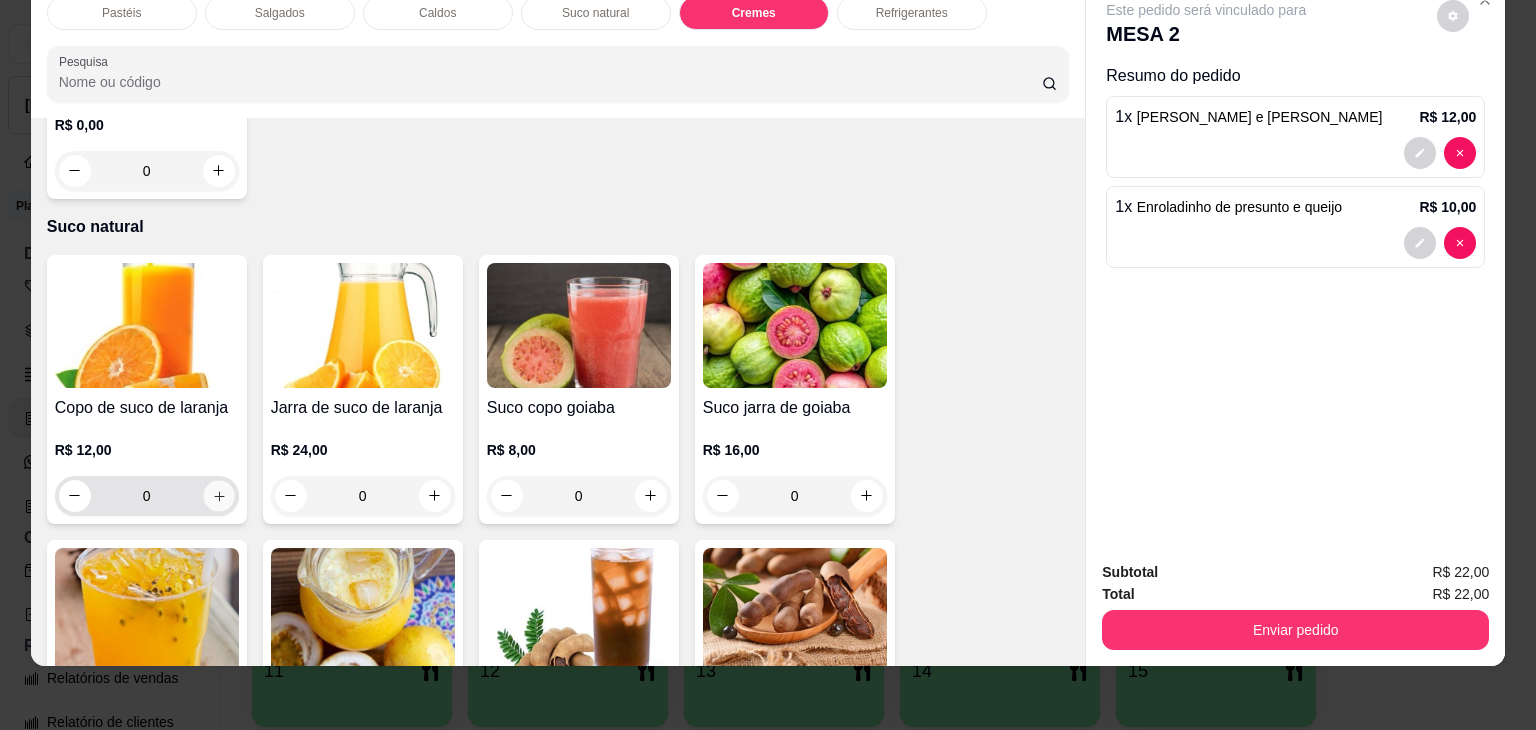 click 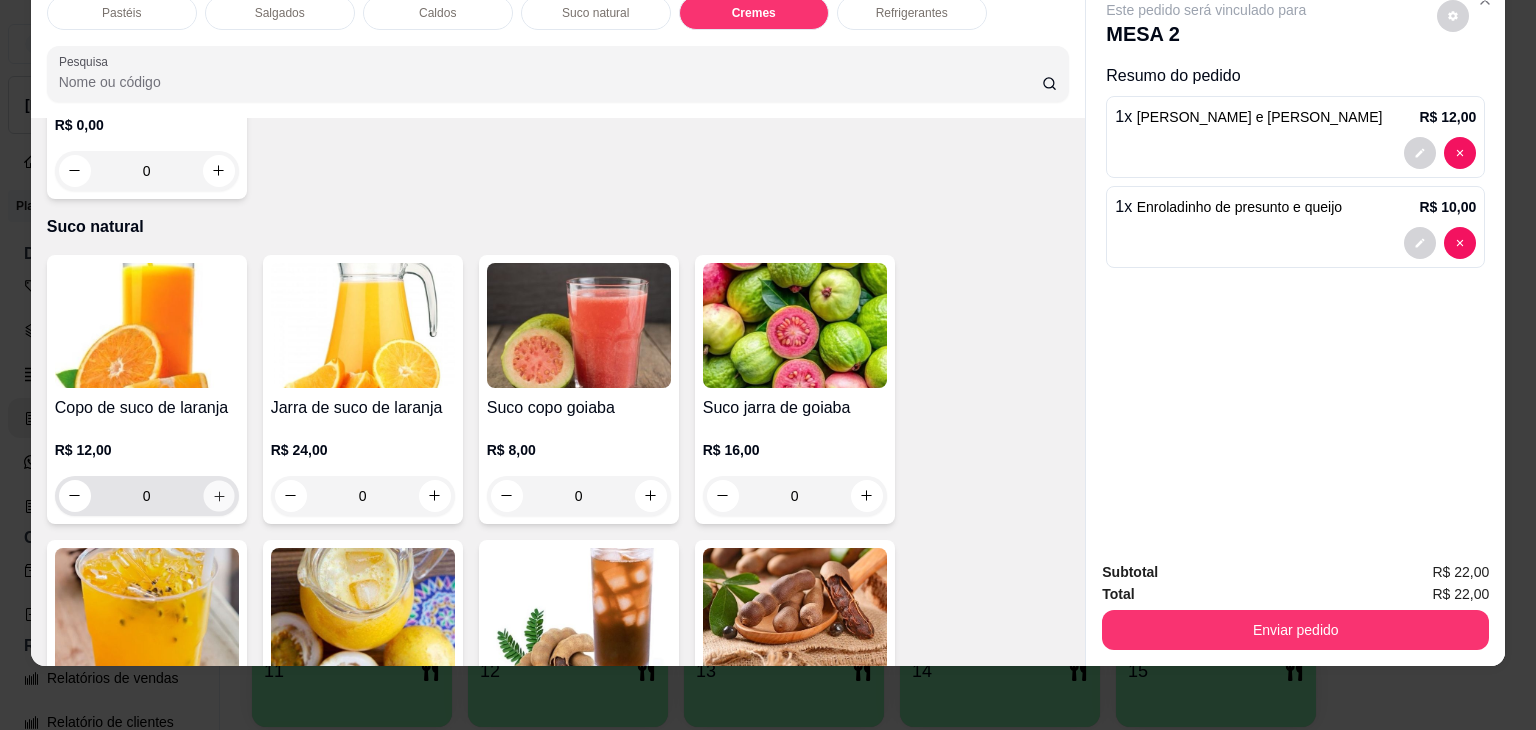 type on "1" 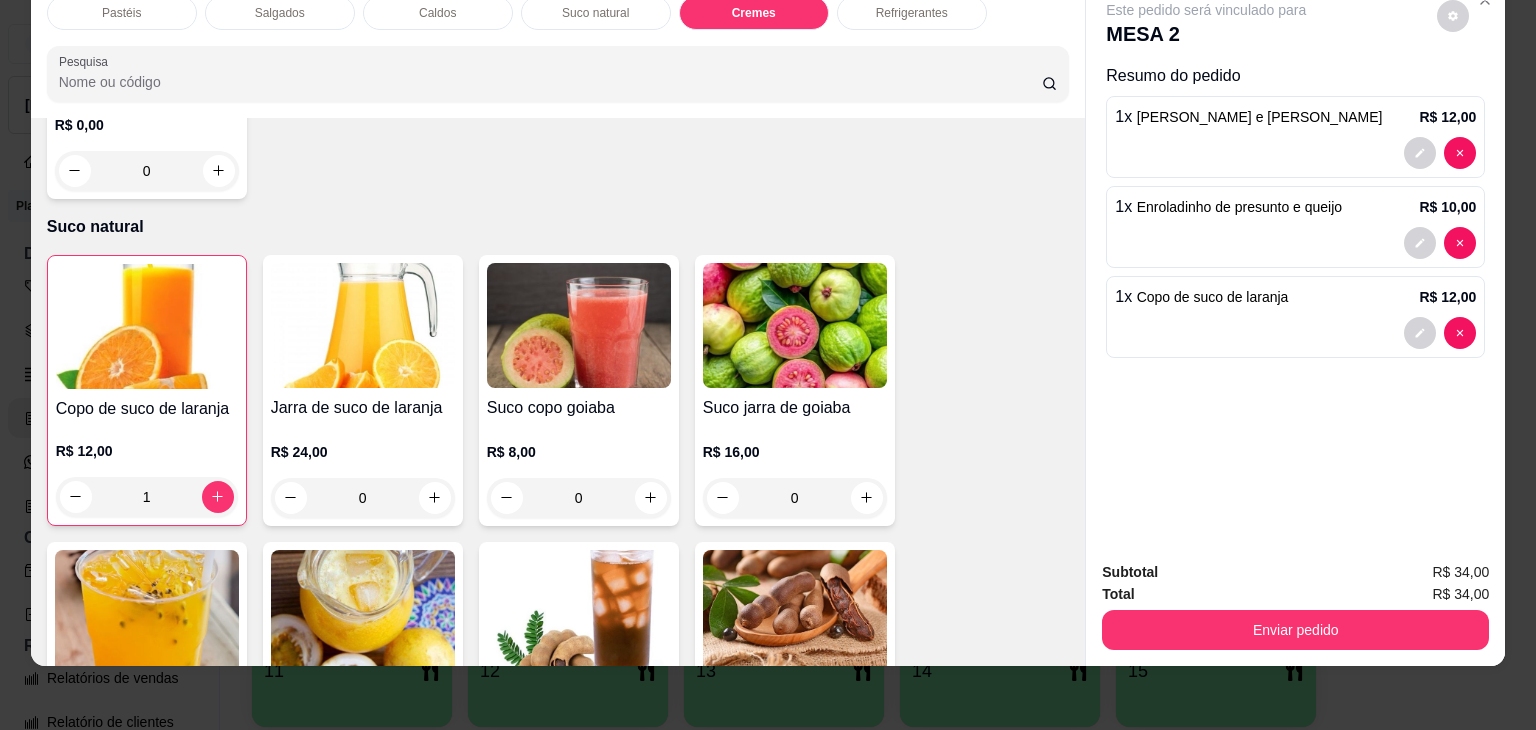 click on "Enviar pedido" at bounding box center [1295, 627] 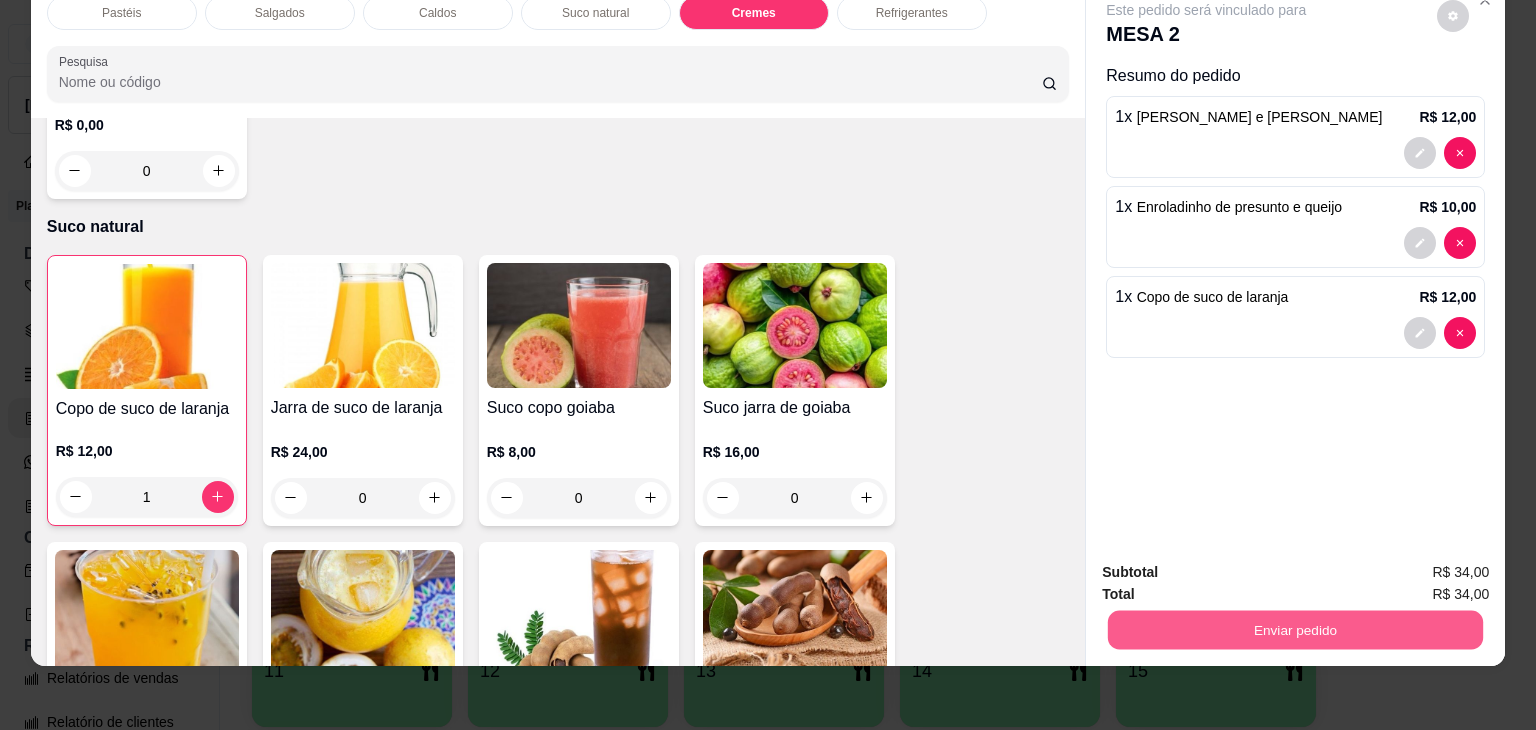 click on "Enviar pedido" at bounding box center [1295, 630] 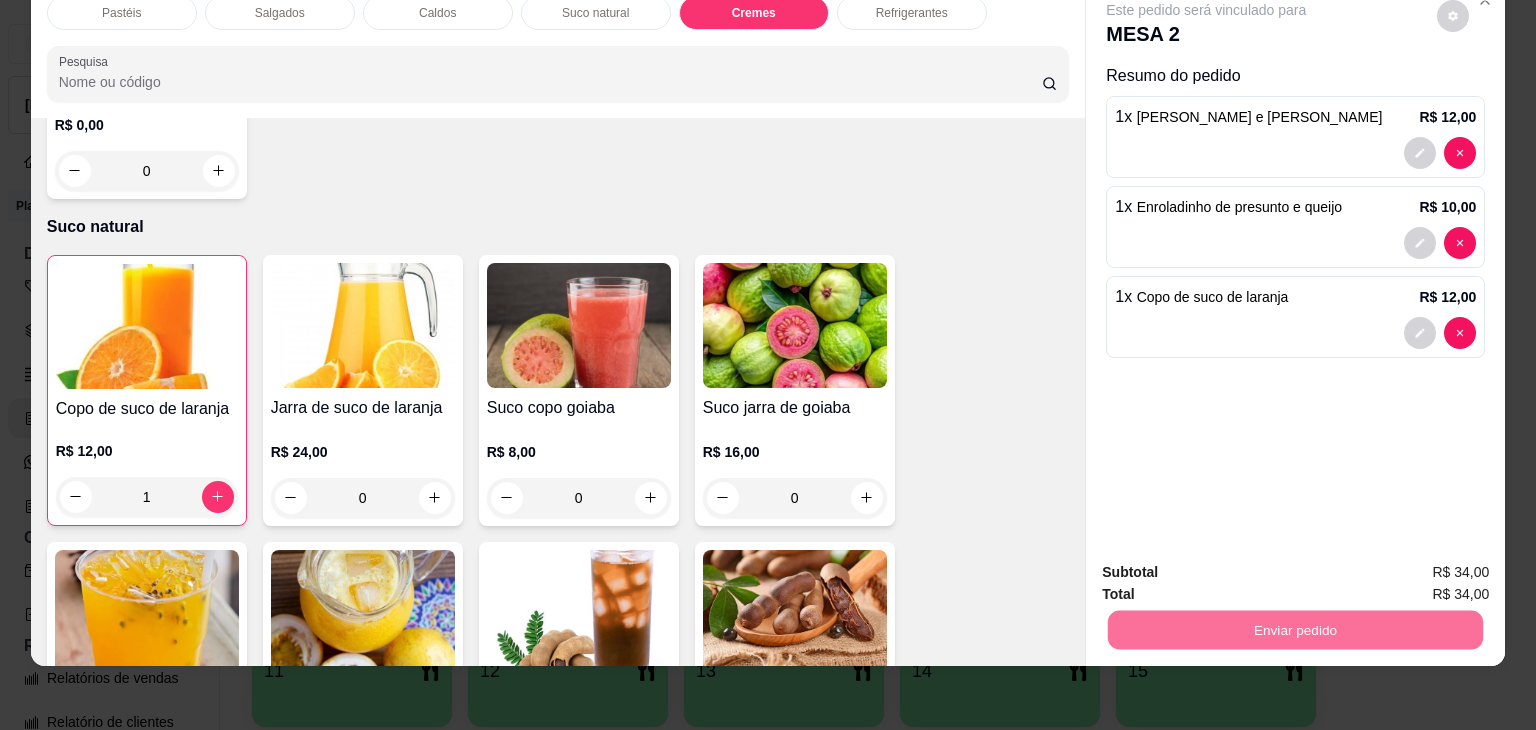 click on "Não registrar e enviar pedido" at bounding box center [1229, 566] 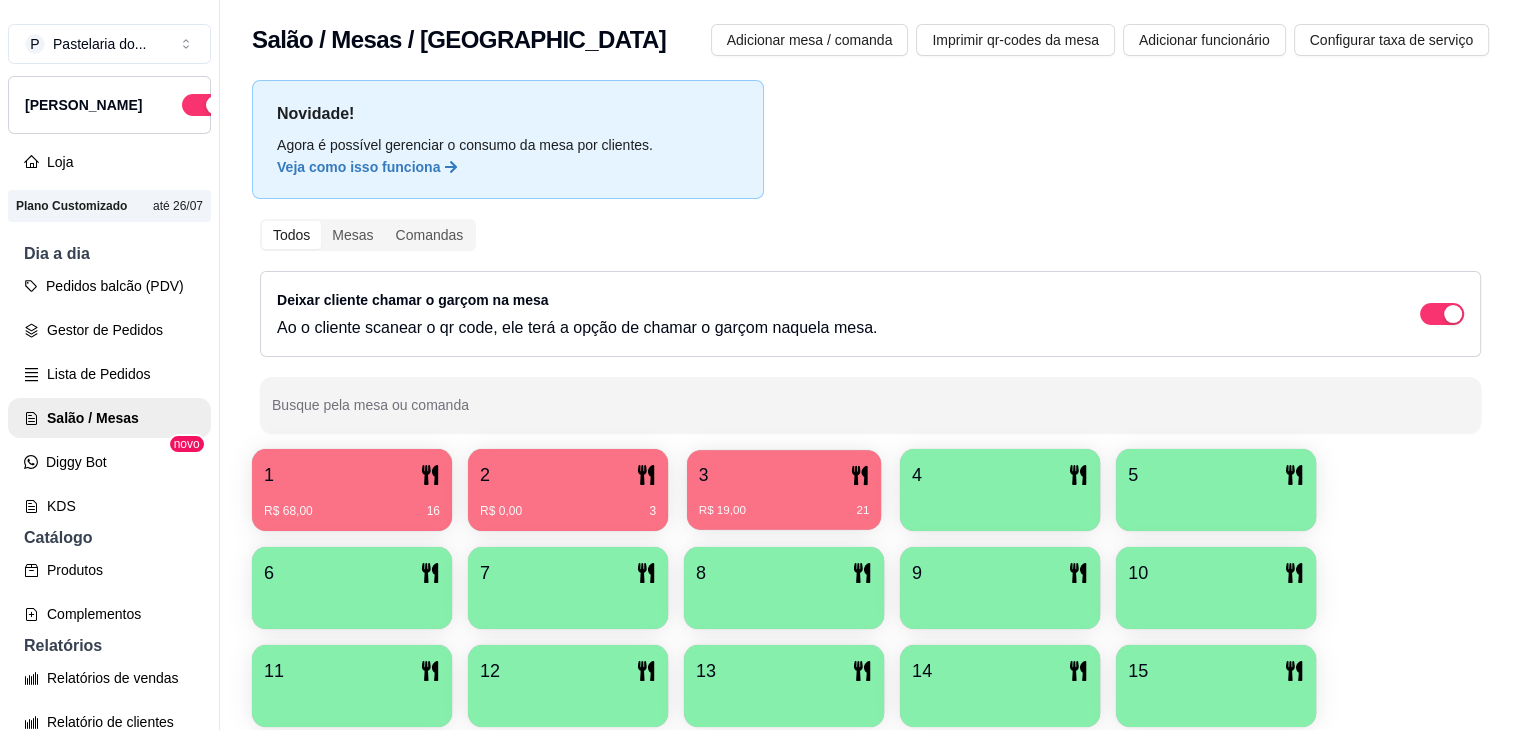 click on "R$ 19,00 21" at bounding box center [784, 503] 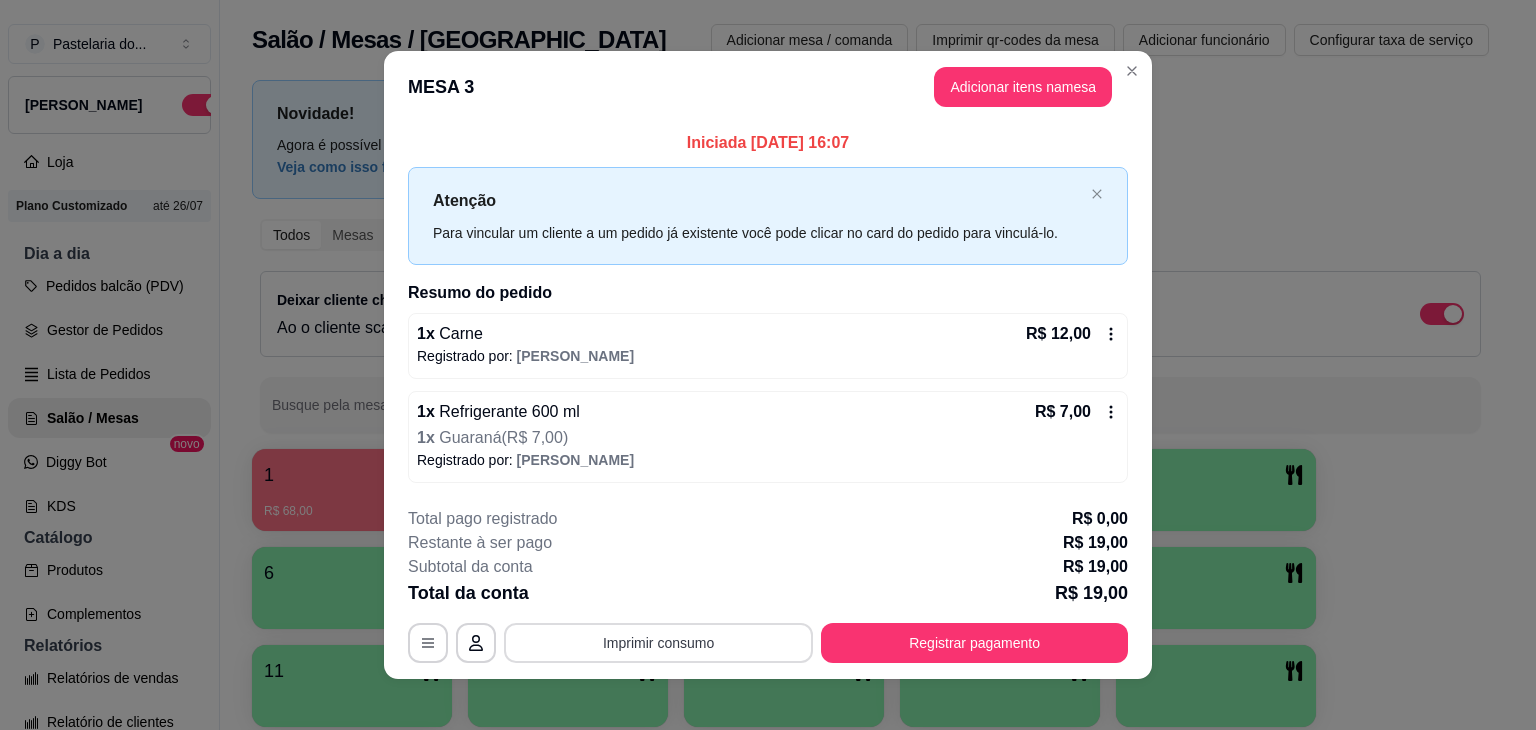 click on "Imprimir consumo" at bounding box center [658, 643] 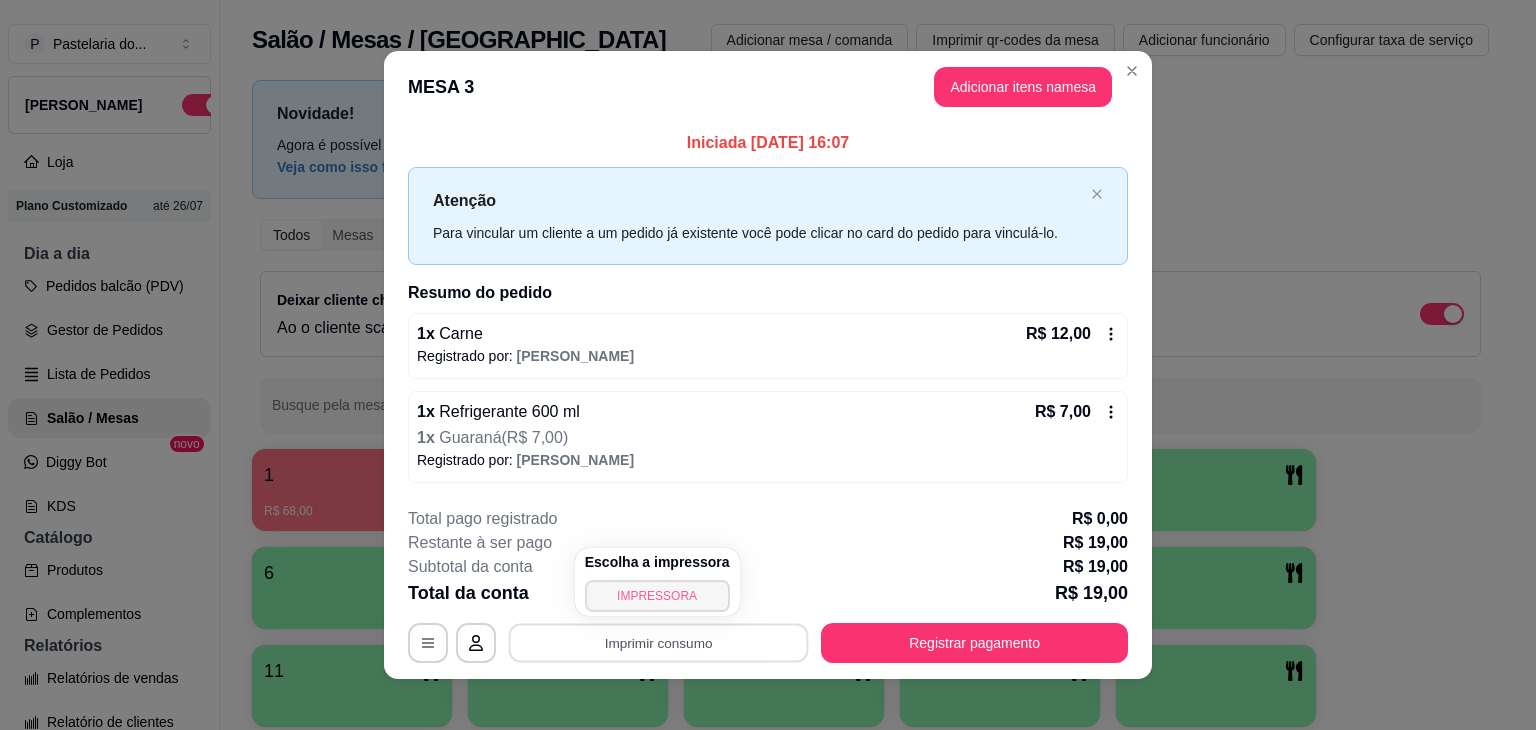 click on "IMPRESSORA" at bounding box center [657, 596] 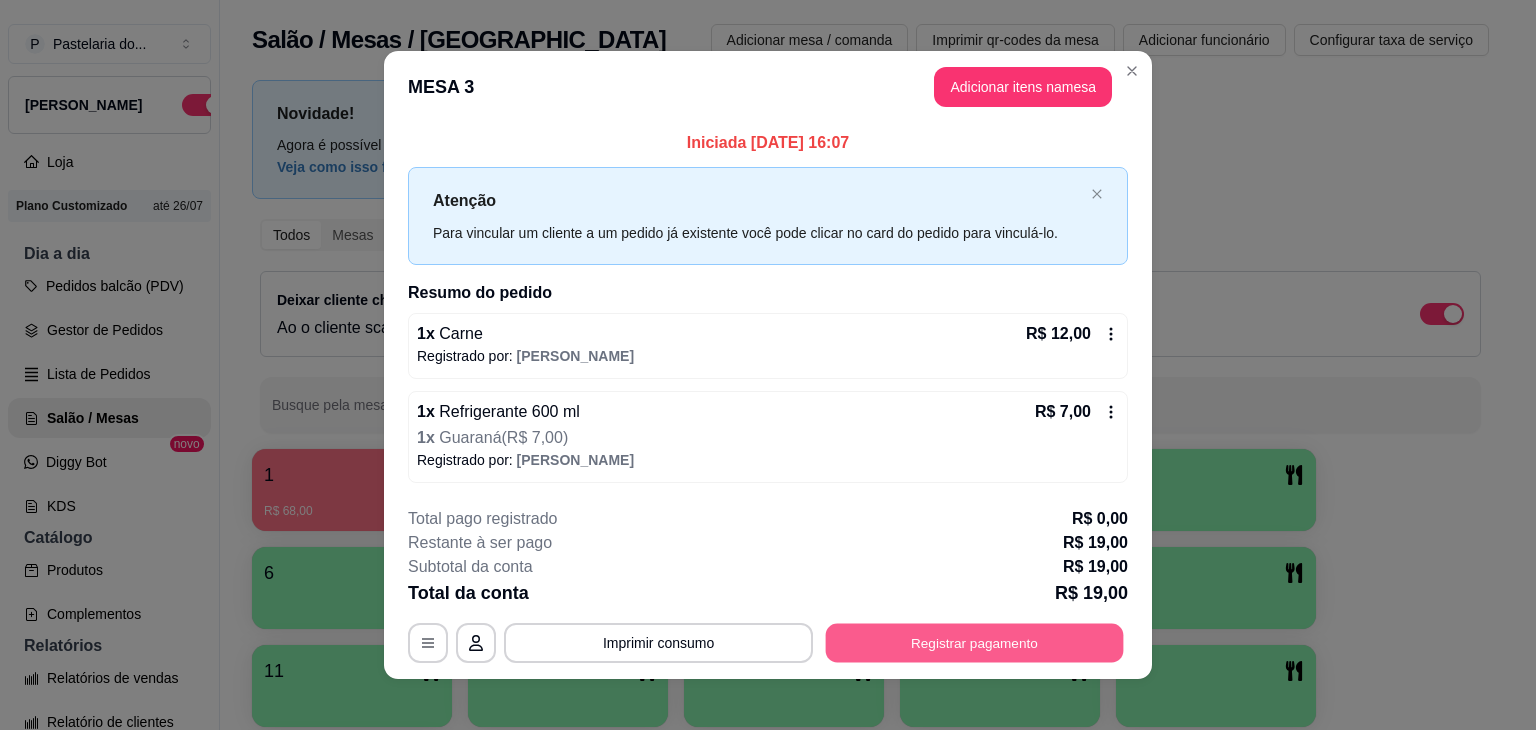 click on "Registrar pagamento" at bounding box center (975, 642) 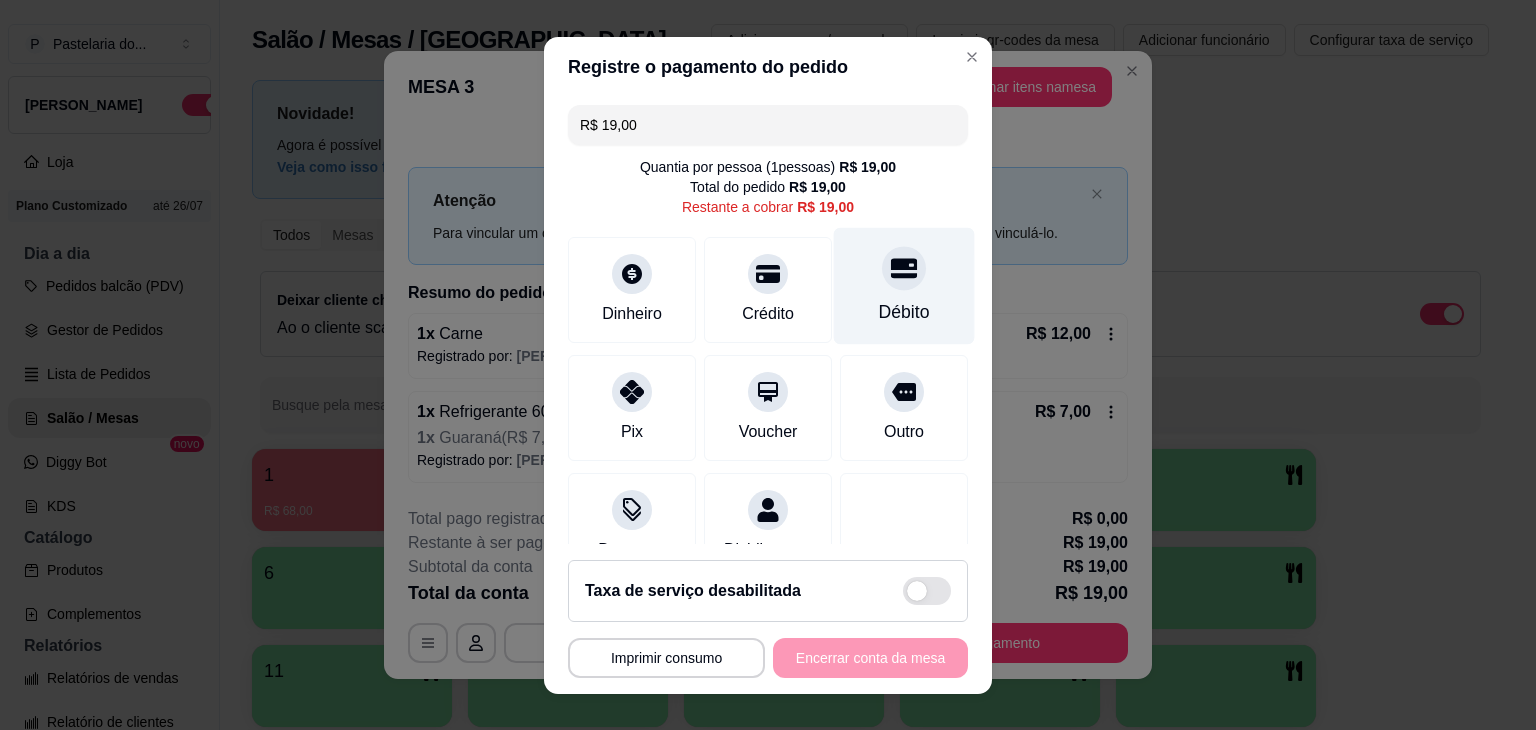 click on "Débito" at bounding box center [904, 285] 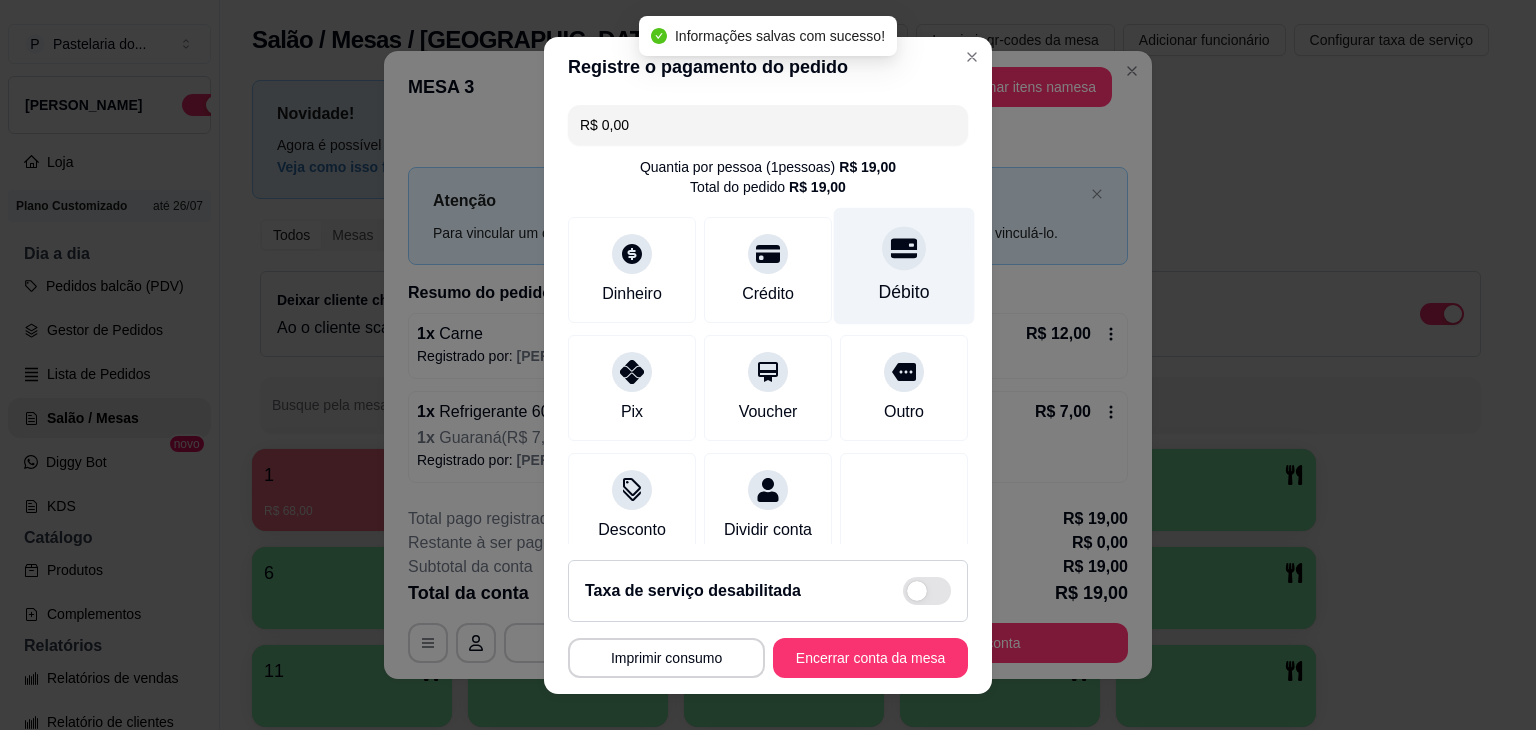 type on "R$ 0,00" 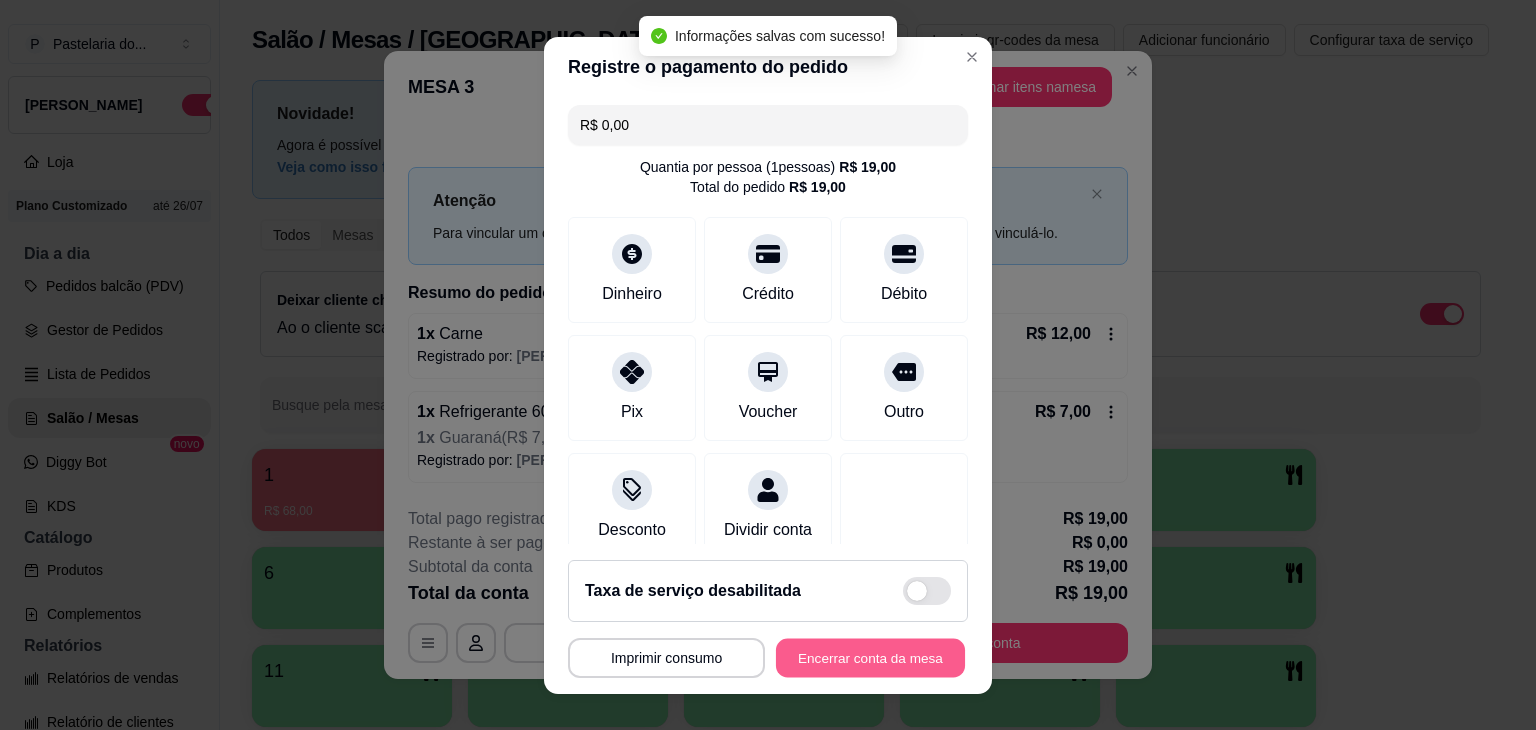 click on "Encerrar conta da mesa" at bounding box center [870, 657] 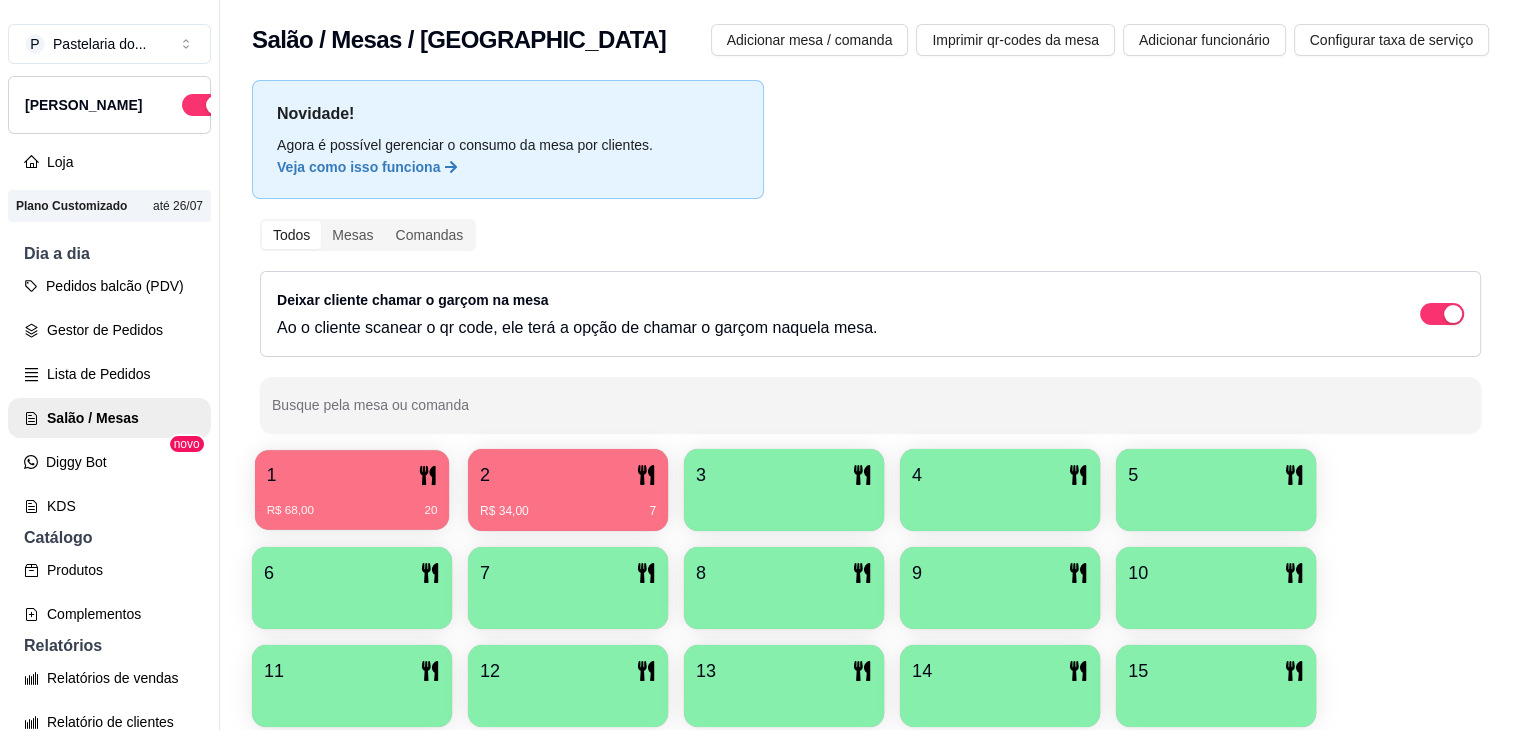 click on "R$ 68,00 20" at bounding box center [352, 503] 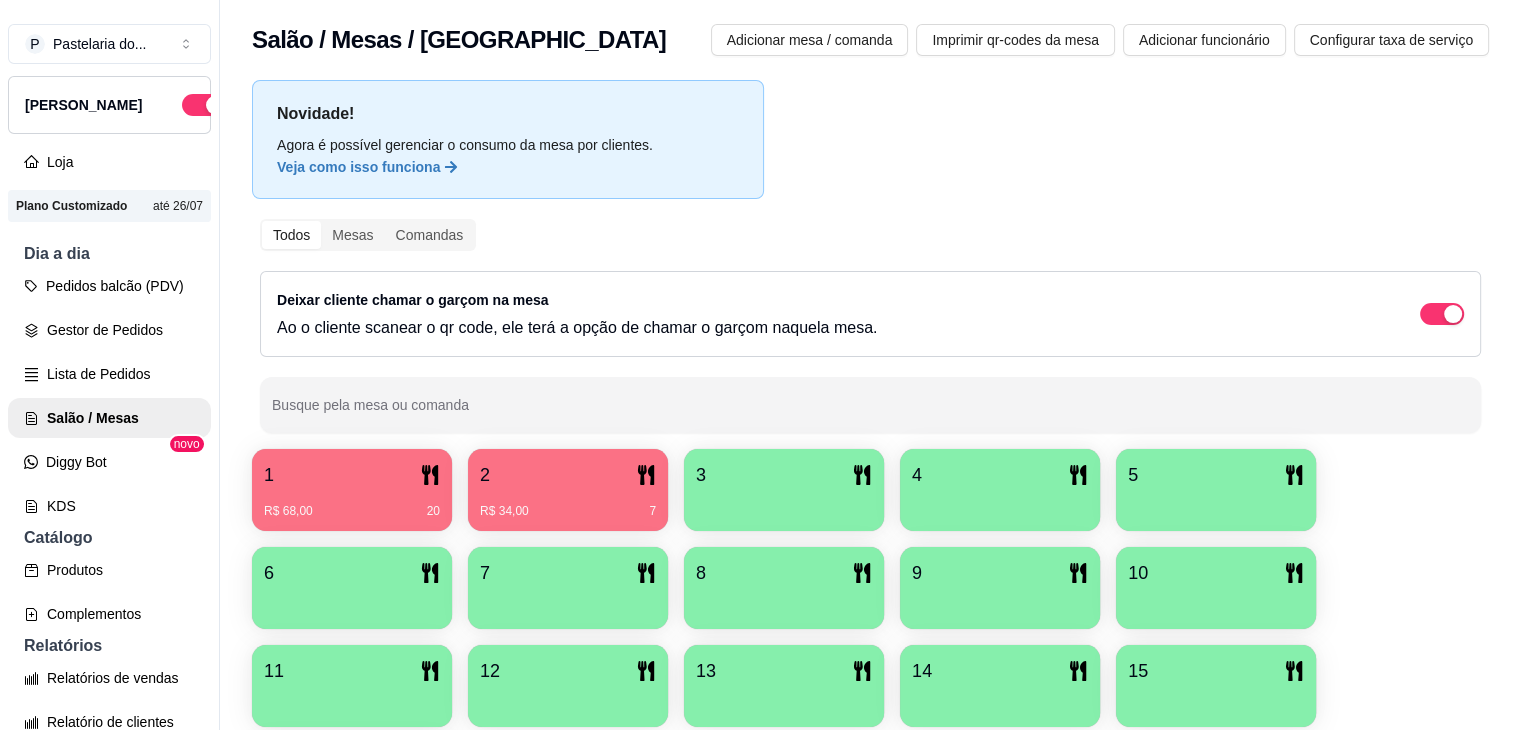 click on "1 R$ 68,00 20 2 R$ 34,00 7 3 4 5 6 7 8 9 10 11 12 13 14 15 16" at bounding box center [870, 637] 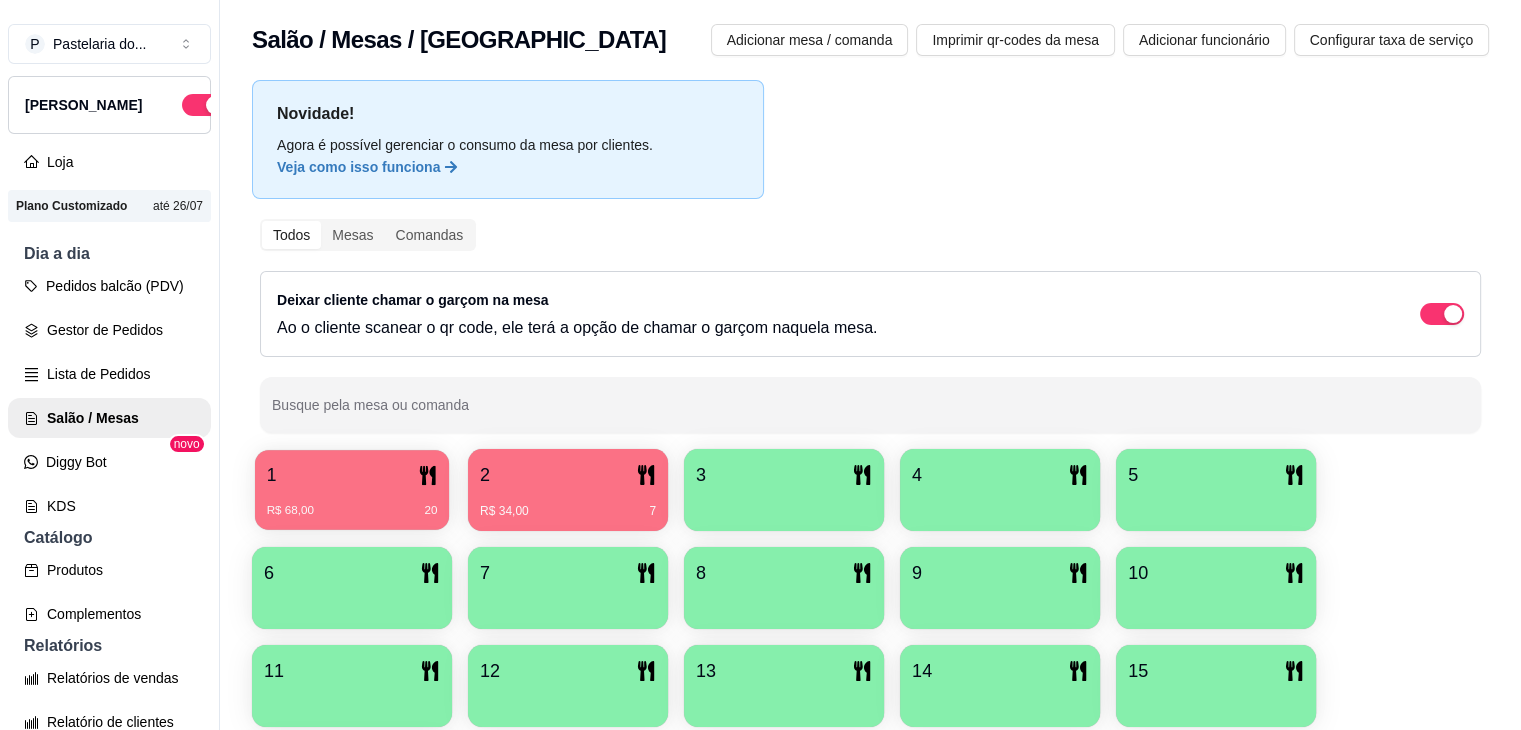 click on "1" at bounding box center [352, 475] 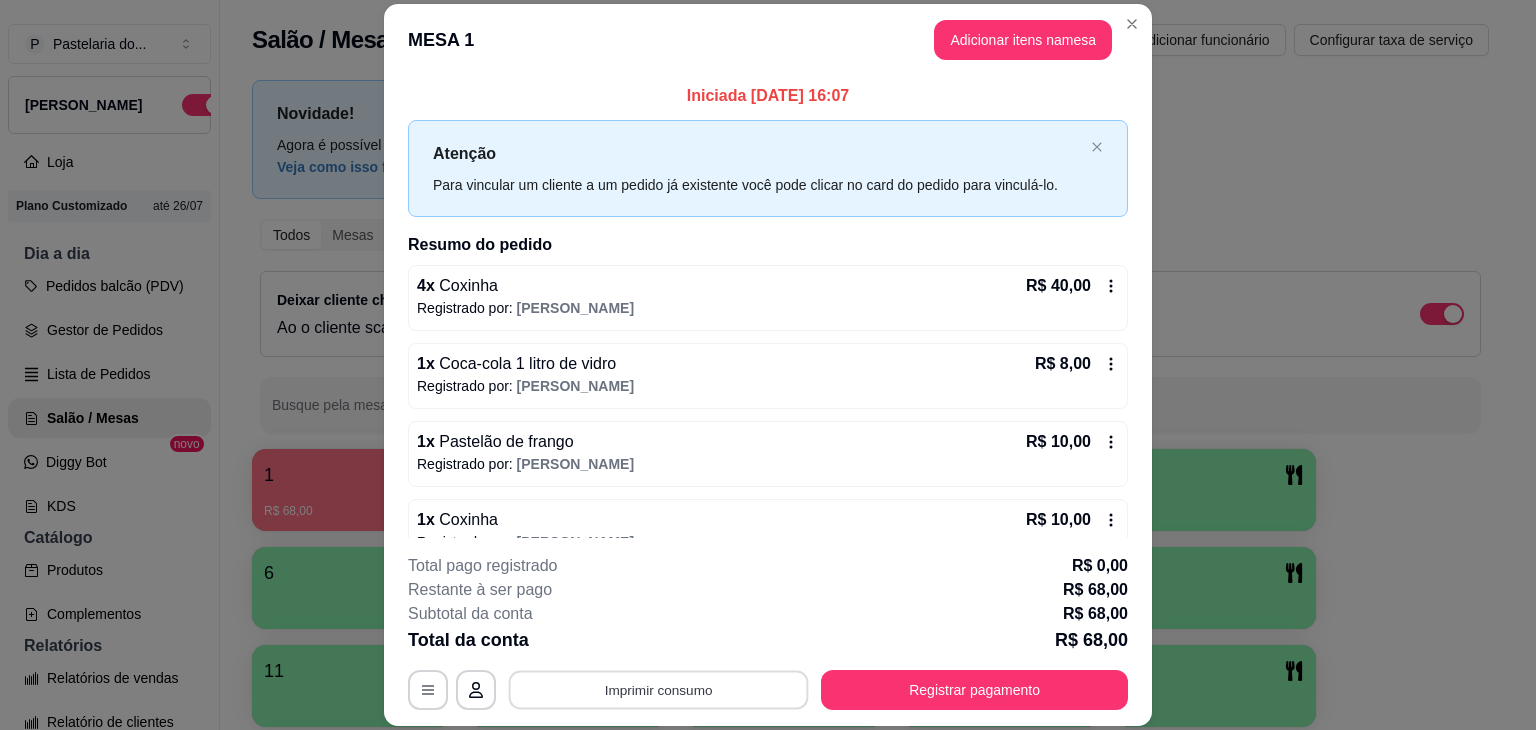 click on "Imprimir consumo" at bounding box center [659, 690] 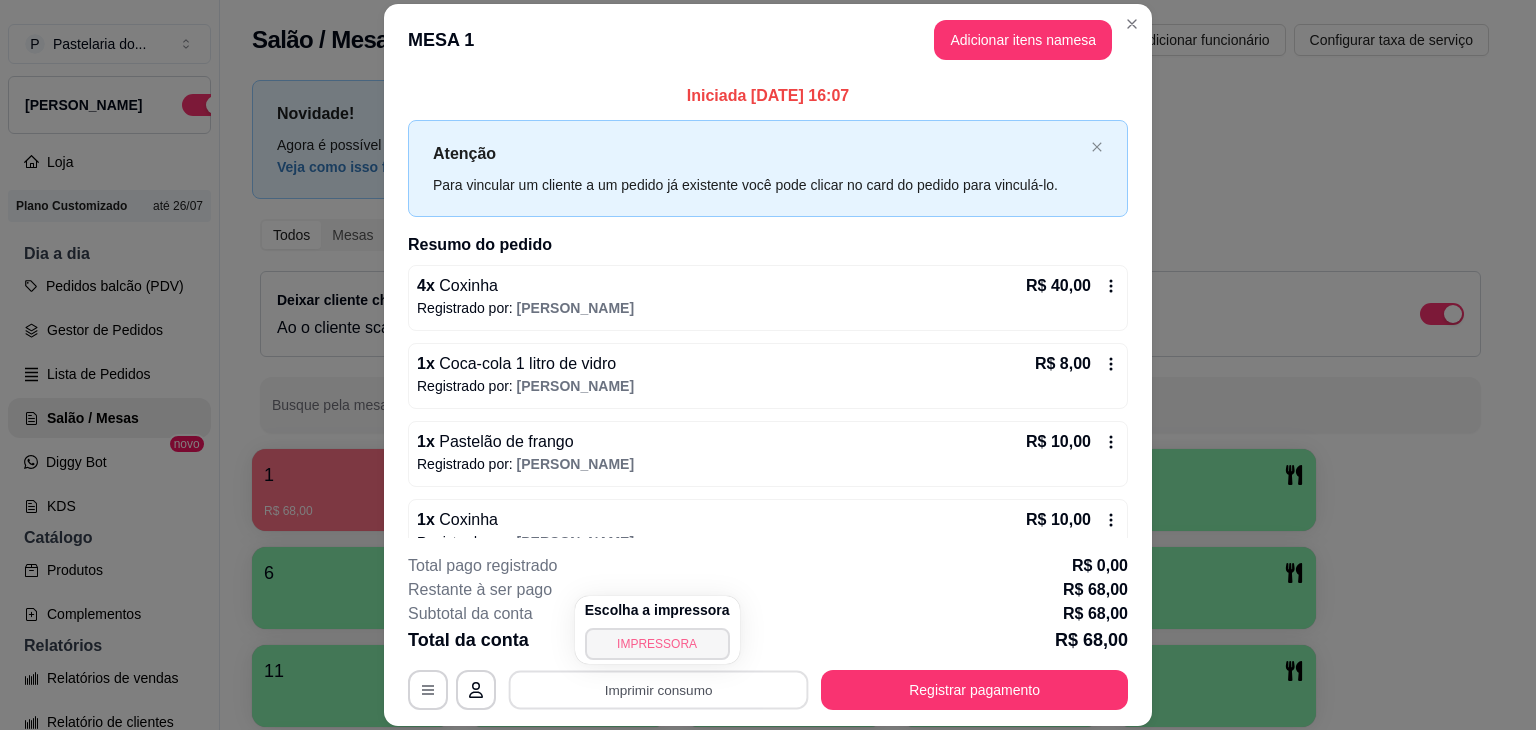 click on "IMPRESSORA" at bounding box center (657, 644) 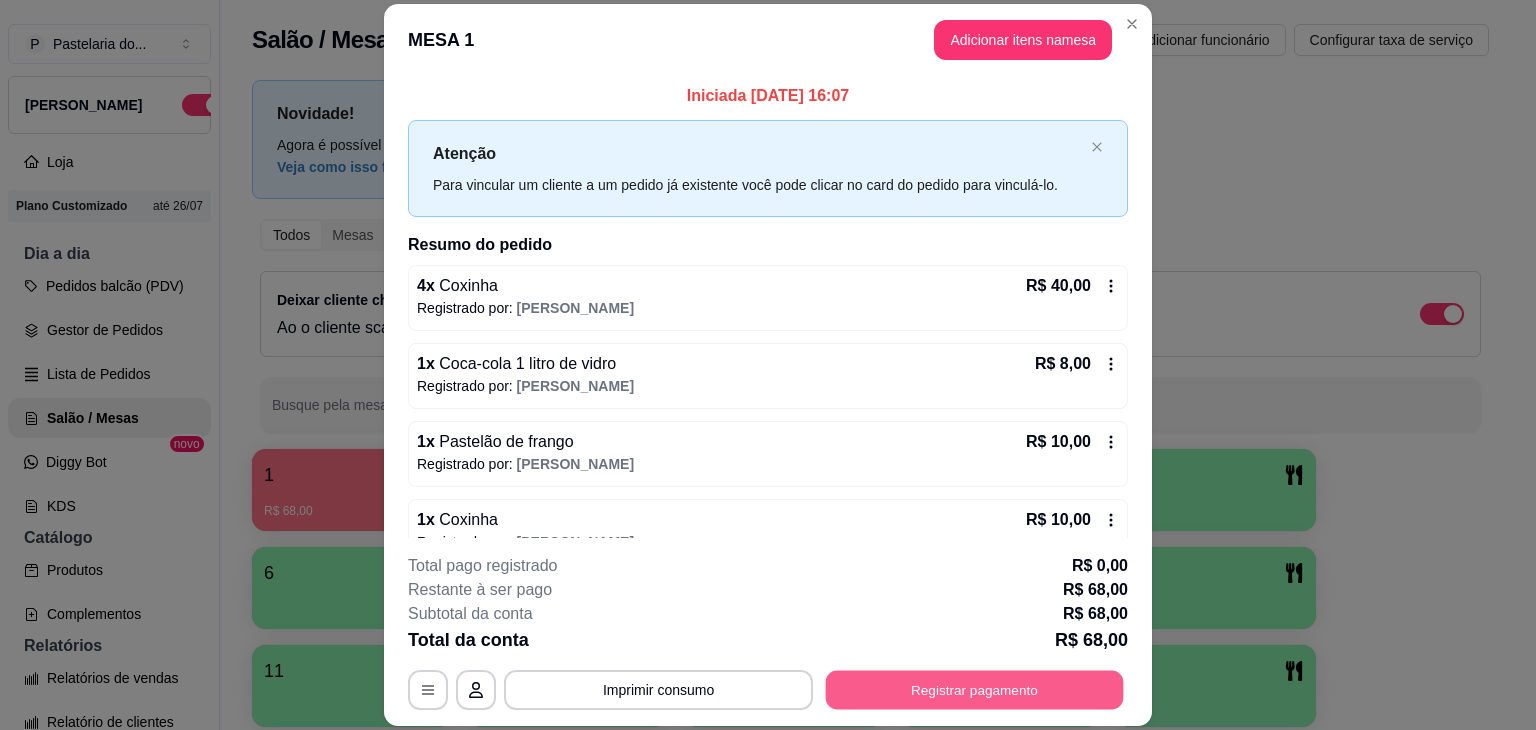 click on "Registrar pagamento" at bounding box center [975, 690] 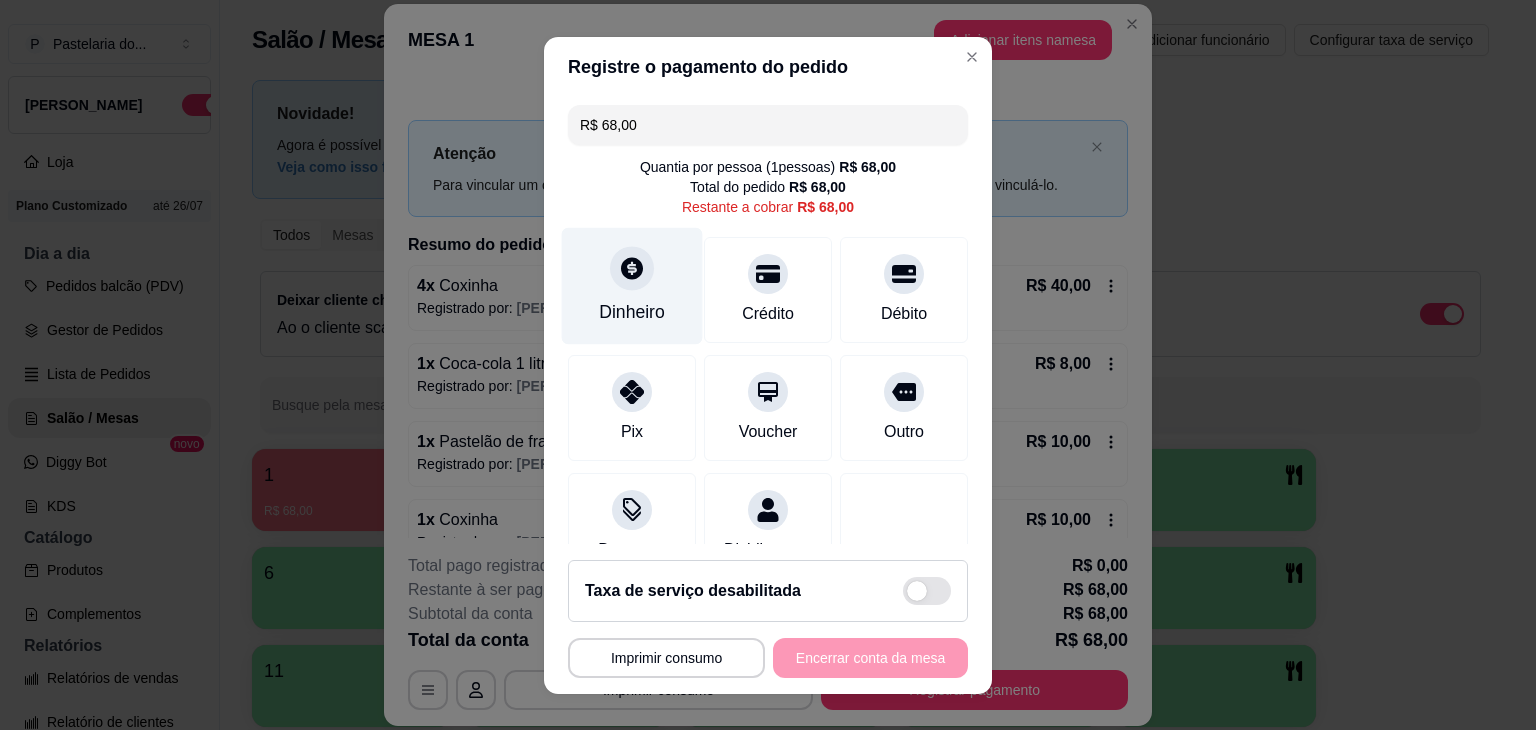 click at bounding box center [632, 268] 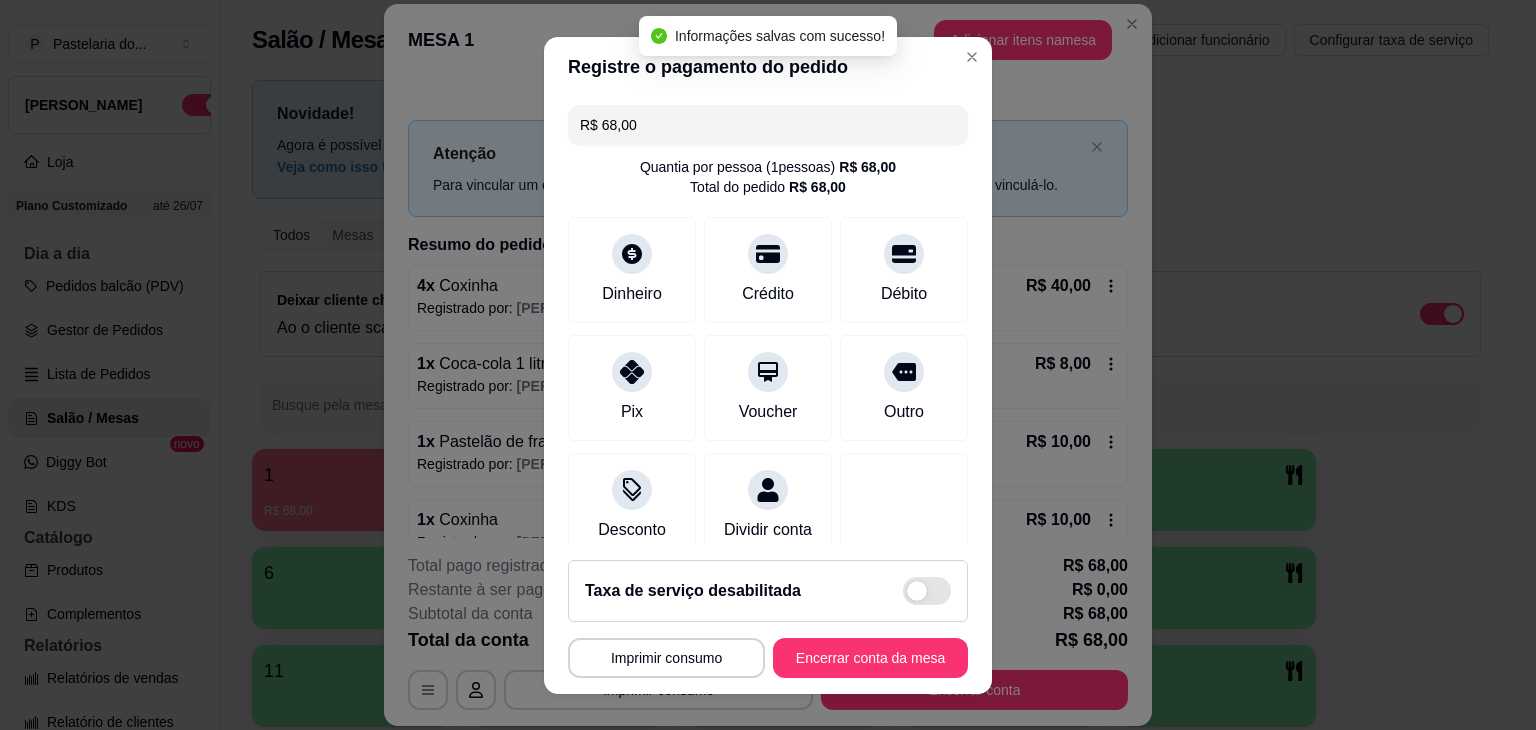 type on "R$ 0,00" 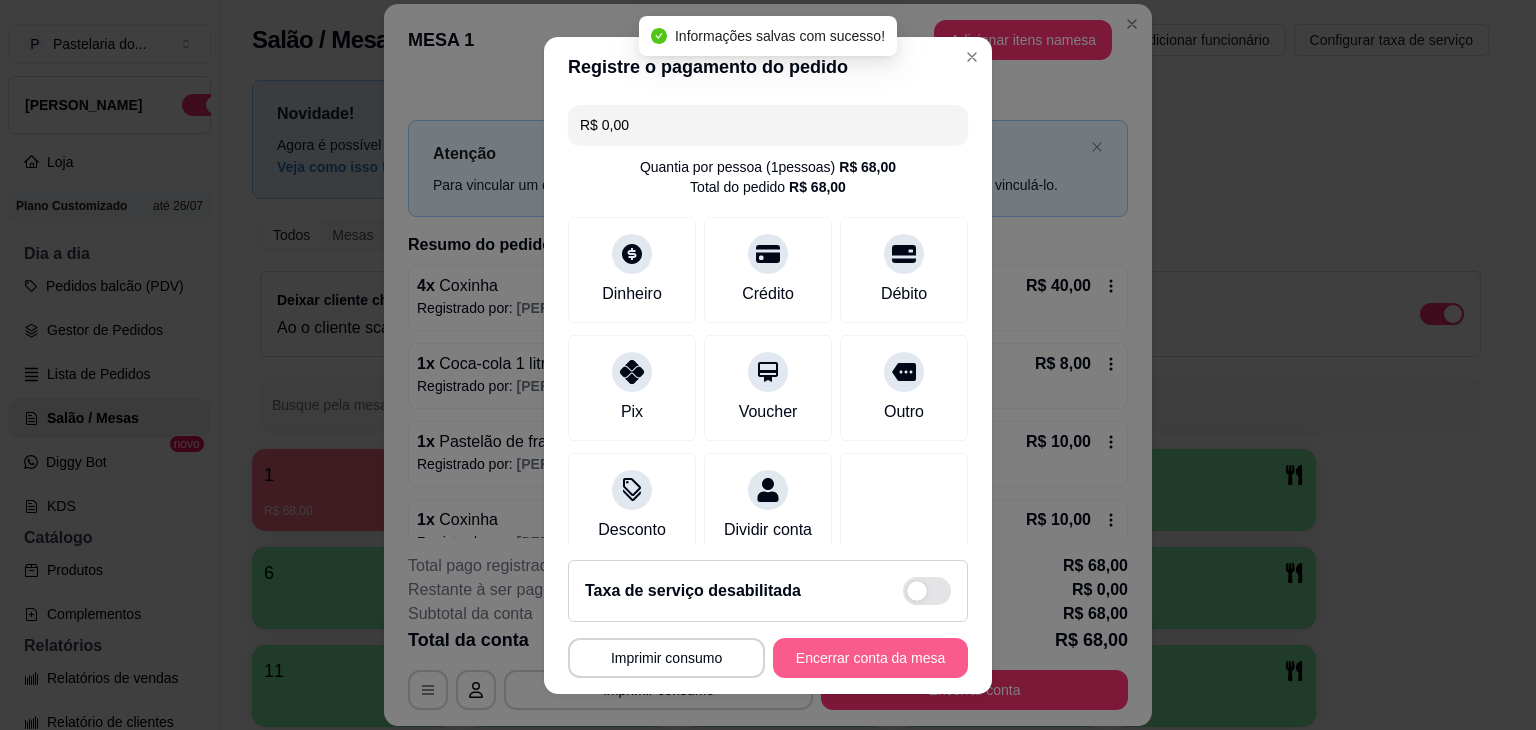 click on "Encerrar conta da mesa" at bounding box center [870, 658] 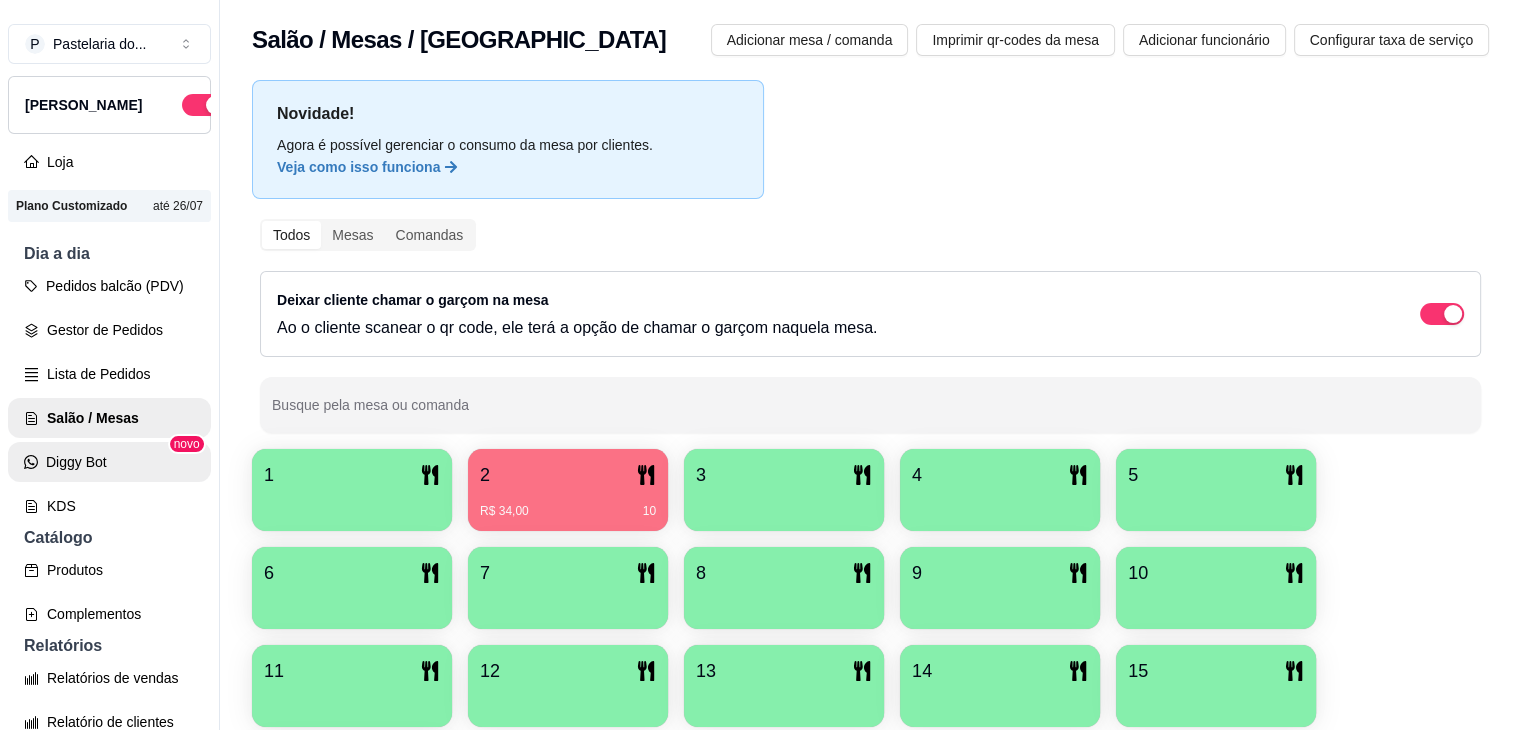 click on "Diggy Bot" at bounding box center [109, 462] 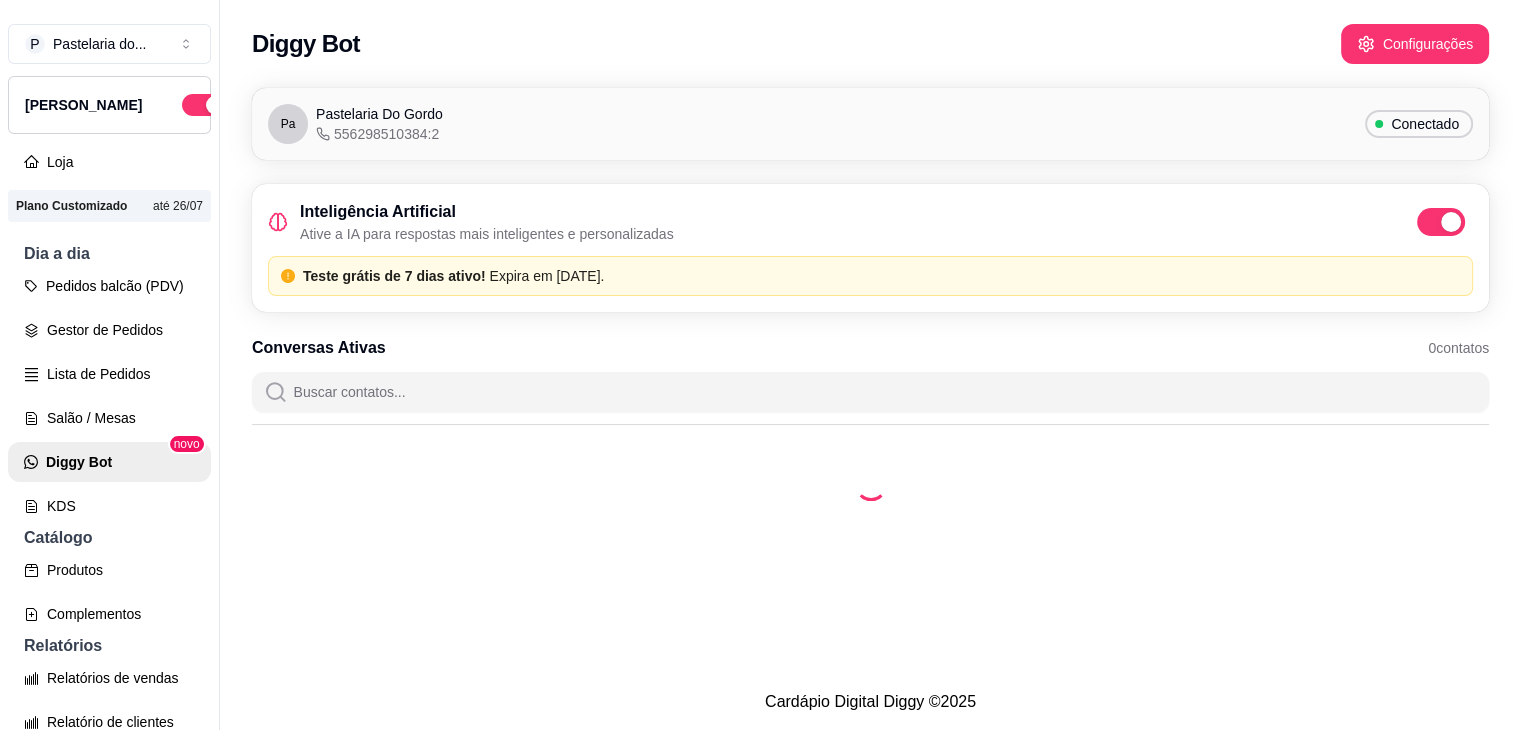click on "Inteligência Artificial Ative a IA para respostas mais inteligentes e personalizadas" at bounding box center [870, 222] 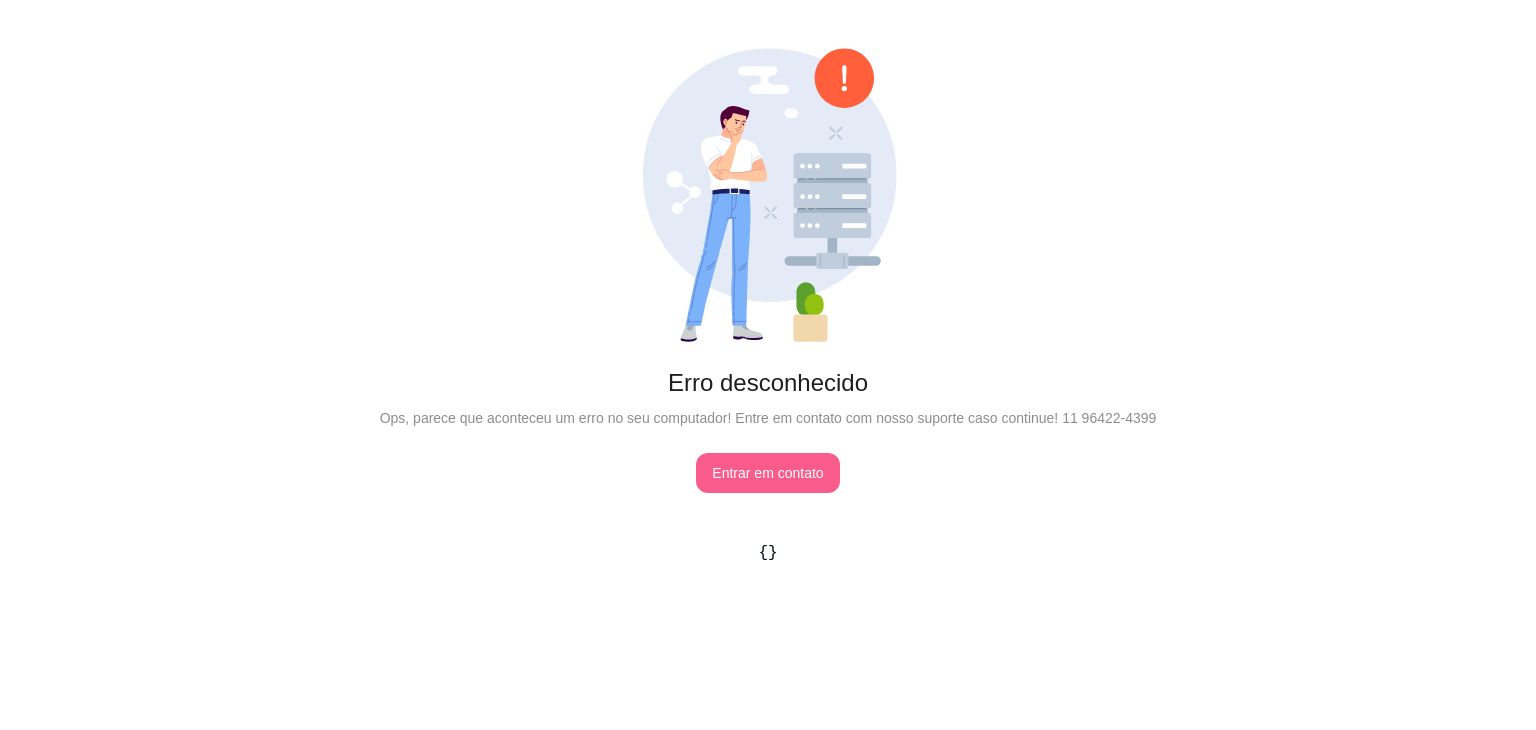 click on "Entrar em contato" at bounding box center (767, 473) 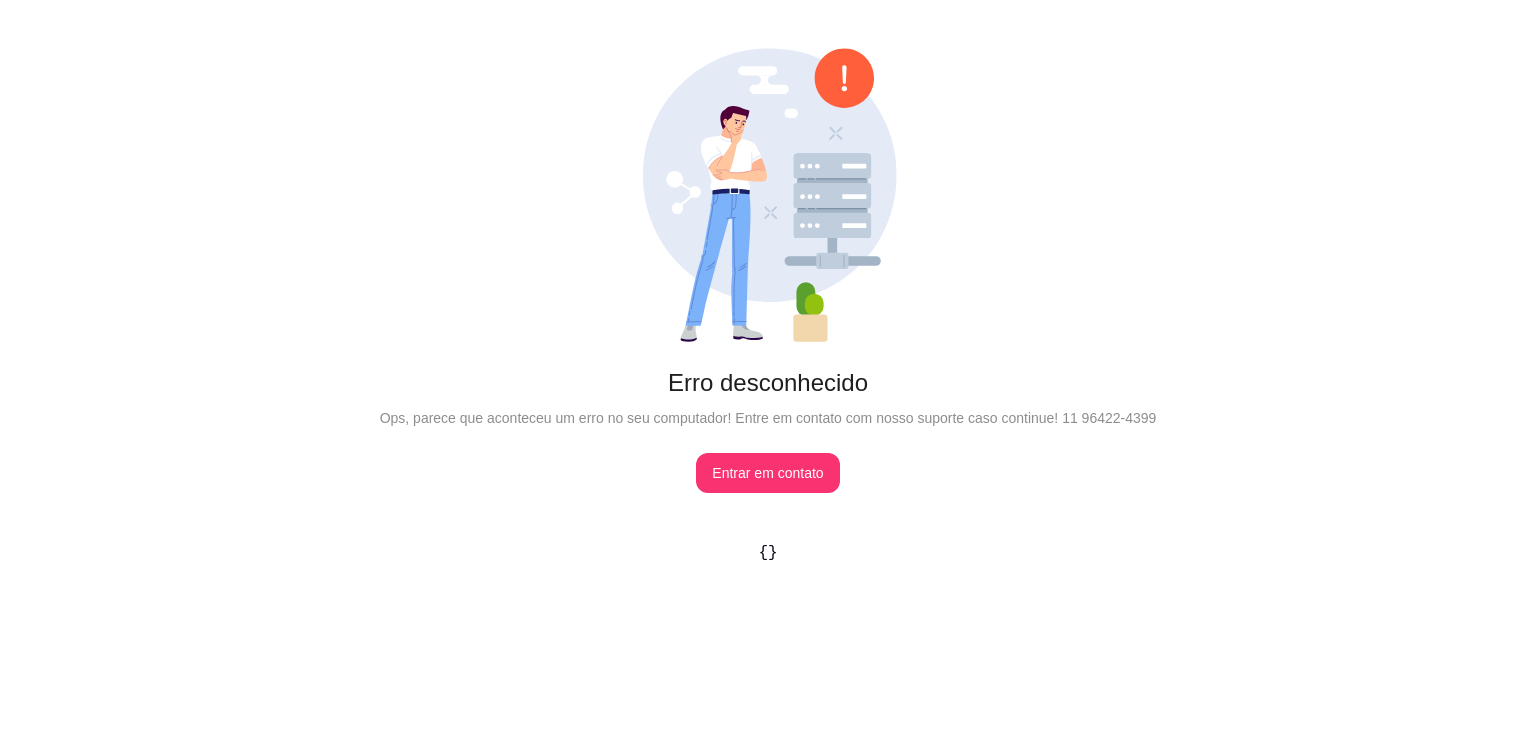 click on "Erro desconhecido  Ops, parece que aconteceu um erro no seu computador! Entre em contato com nosso suporte caso continue! 11 96422-4399 Entrar em contato" at bounding box center (768, 270) 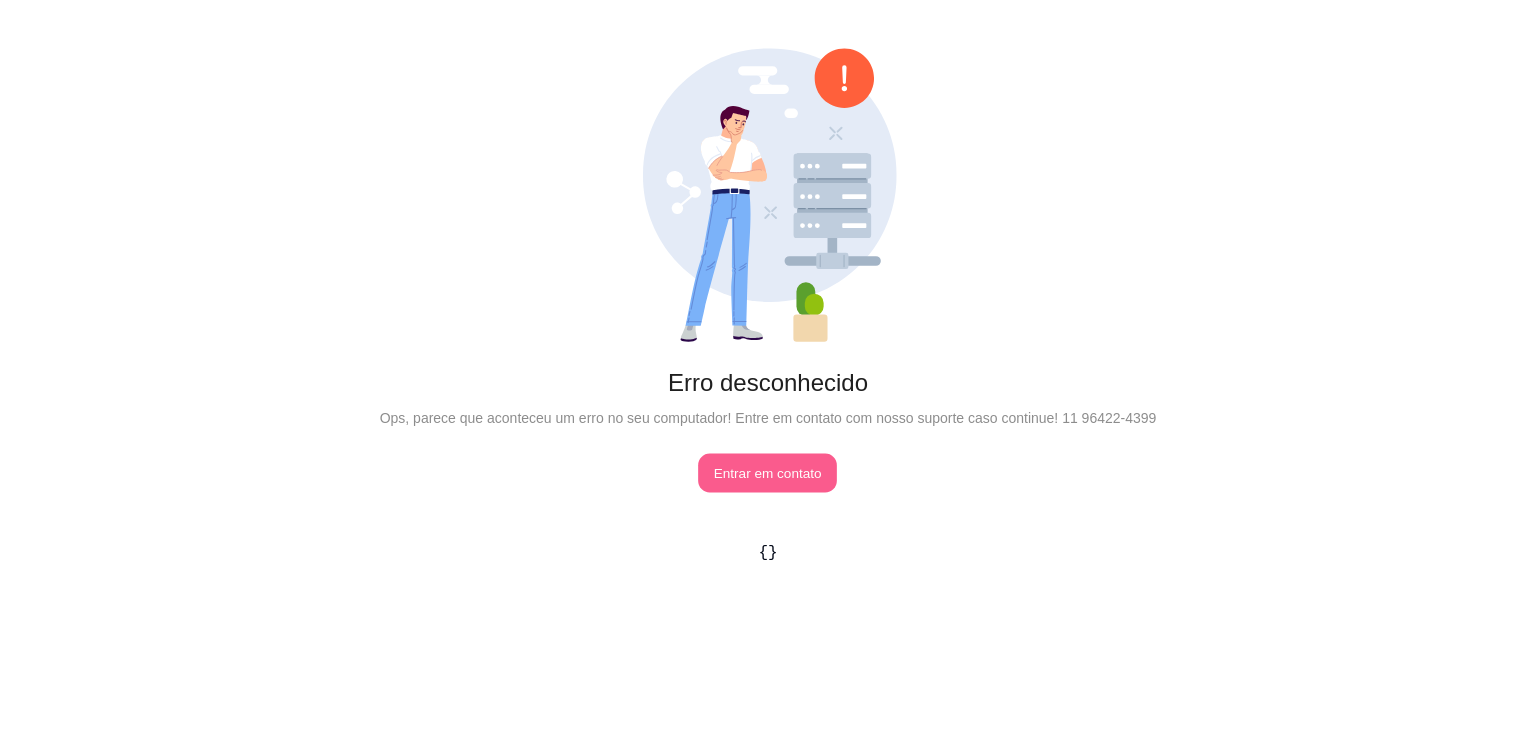 click on "Entrar em contato" at bounding box center (768, 473) 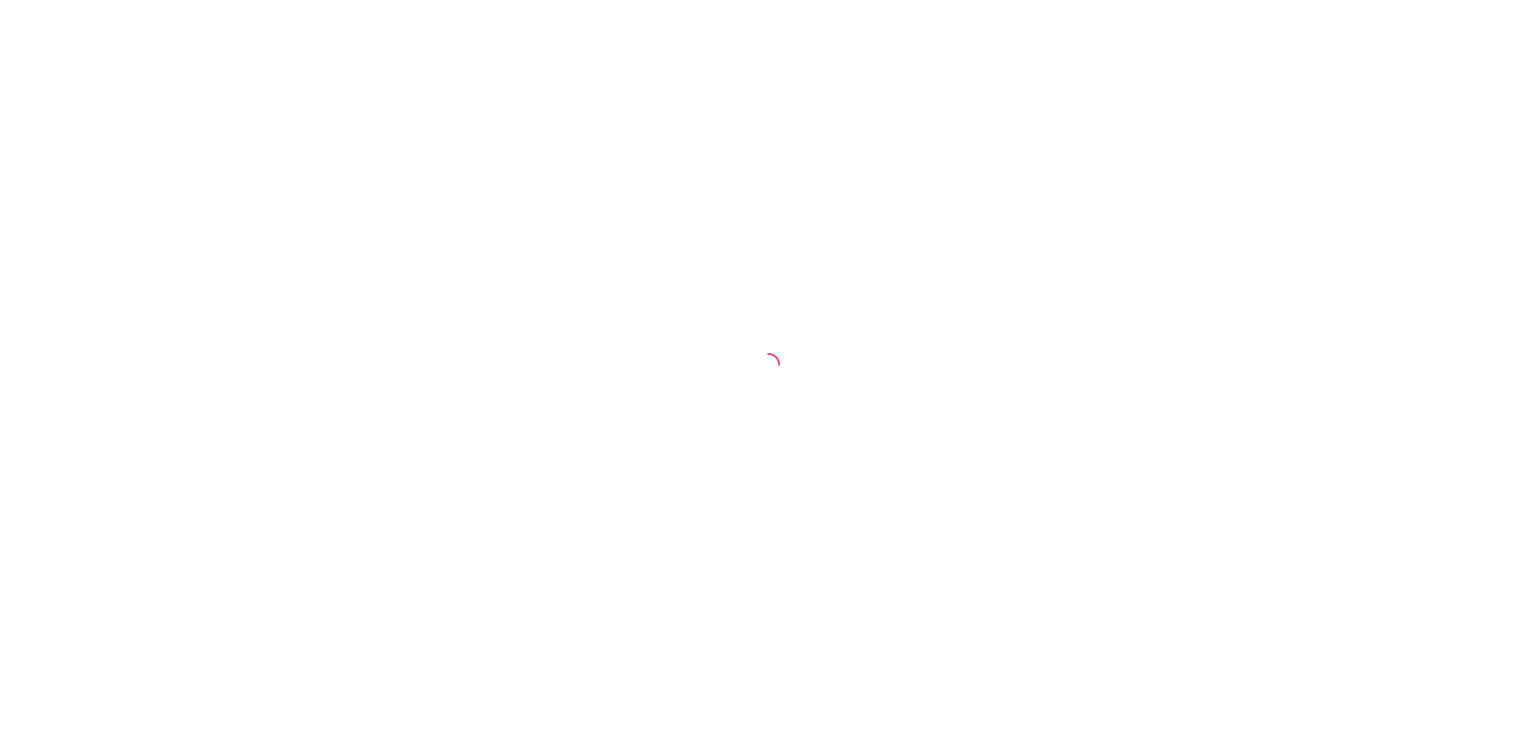 scroll, scrollTop: 0, scrollLeft: 0, axis: both 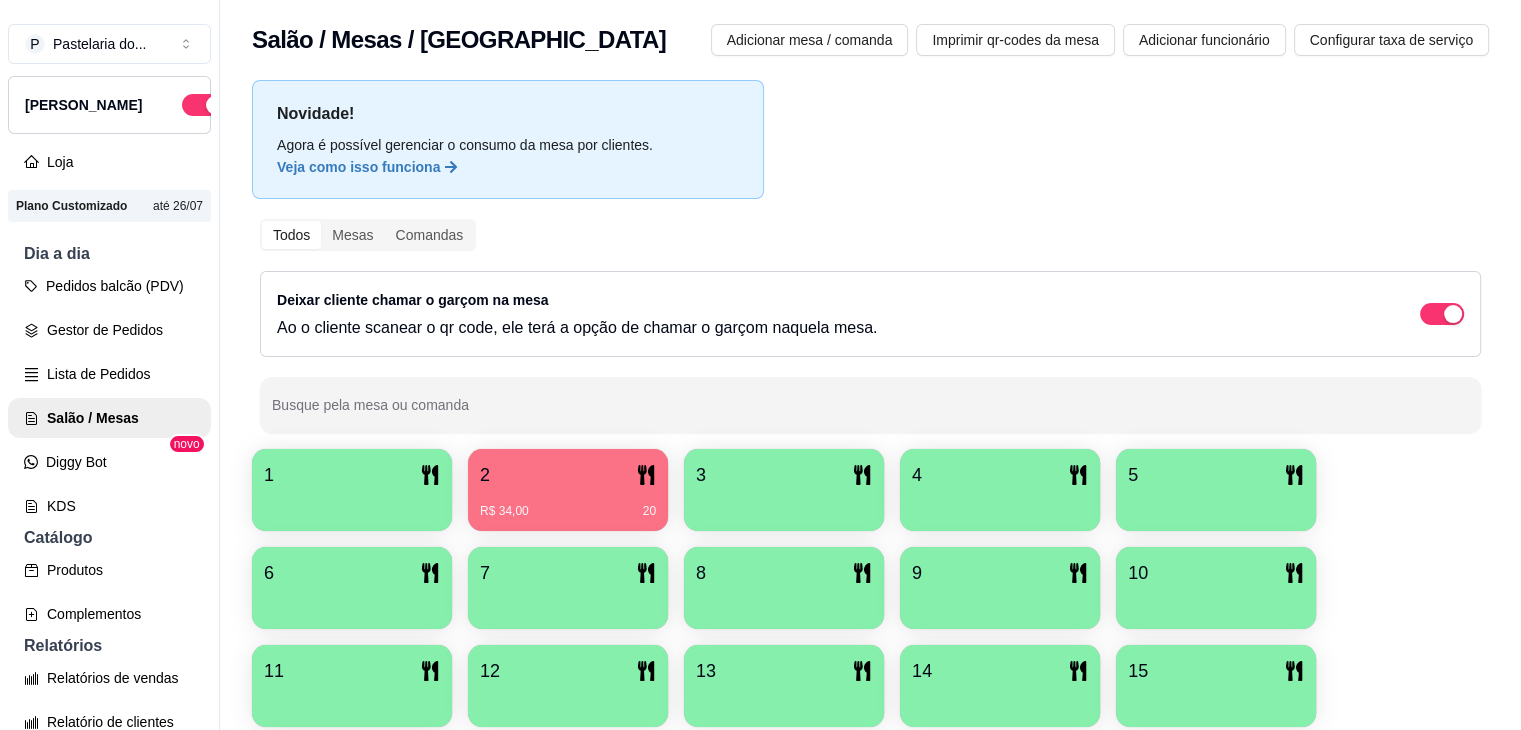 click on "Novidade! Agora é possível gerenciar o consumo da mesa por clientes.   Veja como isso funciona Todos Mesas Comandas Deixar cliente chamar o garçom na mesa Ao o cliente scanear o qr code, ele terá a opção de chamar o garçom naquela mesa. Busque pela mesa ou comanda
1 2 R$ 34,00 20 3 4 5 6 7 8 9 10 11 12 13 14 15 16" at bounding box center [870, 458] 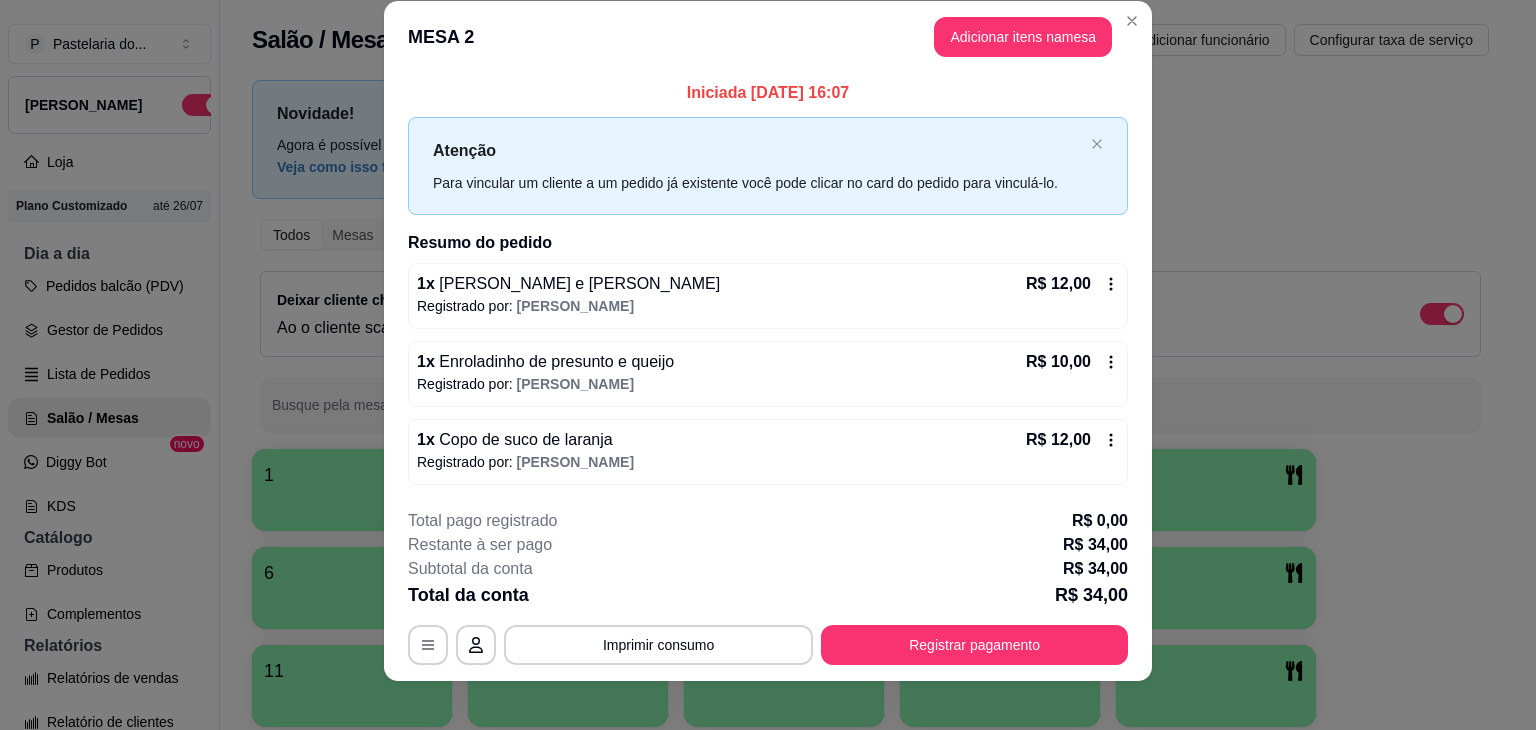 scroll, scrollTop: 37, scrollLeft: 0, axis: vertical 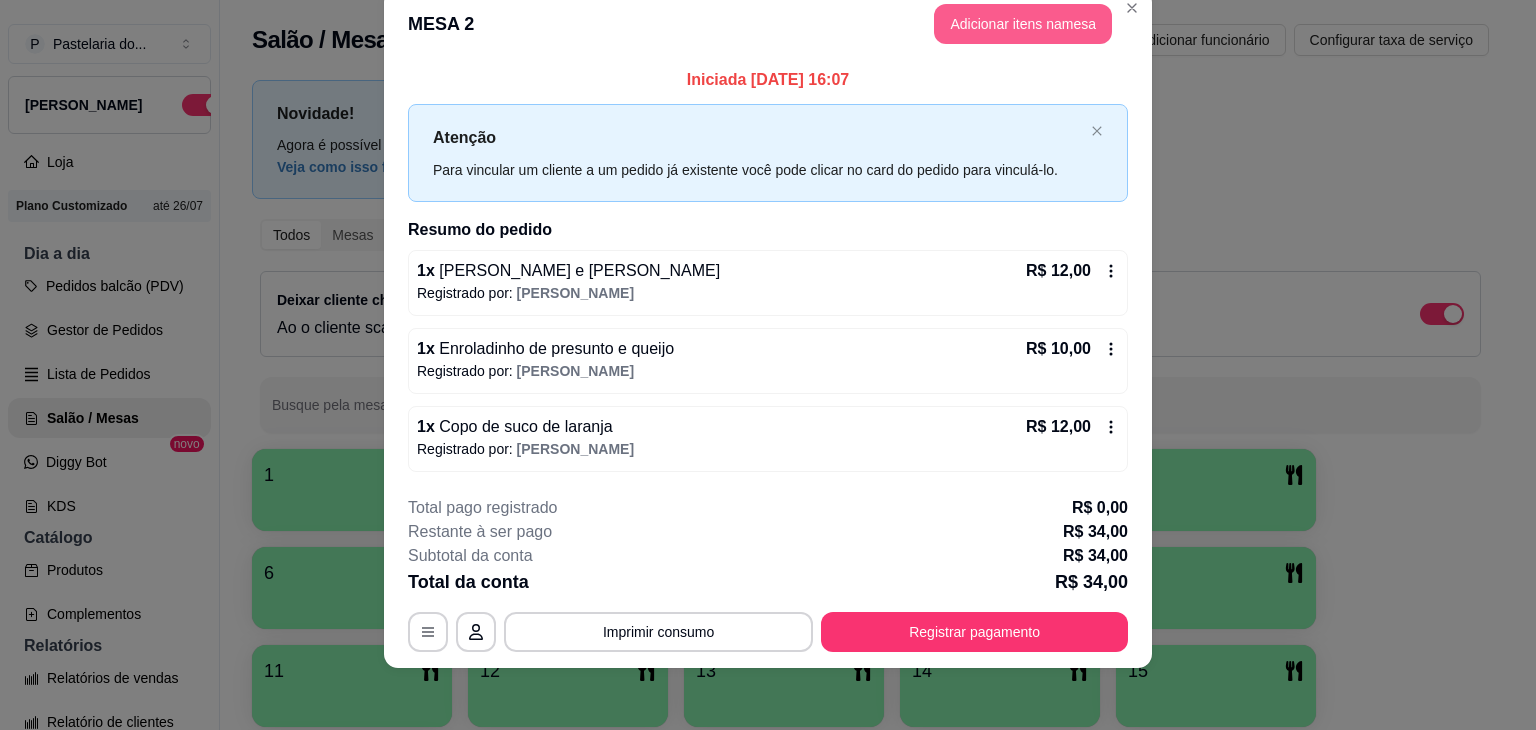 click on "Adicionar itens na  mesa" at bounding box center [1023, 24] 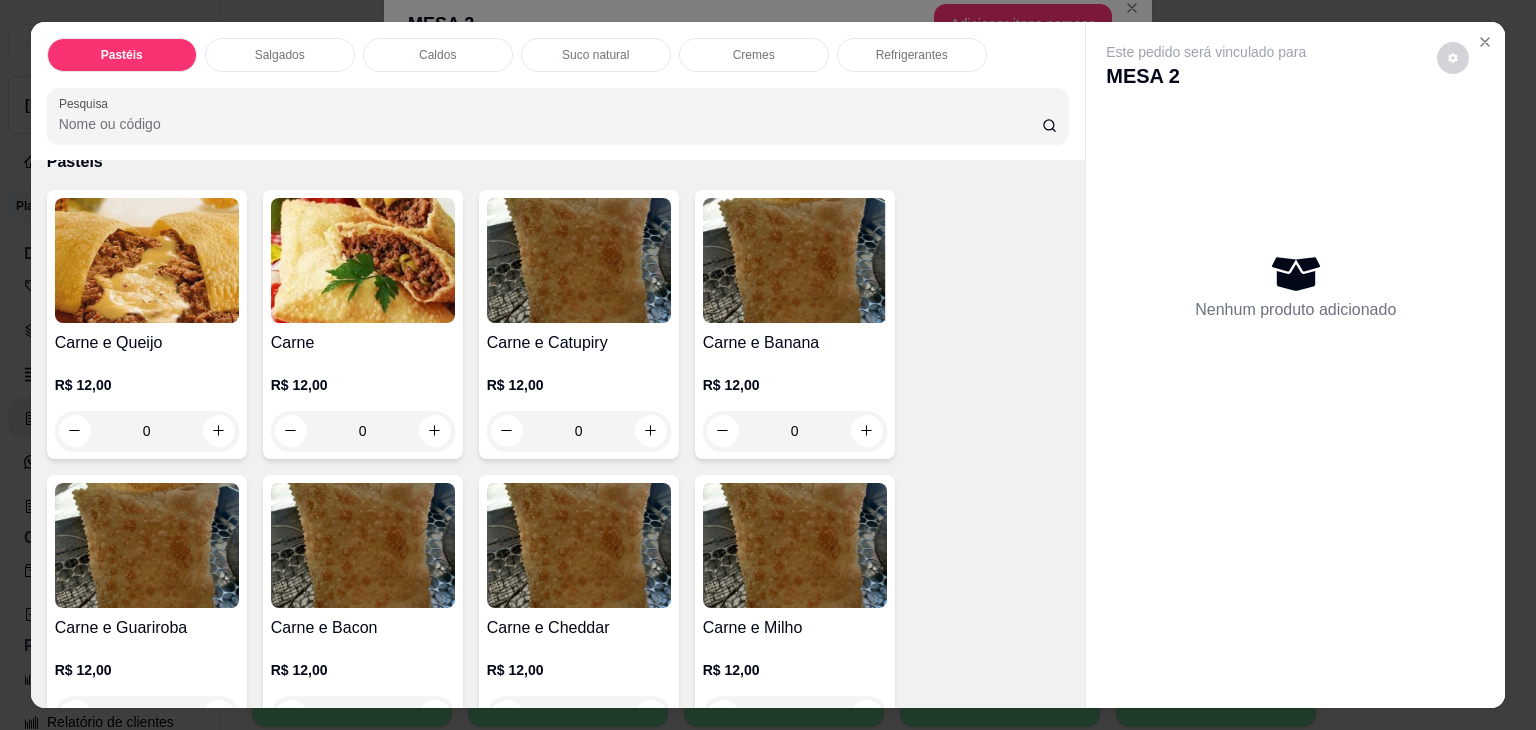 click on "Refrigerantes" at bounding box center [912, 55] 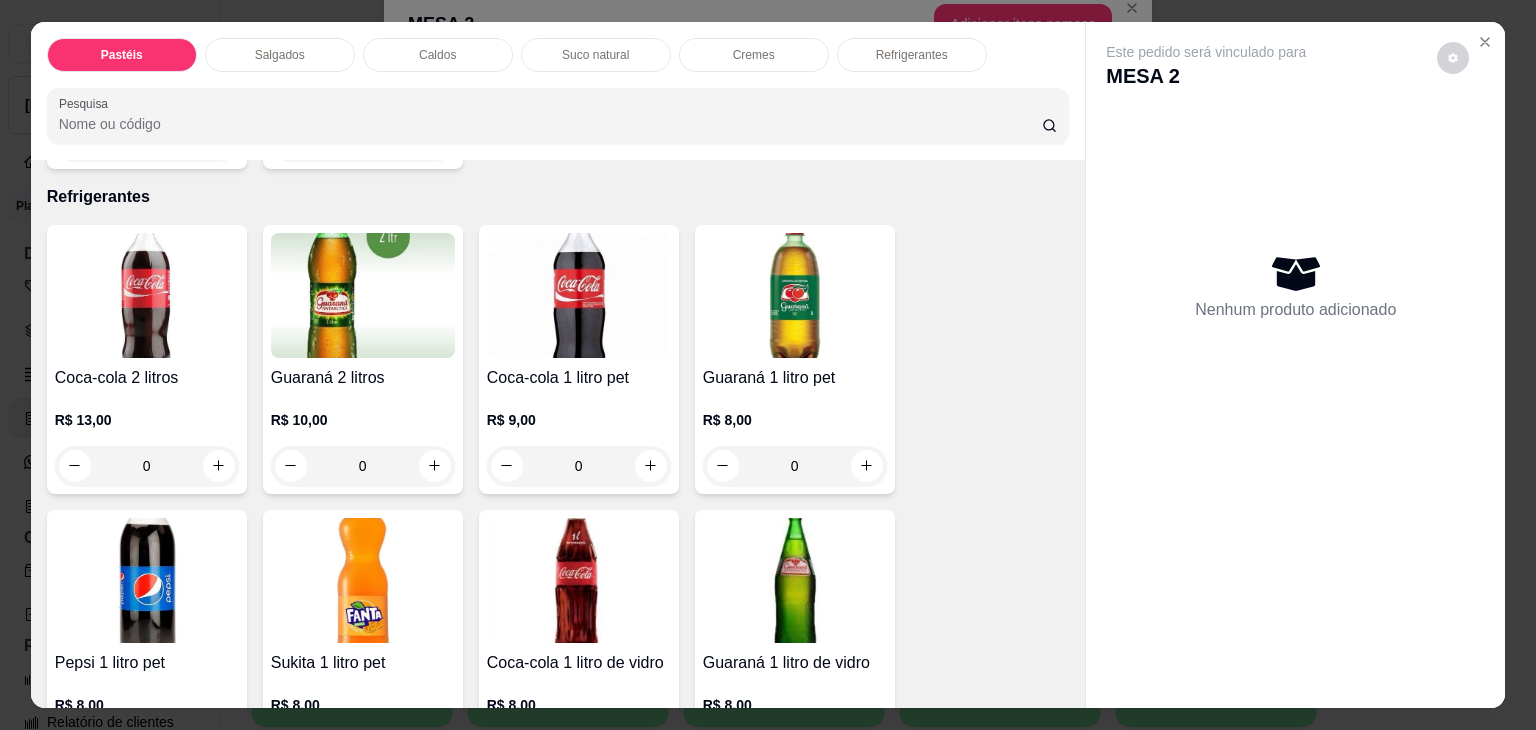 scroll, scrollTop: 49, scrollLeft: 0, axis: vertical 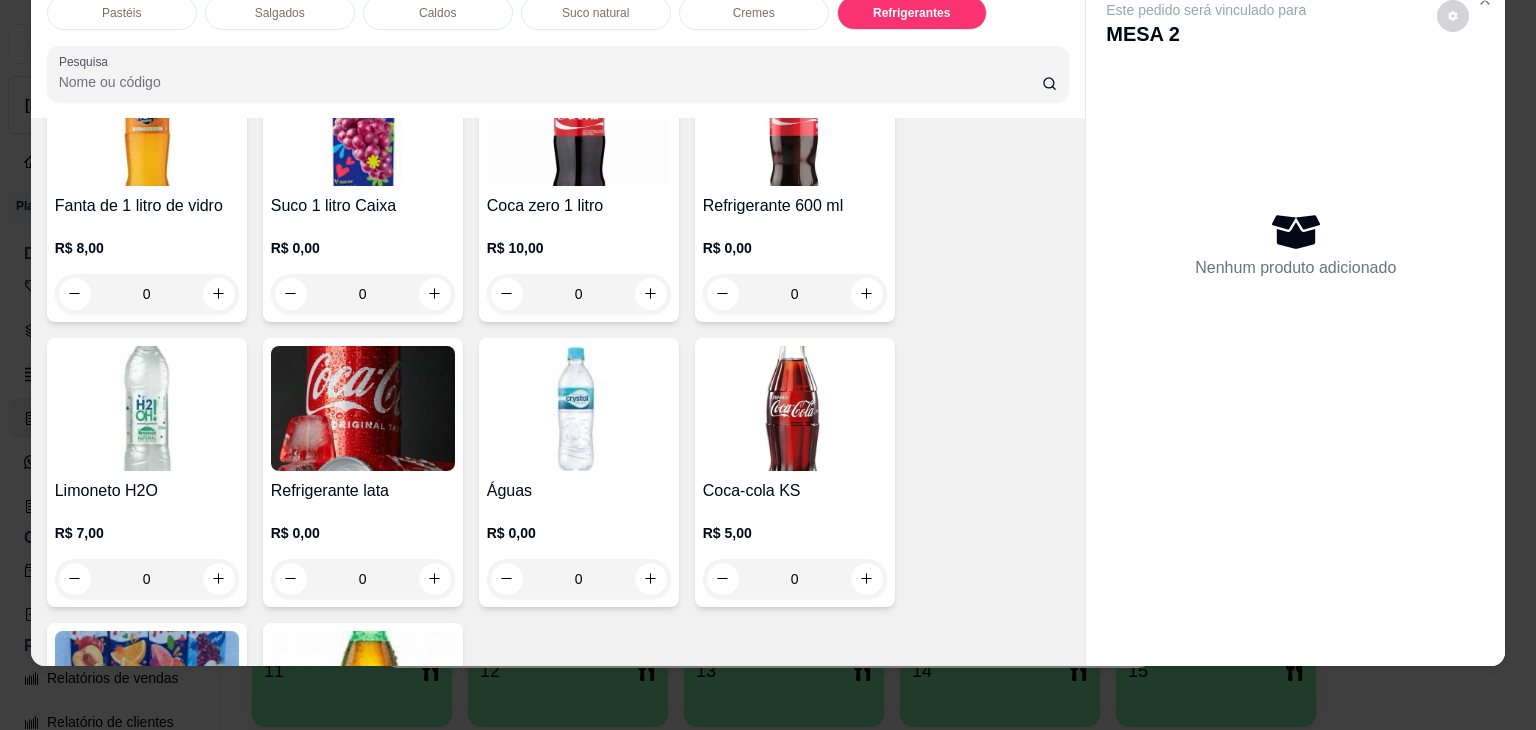 click at bounding box center [795, 408] 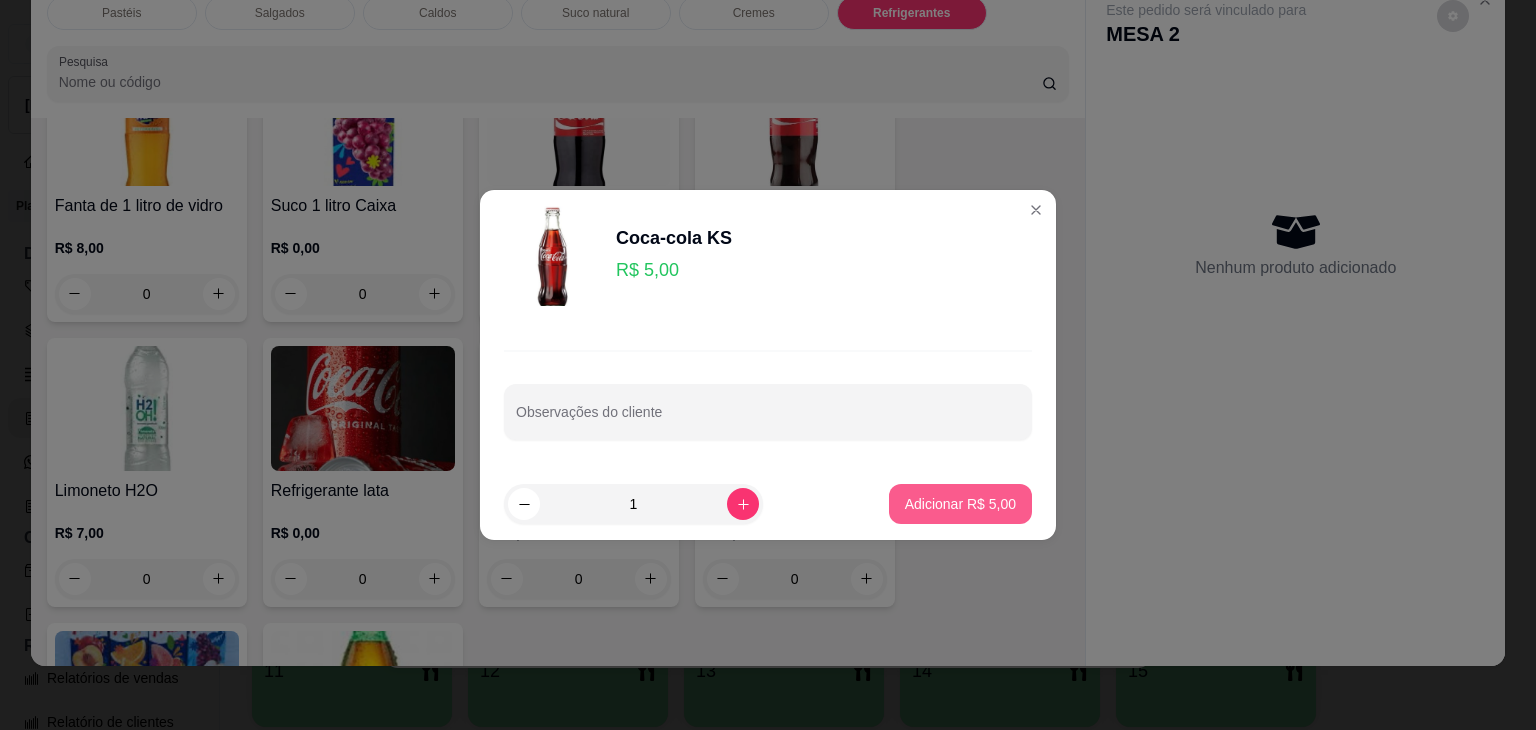 click on "Adicionar   R$ 5,00" at bounding box center [960, 504] 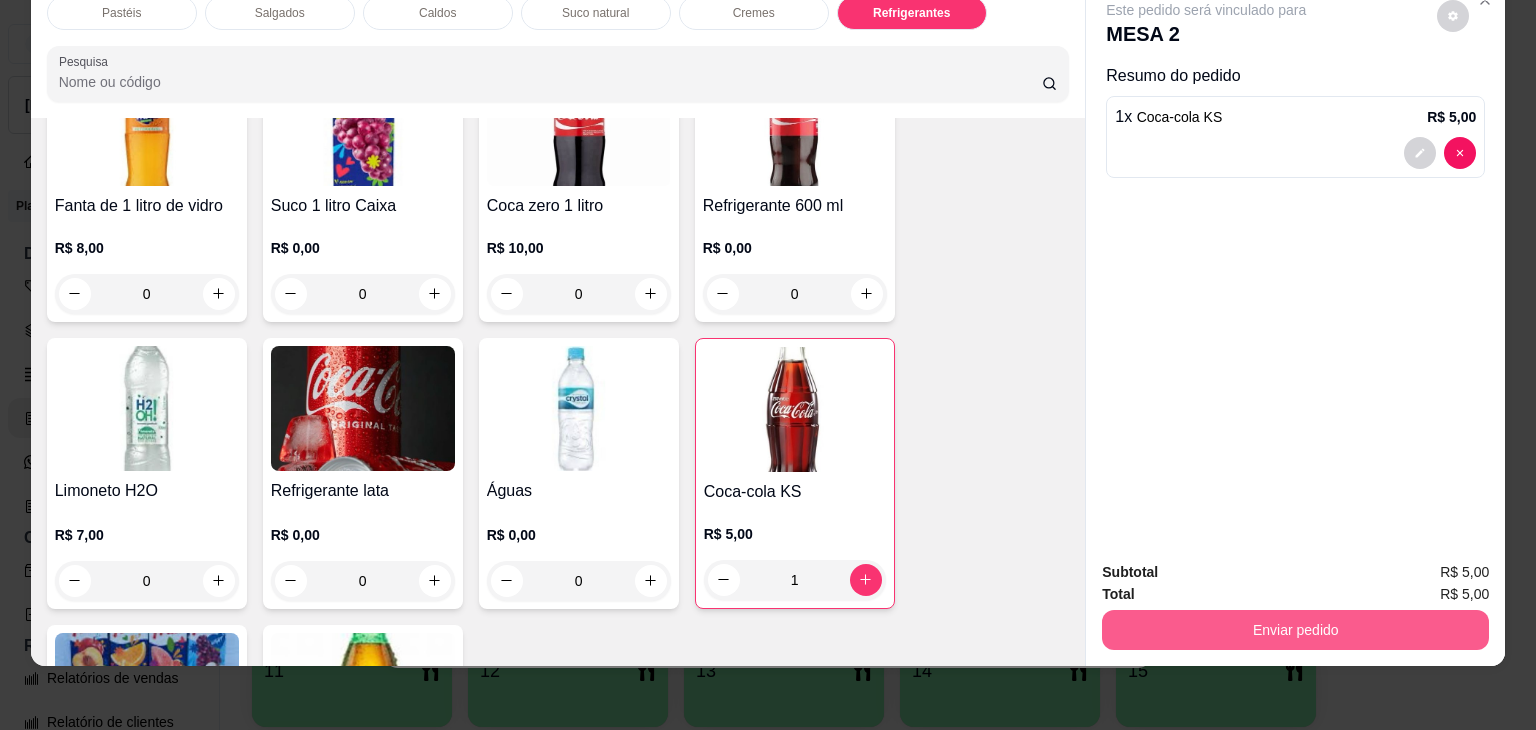 click on "Enviar pedido" at bounding box center [1295, 630] 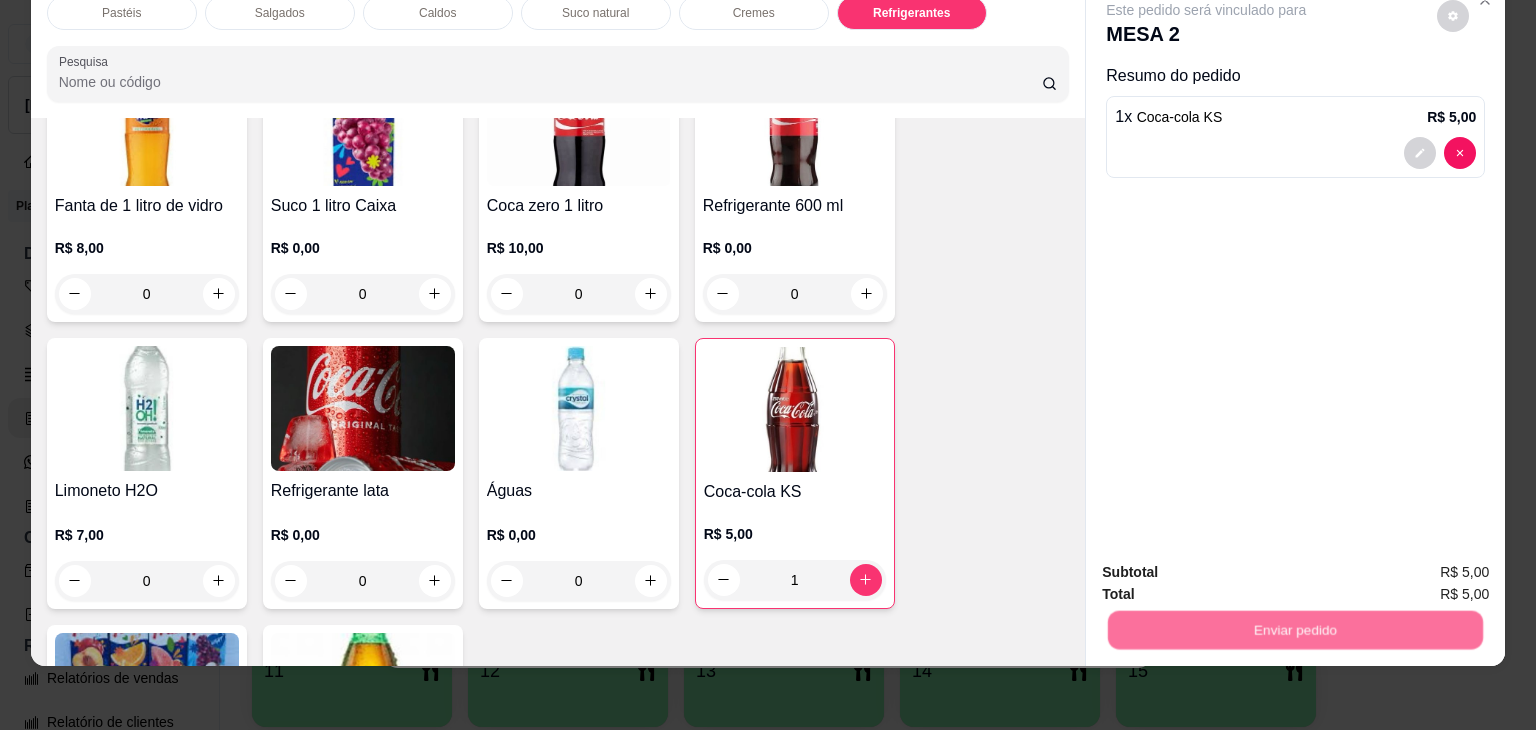 click on "Não registrar e enviar pedido" at bounding box center [1229, 565] 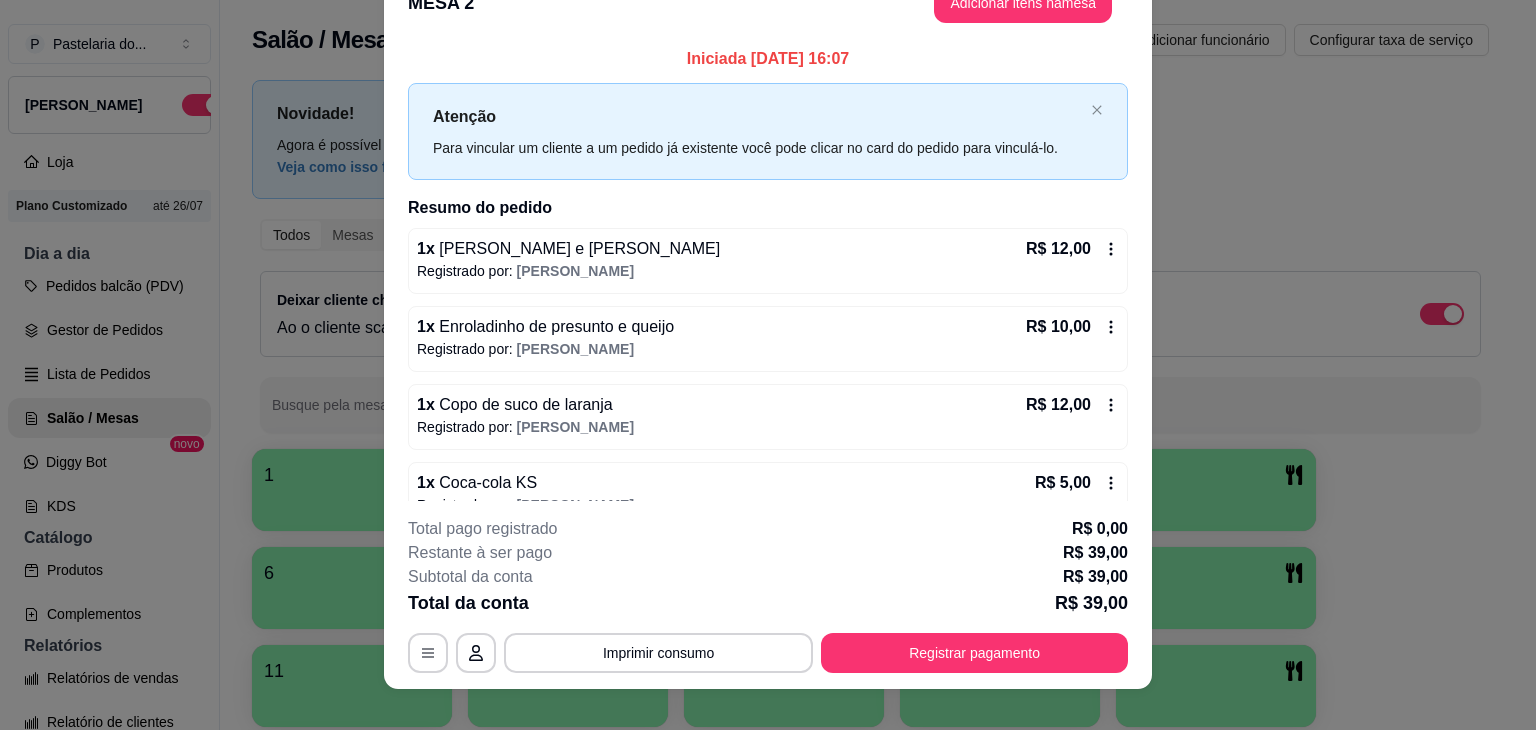 scroll, scrollTop: 15, scrollLeft: 0, axis: vertical 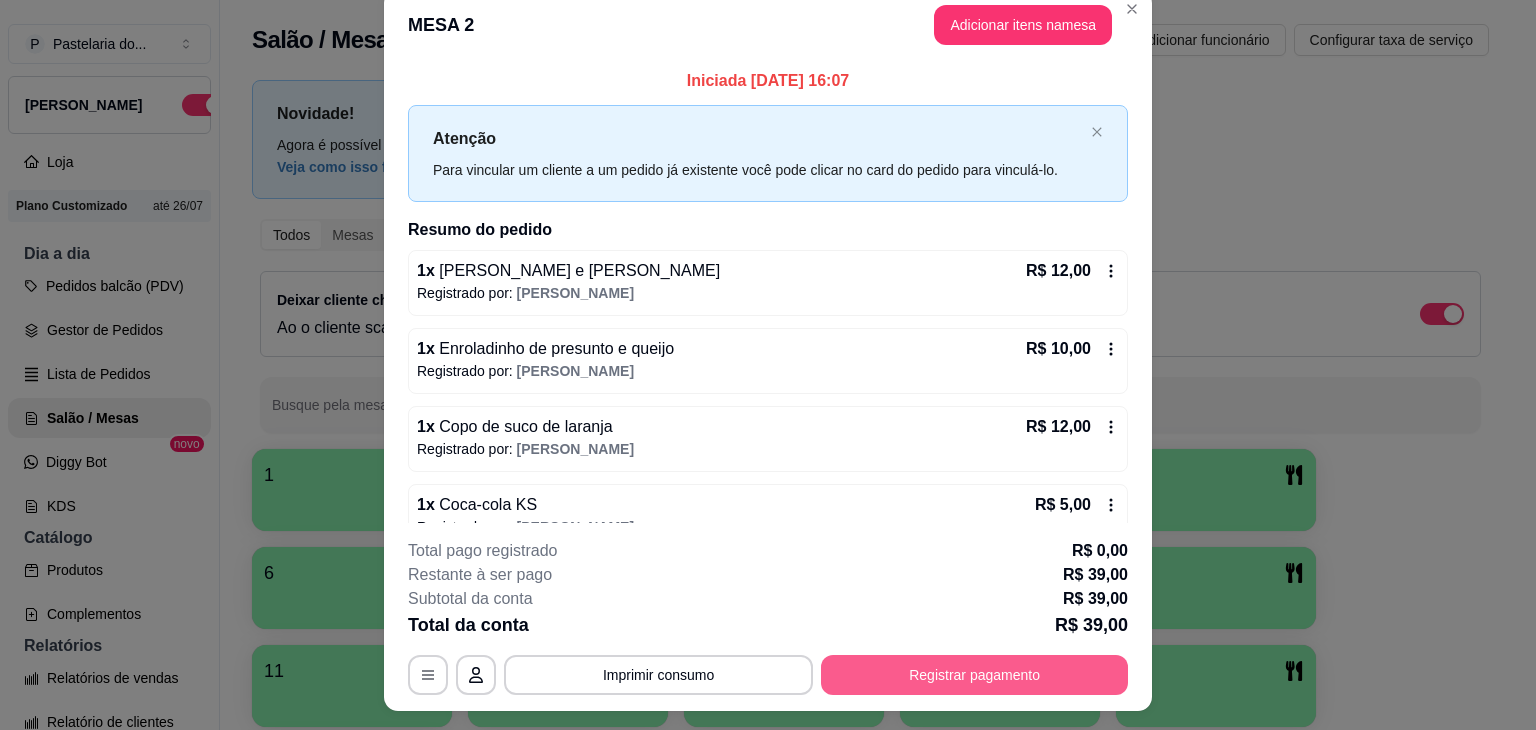 click on "Registrar pagamento" at bounding box center (974, 675) 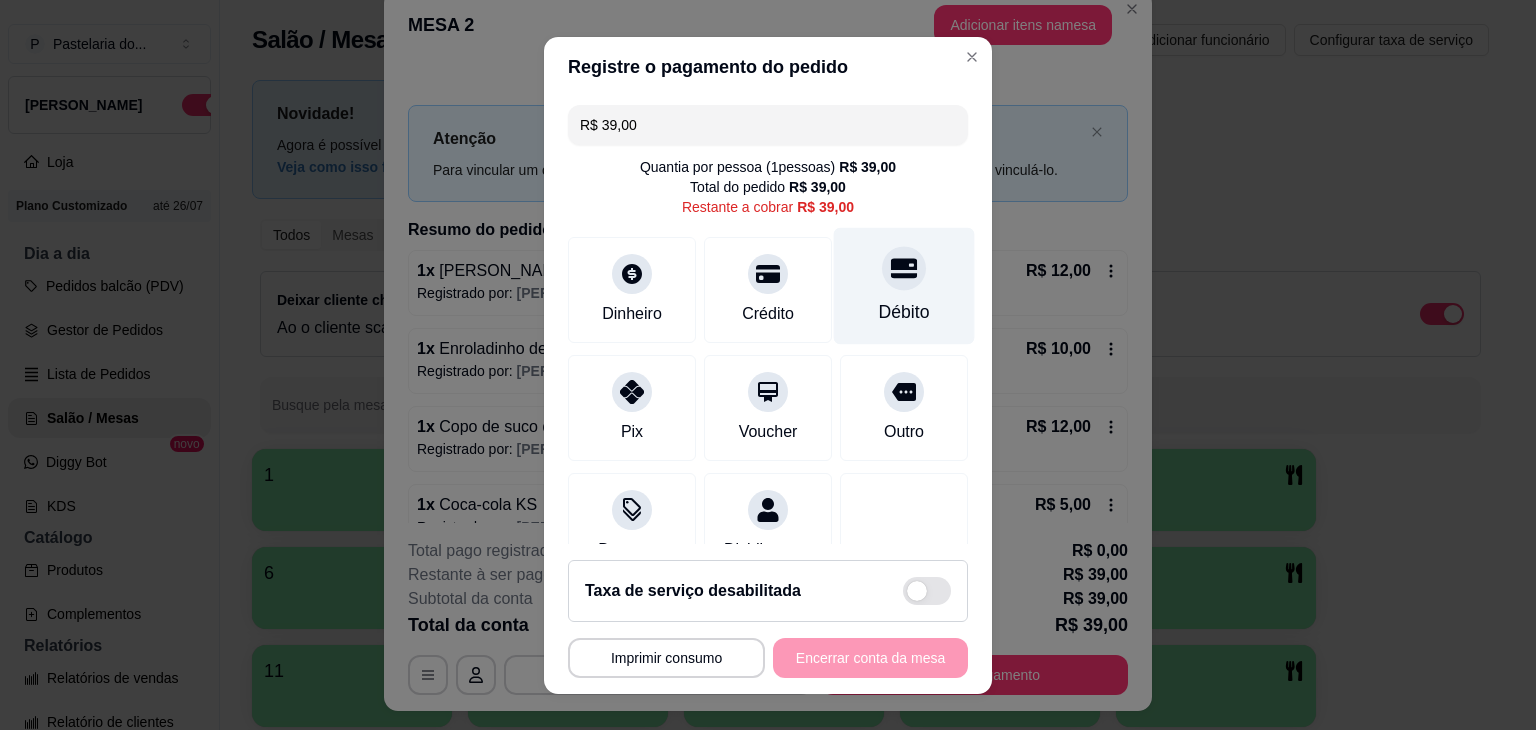 click on "Débito" at bounding box center (904, 312) 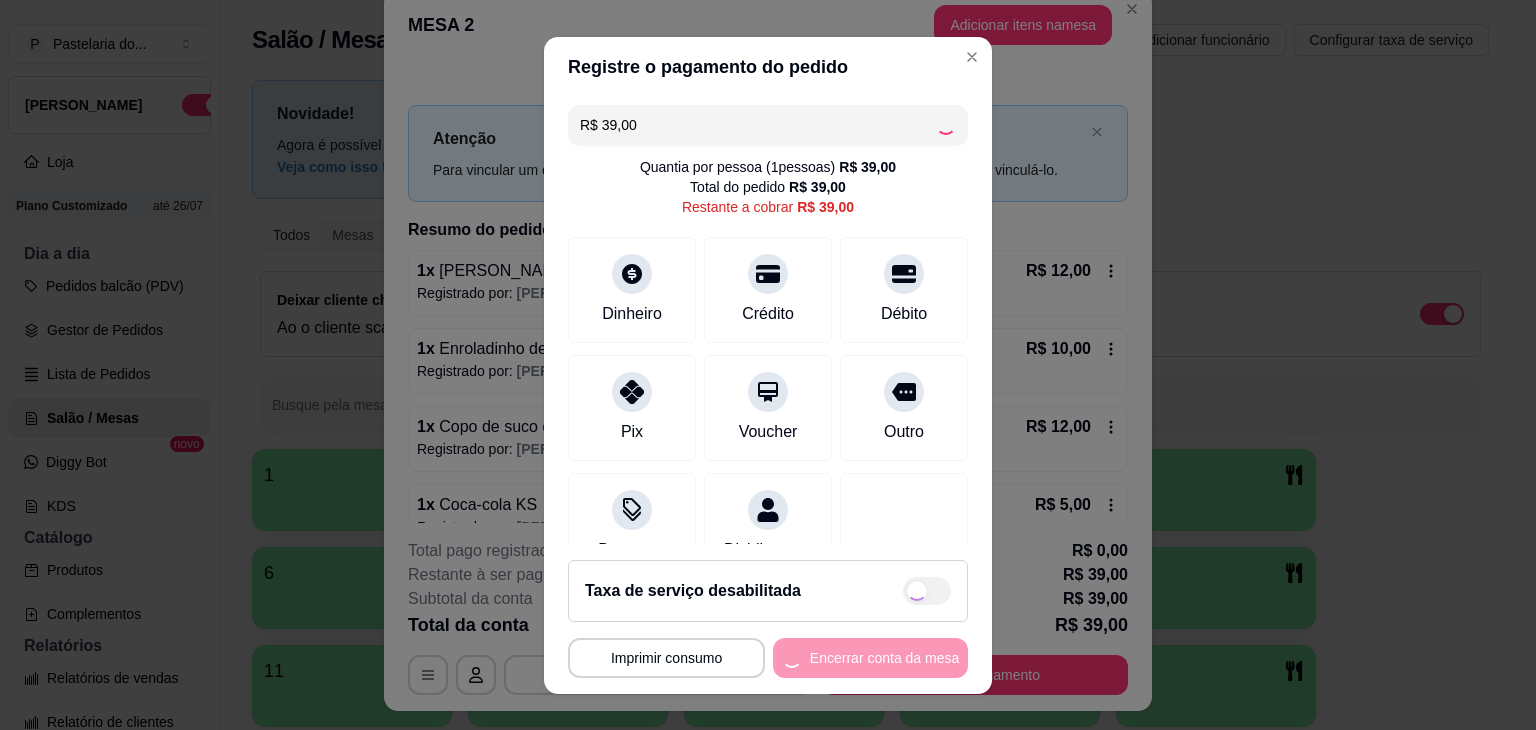 click on "**********" at bounding box center [768, 658] 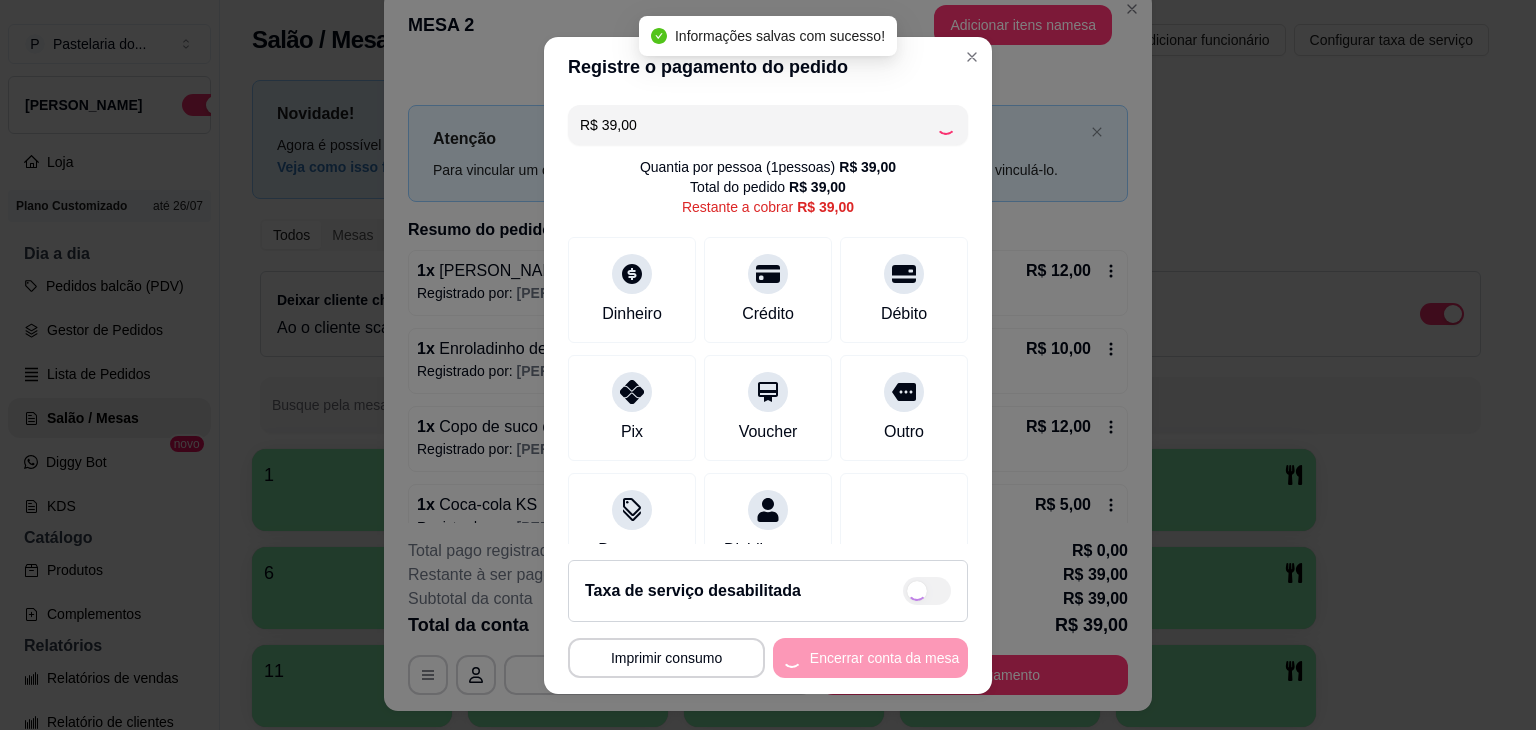 click on "**********" at bounding box center (768, 658) 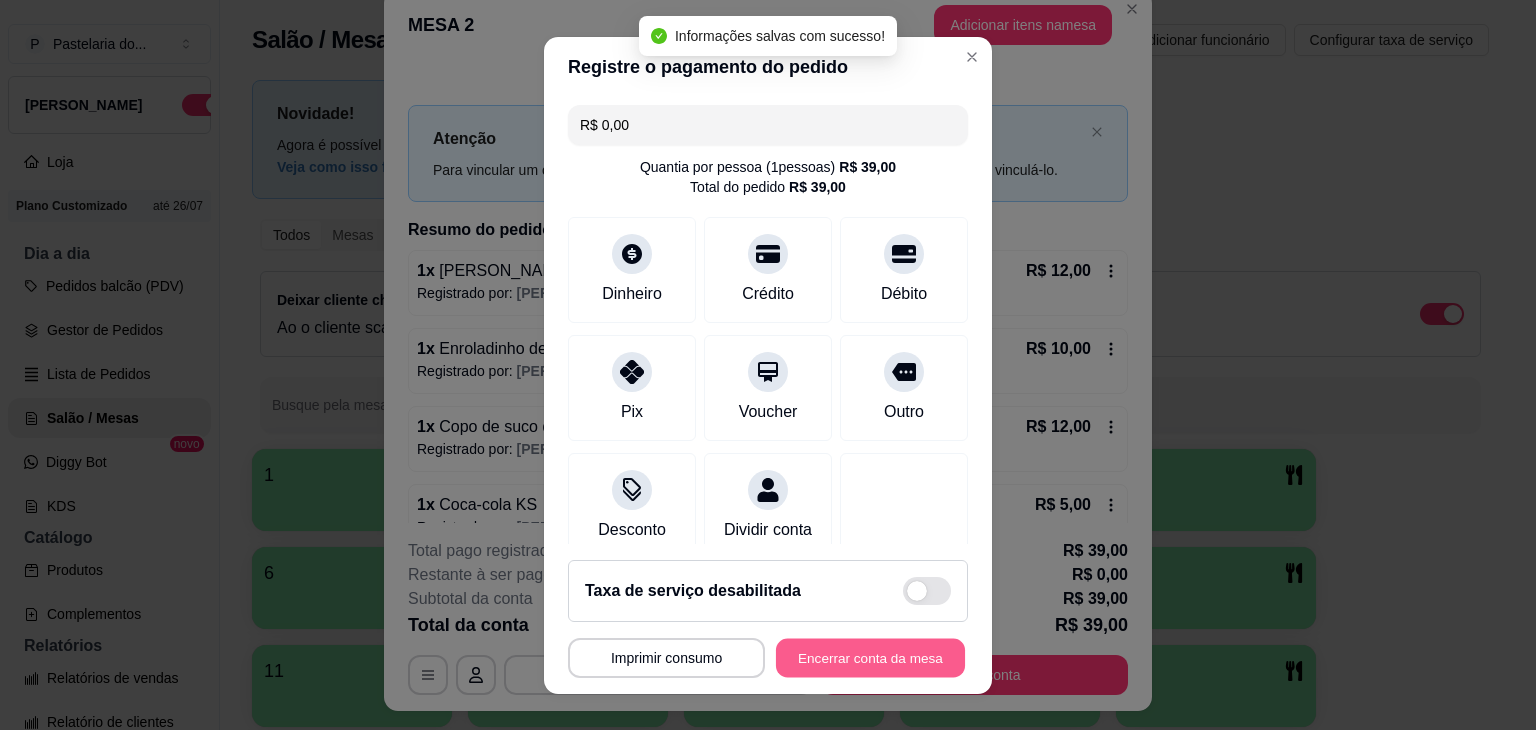 click on "Encerrar conta da mesa" at bounding box center (870, 657) 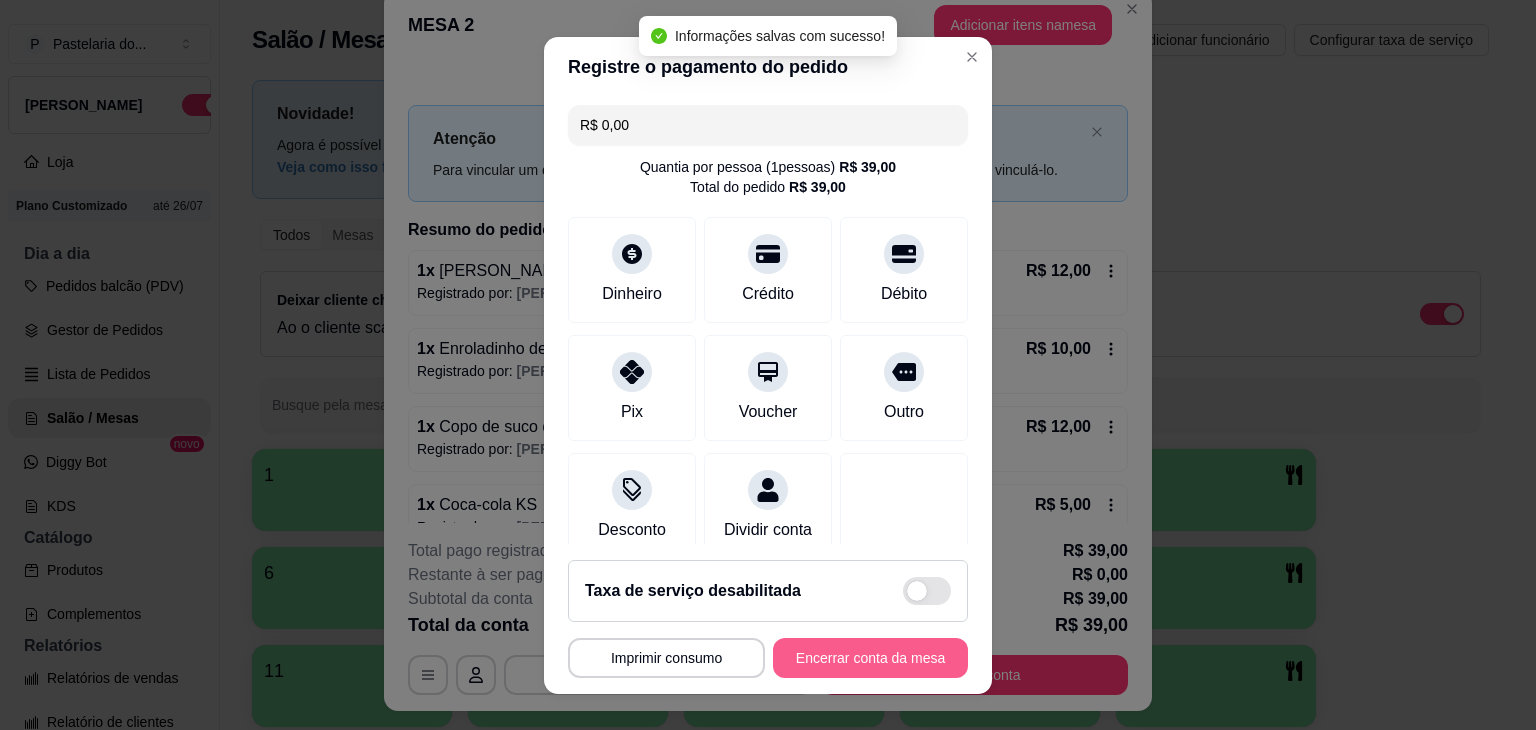 click on "**********" at bounding box center (768, 658) 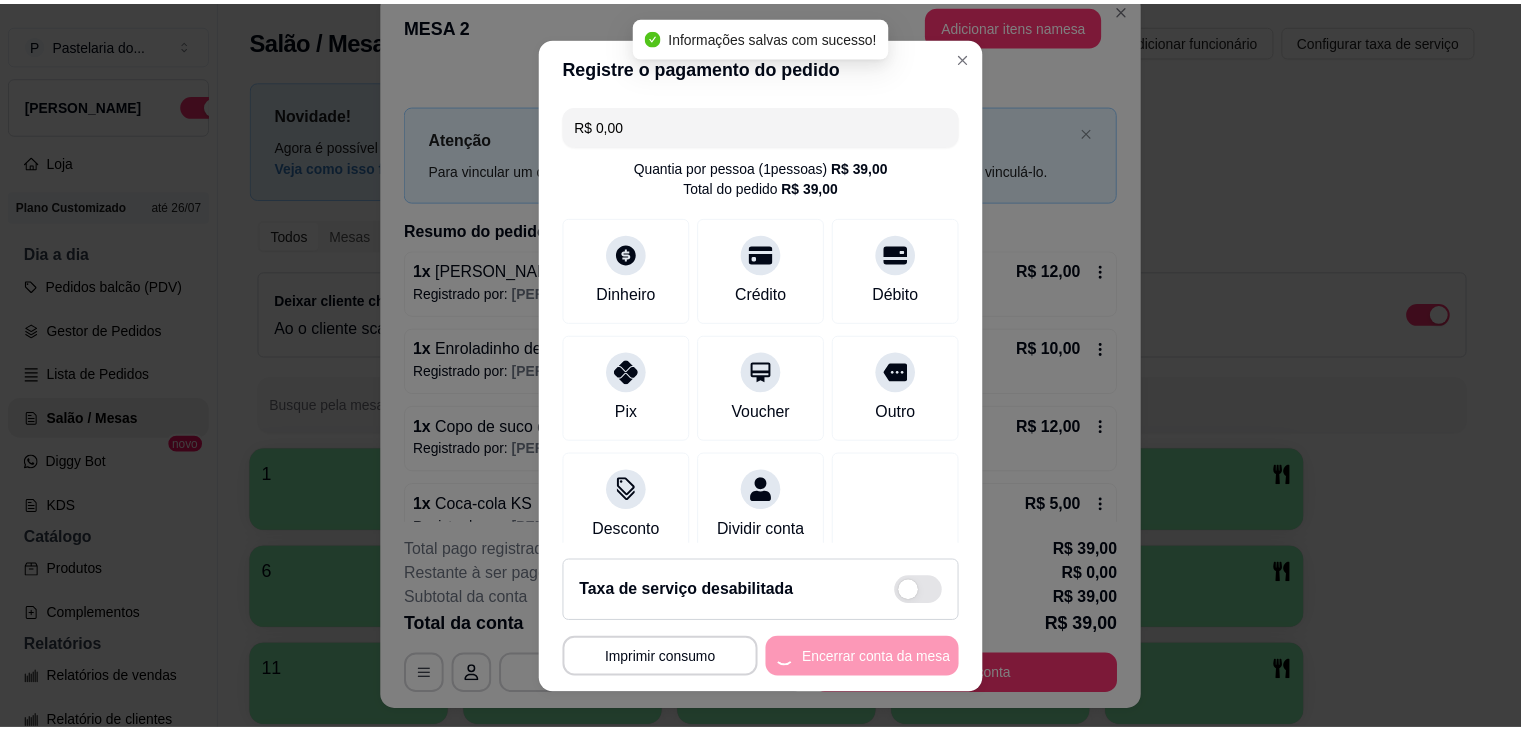scroll, scrollTop: 0, scrollLeft: 0, axis: both 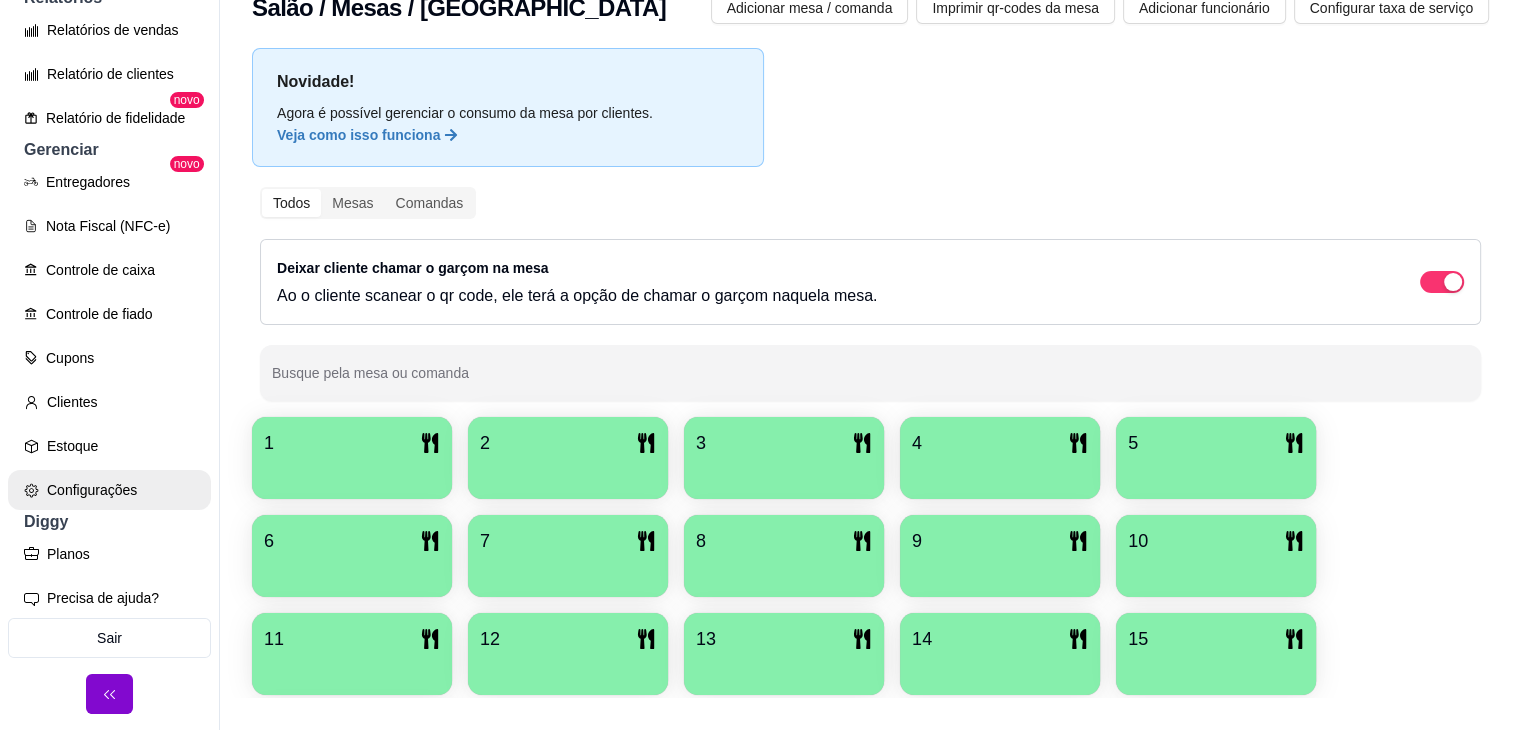 click on "Configurações" at bounding box center (109, 490) 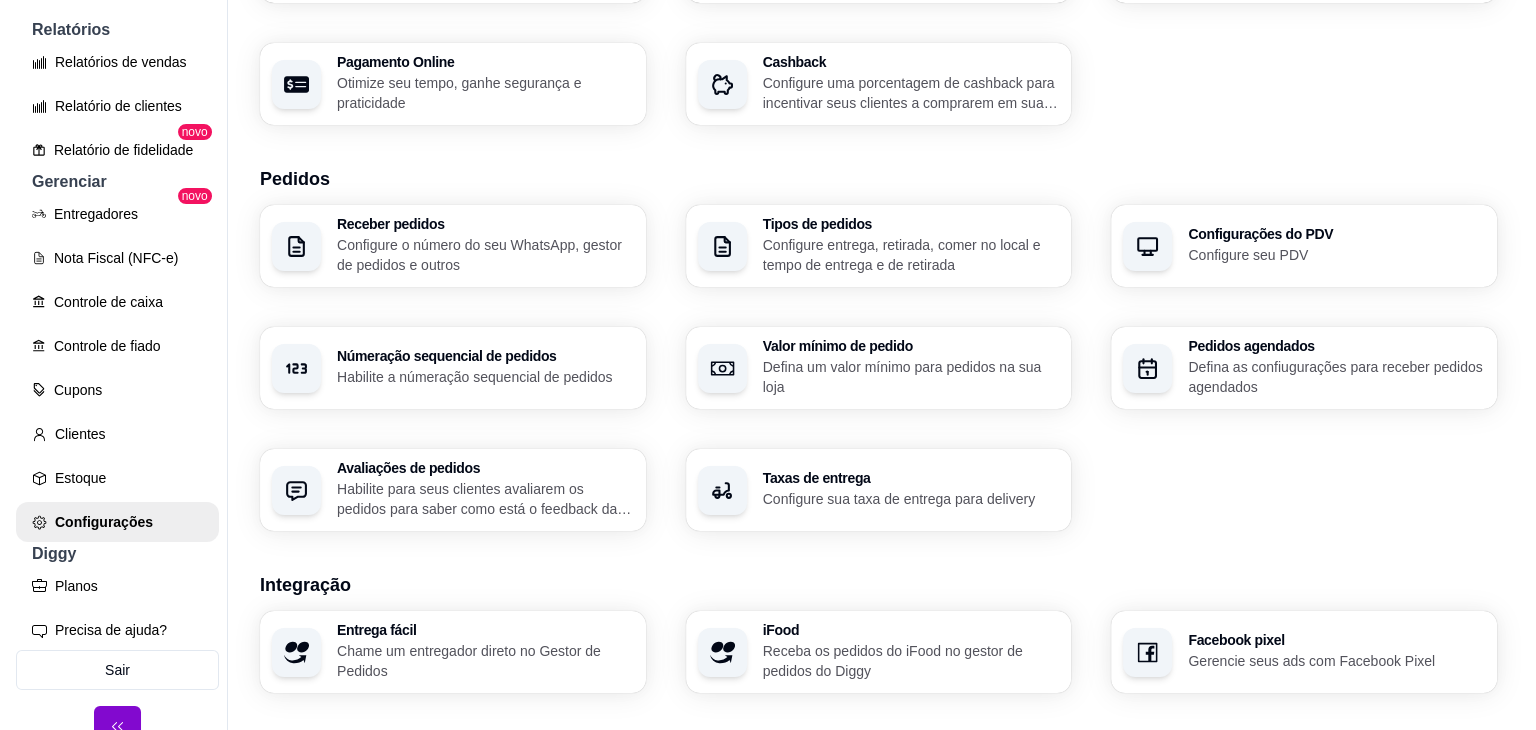 scroll, scrollTop: 694, scrollLeft: 0, axis: vertical 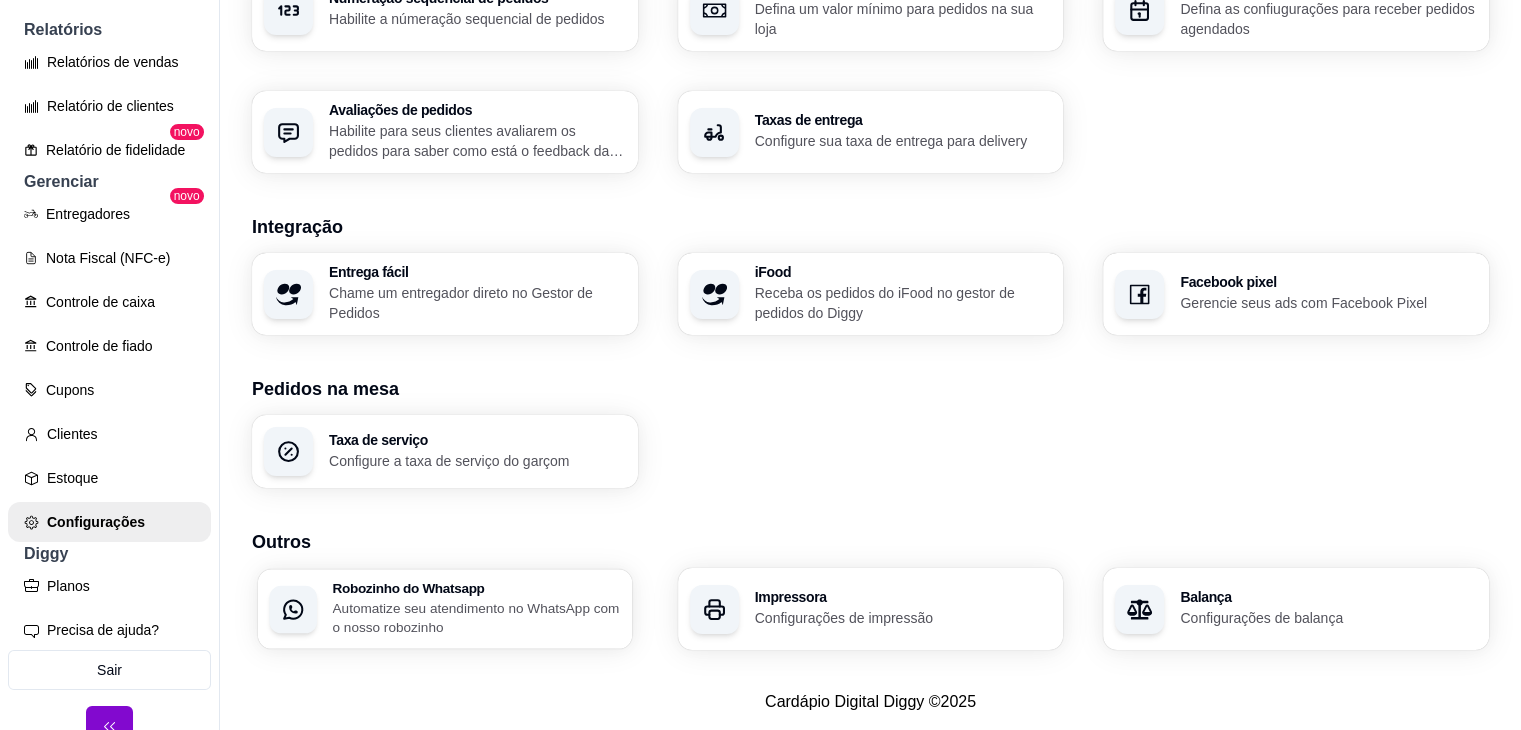 click on "Automatize seu atendimento no WhatsApp com o nosso robozinho" at bounding box center [476, 617] 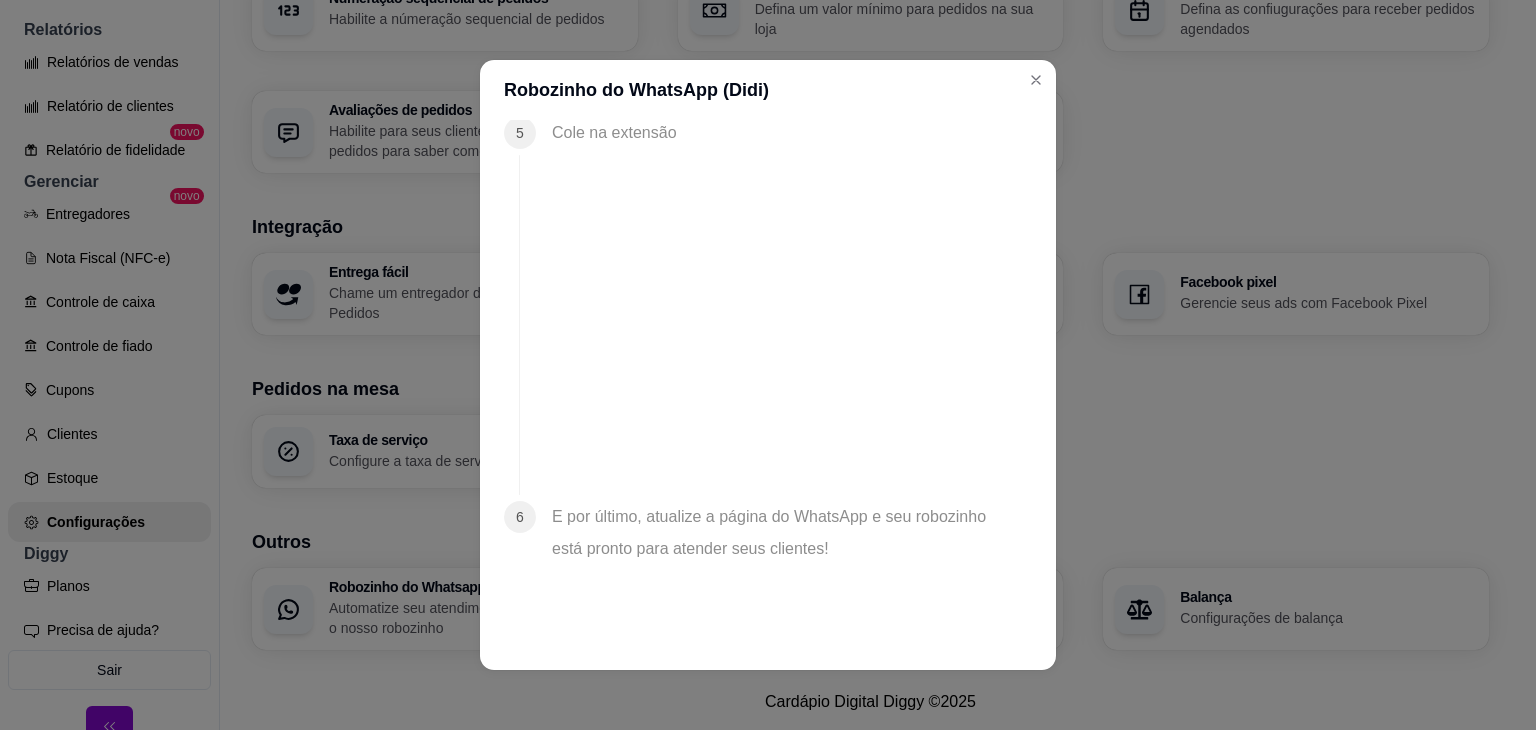 scroll, scrollTop: 2026, scrollLeft: 0, axis: vertical 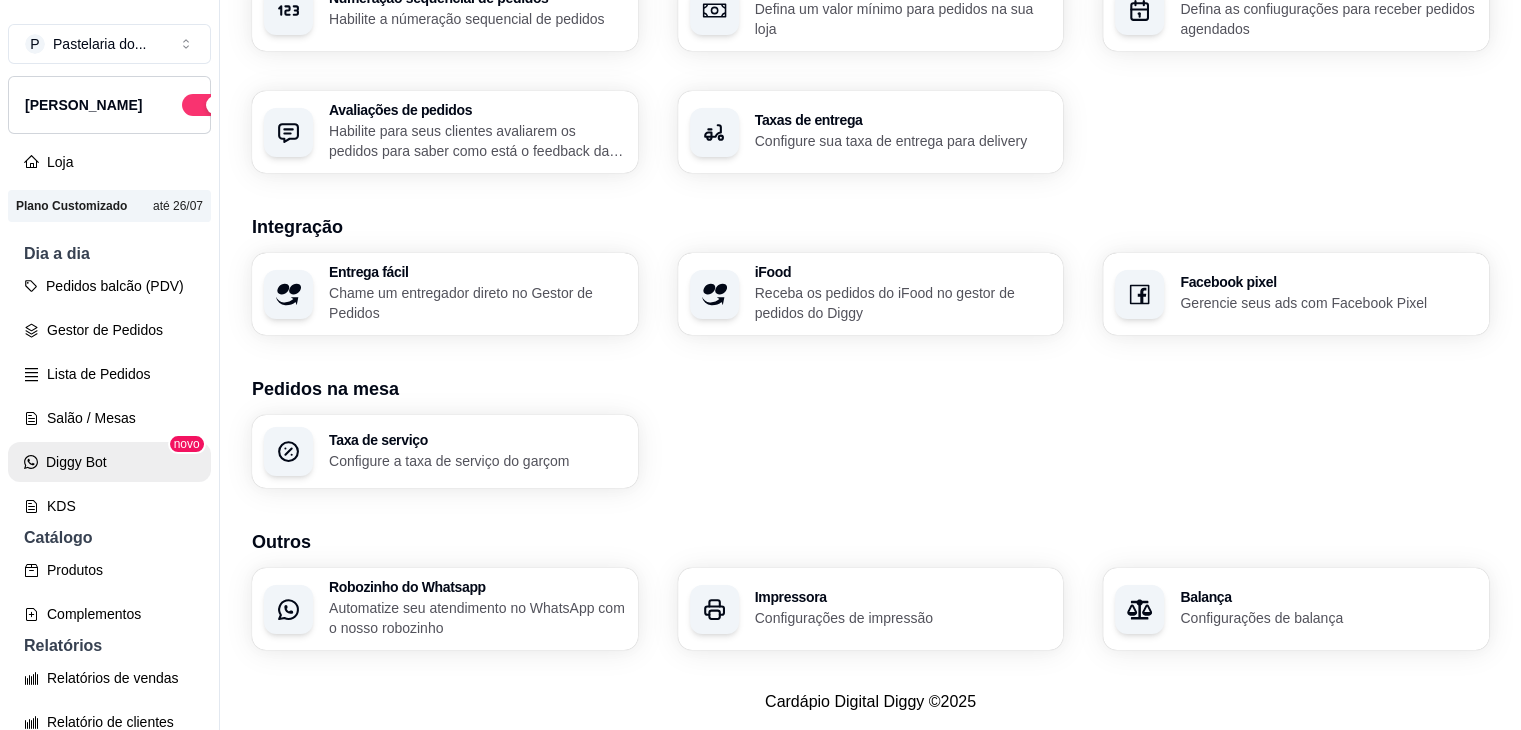 click on "Diggy Bot" at bounding box center [109, 462] 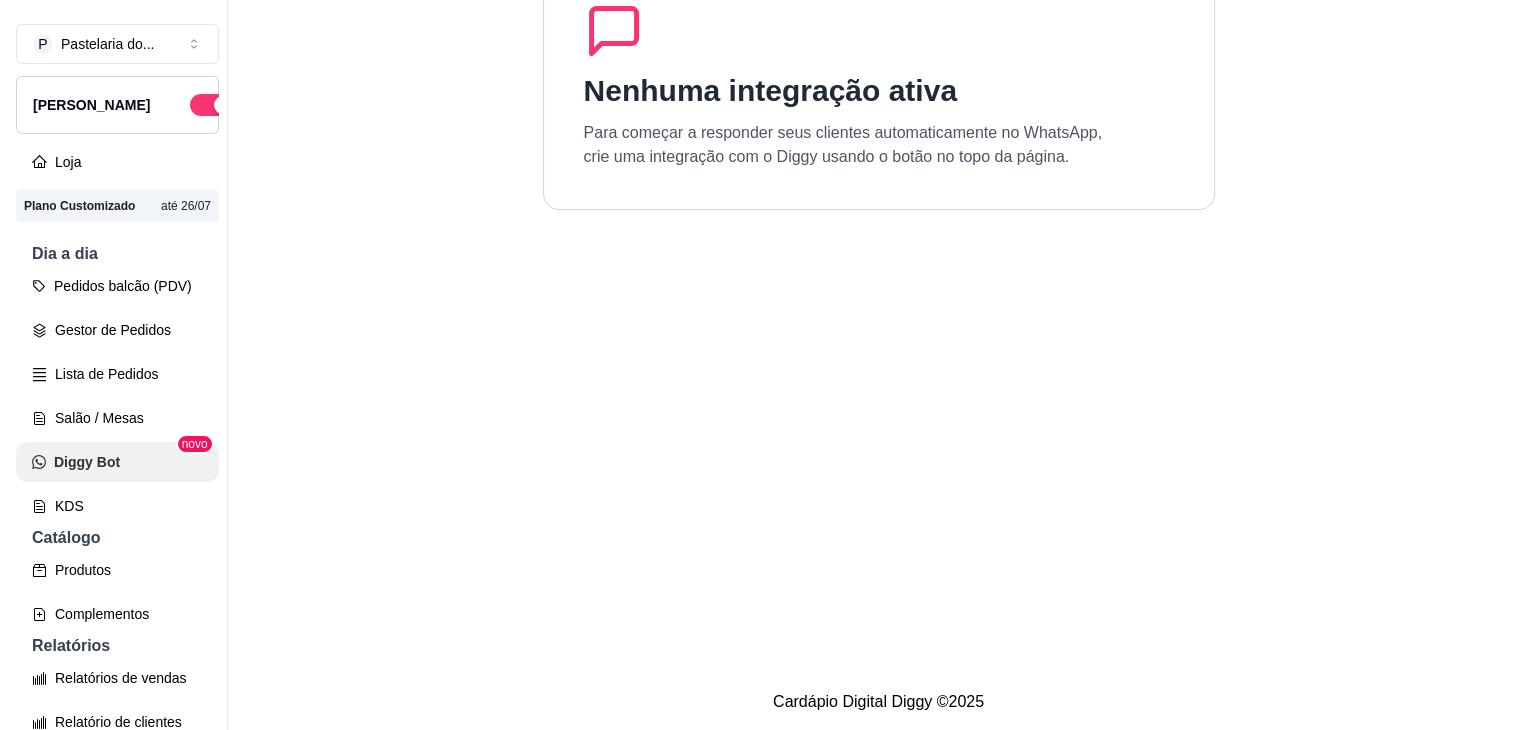 scroll, scrollTop: 0, scrollLeft: 0, axis: both 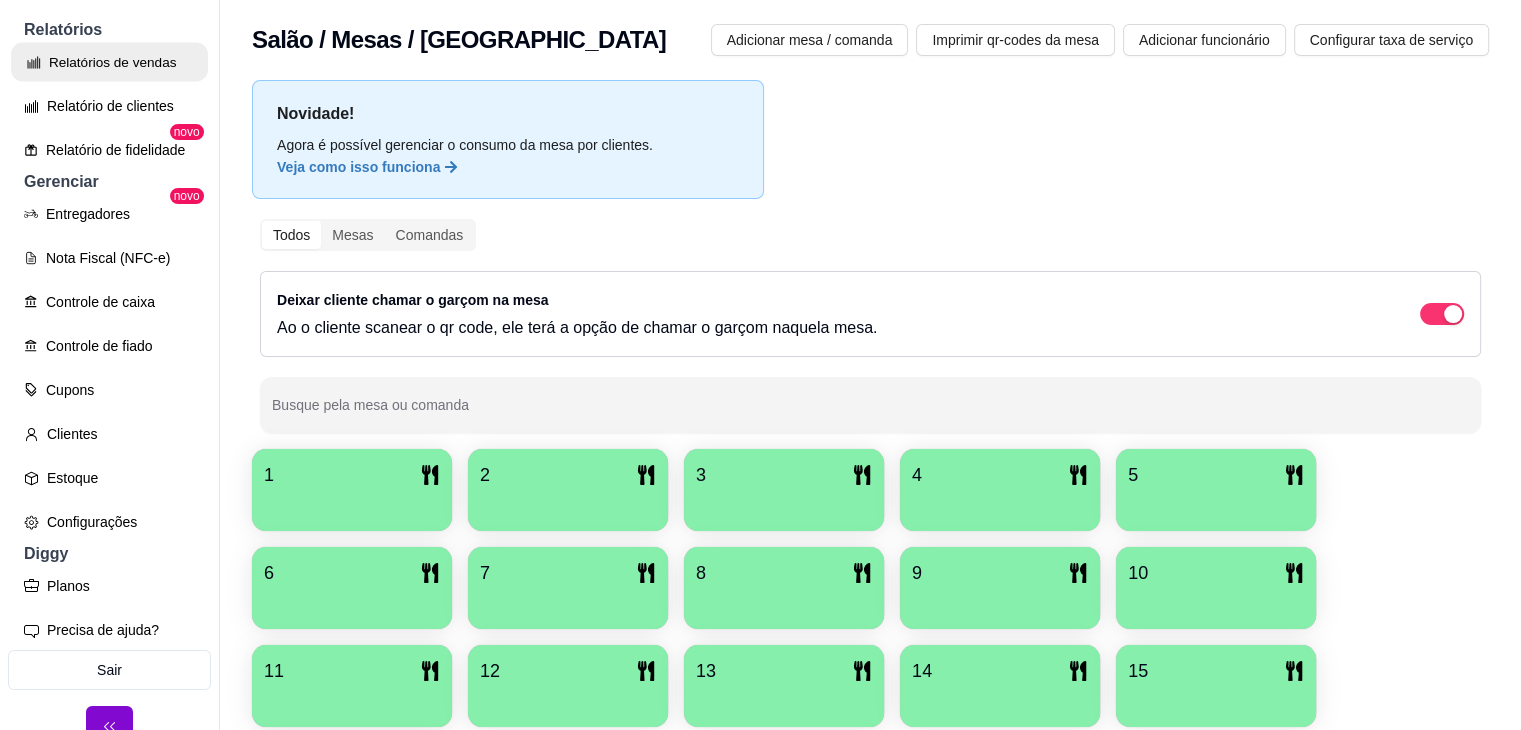 click on "Relatórios de vendas" at bounding box center (109, 62) 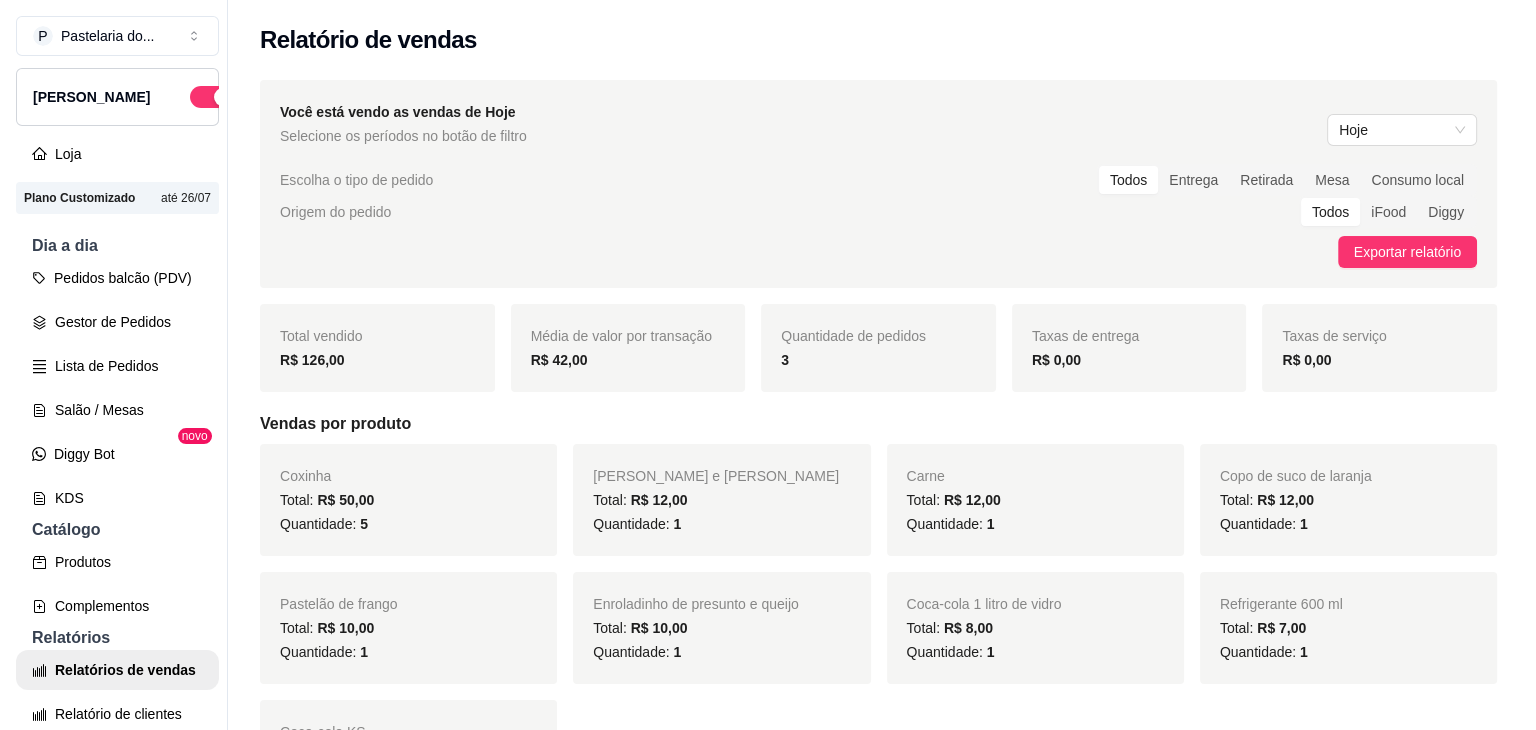 scroll, scrollTop: 0, scrollLeft: 0, axis: both 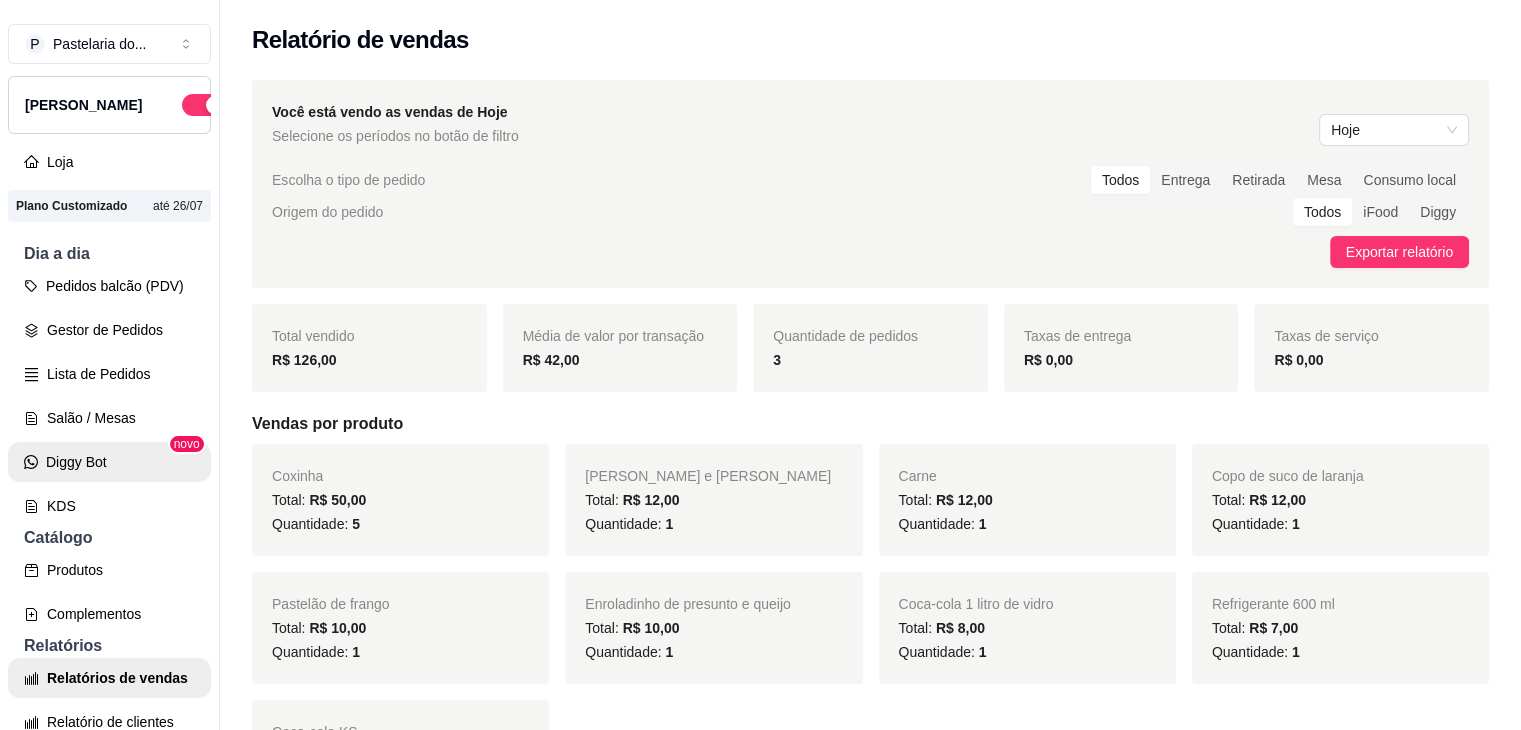 click on "Diggy Bot" at bounding box center (109, 462) 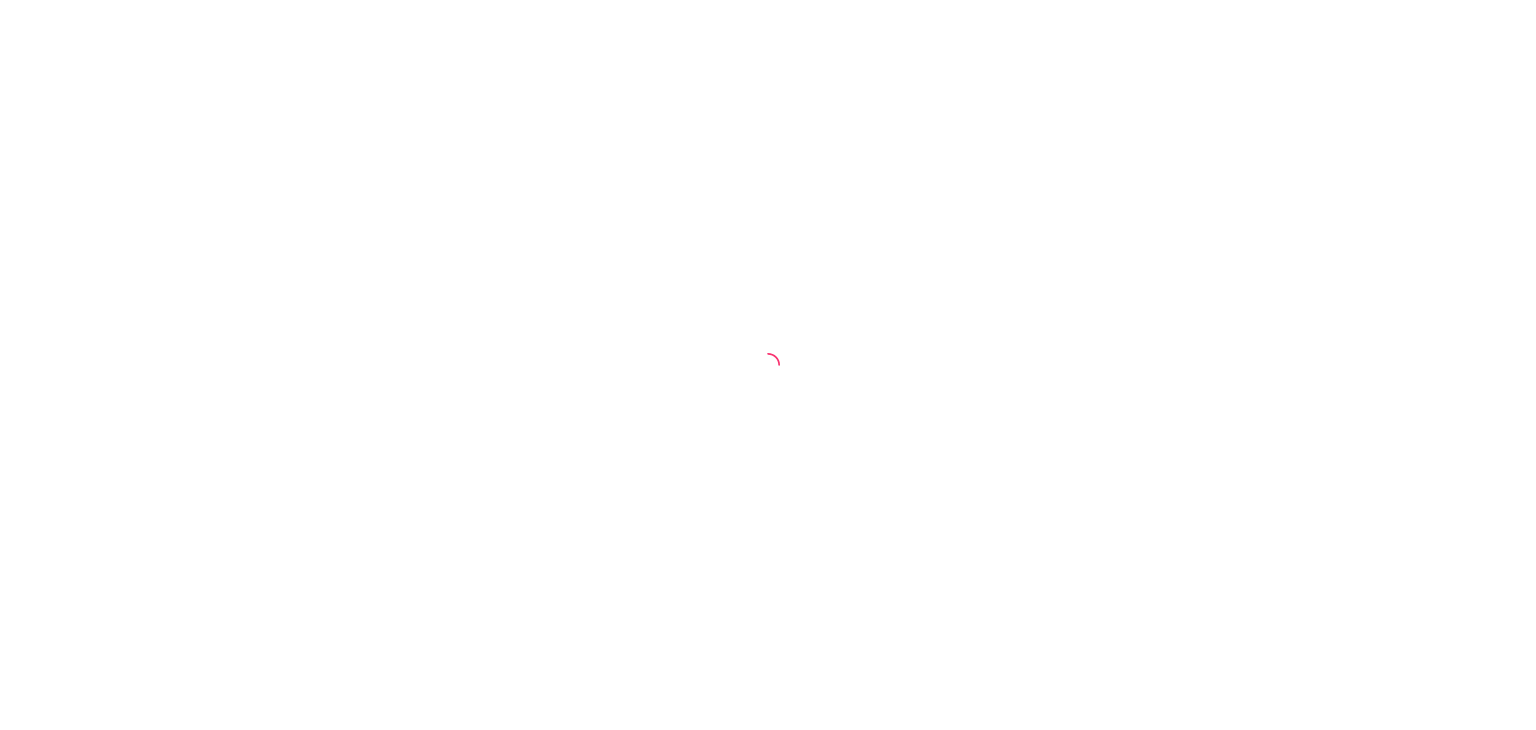 scroll, scrollTop: 0, scrollLeft: 0, axis: both 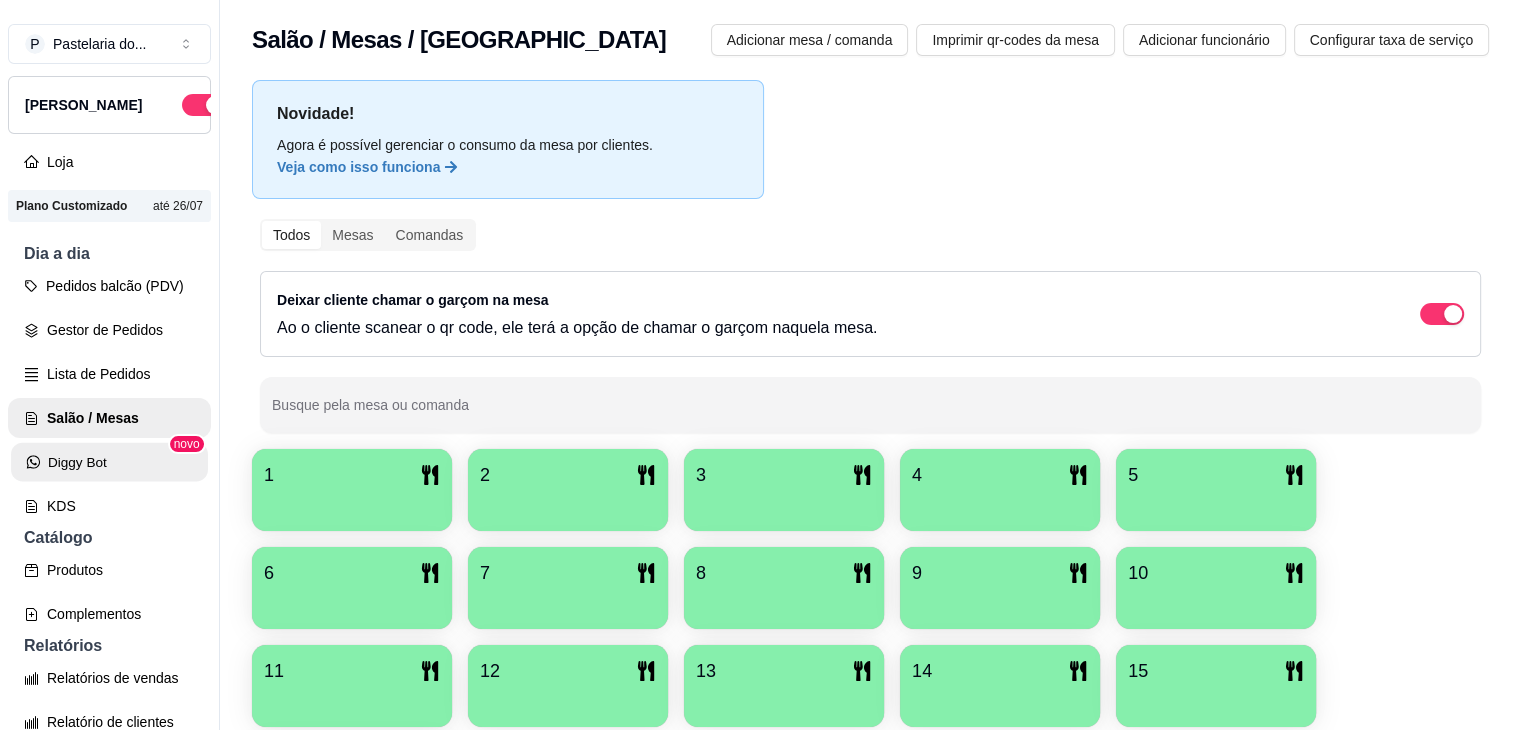 click on "Diggy Bot" at bounding box center [109, 462] 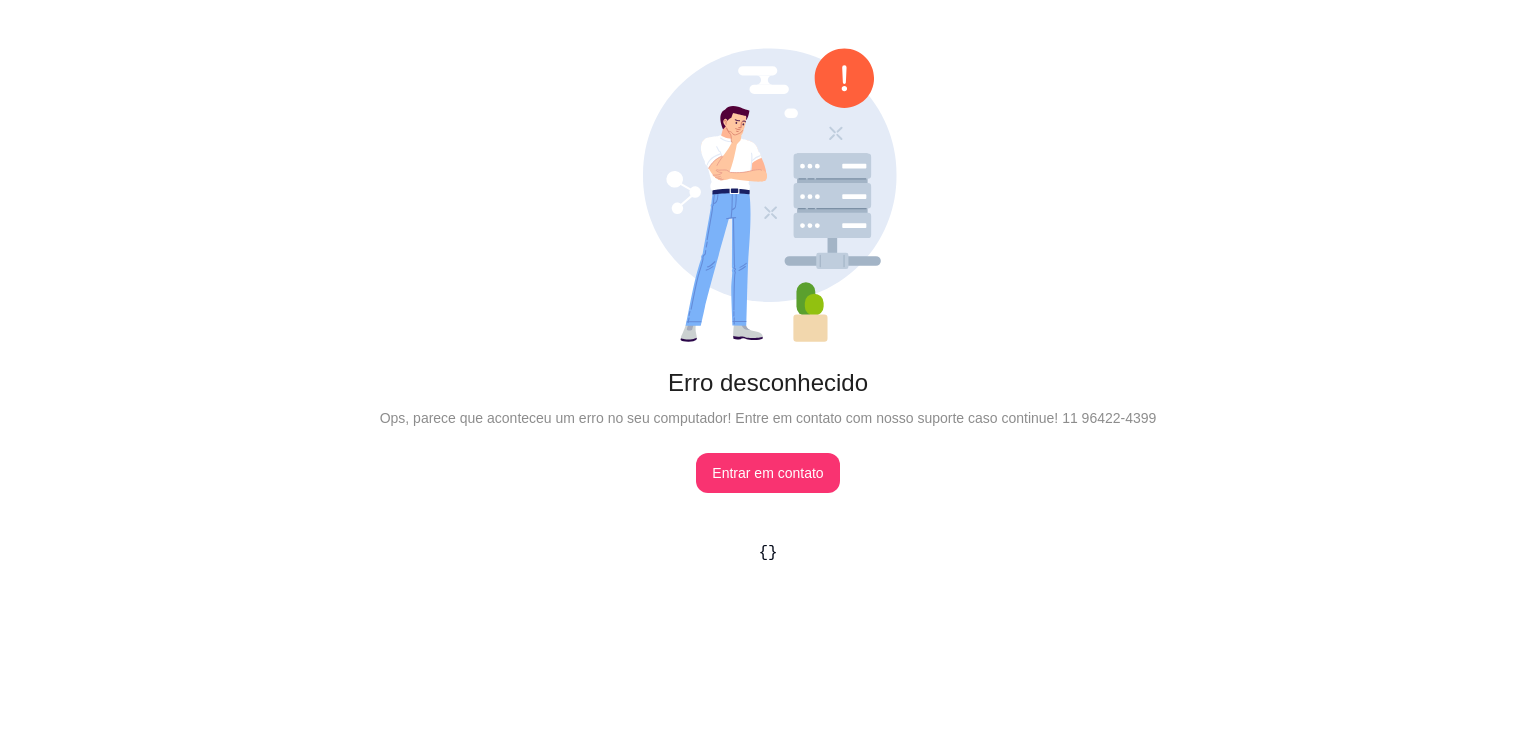 click on "Erro desconhecido  Ops, parece que aconteceu um erro no seu computador! Entre em contato com nosso suporte caso continue! 11 96422-4399 Entrar em contato" at bounding box center (768, 270) 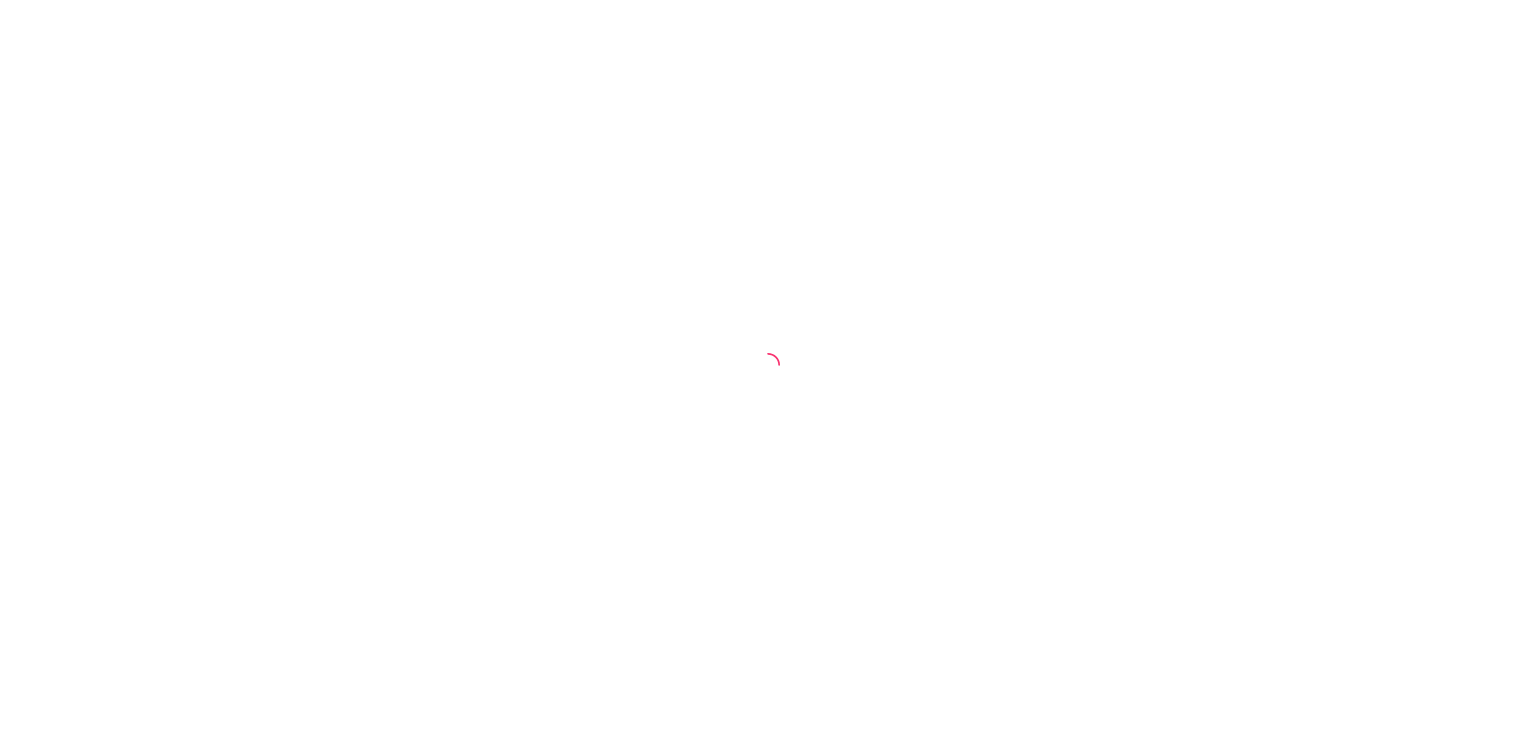 scroll, scrollTop: 0, scrollLeft: 0, axis: both 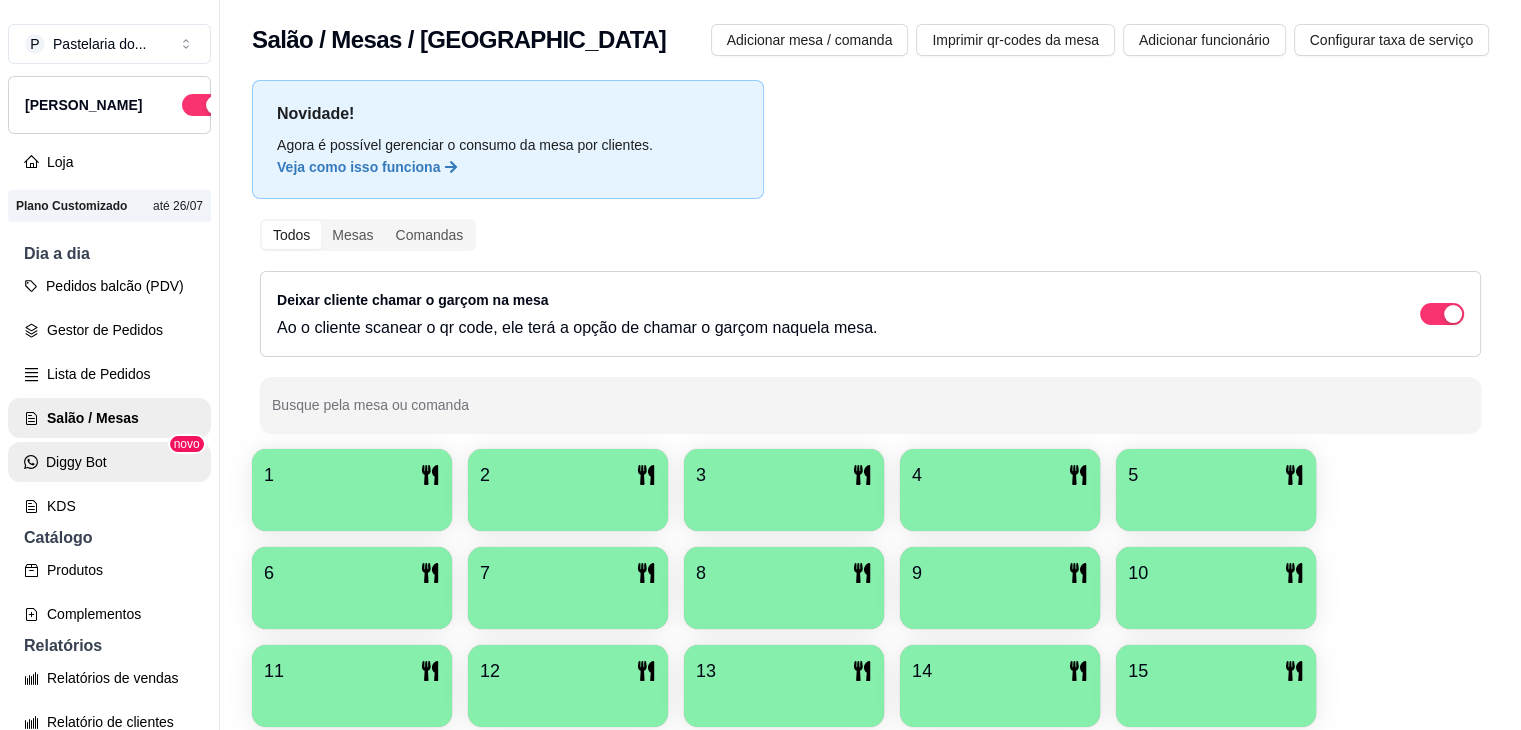 click on "Diggy Bot" at bounding box center [109, 462] 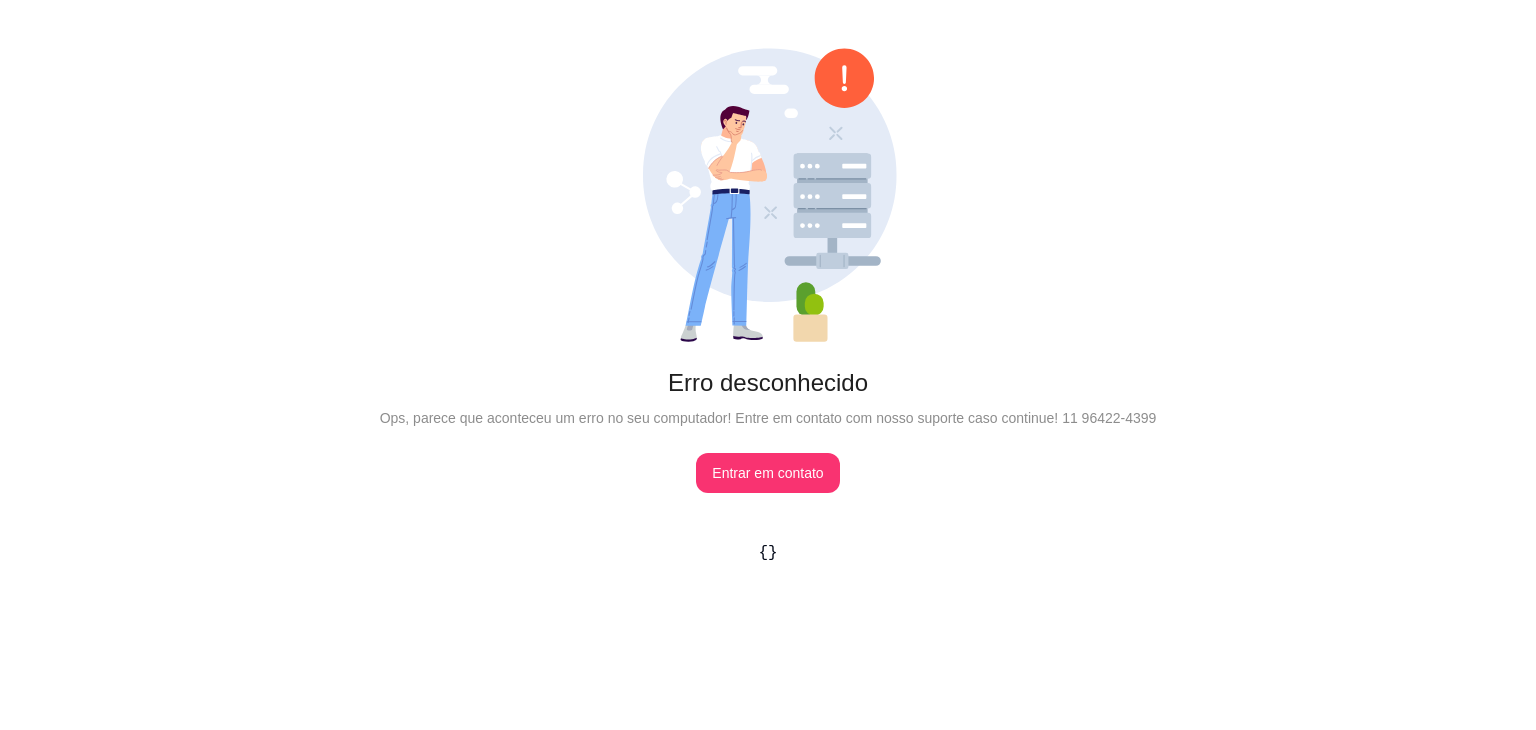 click on "Erro desconhecido  Ops, parece que aconteceu um erro no seu computador! Entre em contato com nosso suporte caso continue! 11 96422-4399 Entrar em contato" at bounding box center [768, 270] 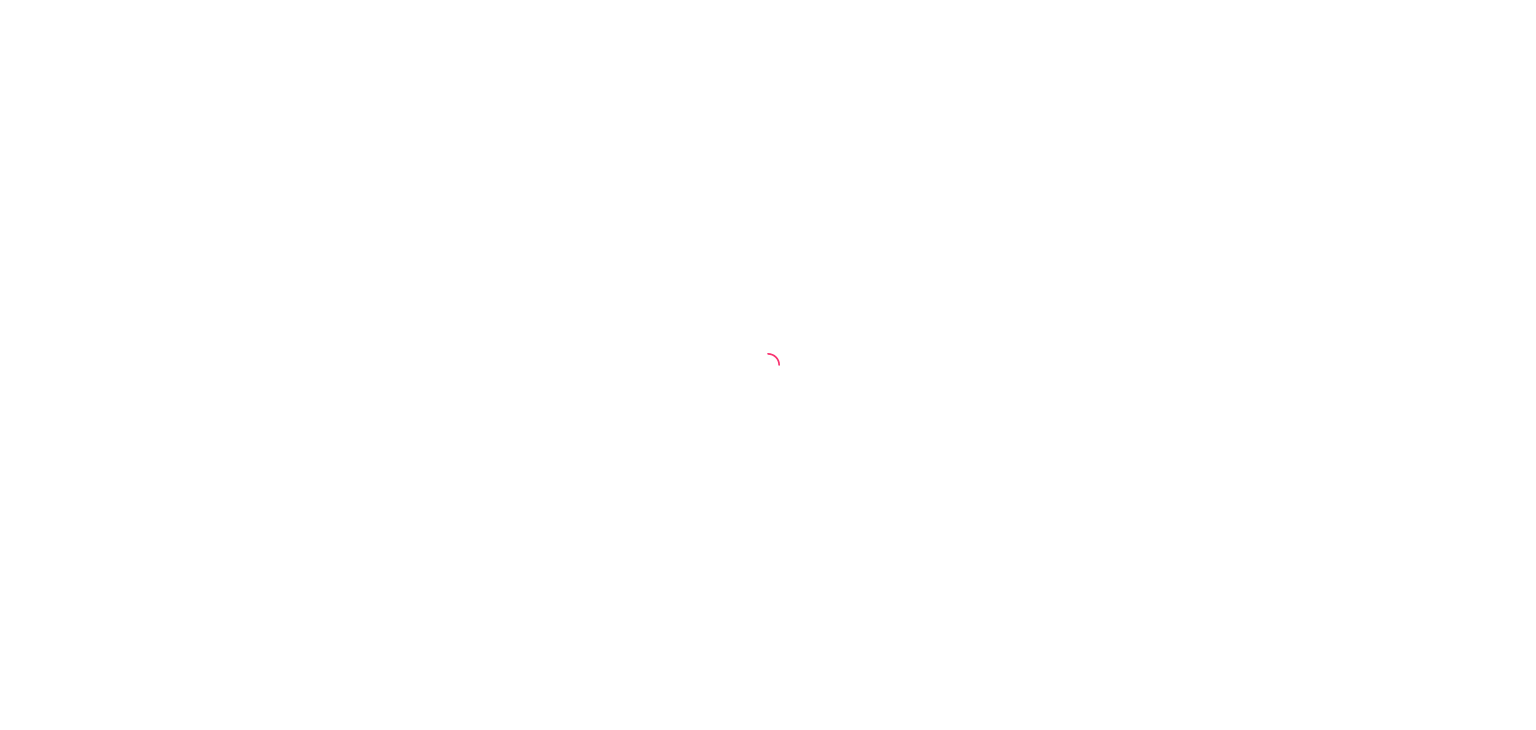 scroll, scrollTop: 0, scrollLeft: 0, axis: both 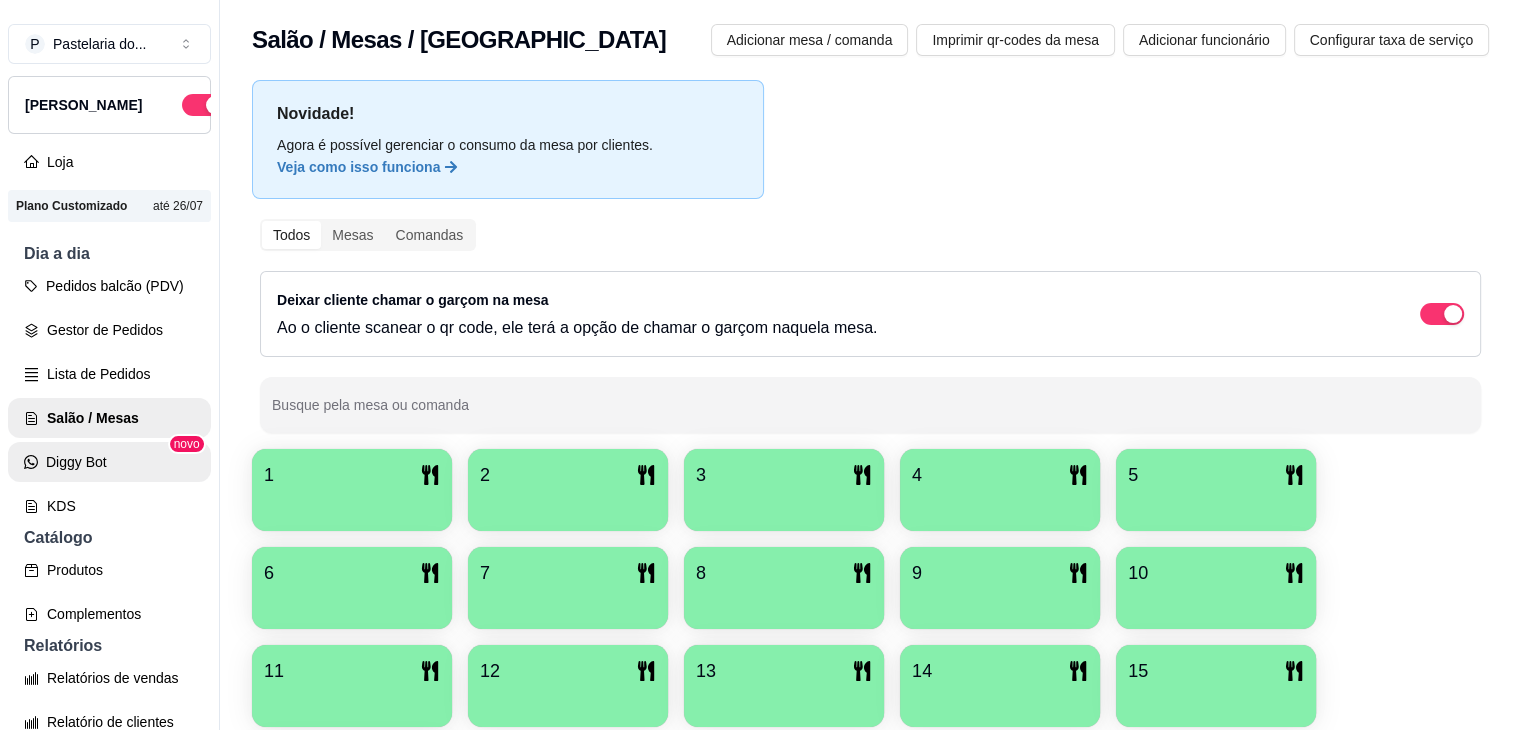 click on "Diggy Bot" at bounding box center (109, 462) 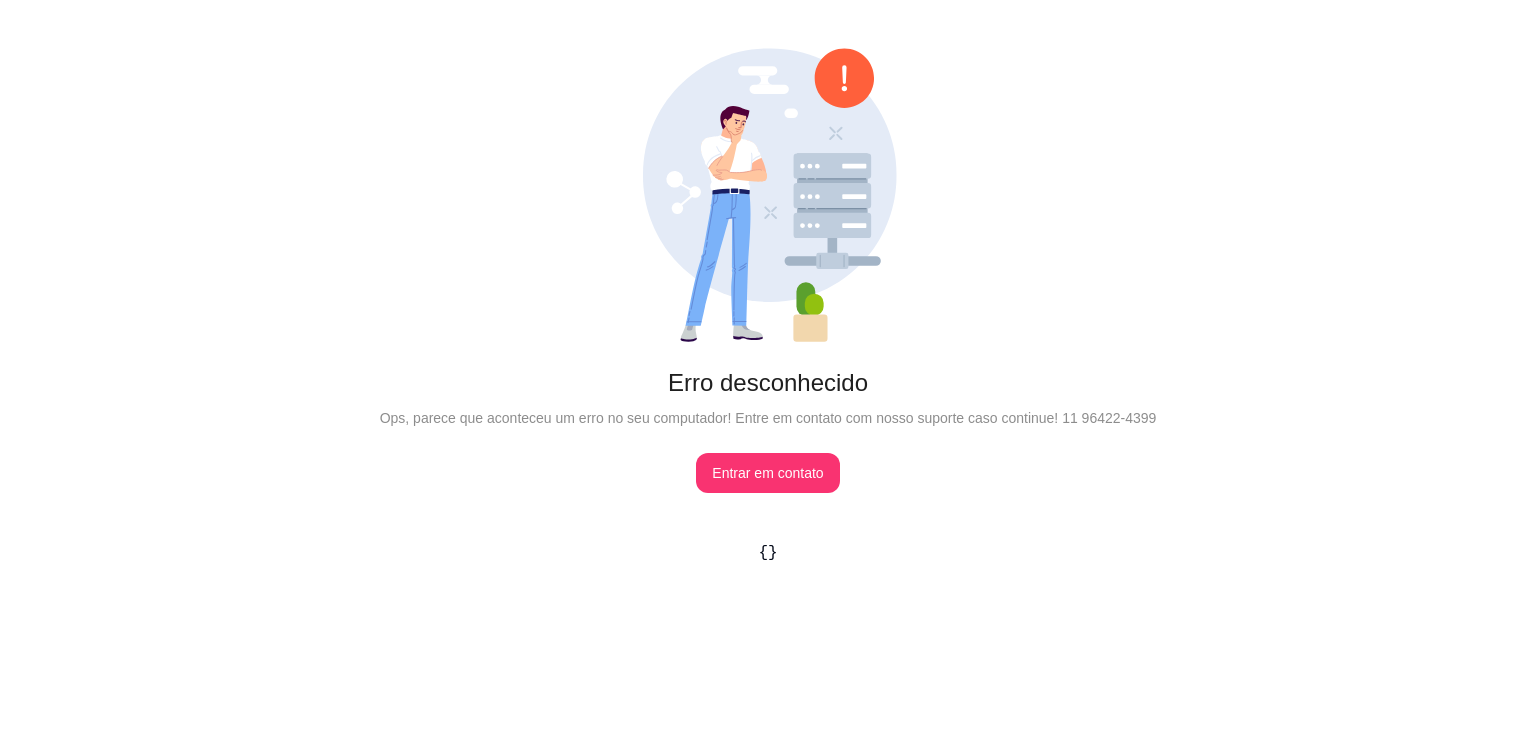 click on "Erro desconhecido  Ops, parece que aconteceu um erro no seu computador! Entre em contato com nosso suporte caso continue! 11 96422-4399 Entrar em contato" at bounding box center [768, 270] 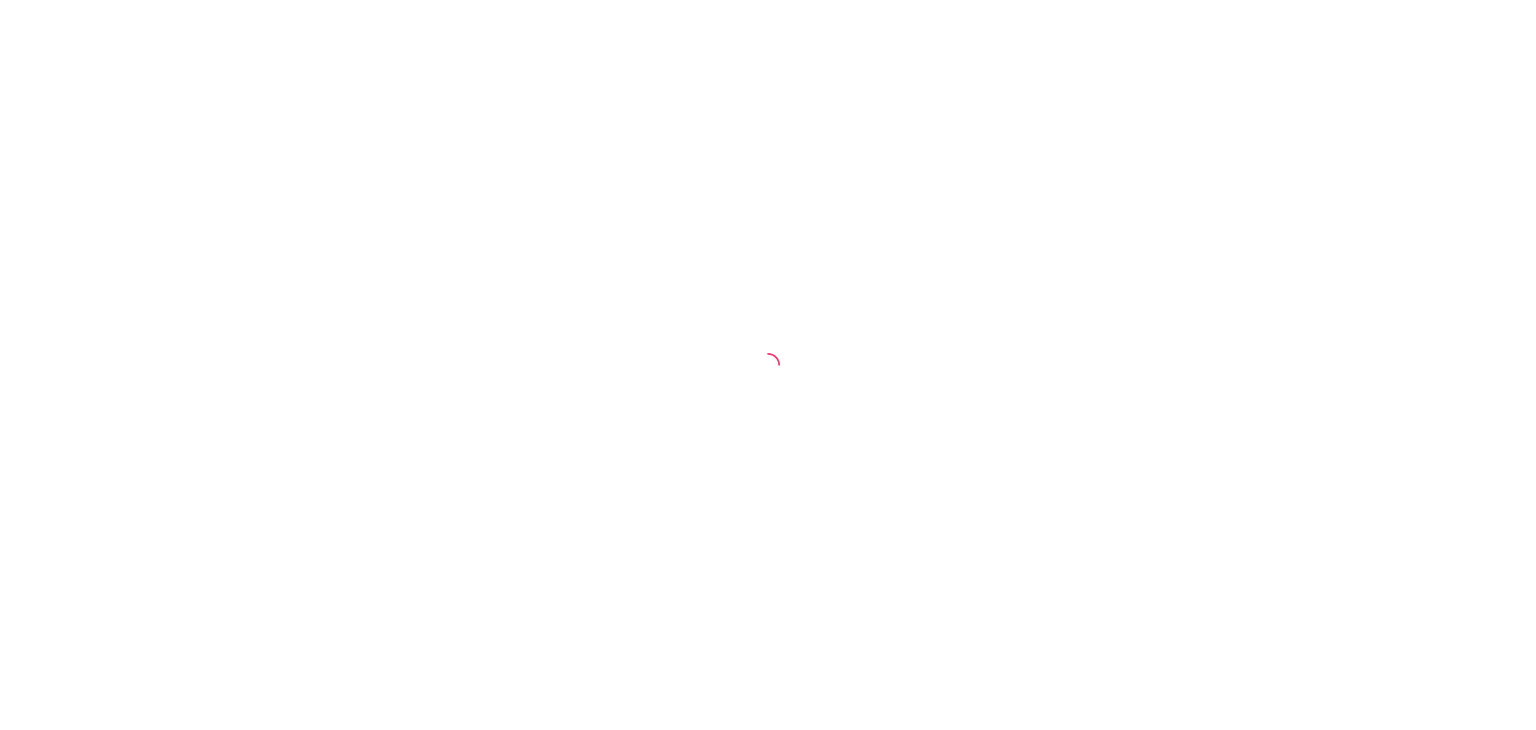 scroll, scrollTop: 0, scrollLeft: 0, axis: both 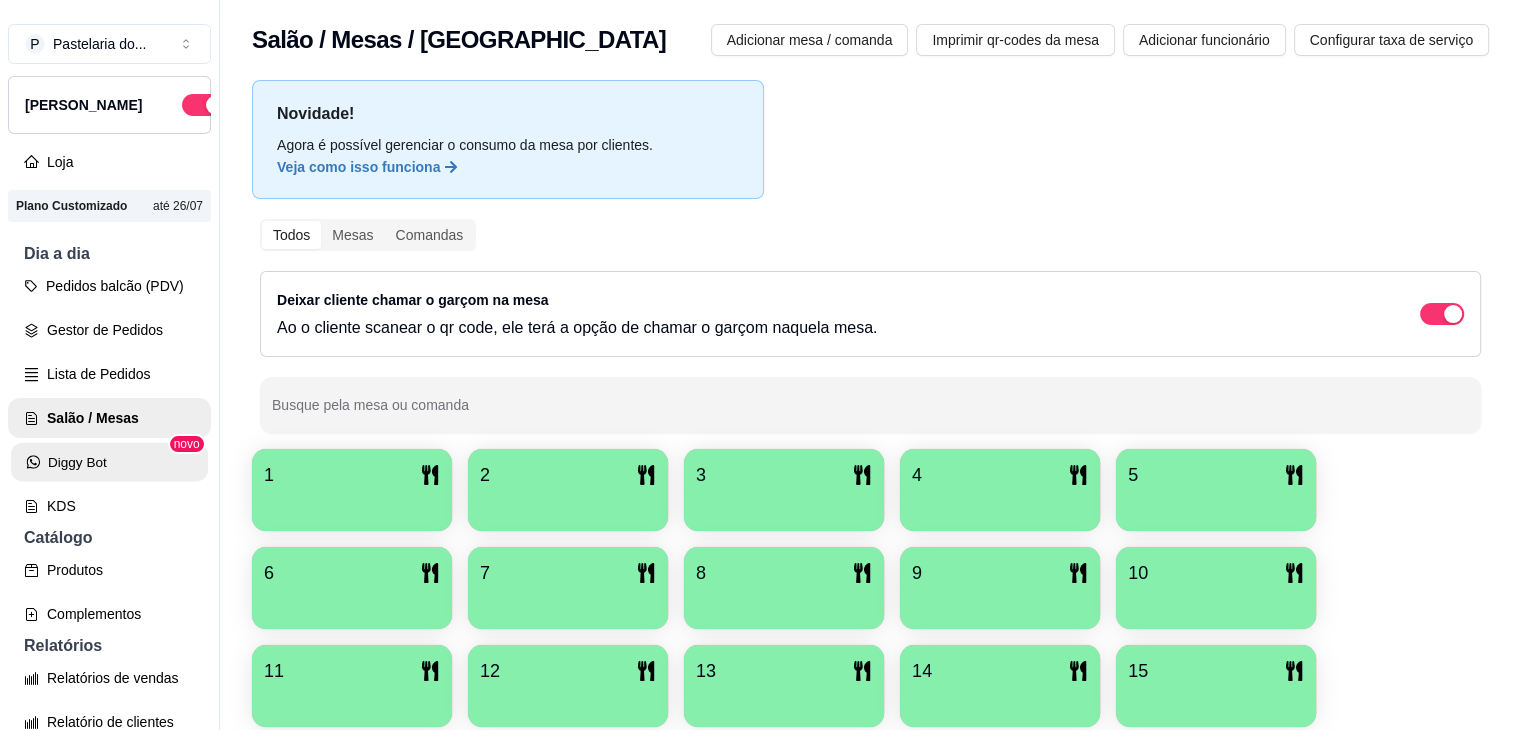 click on "Diggy Bot" at bounding box center (109, 462) 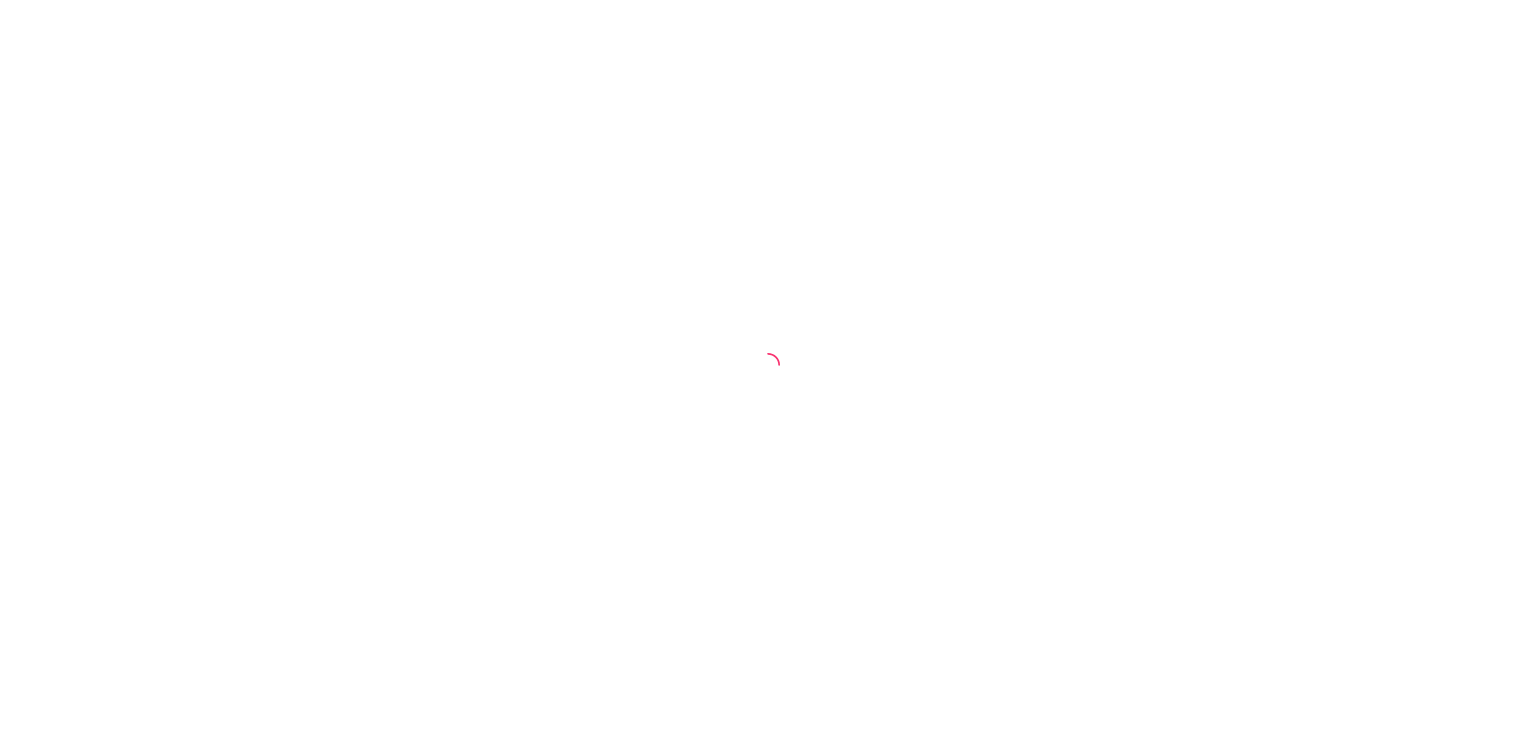 scroll, scrollTop: 0, scrollLeft: 0, axis: both 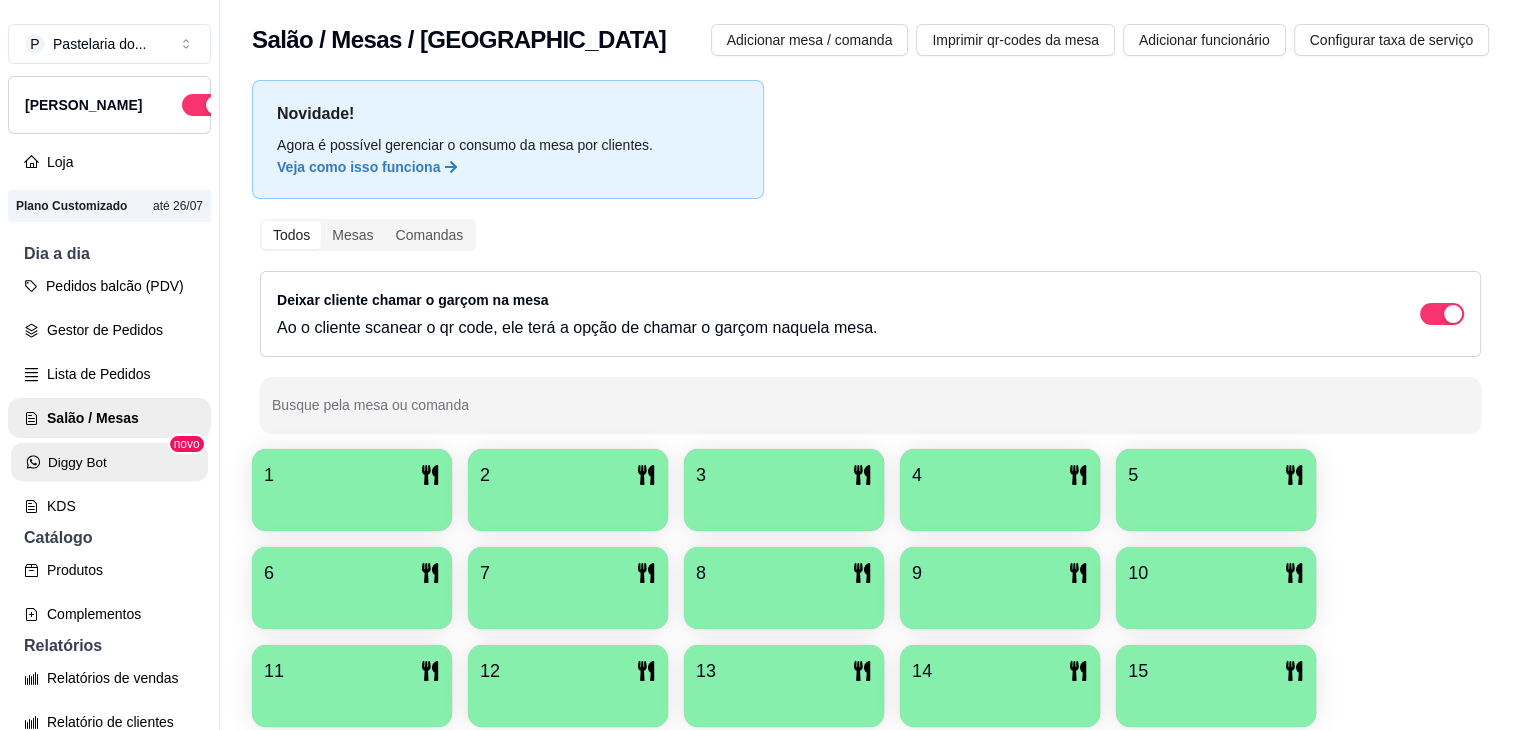 click on "Diggy Bot" at bounding box center (109, 462) 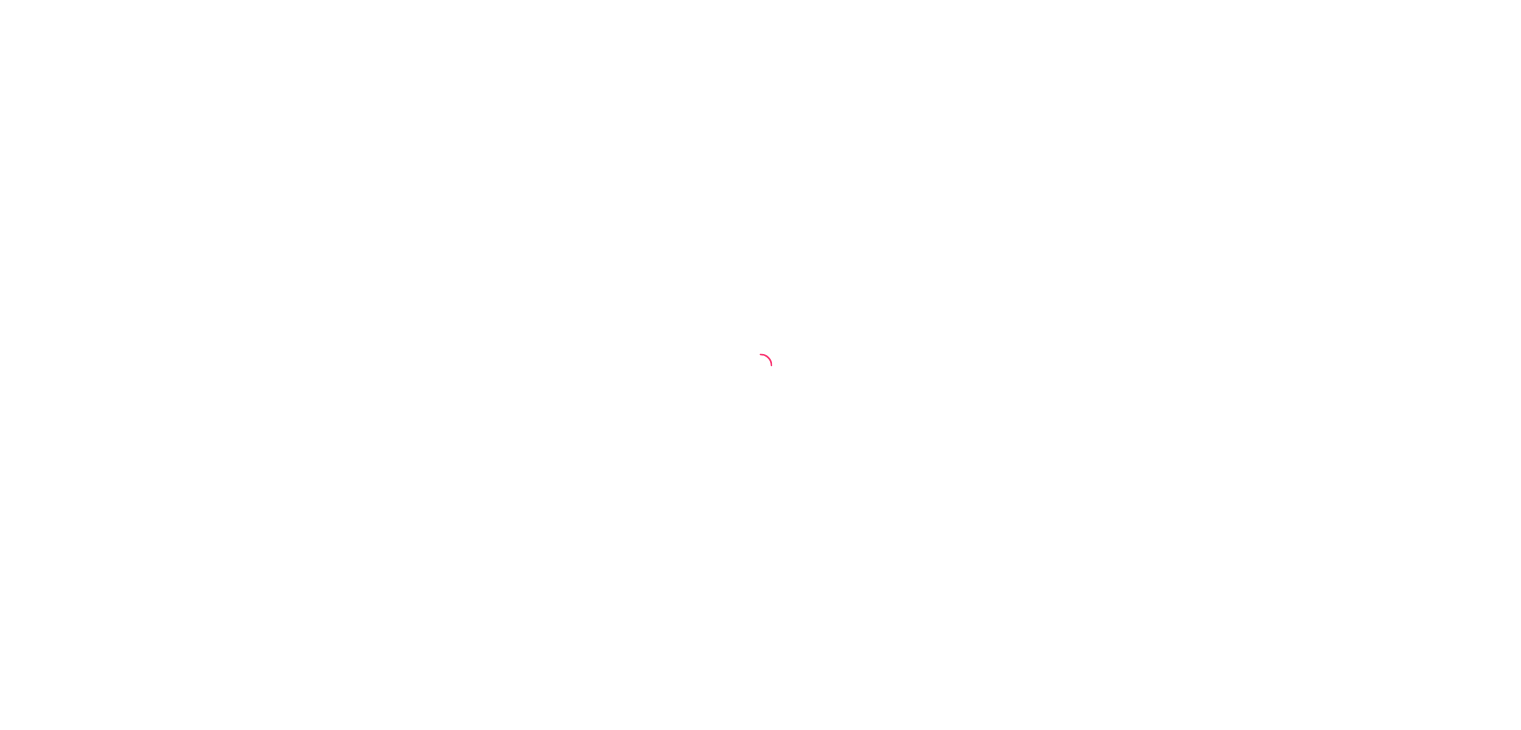 scroll, scrollTop: 0, scrollLeft: 0, axis: both 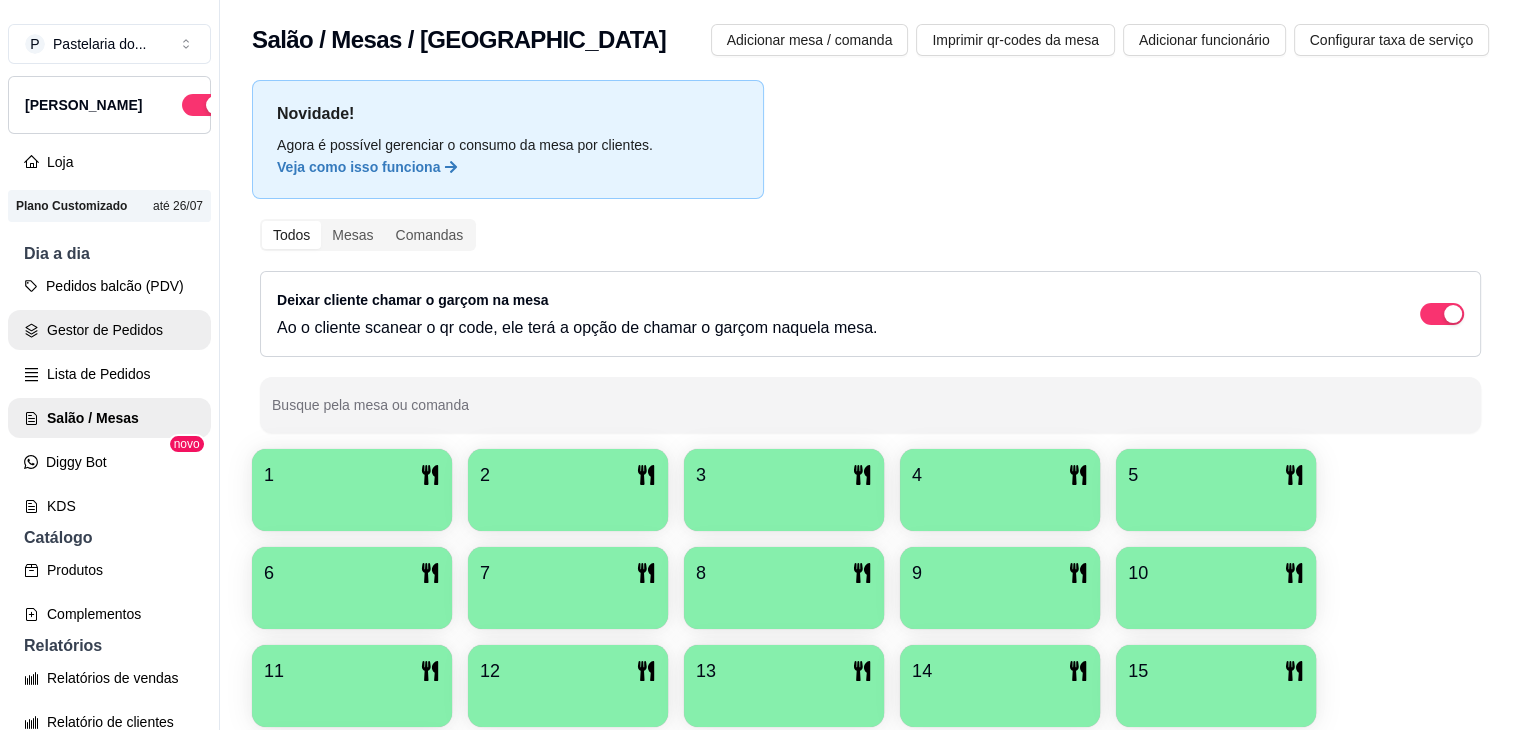 click on "Pedidos balcão (PDV)" at bounding box center [109, 286] 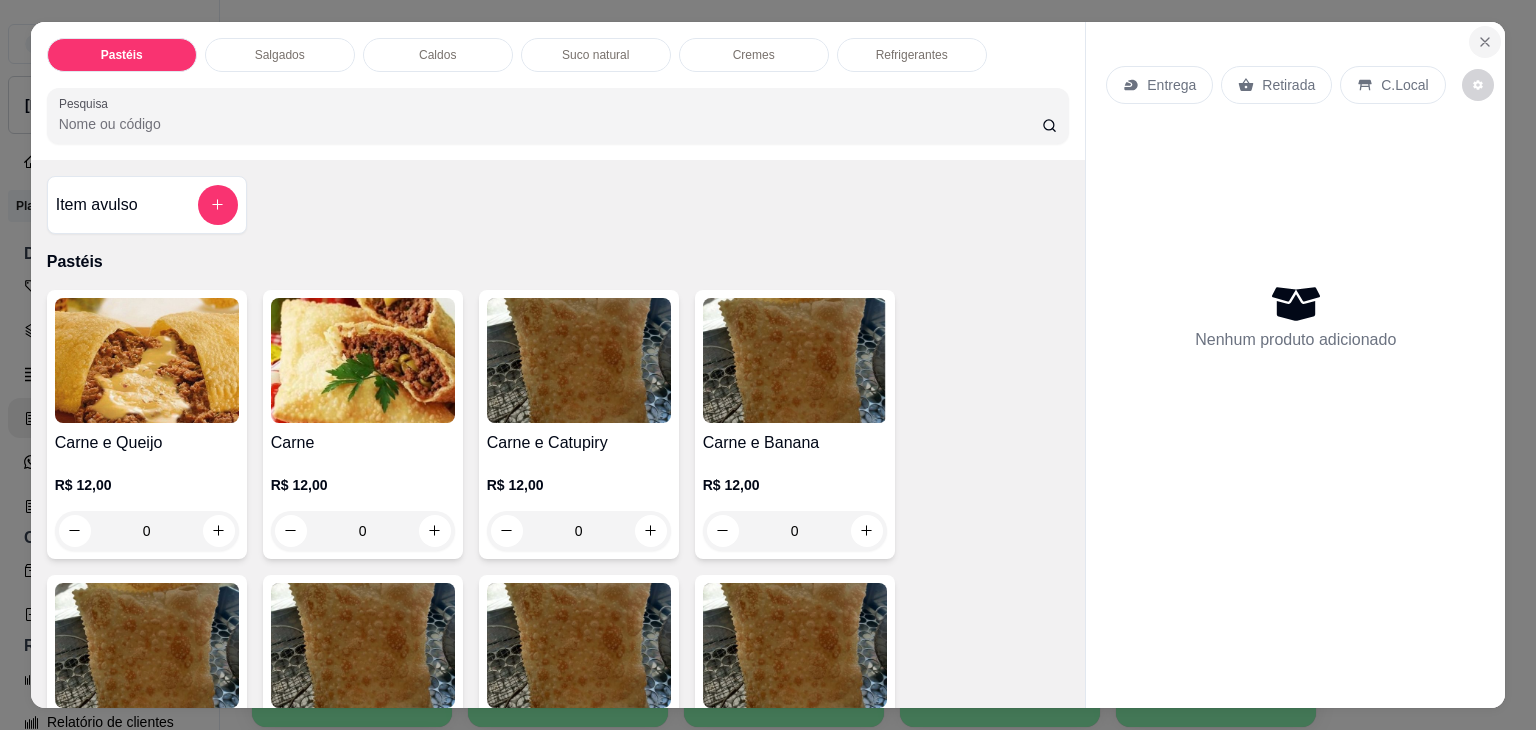 click 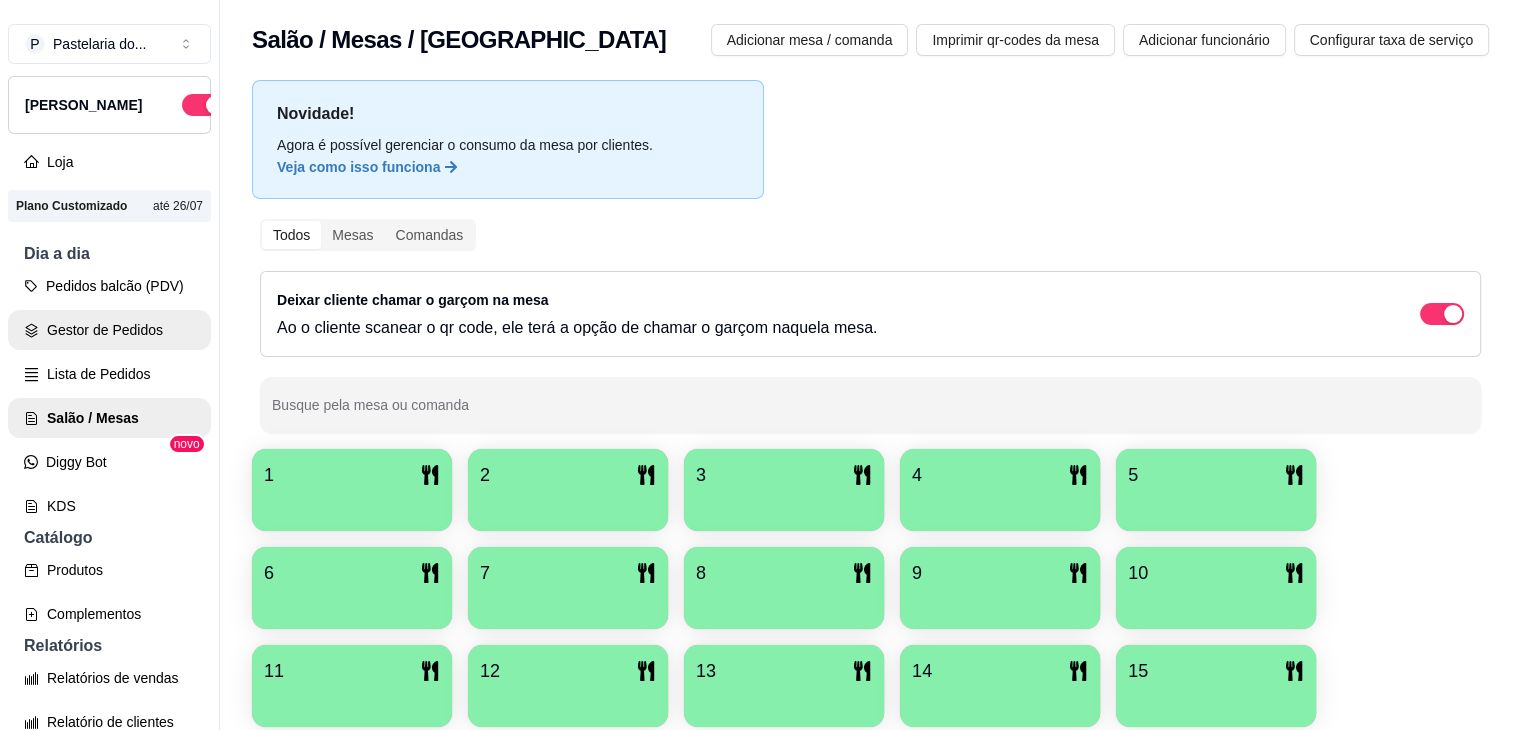click on "Gestor de Pedidos" at bounding box center (109, 330) 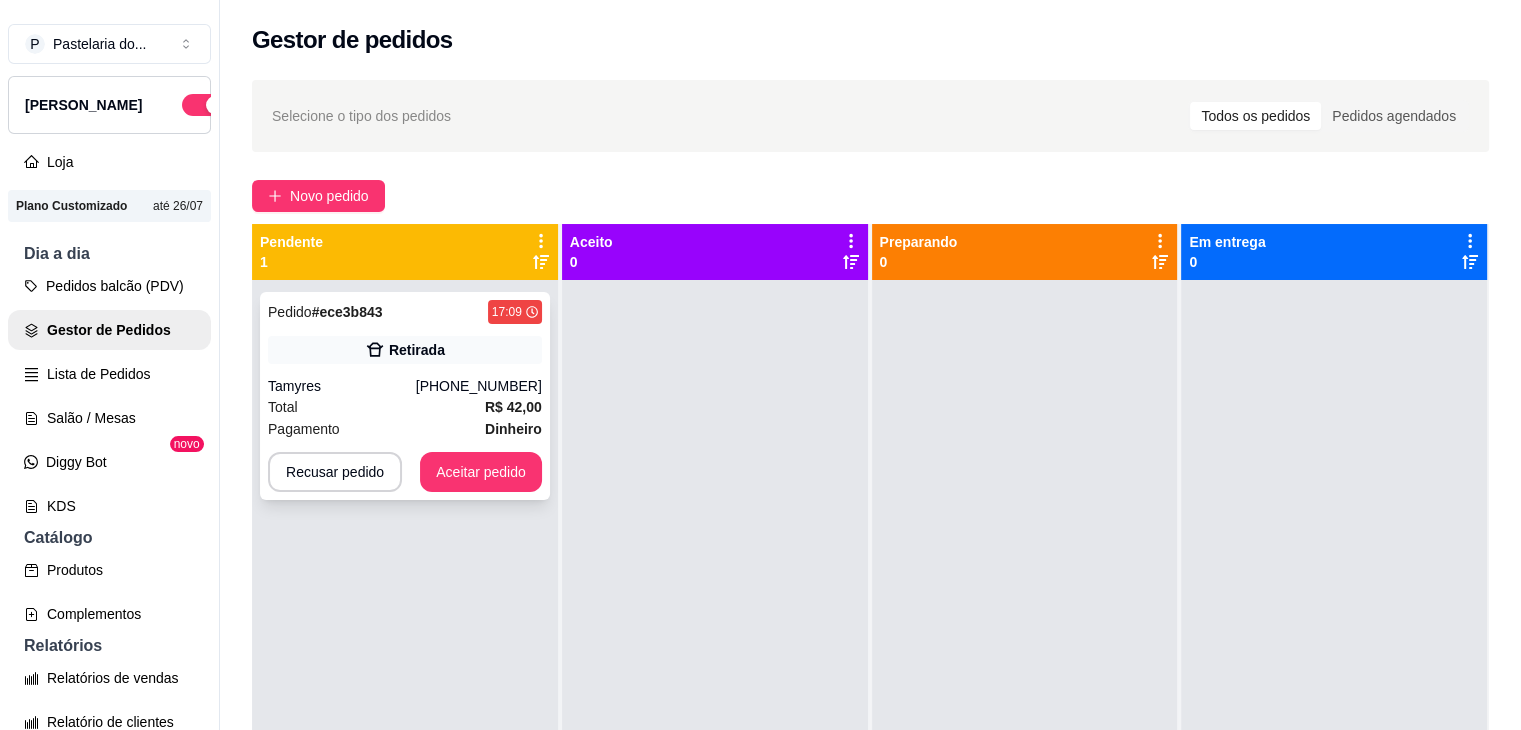 click on "Pedido  # ece3b843 17:09 Retirada Tamyres  (62) 99908-0982 Total R$ 42,00 Pagamento Dinheiro Recusar pedido Aceitar pedido" at bounding box center [405, 396] 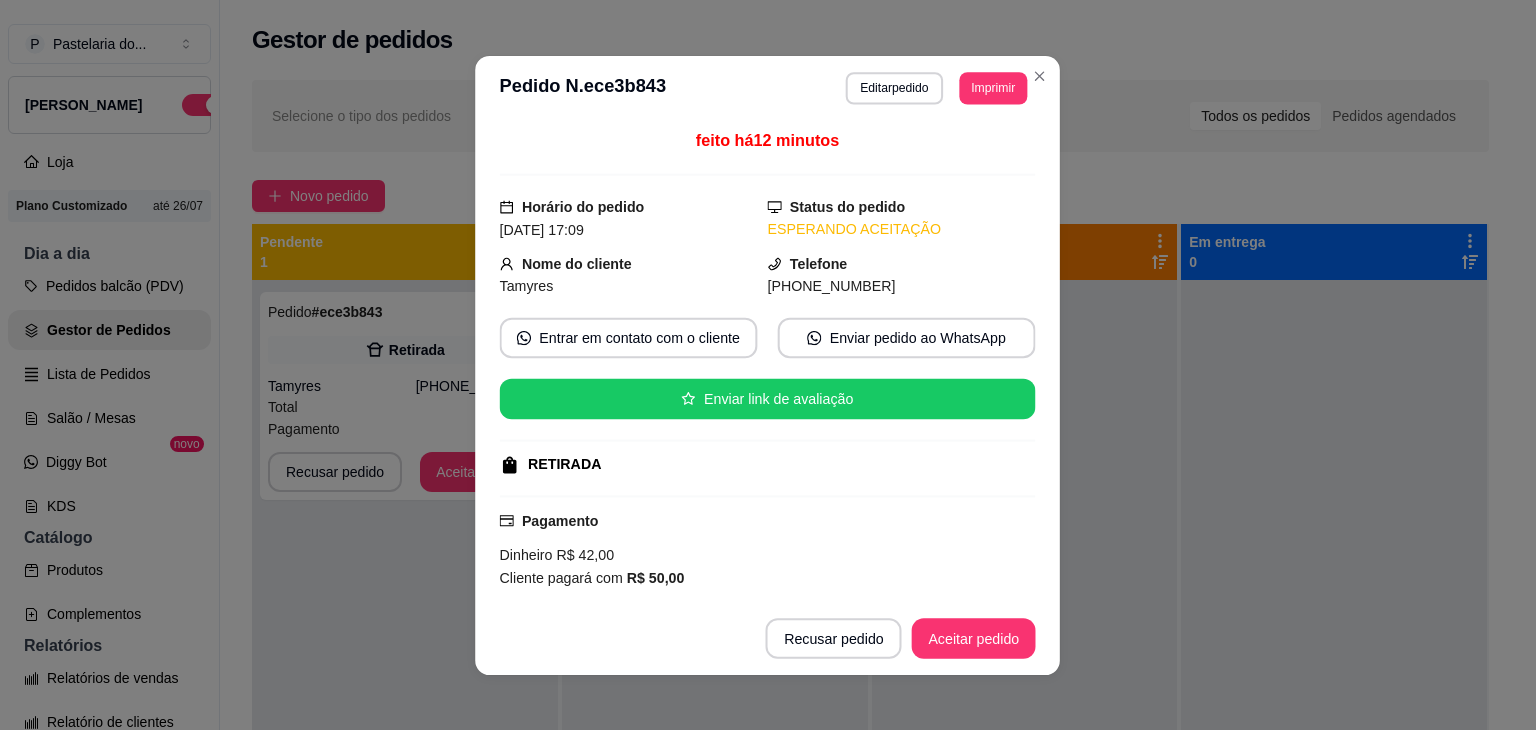 click on "feito há  12   minutos Horário do pedido 12/07/2025 17:09 Status do pedido ESPERANDO ACEITAÇÃO Nome do cliente Tamyres  Telefone (62) 9 9908-0982 Entrar em contato com o cliente Enviar pedido ao WhatsApp Enviar link de avaliação RETIRADA Pagamento Dinheiro   R$ 42,00 Cliente pagará com   R$ 50,00 Troco no valor de   R$ 8,00 Resumo do pedido 1 x     Carne e Queijo  R$ 15,00   1 x   Bacon  ( R$ 3,00 ) 1 x     Frango e Queijo  R$ 15,00   1 x   Milho   ( R$ 3,00 ) 1 x     Banana Real R$ 12,00 Subtotal R$ 42,00 Total R$ 42,00" at bounding box center [768, 360] 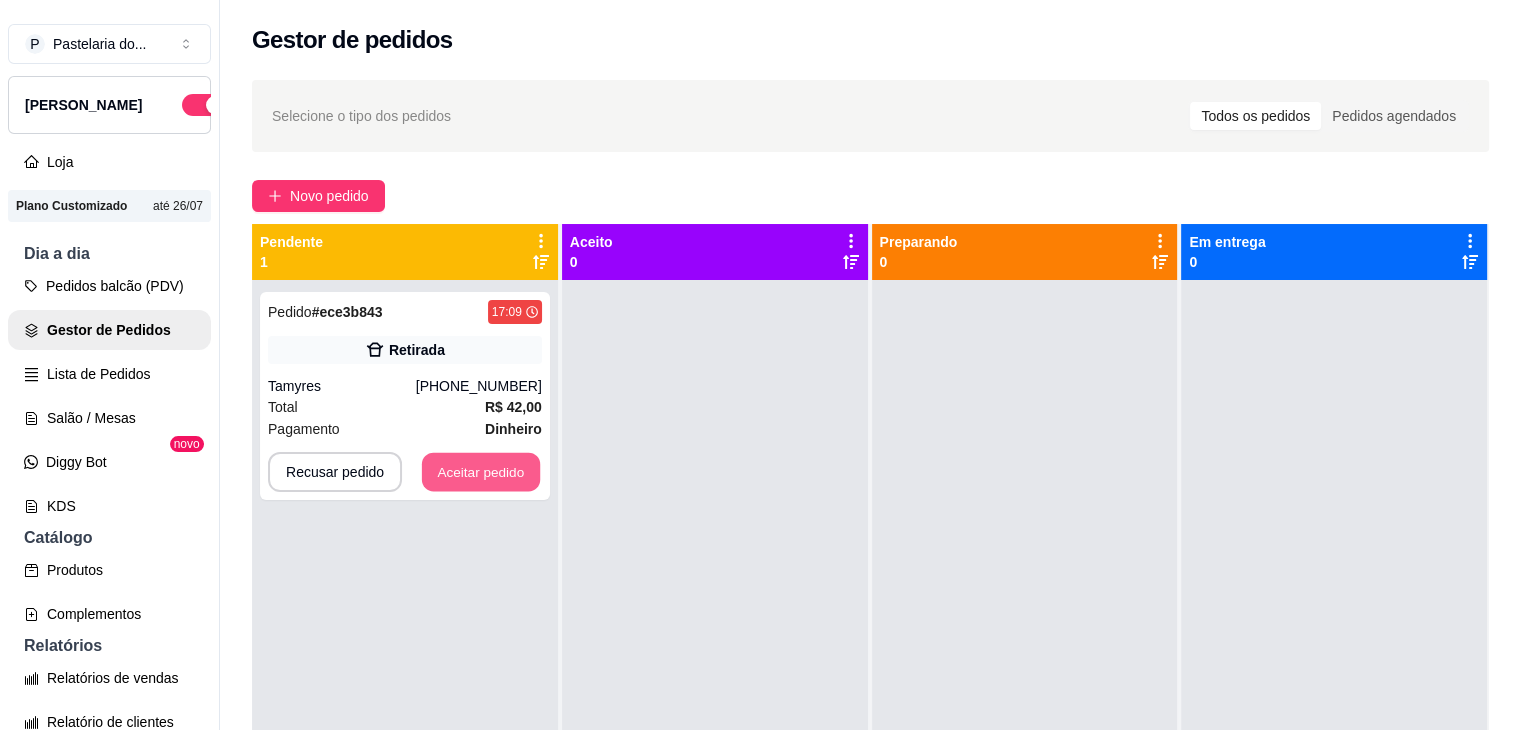 click on "Aceitar pedido" at bounding box center (481, 472) 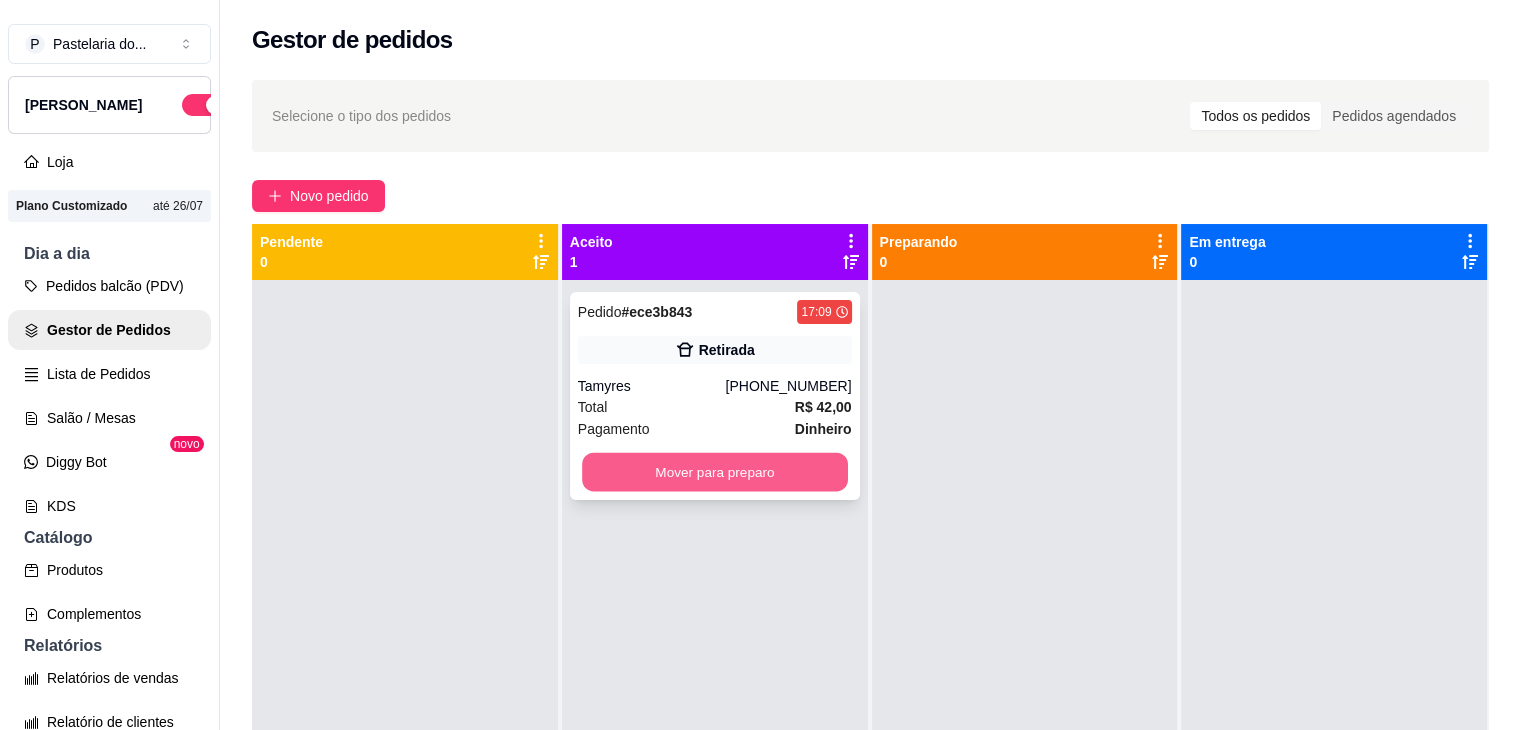 click on "Mover para preparo" at bounding box center (715, 472) 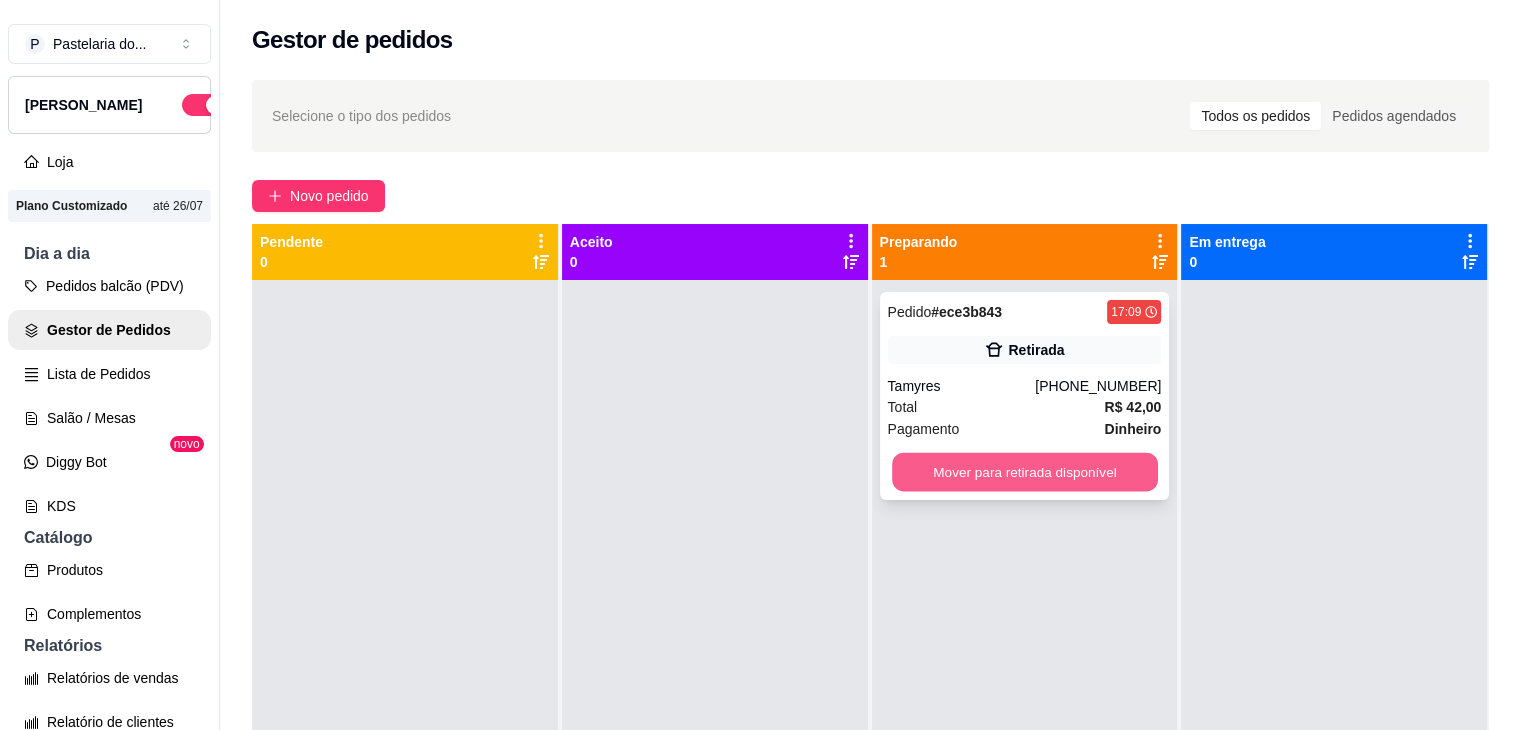 click on "Mover para retirada disponível" at bounding box center (1025, 472) 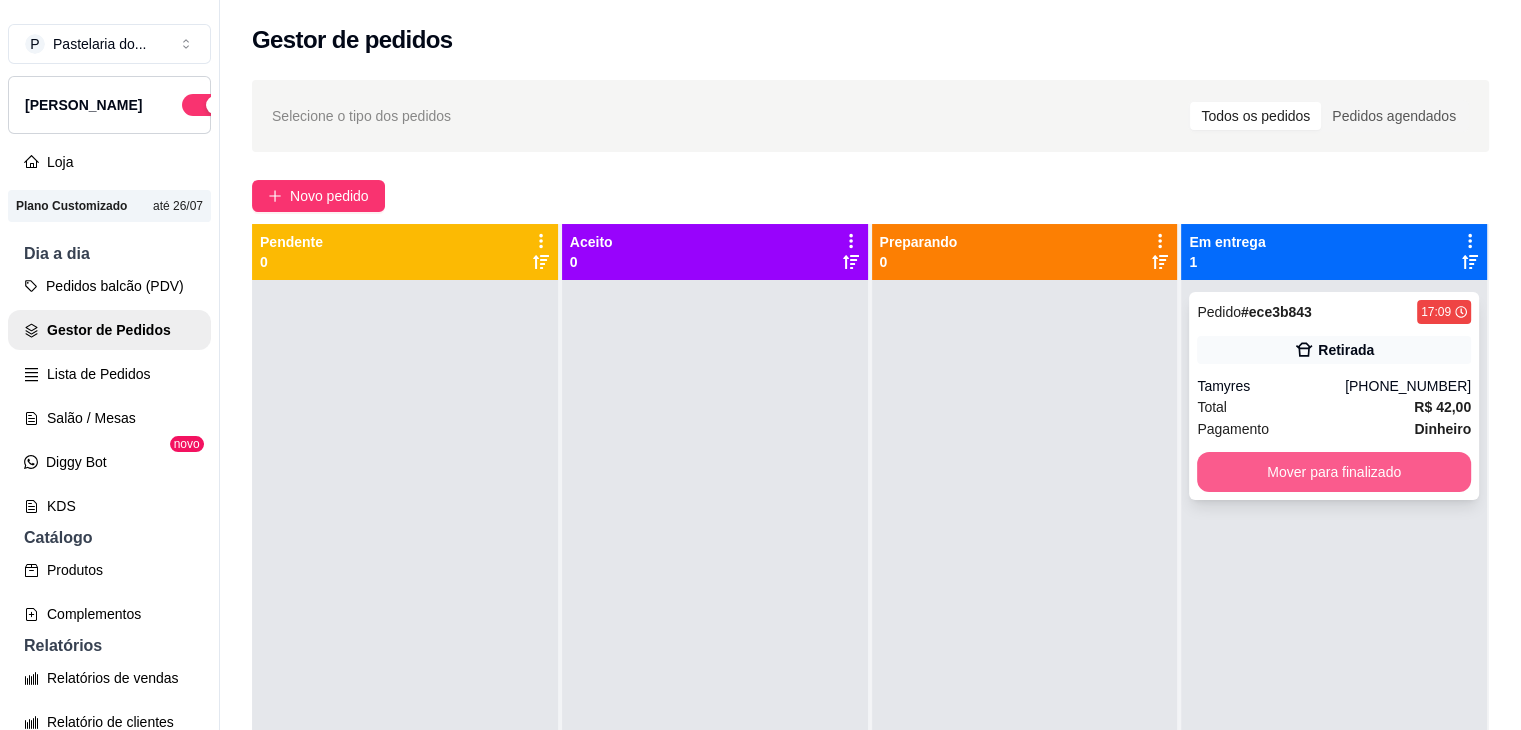 click on "Mover para finalizado" at bounding box center [1334, 472] 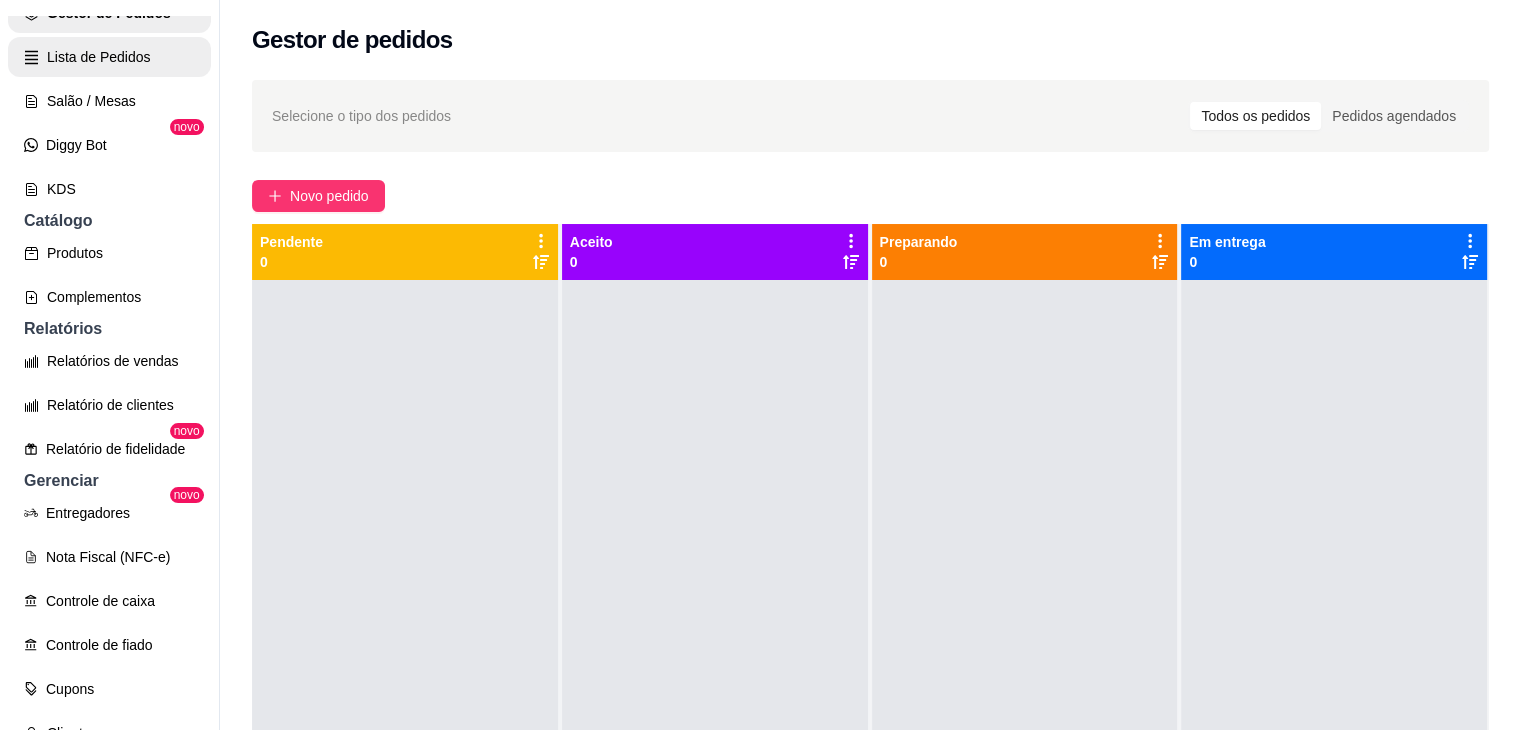 scroll, scrollTop: 640, scrollLeft: 0, axis: vertical 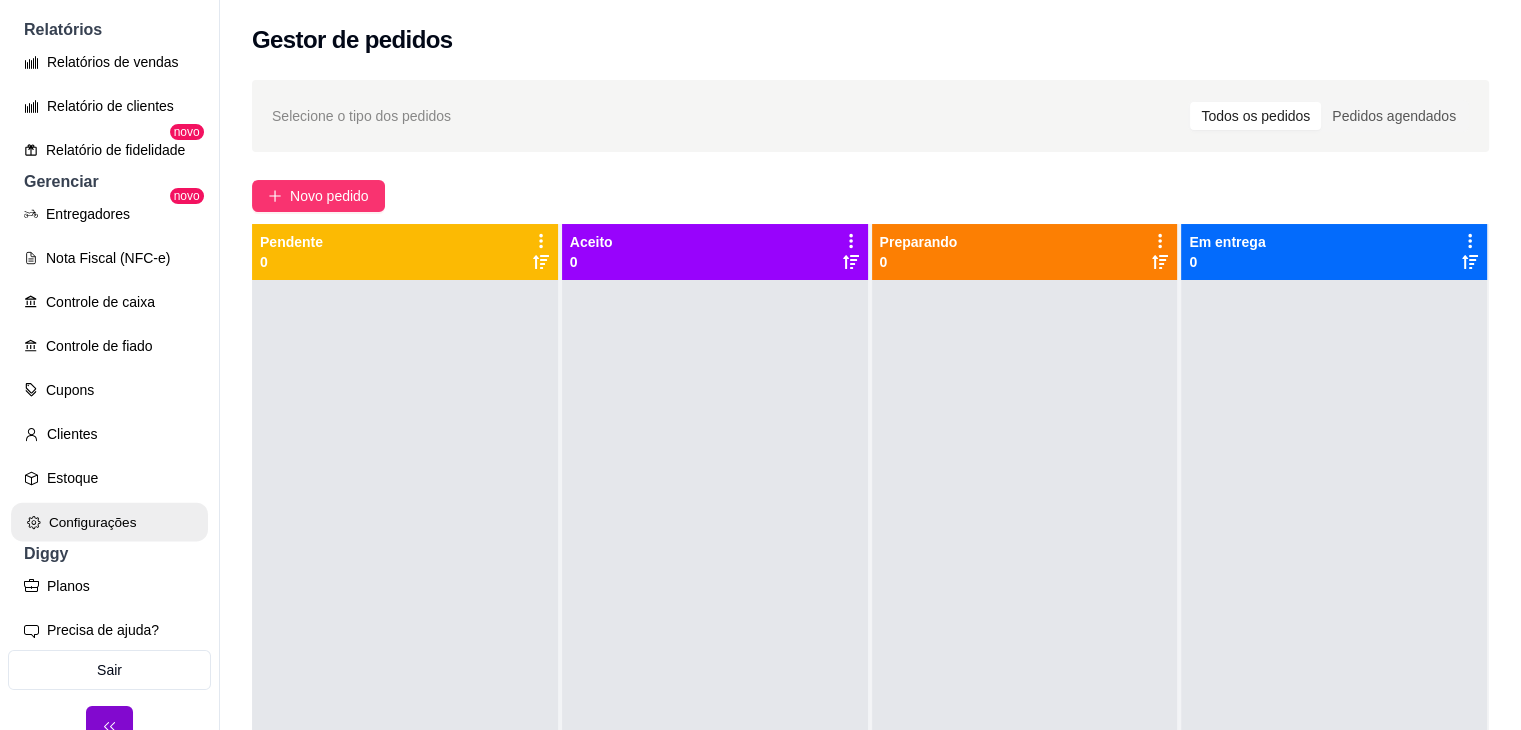 click on "Configurações" at bounding box center (109, 522) 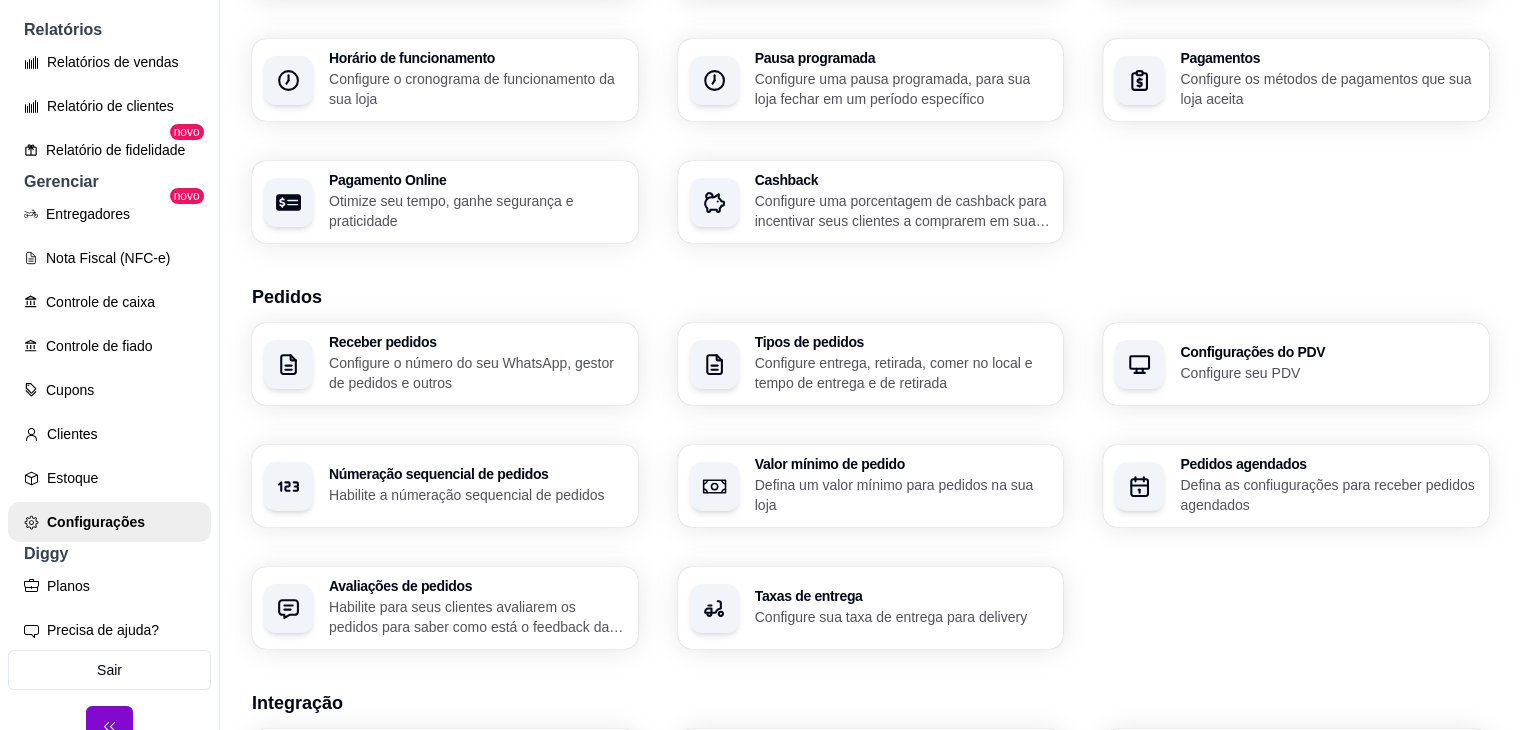 scroll, scrollTop: 200, scrollLeft: 0, axis: vertical 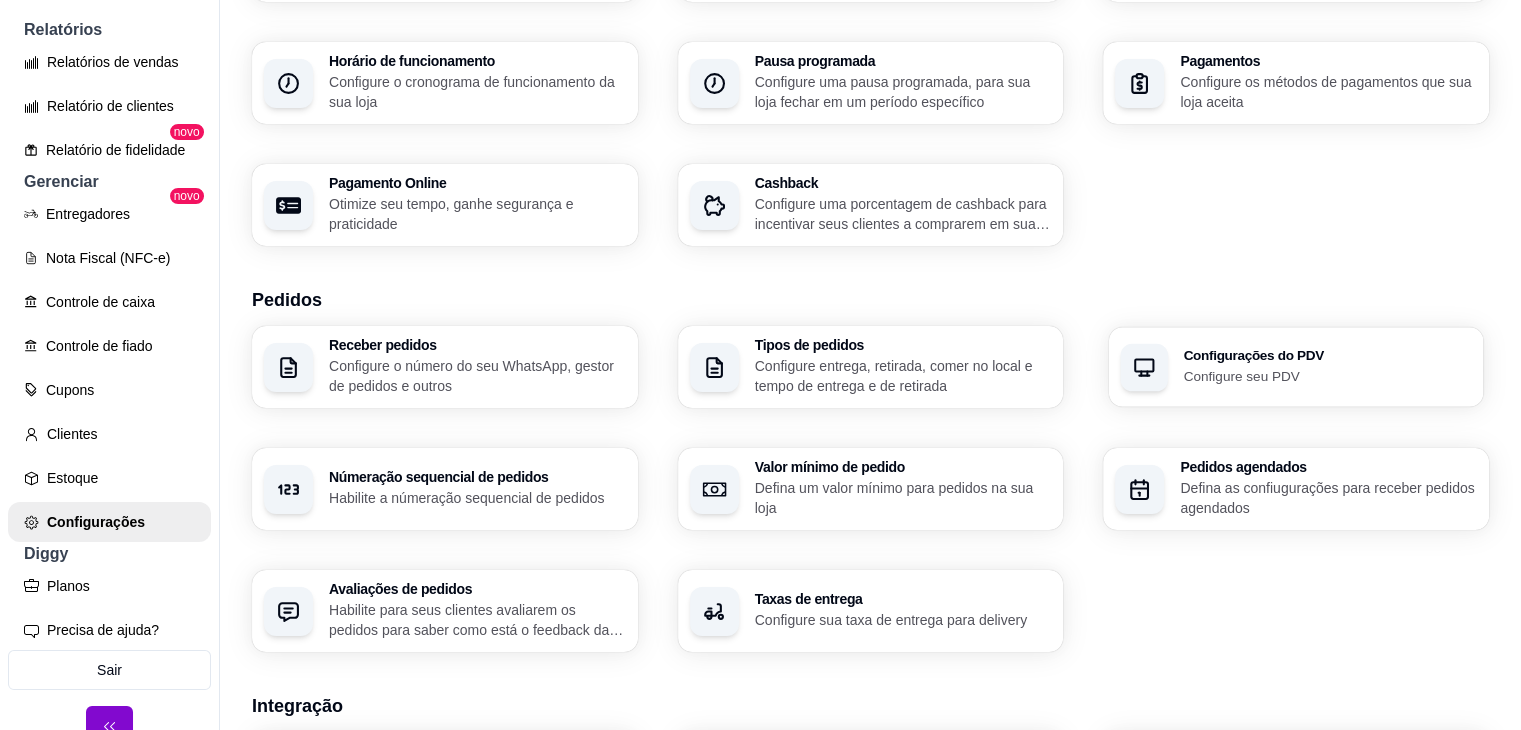 click on "Configure seu PDV" at bounding box center [1328, 375] 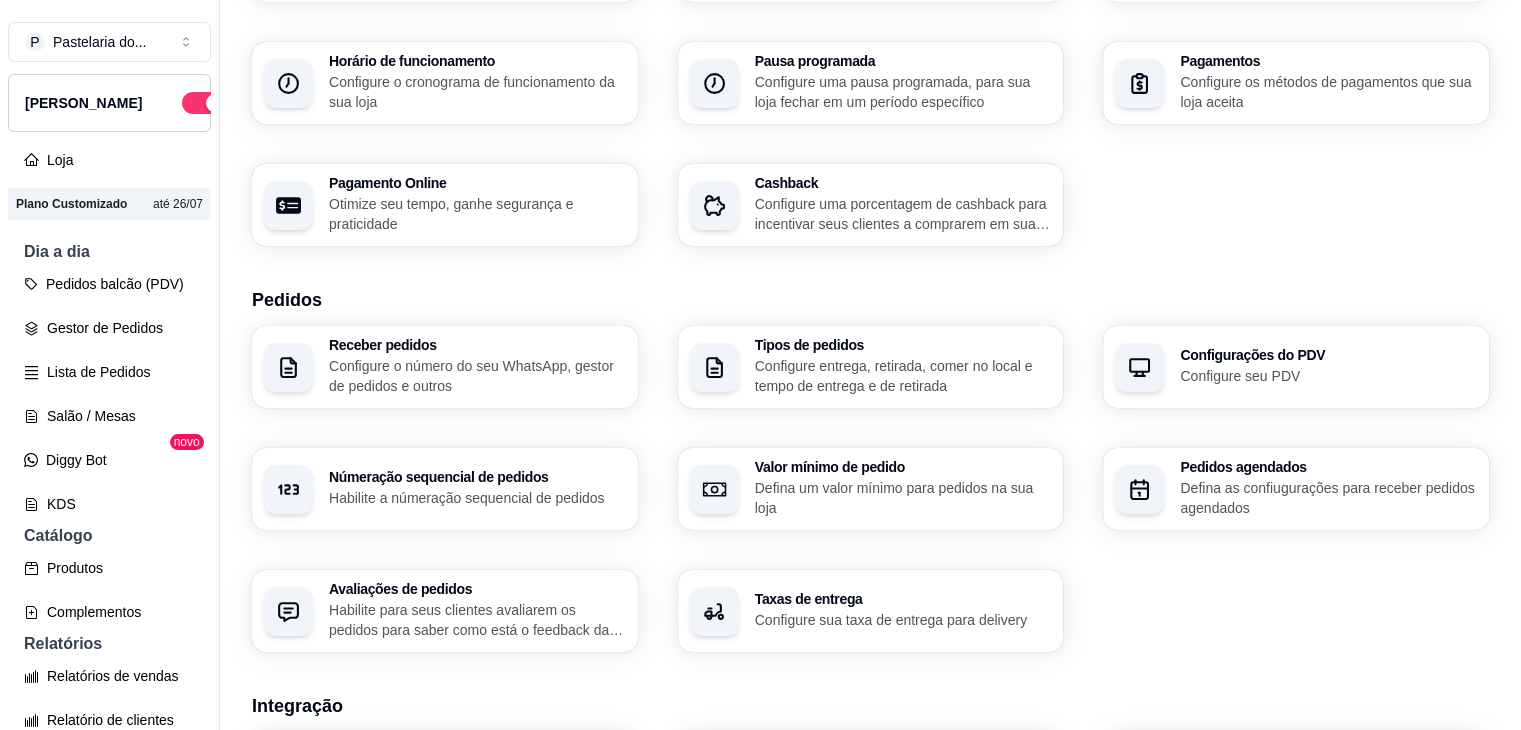 scroll, scrollTop: 0, scrollLeft: 0, axis: both 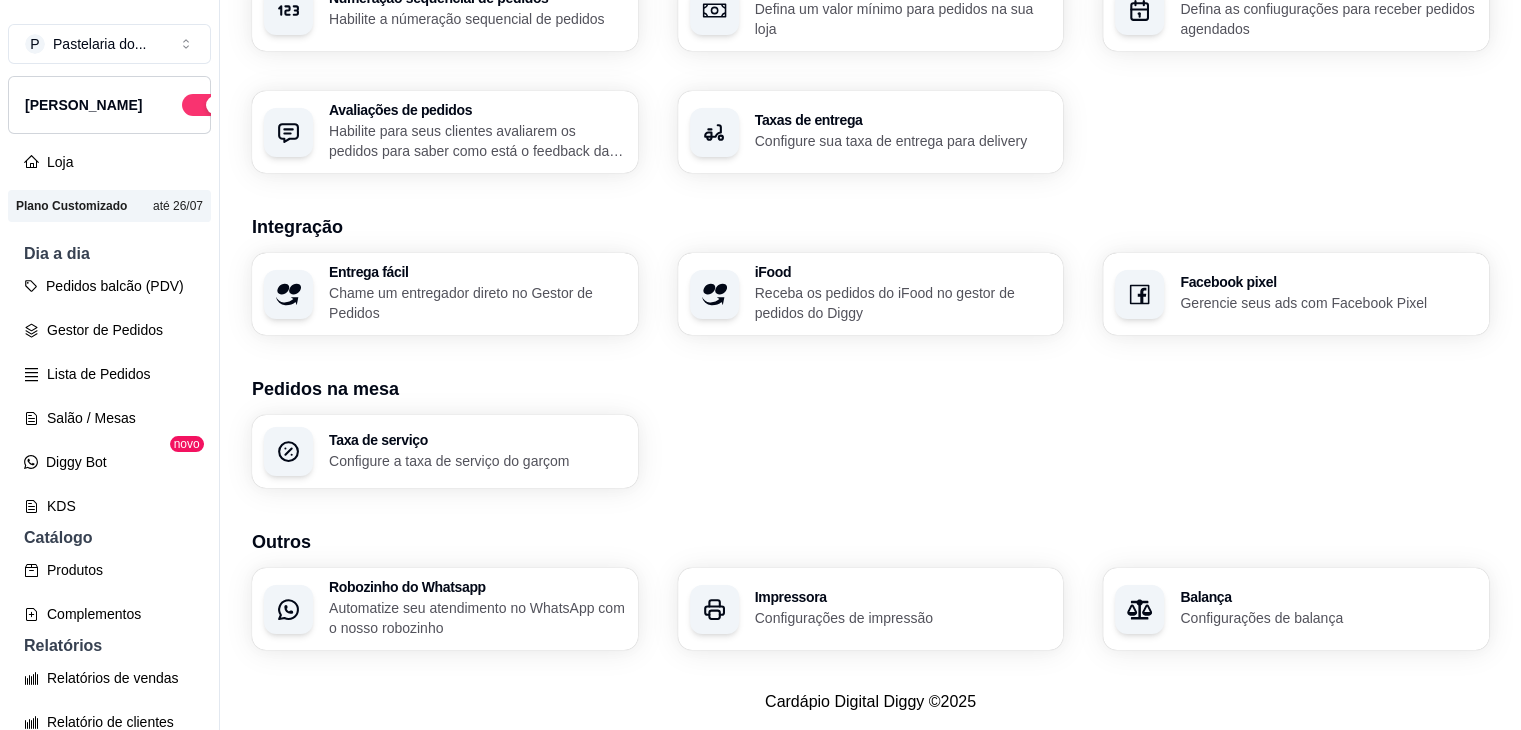 click on "Robozinho do Whatsapp Automatize seu atendimento no WhatsApp com o nosso robozinho" at bounding box center [445, 609] 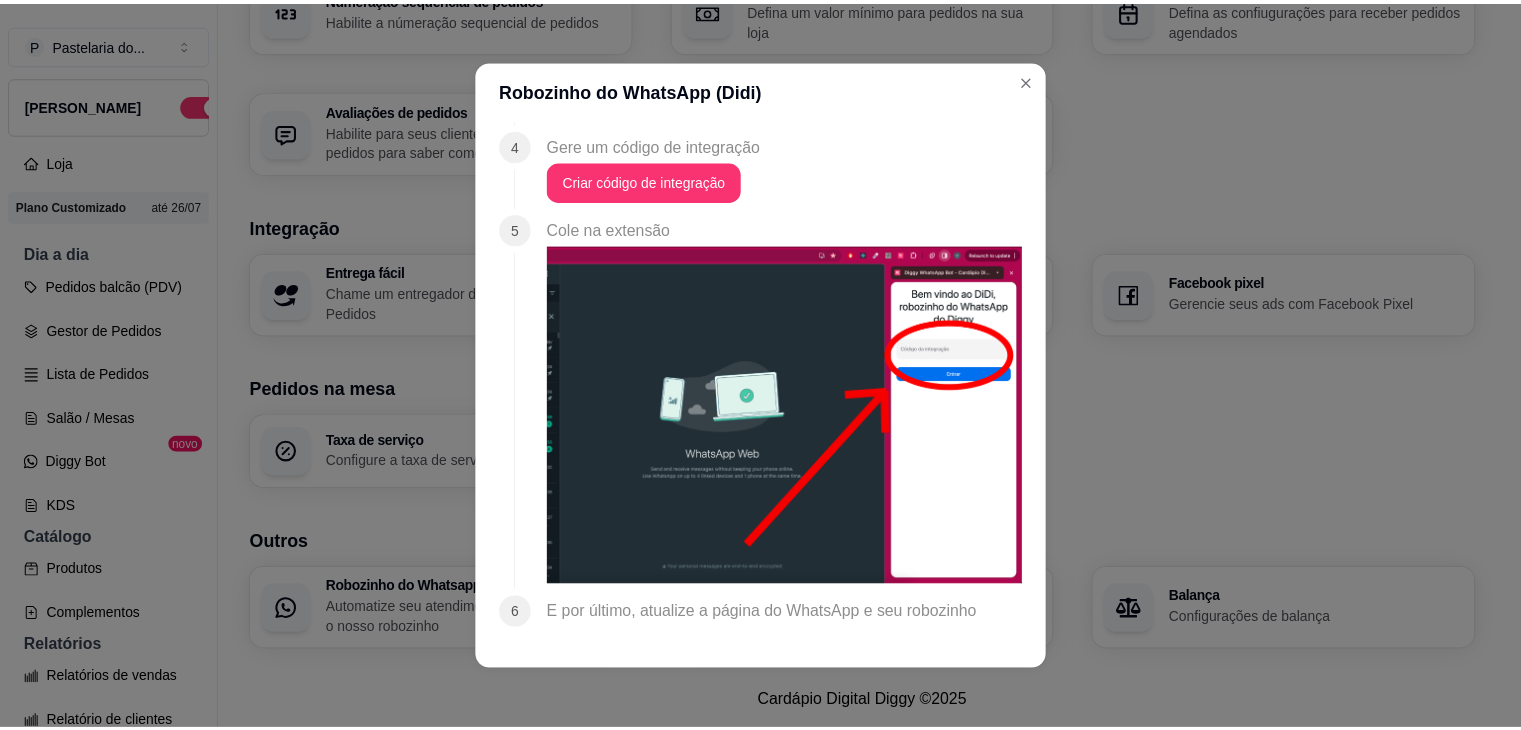 scroll, scrollTop: 2026, scrollLeft: 0, axis: vertical 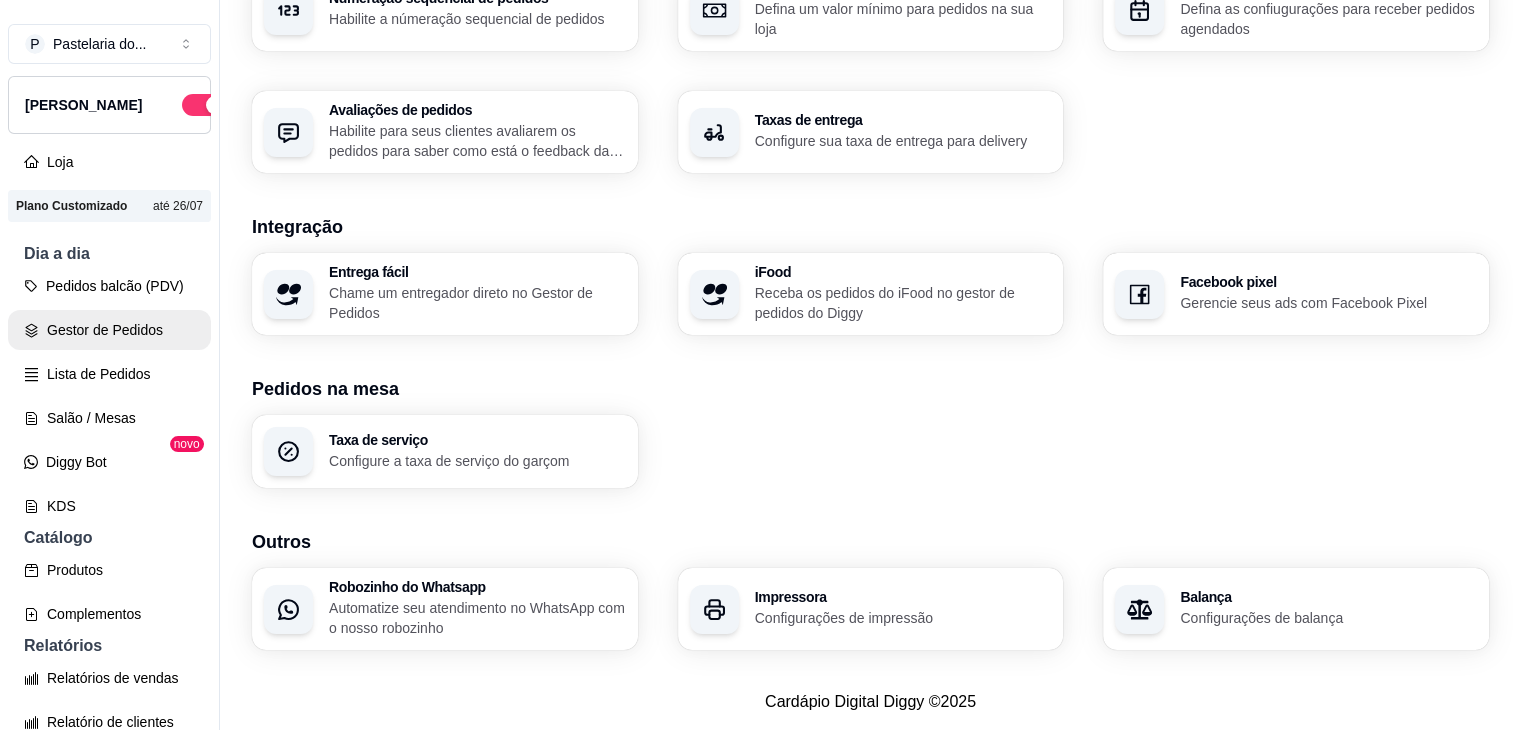 click on "Gestor de Pedidos" at bounding box center [109, 330] 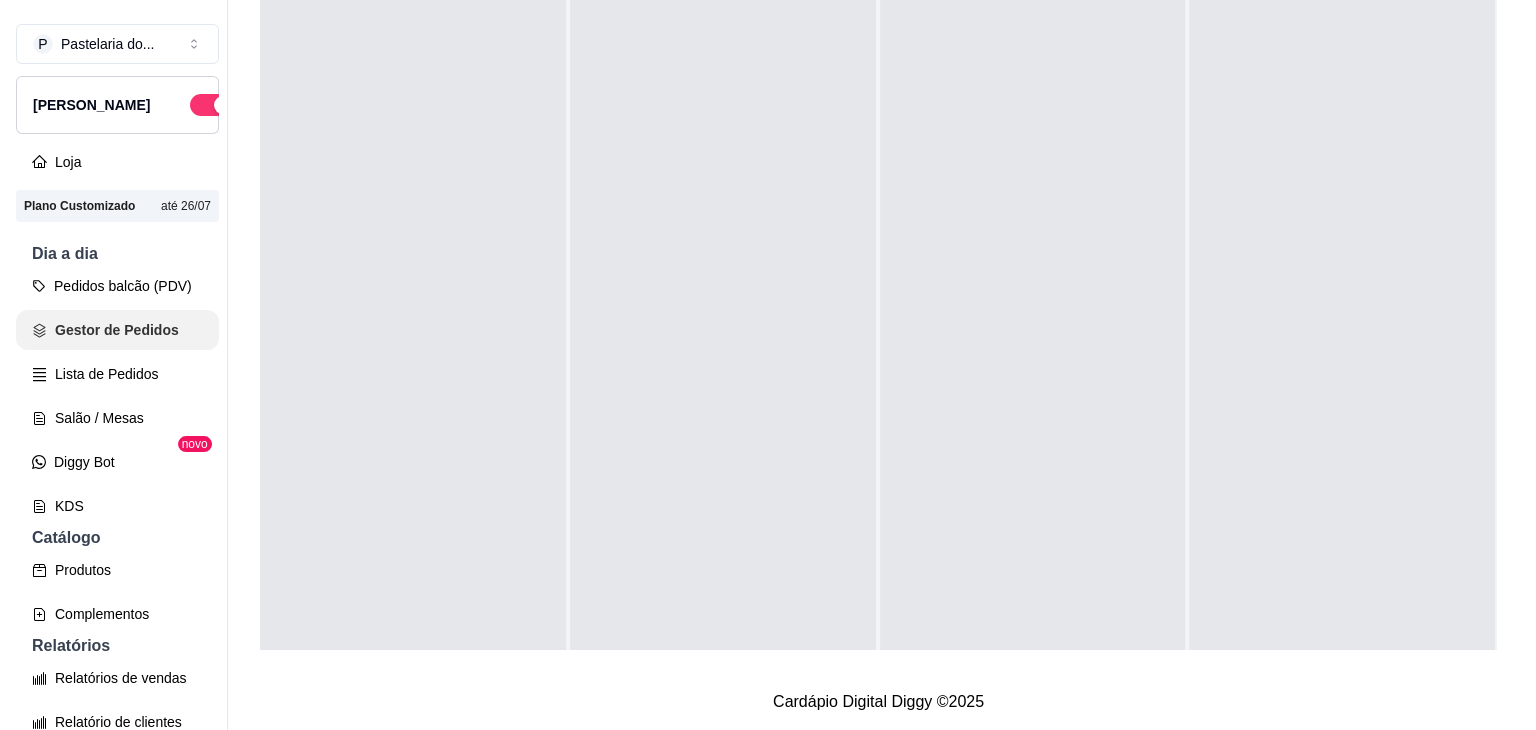 scroll, scrollTop: 0, scrollLeft: 0, axis: both 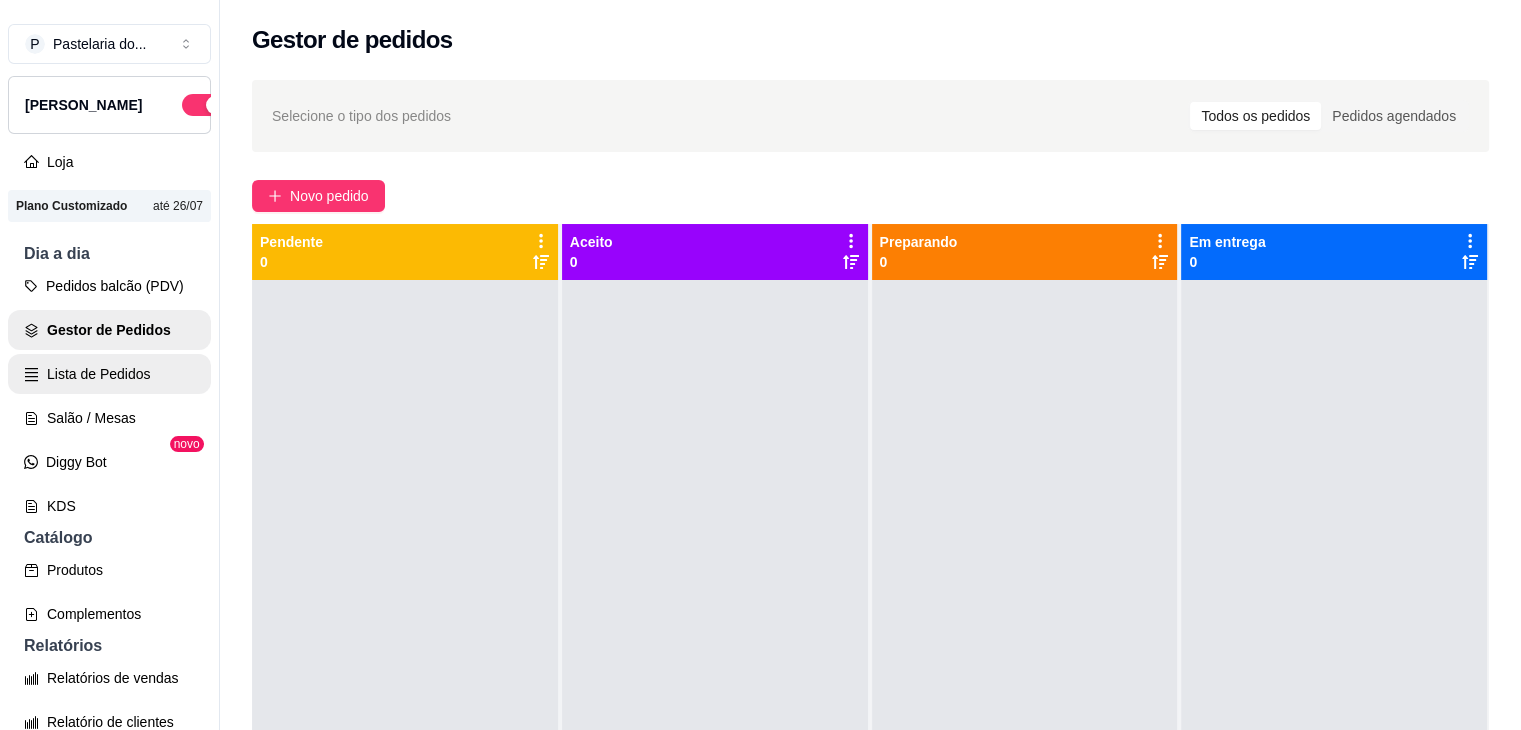click on "Lista de Pedidos" at bounding box center (109, 374) 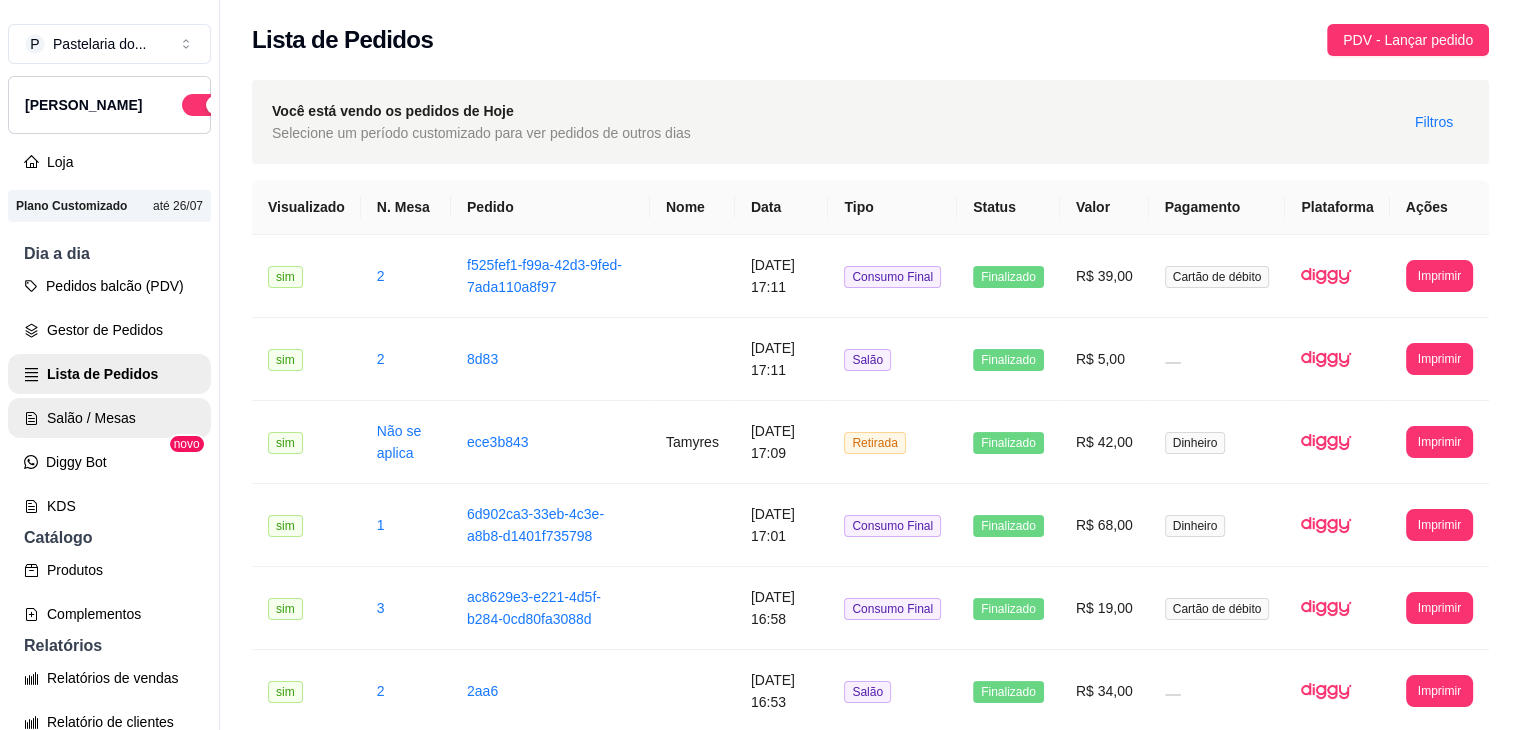 click on "Diggy Bot" at bounding box center (109, 462) 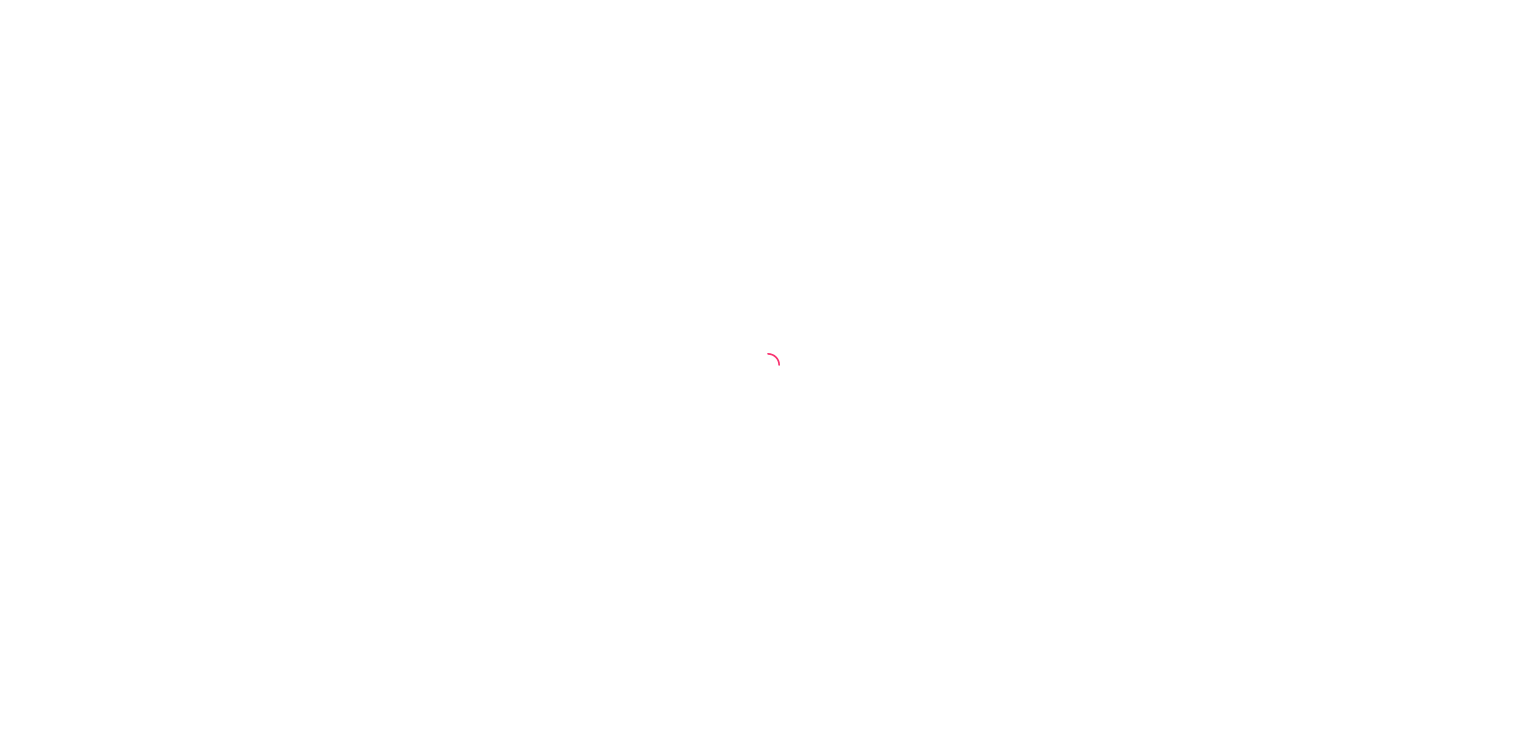 scroll, scrollTop: 0, scrollLeft: 0, axis: both 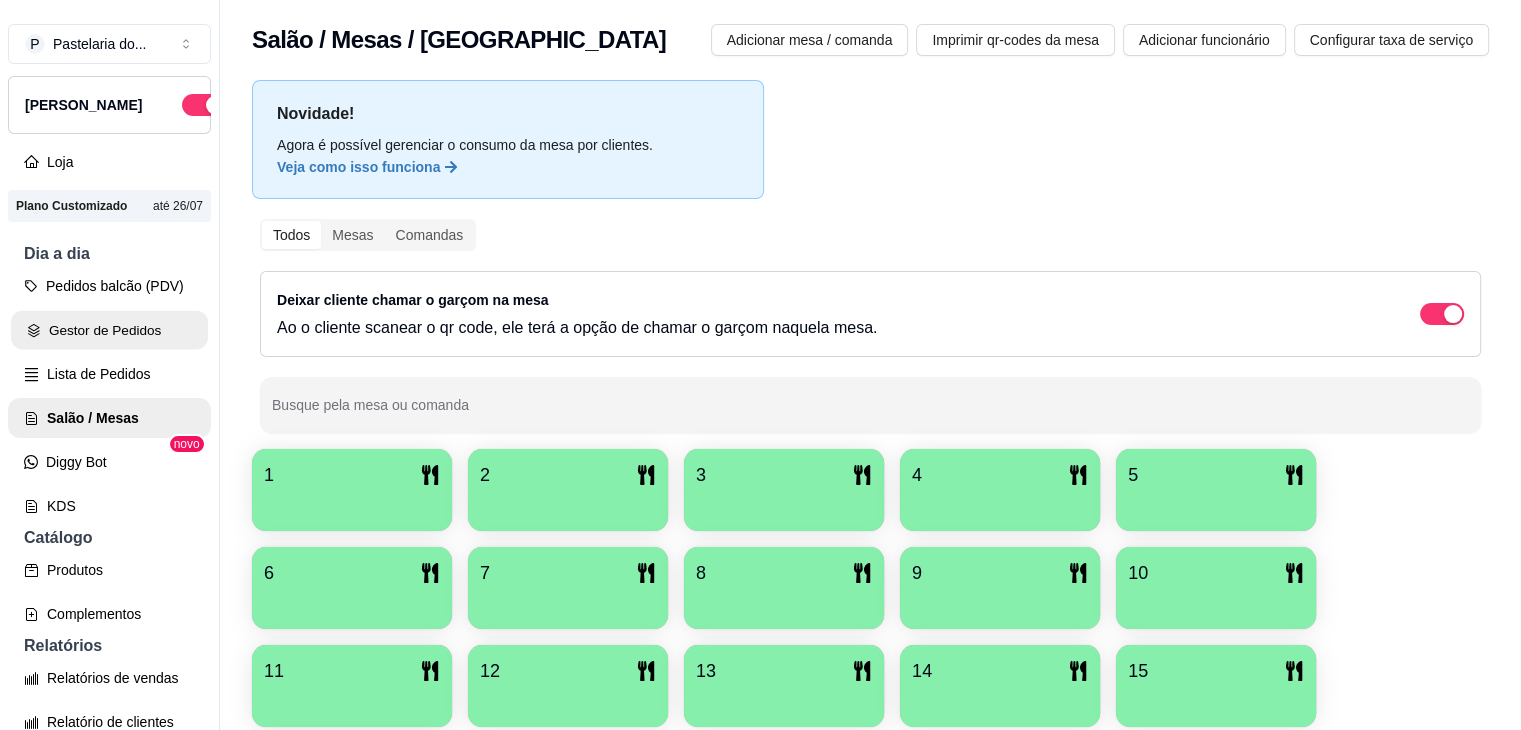 click on "Gestor de Pedidos" at bounding box center [109, 330] 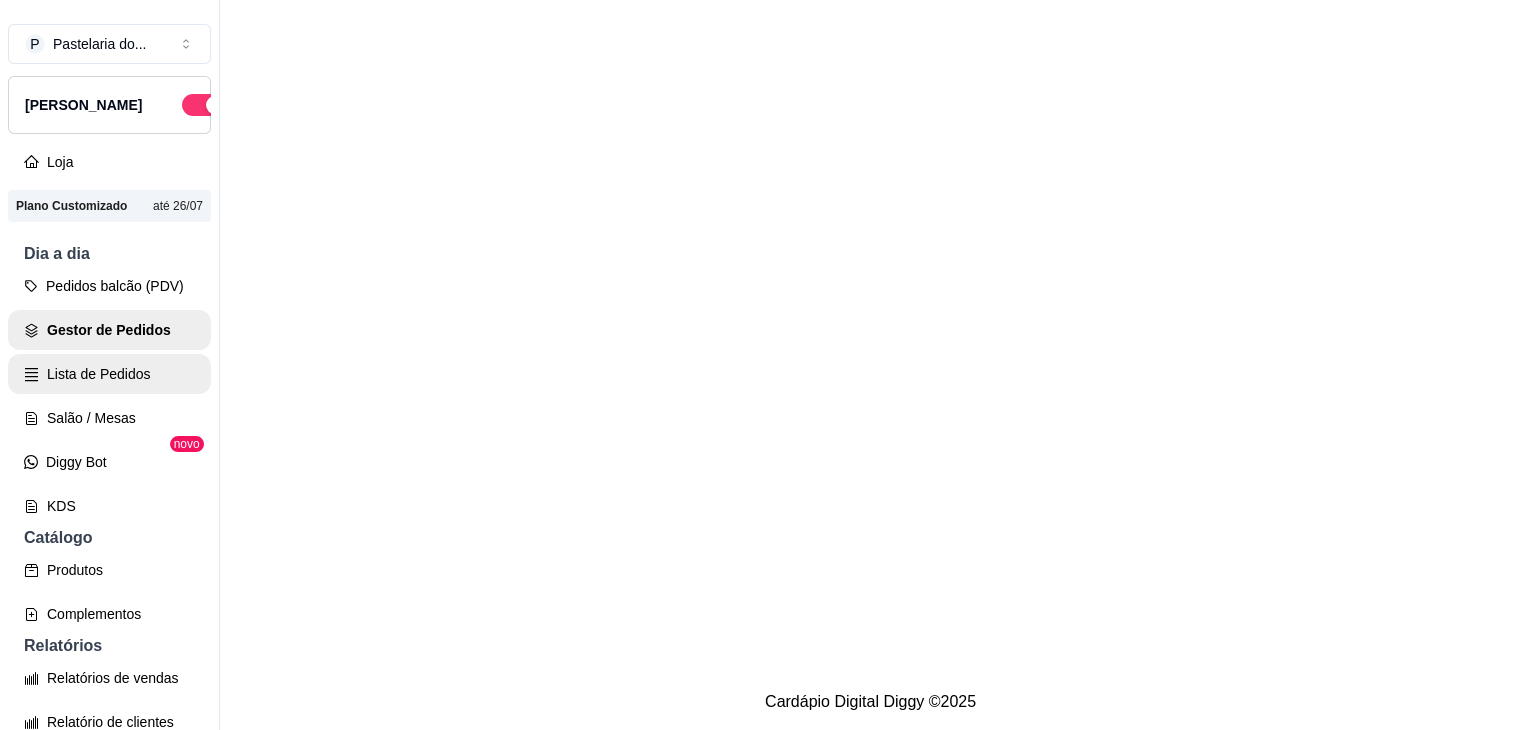 click on "Lista de Pedidos" at bounding box center (109, 374) 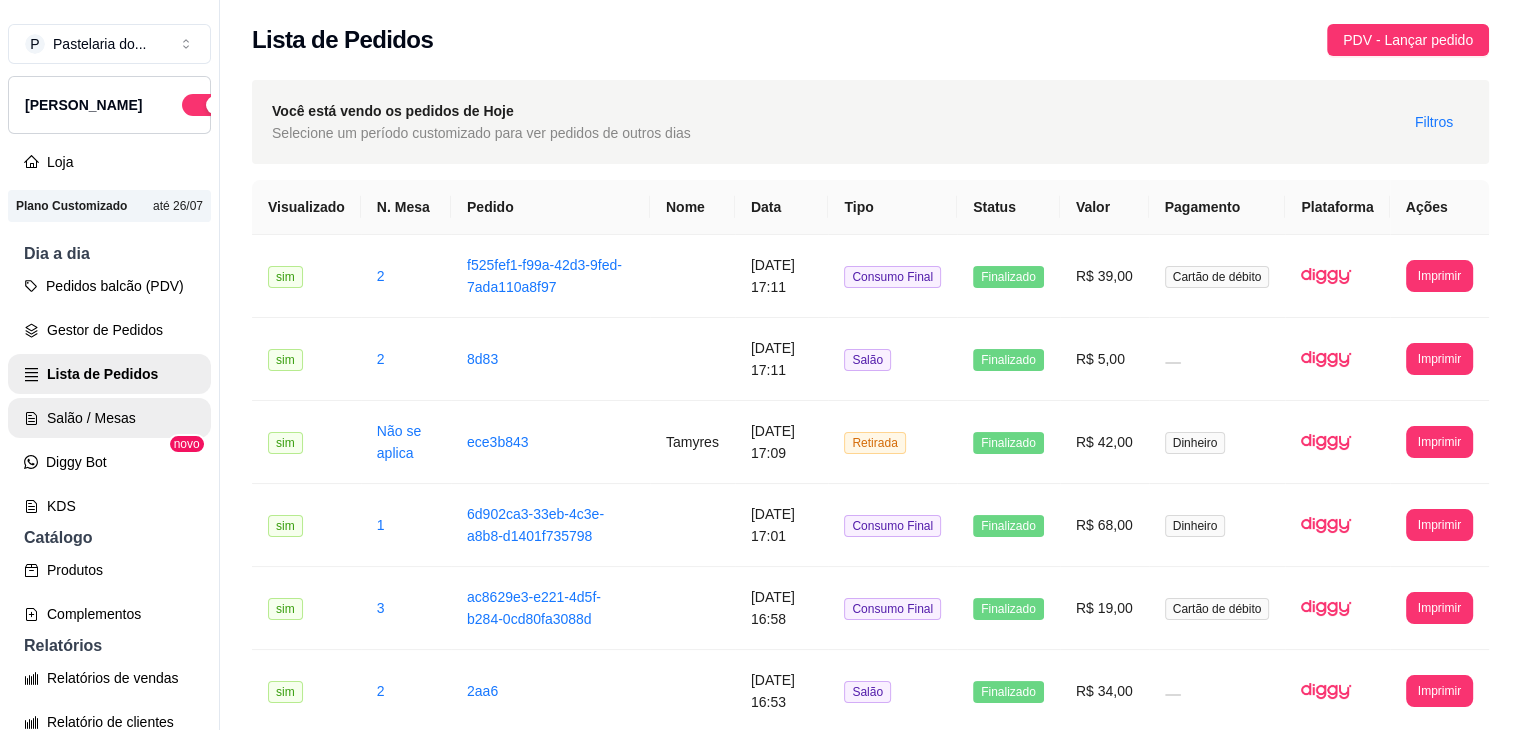 click on "Salão / Mesas" at bounding box center [109, 418] 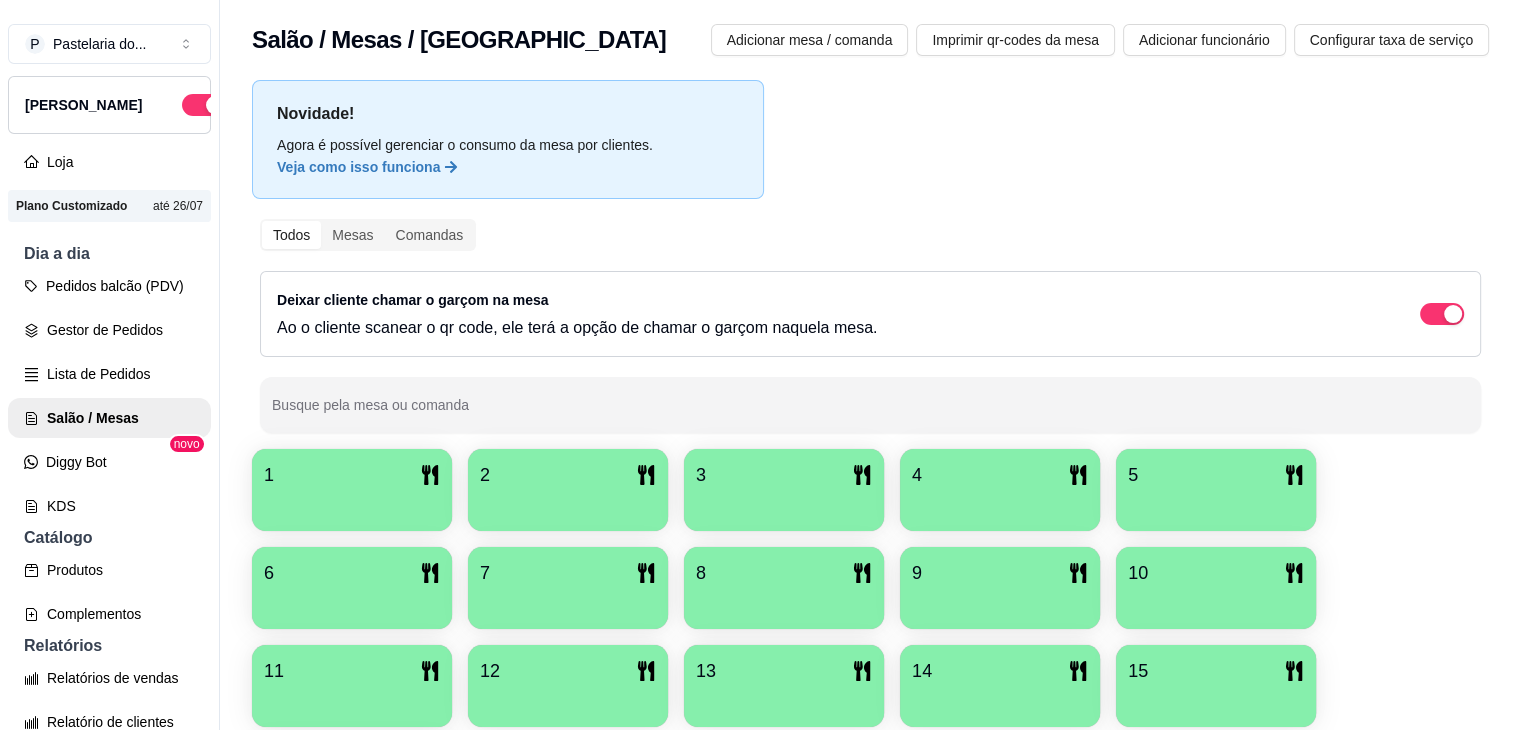 click on "1 2 3 4 5 6 7 8 9 10 11 12 13 14 15 16" at bounding box center [870, 637] 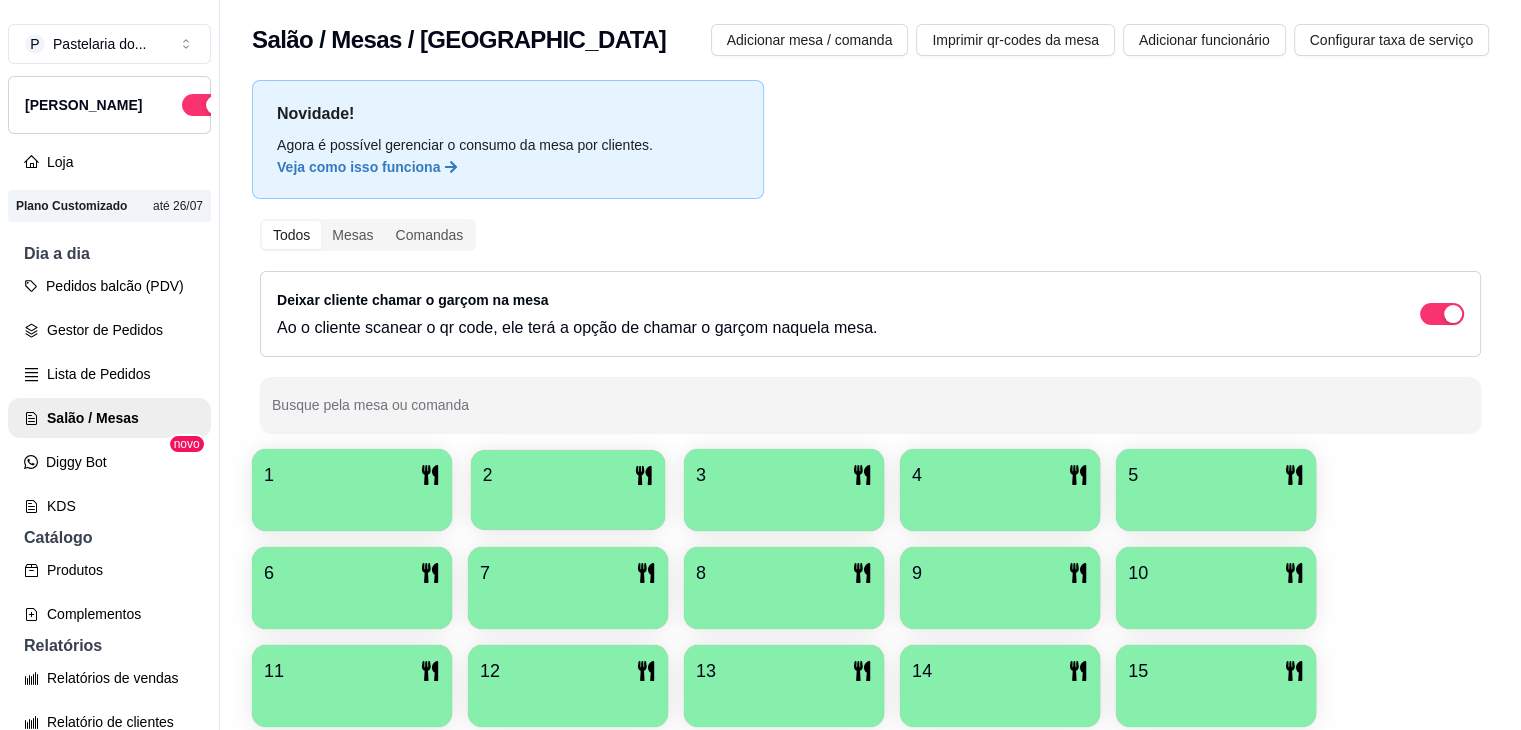 click on "2" at bounding box center [568, 475] 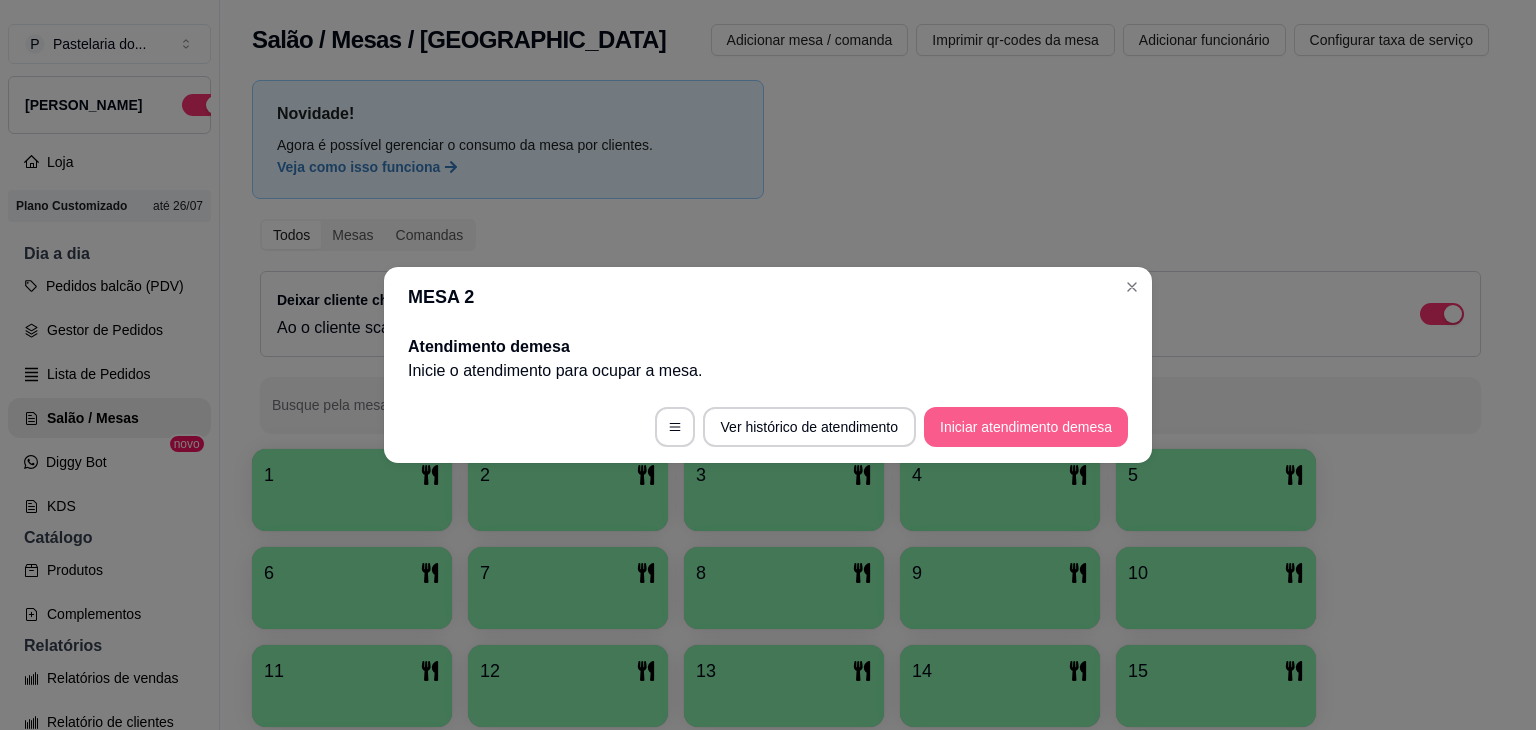 click on "Iniciar atendimento de  mesa" at bounding box center (1026, 427) 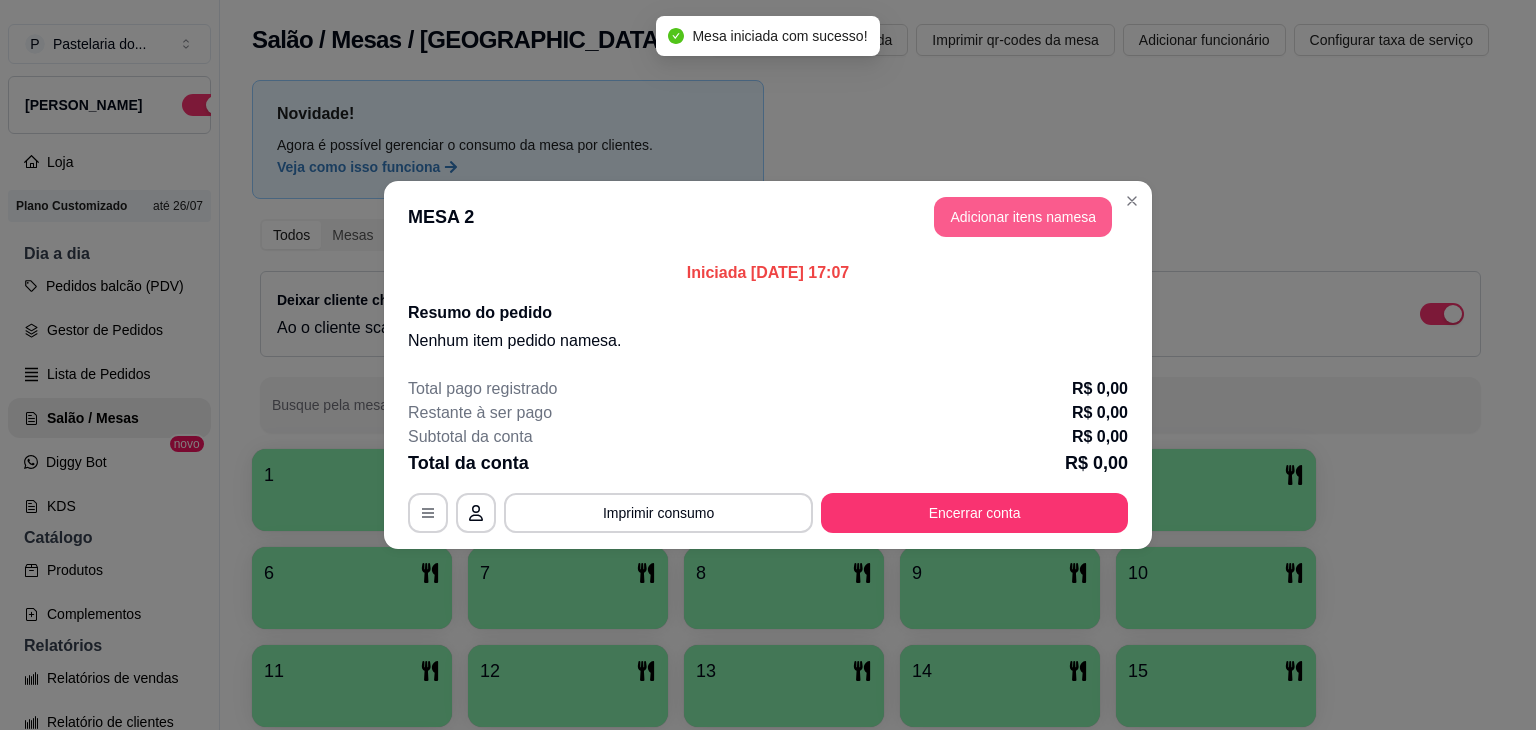 click on "Adicionar itens na  mesa" at bounding box center [1023, 217] 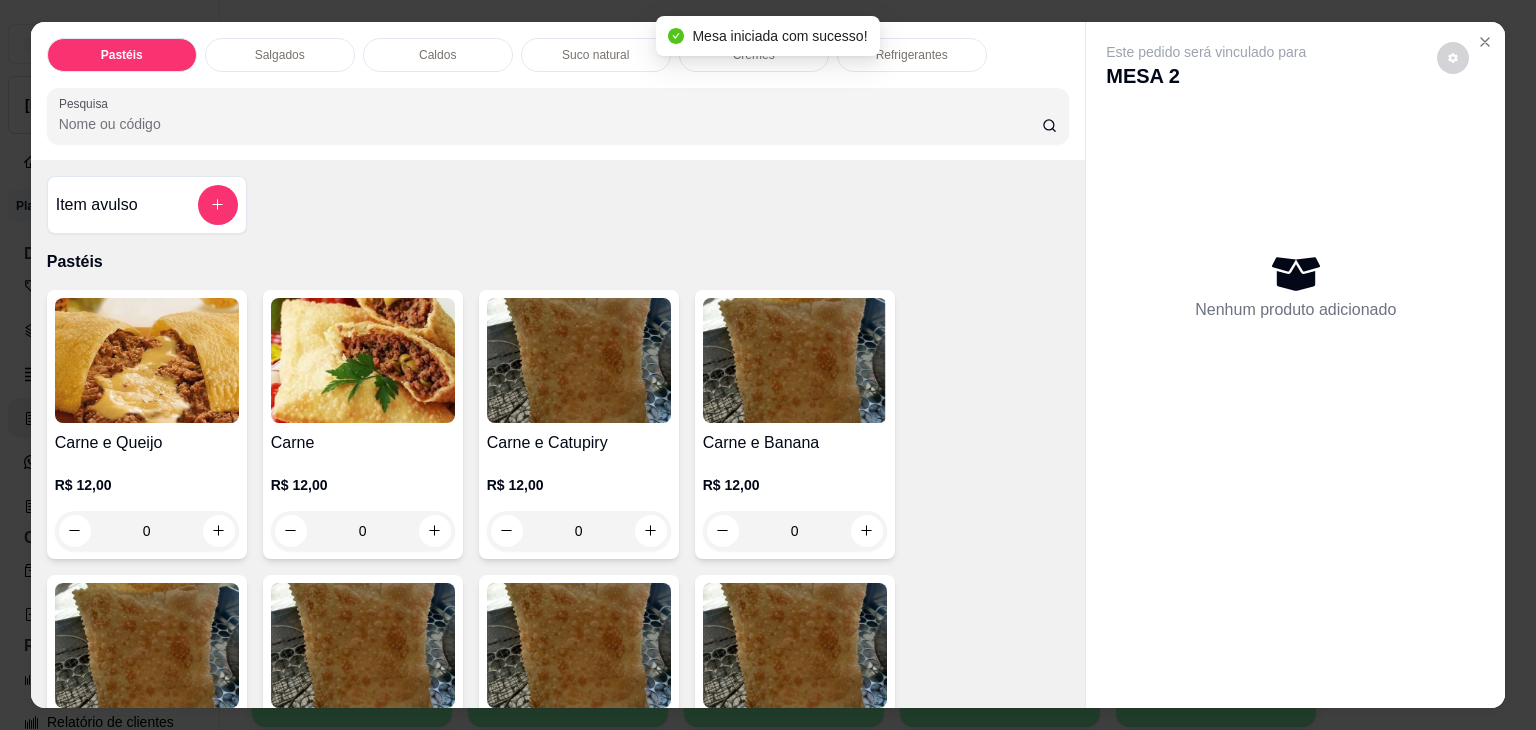 click at bounding box center (147, 360) 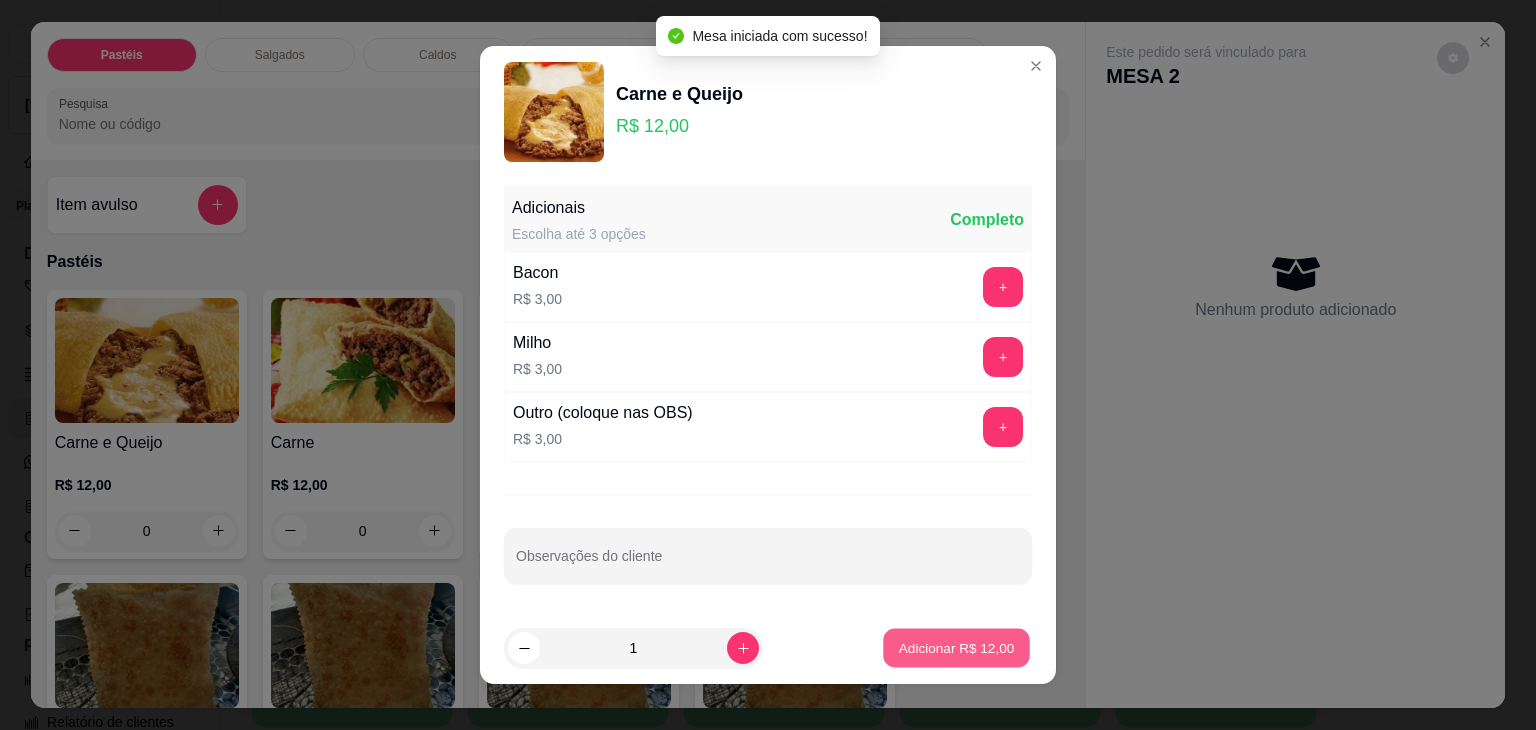 click on "Adicionar   R$ 12,00" at bounding box center [956, 648] 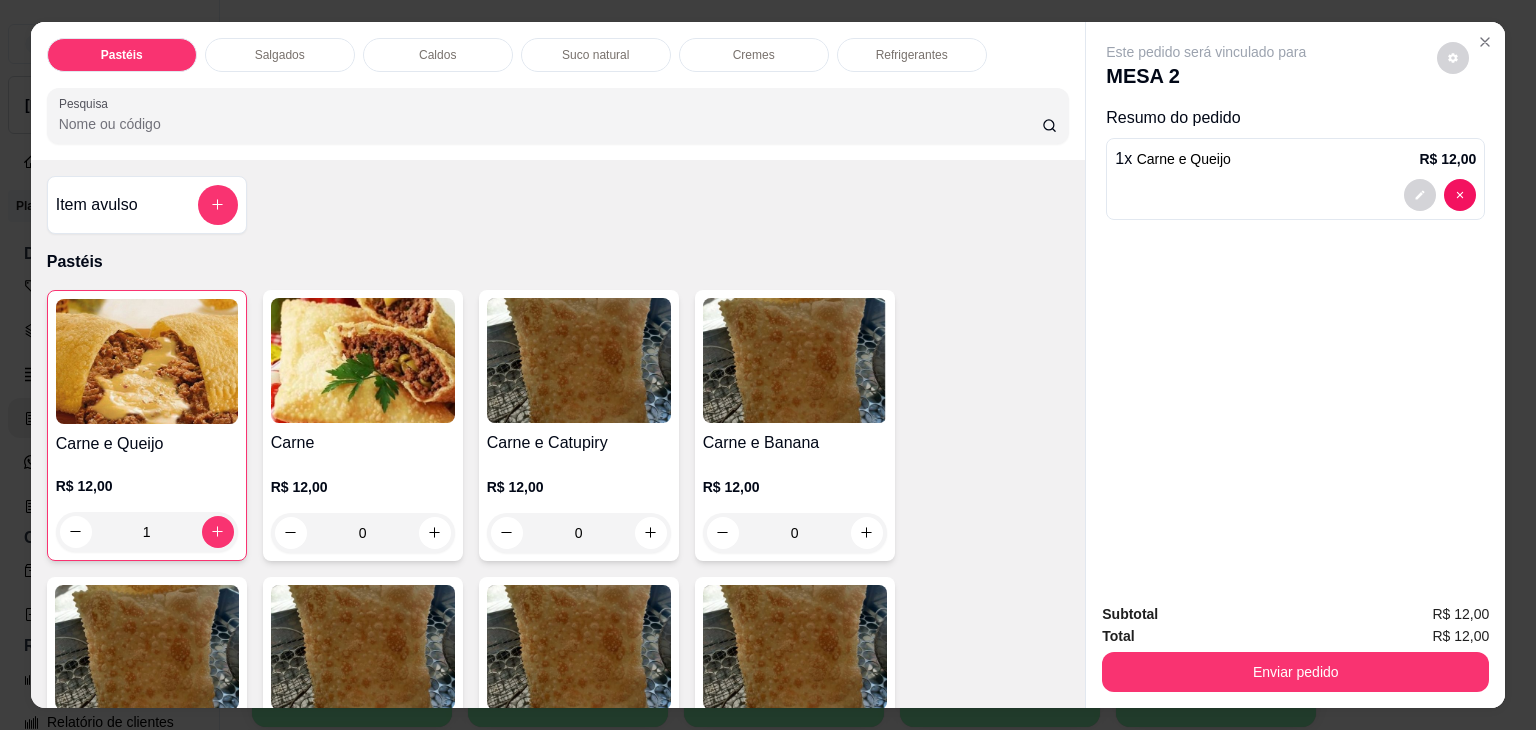 click on "Pastéis  Salgados  Caldos Suco natural Cremes Refrigerantes Pesquisa Item avulso Pastéis  Carne e Queijo    R$ 12,00 1 Carne    R$ 12,00 0 Carne e Catupiry    R$ 12,00 0 Carne e Banana    R$ 12,00 0 Carne e Guariroba   R$ 12,00 0 Carne e Bacon    R$ 12,00 0 Carne e Cheddar    R$ 12,00 0 Carne e Milho    R$ 12,00 0 Frango e Queijo    R$ 12,00 0 Frango    R$ 12,00 0 Frango e Catupiry   R$ 12,00 0 Frango e Bacon    R$ 12,00 0 Frango e Milho   R$ 12,00 0 Frango e Cheddar    R$ 12,00 0 Frango e Guariroba     R$ 12,00 0 Presunto e Queijo   R$ 12,00 0 Queijo    R$ 12,00 0 Pizza   R$ 12,00 0 Àrabe   R$ 12,00 0 Chocolate   R$ 15,00 0 Banana Real   R$ 12,00 0 Cachorro Quente   R$ 15,00 0  X - tudo   R$ 18,00 0 Banana com Chocolate   R$ 15,00 0 Gueroba e Queijo   R$ 12,00 0 Salgados  Pastelão de carne    R$ 10,00 0 Pastelão de frango    R$ 10,00 0 Enroladinho de salsicha com queijo    R$ 10,00 0 Coxinha   R$ 10,00 0 Enroladinho de presunto e queijo    R$ 10,00 0   R$ 10,00 0 Caldos" at bounding box center (768, 365) 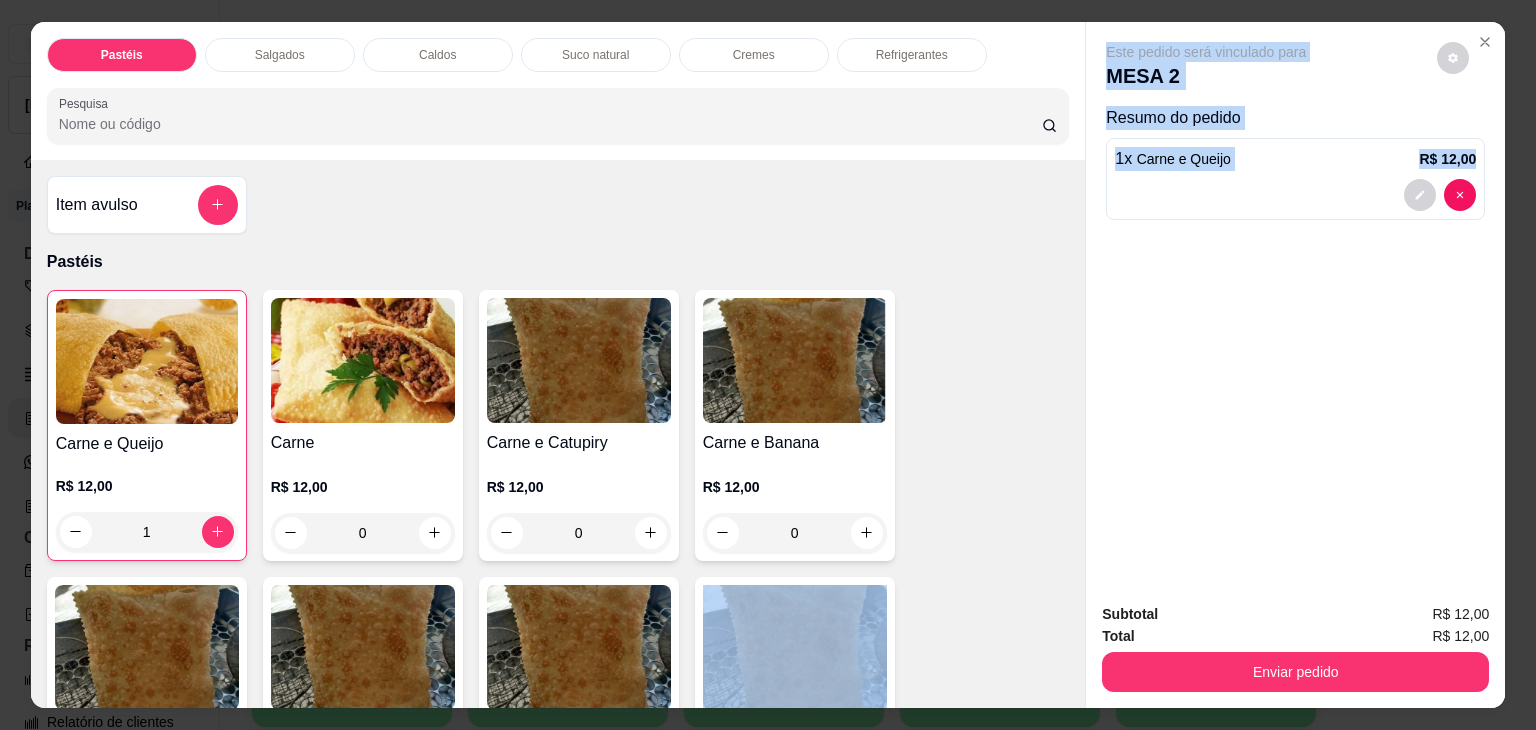 click on "1 x   Carne e Queijo  R$ 12,00" at bounding box center [1295, 179] 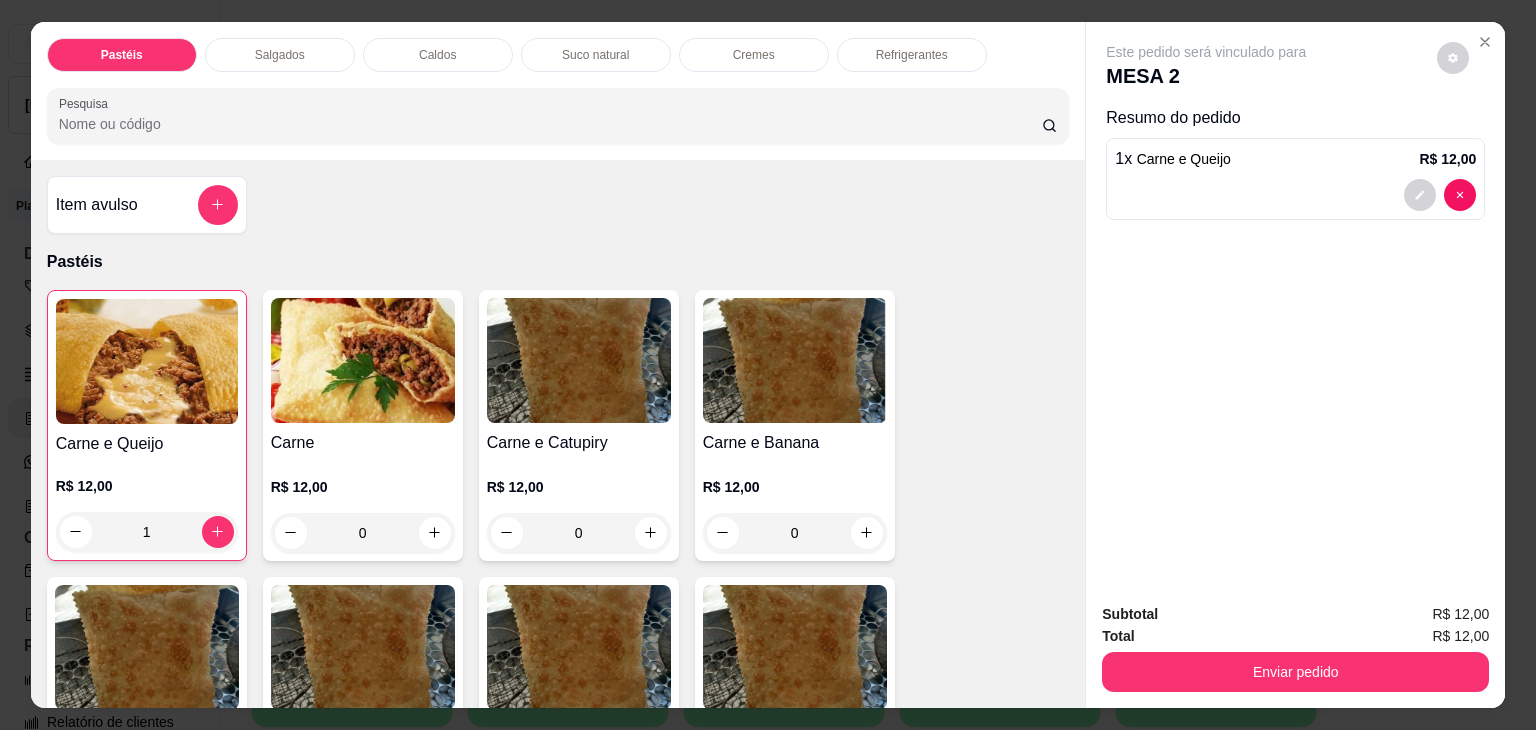 click on "Refrigerantes" at bounding box center (912, 55) 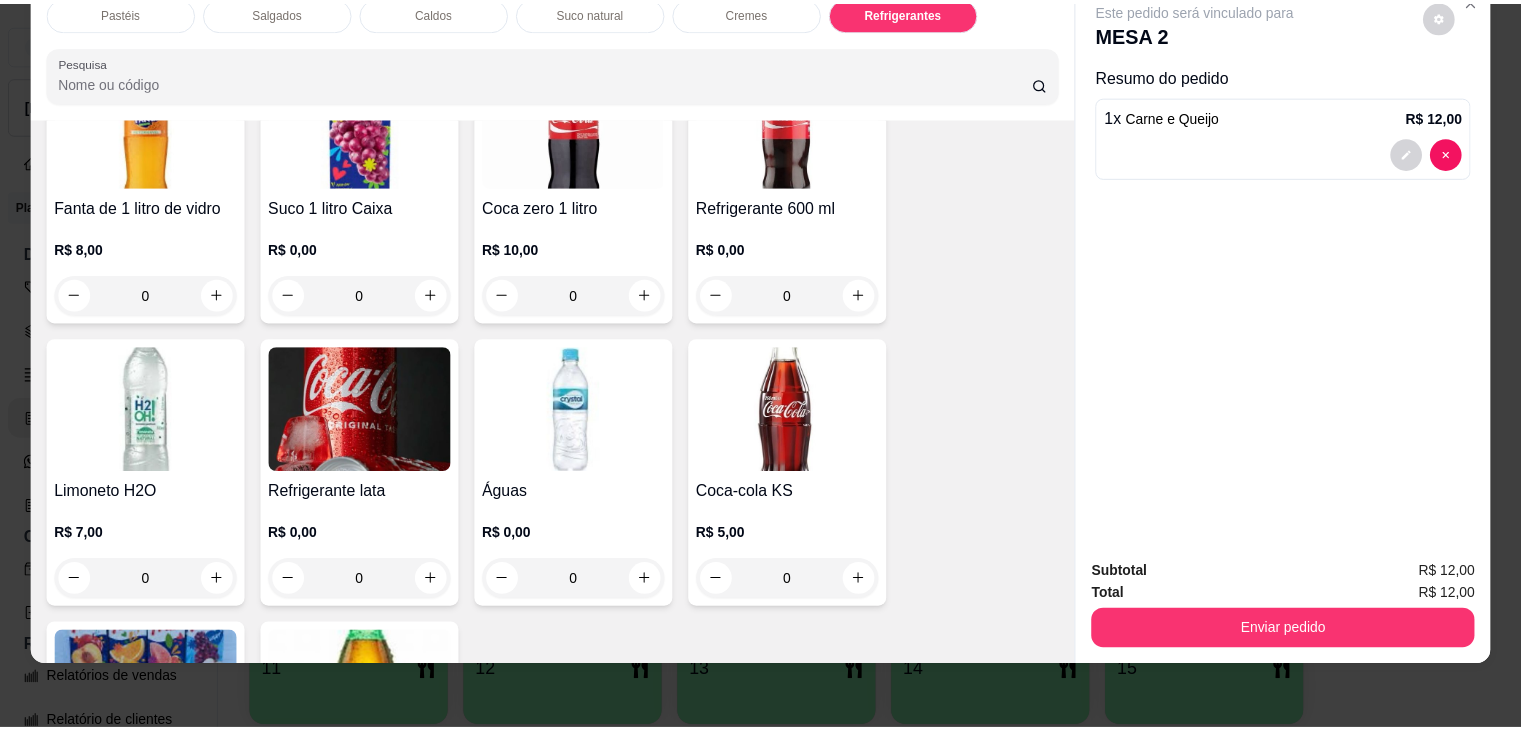 scroll, scrollTop: 5932, scrollLeft: 0, axis: vertical 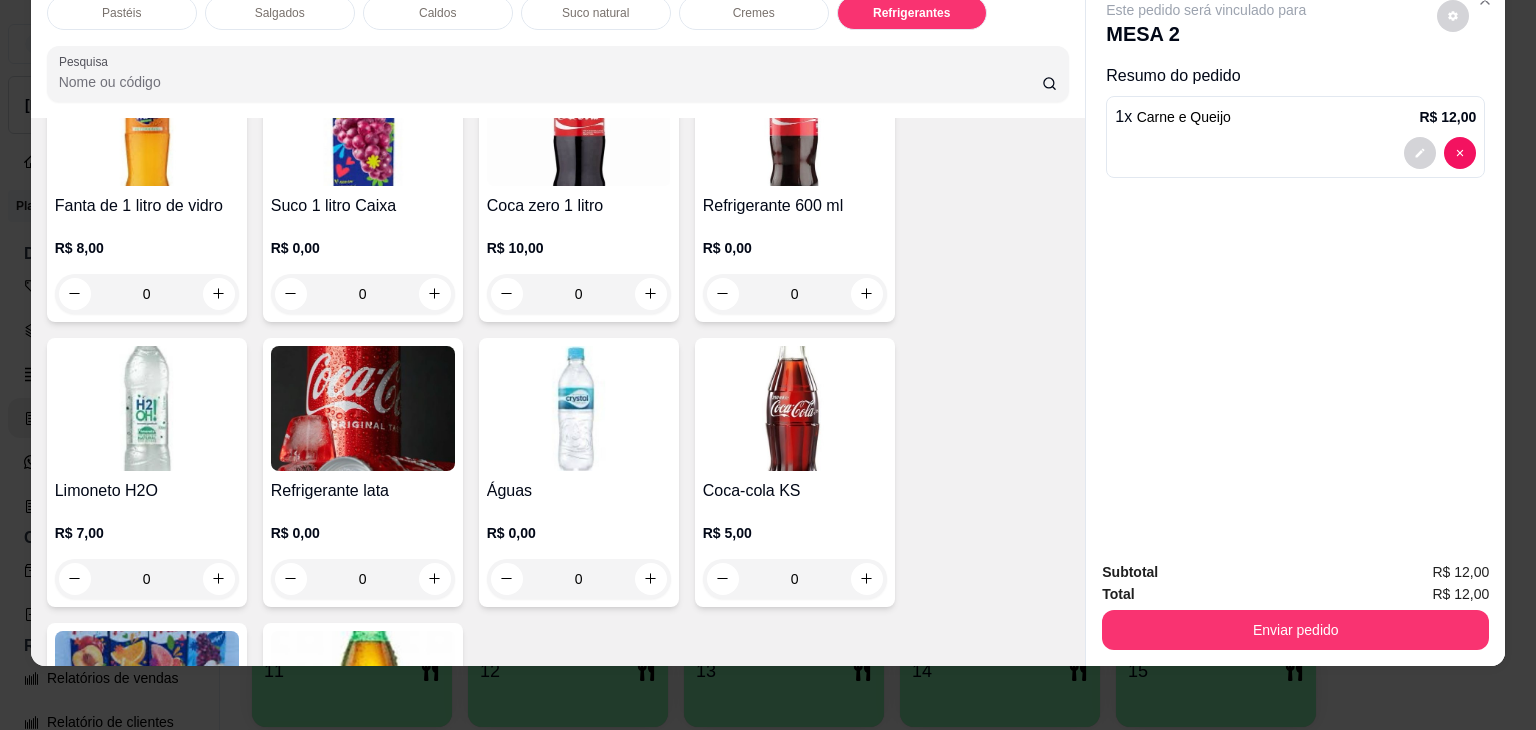 click on "Coca-cola KS" at bounding box center (795, 491) 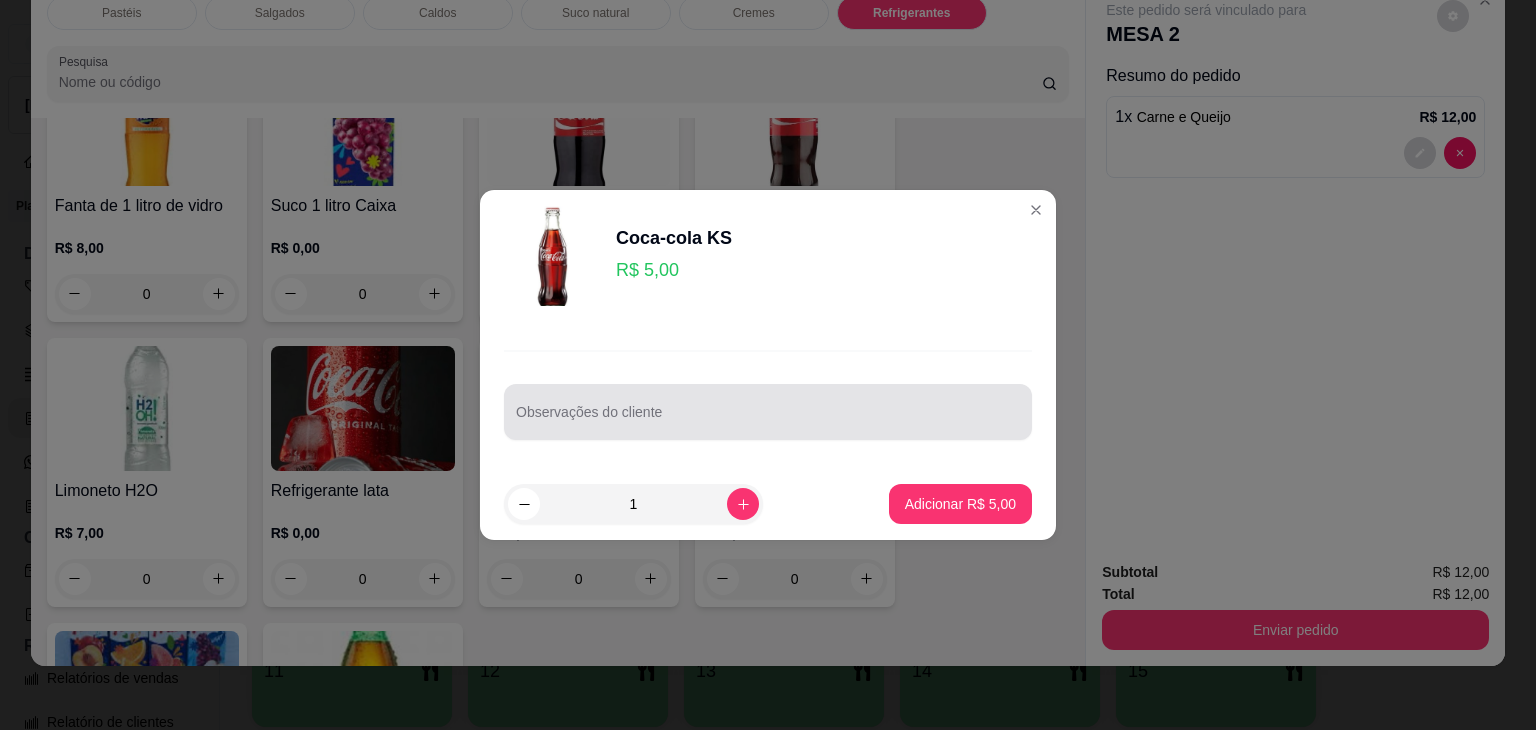 click at bounding box center [768, 412] 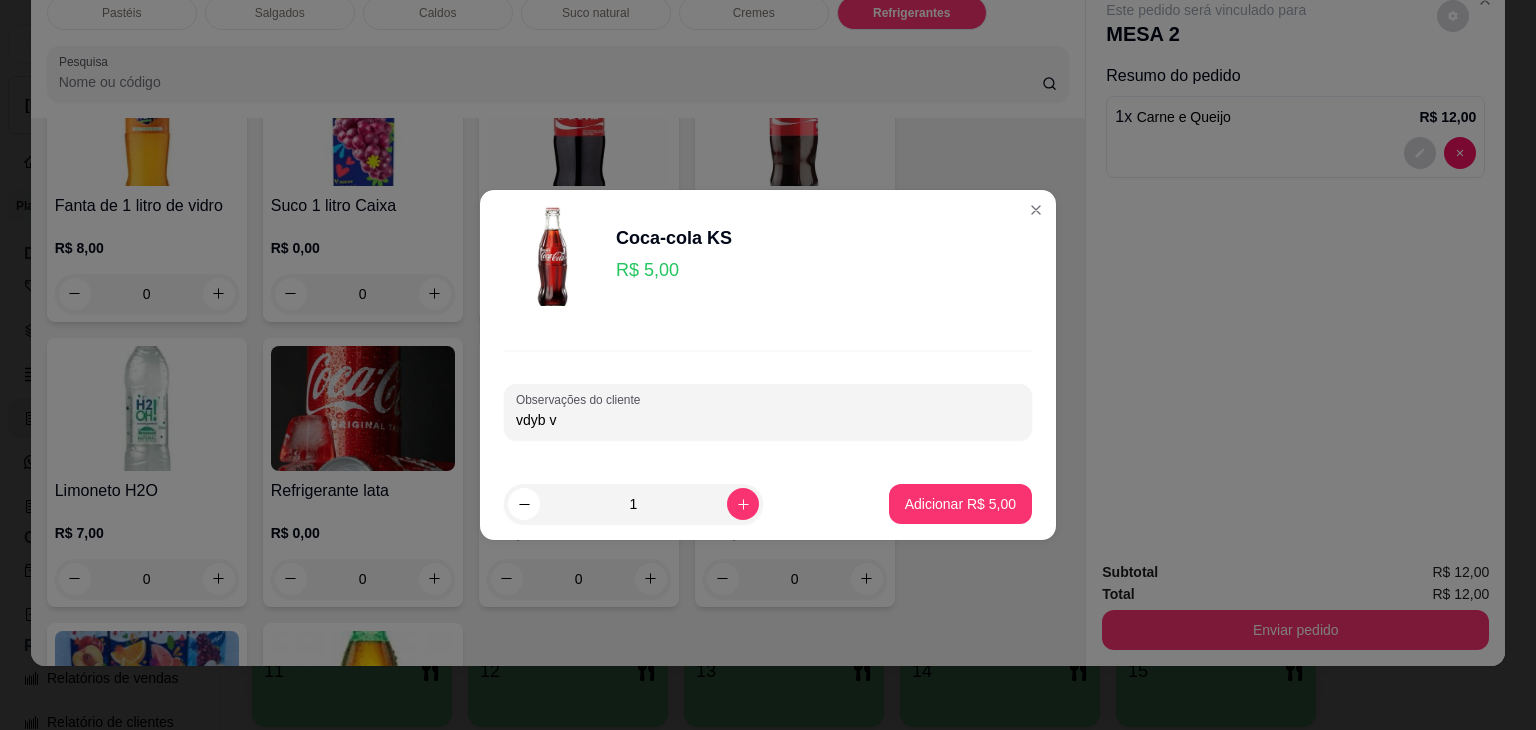 type on "vdyb" 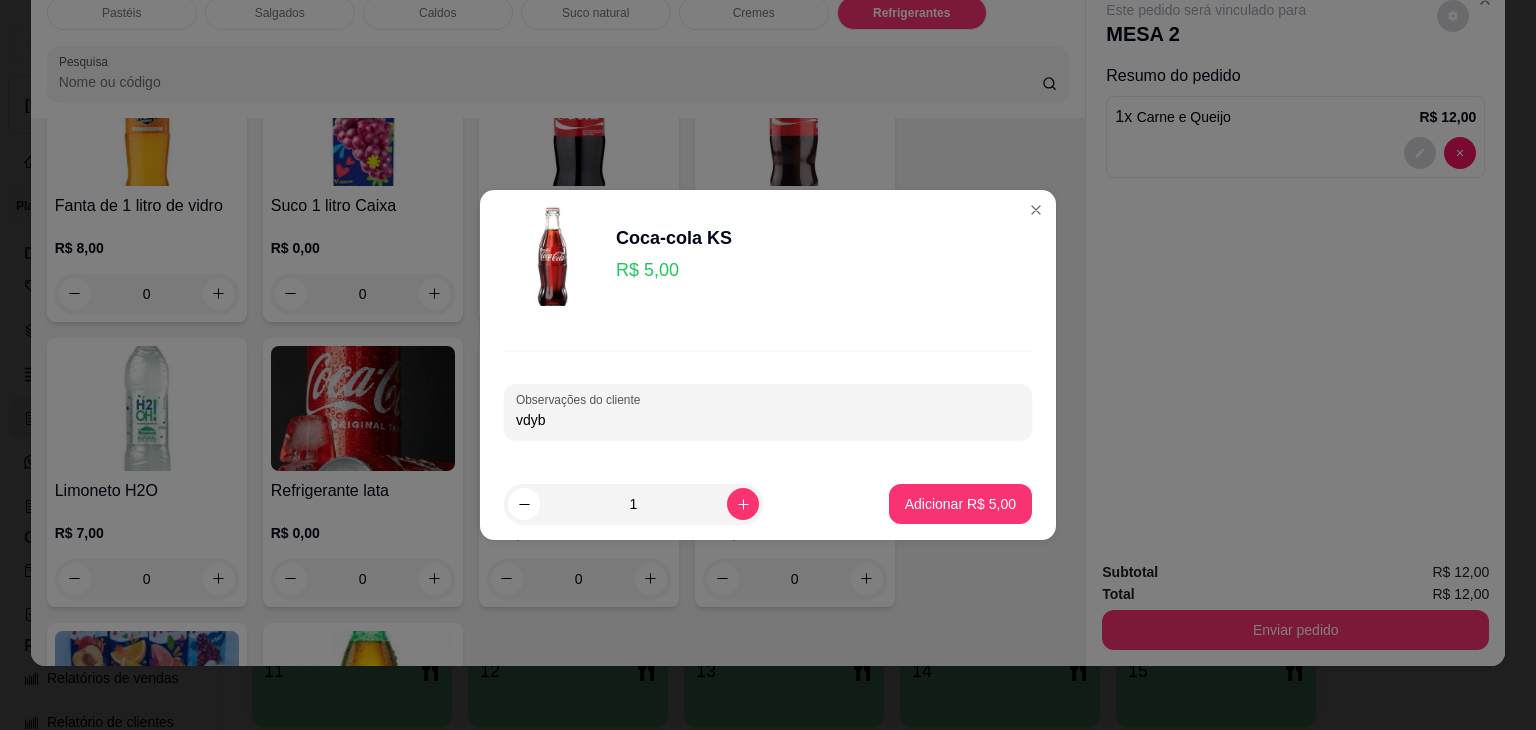 click on "vdyb" at bounding box center [768, 420] 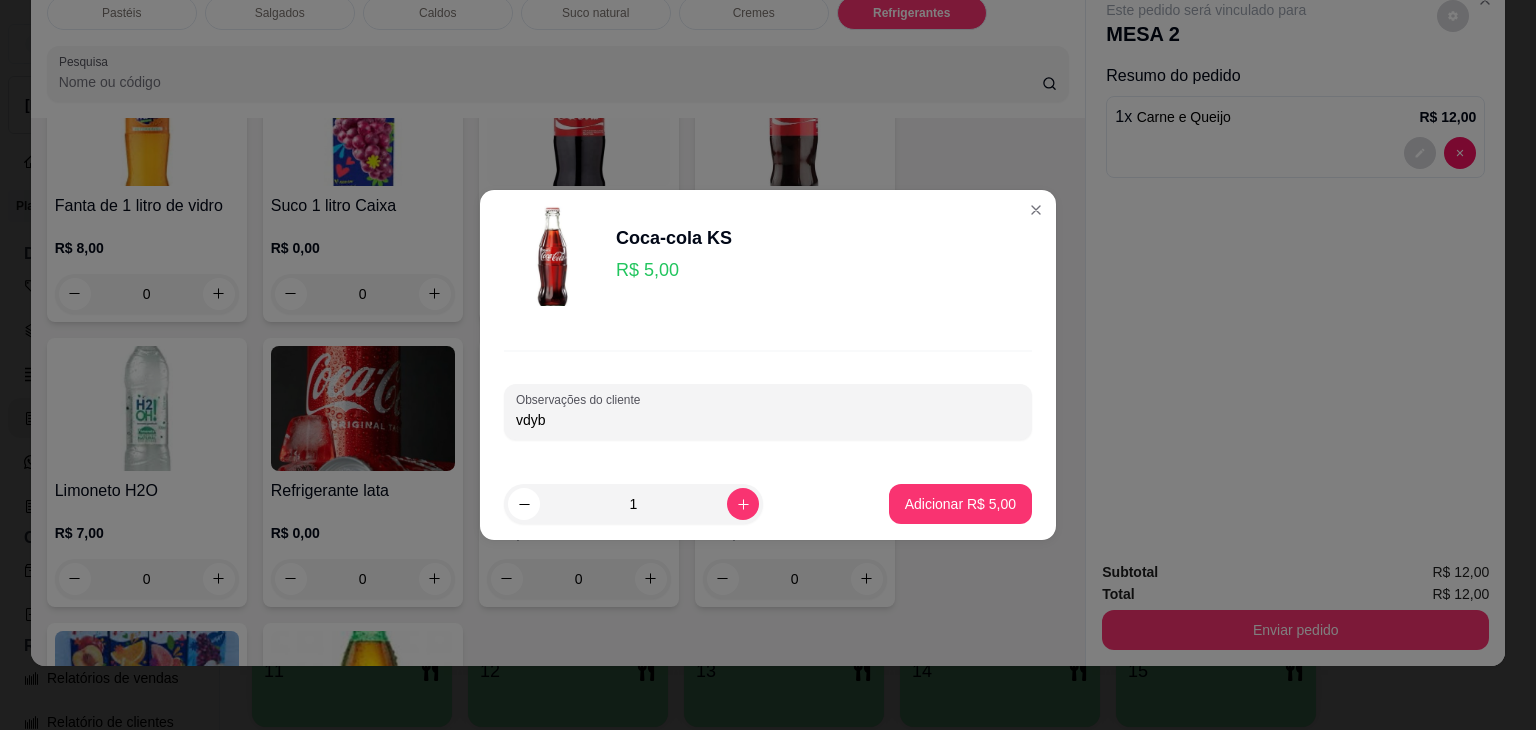 type 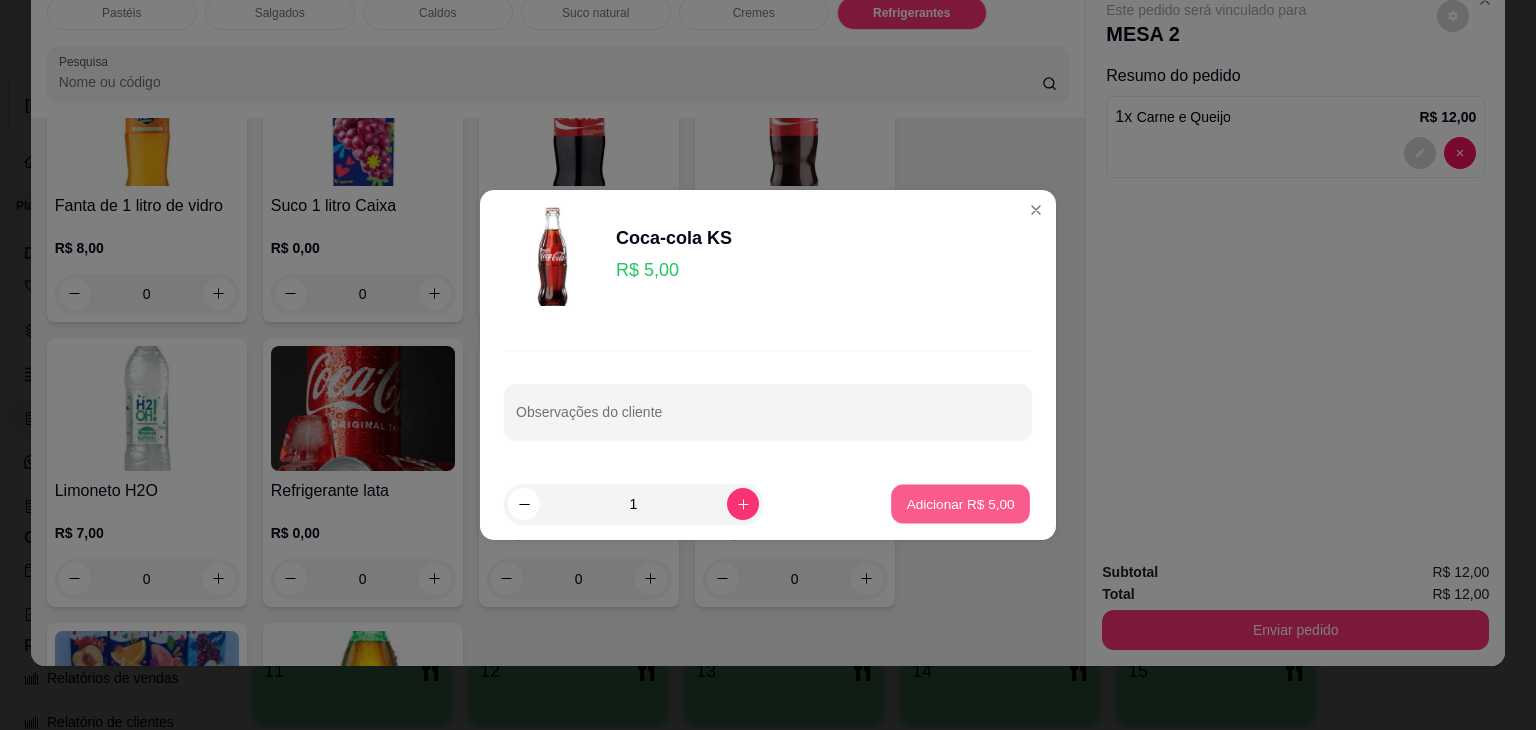click on "Adicionar   R$ 5,00" at bounding box center [960, 503] 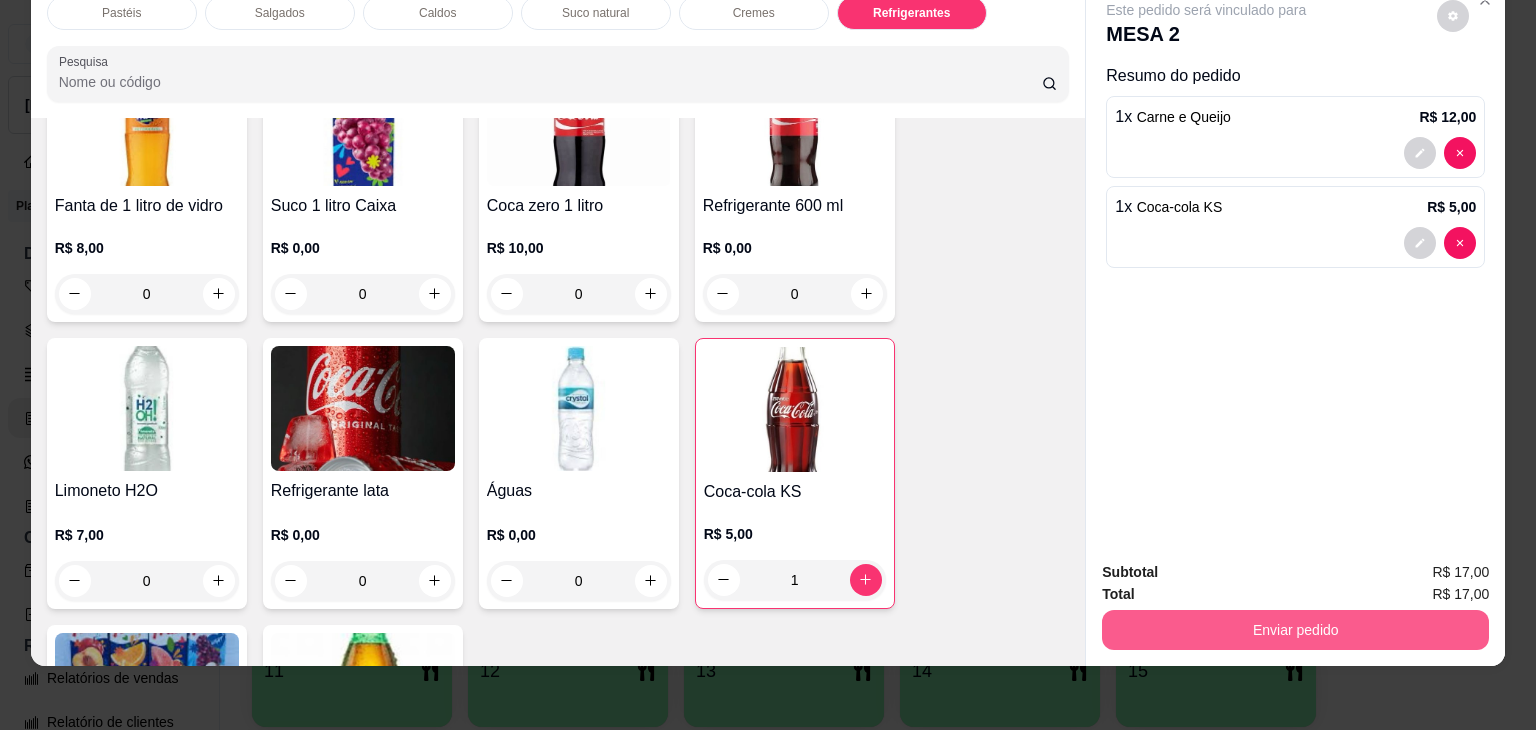 click on "Enviar pedido" at bounding box center [1295, 630] 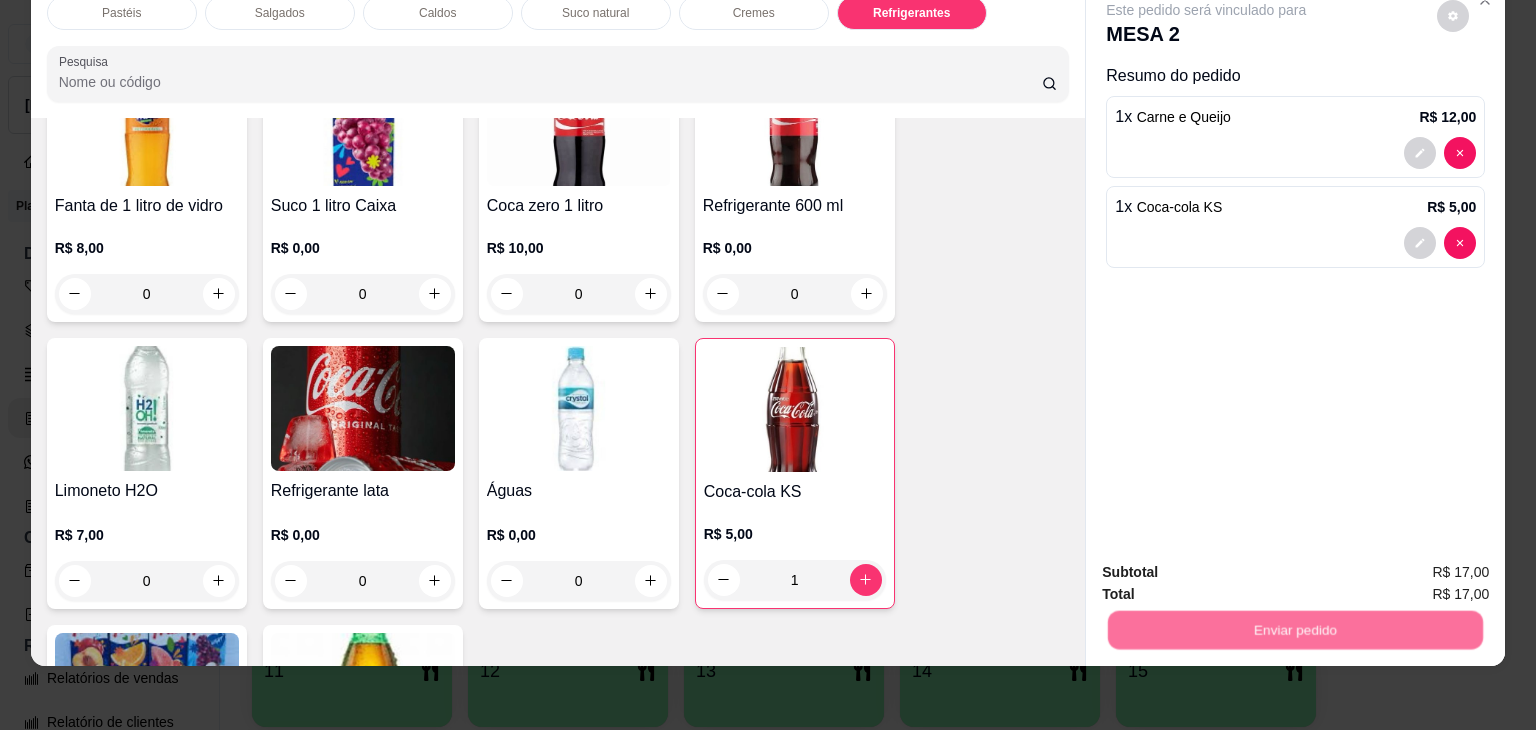 click on "Não registrar e enviar pedido" at bounding box center (1229, 564) 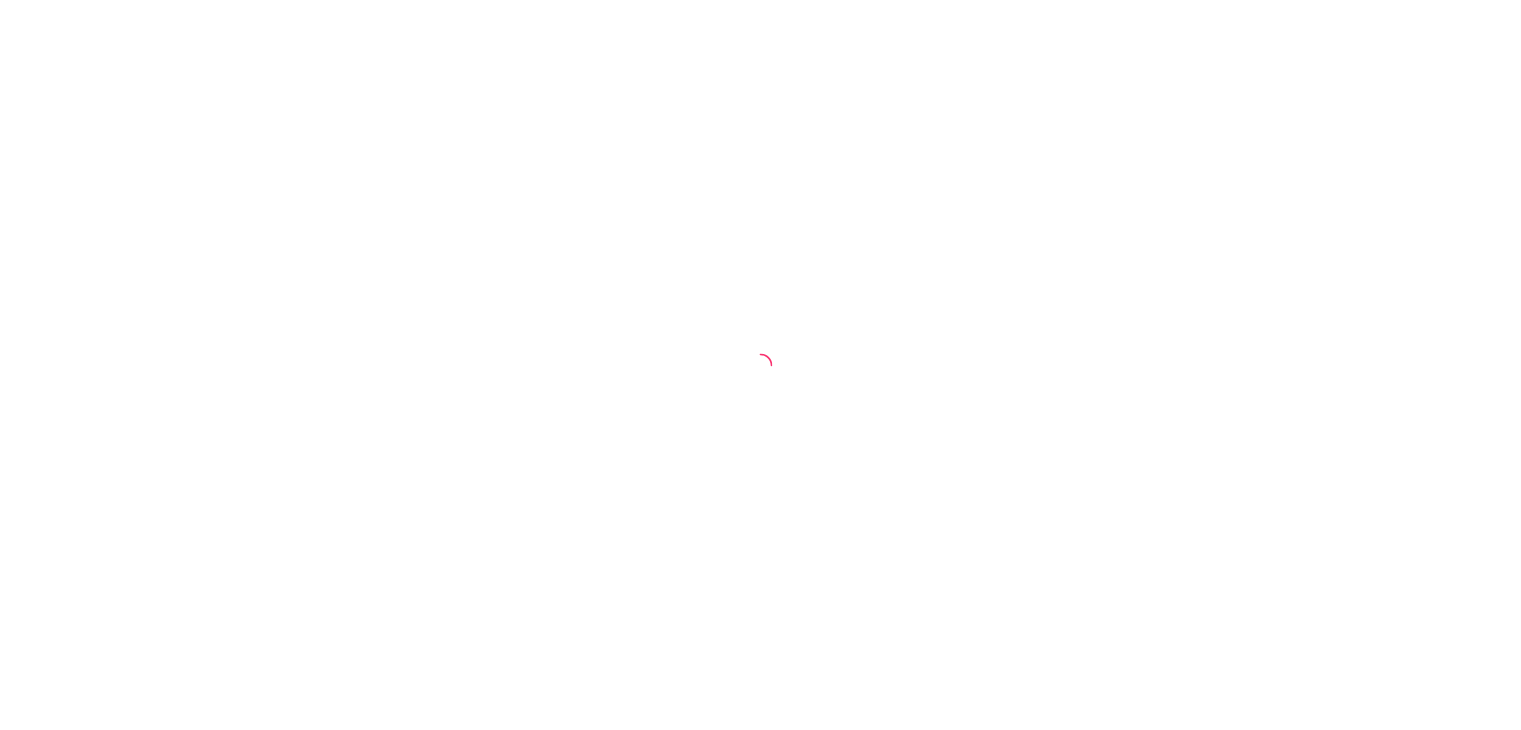 scroll, scrollTop: 0, scrollLeft: 0, axis: both 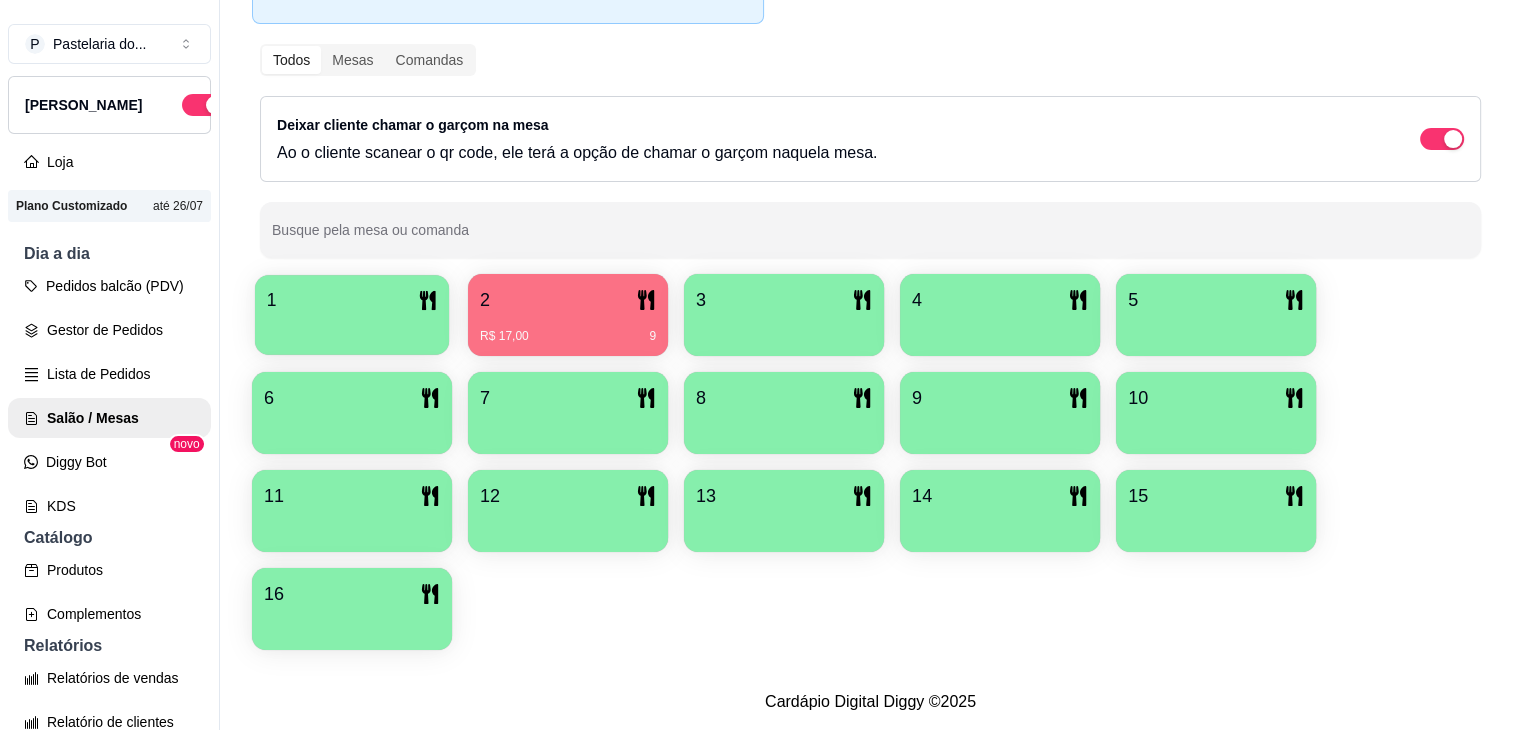 click at bounding box center (352, 328) 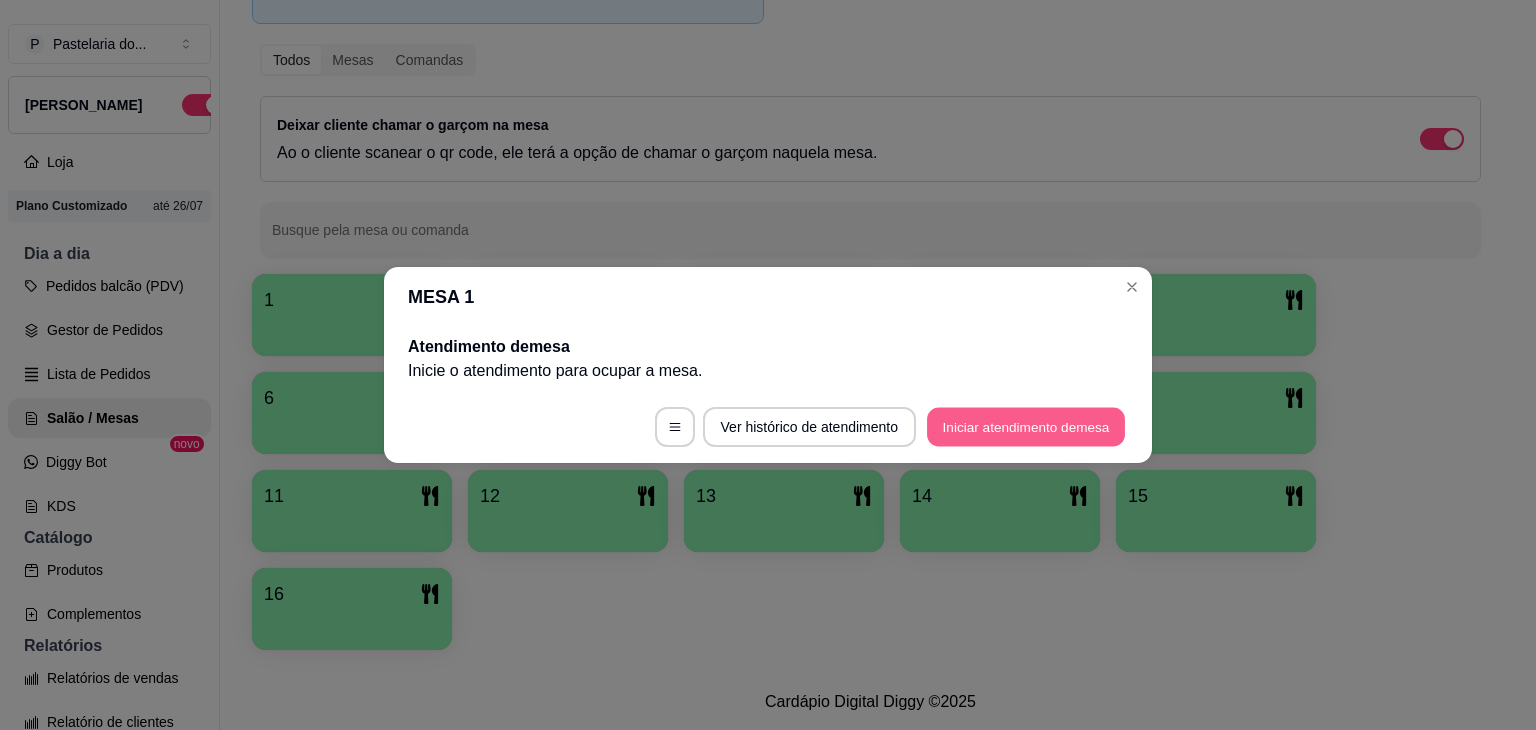 click on "Iniciar atendimento de  mesa" at bounding box center (1026, 427) 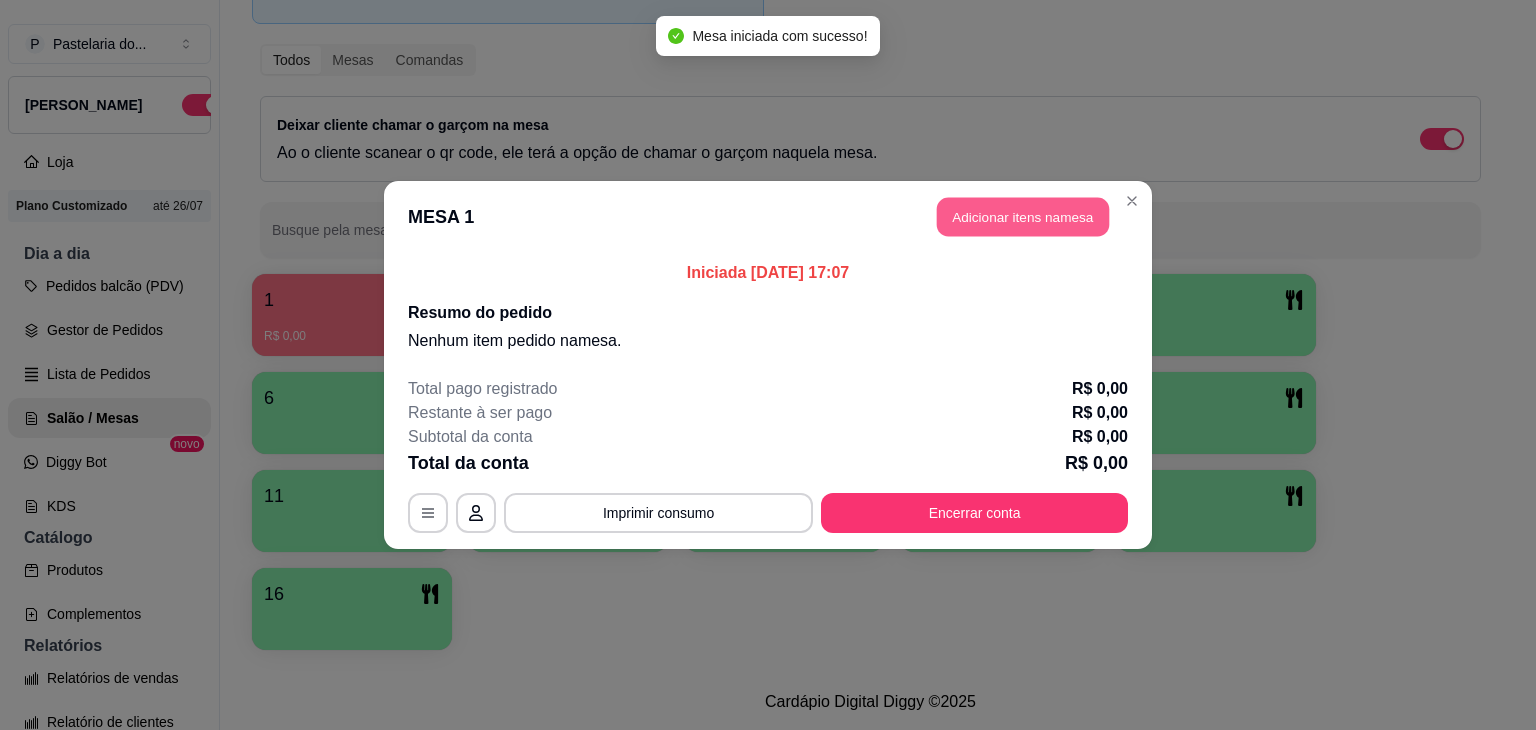click on "Adicionar itens na  mesa" at bounding box center (1023, 217) 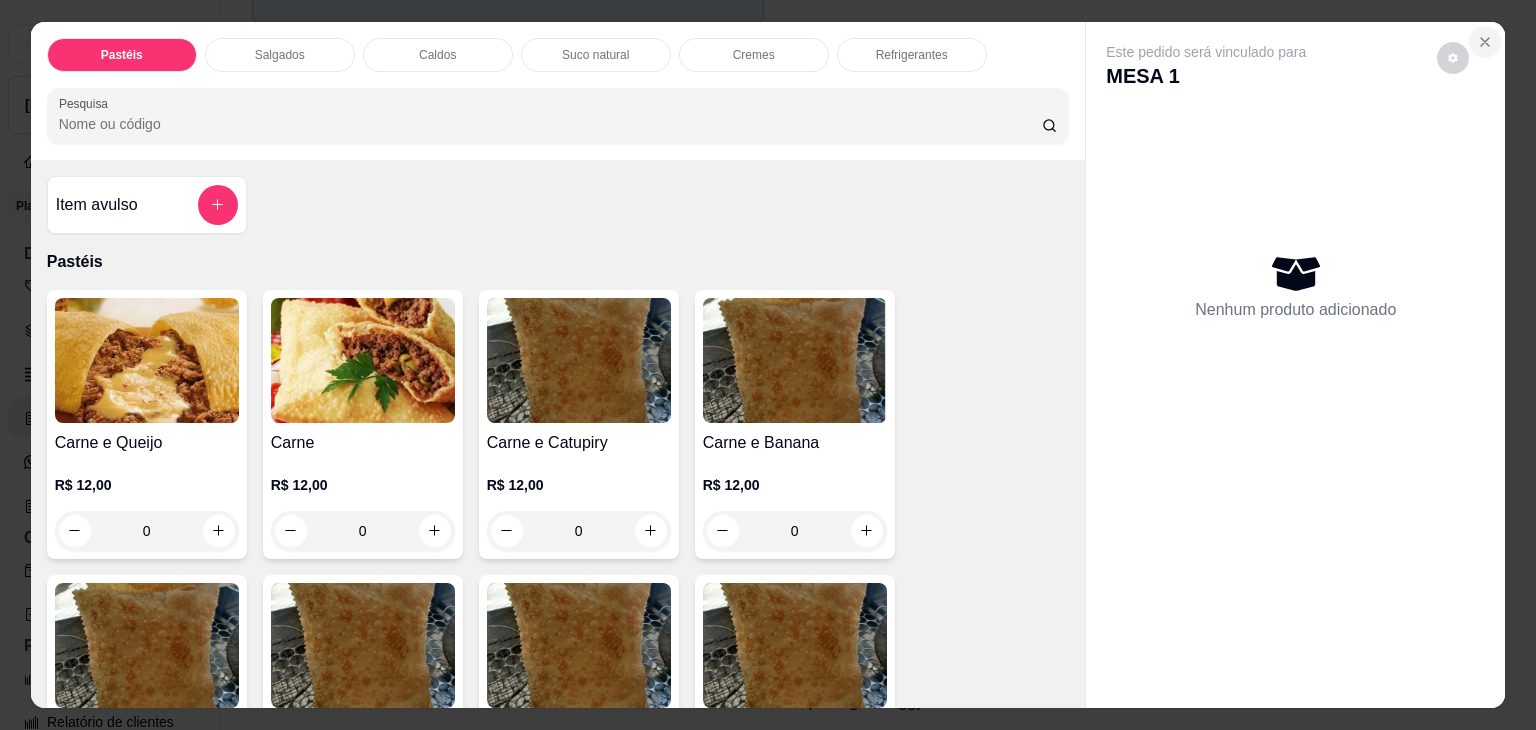 click at bounding box center [1485, 42] 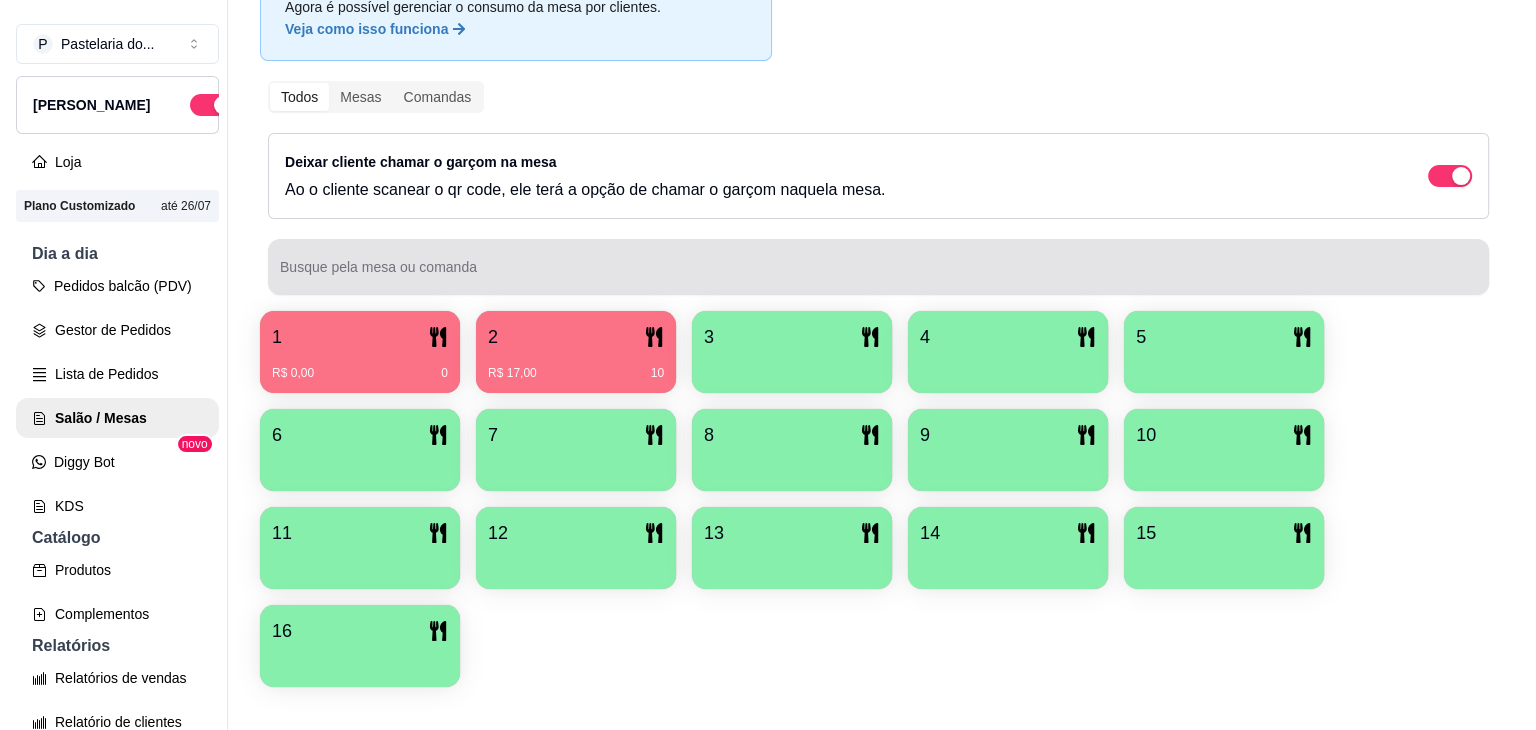 scroll, scrollTop: 89, scrollLeft: 0, axis: vertical 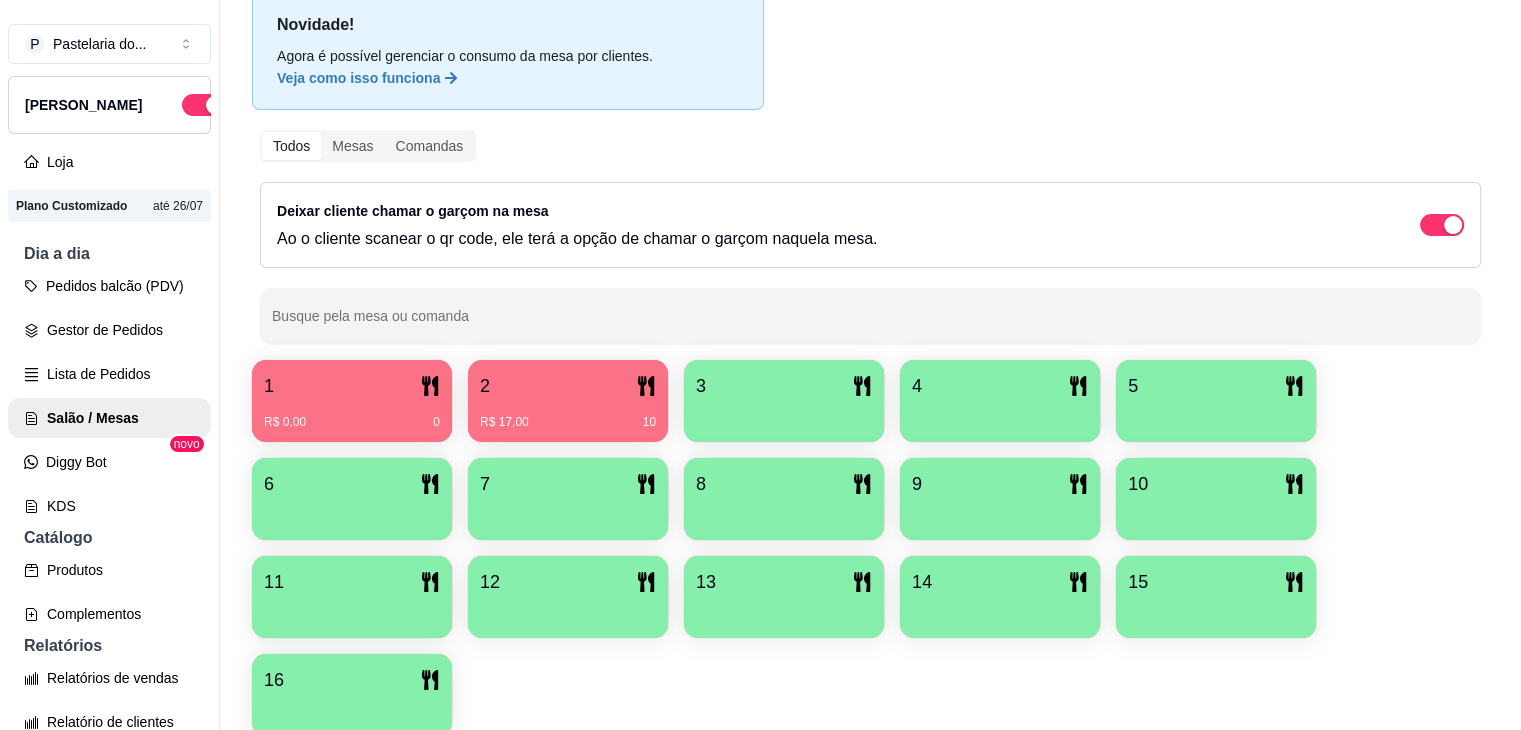 click on "1" at bounding box center [352, 386] 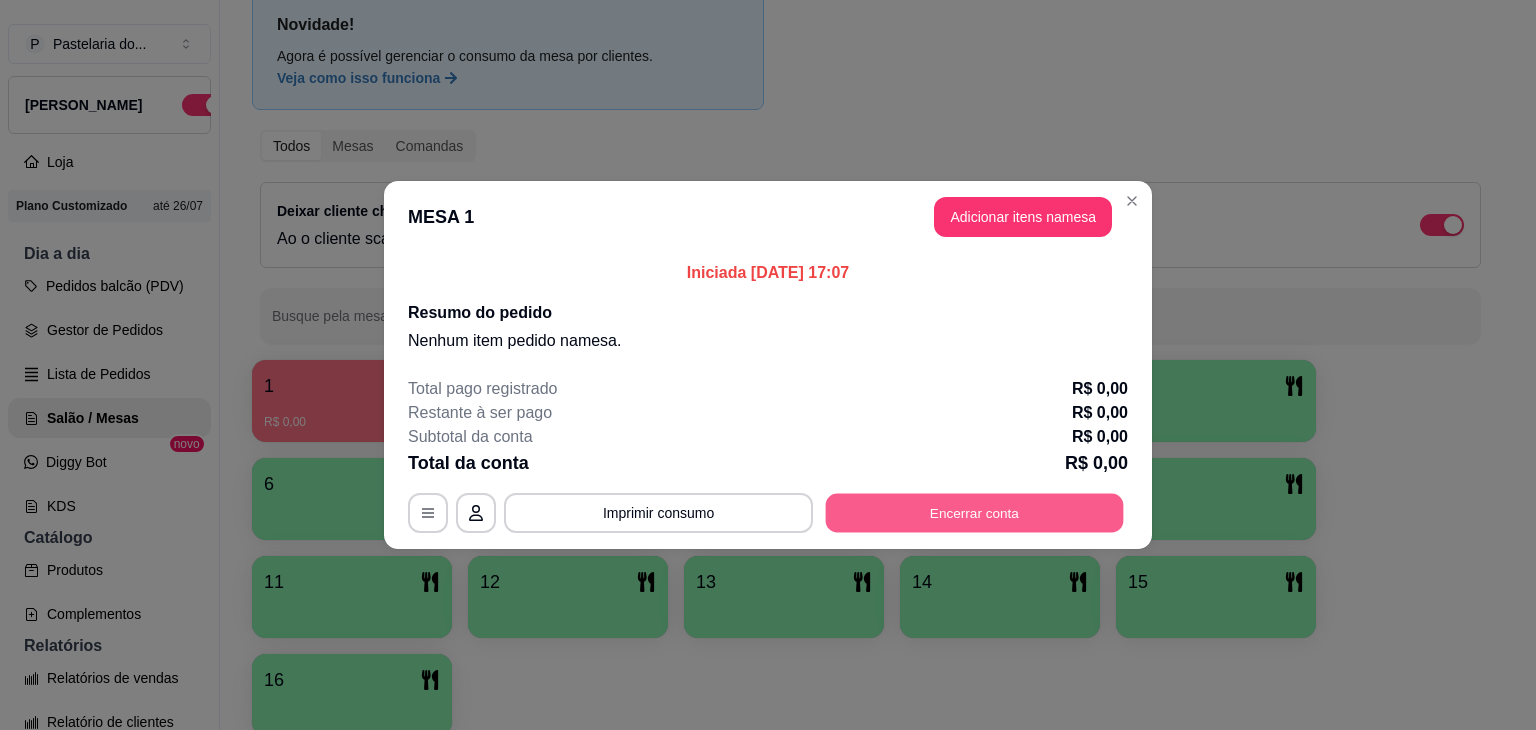 click on "Encerrar conta" at bounding box center [975, 513] 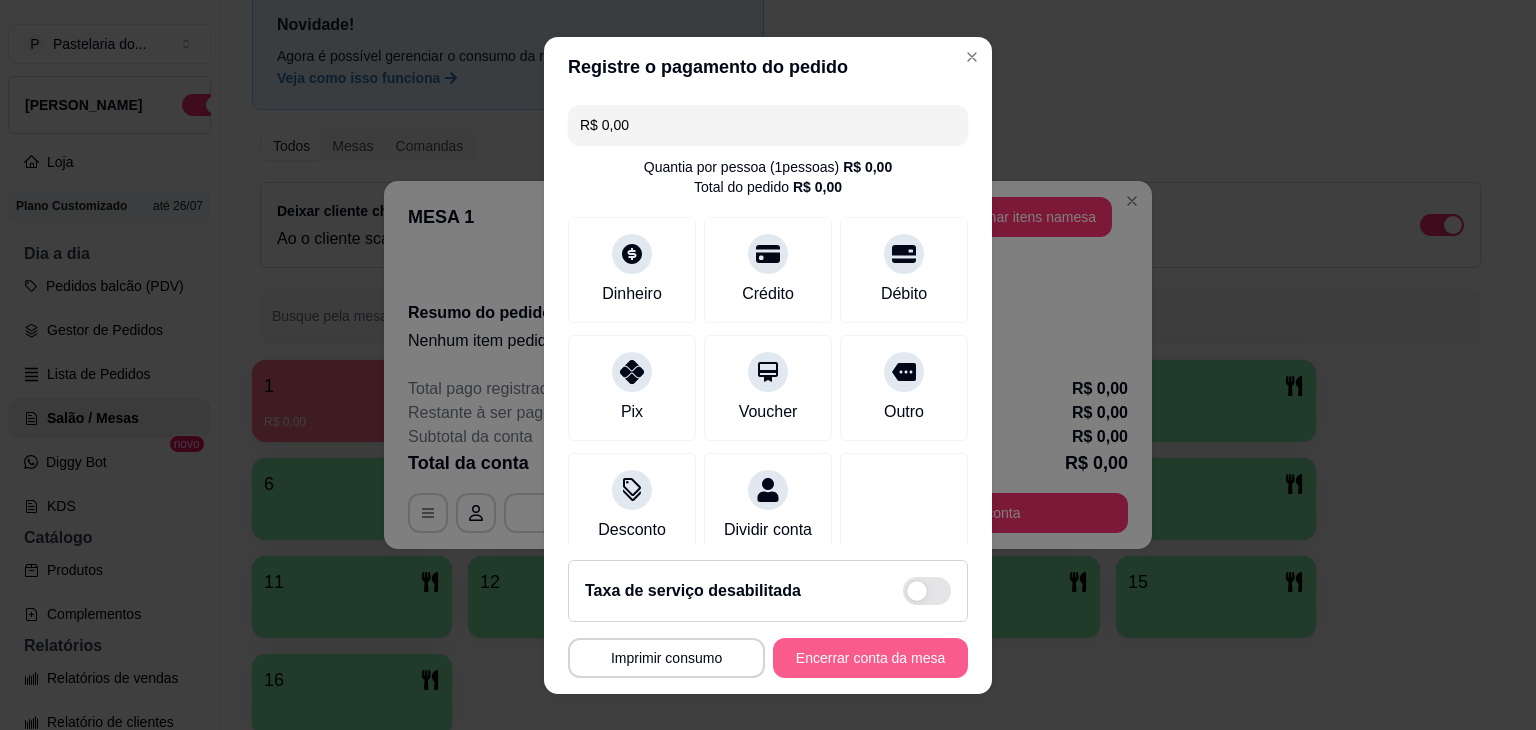 click on "Encerrar conta da mesa" at bounding box center [870, 658] 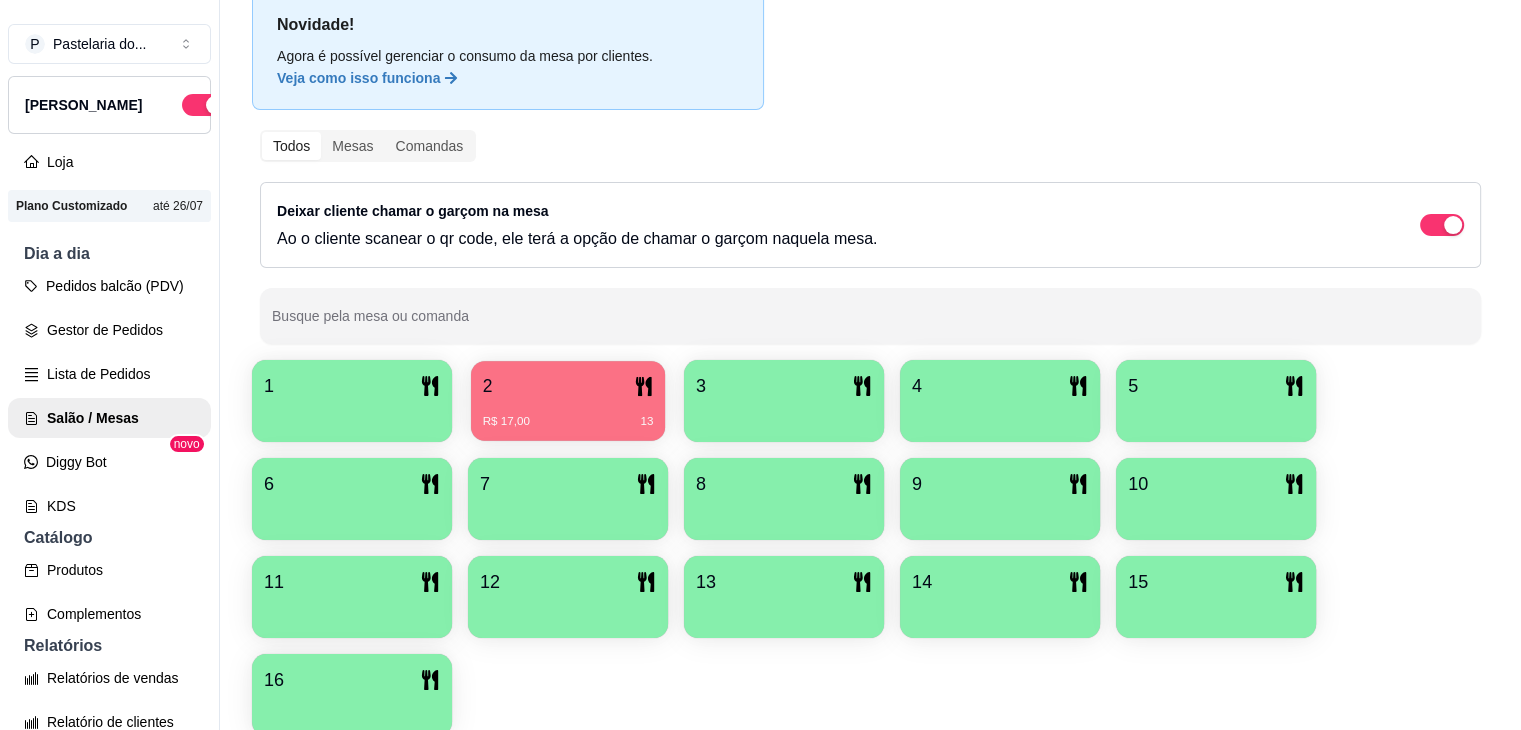 click on "2" at bounding box center [568, 386] 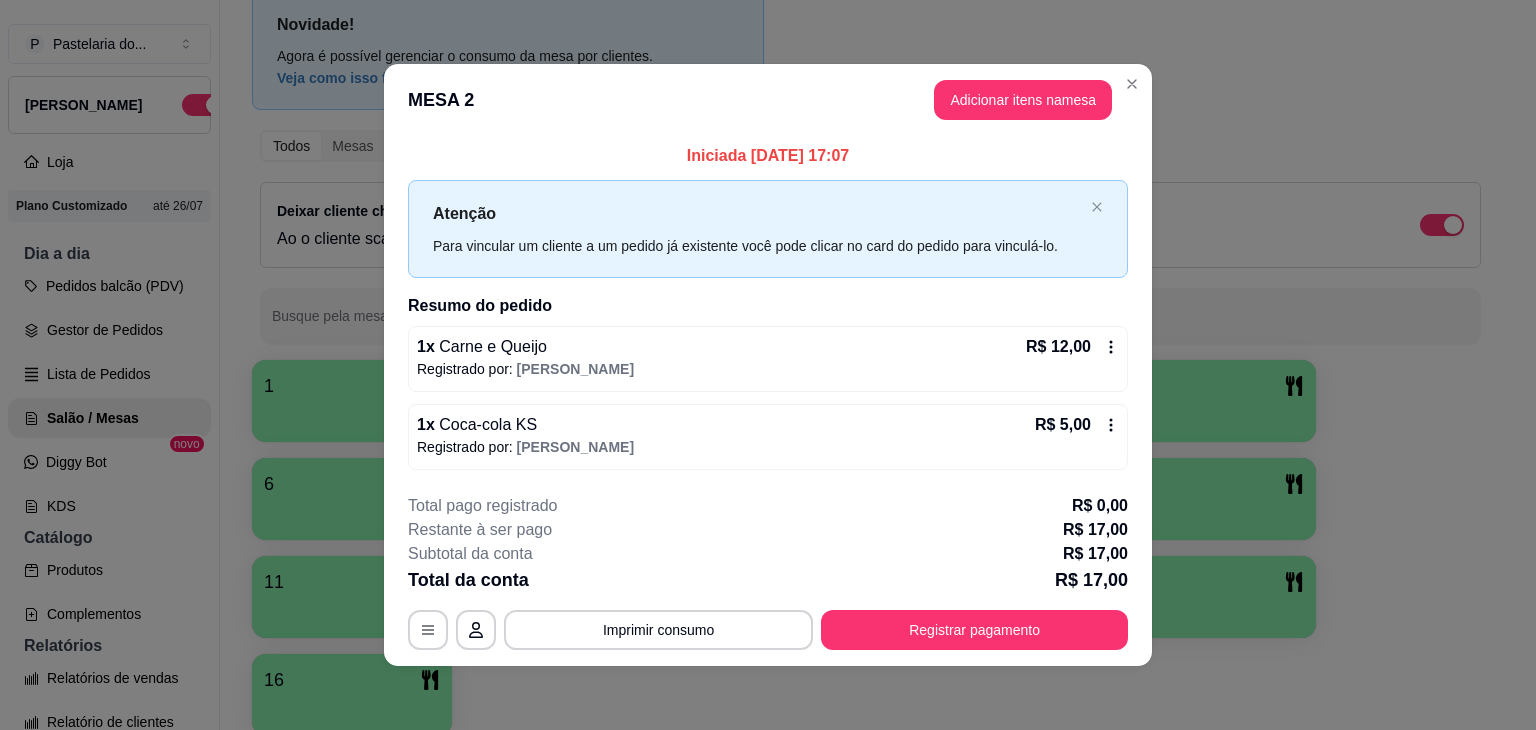 click on "Subtotal da conta R$ 17,00" at bounding box center [768, 554] 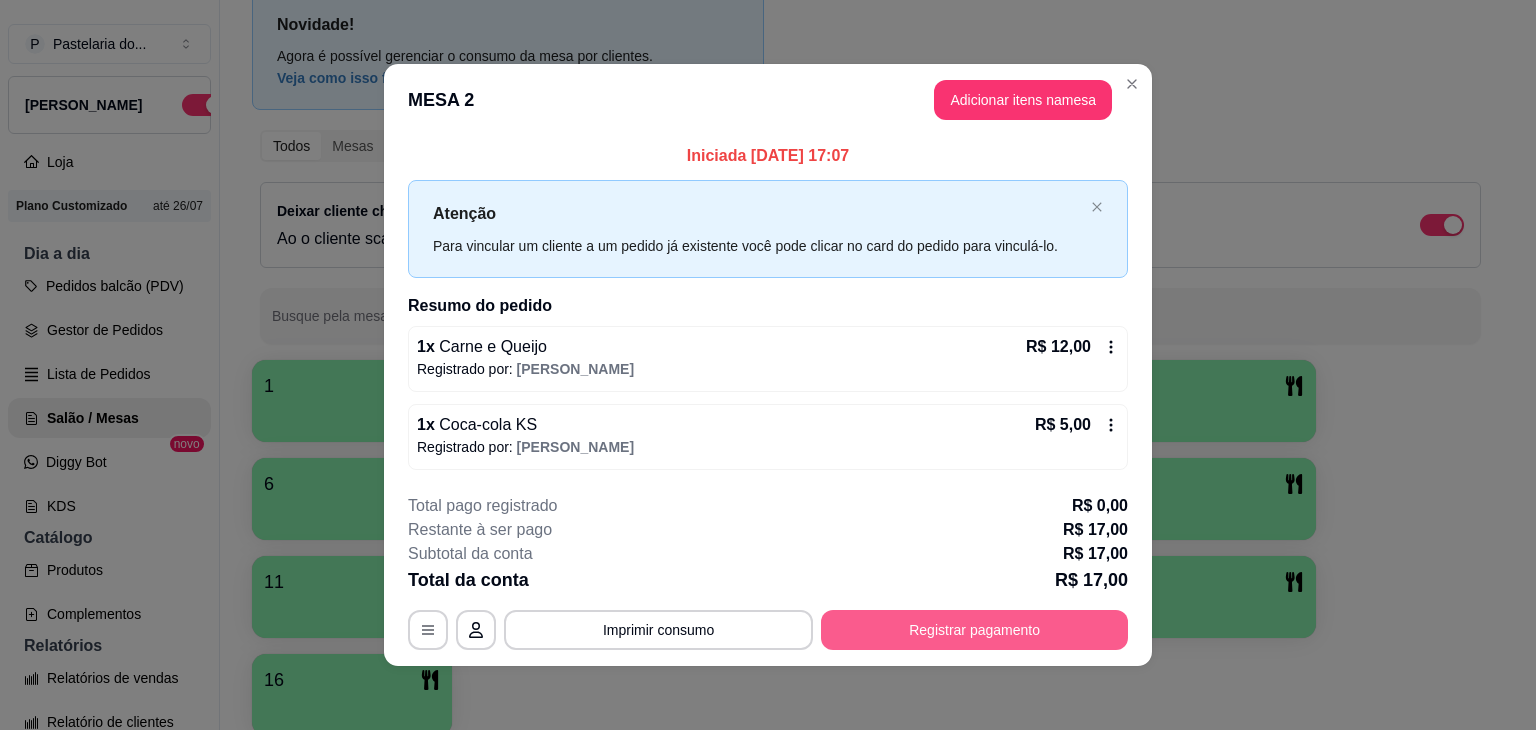 click on "Registrar pagamento" at bounding box center [974, 630] 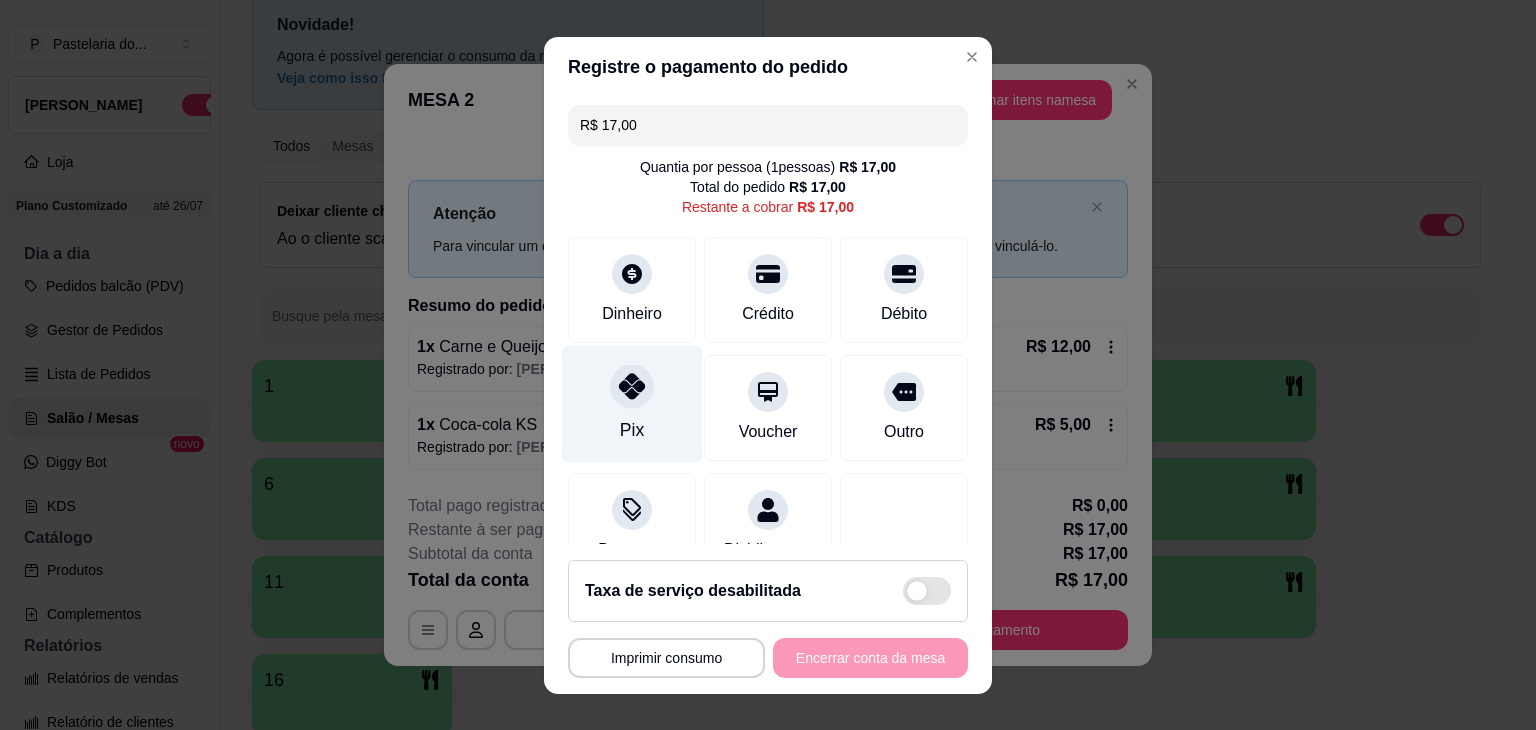 click on "Pix" at bounding box center (632, 403) 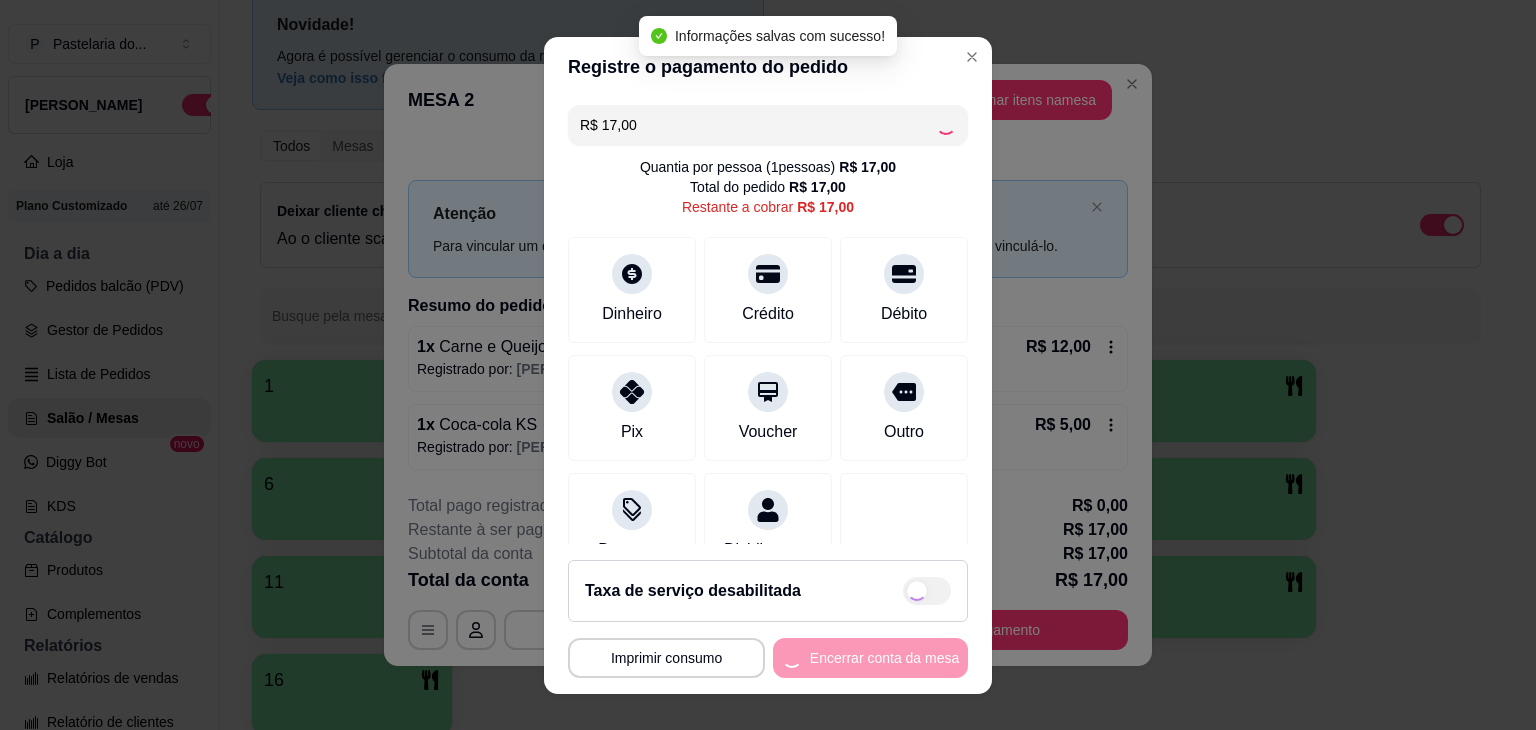type on "R$ 0,00" 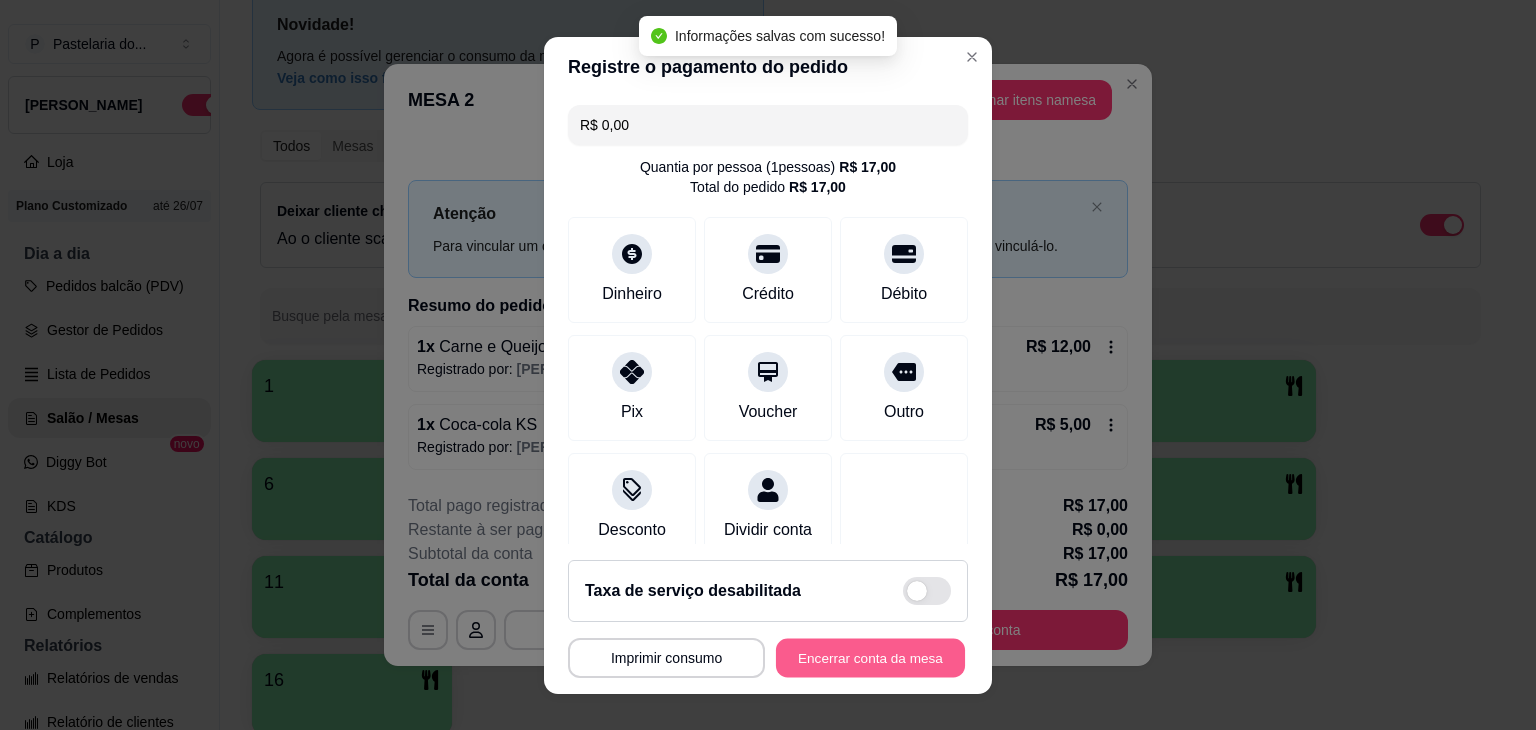 click on "Encerrar conta da mesa" at bounding box center (870, 657) 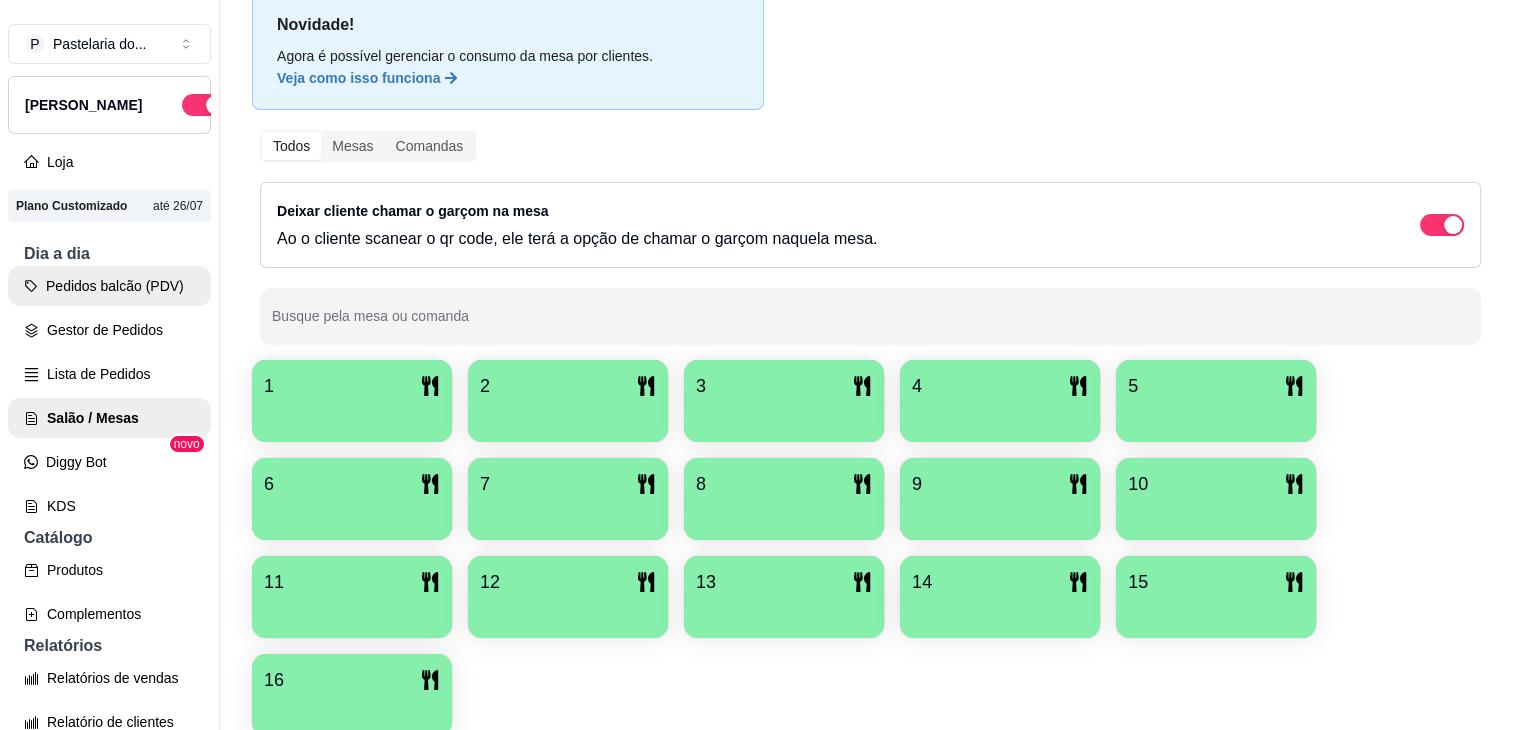 click on "Pedidos balcão (PDV)" at bounding box center [109, 286] 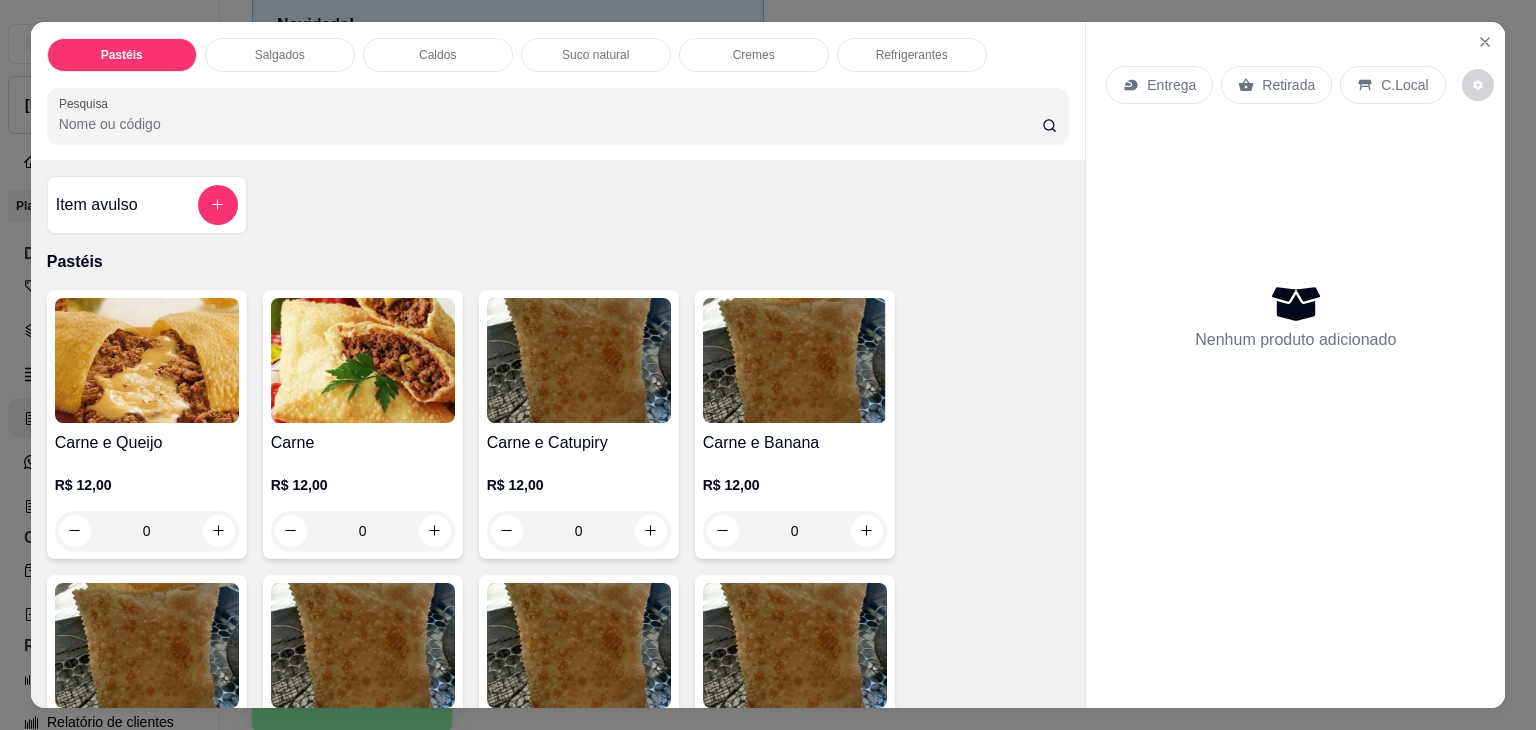 click on "Salgados" at bounding box center [280, 55] 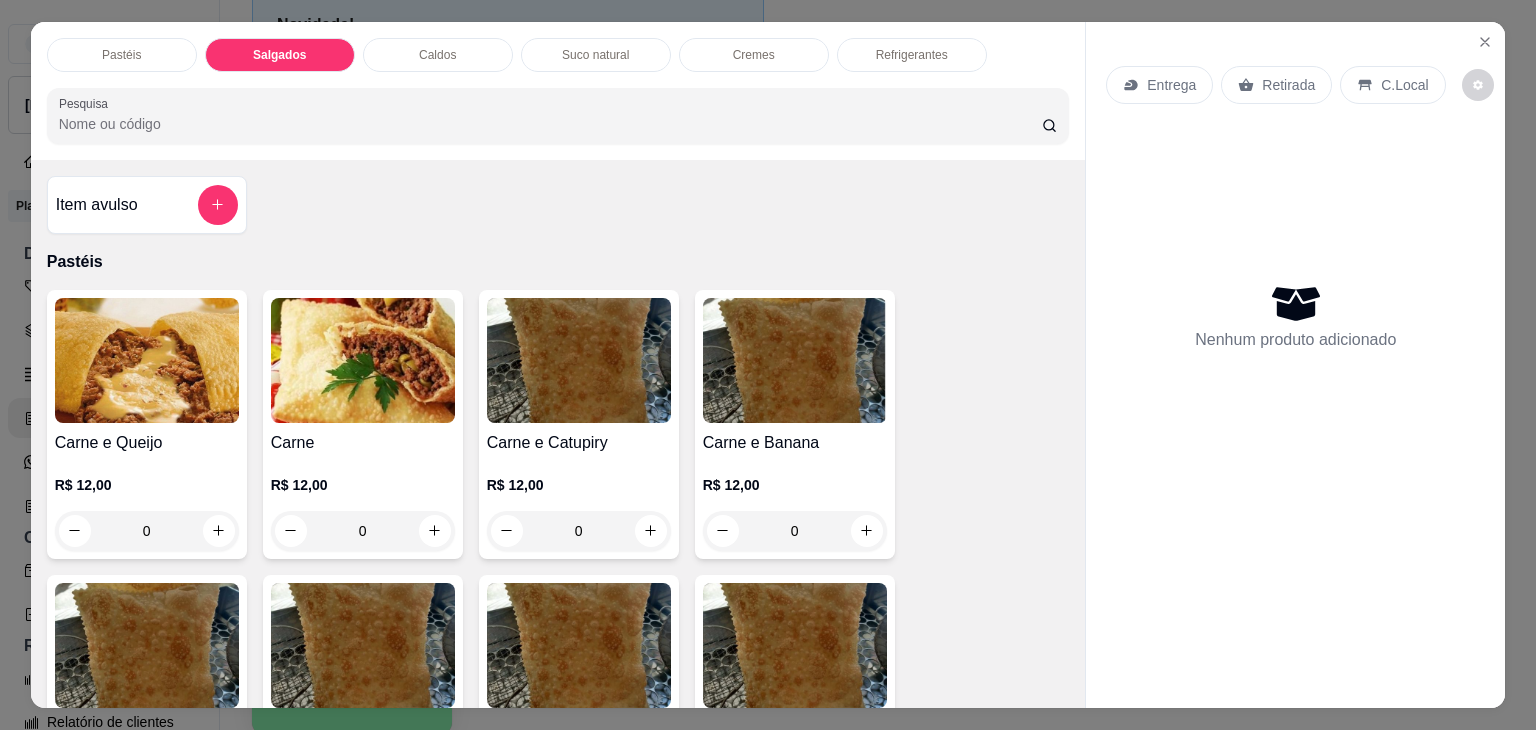 scroll, scrollTop: 2124, scrollLeft: 0, axis: vertical 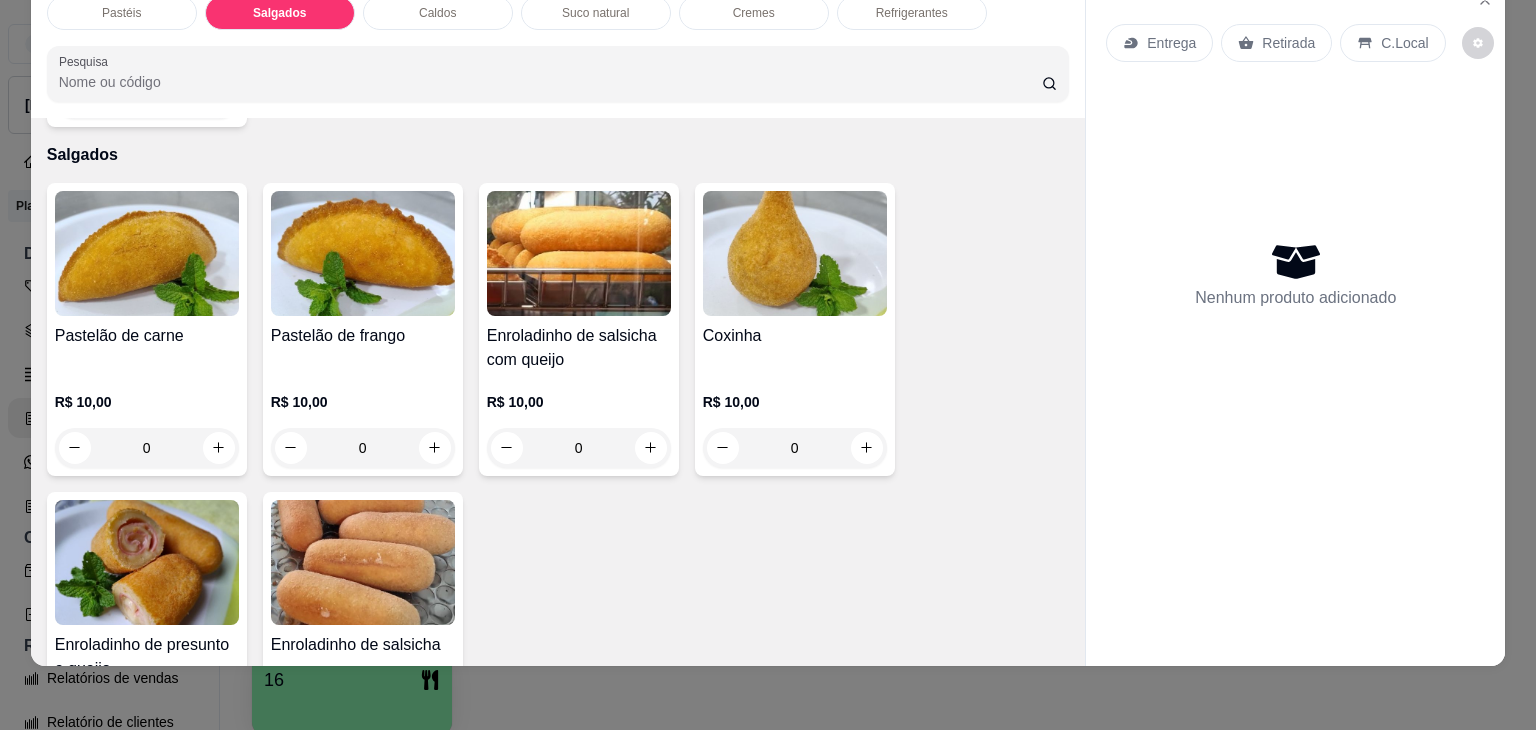 click on "Pastelão de carne    R$ 10,00 0" at bounding box center (147, 329) 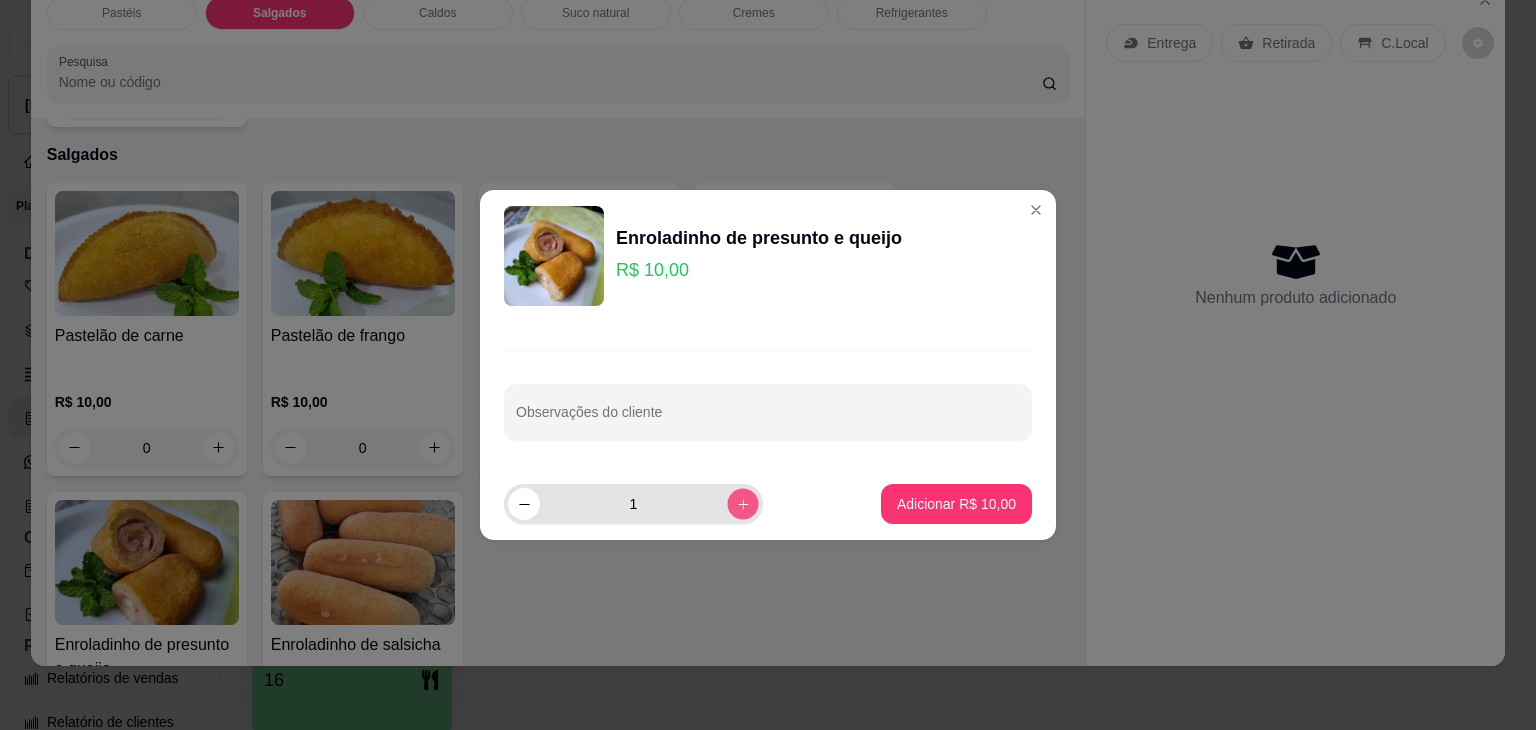 click 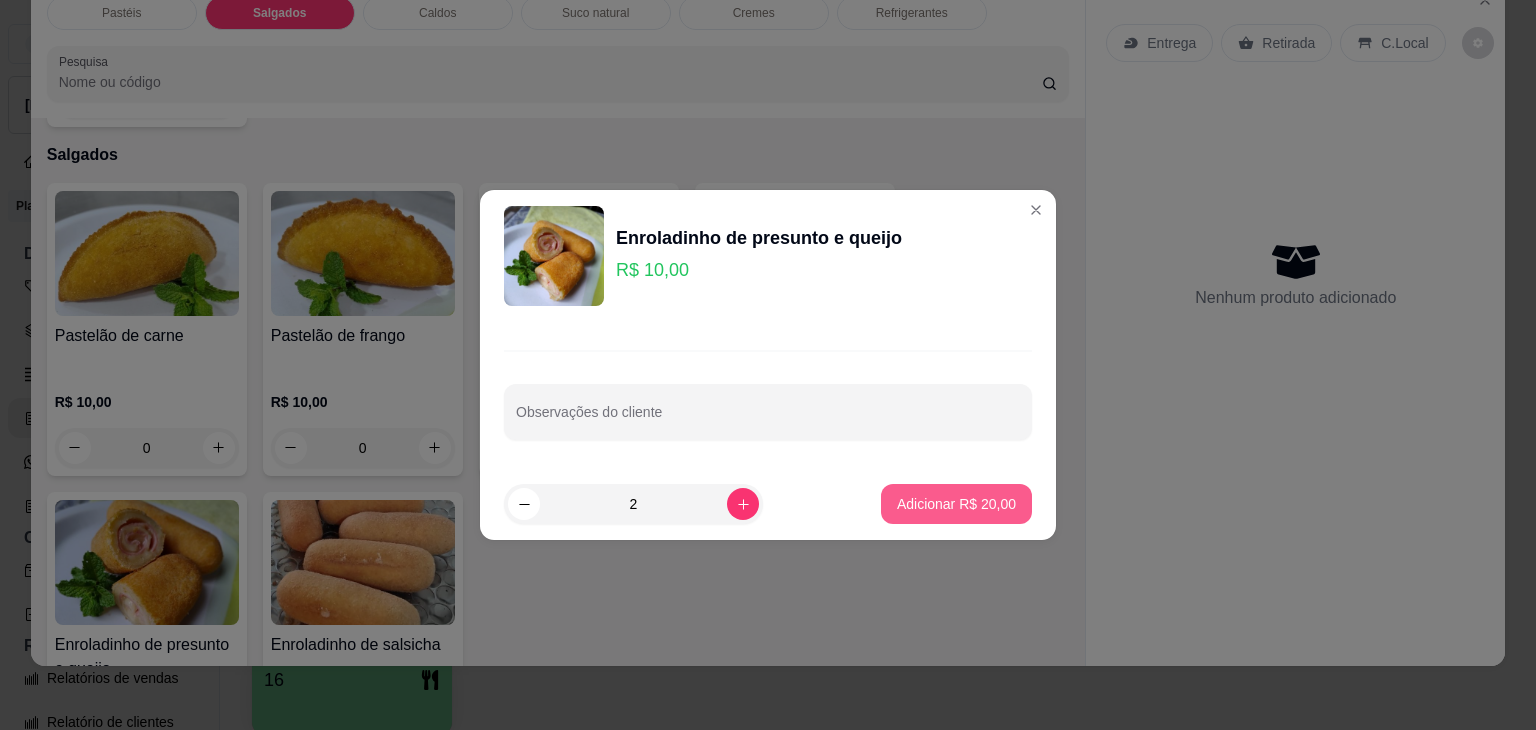 click on "Adicionar   R$ 20,00" at bounding box center (956, 504) 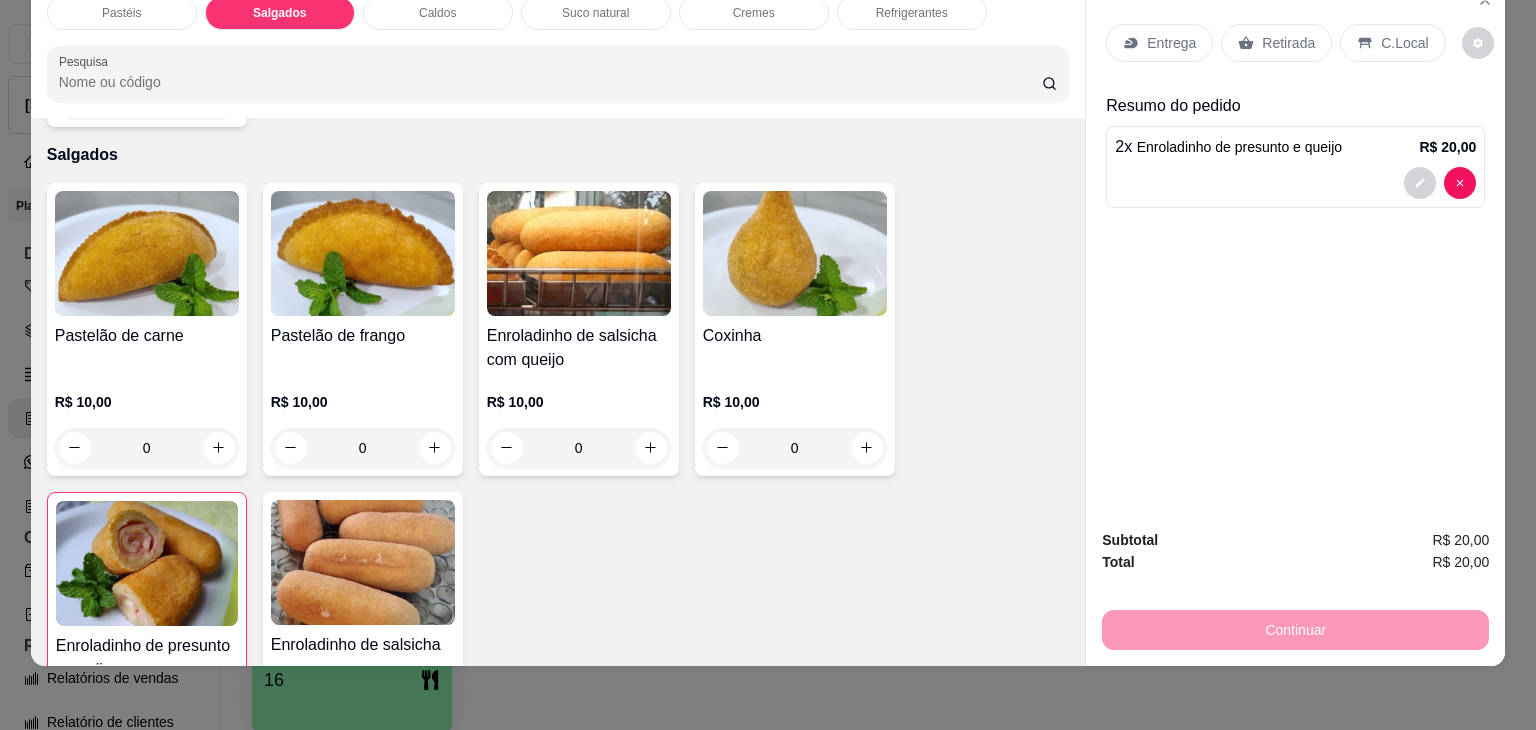 click at bounding box center (795, 253) 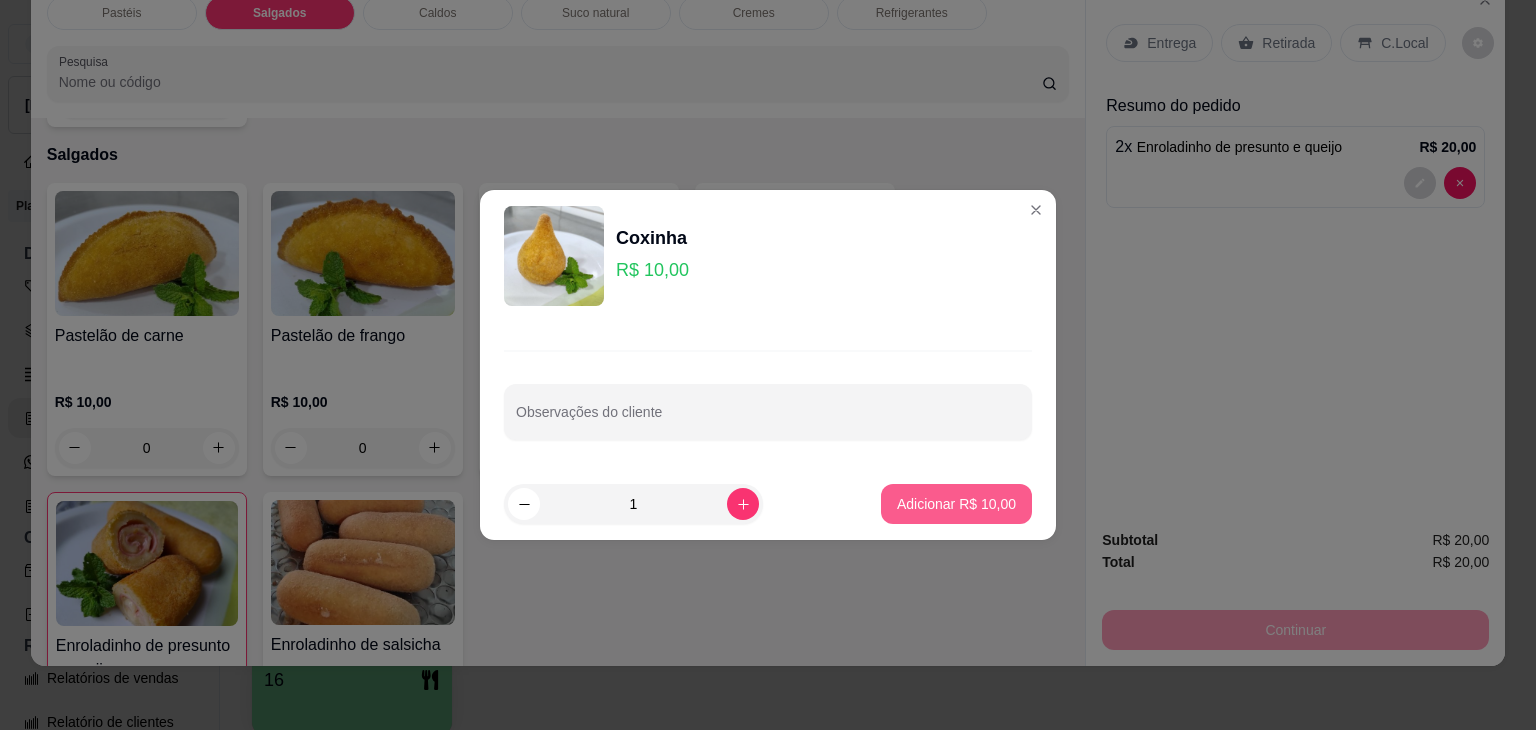 click on "Adicionar   R$ 10,00" at bounding box center (956, 504) 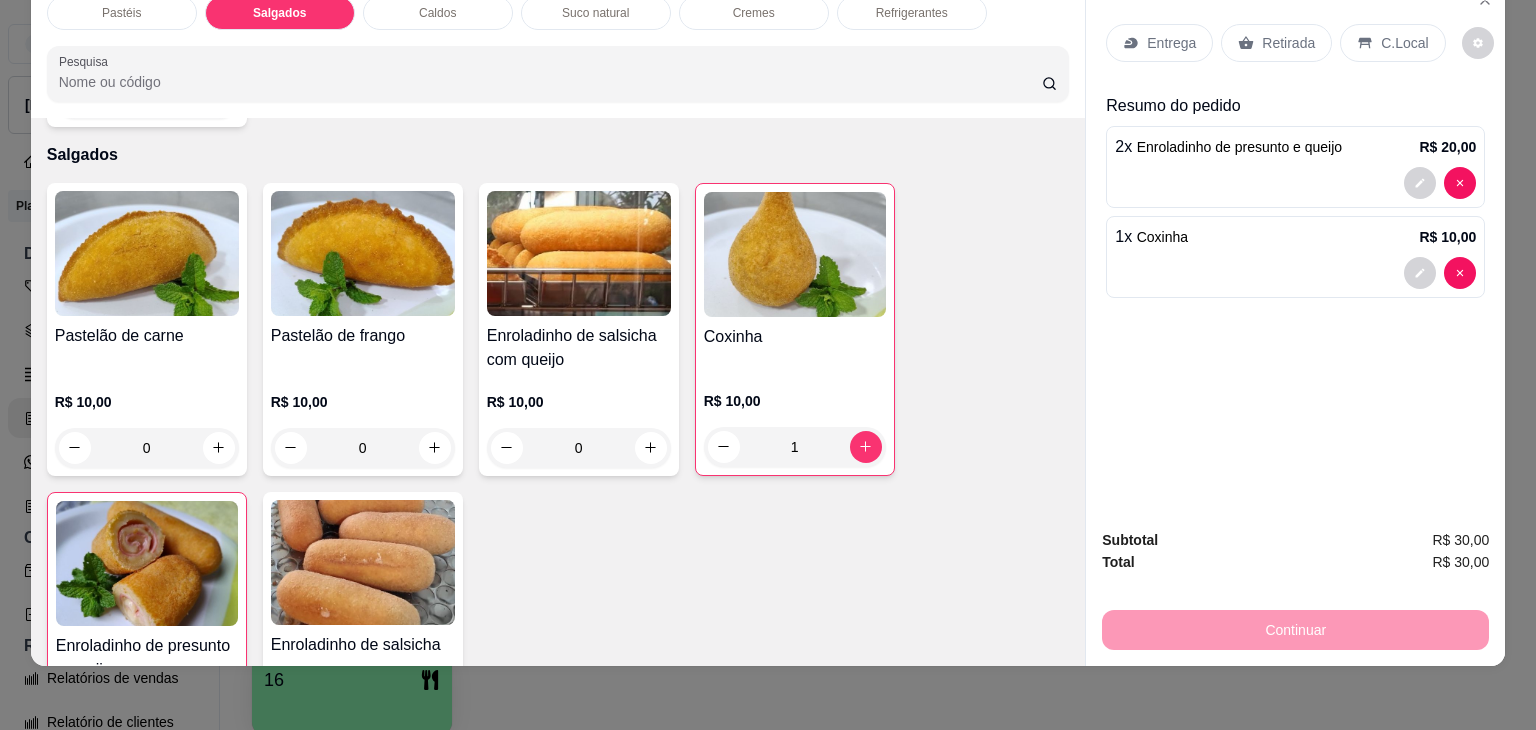 click on "Retirada" at bounding box center (1276, 43) 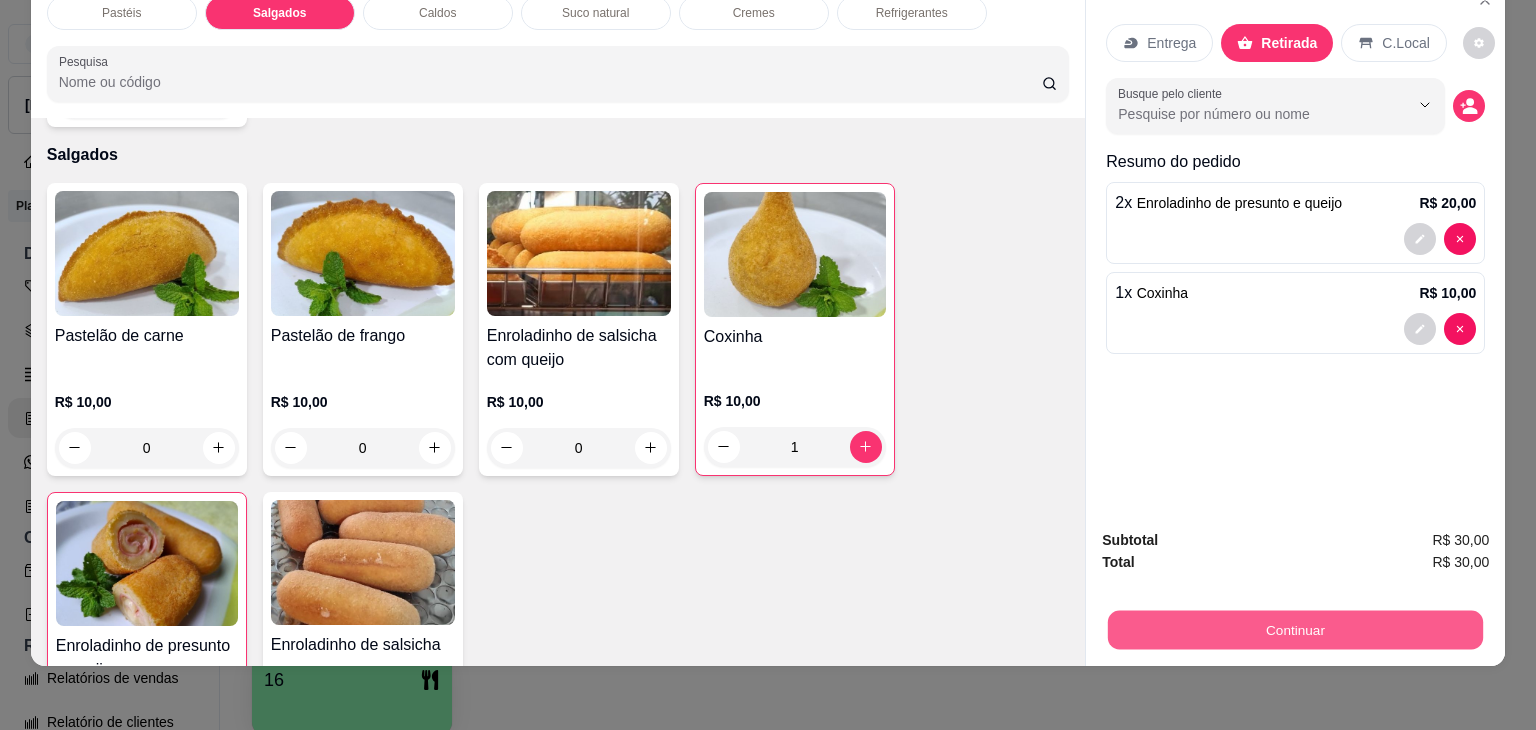 click on "Continuar" at bounding box center [1295, 630] 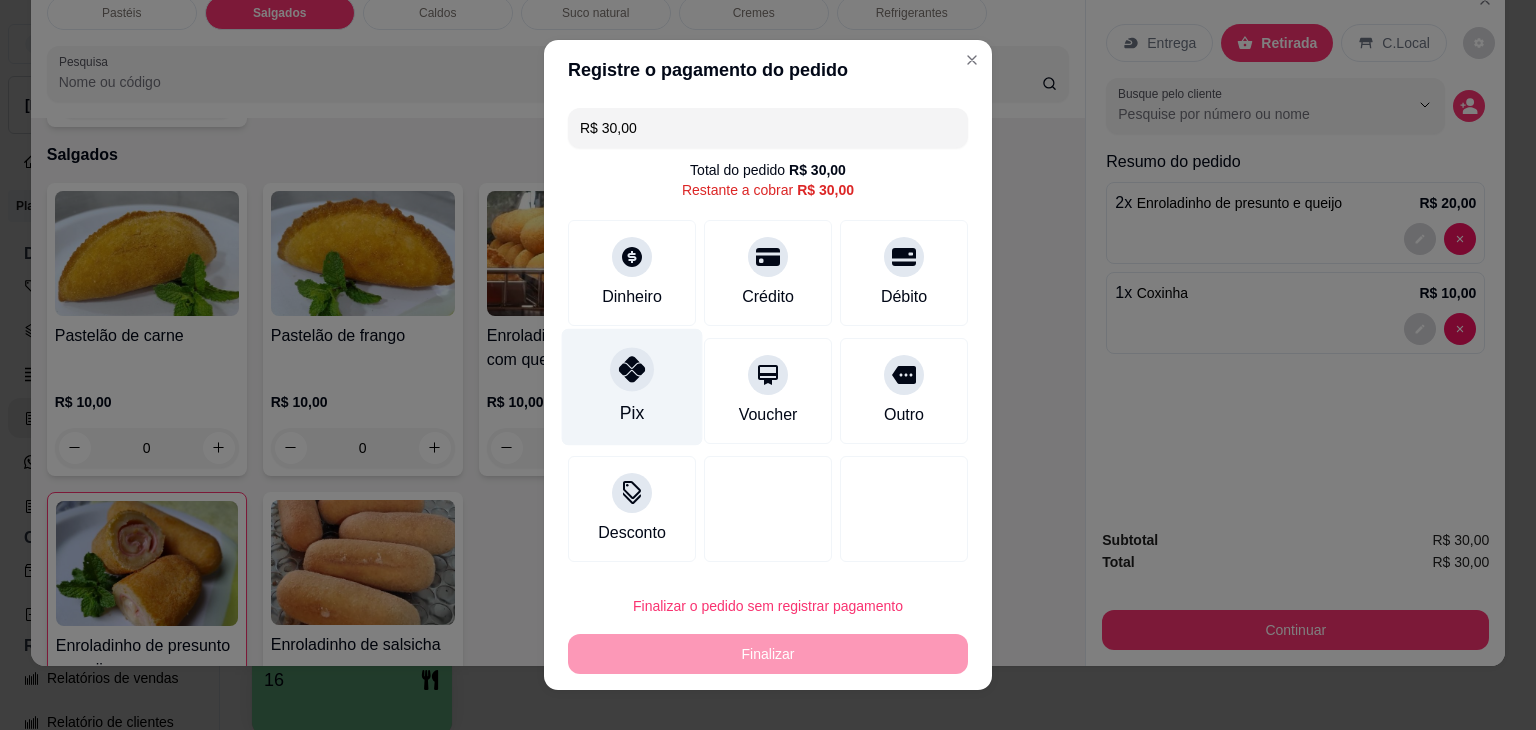 click at bounding box center (632, 369) 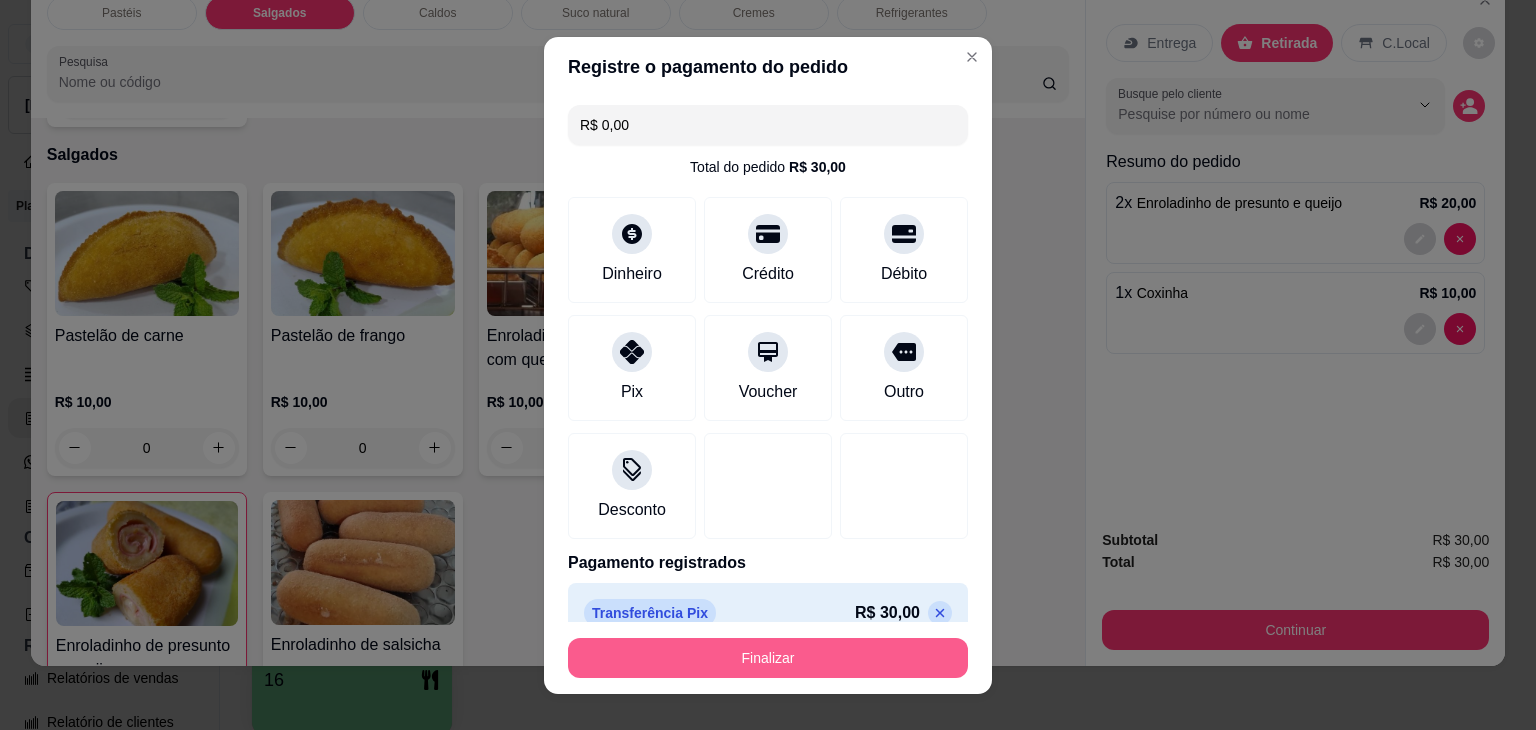 click on "Finalizar" at bounding box center (768, 658) 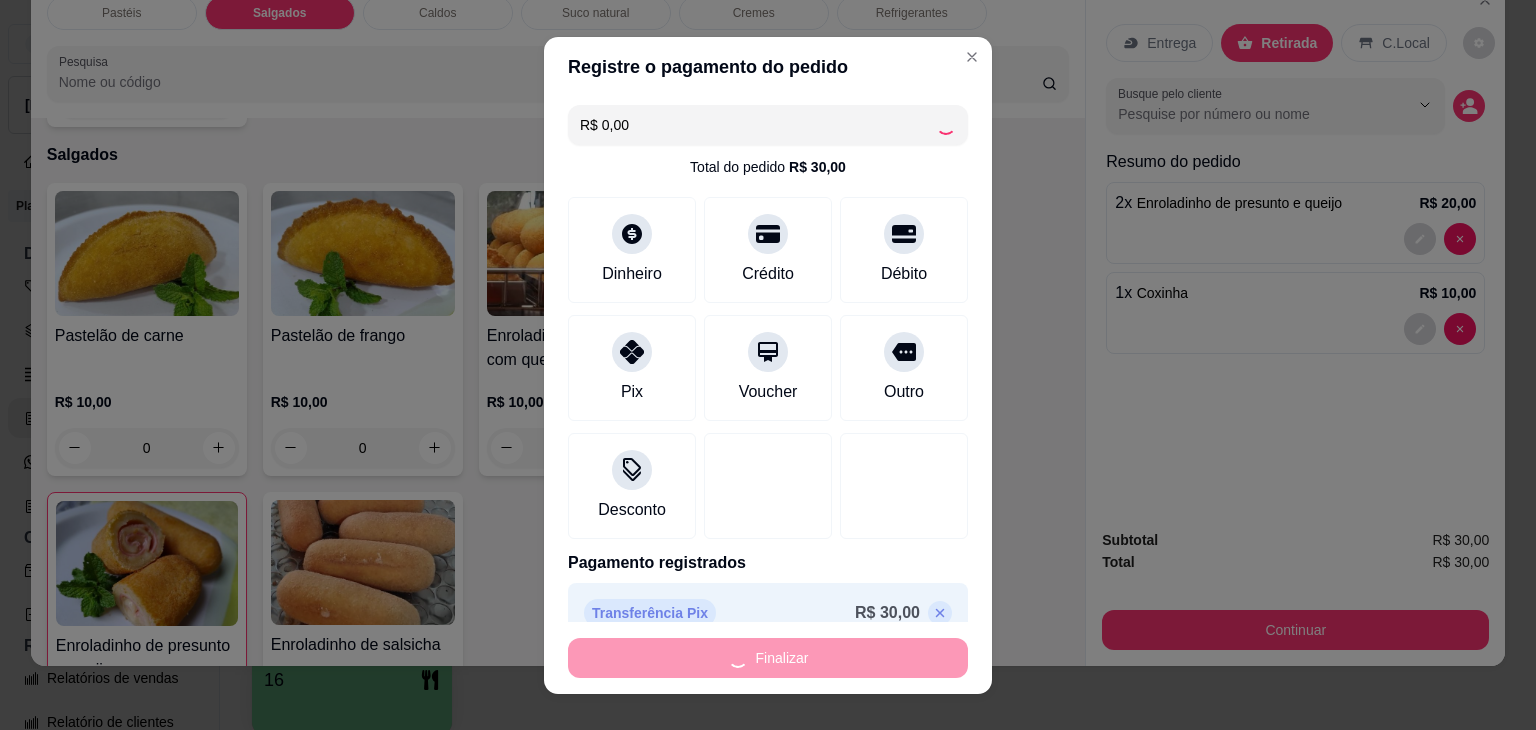 type on "0" 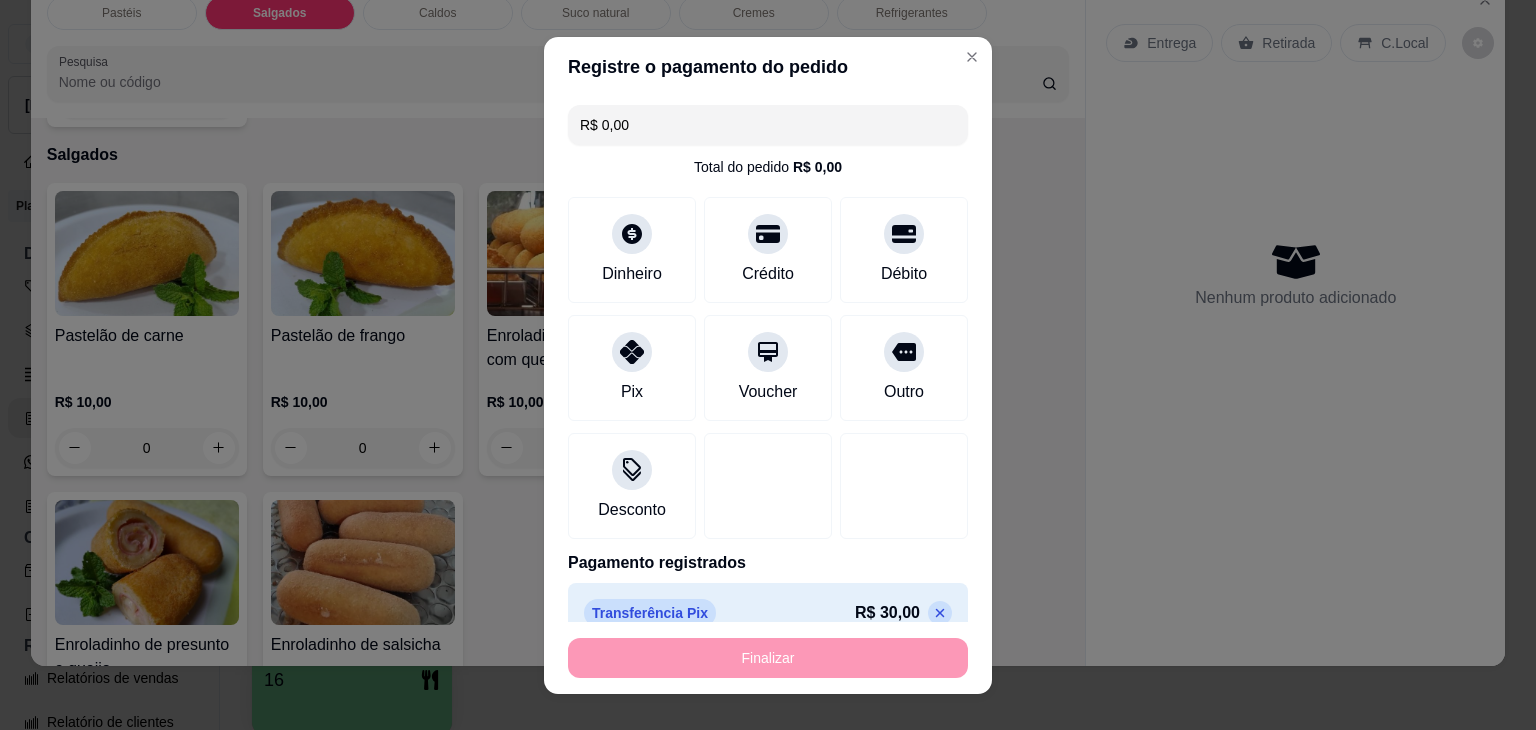 type on "-R$ 30,00" 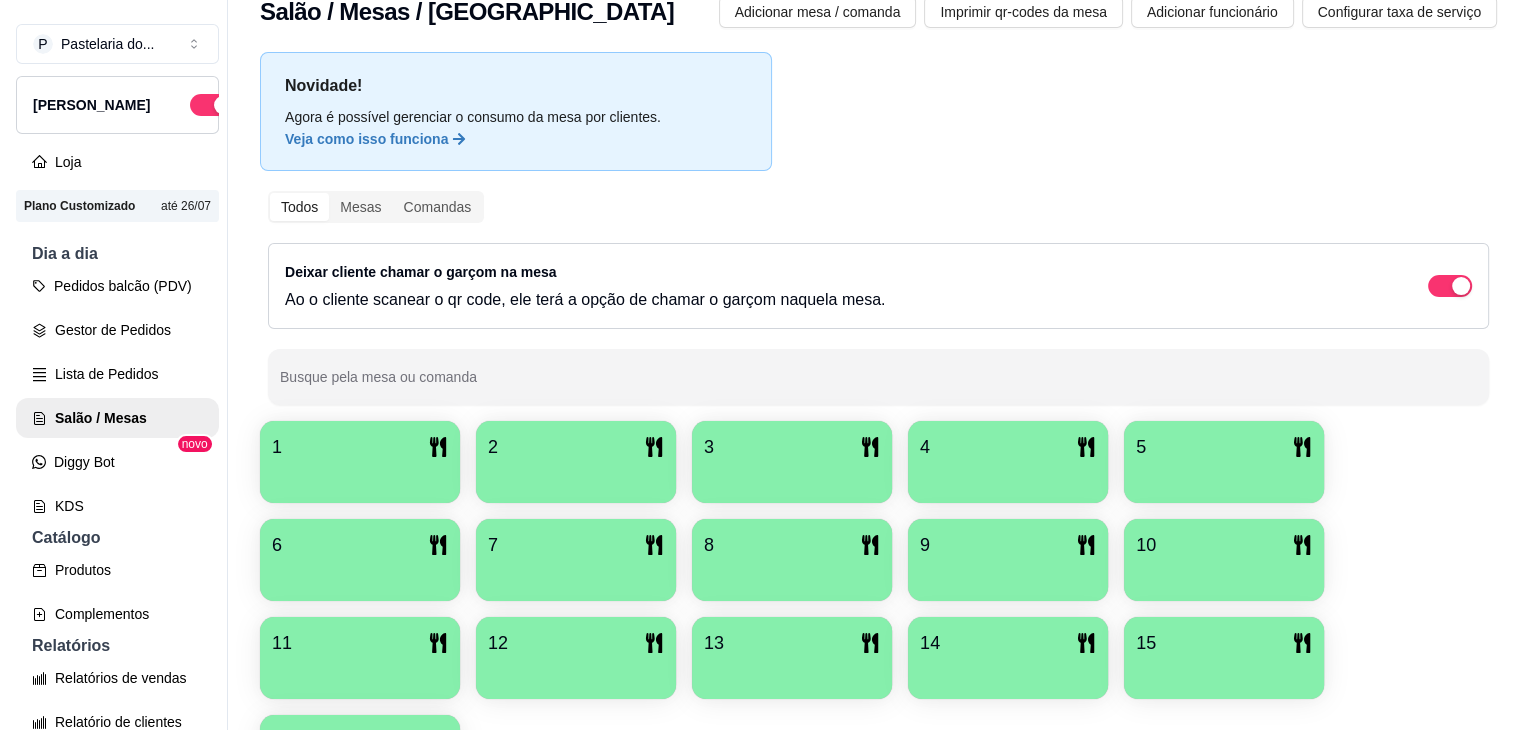 scroll, scrollTop: 0, scrollLeft: 0, axis: both 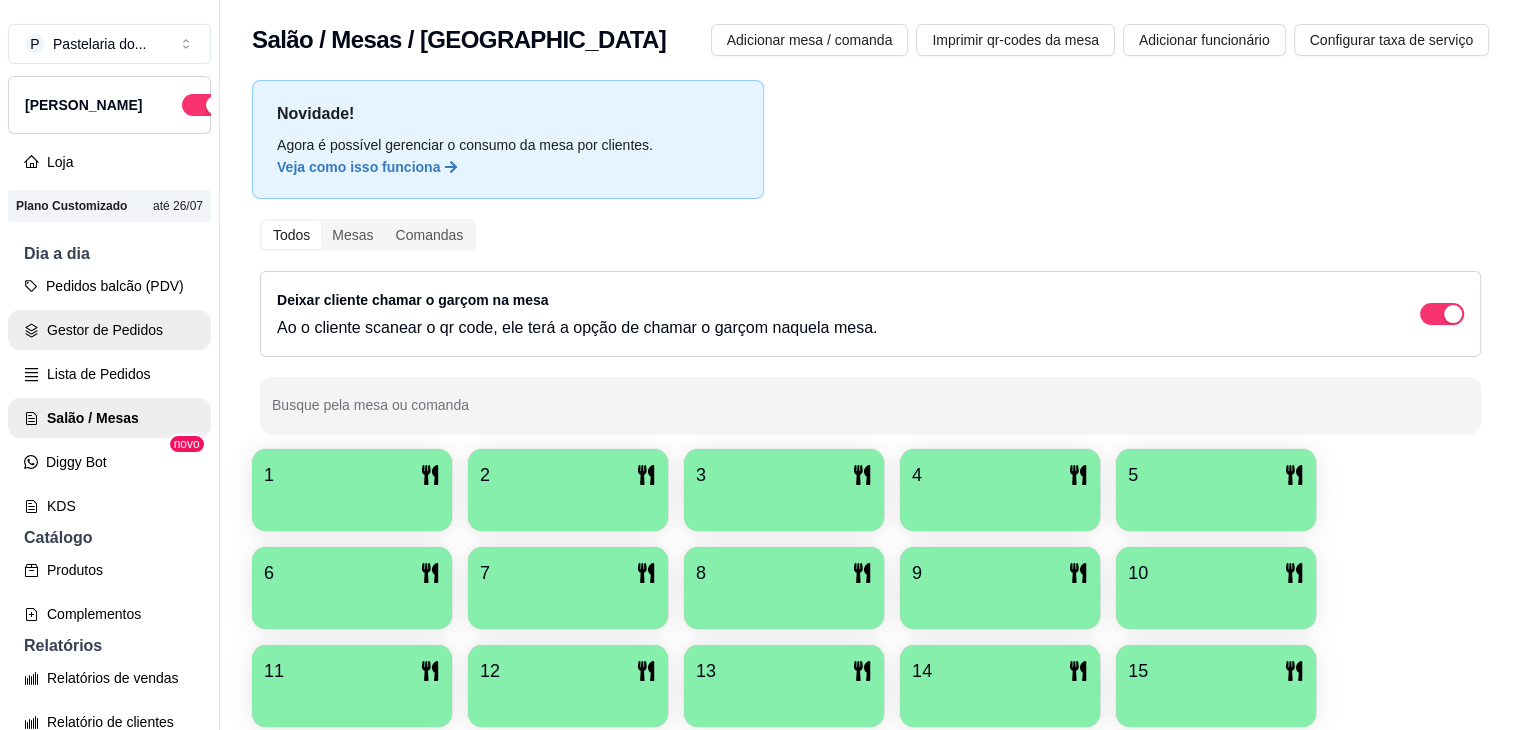 click on "Gestor de Pedidos" at bounding box center (109, 330) 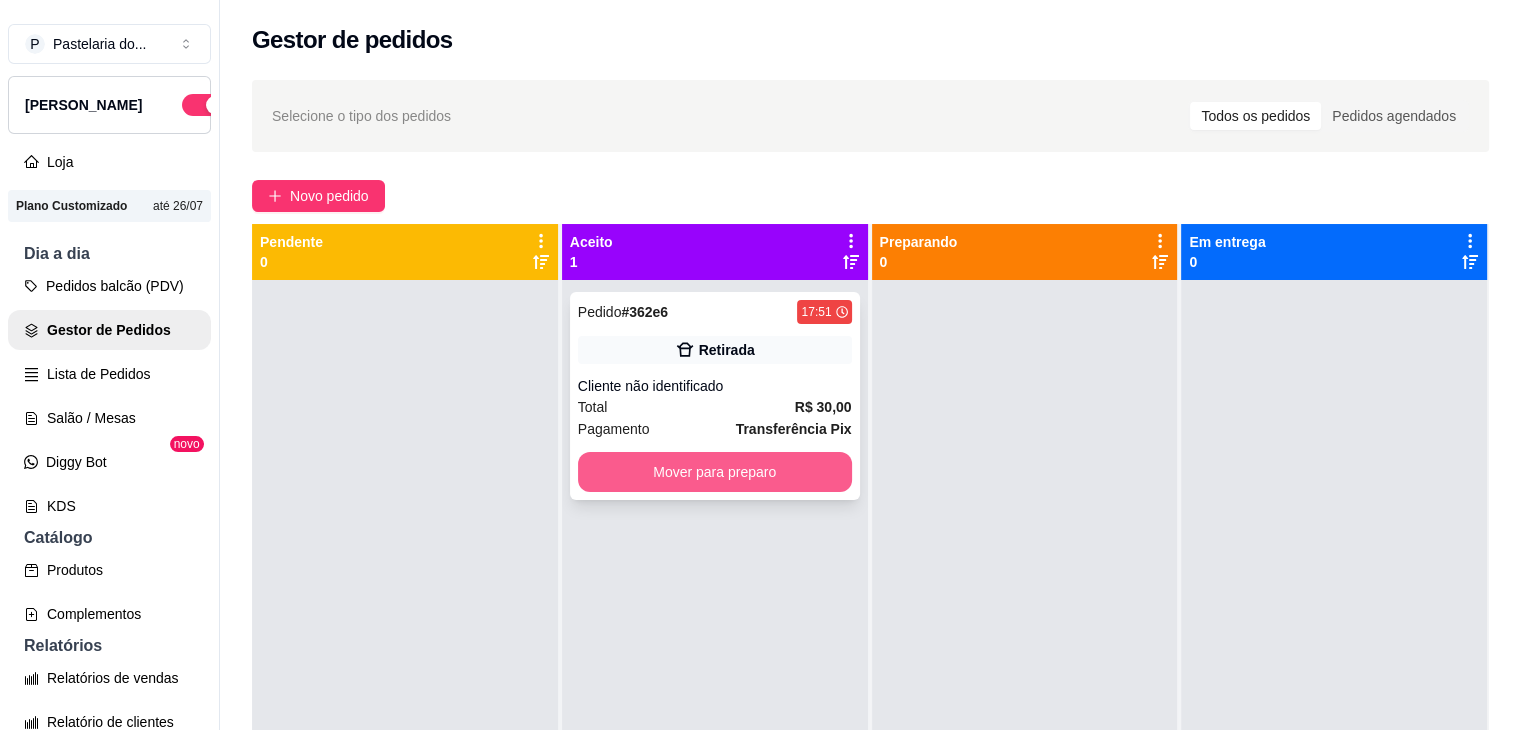 click on "Mover para preparo" at bounding box center [715, 472] 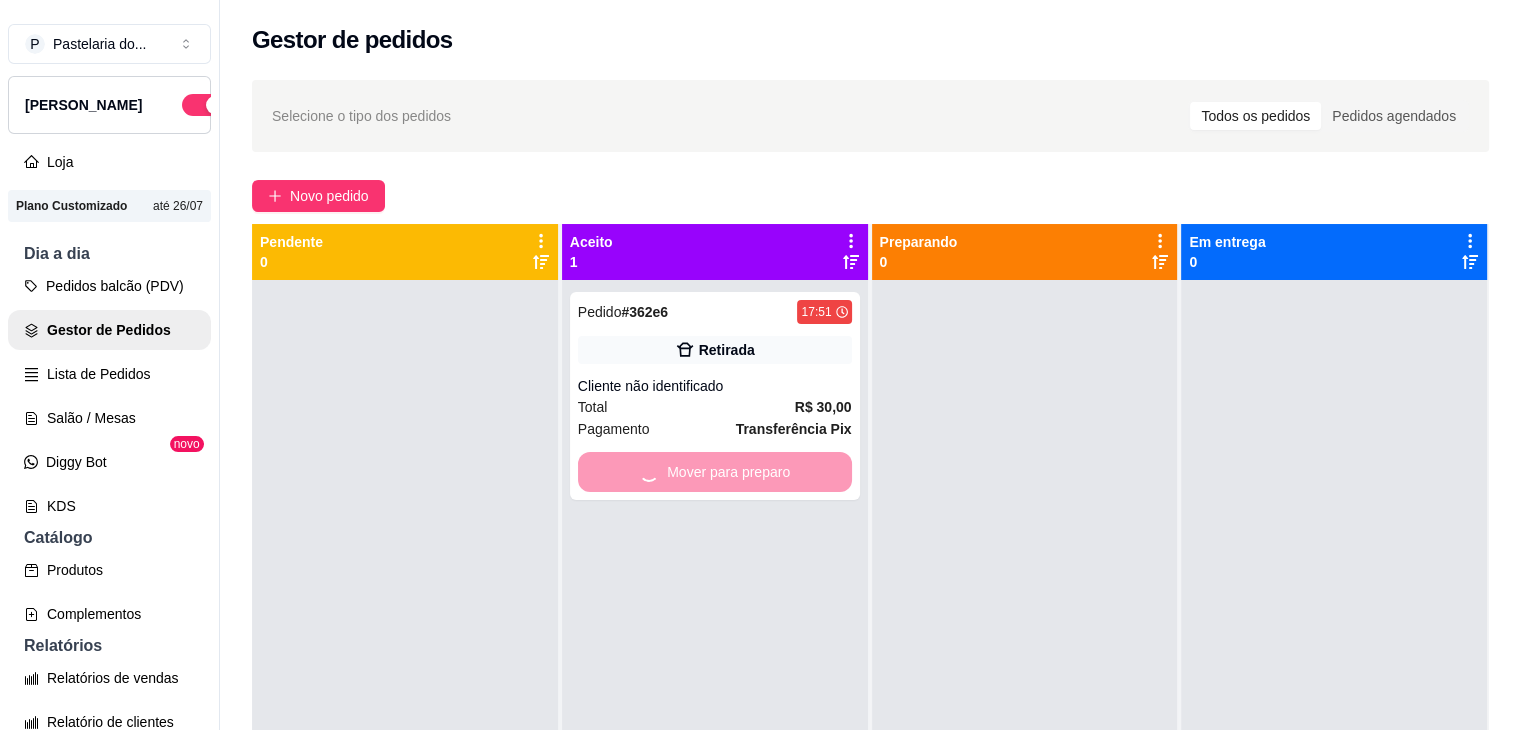 drag, startPoint x: 932, startPoint y: 478, endPoint x: 1029, endPoint y: 478, distance: 97 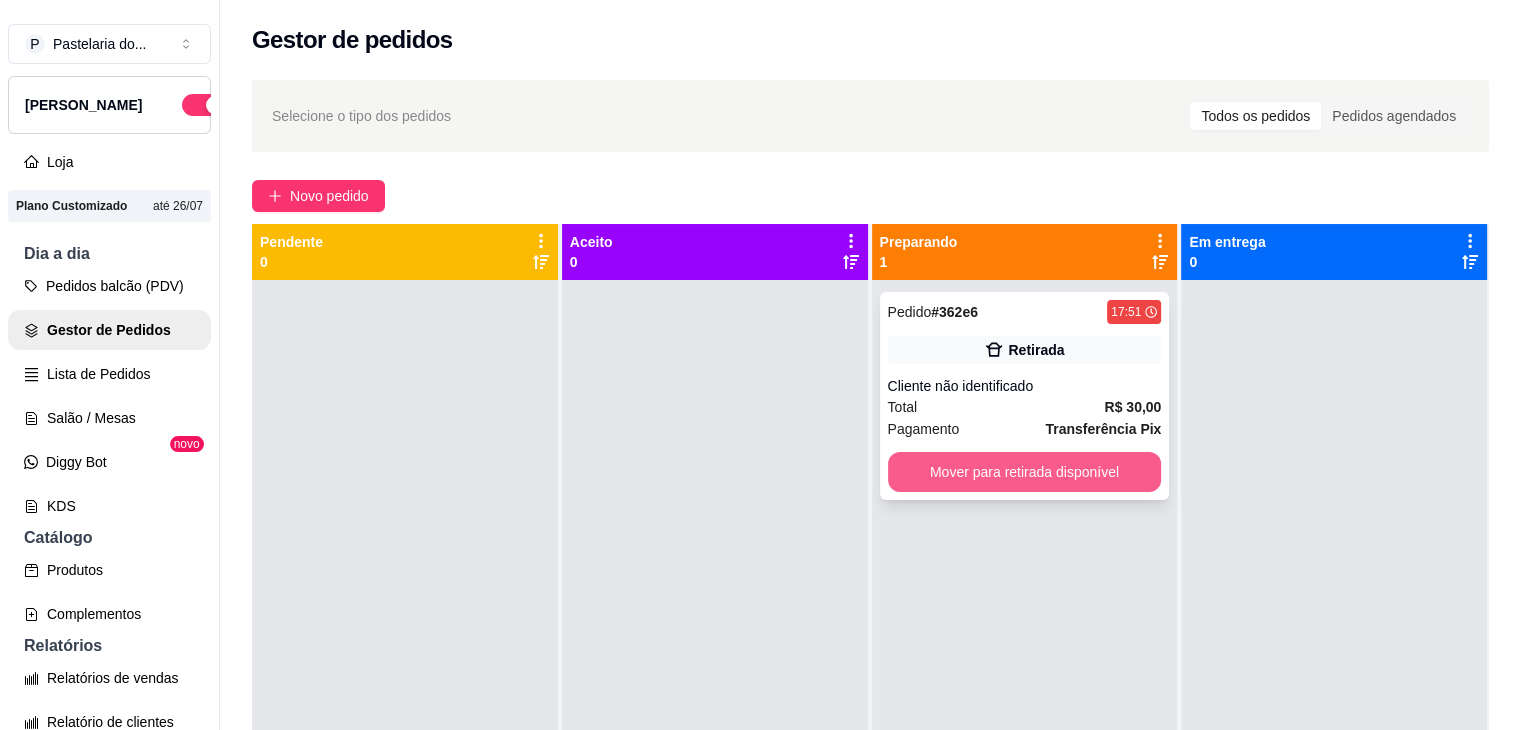 click on "Mover para retirada disponível" at bounding box center (1025, 472) 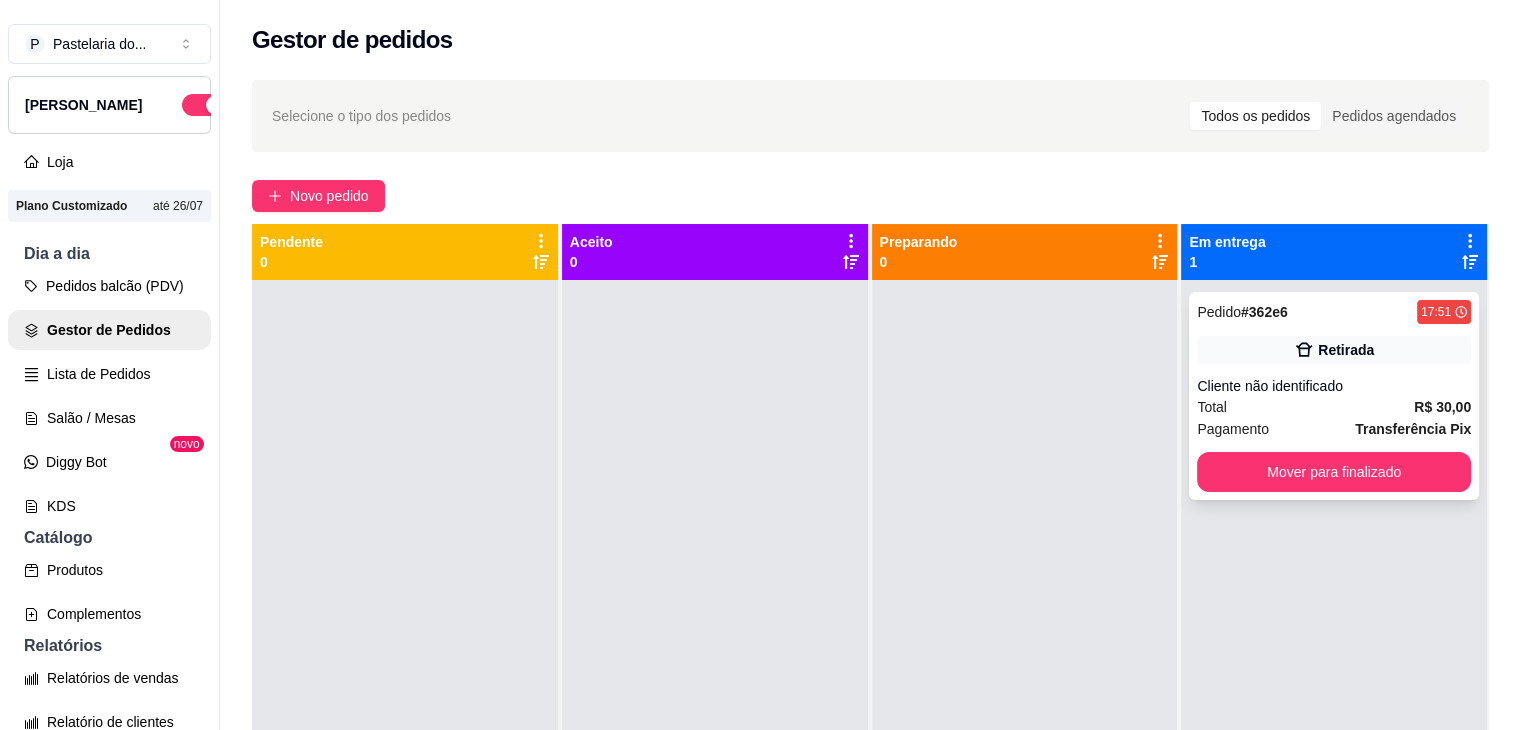 click on "Pedido  # 362e6 17:51 Retirada Cliente não identificado Total R$ 30,00 Pagamento Transferência Pix Mover para finalizado" at bounding box center (1334, 396) 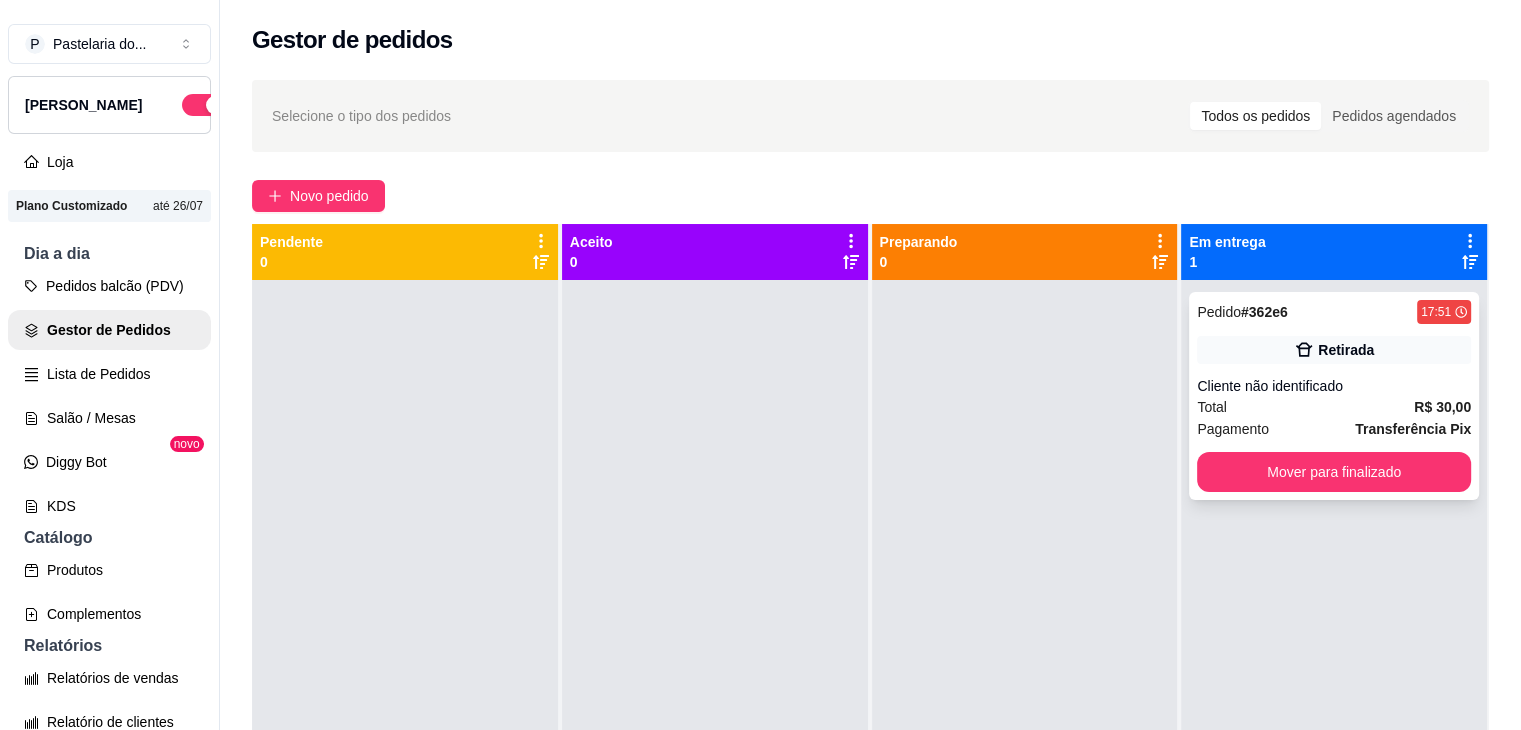 click on "Pedido  # 362e6 17:51 Retirada Cliente não identificado Total R$ 30,00 Pagamento Transferência Pix Mover para finalizado" at bounding box center (1334, 396) 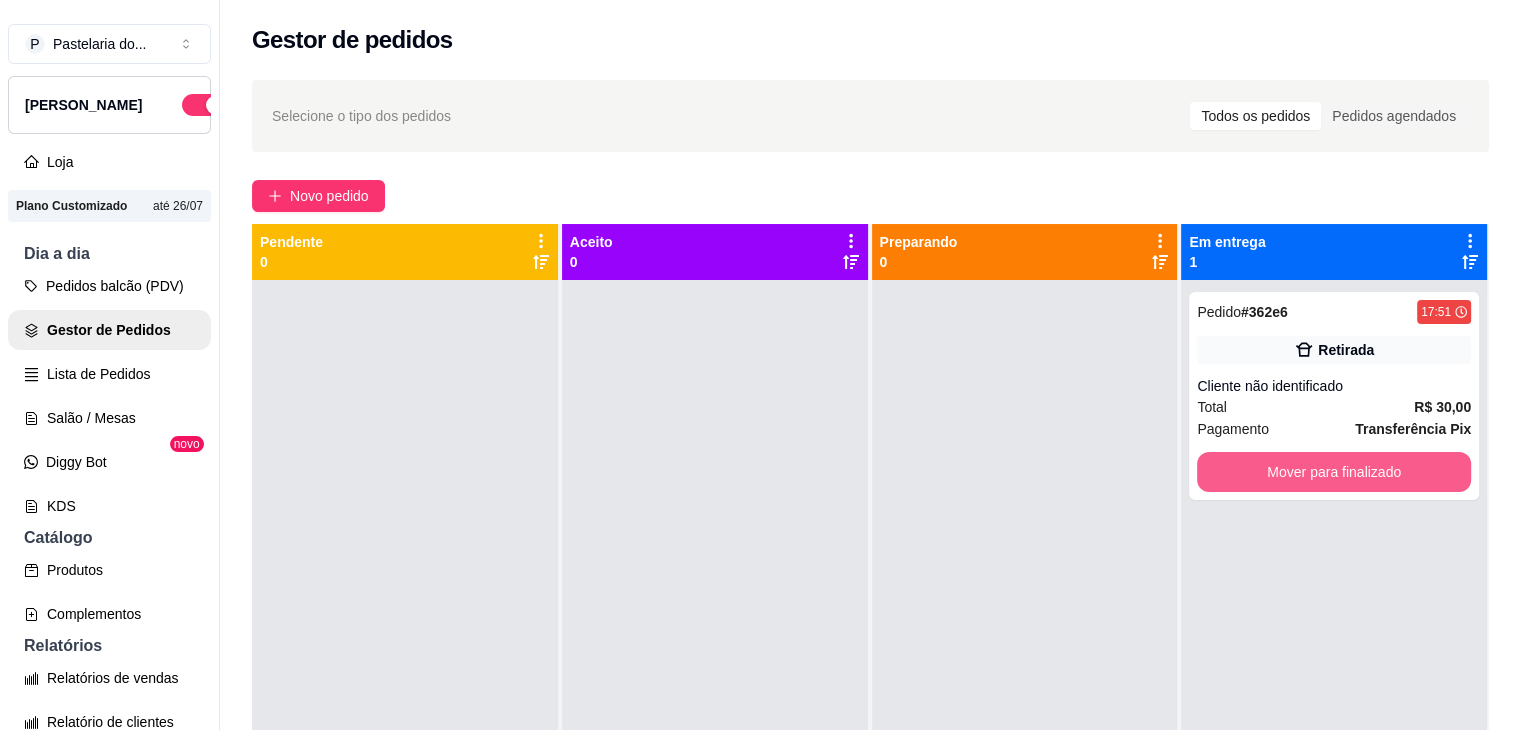 click on "Mover para finalizado" at bounding box center [1334, 472] 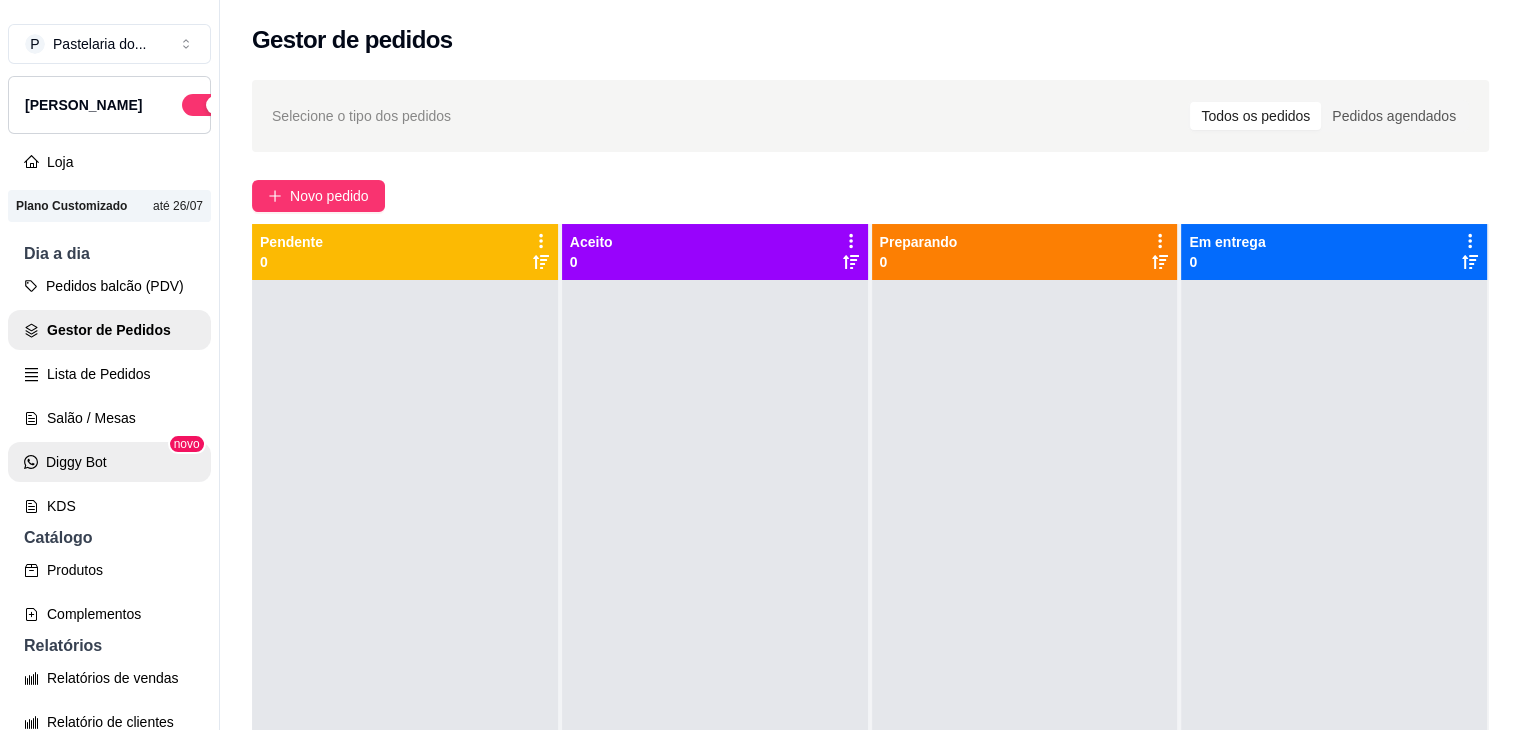 click on "Diggy Bot" at bounding box center [109, 462] 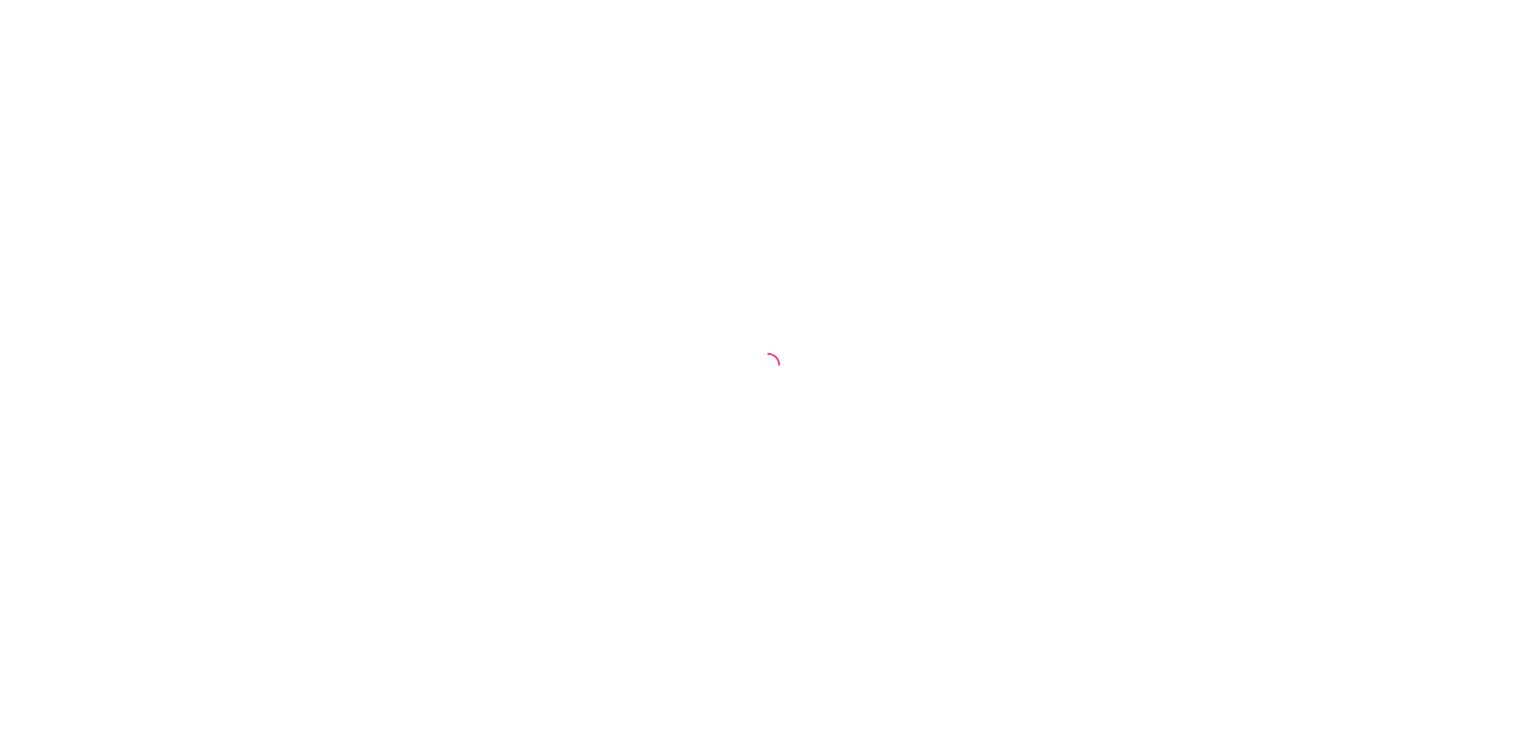 scroll, scrollTop: 0, scrollLeft: 0, axis: both 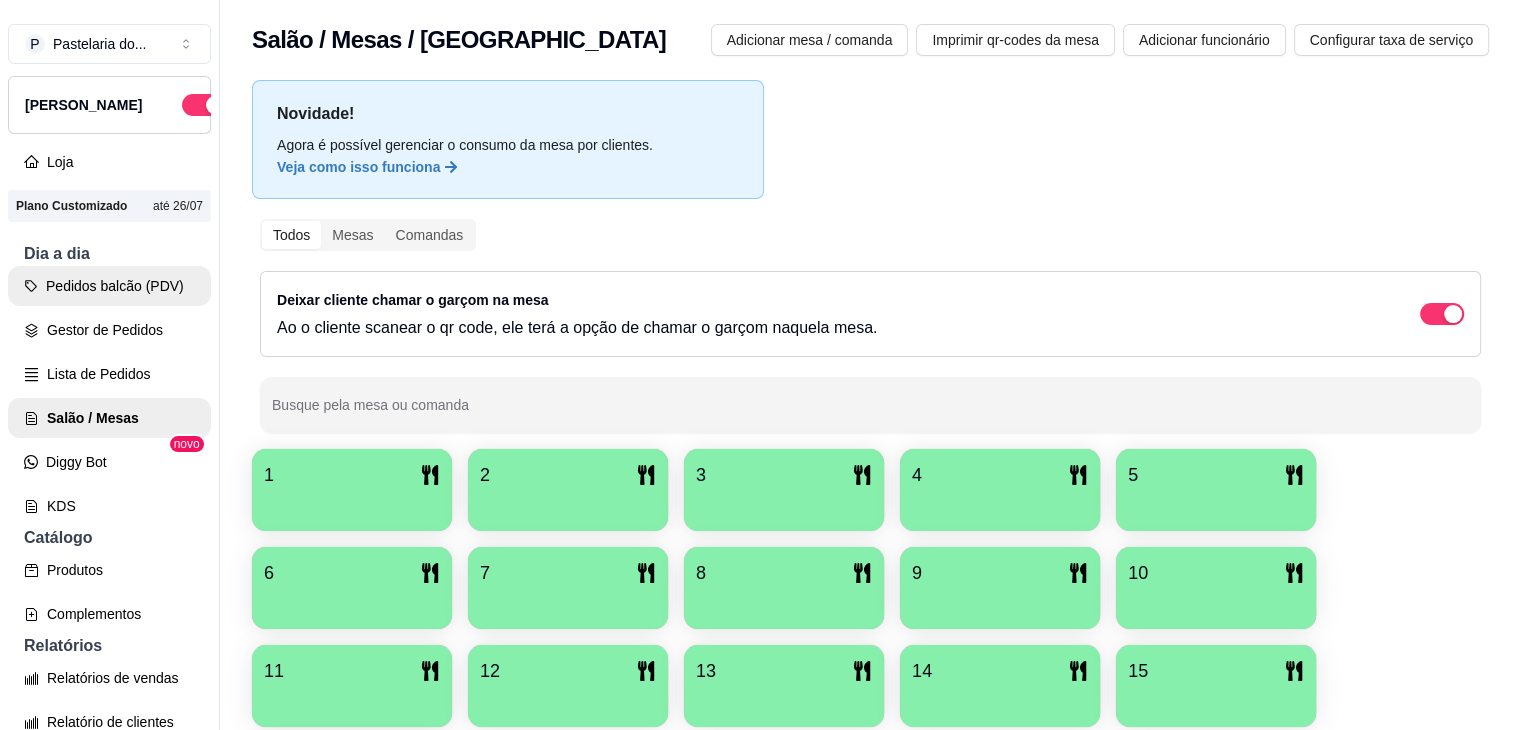 click on "Pedidos balcão (PDV)" at bounding box center [109, 286] 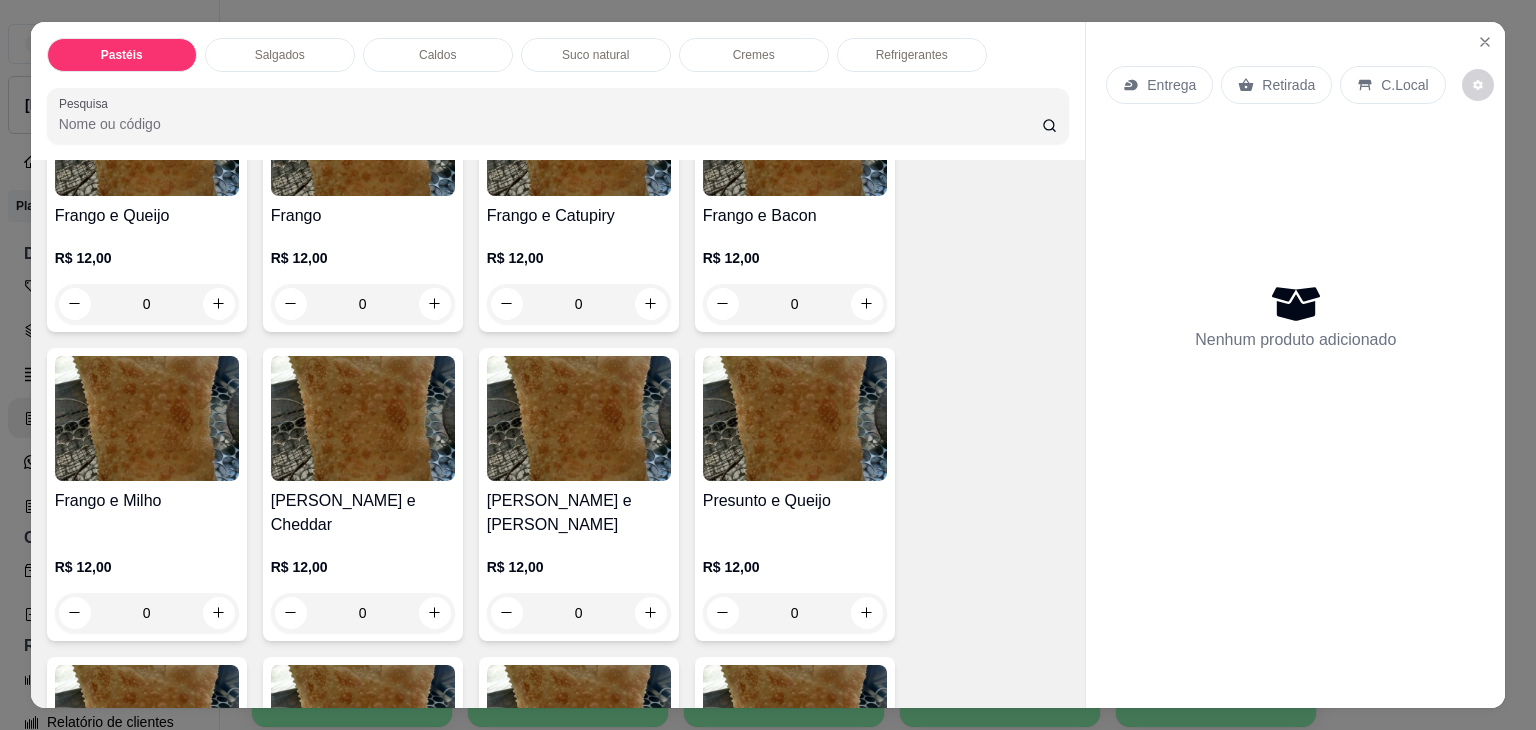 scroll, scrollTop: 800, scrollLeft: 0, axis: vertical 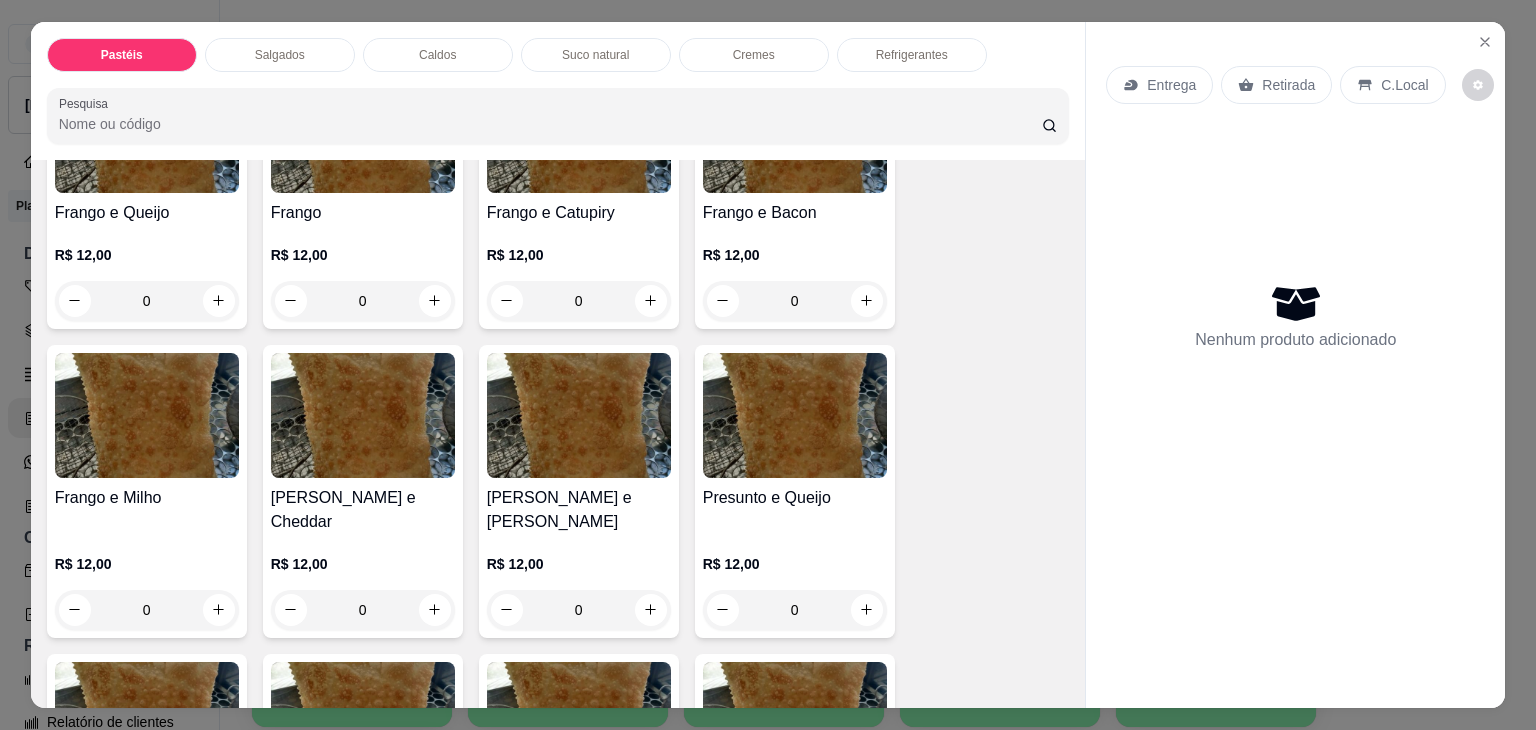 click on "Frango e Catupiry" at bounding box center (579, 213) 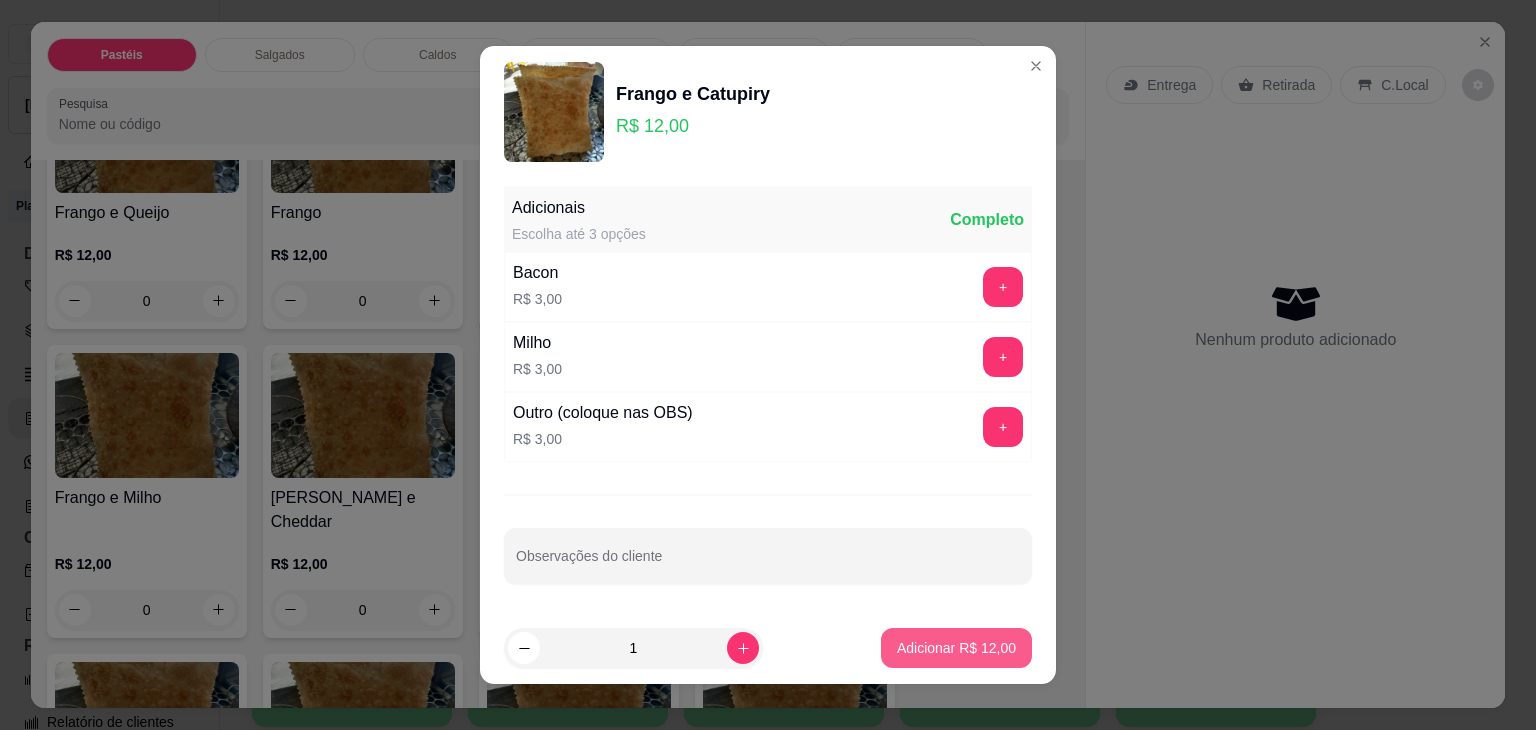 click on "Adicionar   R$ 12,00" at bounding box center [956, 648] 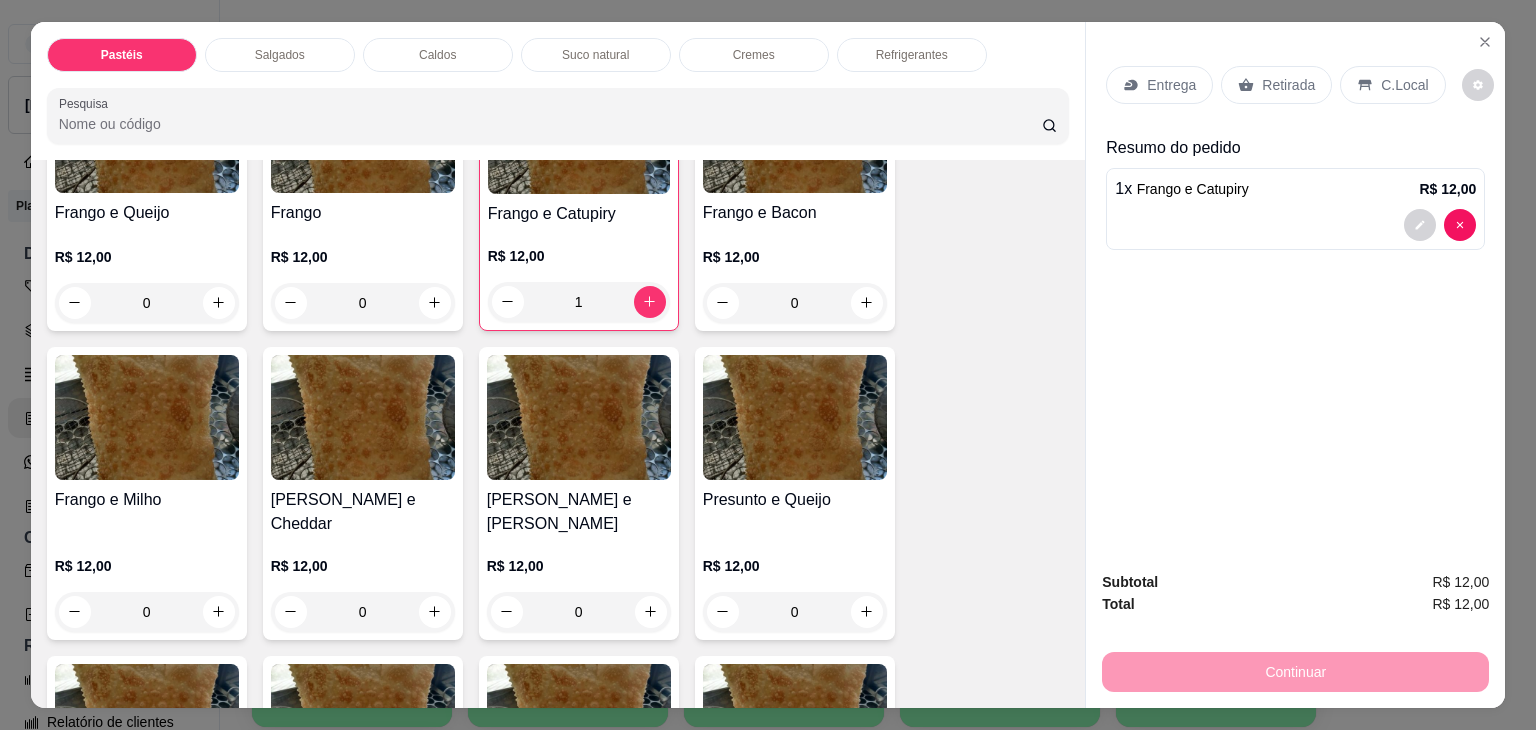 click 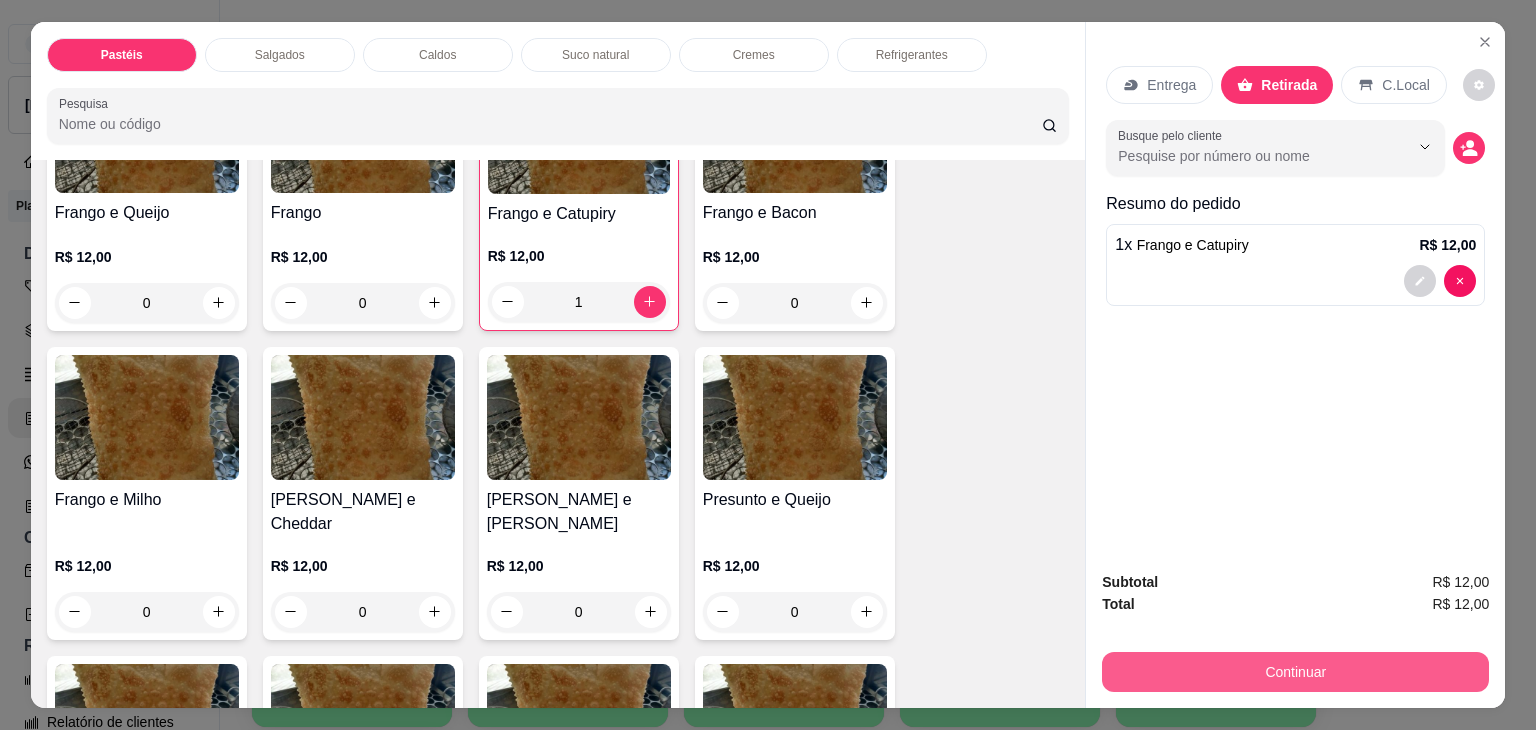 click on "Continuar" at bounding box center (1295, 672) 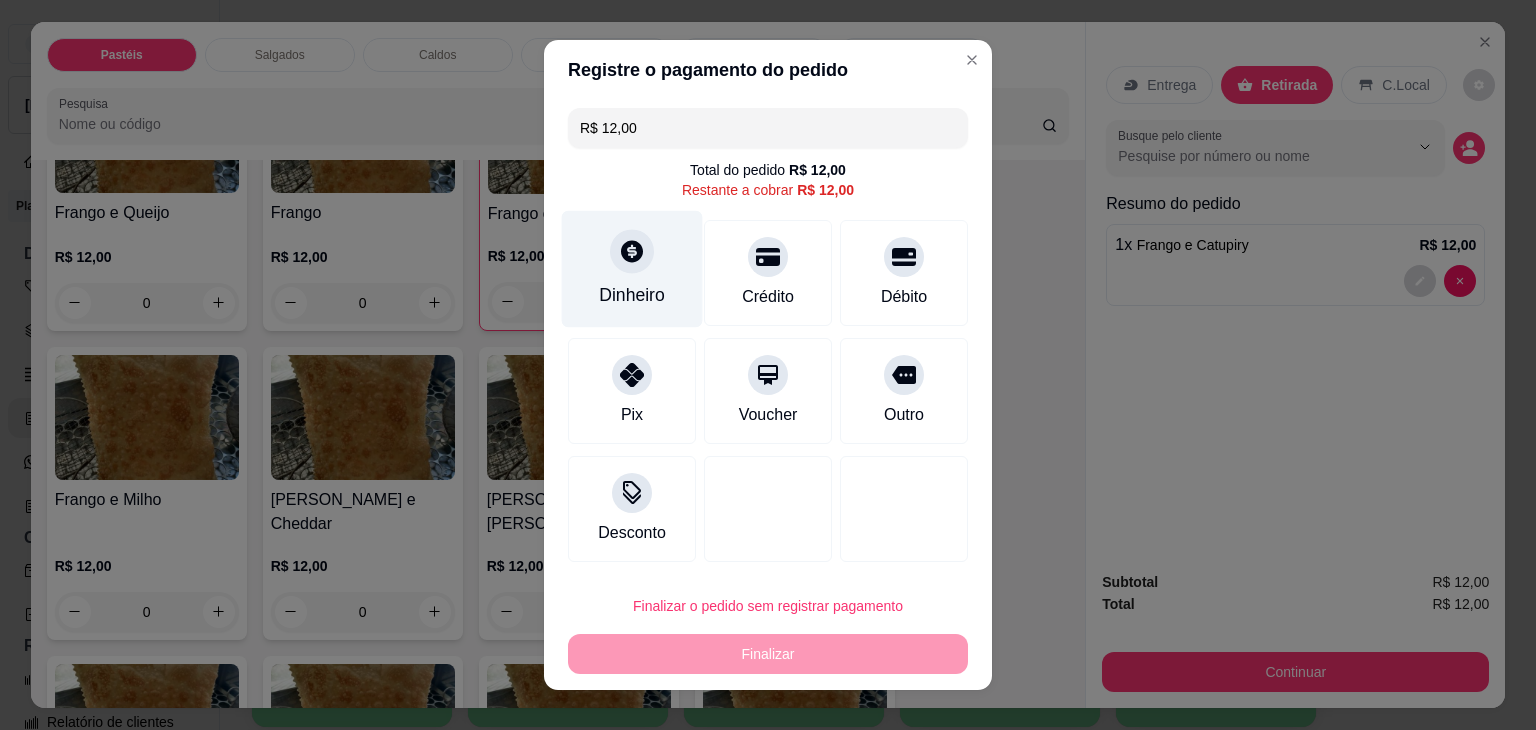 click on "Dinheiro" at bounding box center (632, 295) 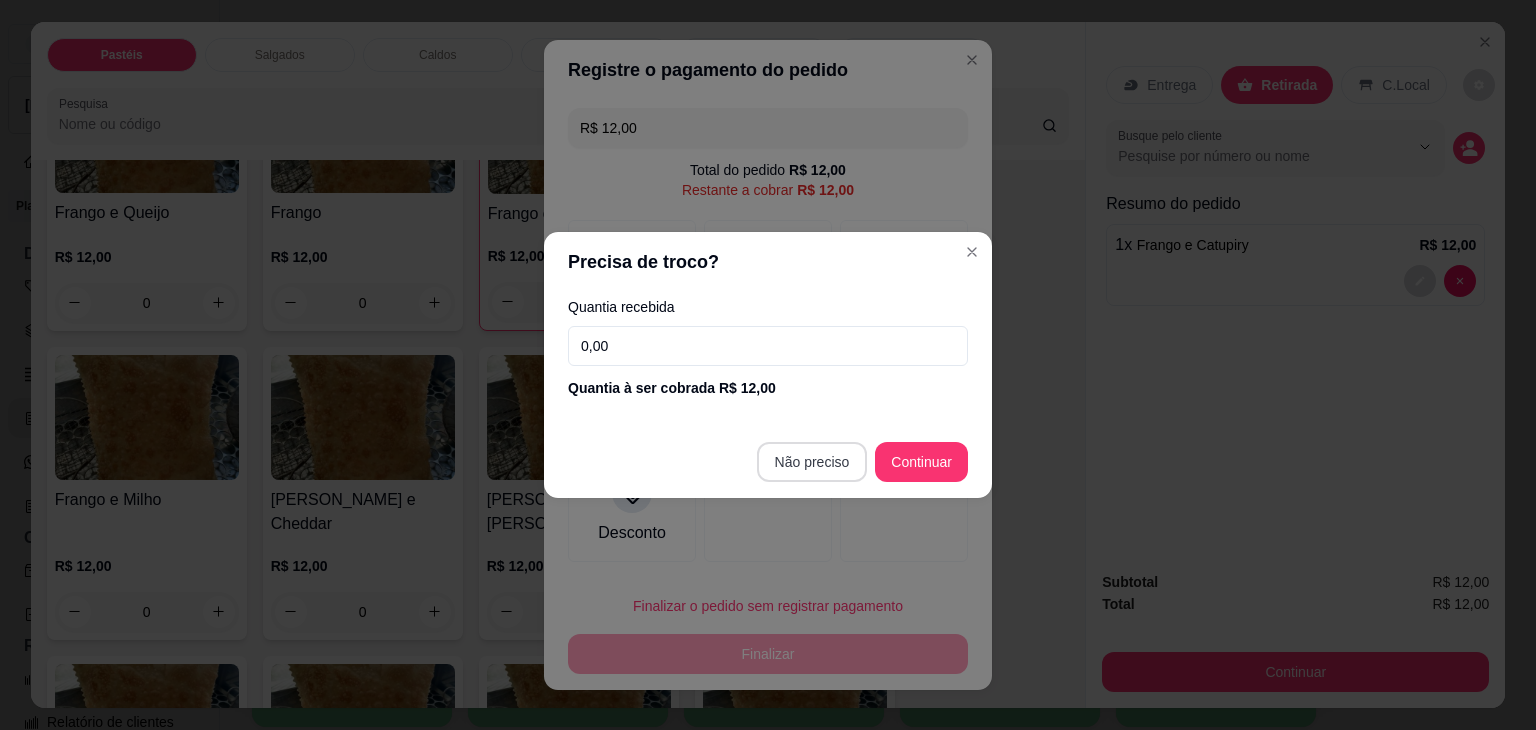 type on "R$ 0,00" 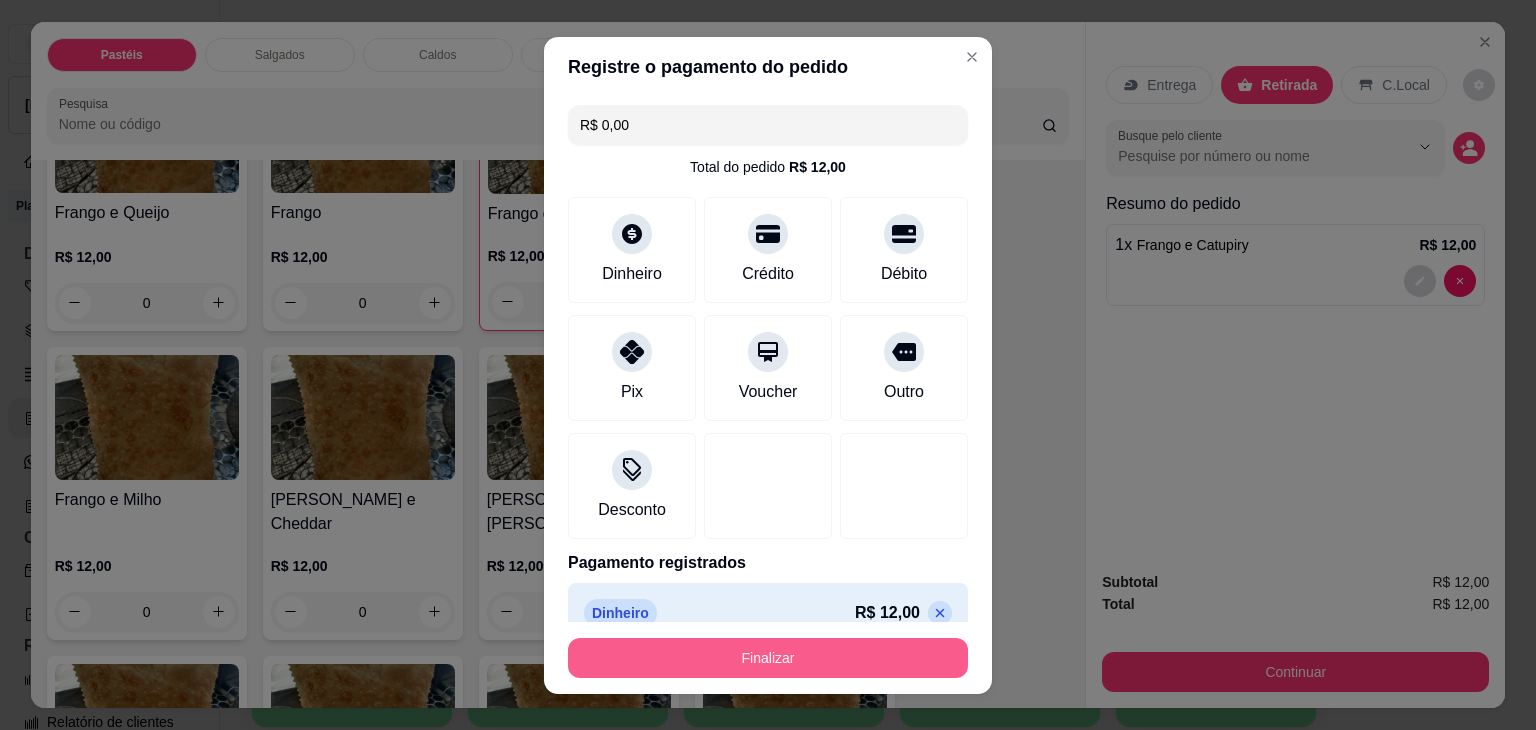 click on "Finalizar" at bounding box center (768, 658) 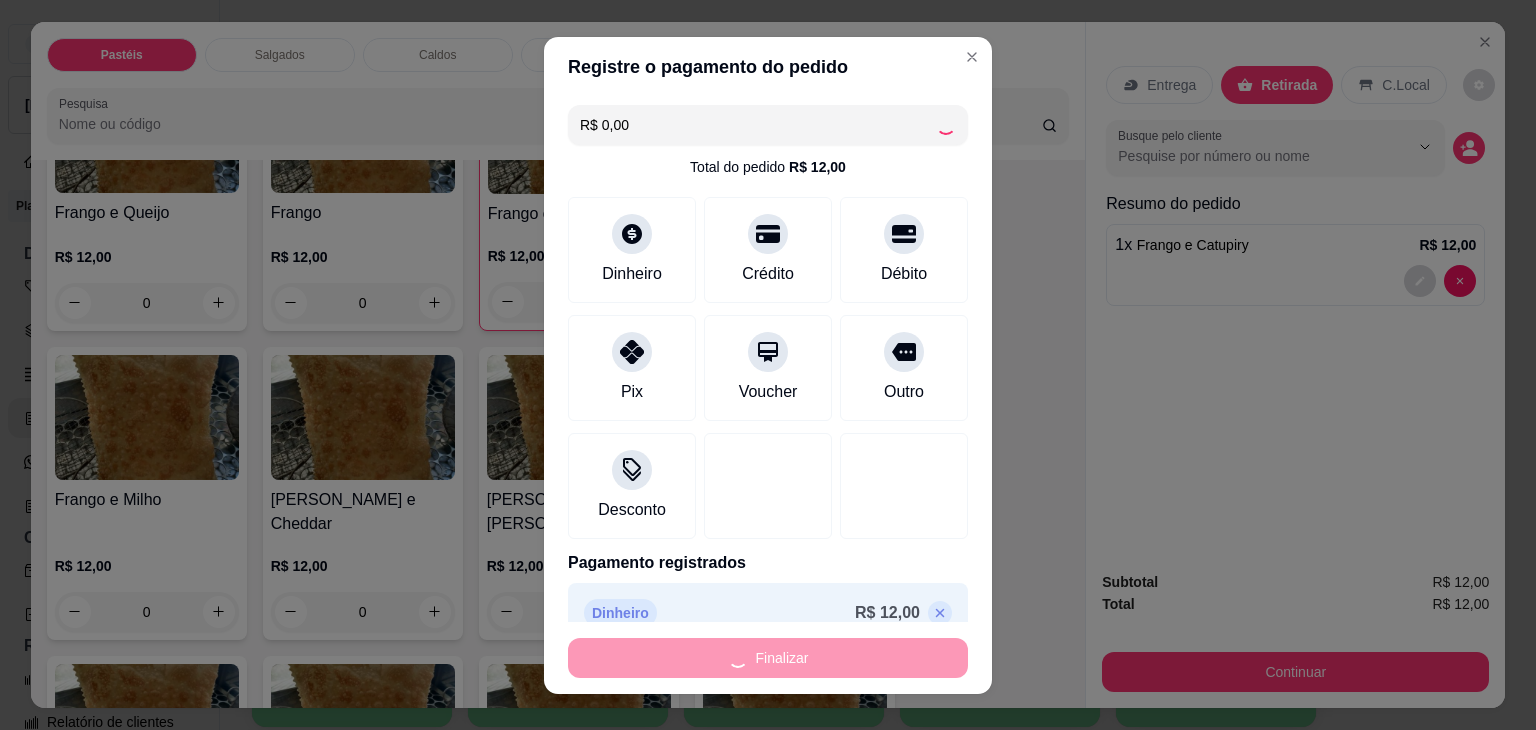 type on "0" 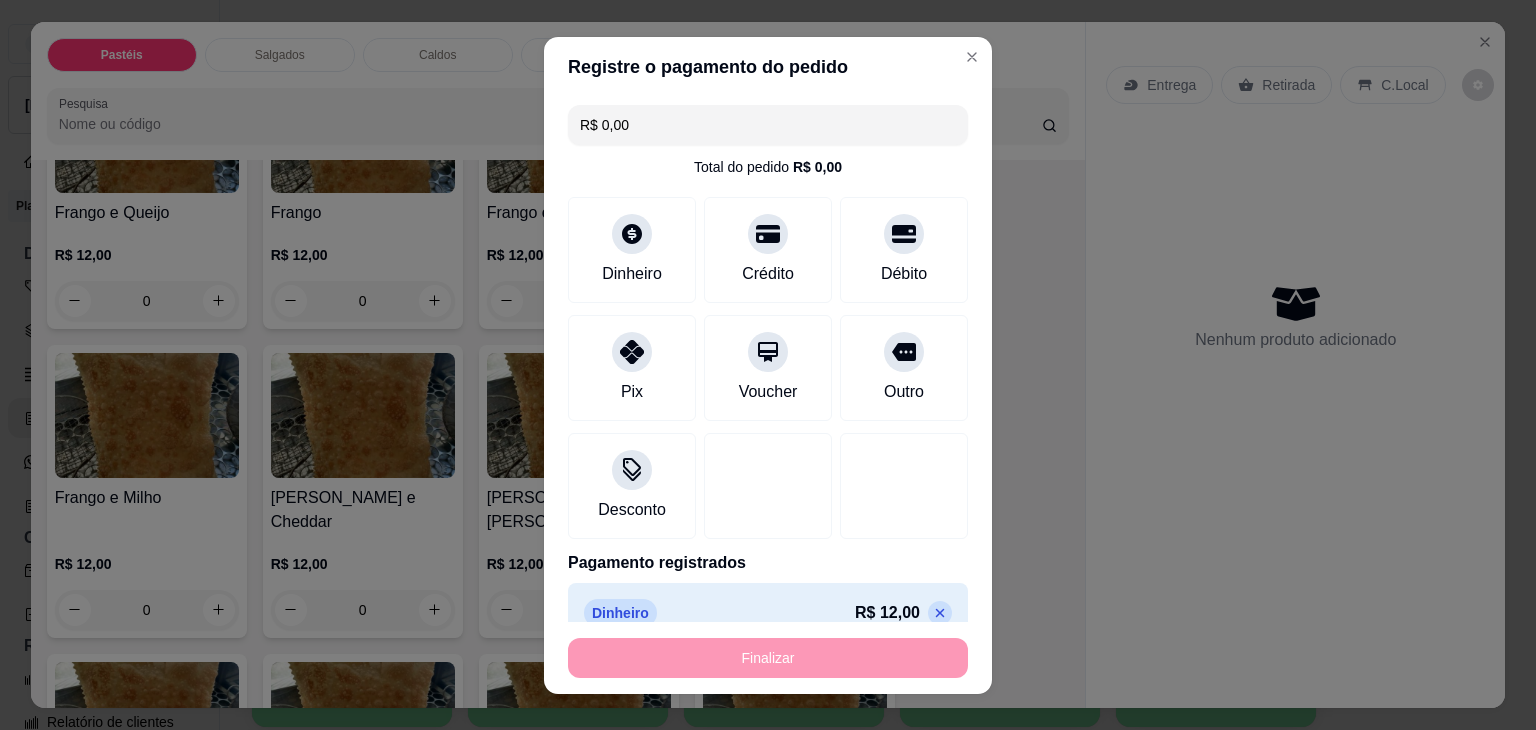 type on "-R$ 12,00" 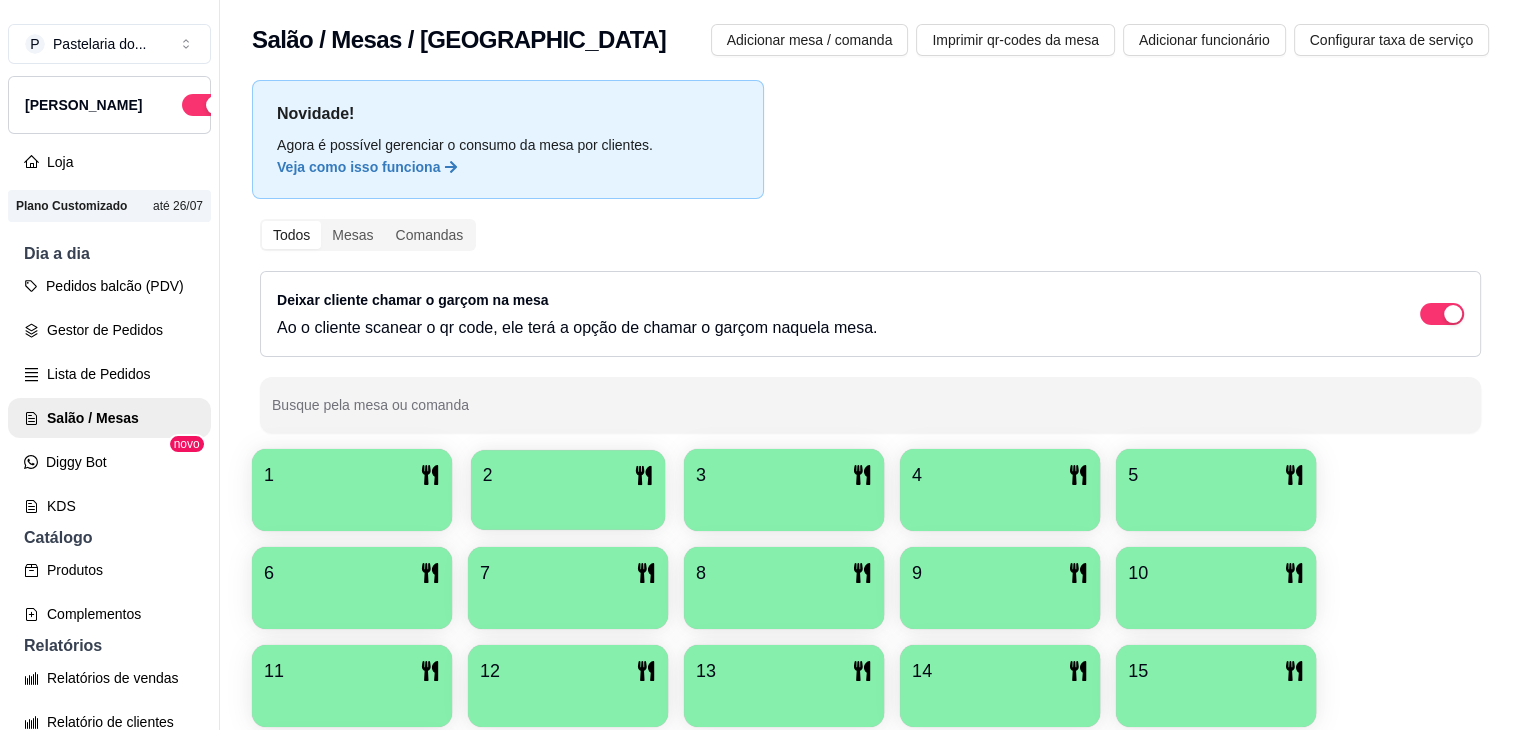 click on "2" at bounding box center [568, 475] 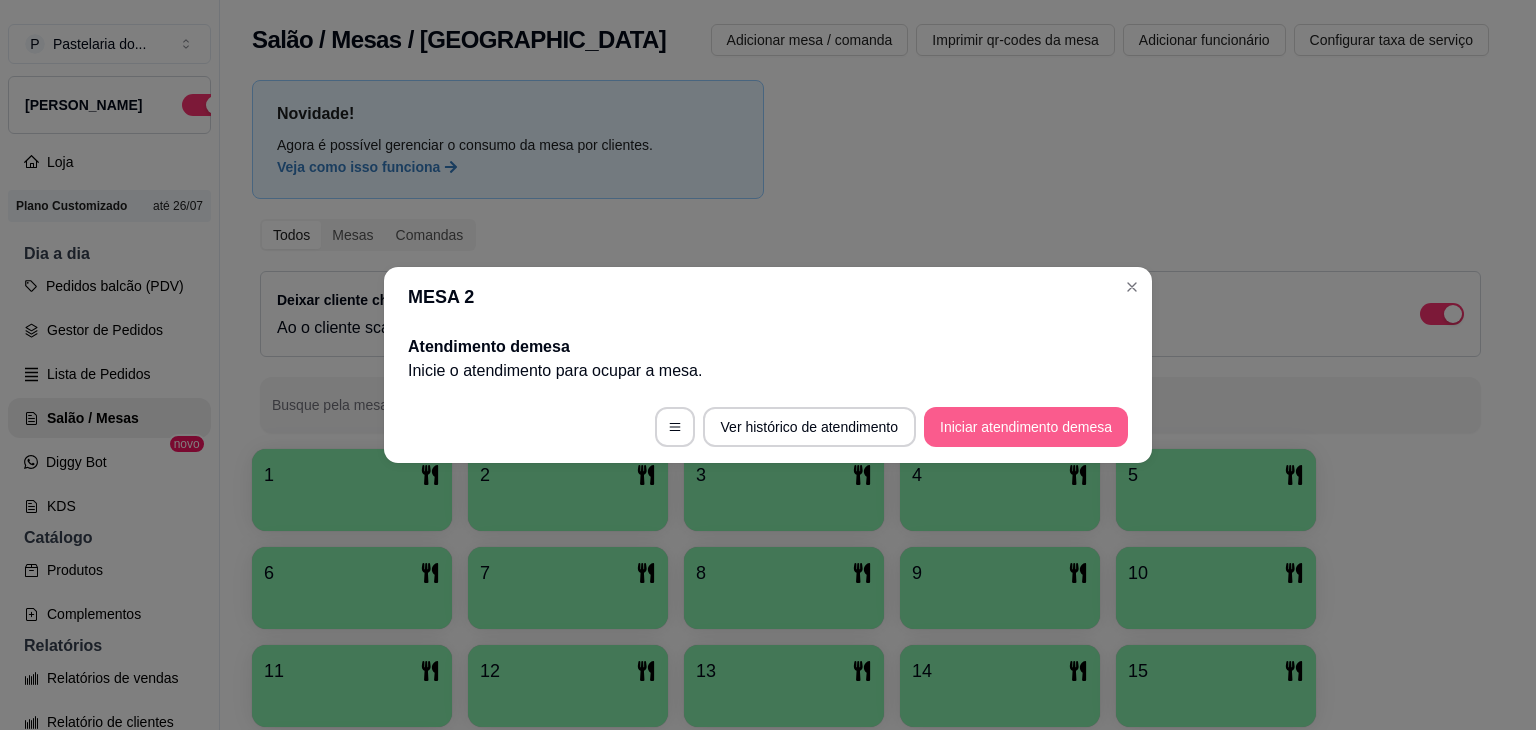click on "Iniciar atendimento de  mesa" at bounding box center [1026, 427] 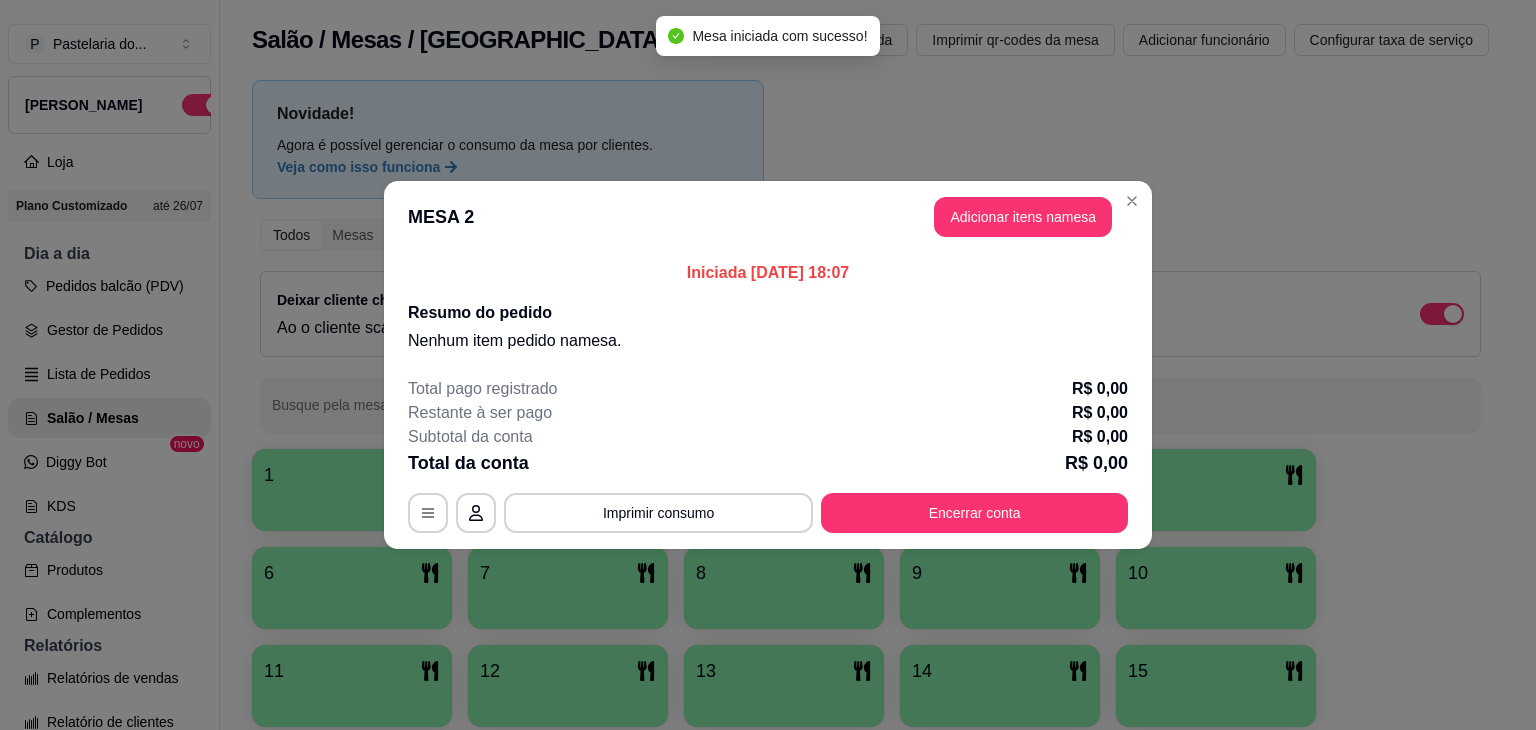 click on "MESA 2 Adicionar itens na  mesa" at bounding box center [768, 217] 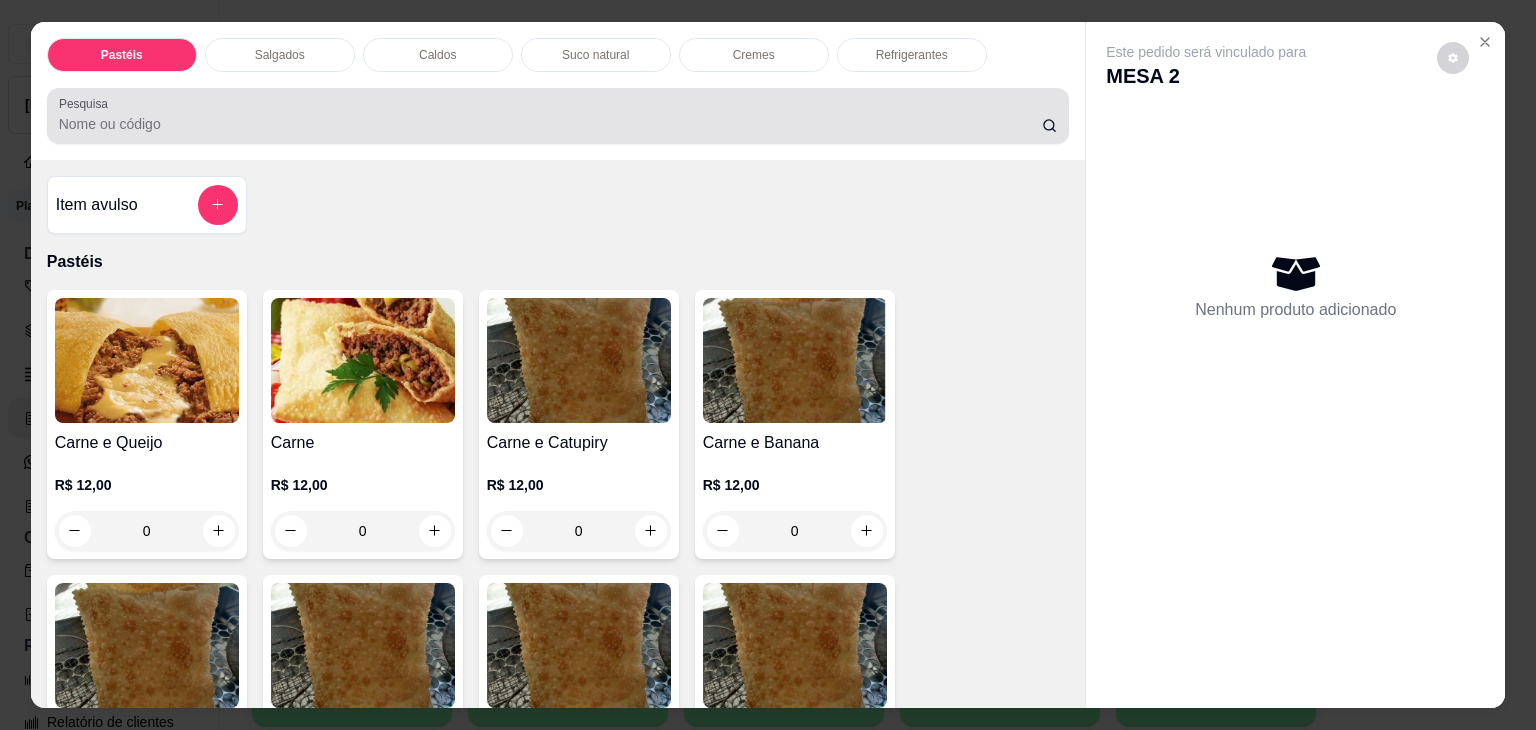 click at bounding box center [558, 116] 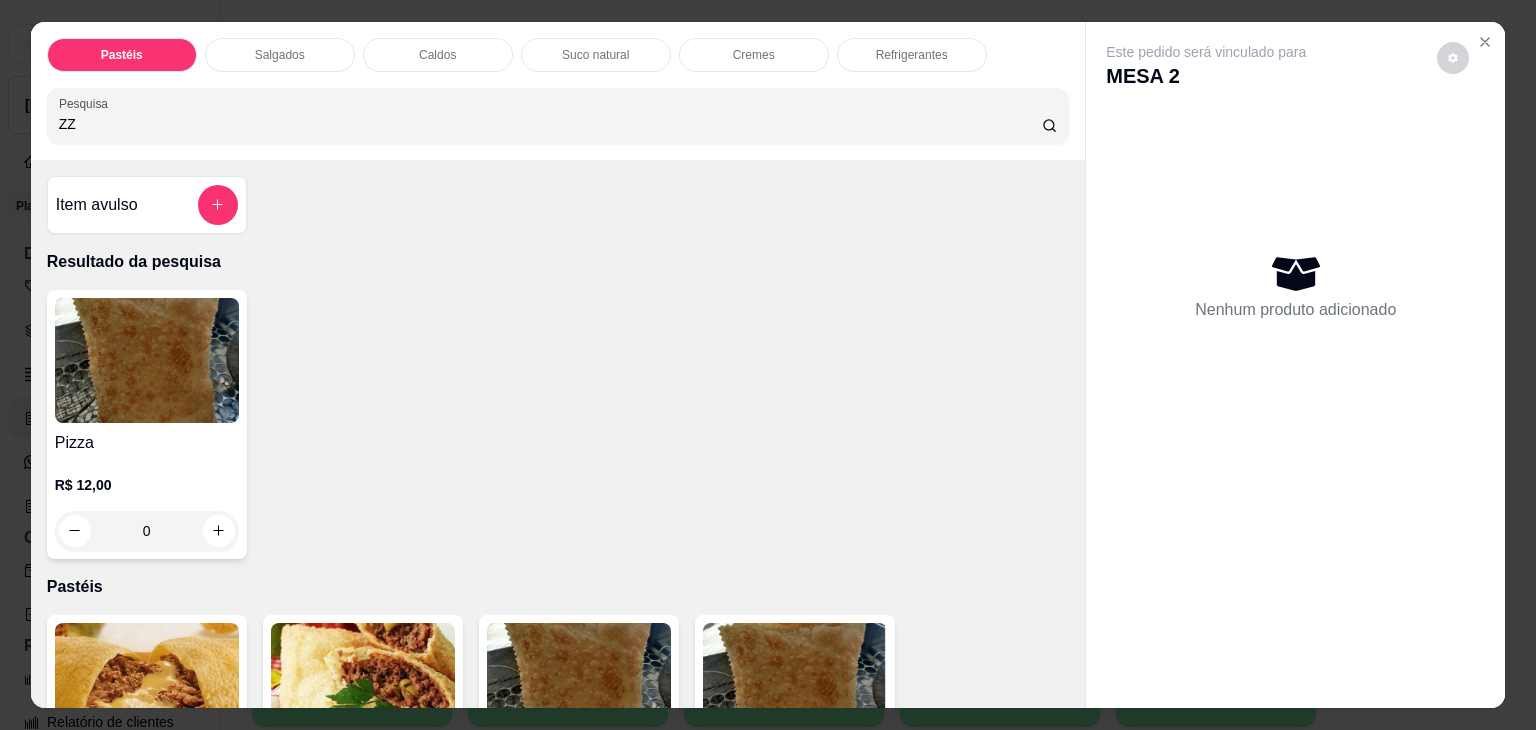 type on "ZZ" 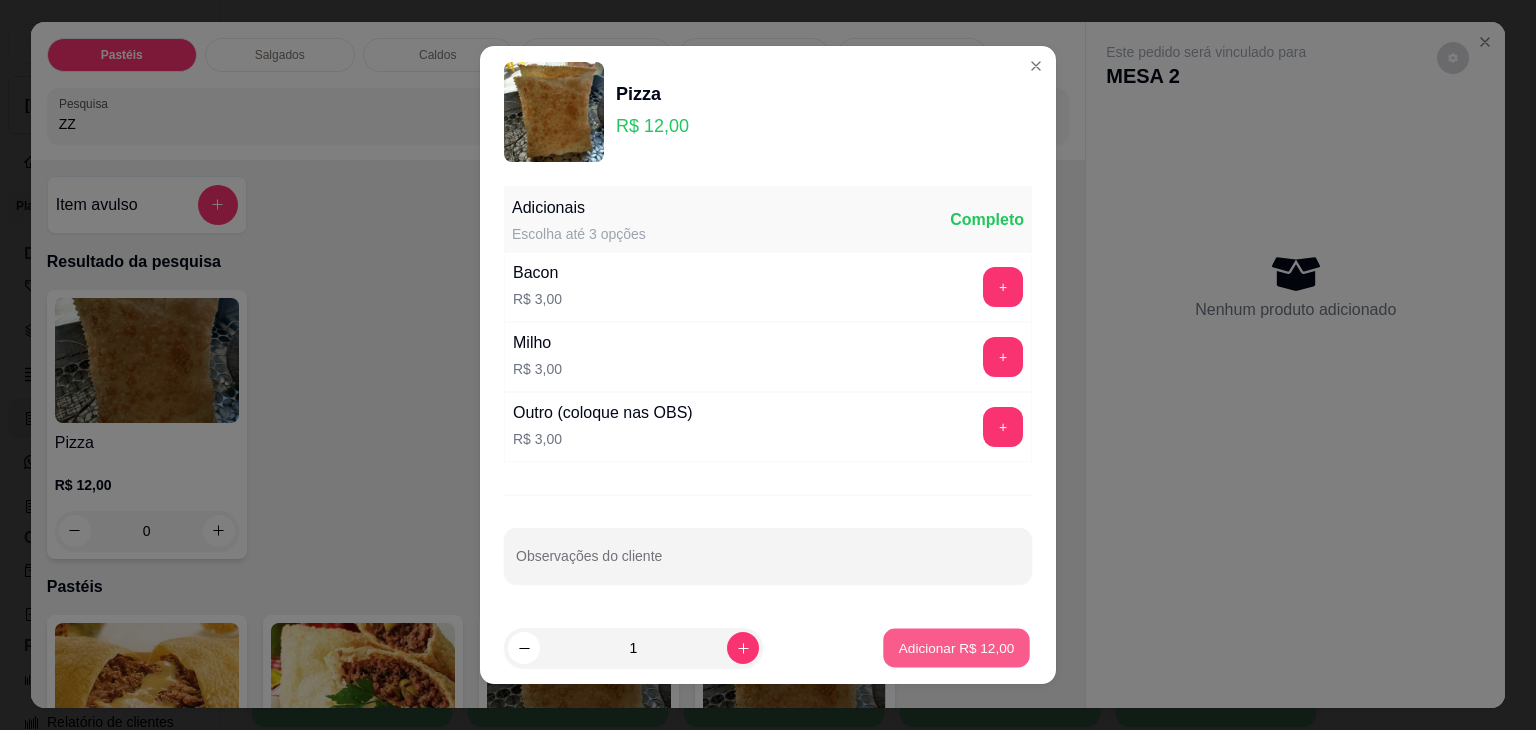 click on "Adicionar   R$ 12,00" at bounding box center (957, 647) 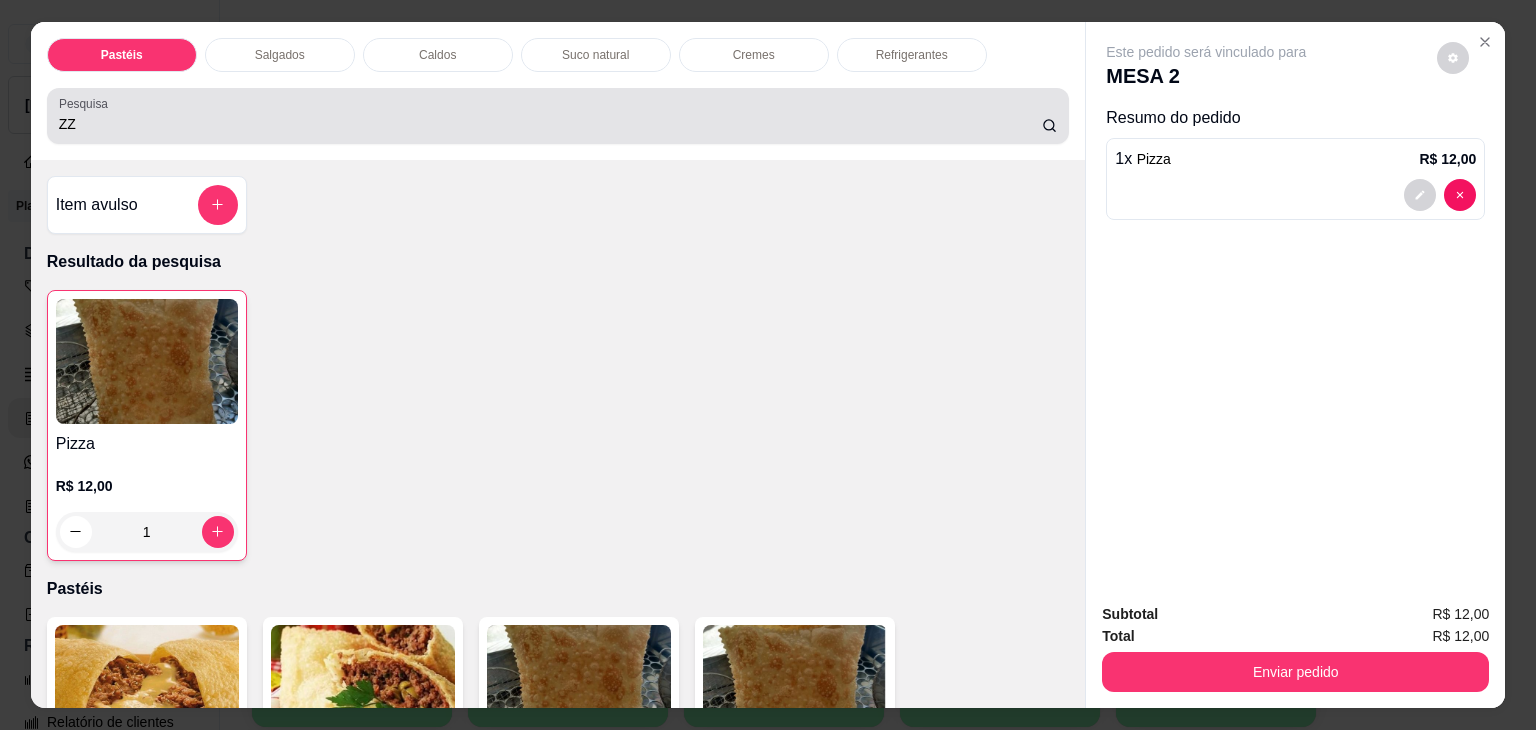 click on "ZZ" at bounding box center (558, 116) 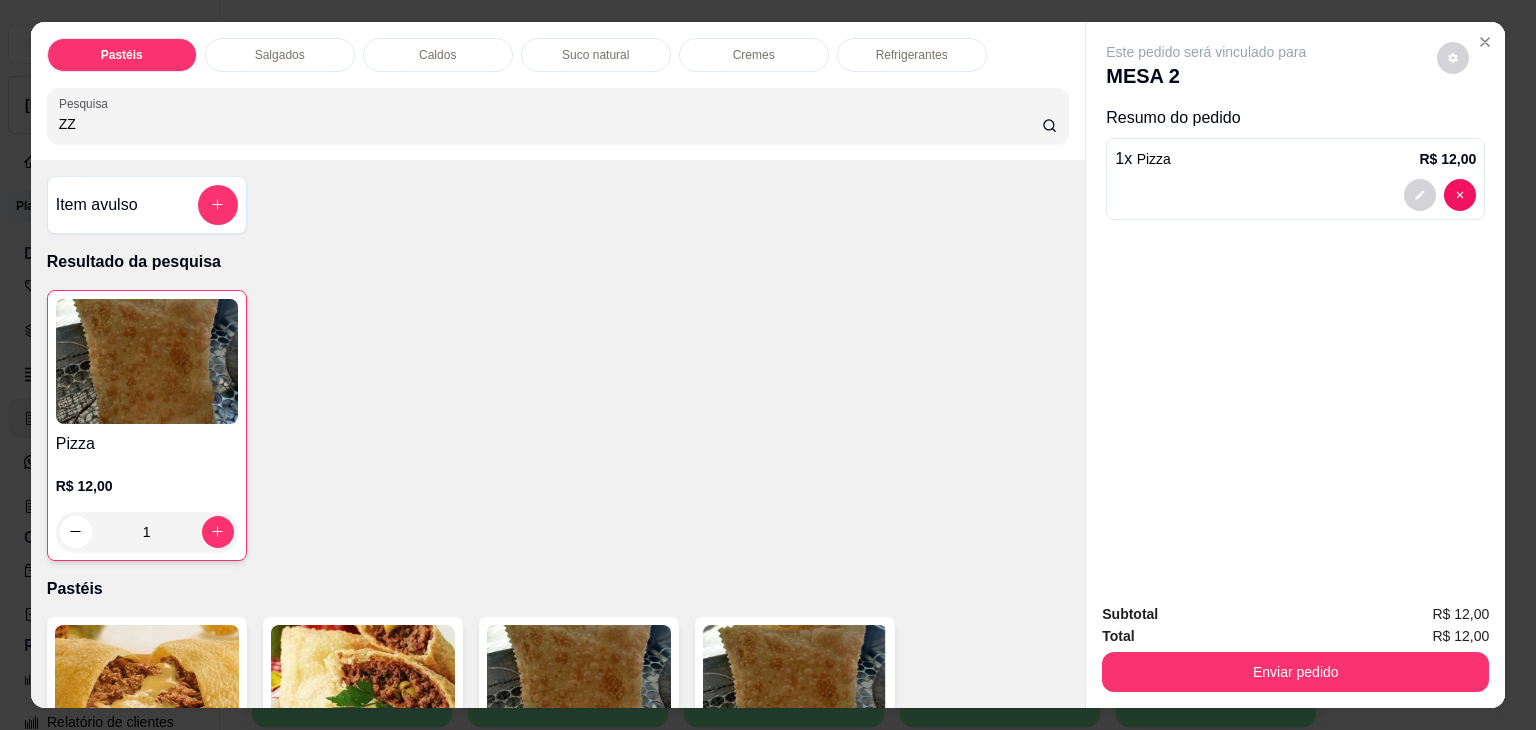 type on "Z" 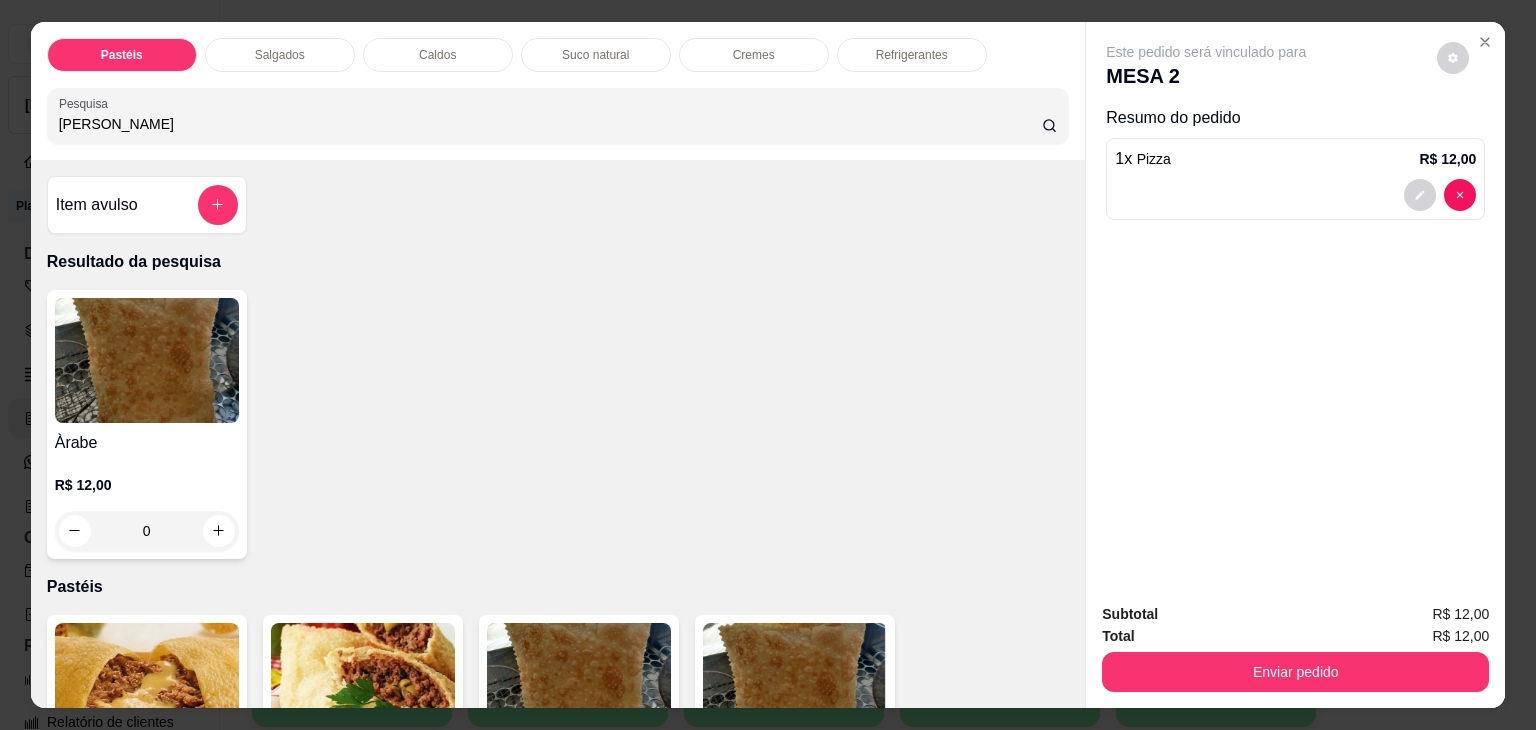 type on "RABE" 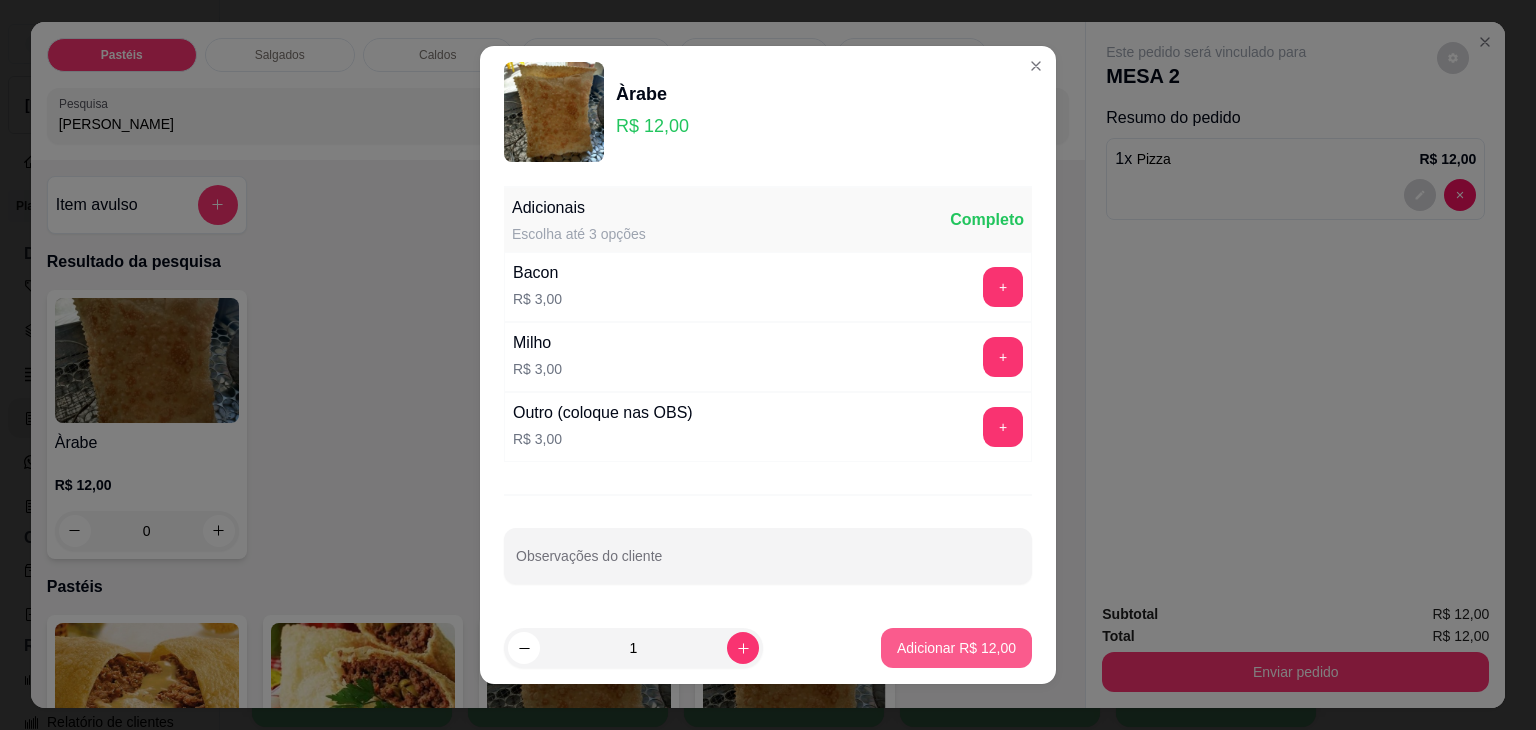click on "Adicionar   R$ 12,00" at bounding box center [956, 648] 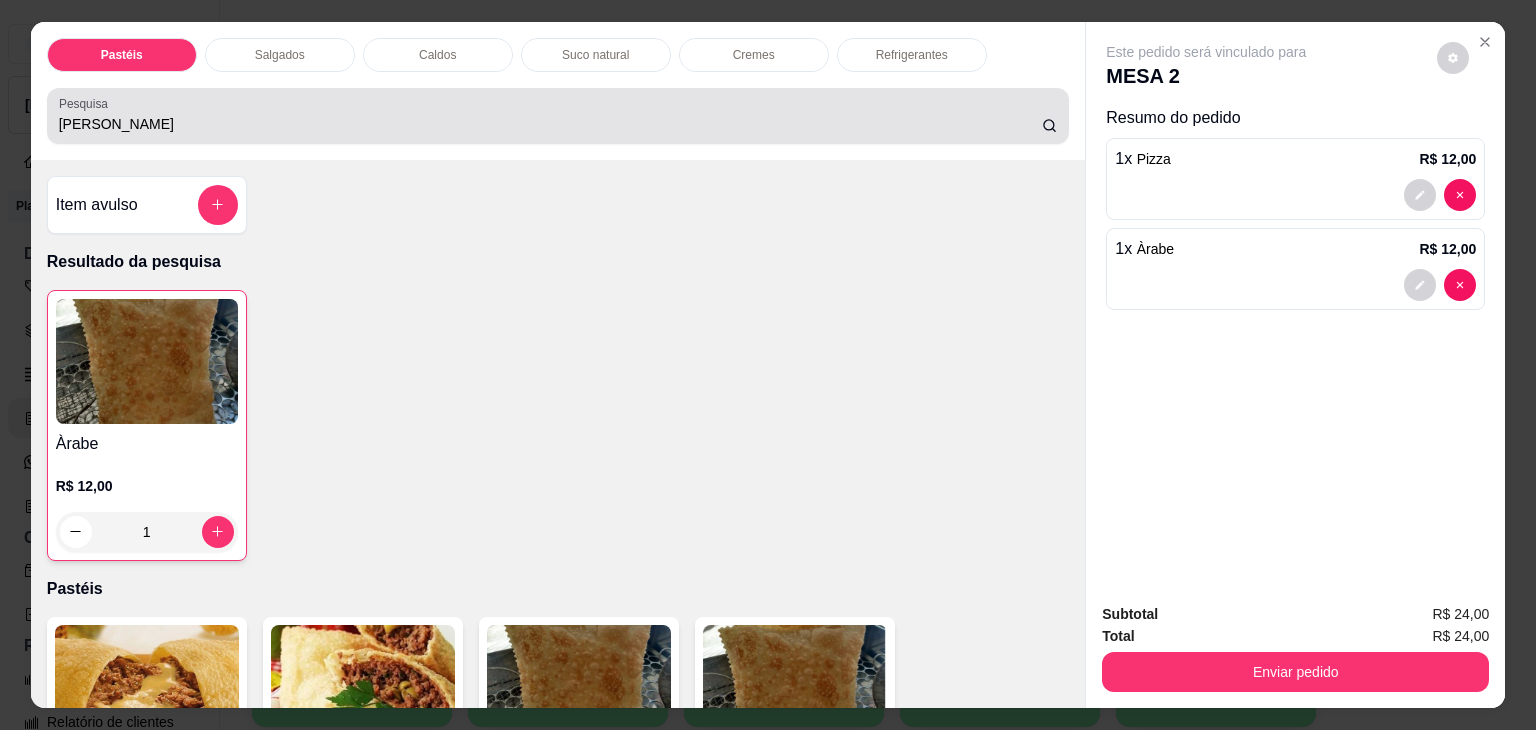 click on "RABE" at bounding box center [550, 124] 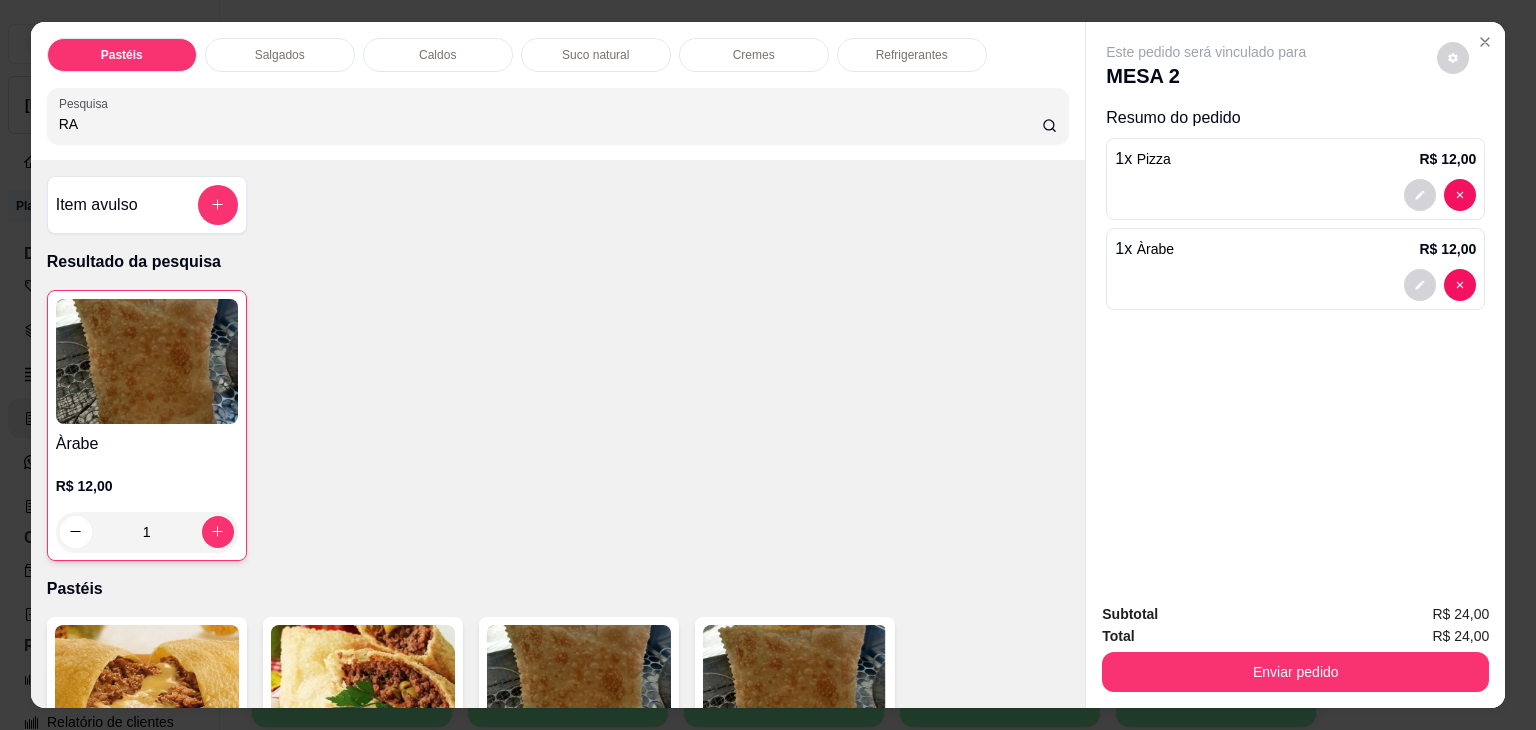 type on "R" 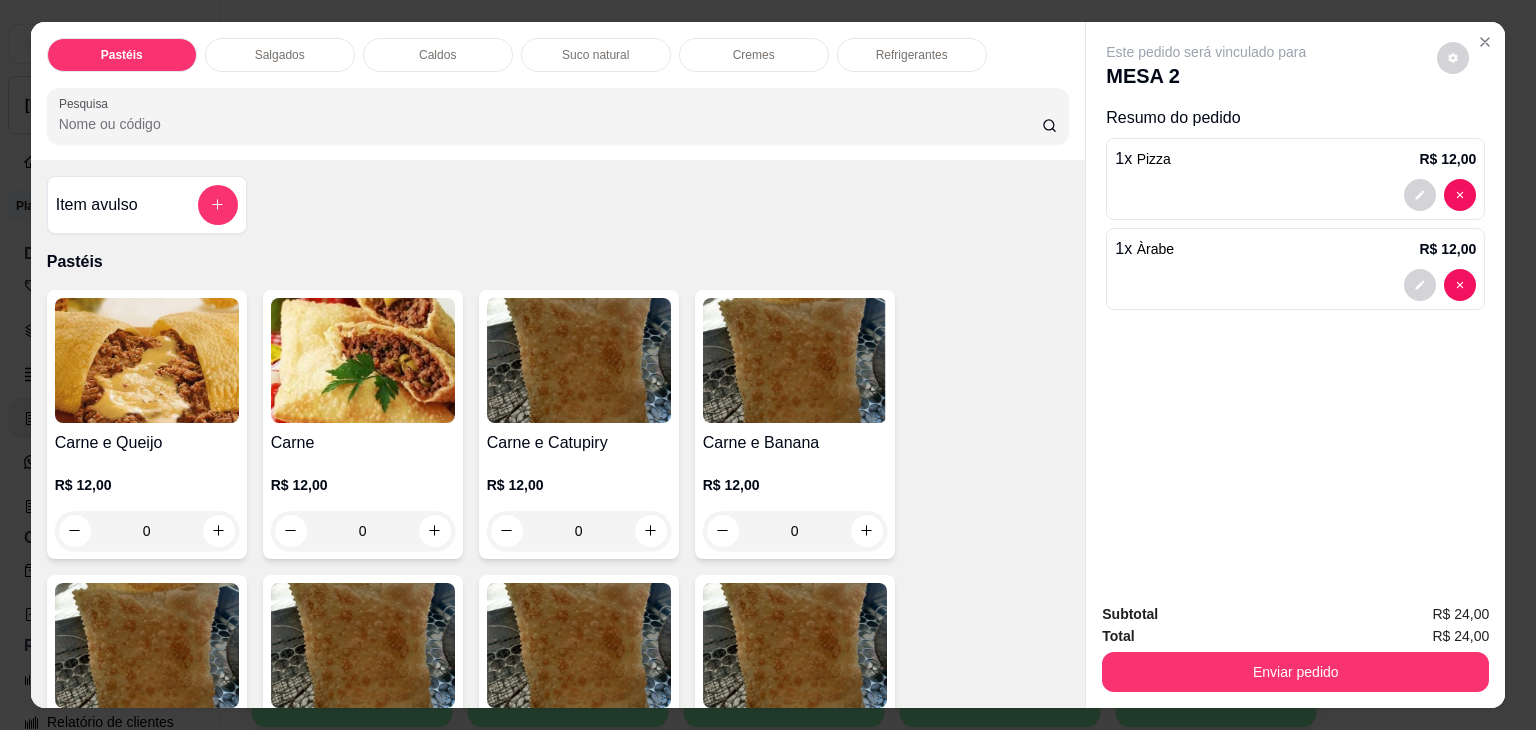 type 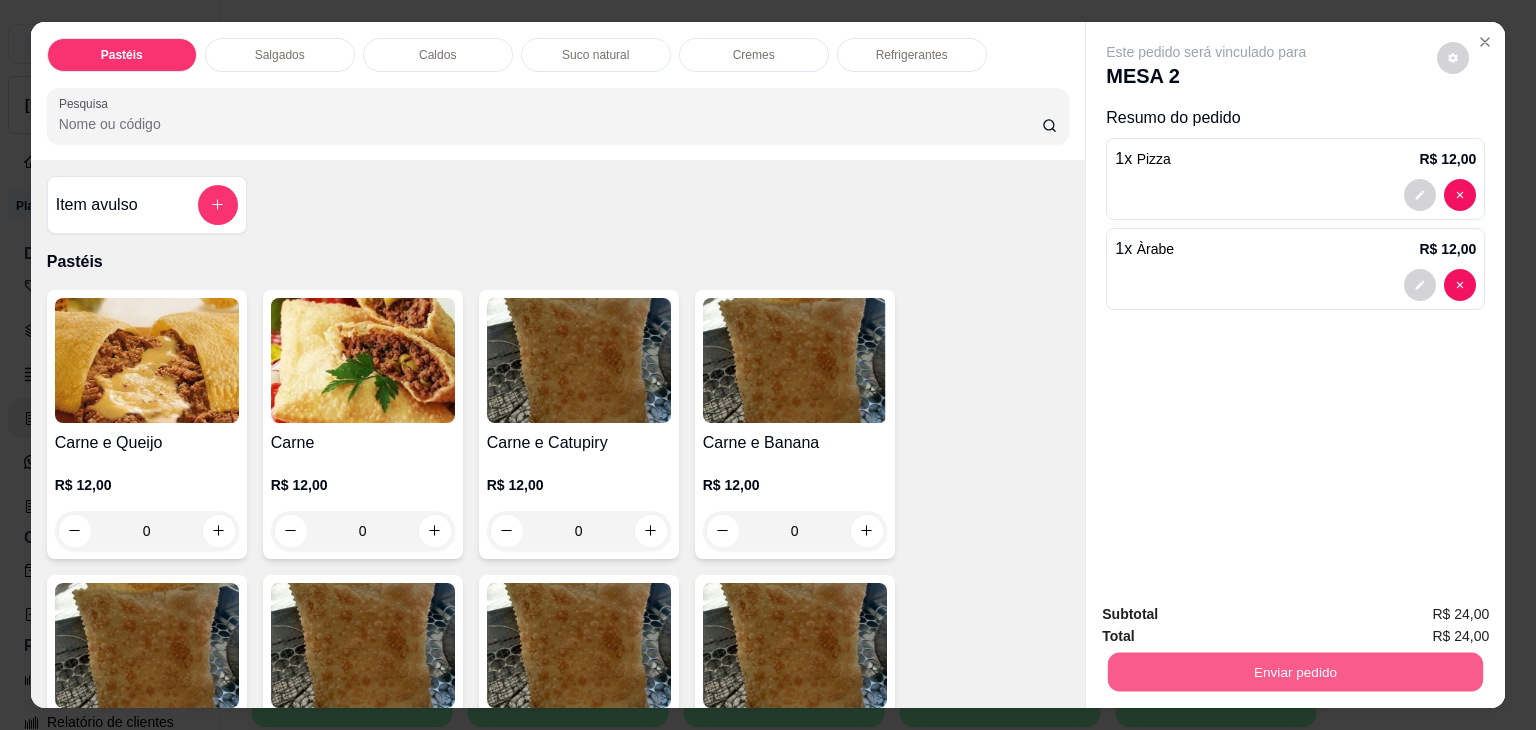 click on "Enviar pedido" at bounding box center (1295, 672) 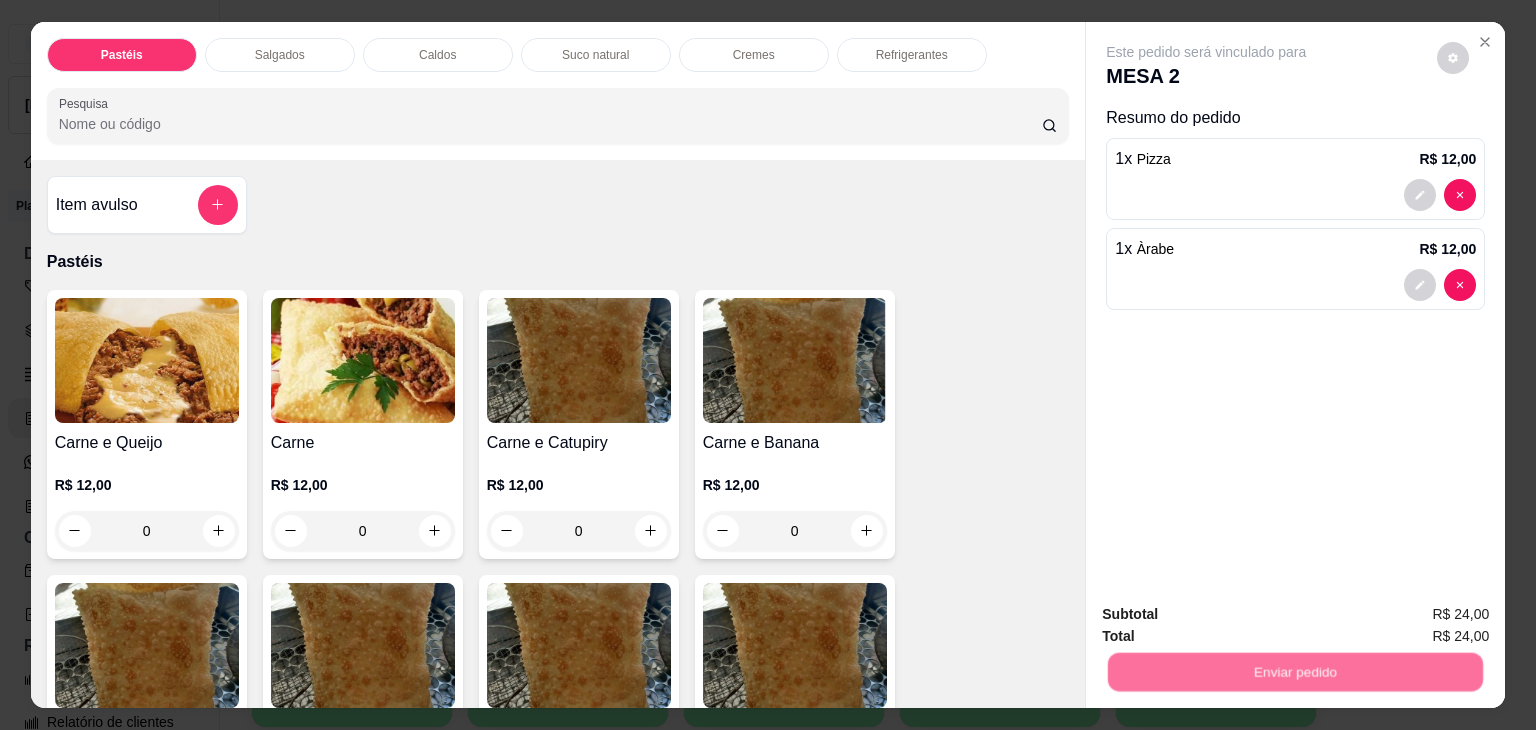 click on "Não registrar e enviar pedido" at bounding box center [1229, 614] 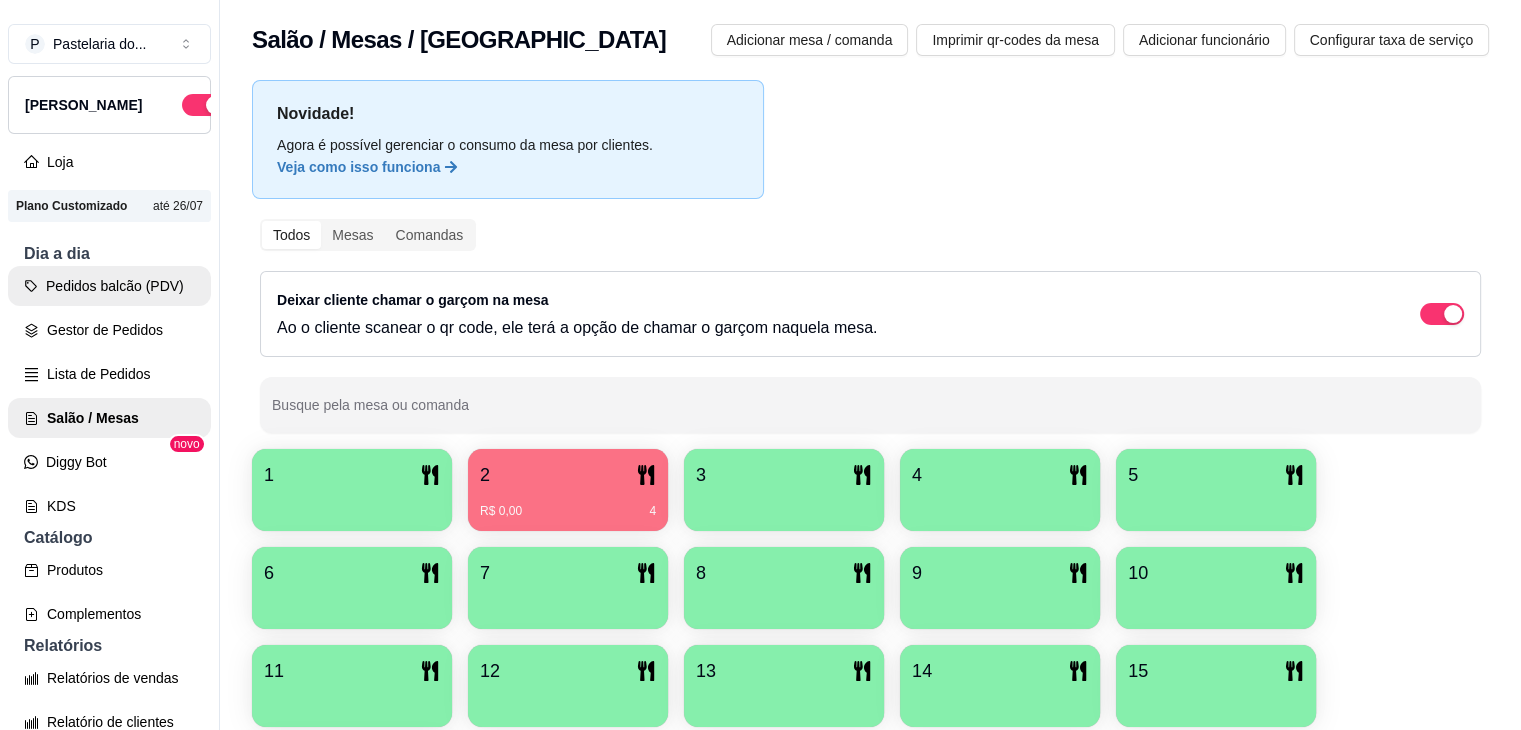 click on "Pedidos balcão (PDV)" at bounding box center [109, 286] 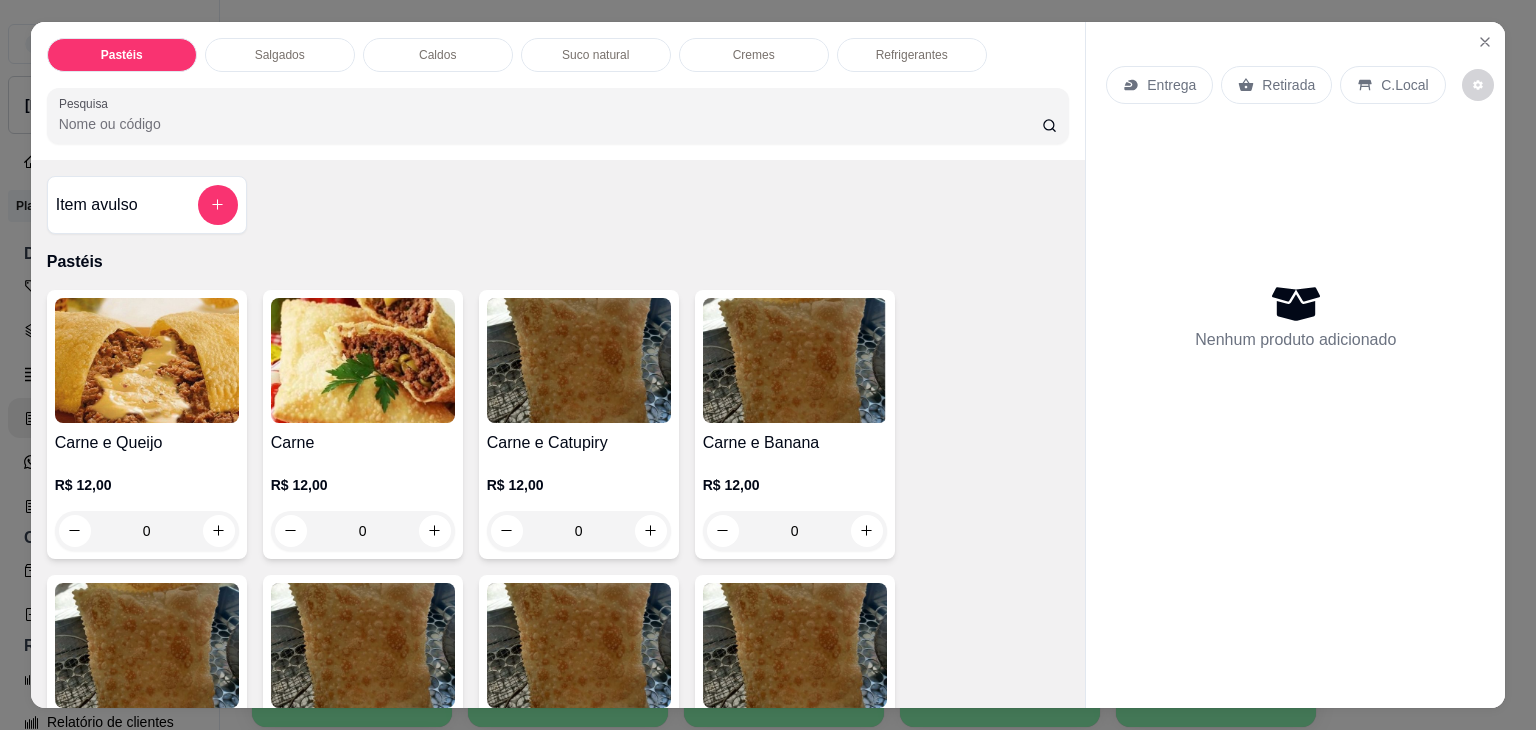 click on "Salgados" at bounding box center (280, 55) 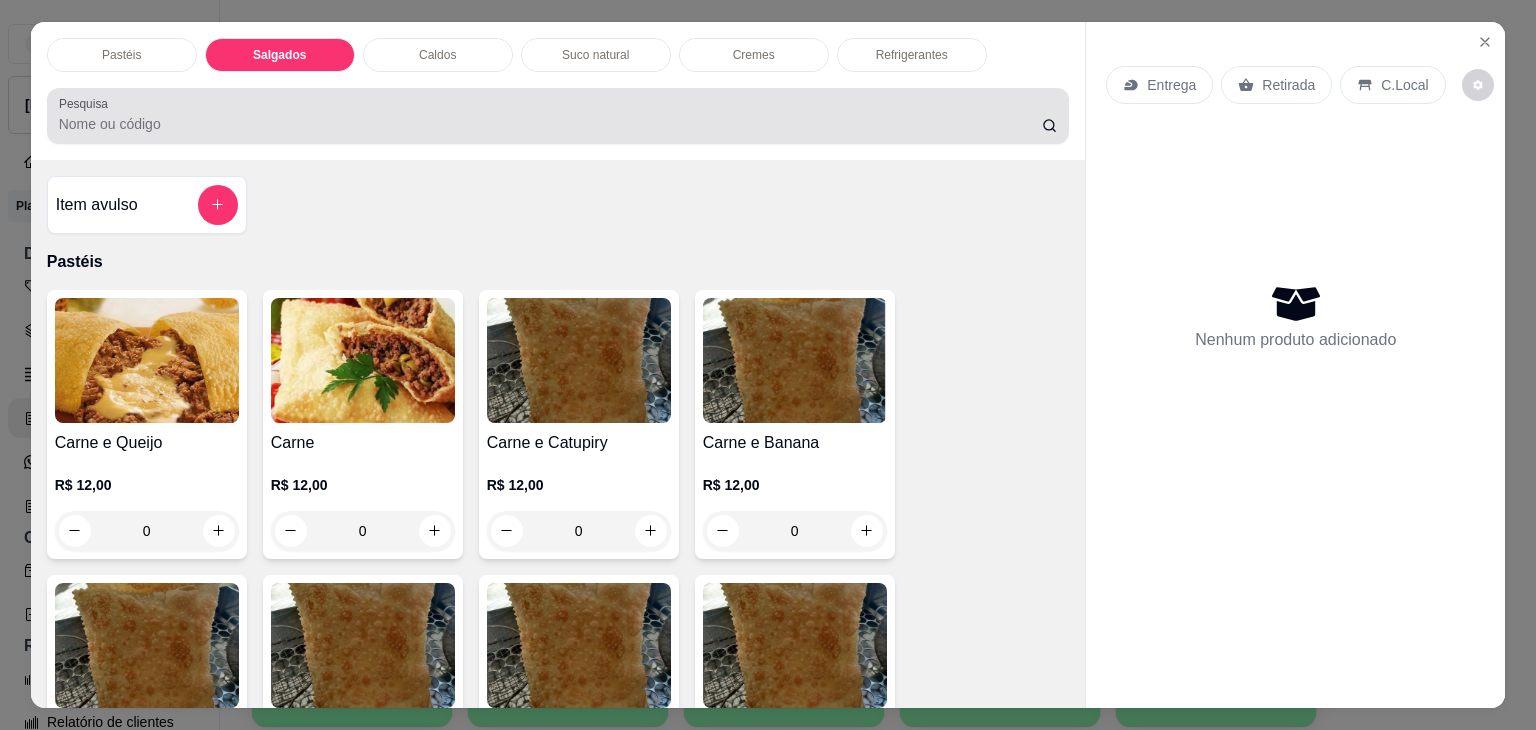 scroll, scrollTop: 2124, scrollLeft: 0, axis: vertical 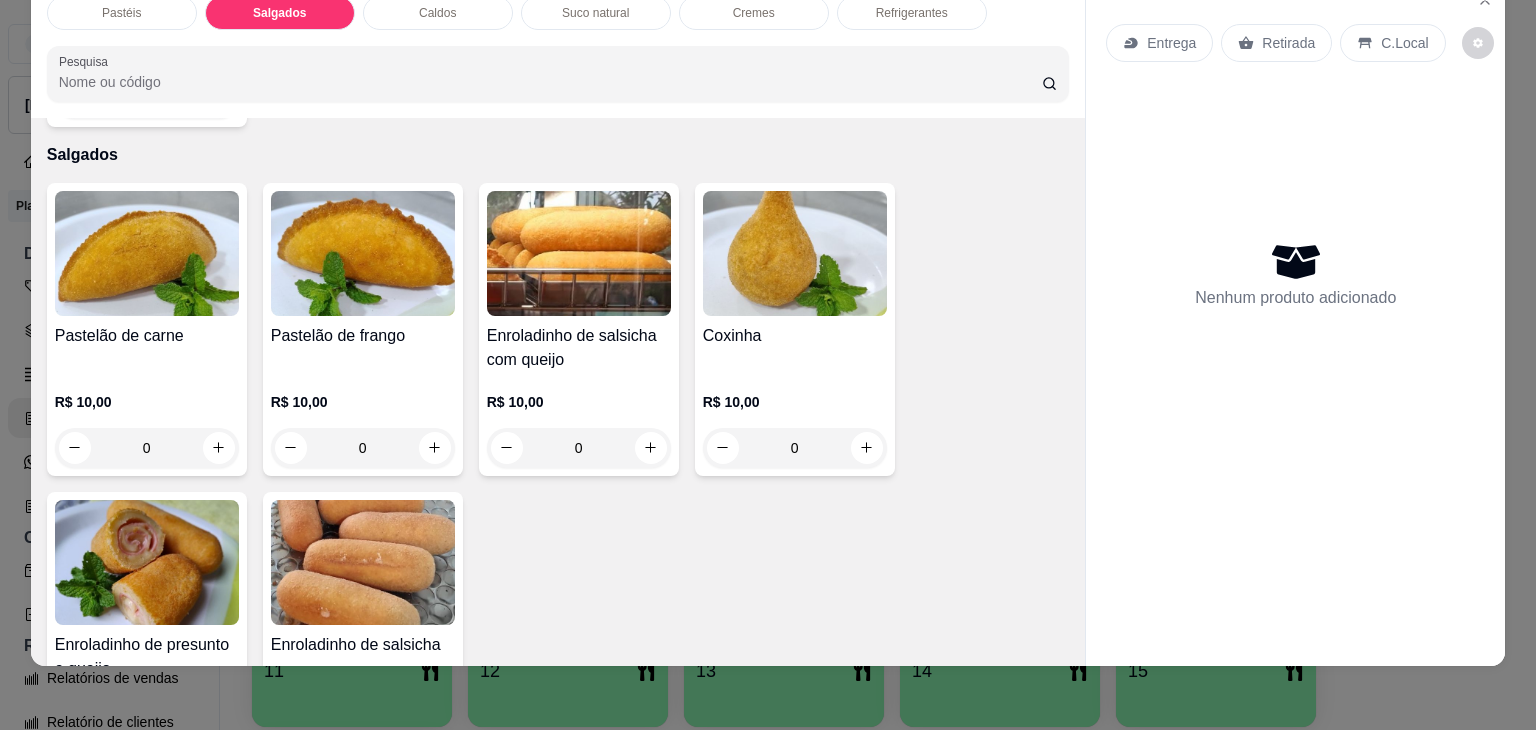 click on "Enroladinho de salsicha com queijo" at bounding box center [579, 348] 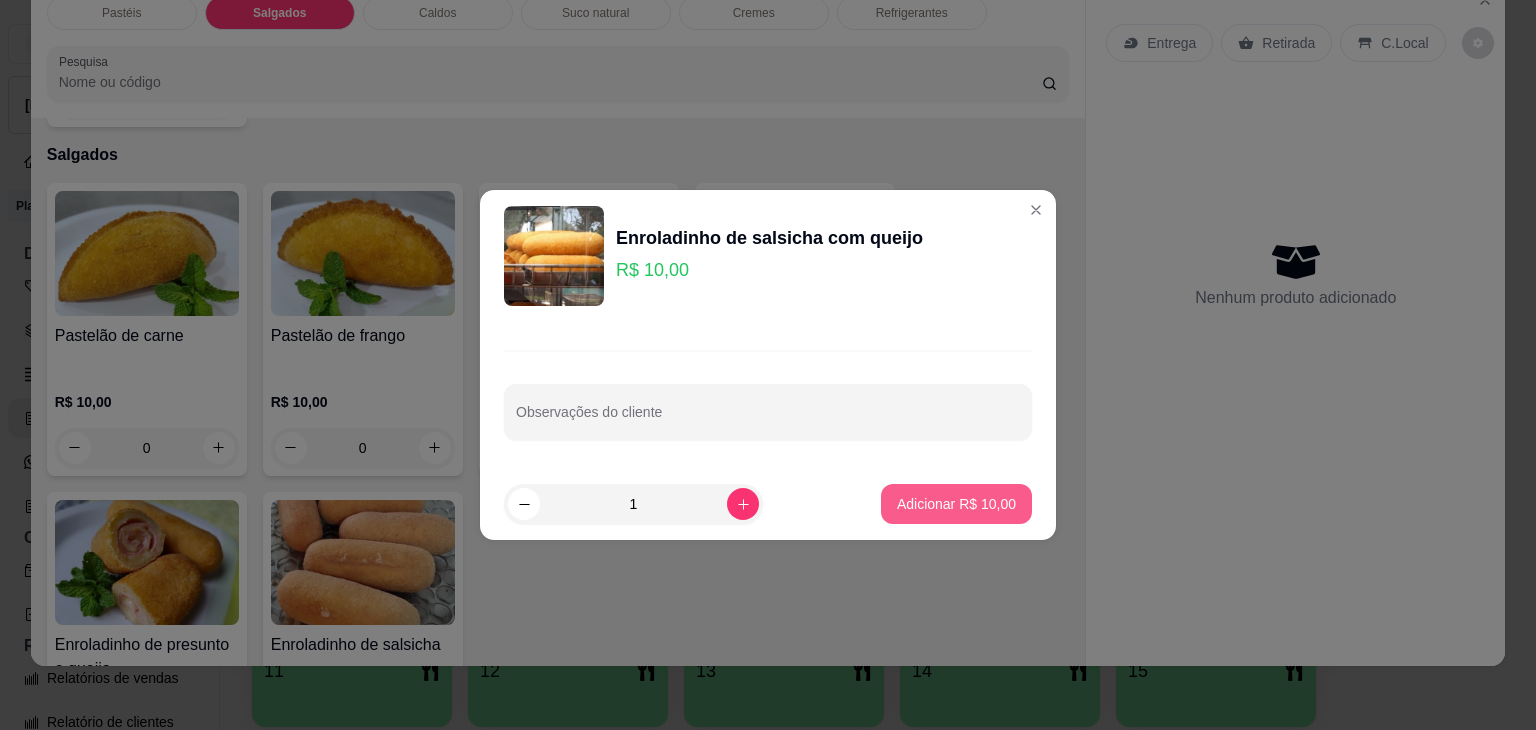 click on "Adicionar   R$ 10,00" at bounding box center (956, 504) 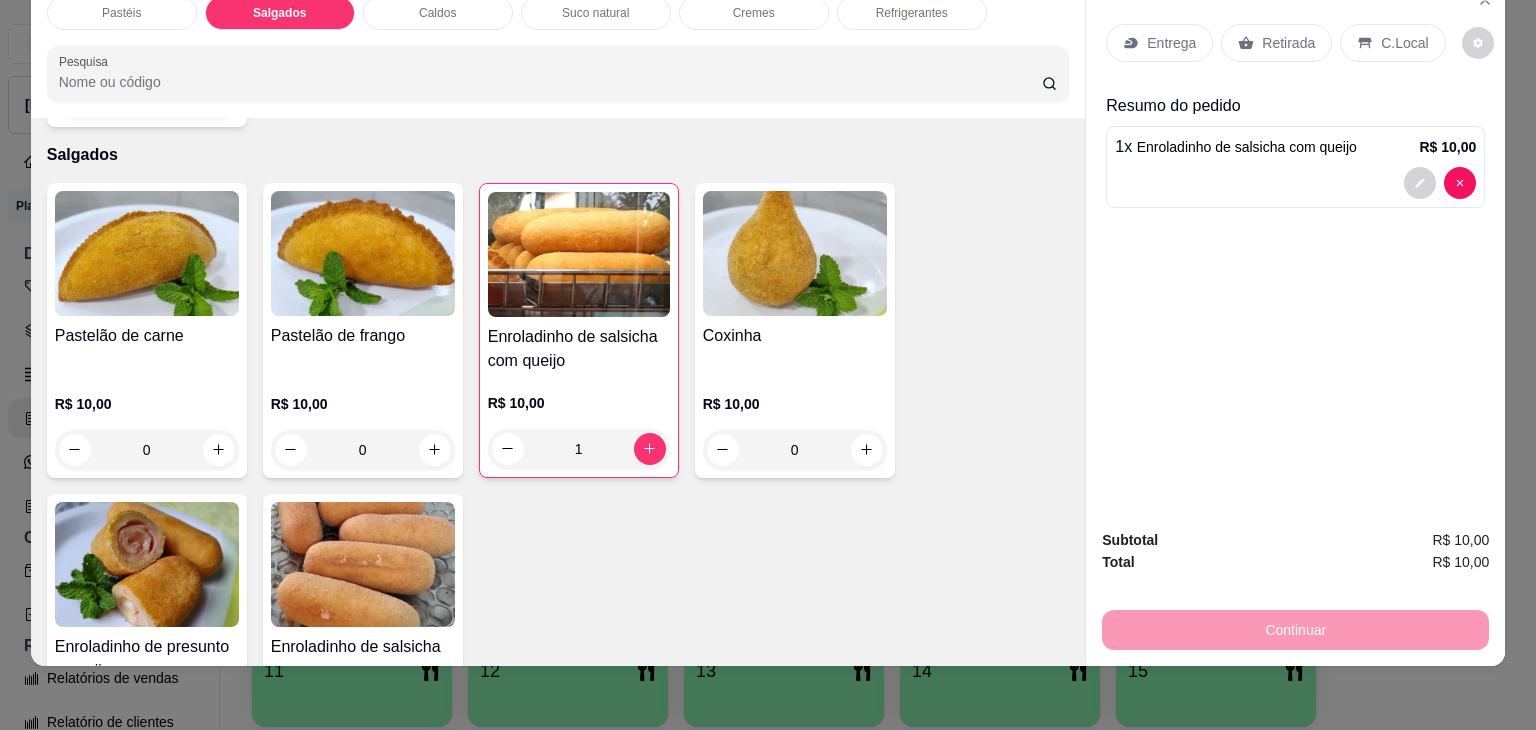 scroll, scrollTop: 0, scrollLeft: 0, axis: both 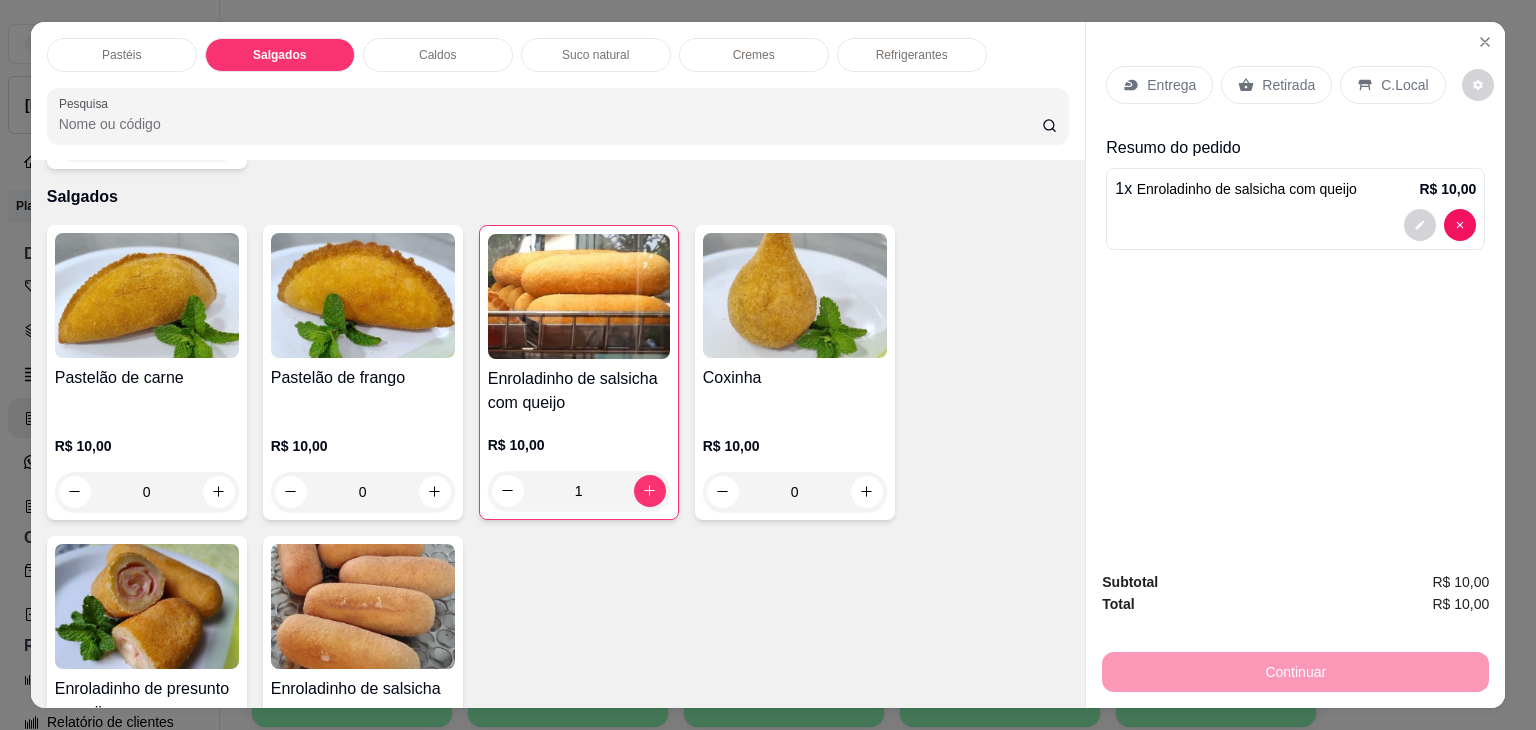 click on "Refrigerantes" at bounding box center [912, 55] 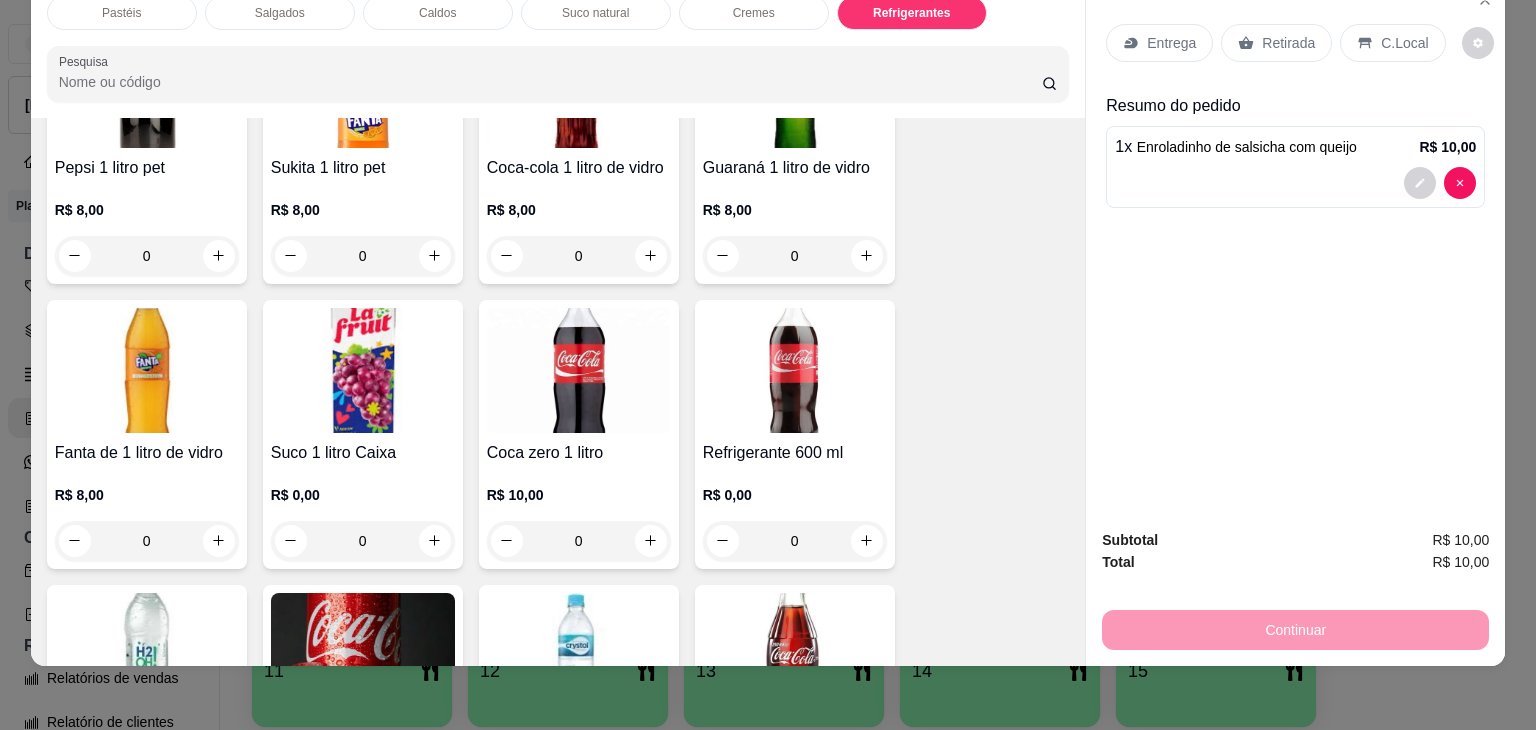 scroll, scrollTop: 5832, scrollLeft: 0, axis: vertical 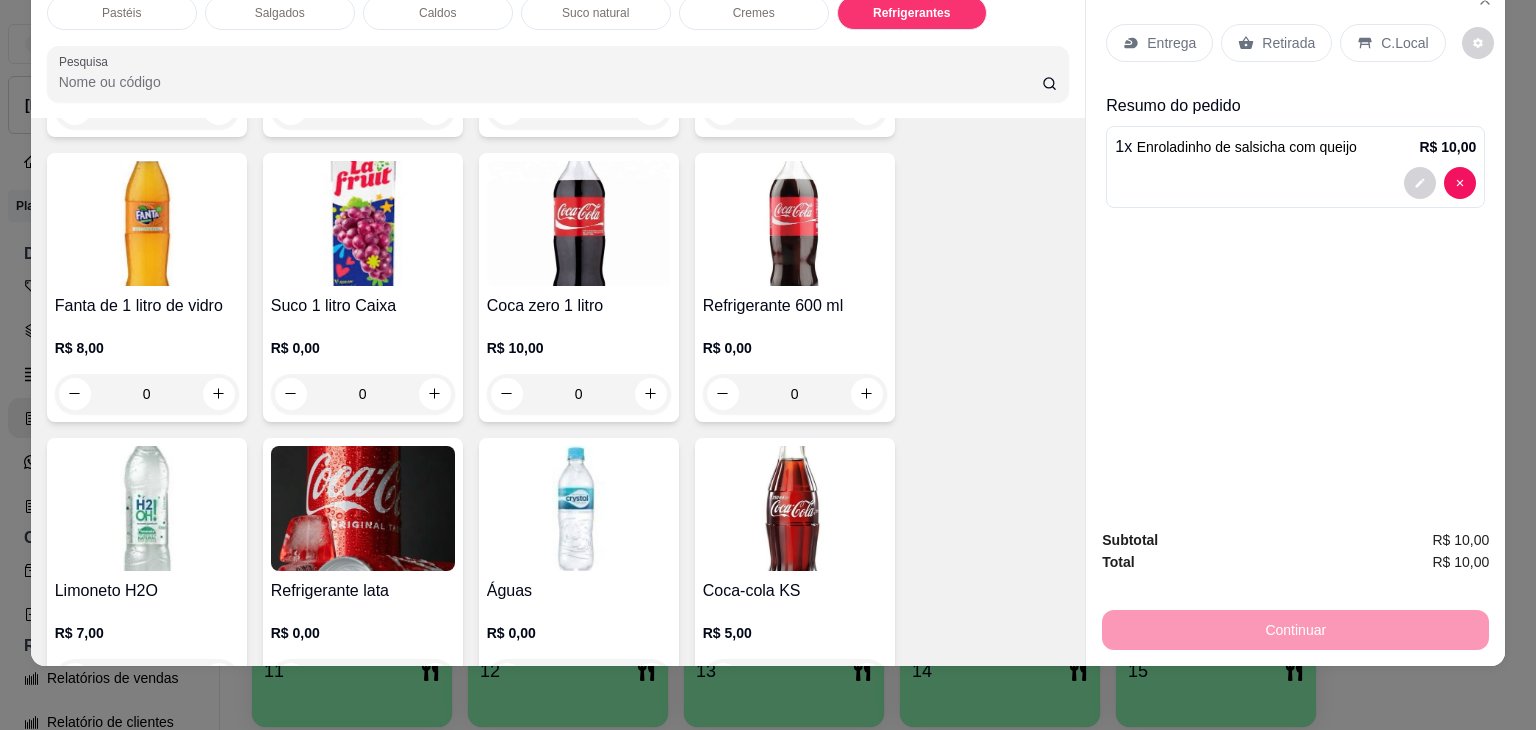 click at bounding box center [363, 508] 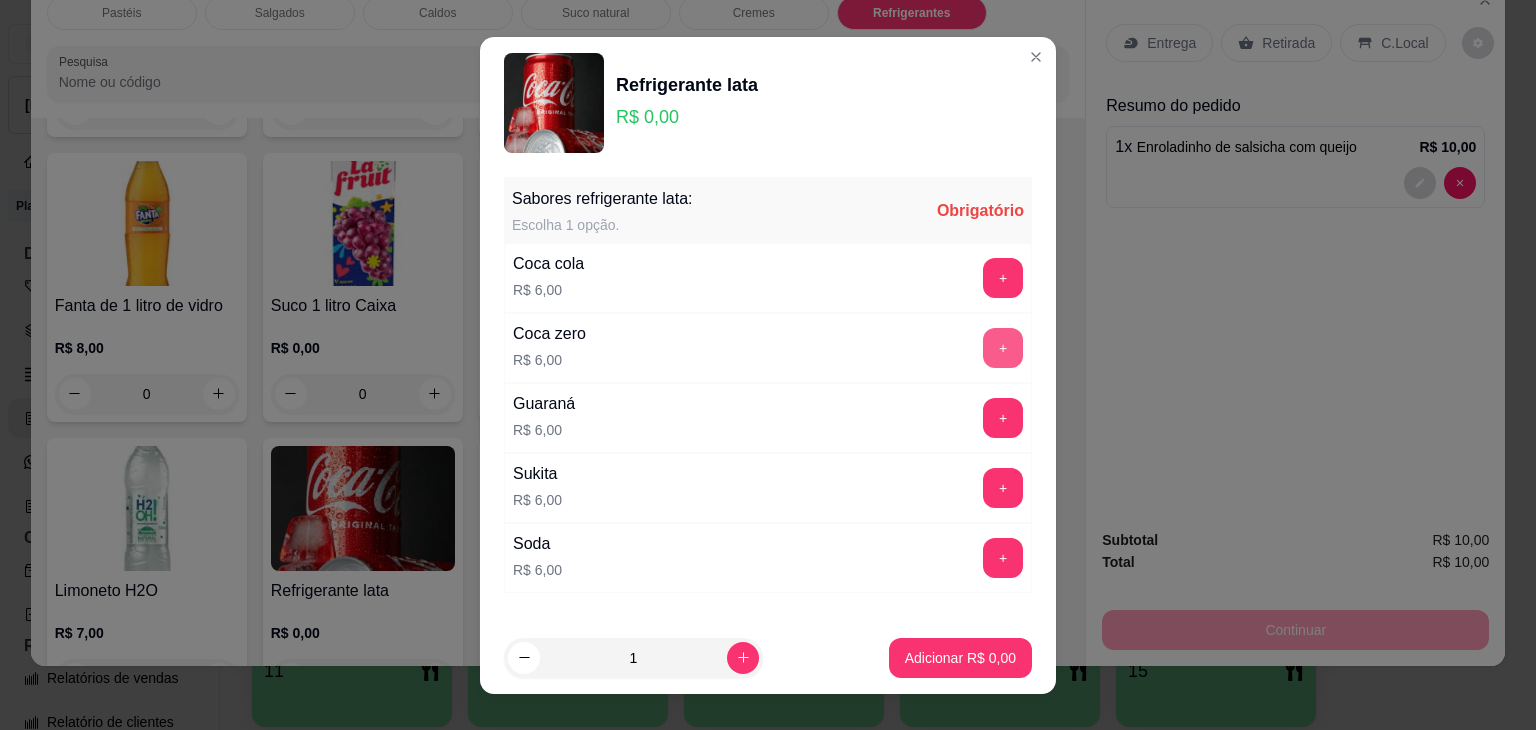 click on "+" at bounding box center (1003, 348) 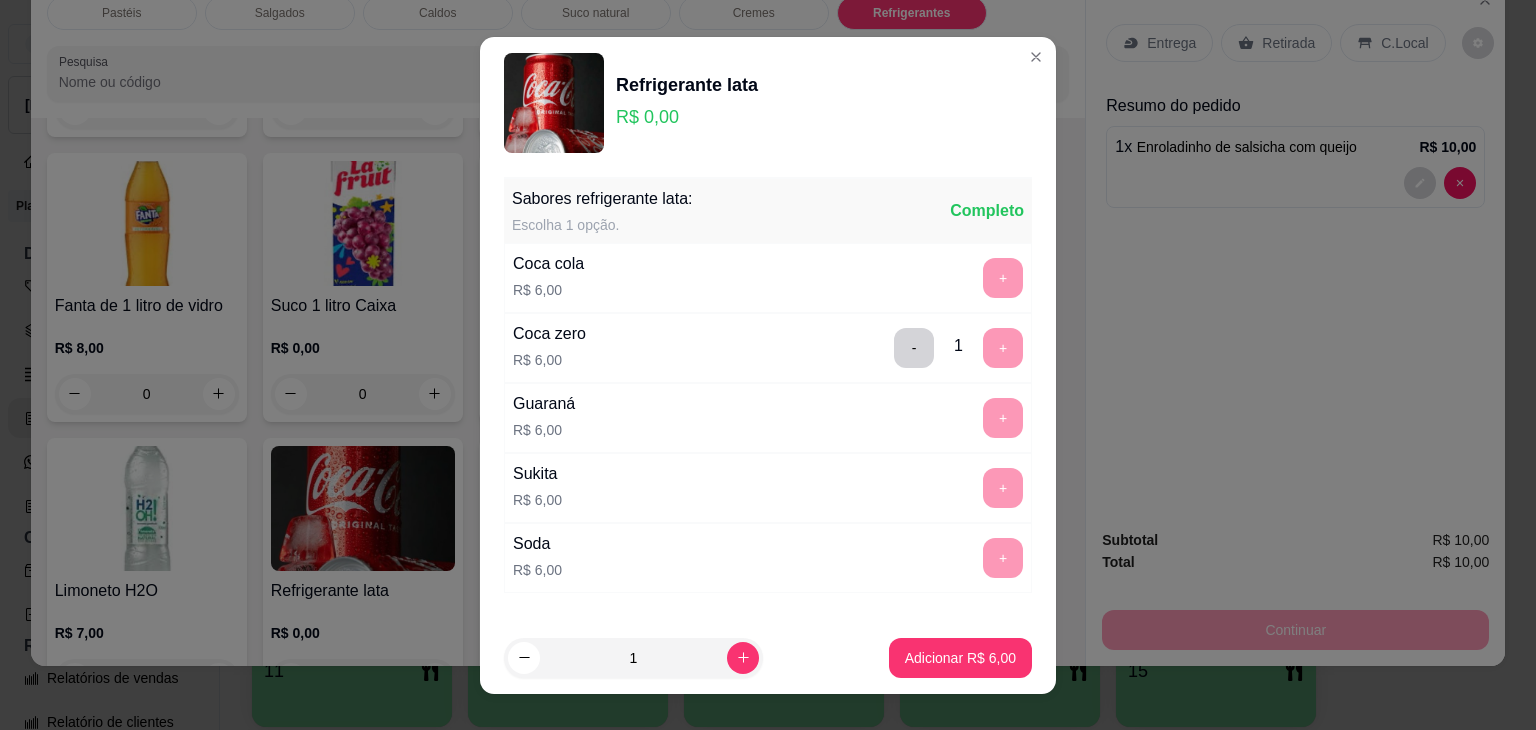click on "1 Adicionar   R$ 6,00" at bounding box center (768, 658) 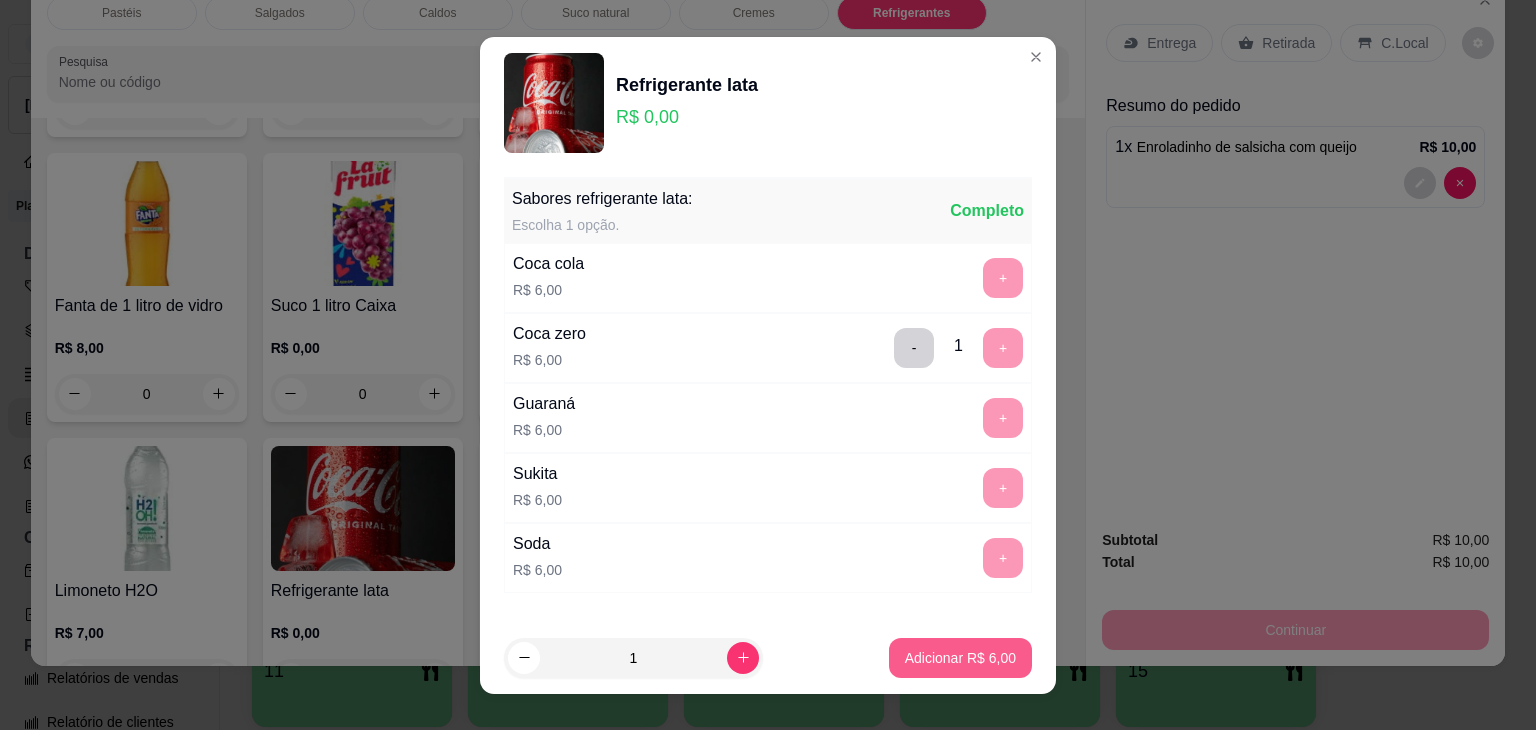 click on "Adicionar   R$ 6,00" at bounding box center [960, 658] 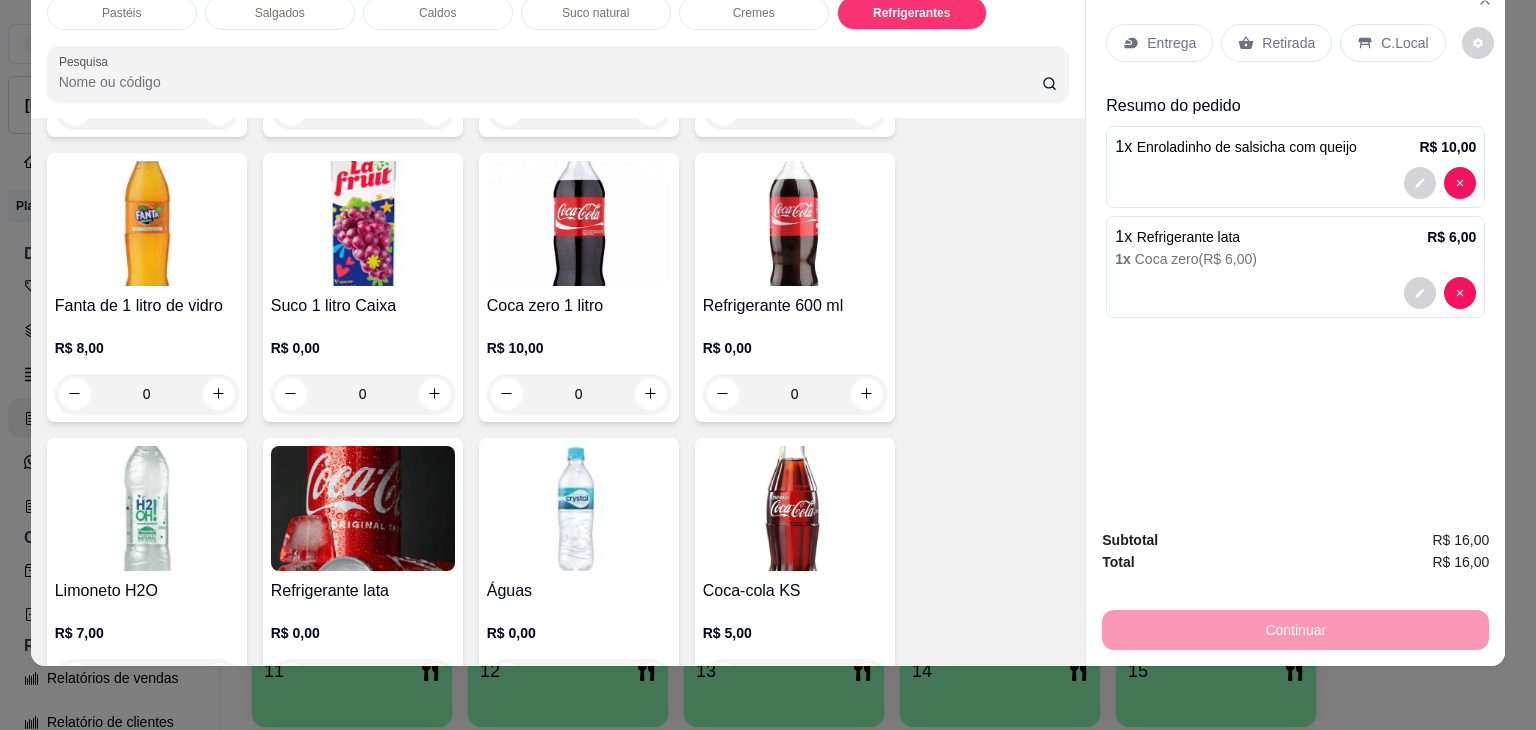 click on "Retirada" at bounding box center (1276, 43) 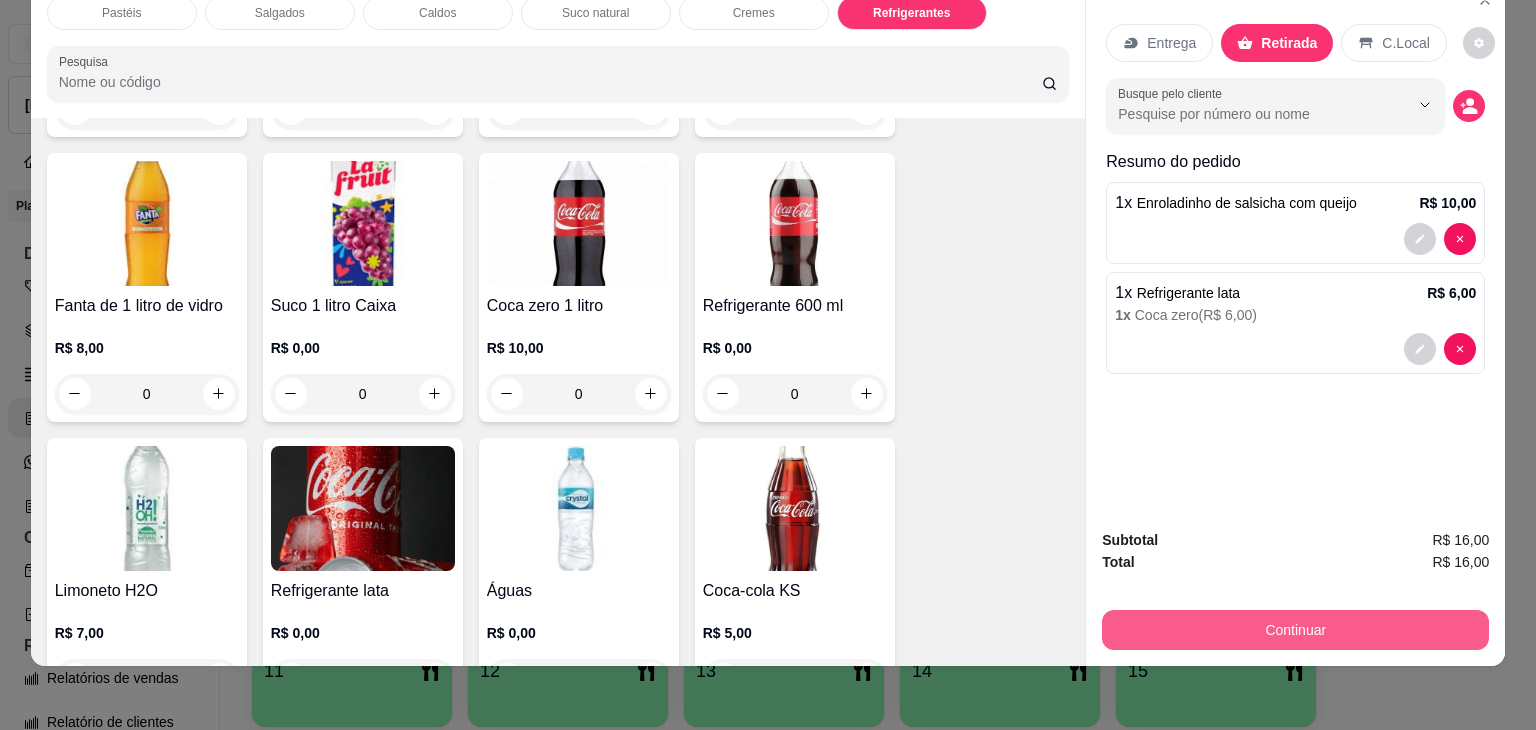 click on "Continuar" at bounding box center (1295, 630) 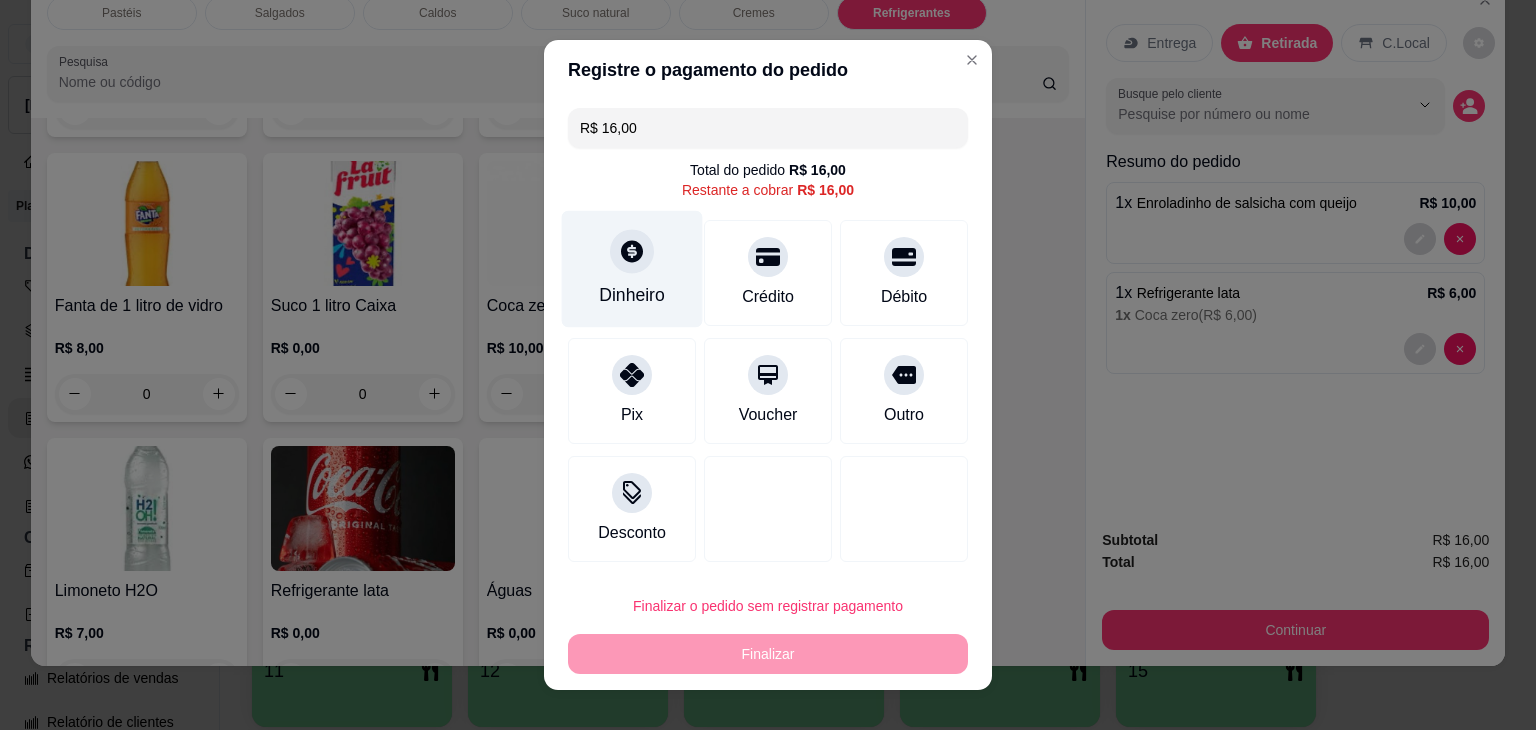 click on "Dinheiro" at bounding box center [632, 295] 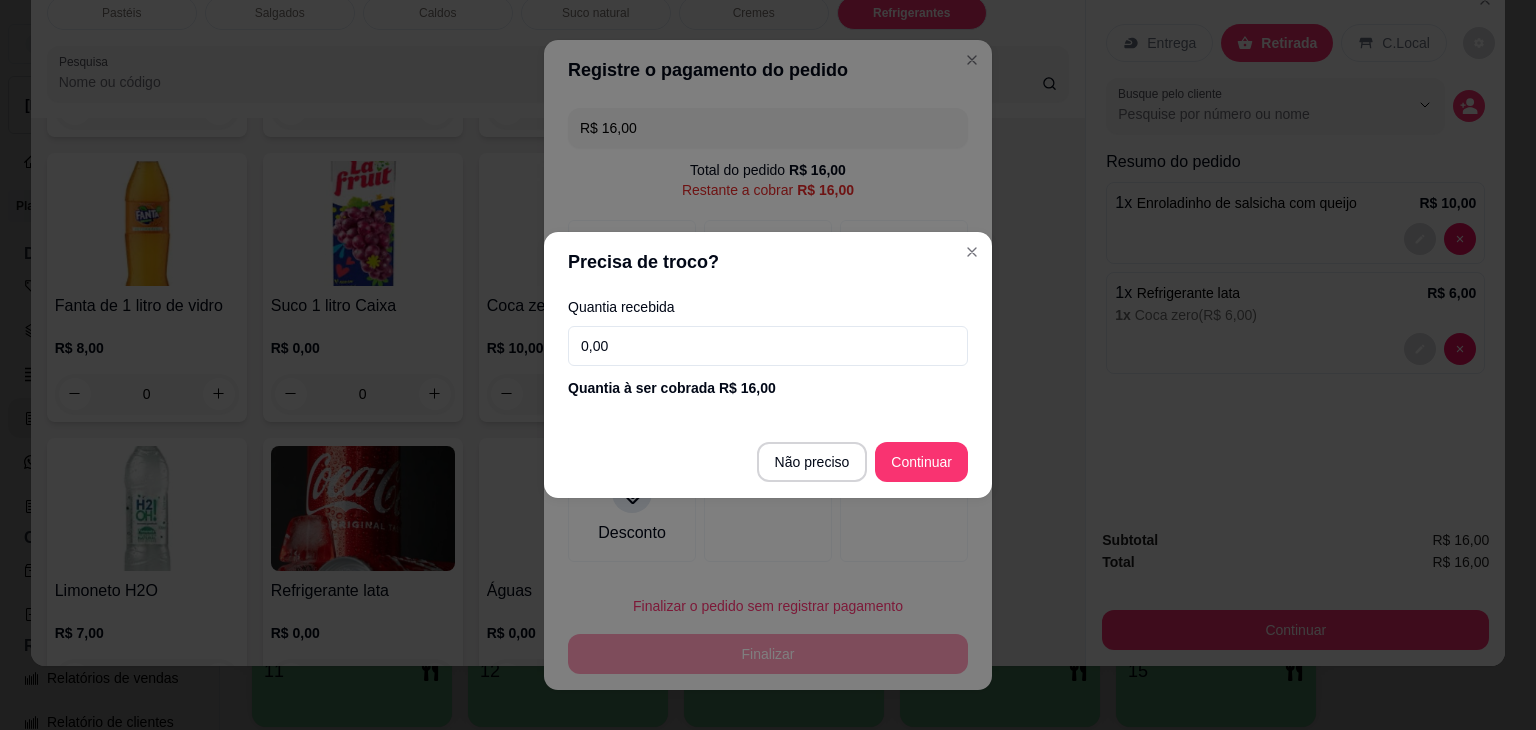 click on "0,00" at bounding box center (768, 346) 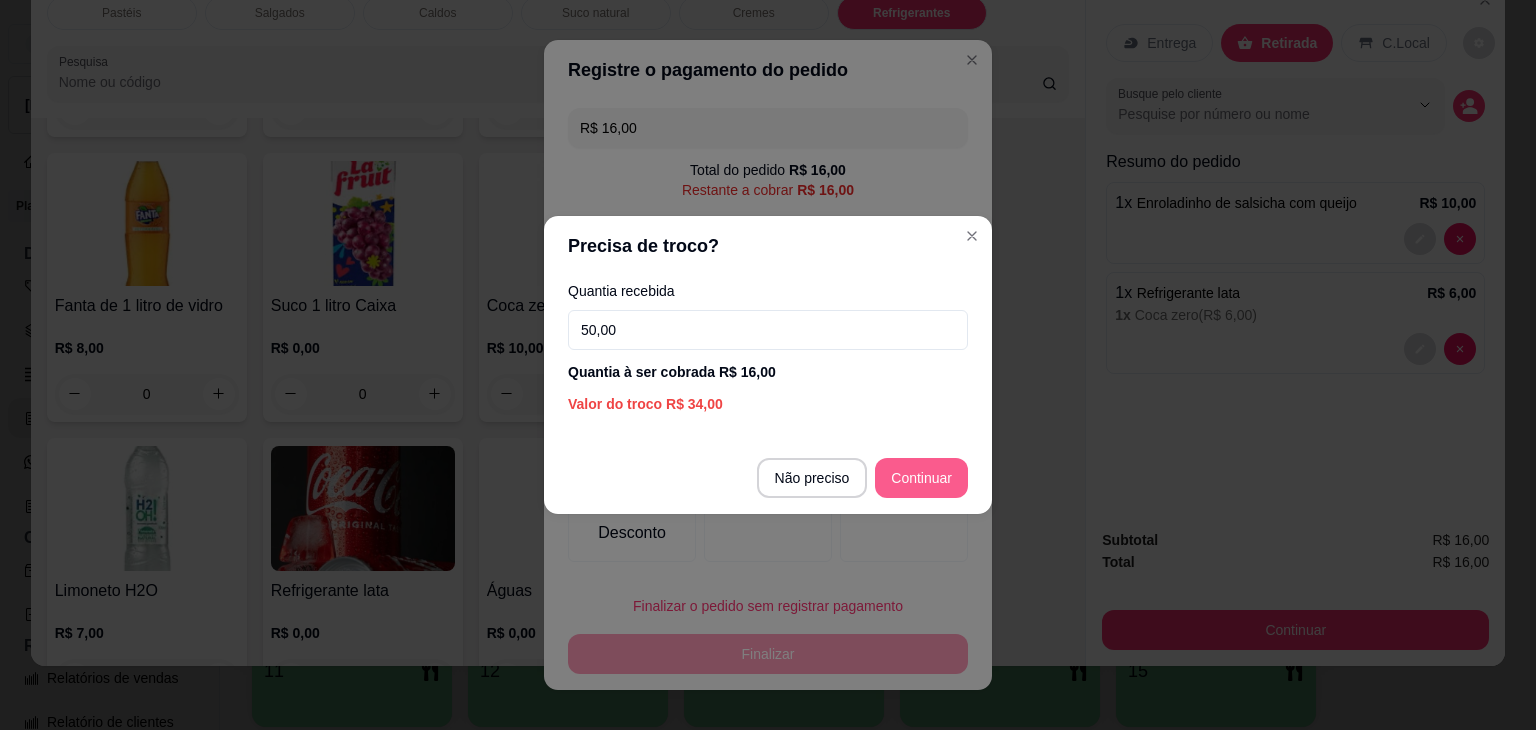 type on "50,00" 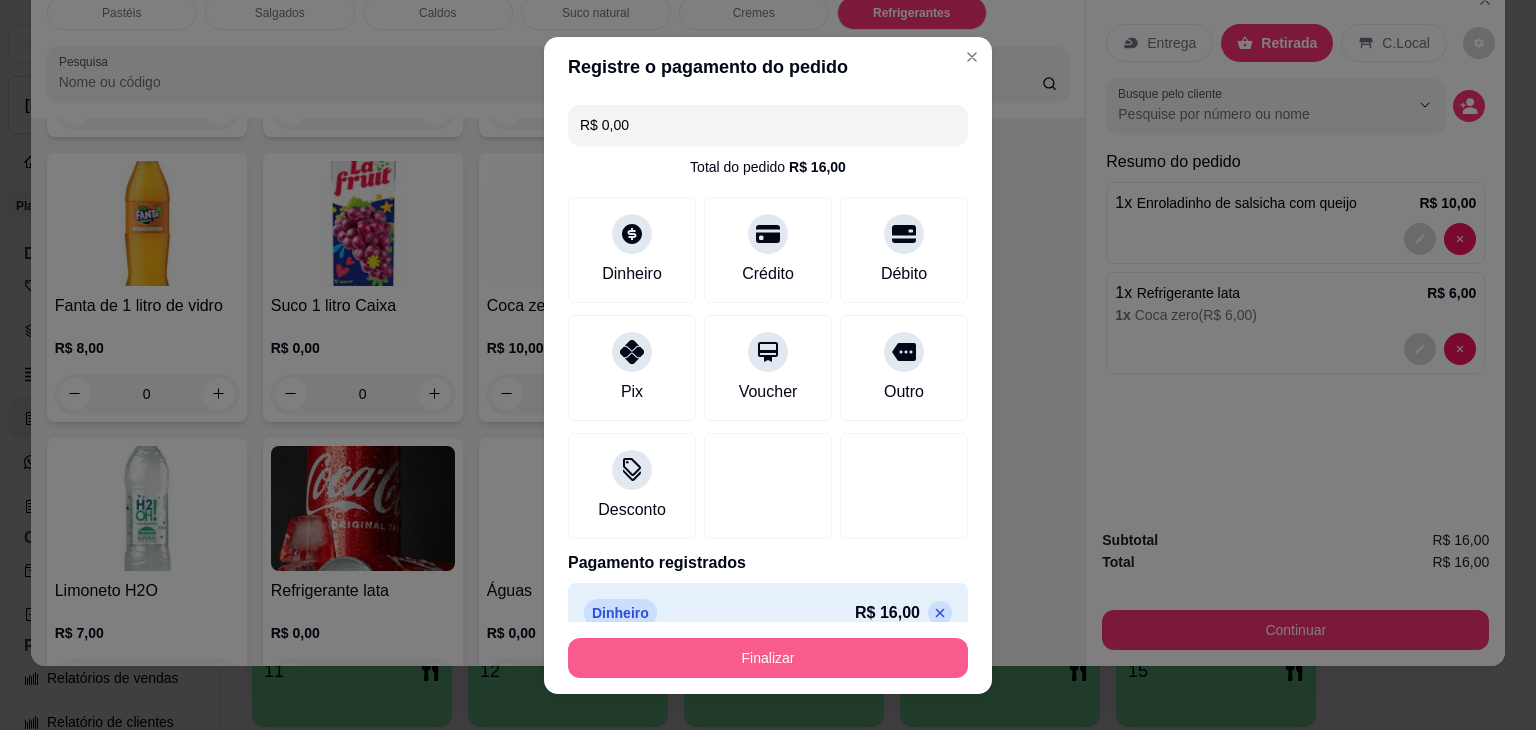 click on "Finalizar" at bounding box center (768, 658) 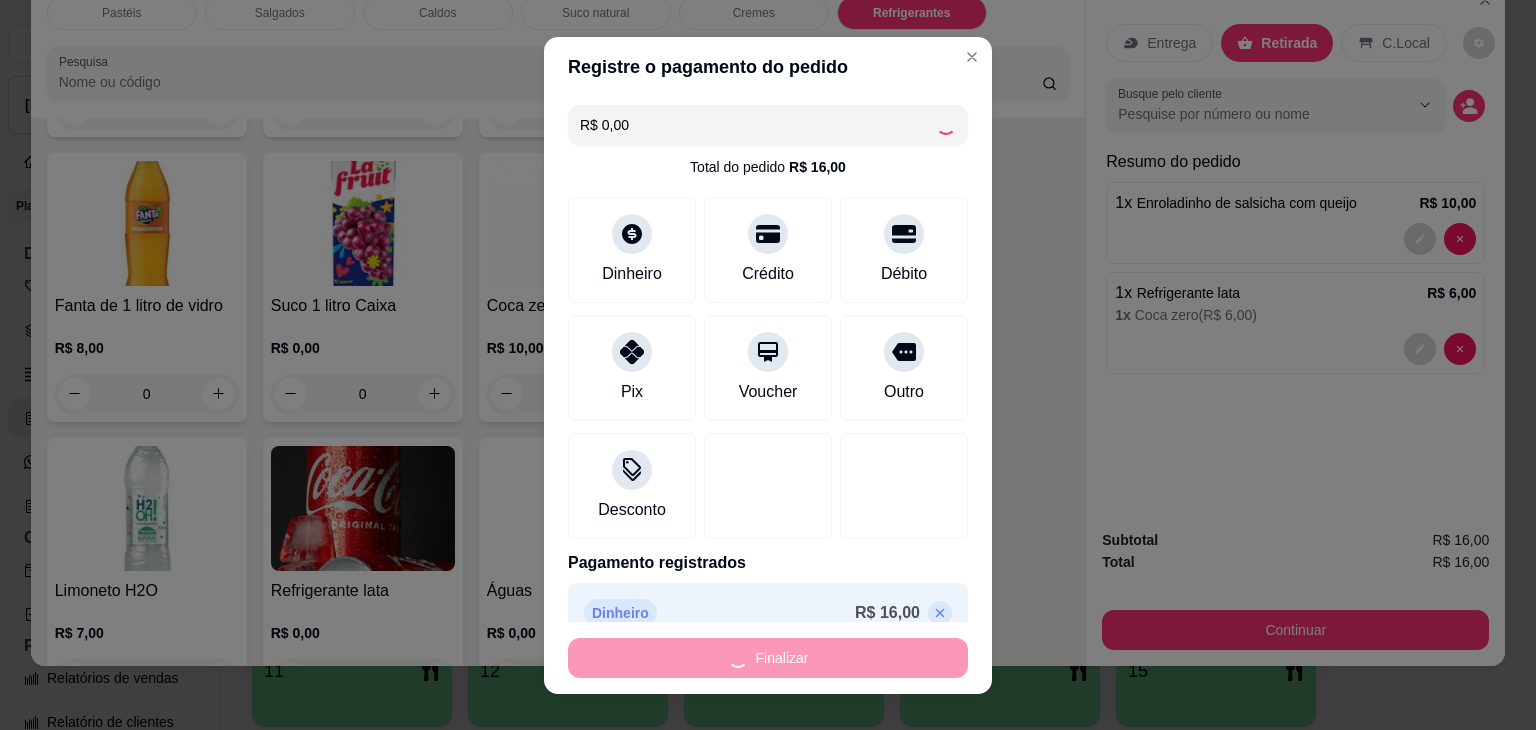 type on "0" 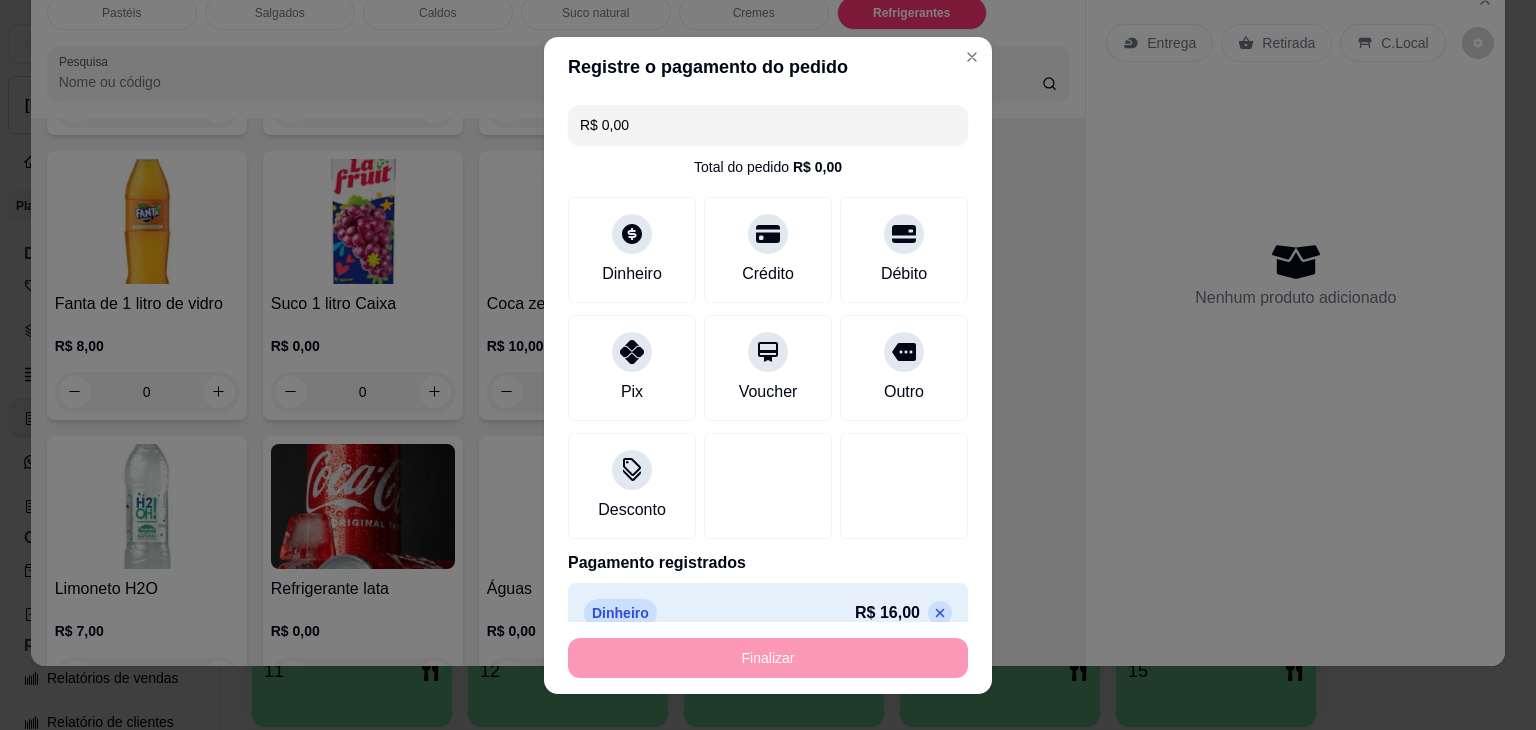 type on "-R$ 16,00" 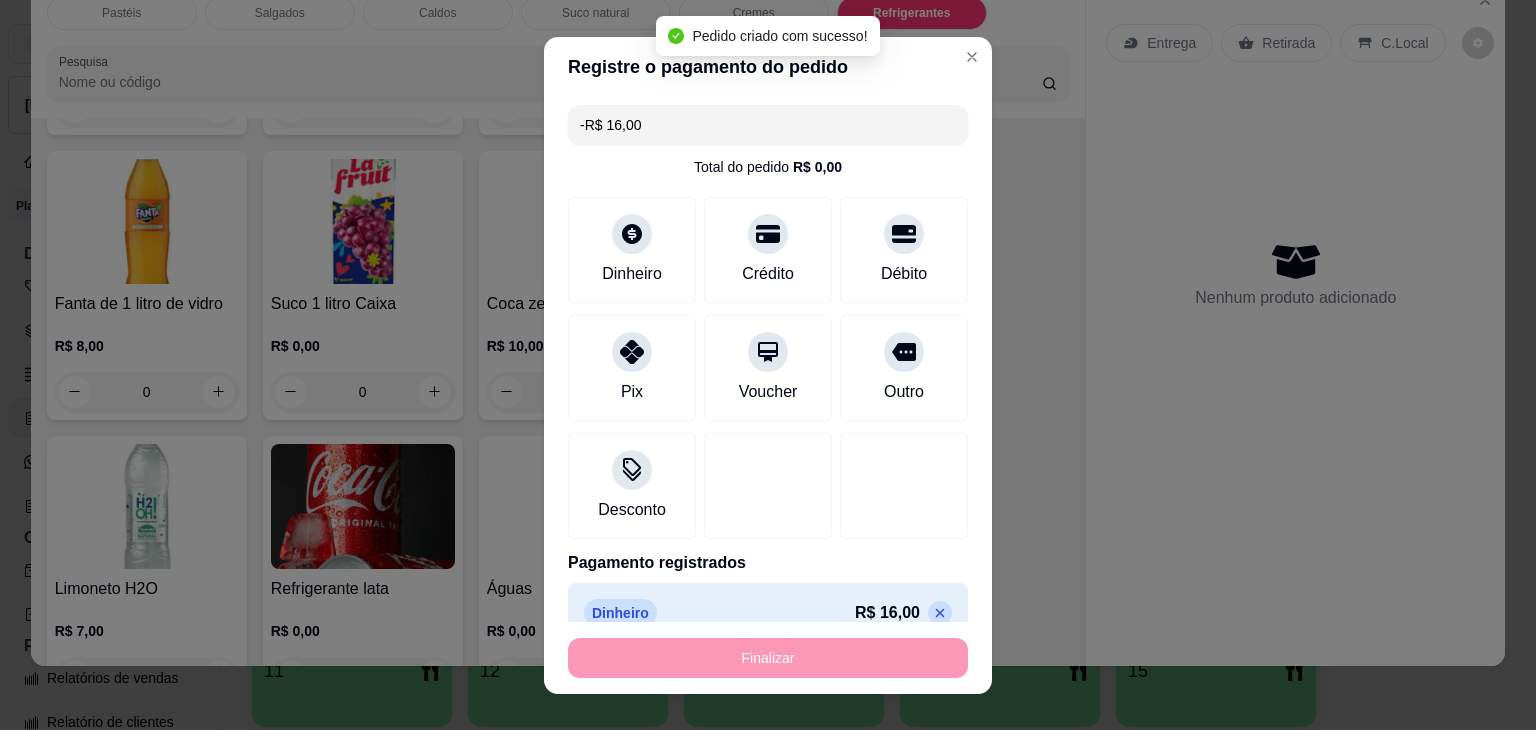 scroll, scrollTop: 5830, scrollLeft: 0, axis: vertical 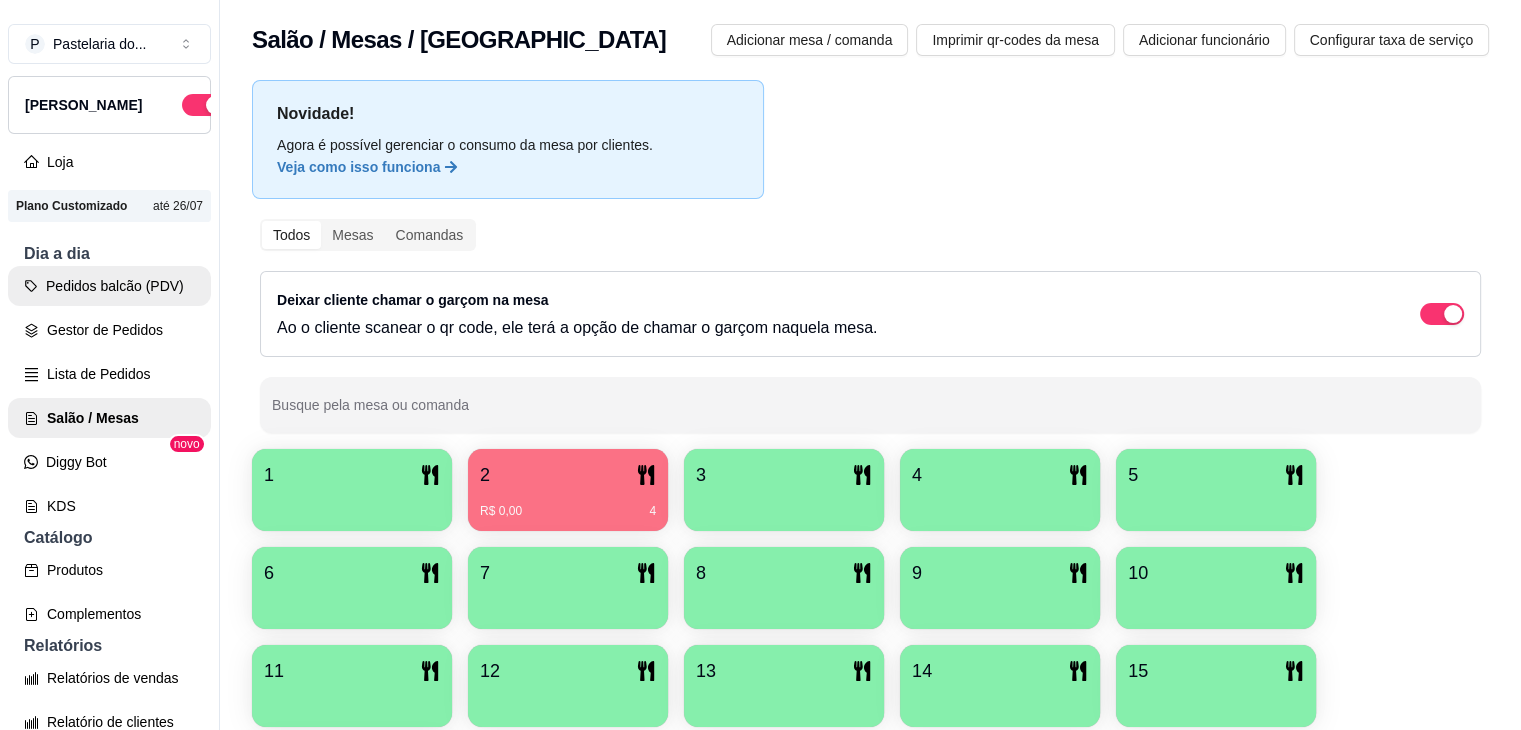 click on "Pedidos balcão (PDV)" at bounding box center (109, 286) 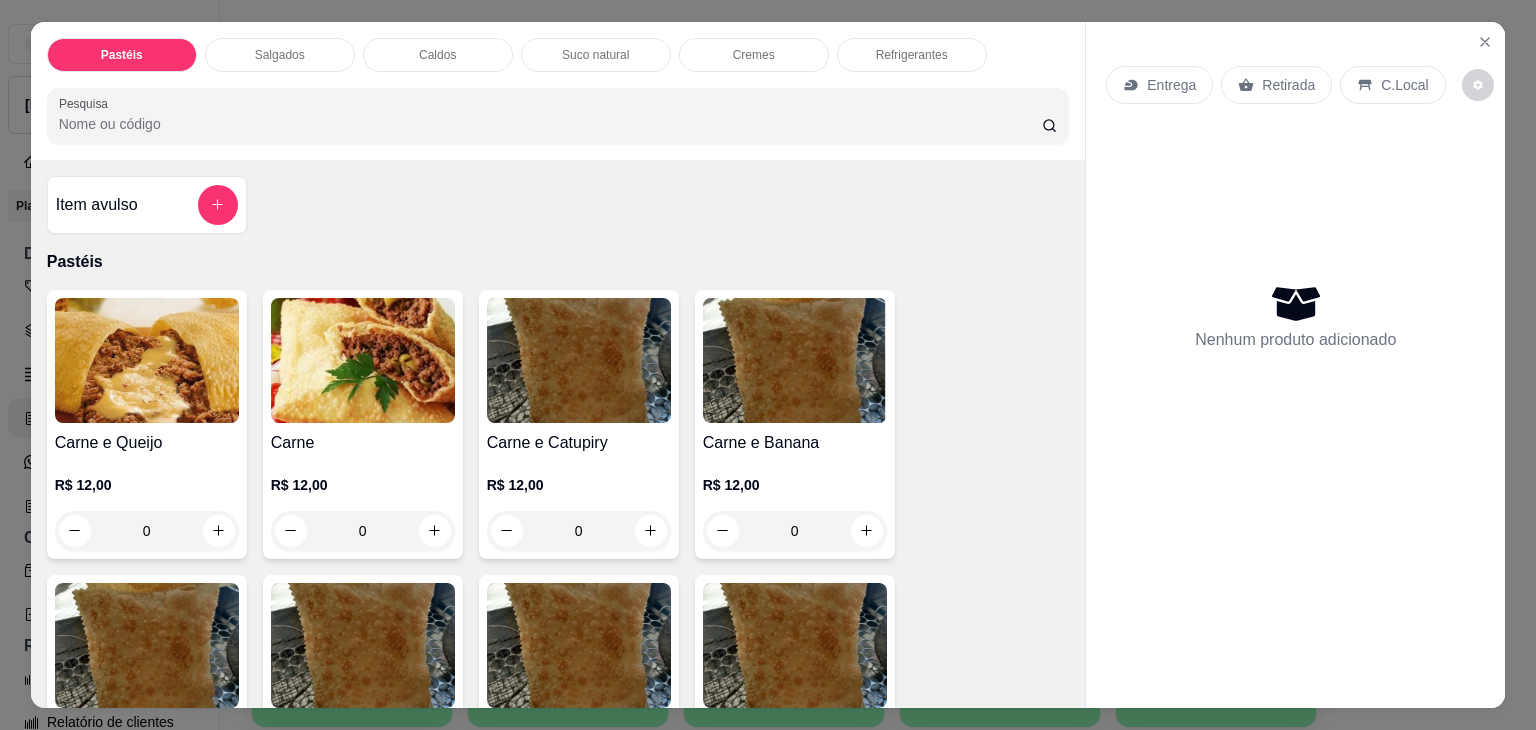click on "Salgados" at bounding box center [280, 55] 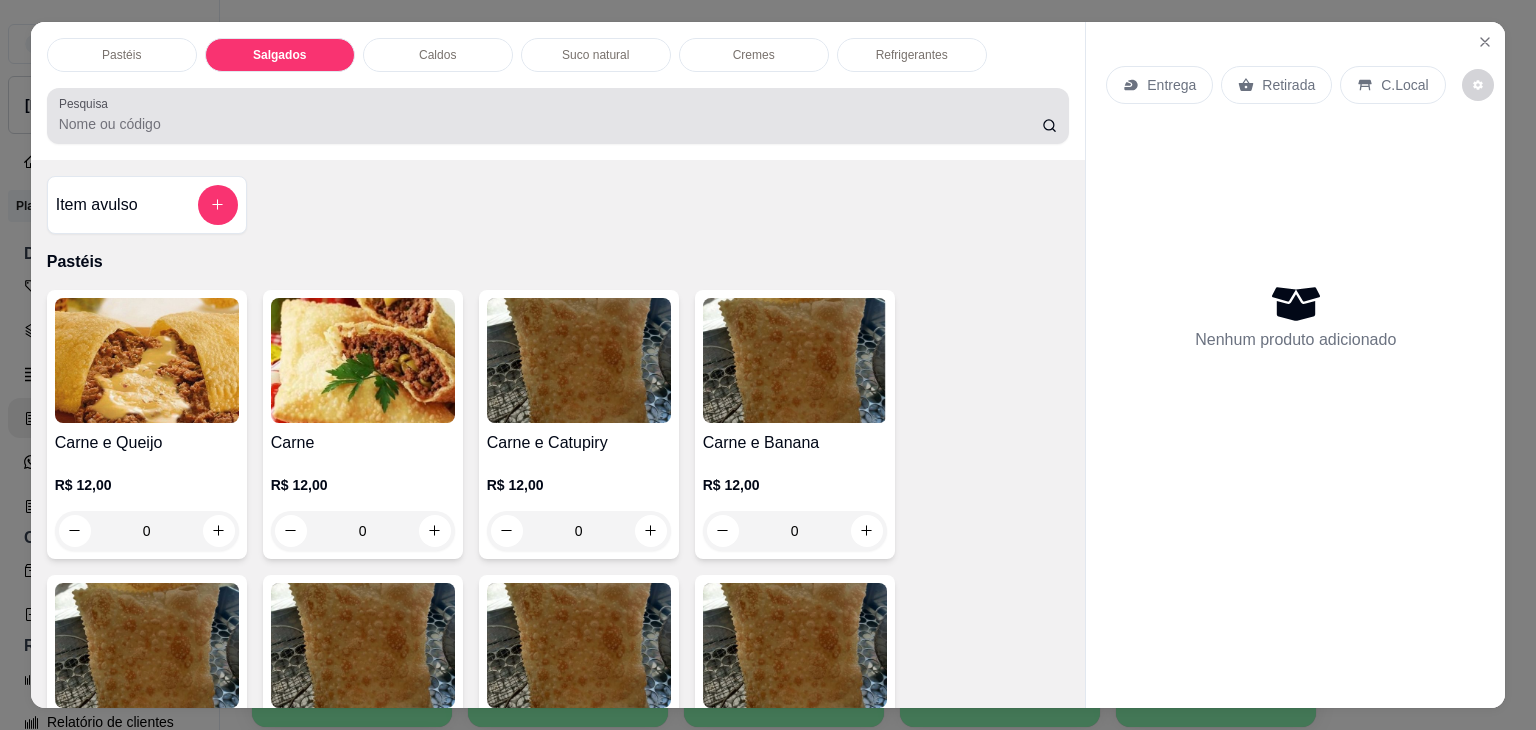 scroll, scrollTop: 2124, scrollLeft: 0, axis: vertical 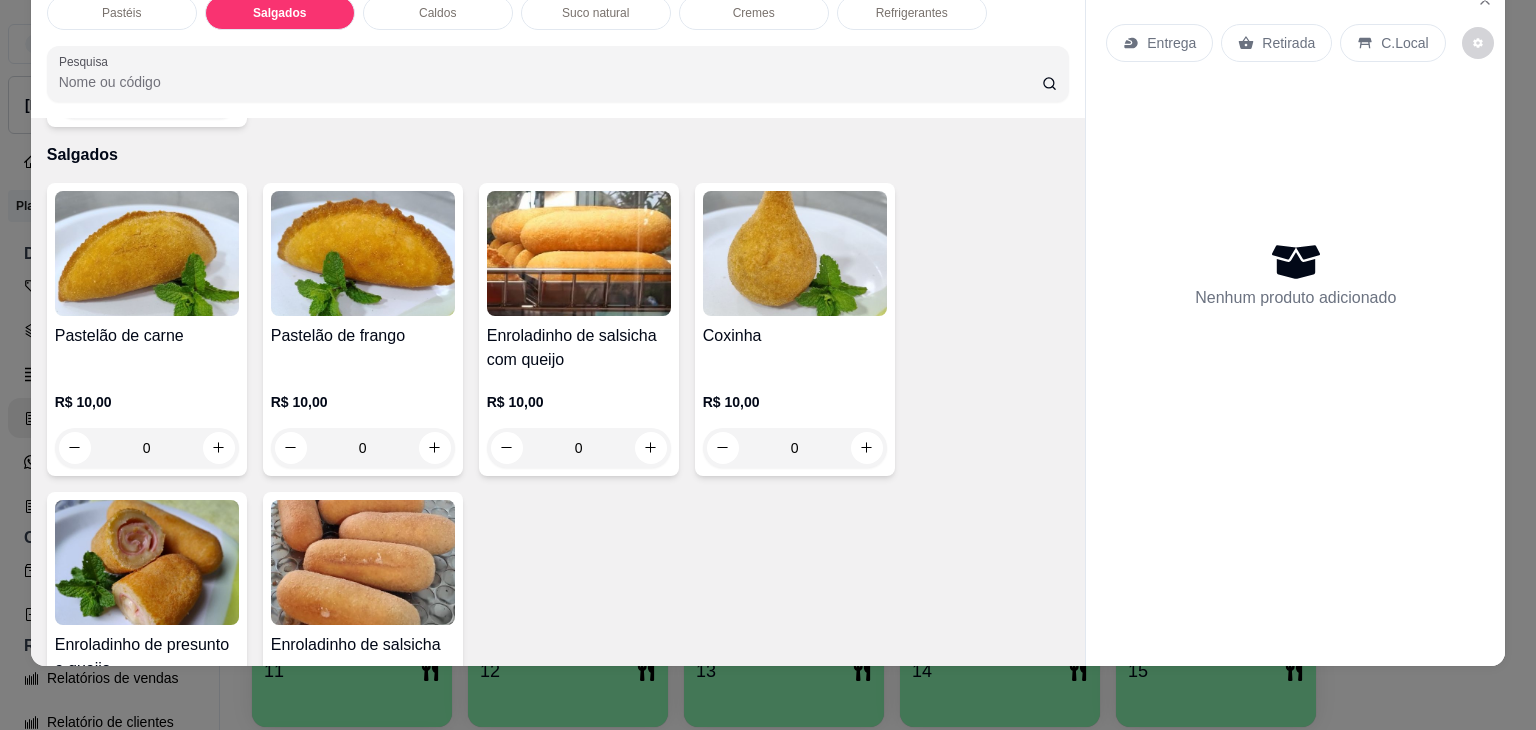 click at bounding box center [795, 253] 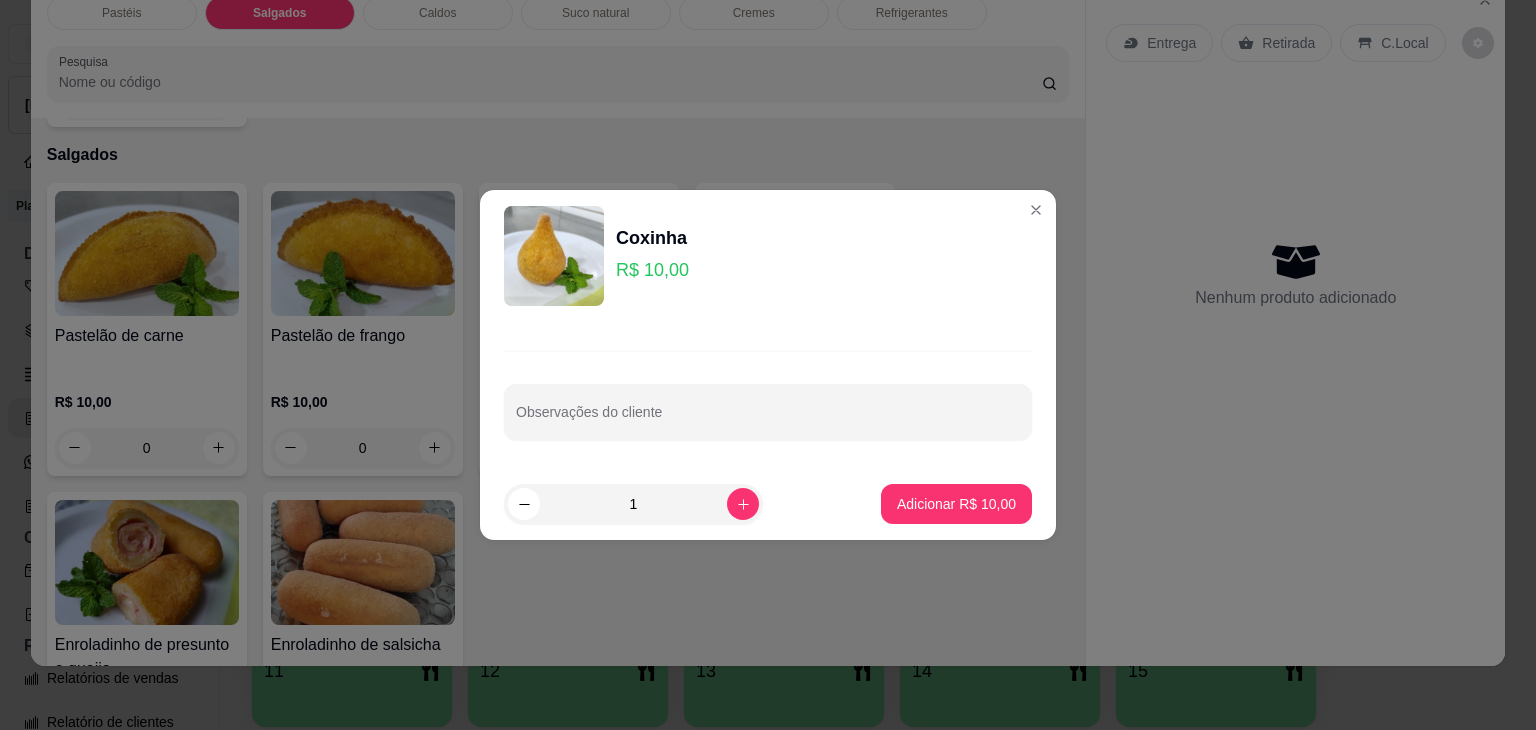 click on "1 Adicionar   R$ 10,00" at bounding box center [768, 504] 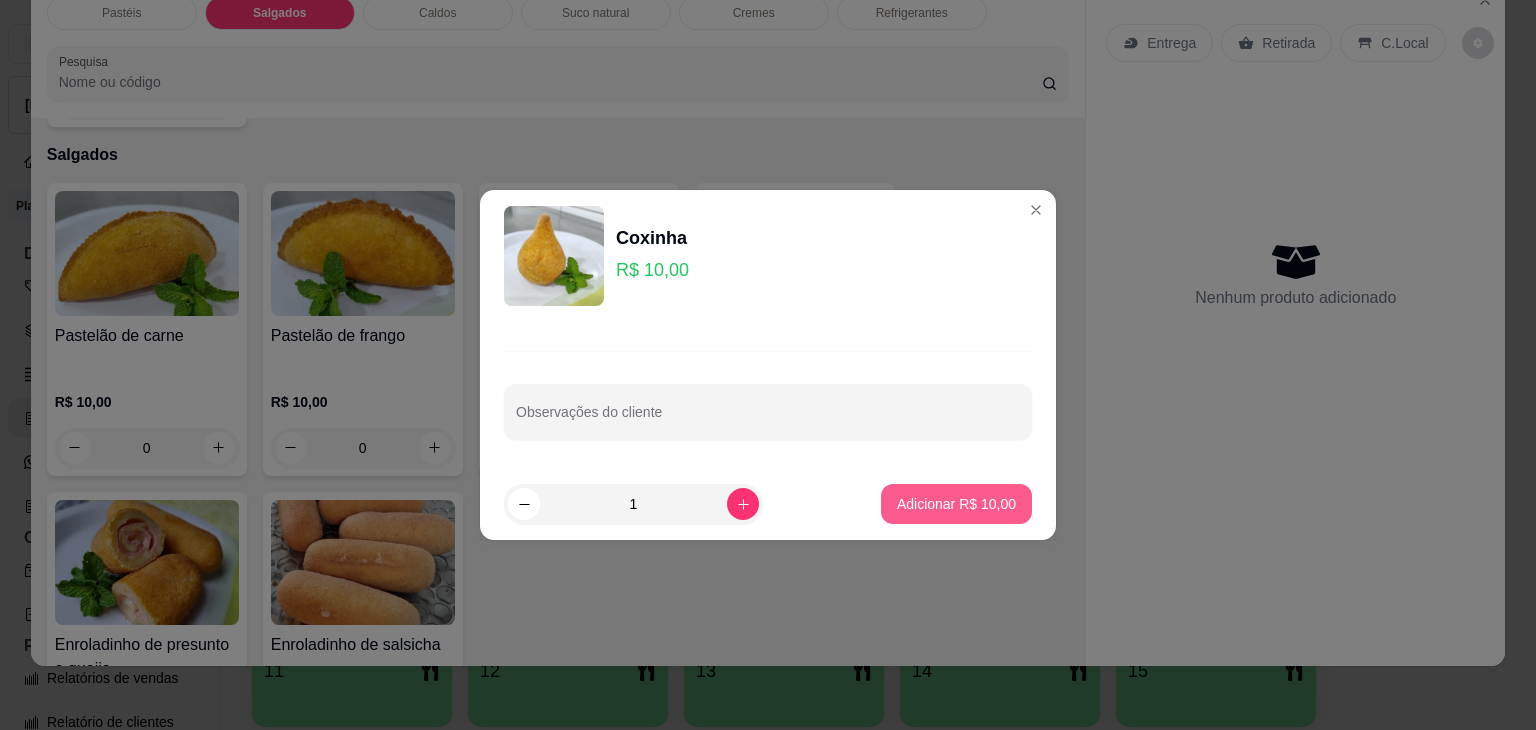 click on "Adicionar   R$ 10,00" at bounding box center [956, 504] 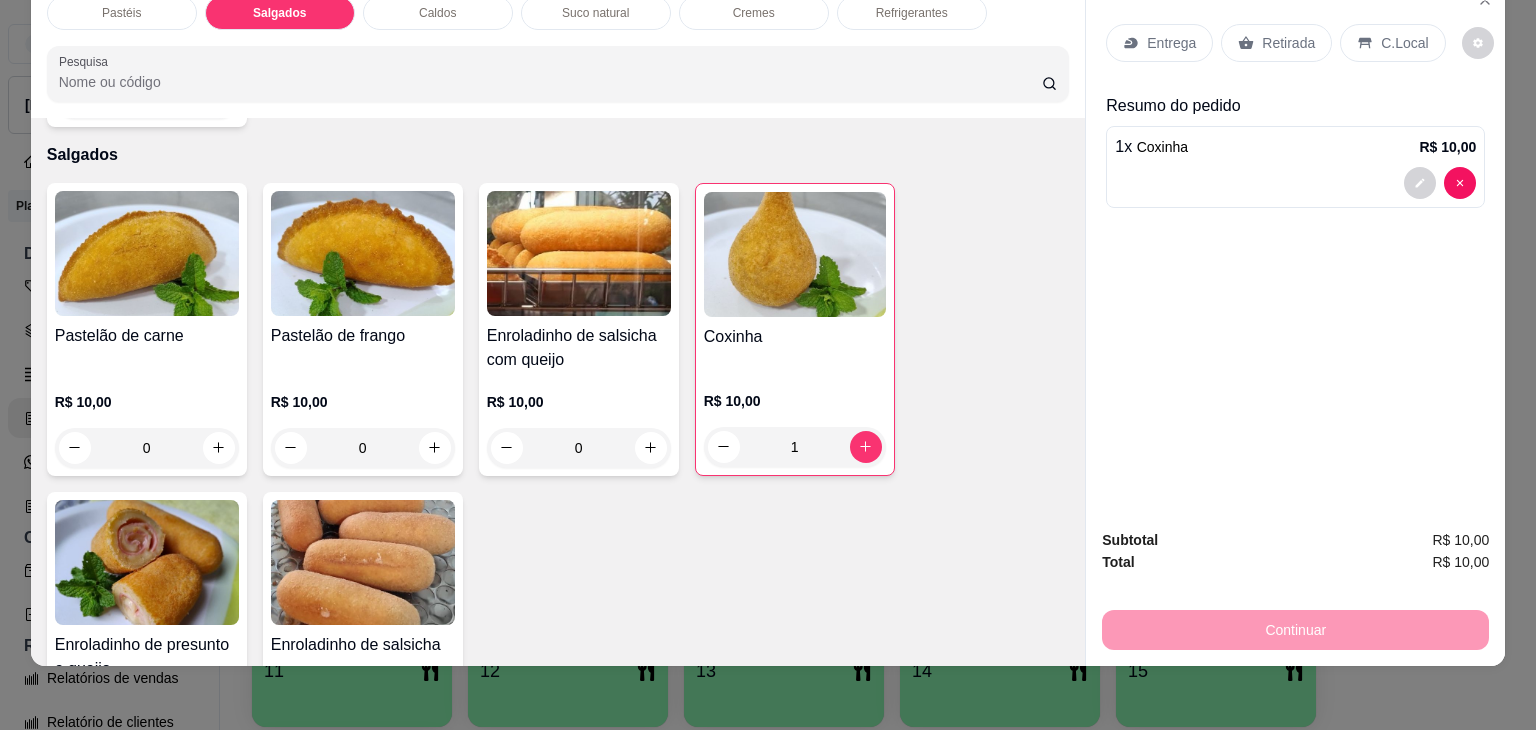 click on "Retirada" at bounding box center (1276, 43) 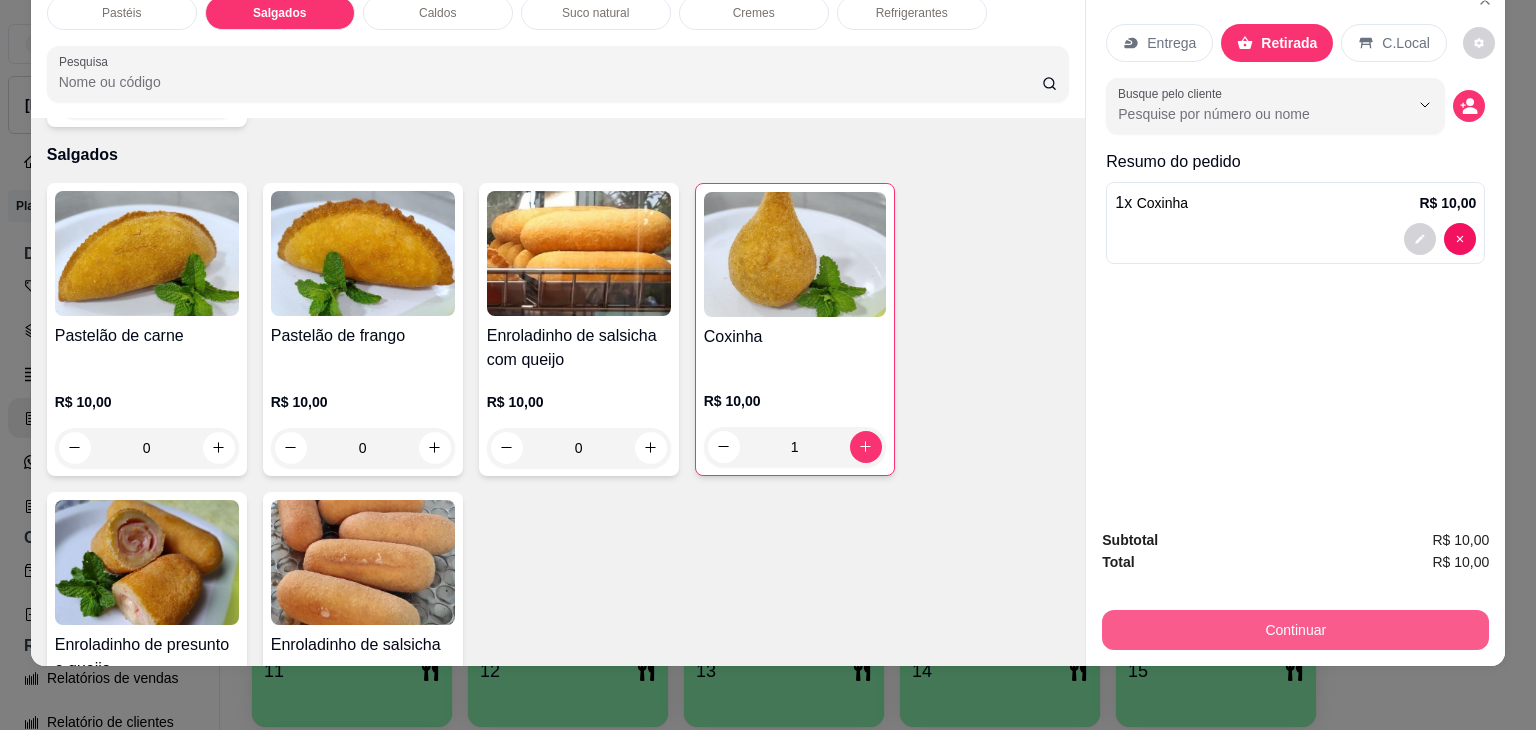 click on "Continuar" at bounding box center [1295, 630] 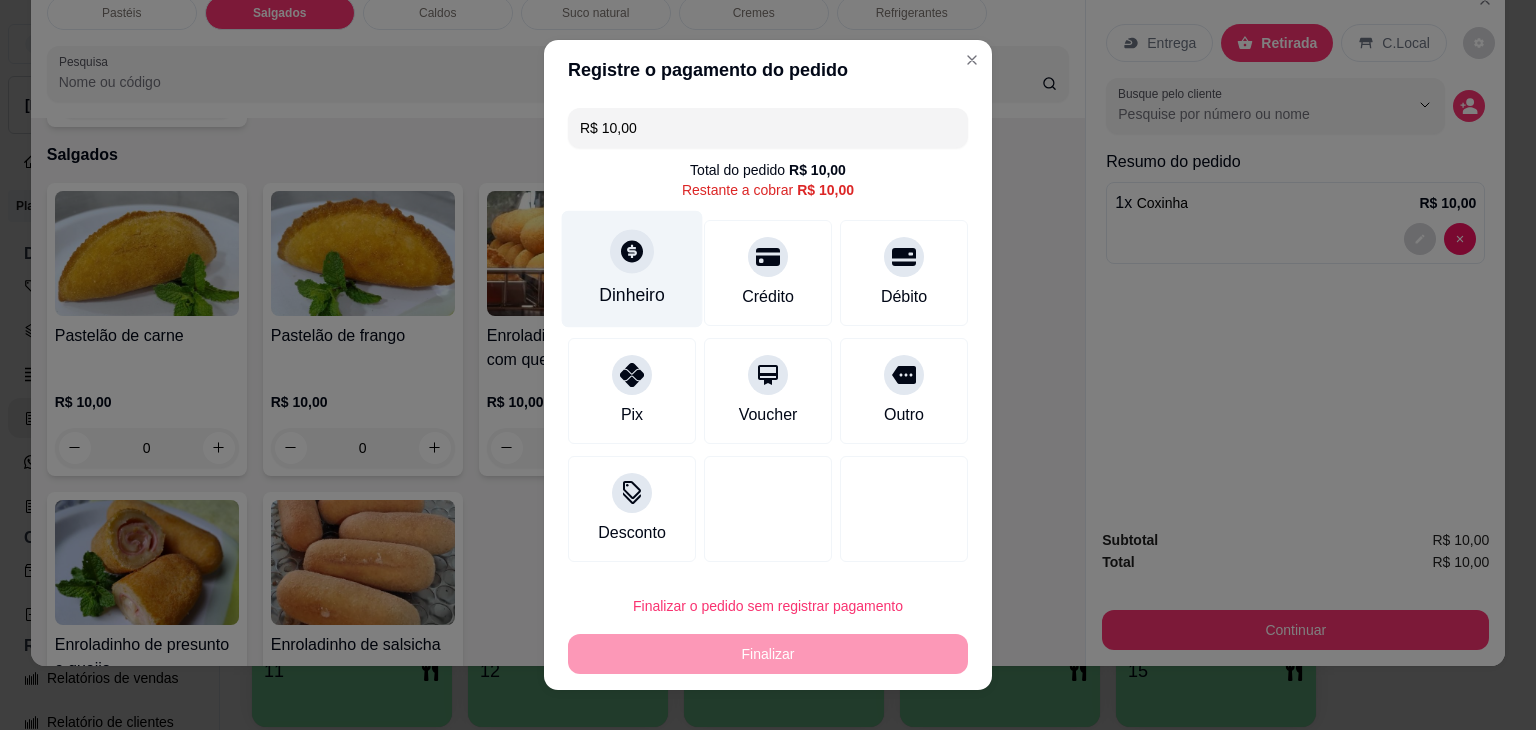 click on "Dinheiro" at bounding box center [632, 269] 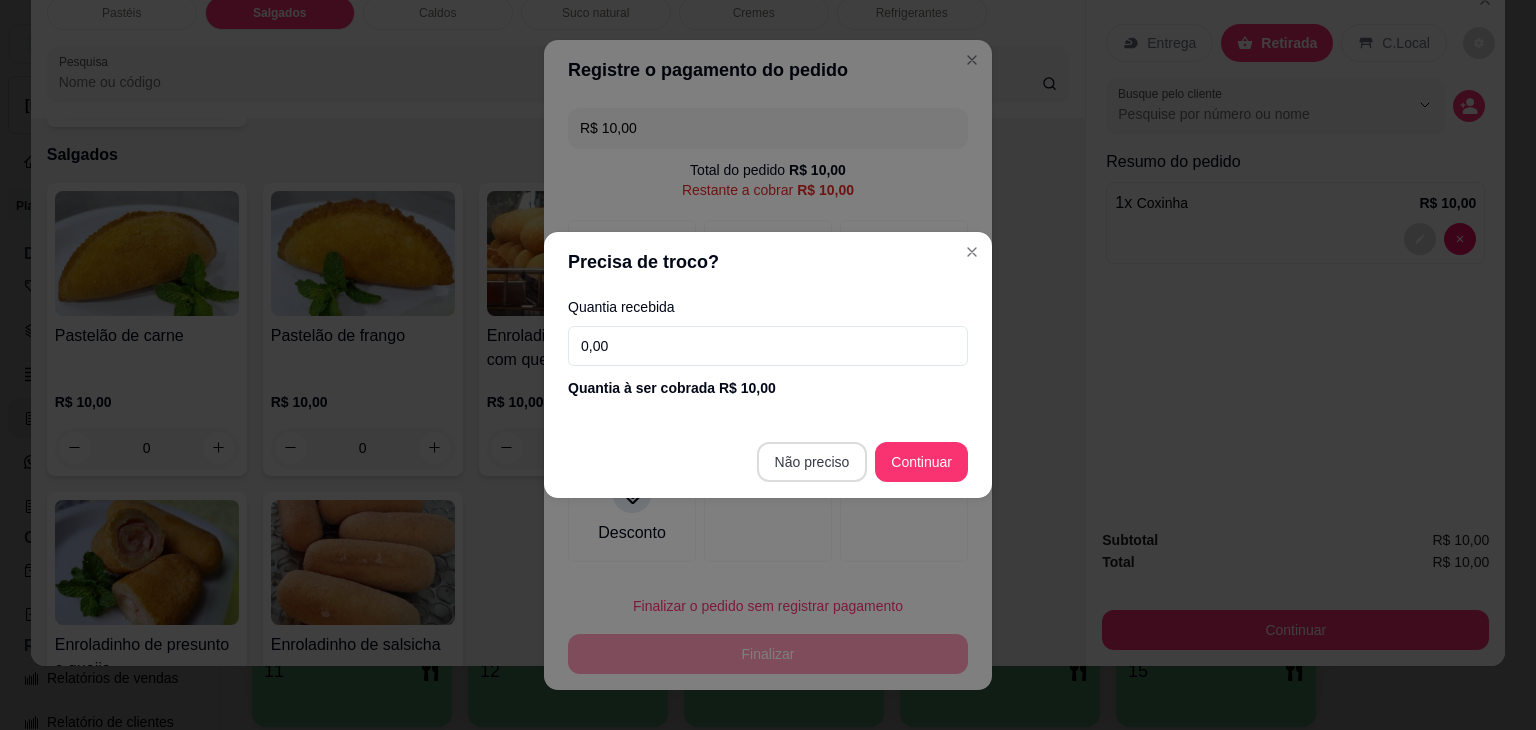 type on "R$ 0,00" 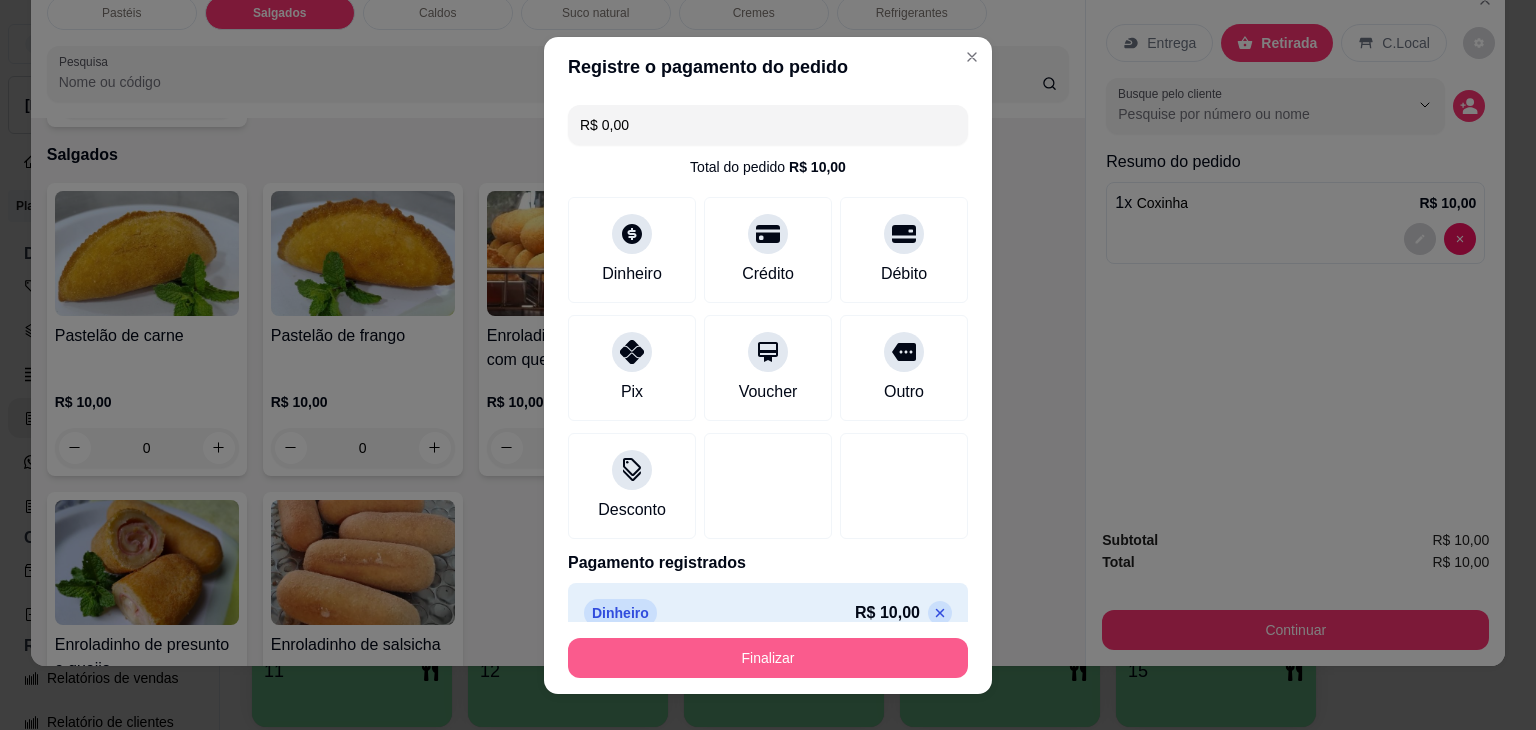 click on "Finalizar" at bounding box center [768, 658] 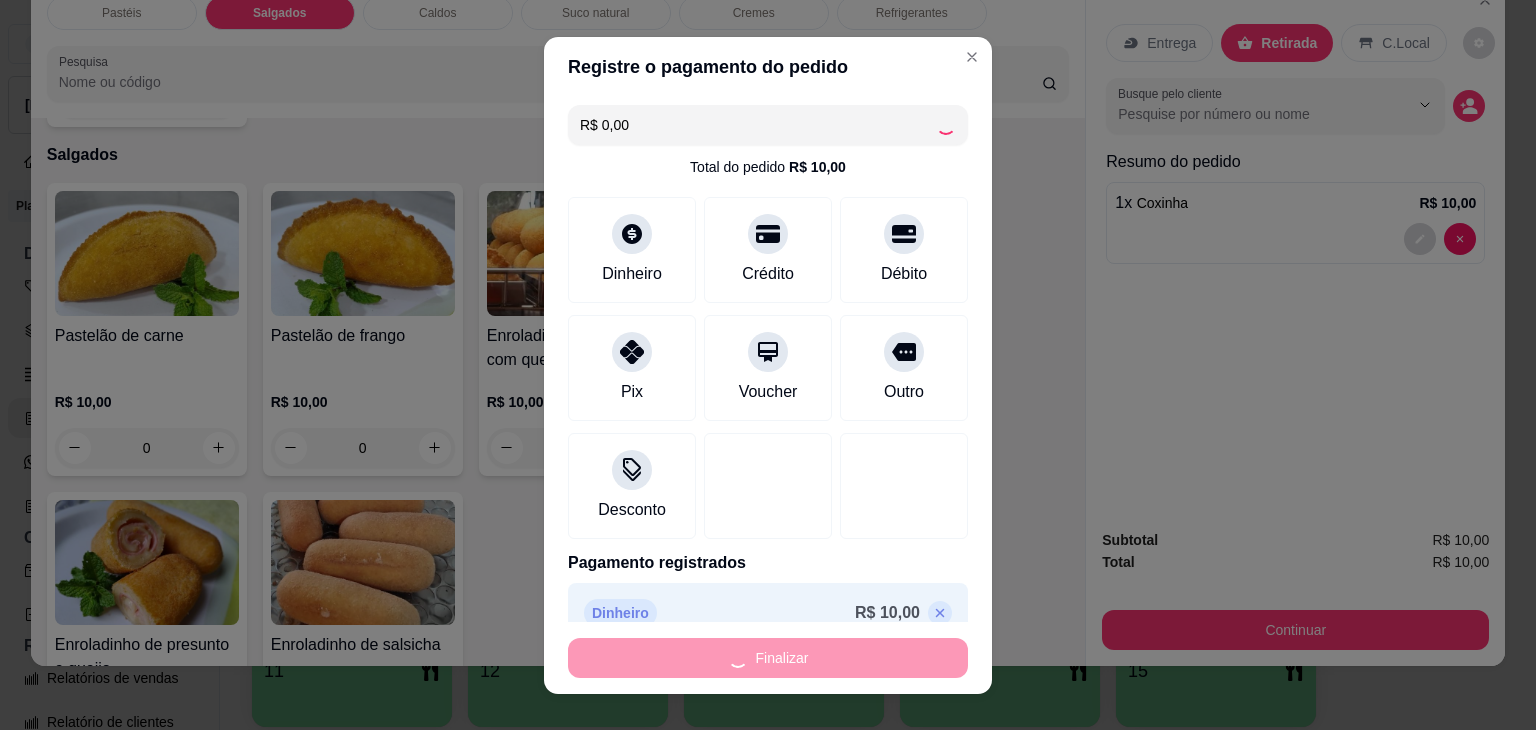 type on "0" 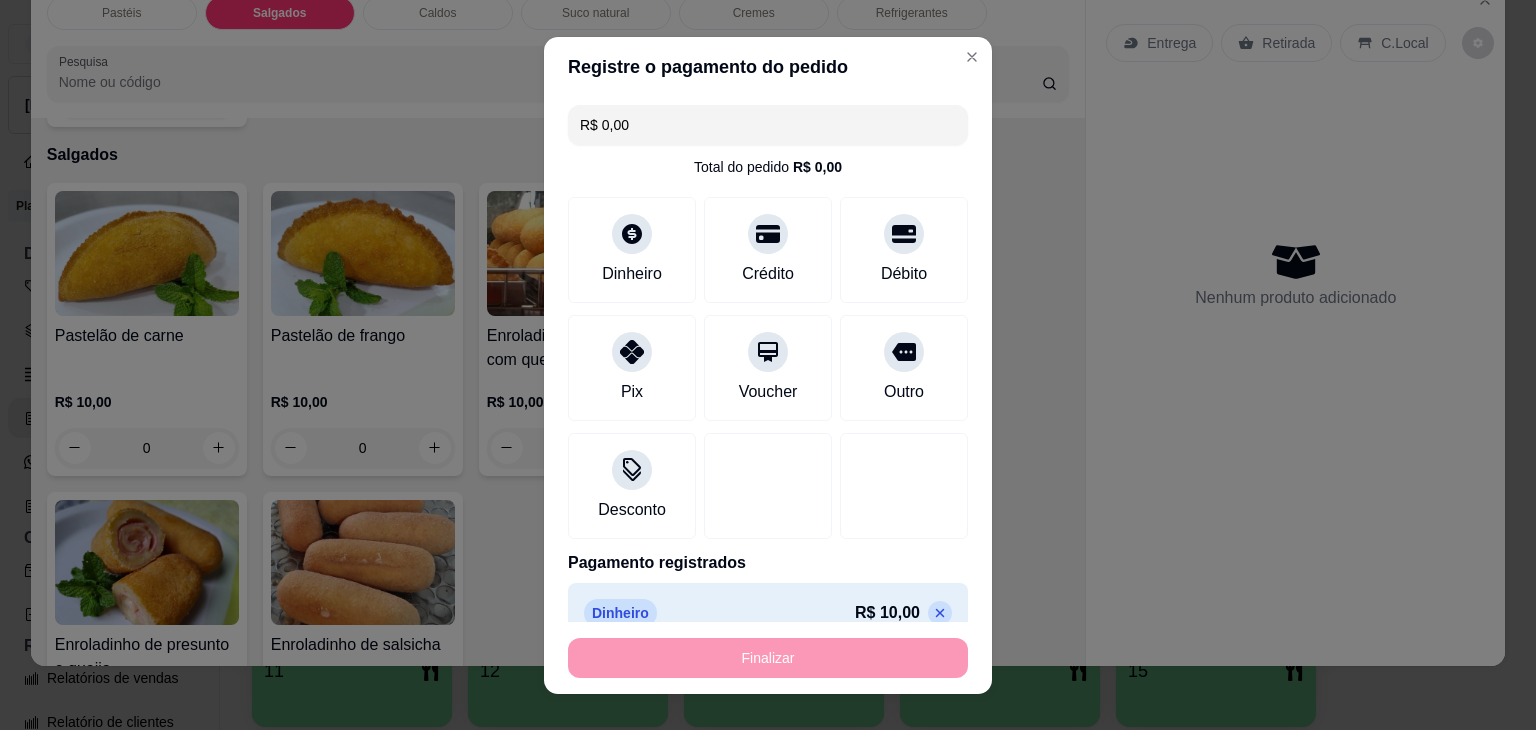 type on "-R$ 10,00" 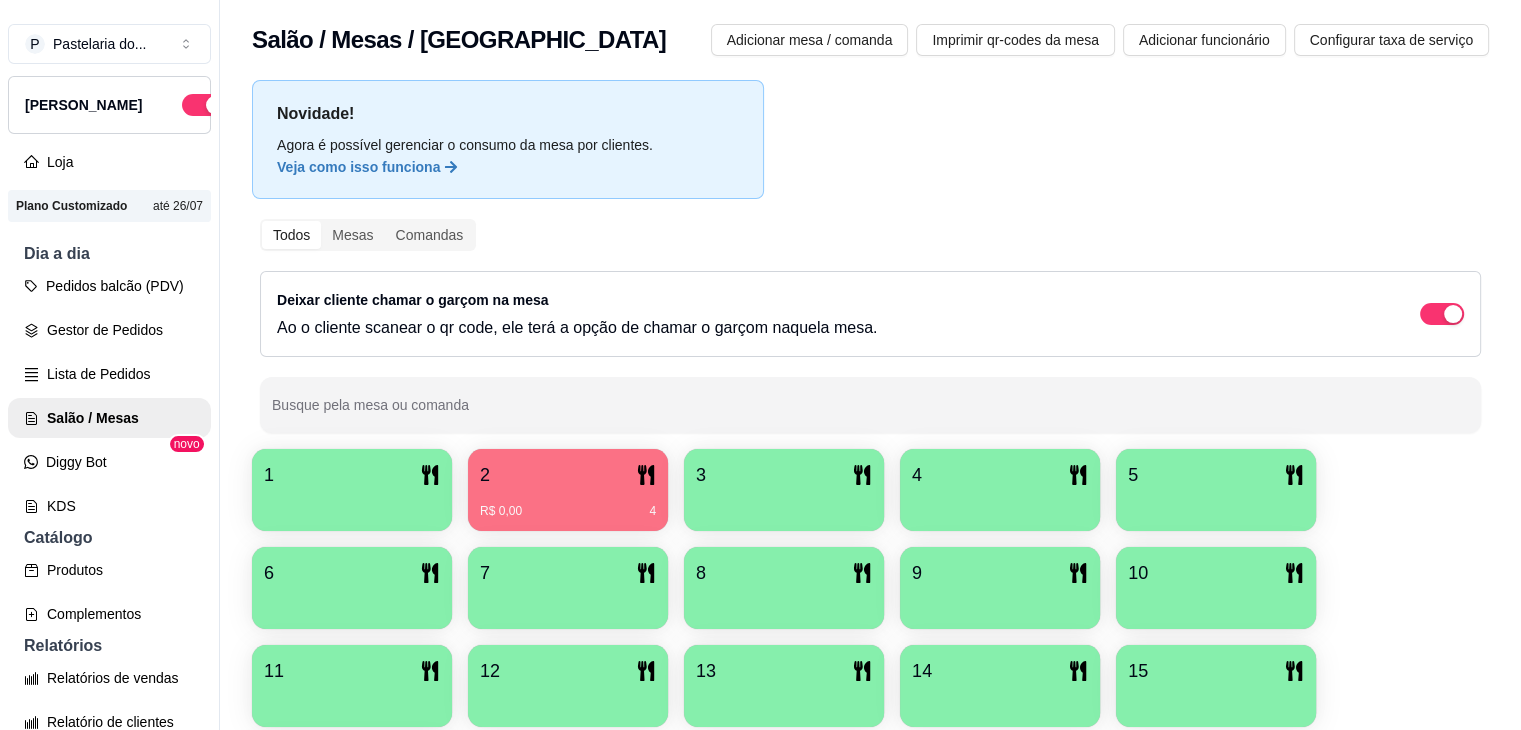 click on "6" at bounding box center (352, 573) 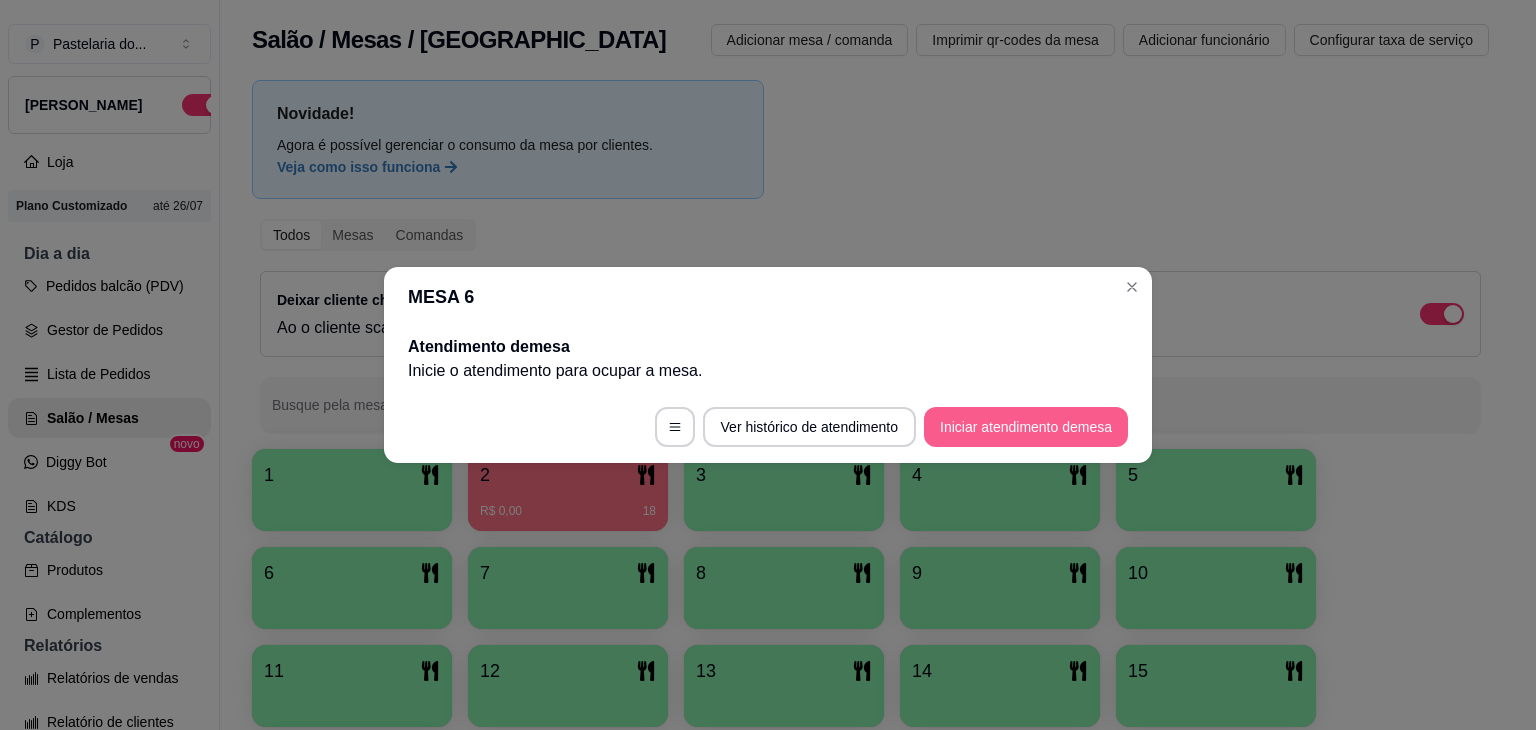 click on "Iniciar atendimento de  mesa" at bounding box center (1026, 427) 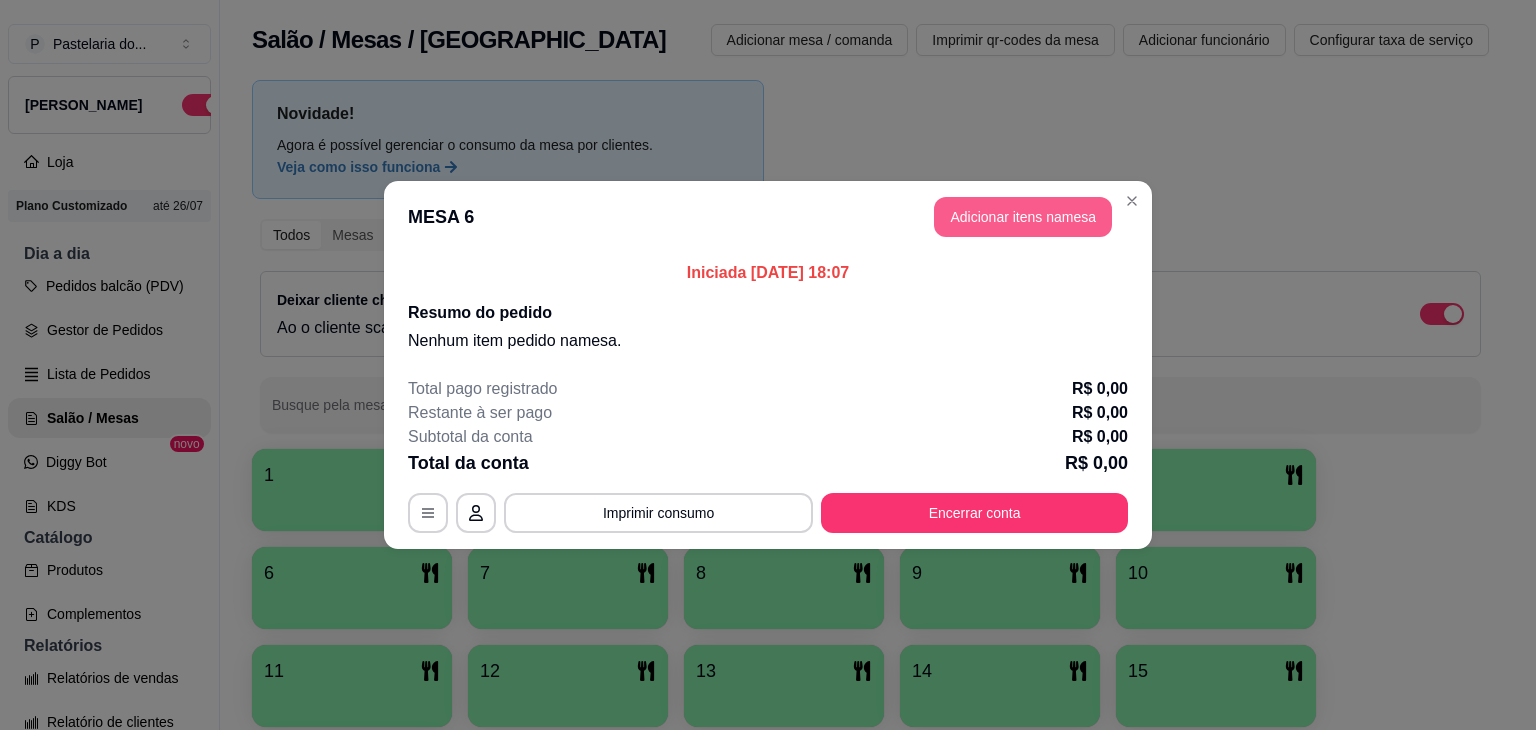 click on "Adicionar itens na  mesa" at bounding box center (1023, 217) 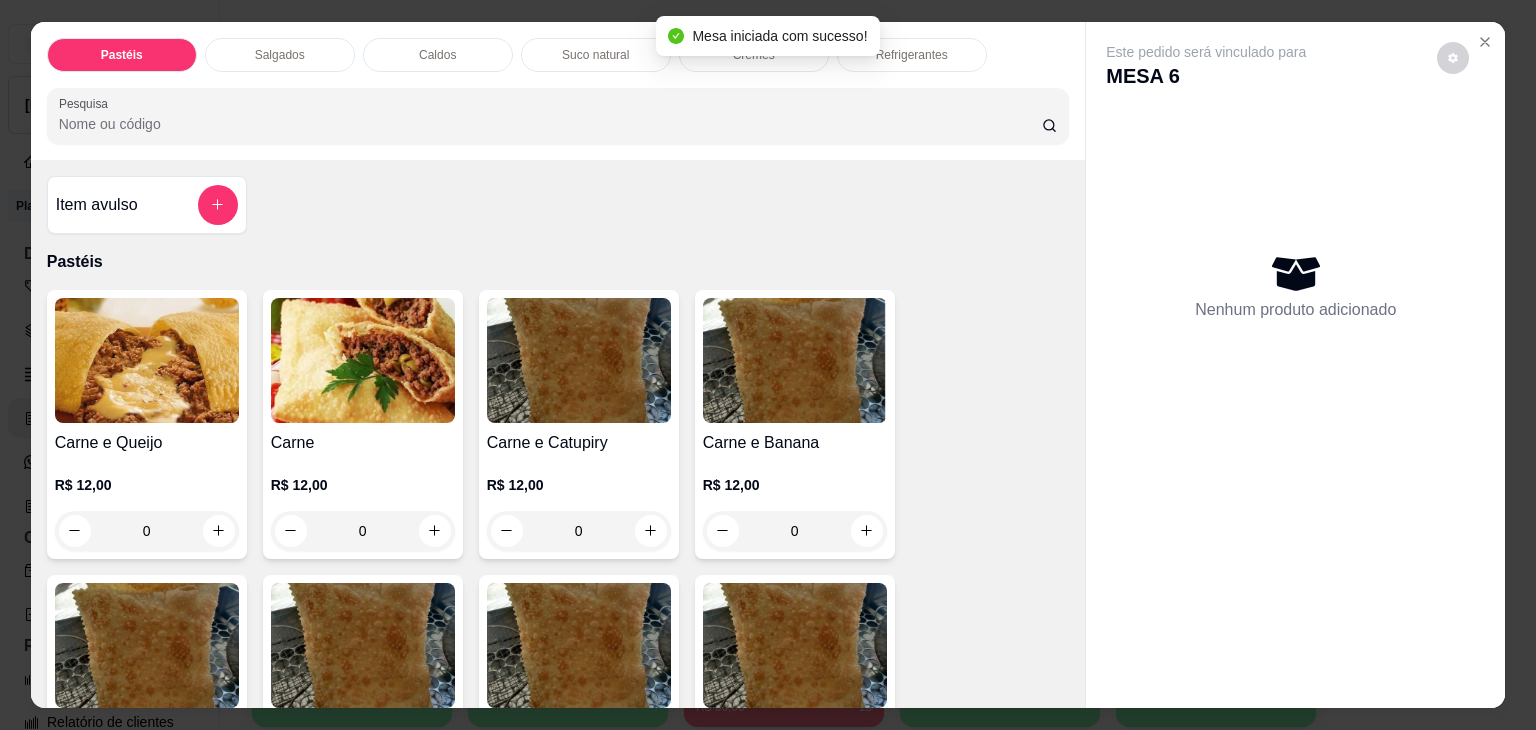 click on "Salgados" at bounding box center [280, 55] 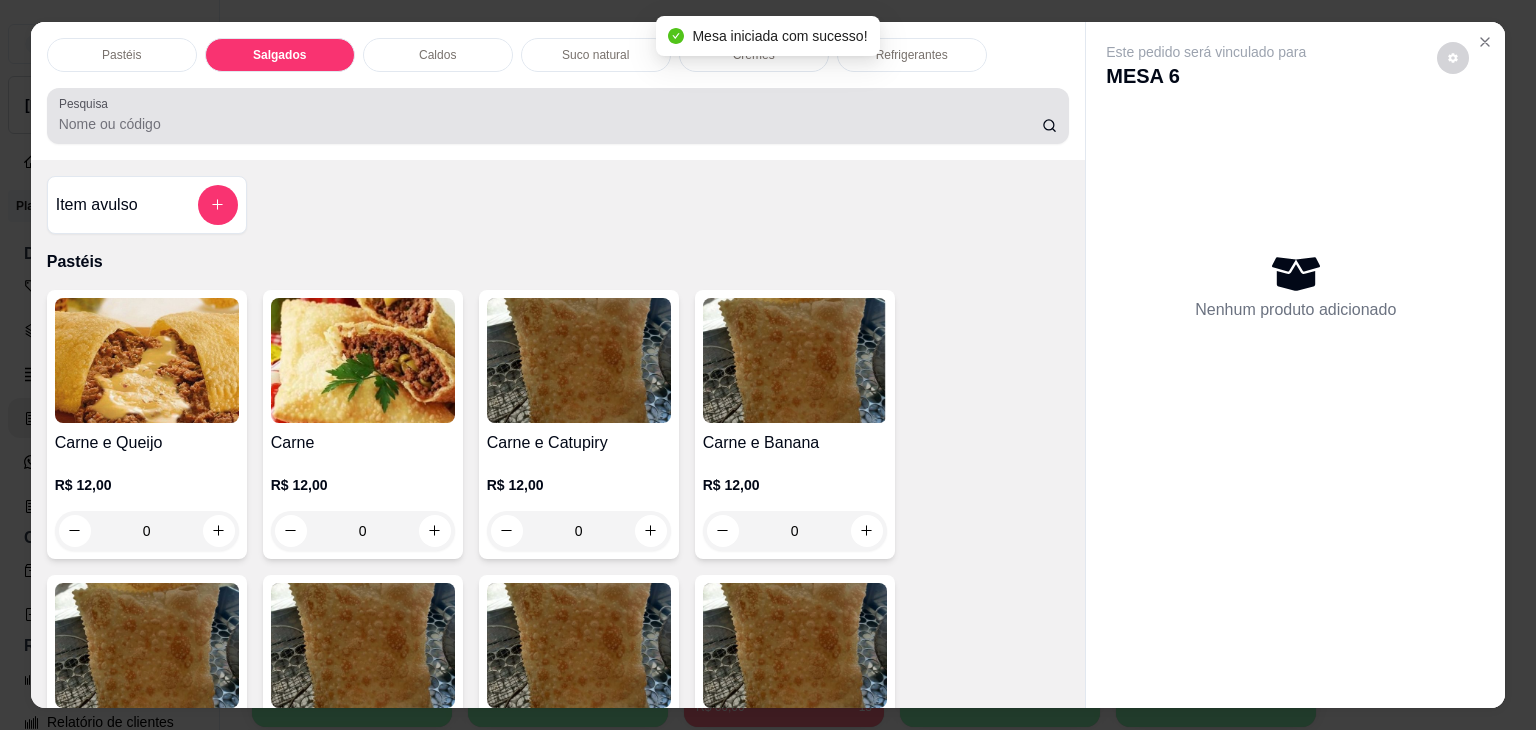 scroll, scrollTop: 2124, scrollLeft: 0, axis: vertical 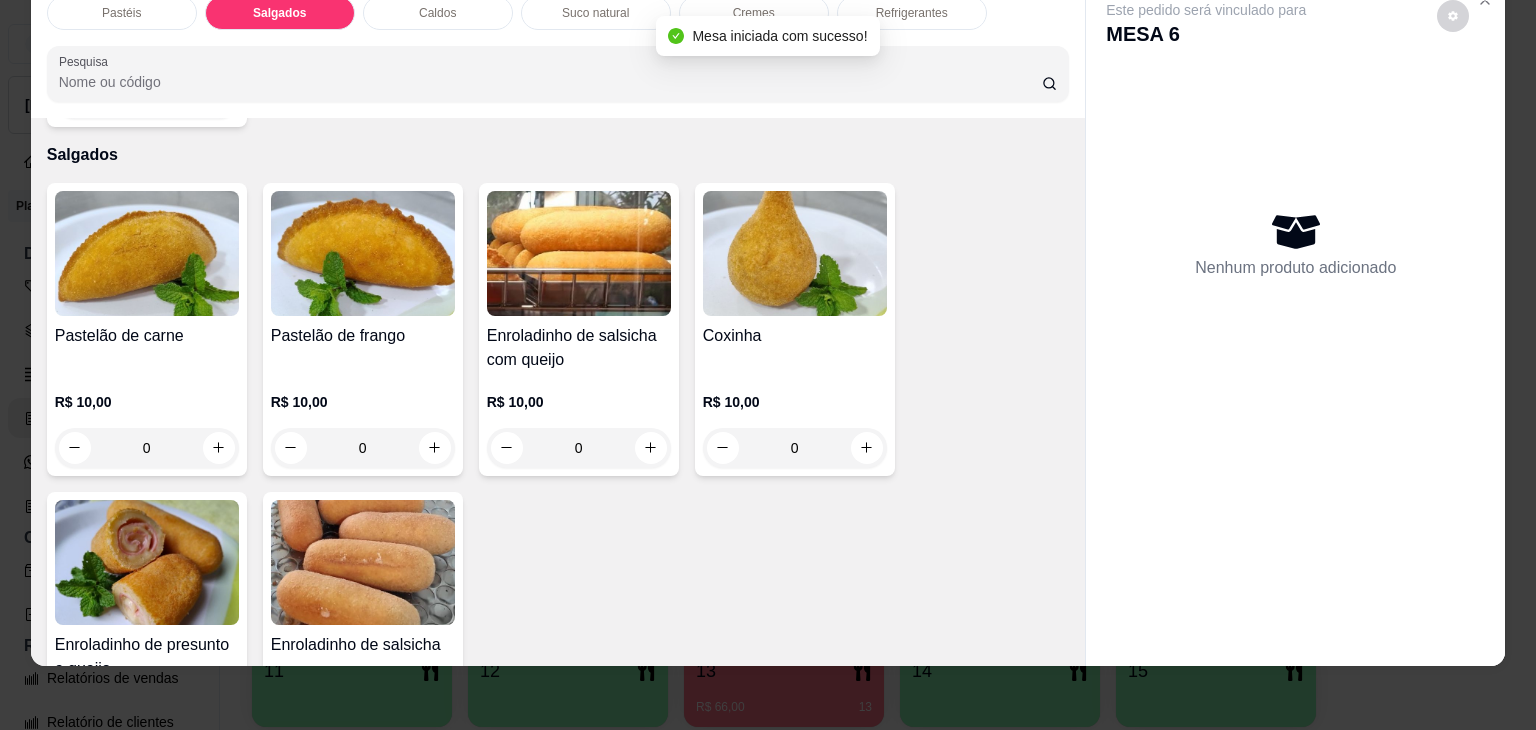 click at bounding box center (795, 253) 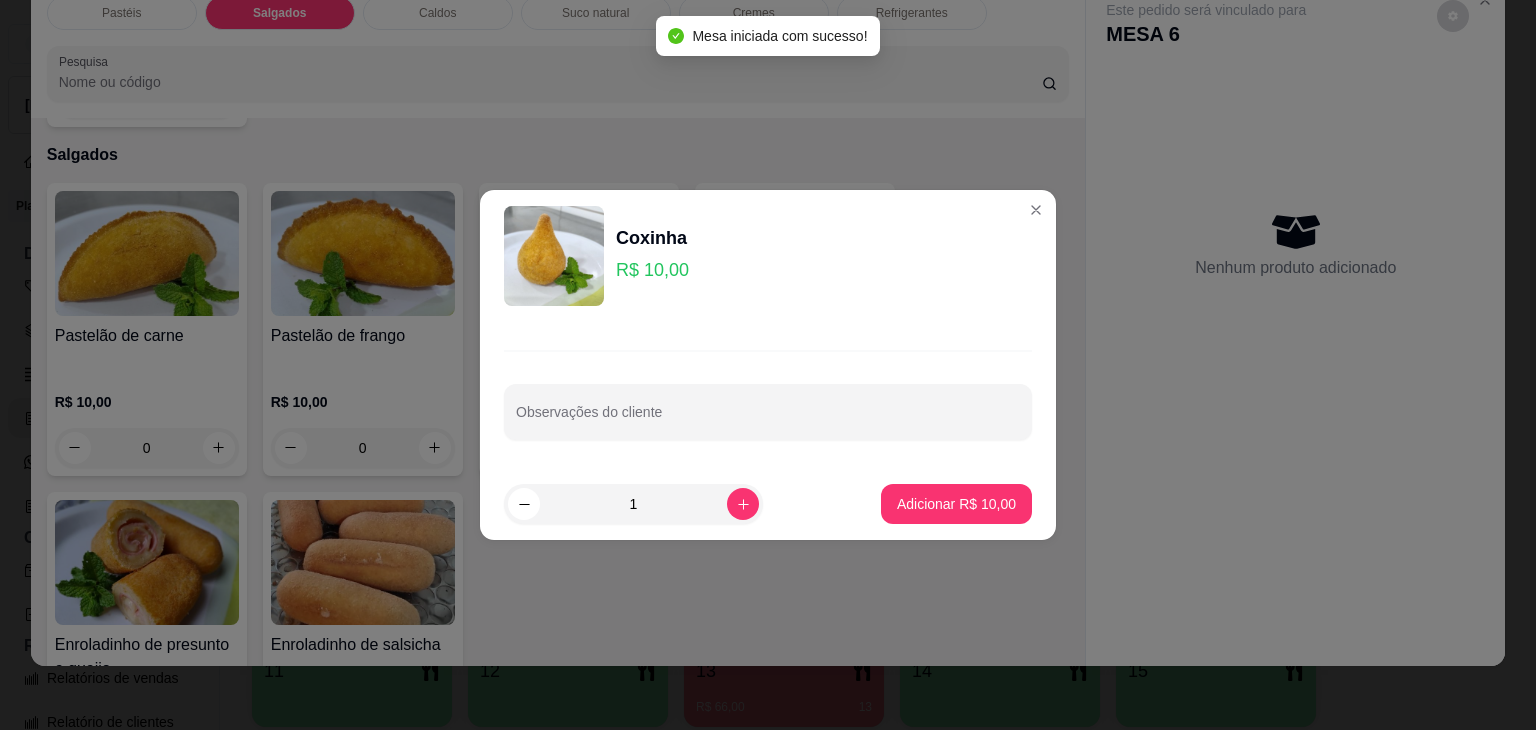 click on "1 Adicionar   R$ 10,00" at bounding box center [768, 504] 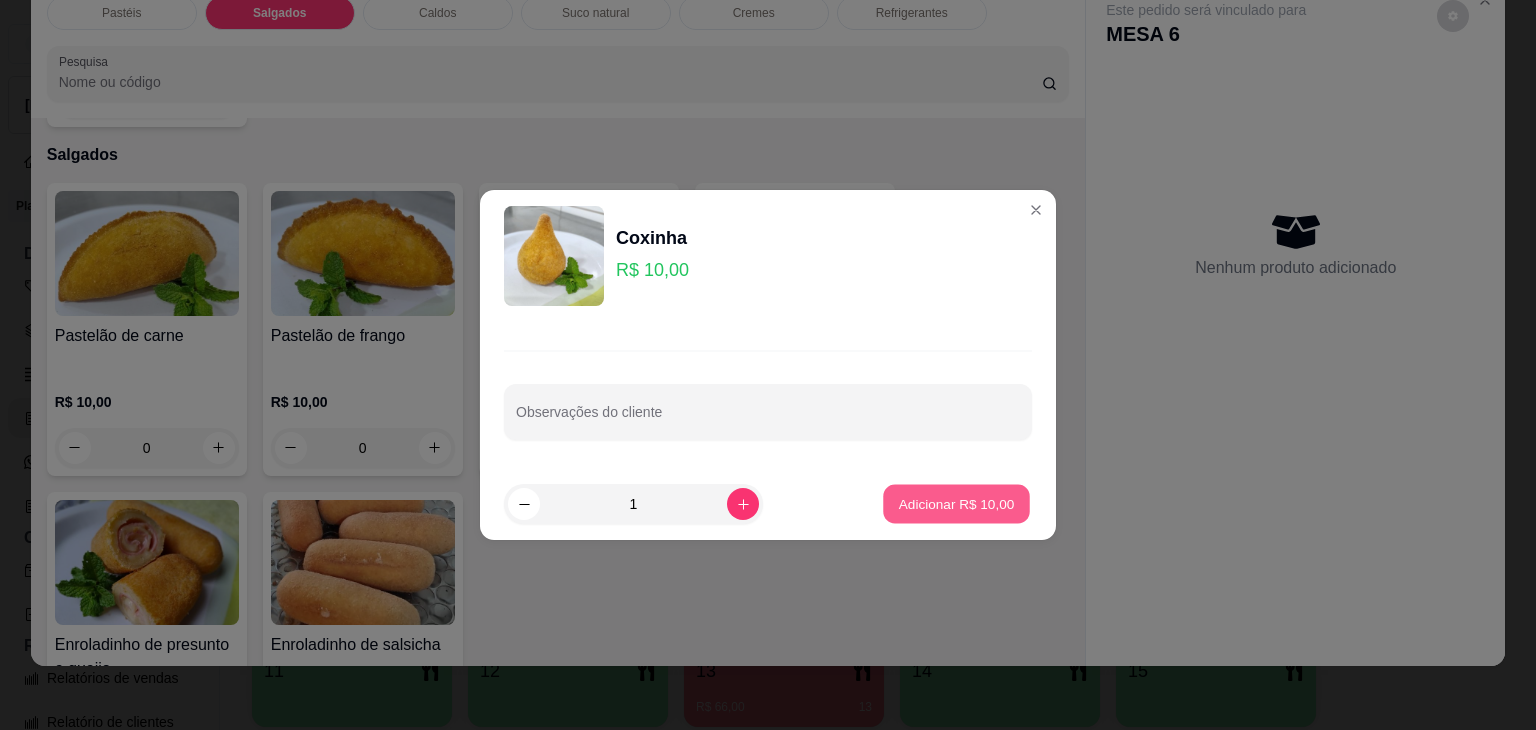 click on "Adicionar   R$ 10,00" at bounding box center [957, 503] 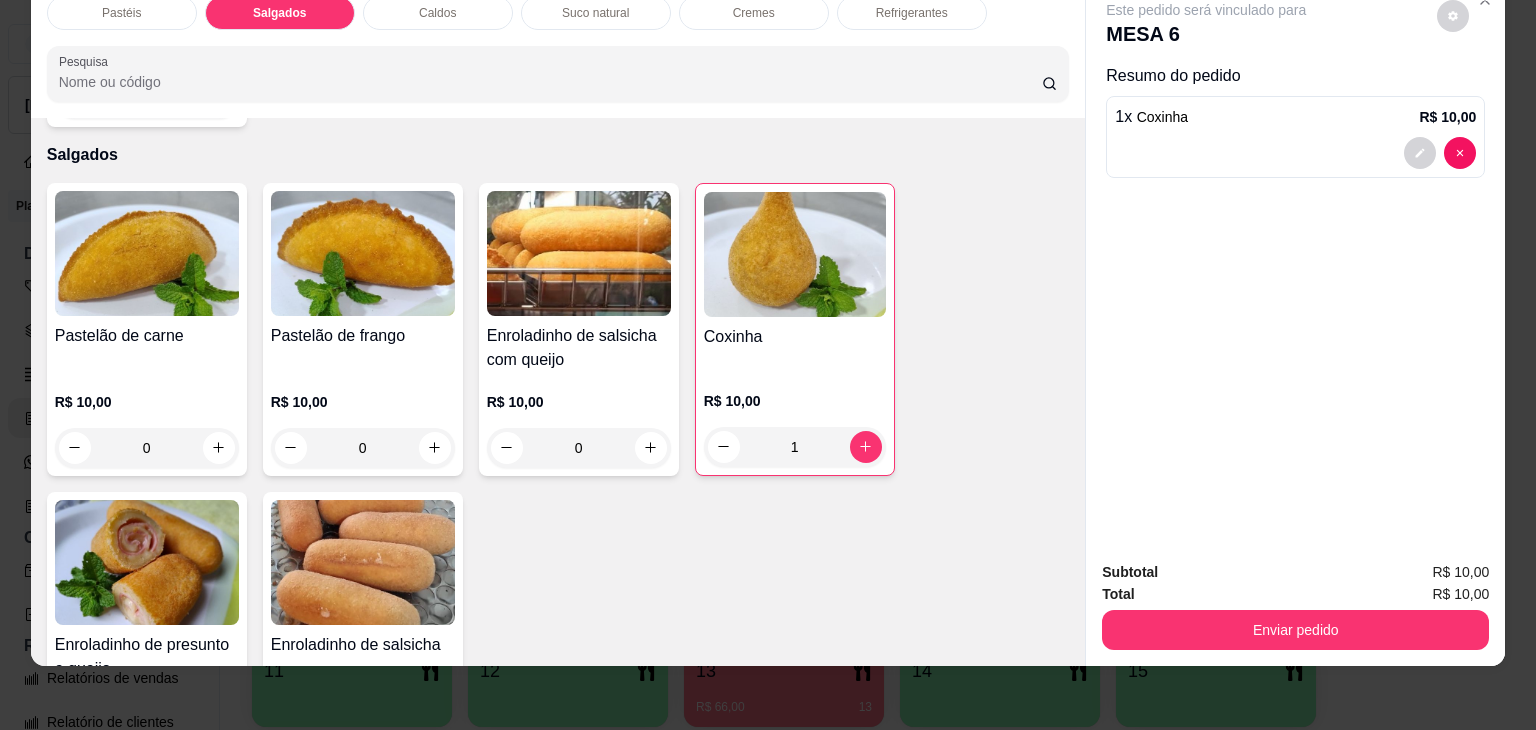 click on "Pastelão de carne    R$ 10,00 0" at bounding box center (147, 329) 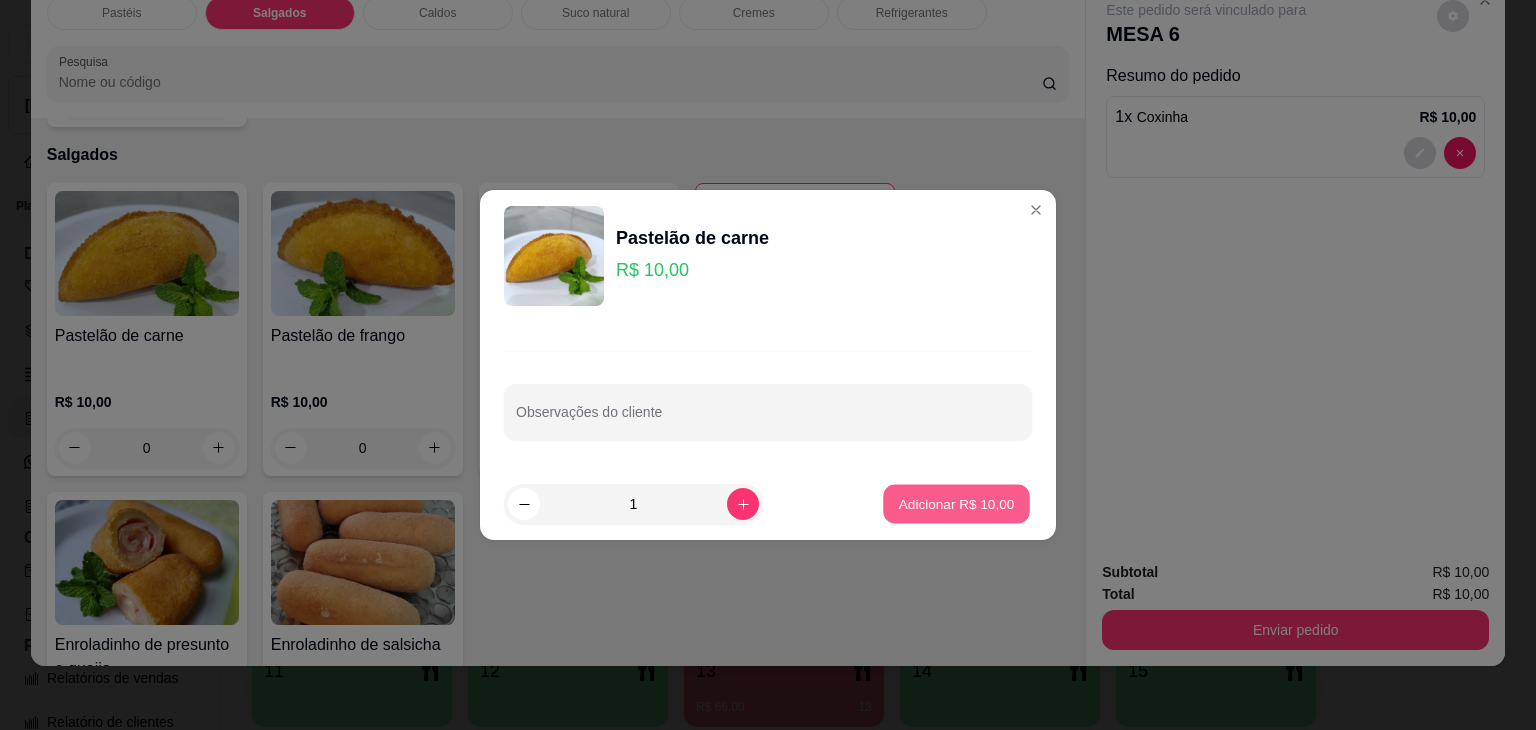 click on "Adicionar   R$ 10,00" at bounding box center [956, 504] 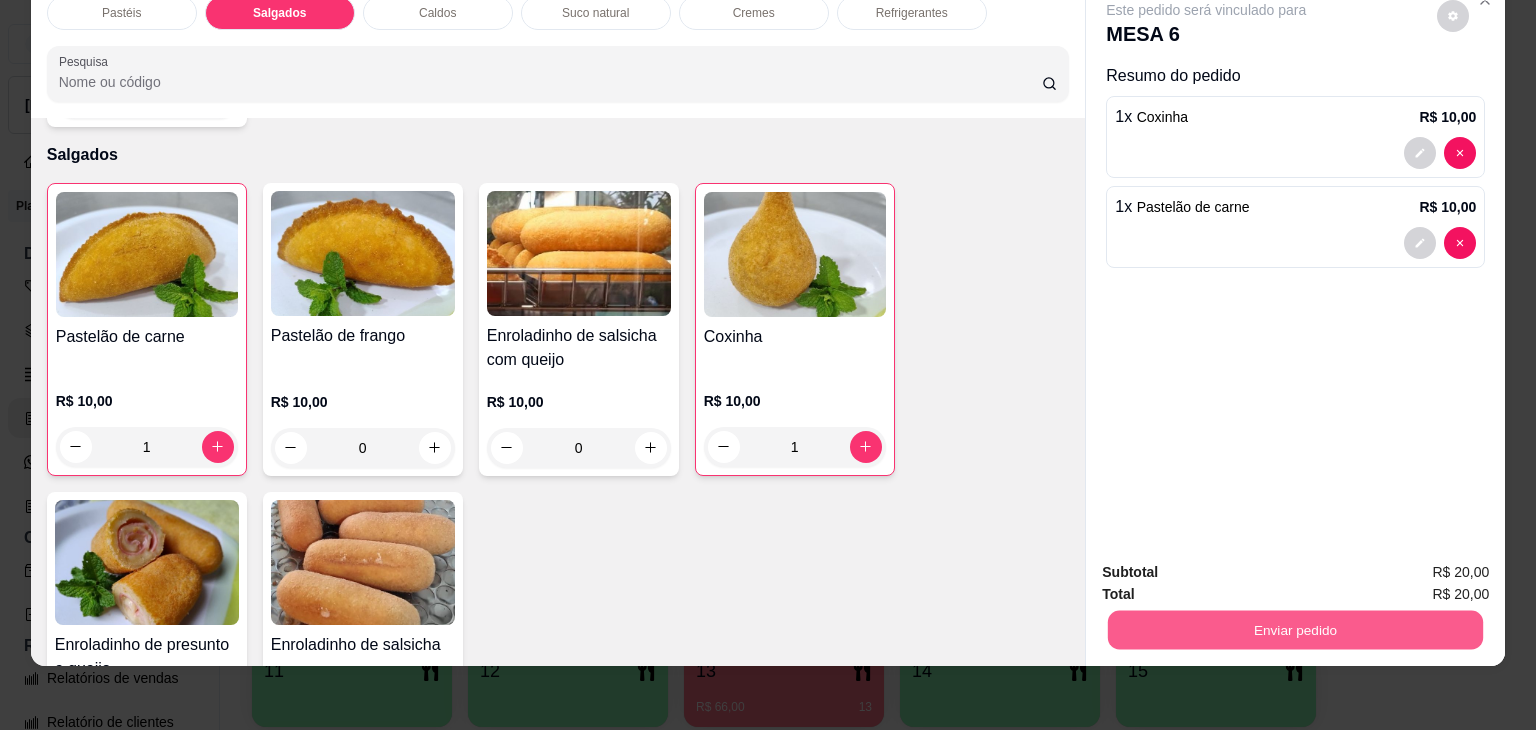 click on "Enviar pedido" at bounding box center [1295, 630] 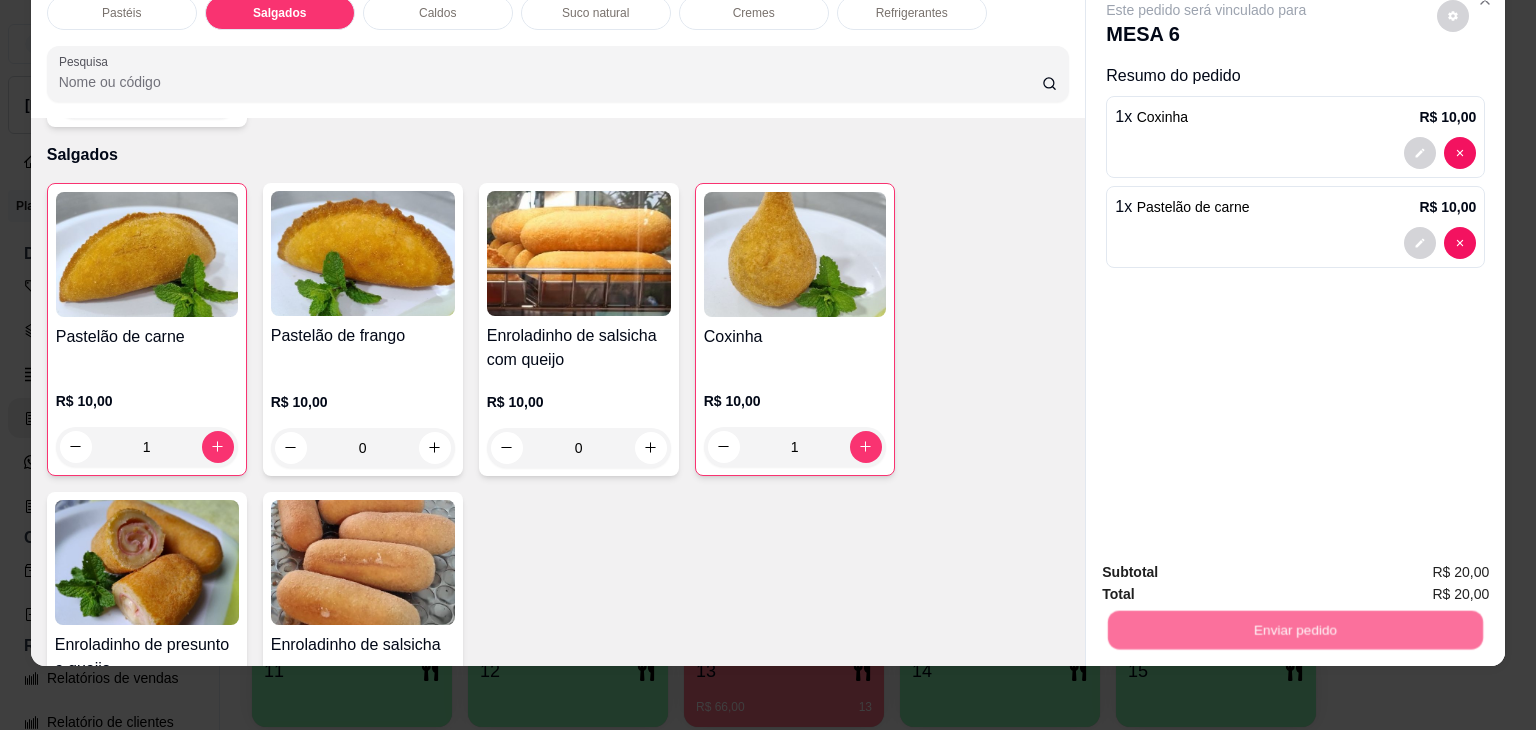 click on "Não registrar e enviar pedido" at bounding box center (1229, 564) 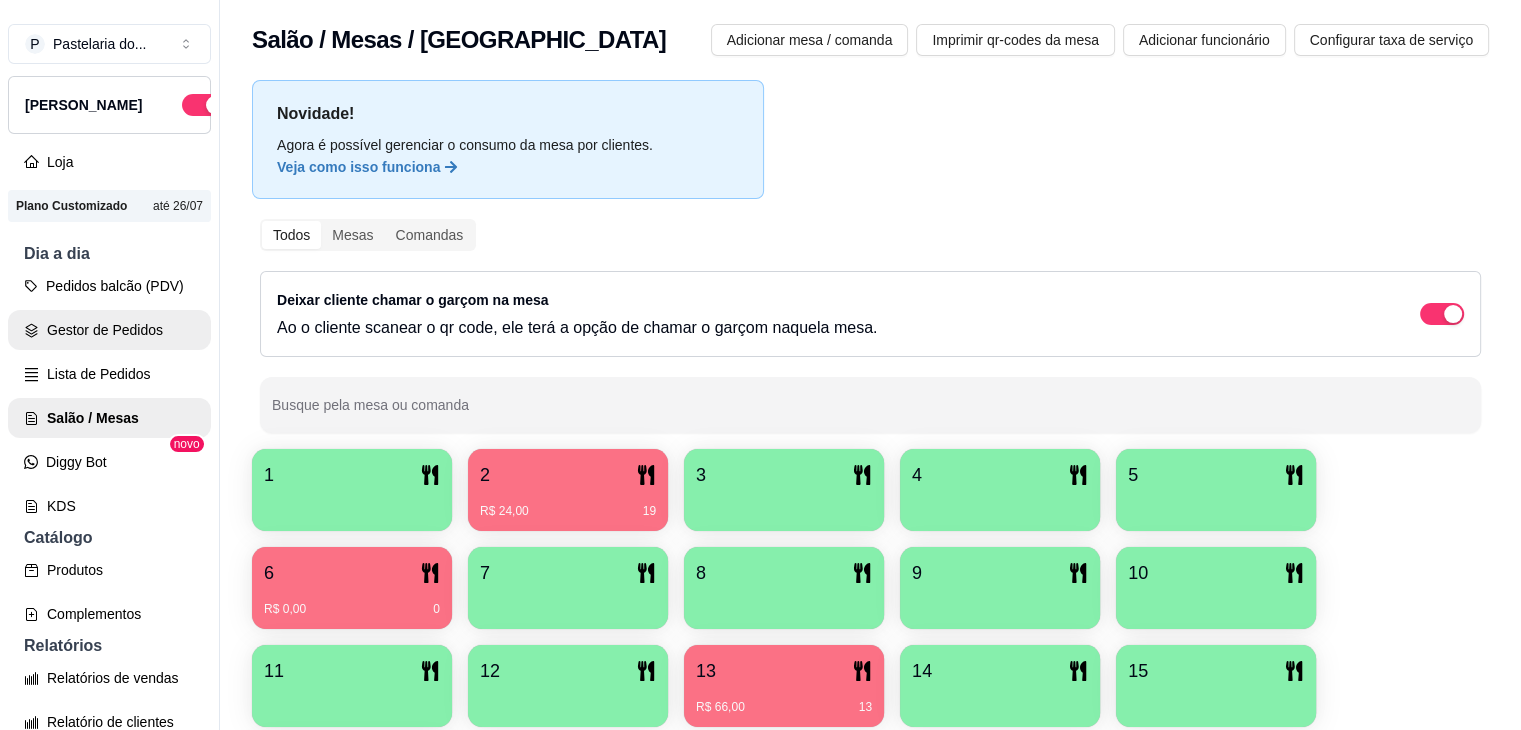 click on "Gestor de Pedidos" at bounding box center (109, 330) 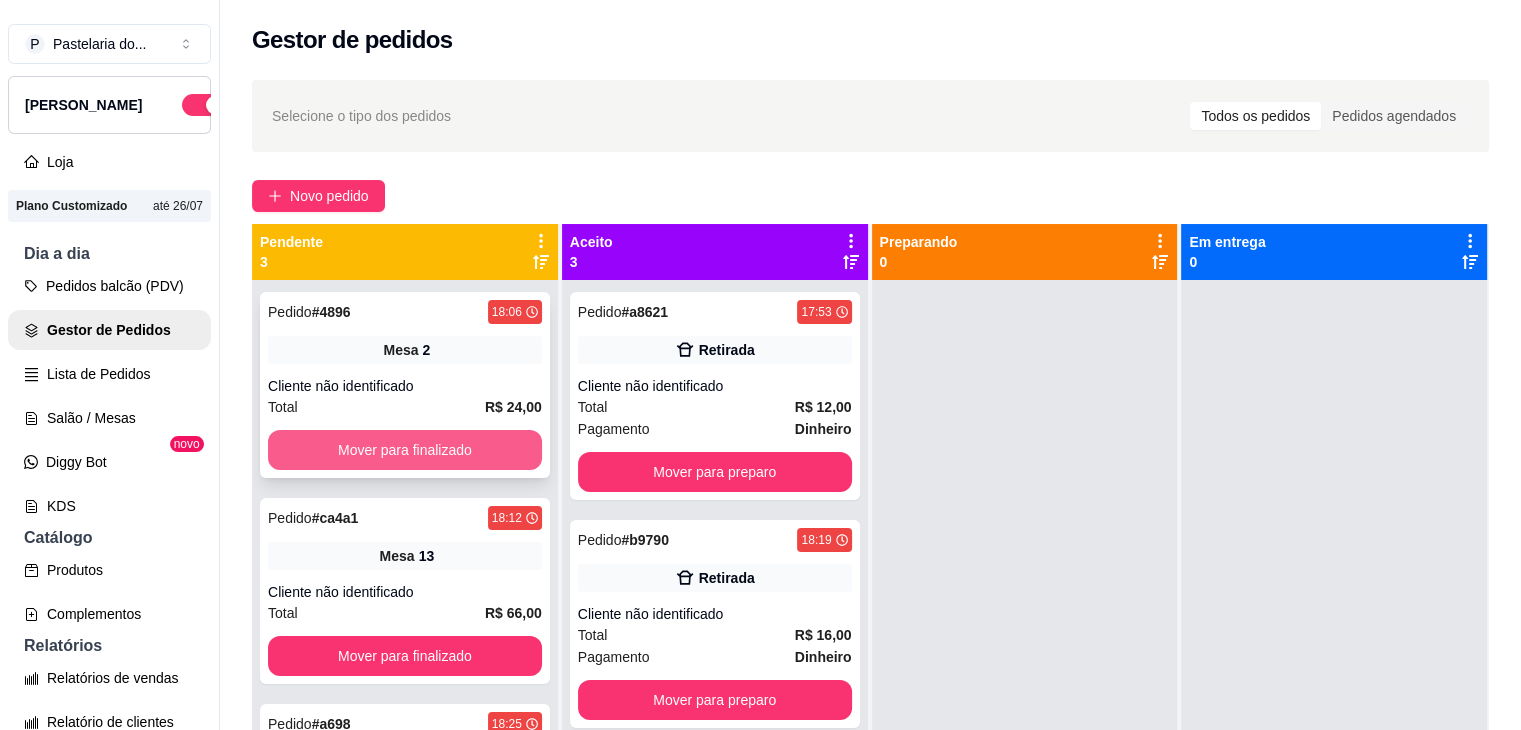 click on "Mover para finalizado" at bounding box center (405, 450) 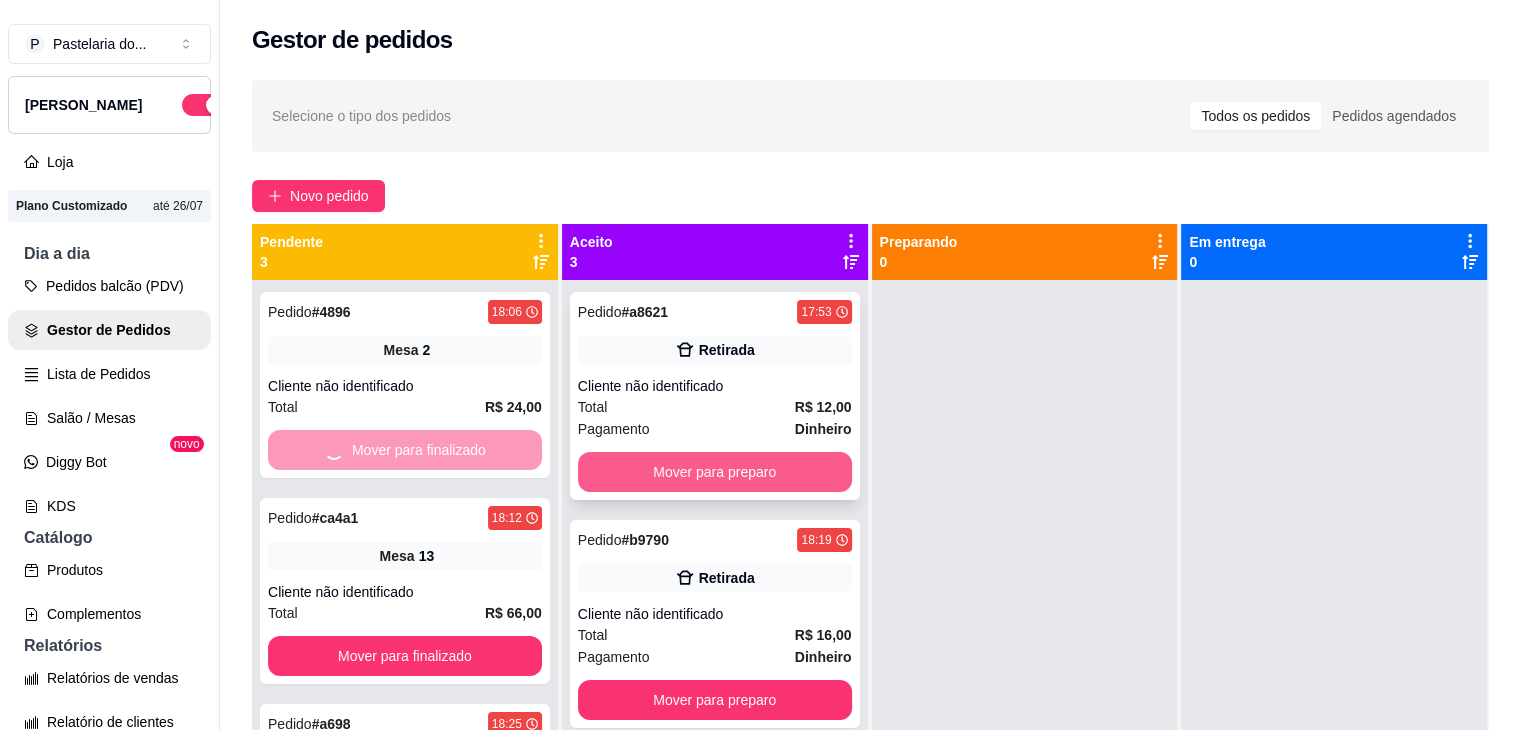 click on "Mover para preparo" at bounding box center [715, 472] 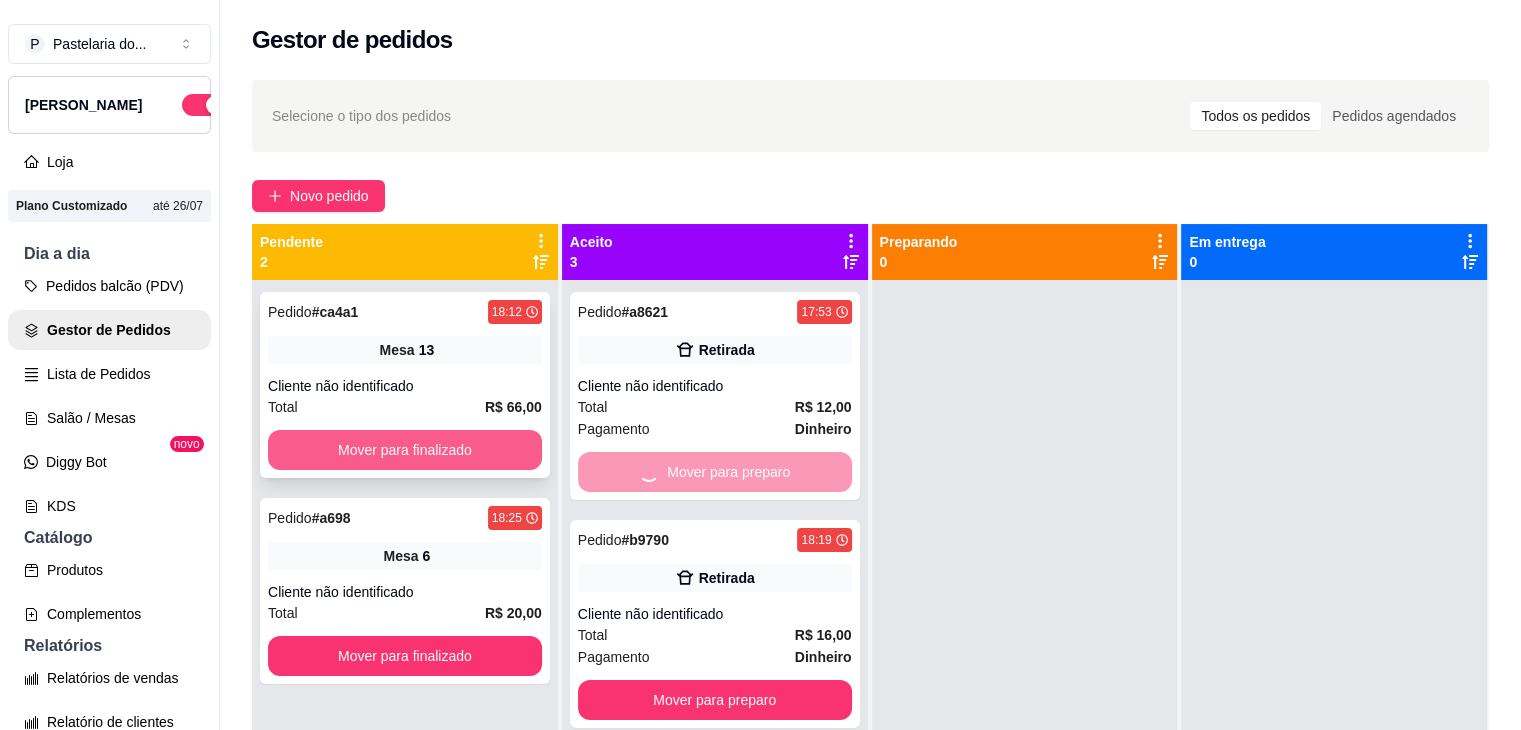 click on "Mover para finalizado" at bounding box center [405, 450] 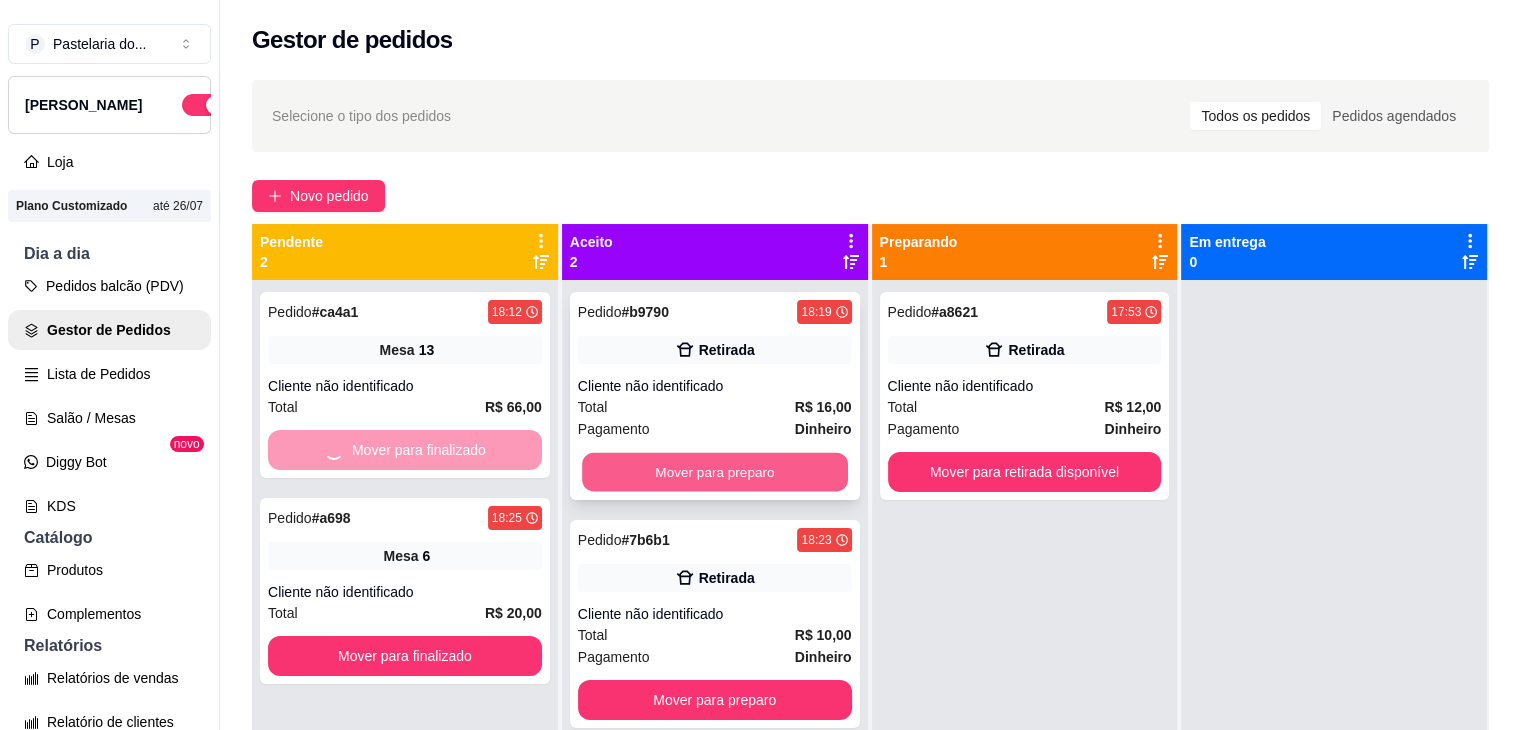 click on "Mover para preparo" at bounding box center (715, 472) 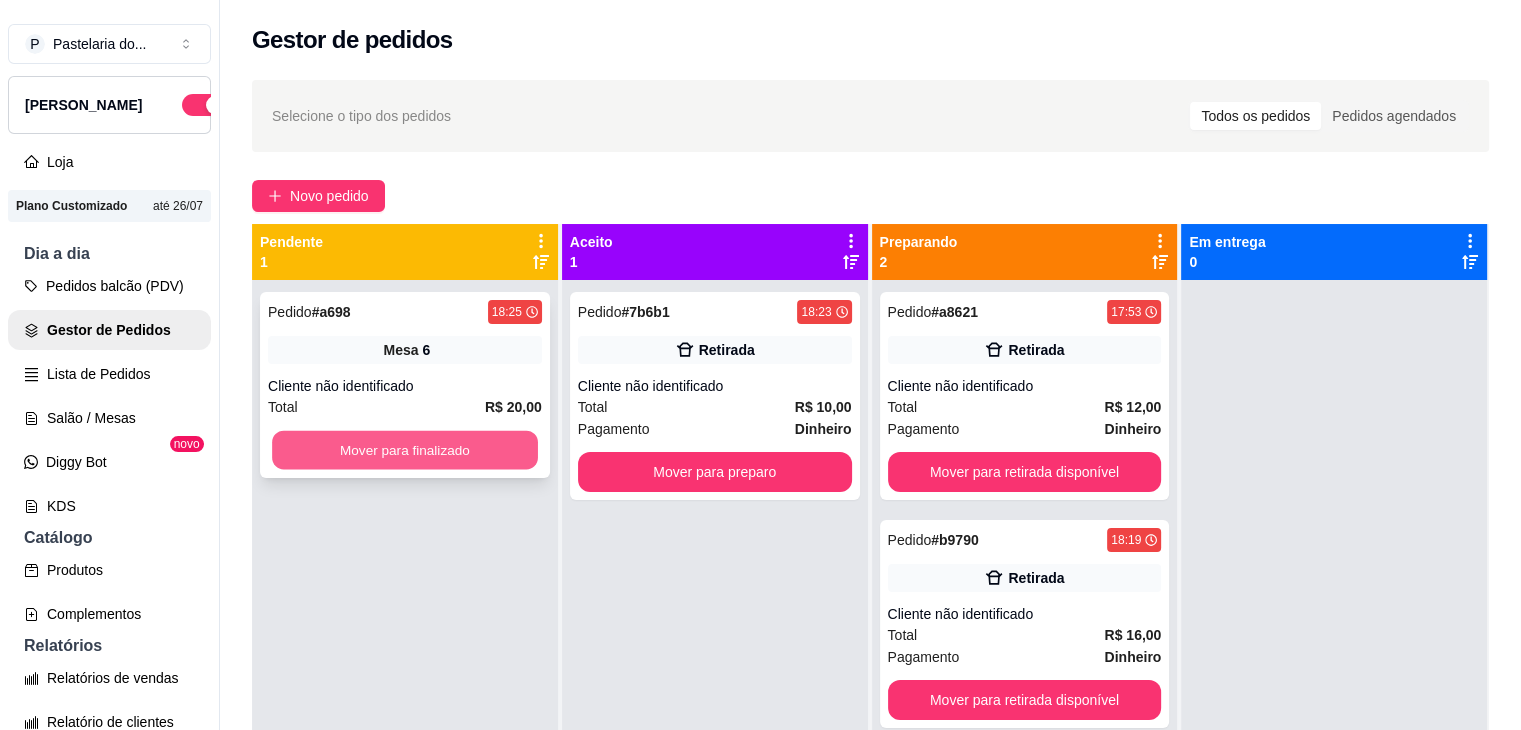 click on "Mover para finalizado" at bounding box center [405, 450] 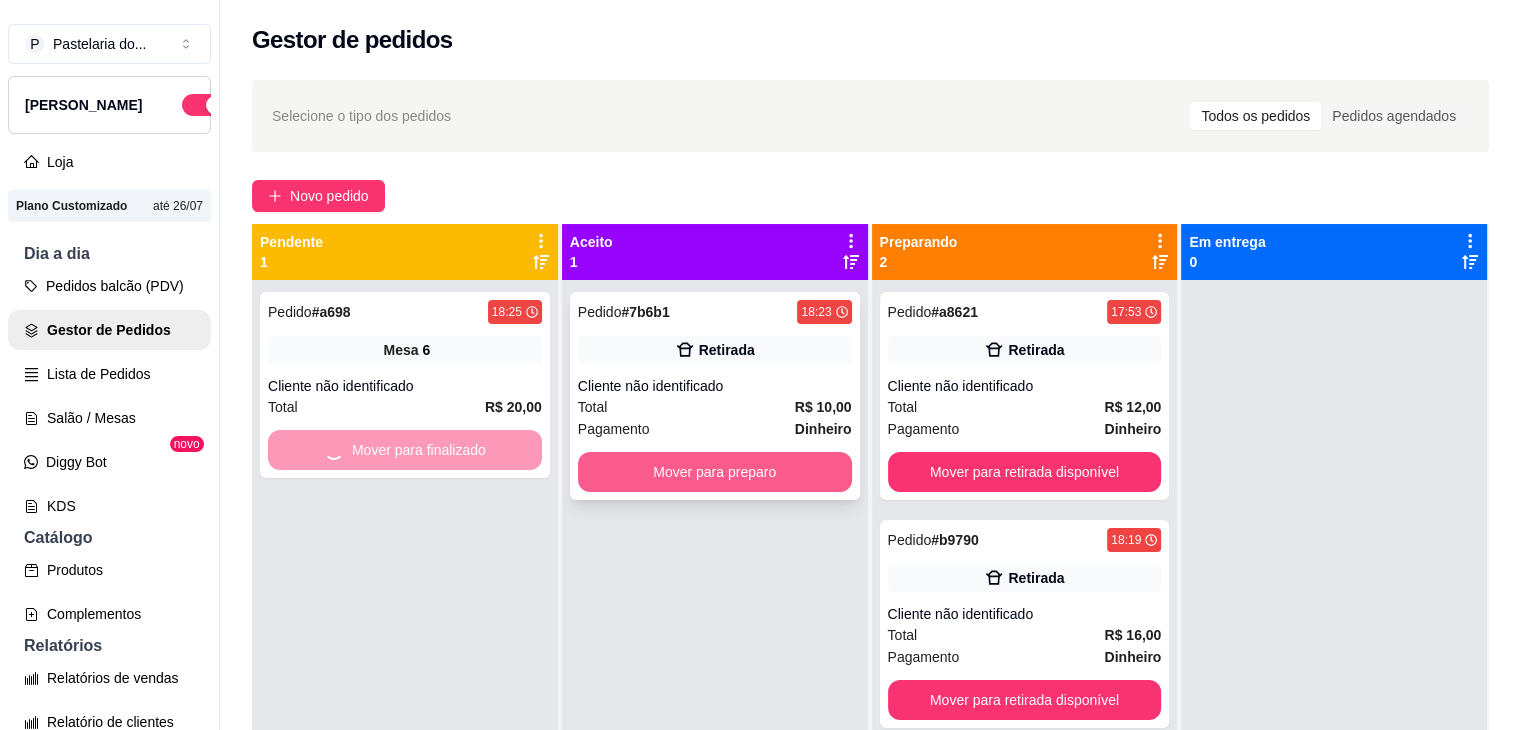 click on "Mover para preparo" at bounding box center [715, 472] 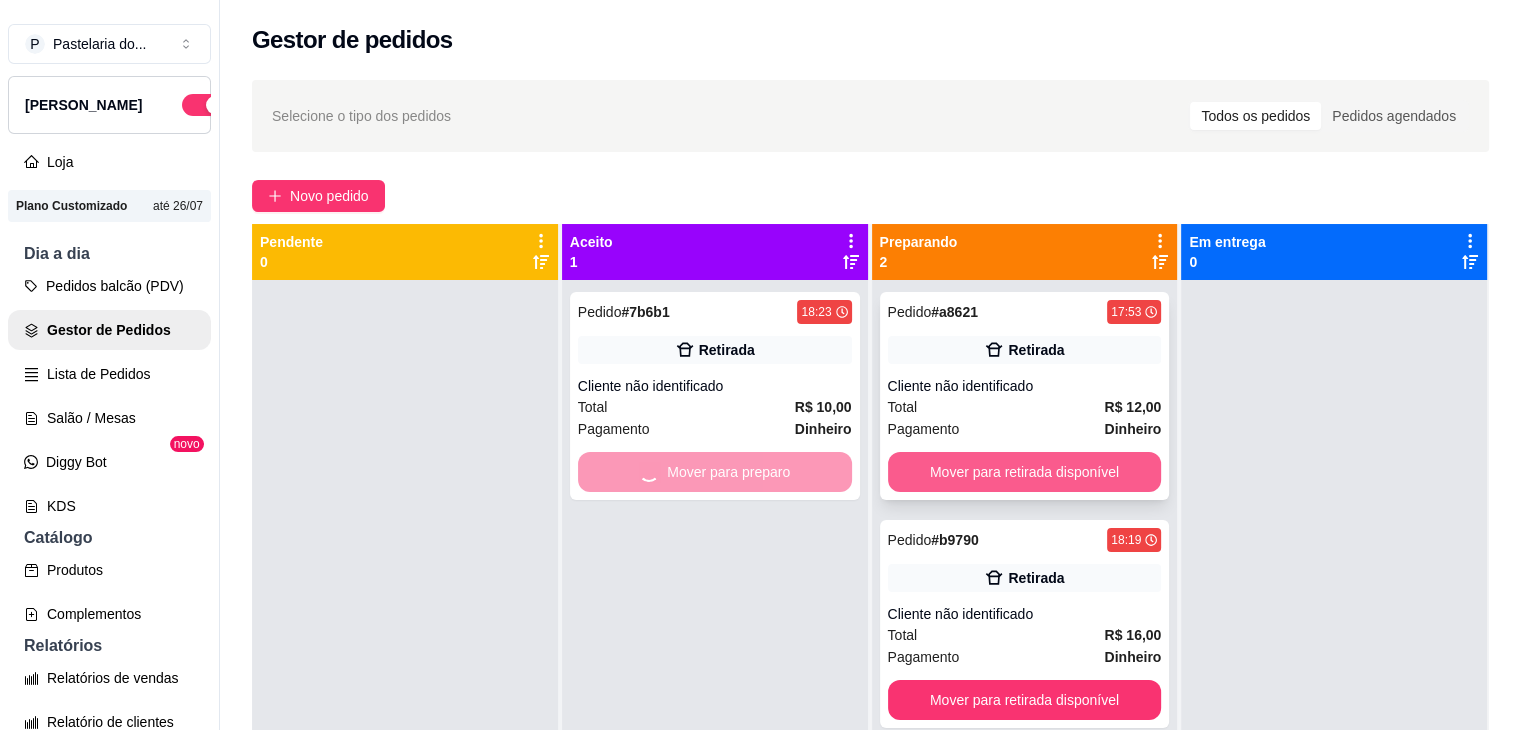 click on "Mover para retirada disponível" at bounding box center [1025, 472] 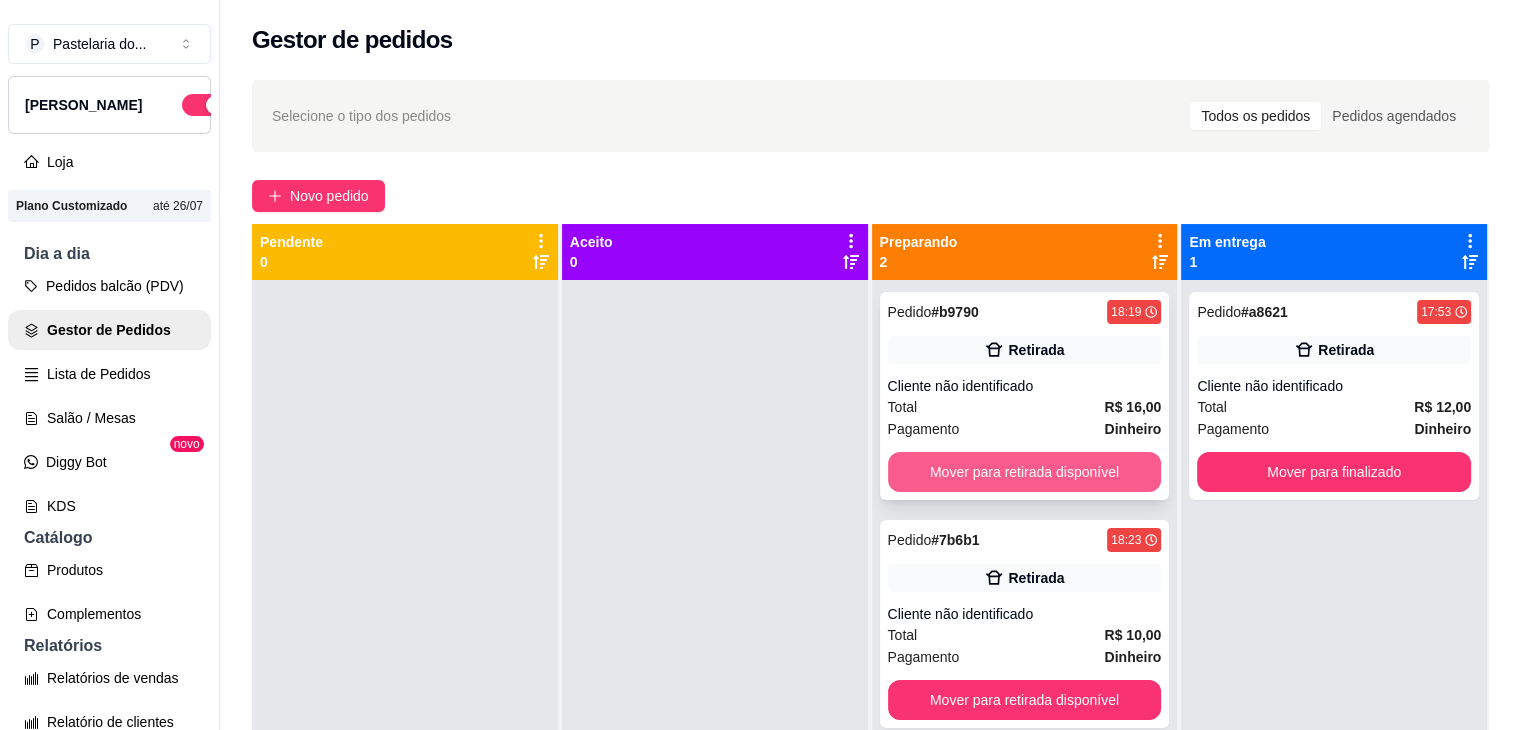 click on "Mover para retirada disponível" at bounding box center (1025, 472) 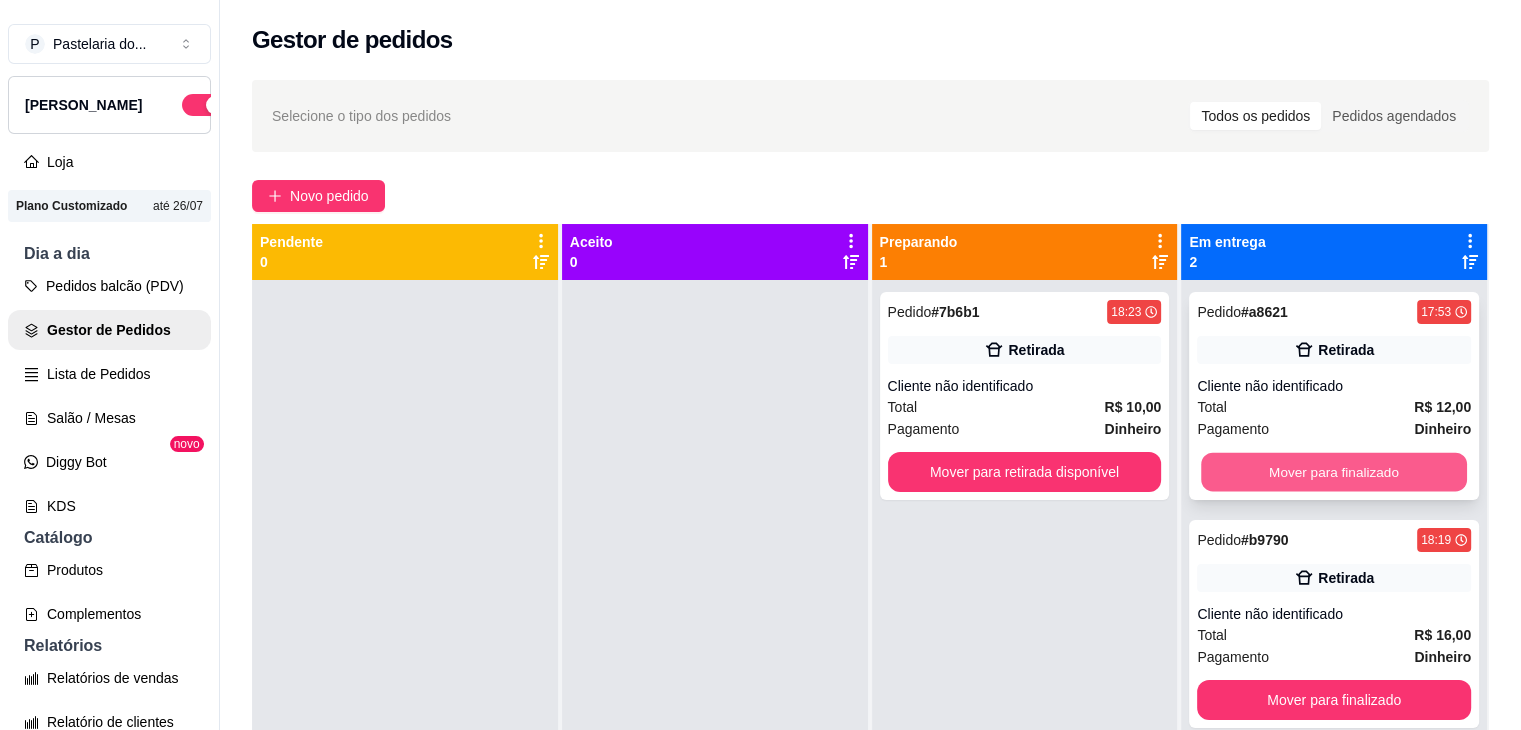click on "Mover para finalizado" at bounding box center [1334, 472] 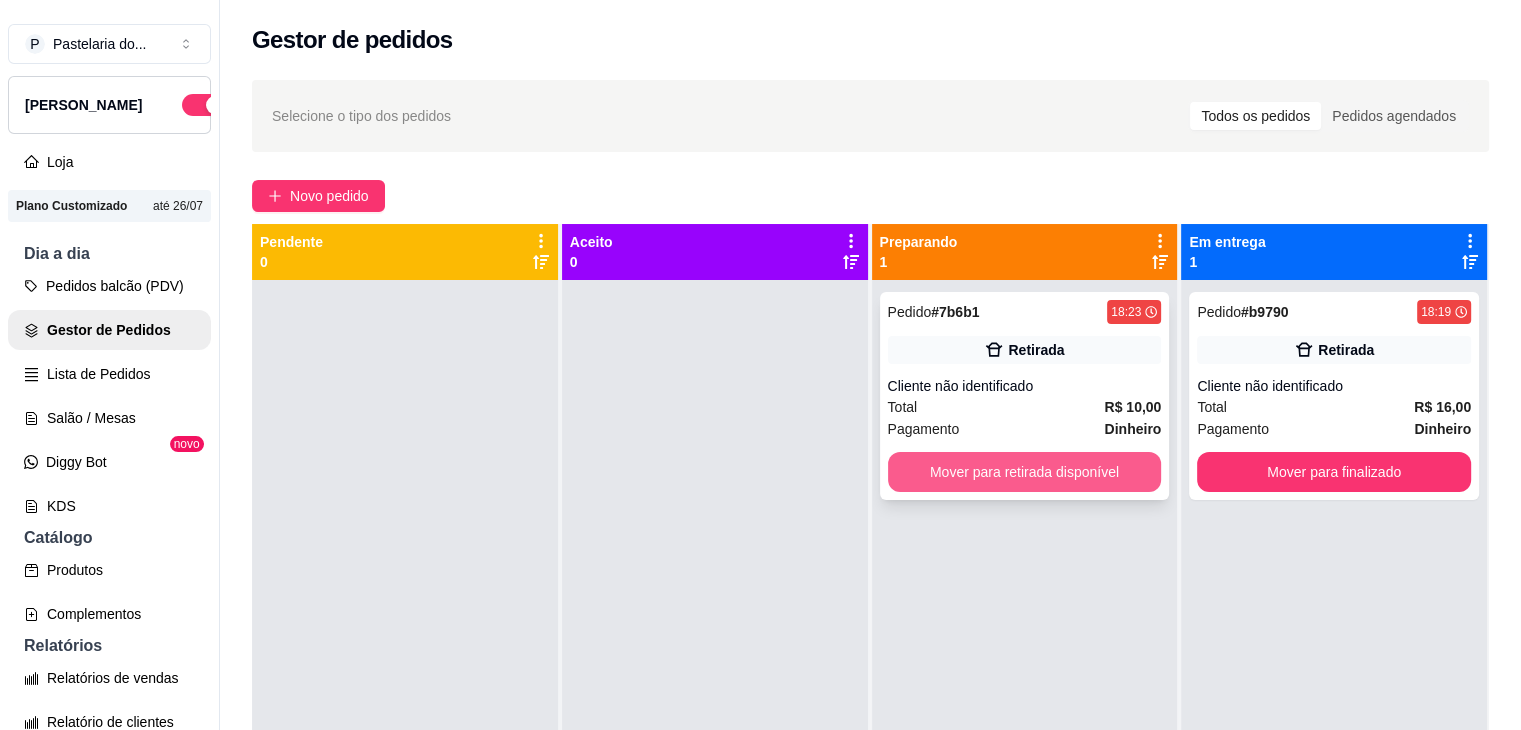 click on "Mover para retirada disponível" at bounding box center (1025, 472) 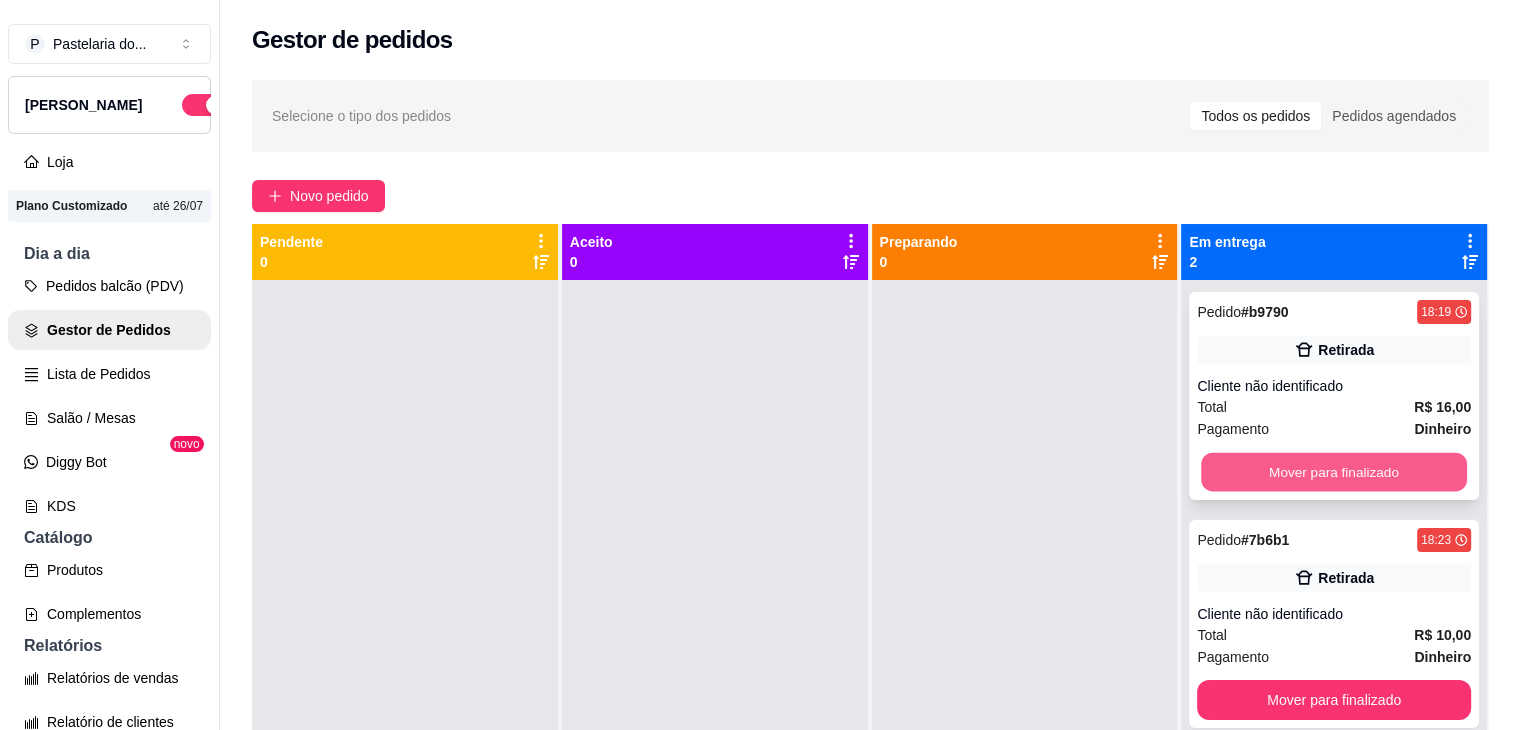 click on "Mover para finalizado" at bounding box center [1334, 472] 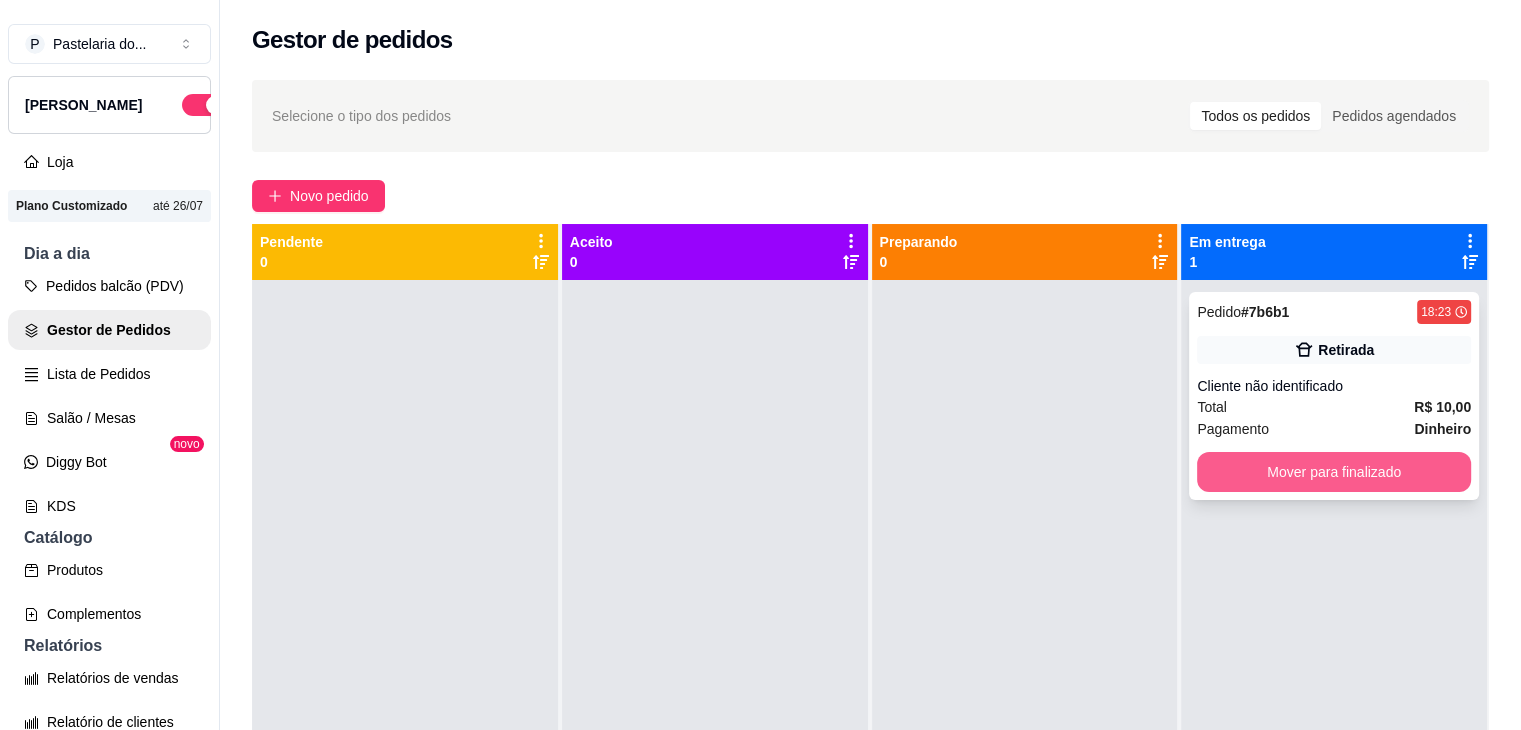 click on "Mover para finalizado" at bounding box center [1334, 472] 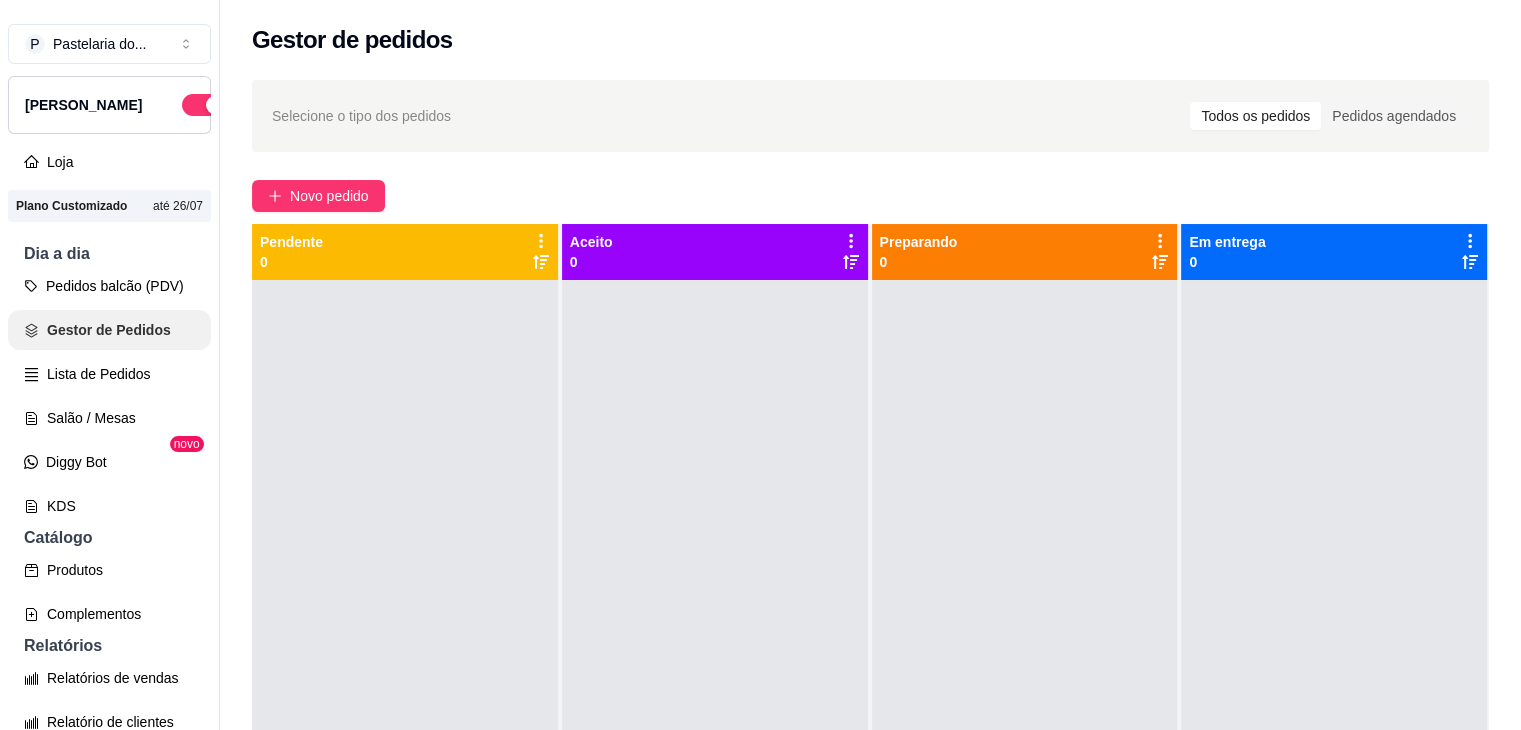 click on "Gestor de Pedidos" at bounding box center (109, 330) 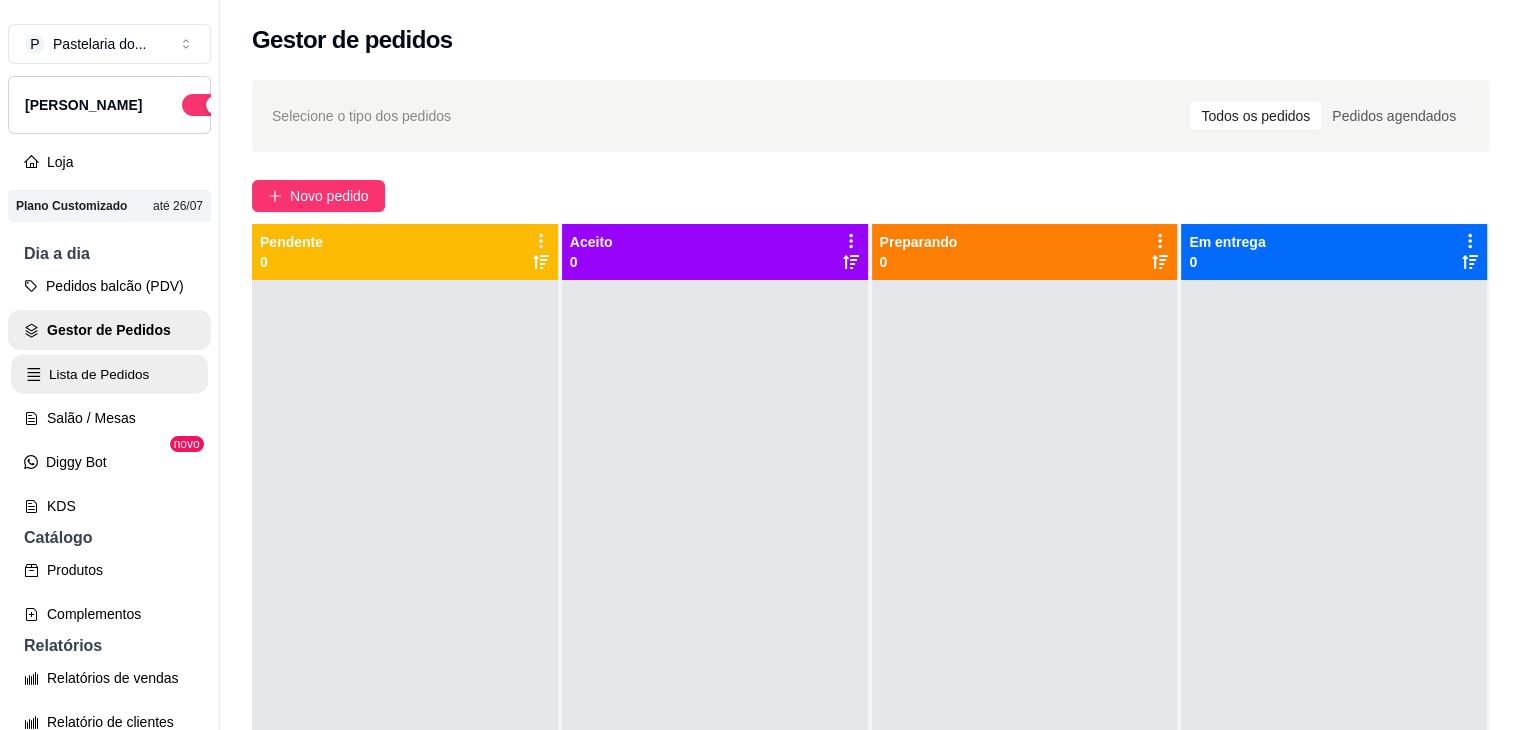 click on "Lista de Pedidos" at bounding box center (109, 374) 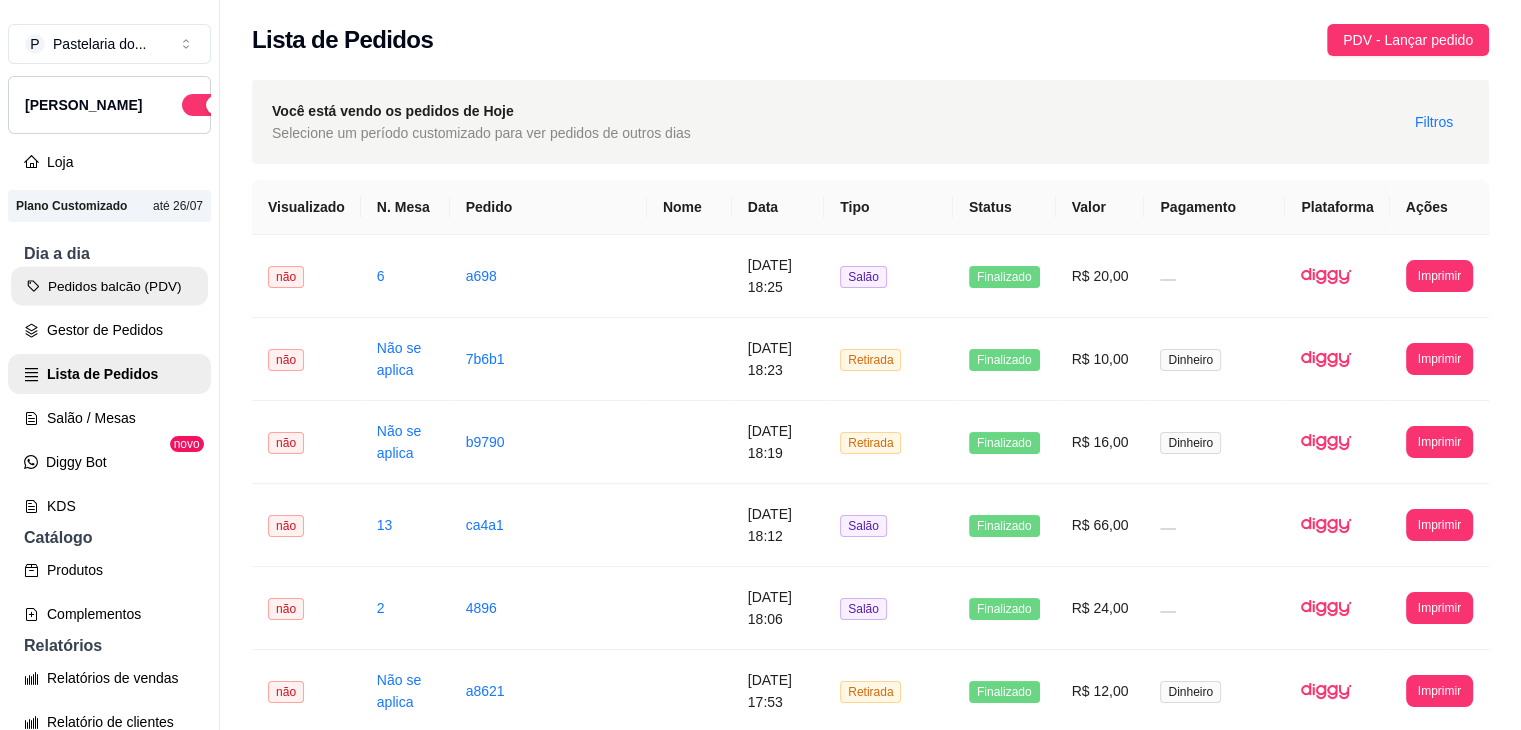 click on "Pedidos balcão (PDV)" at bounding box center (109, 286) 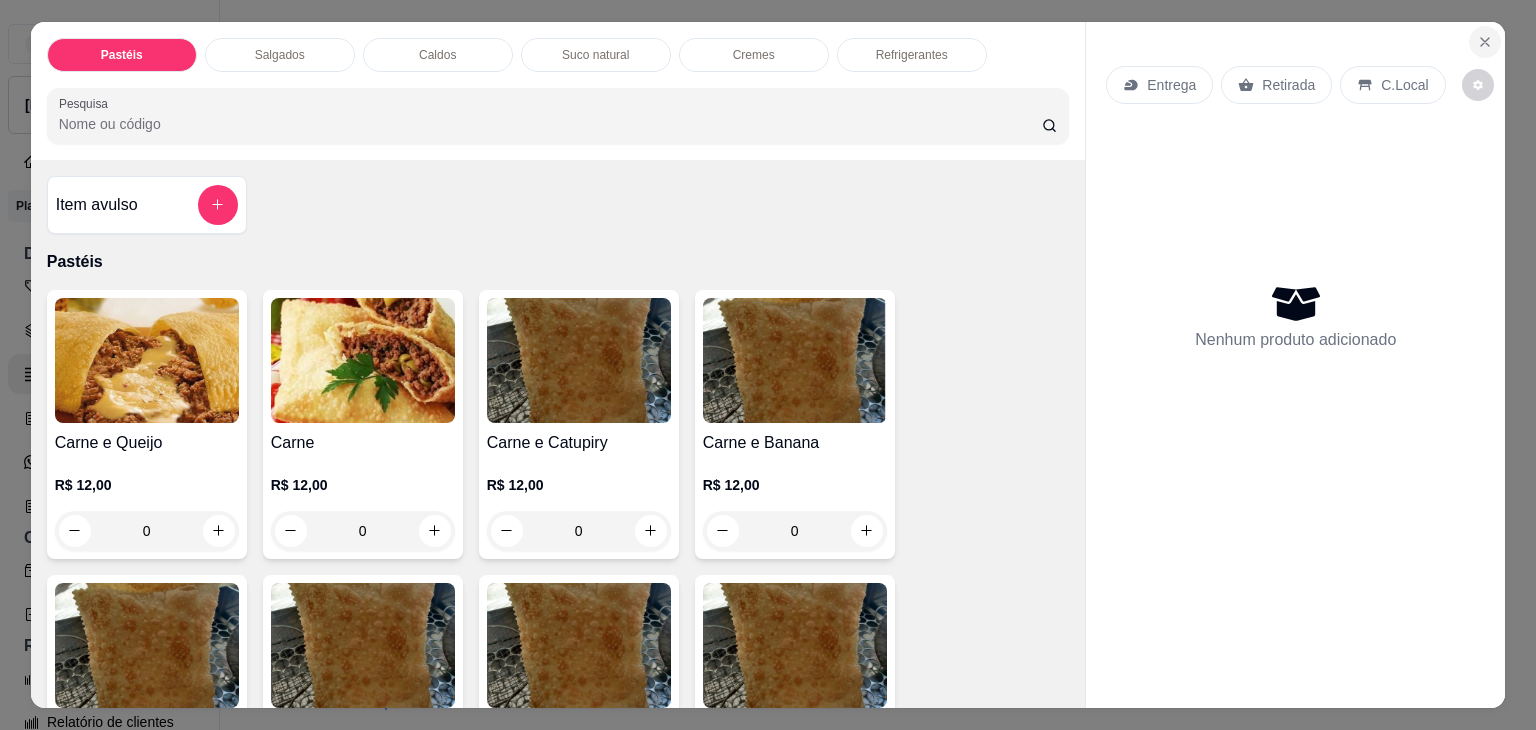 click at bounding box center (1485, 42) 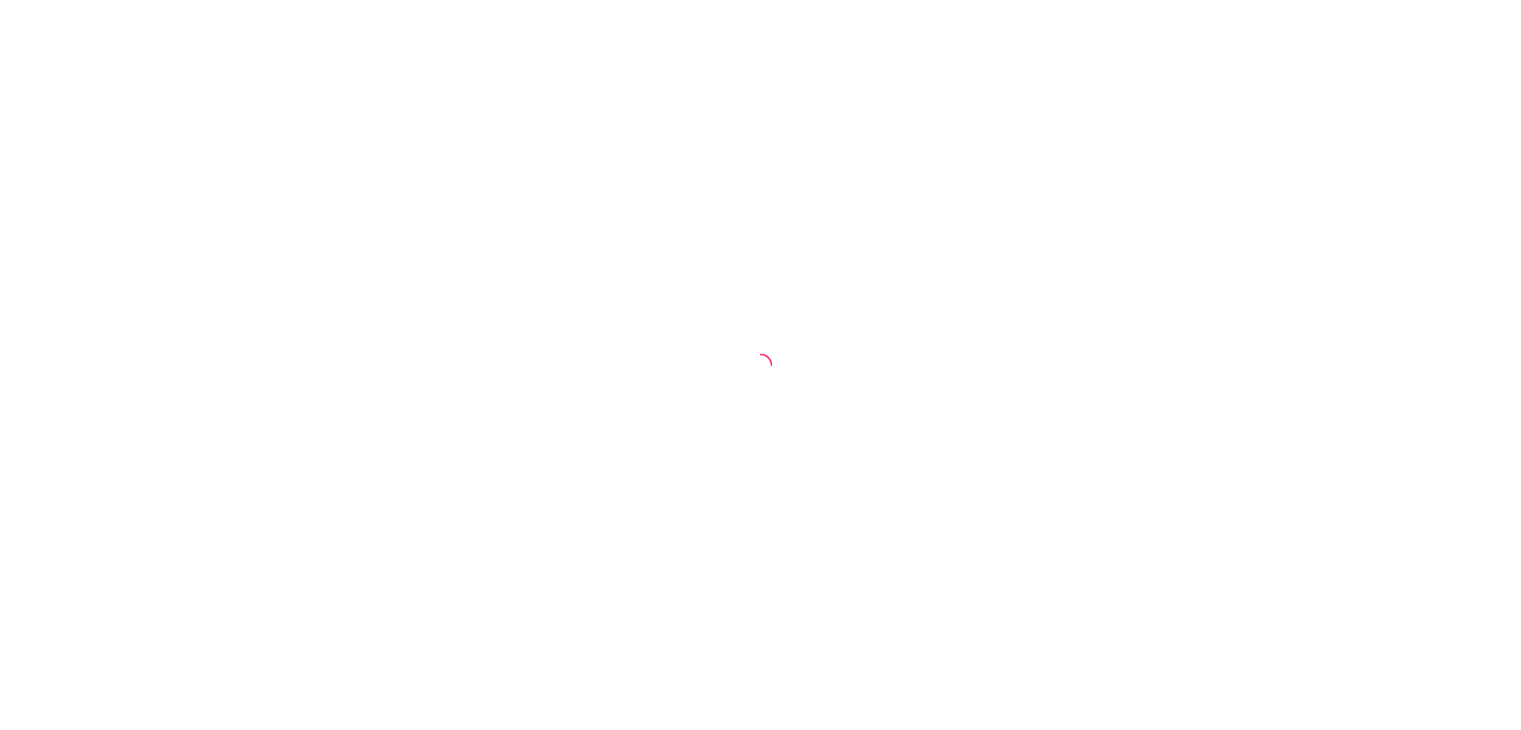 scroll, scrollTop: 0, scrollLeft: 0, axis: both 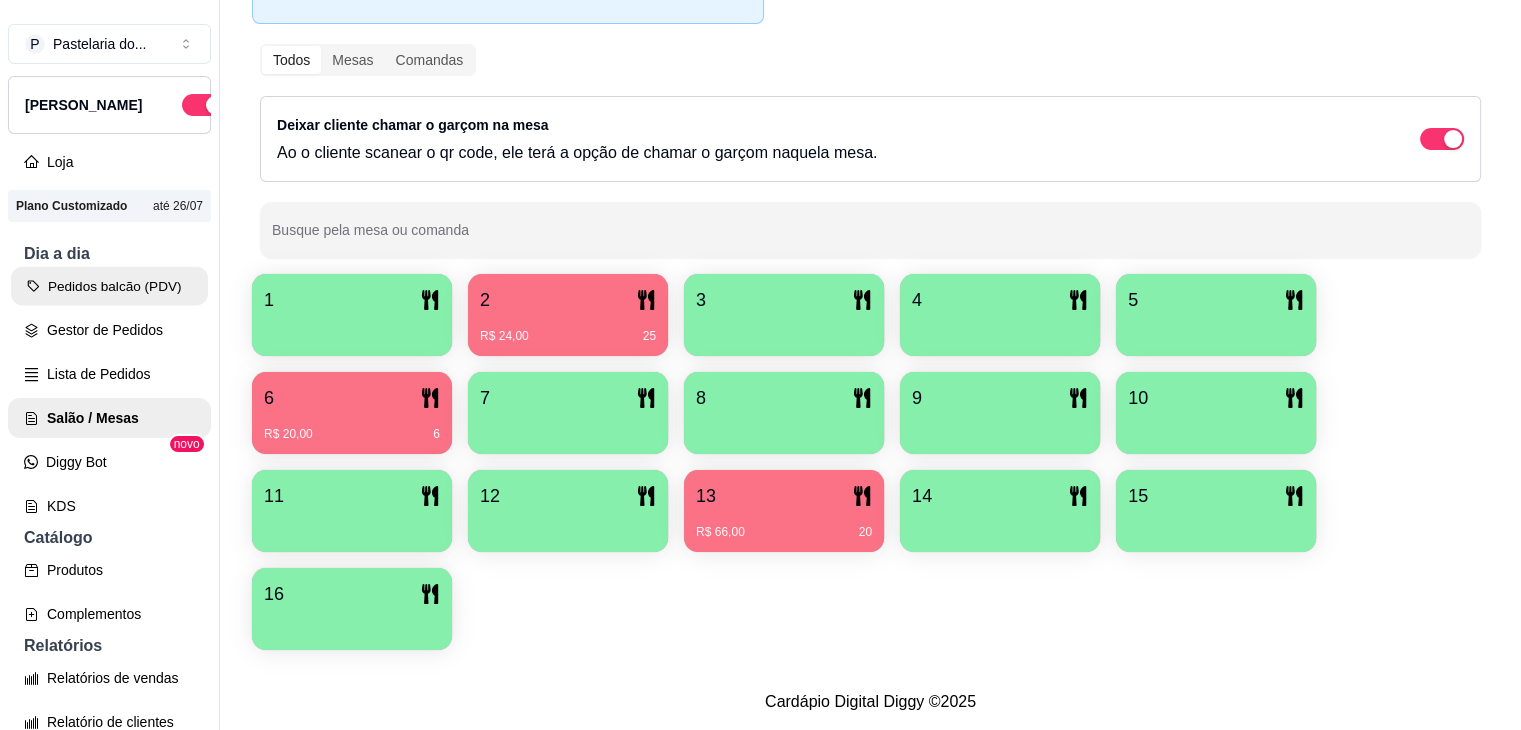 click on "Pedidos balcão (PDV)" at bounding box center (109, 286) 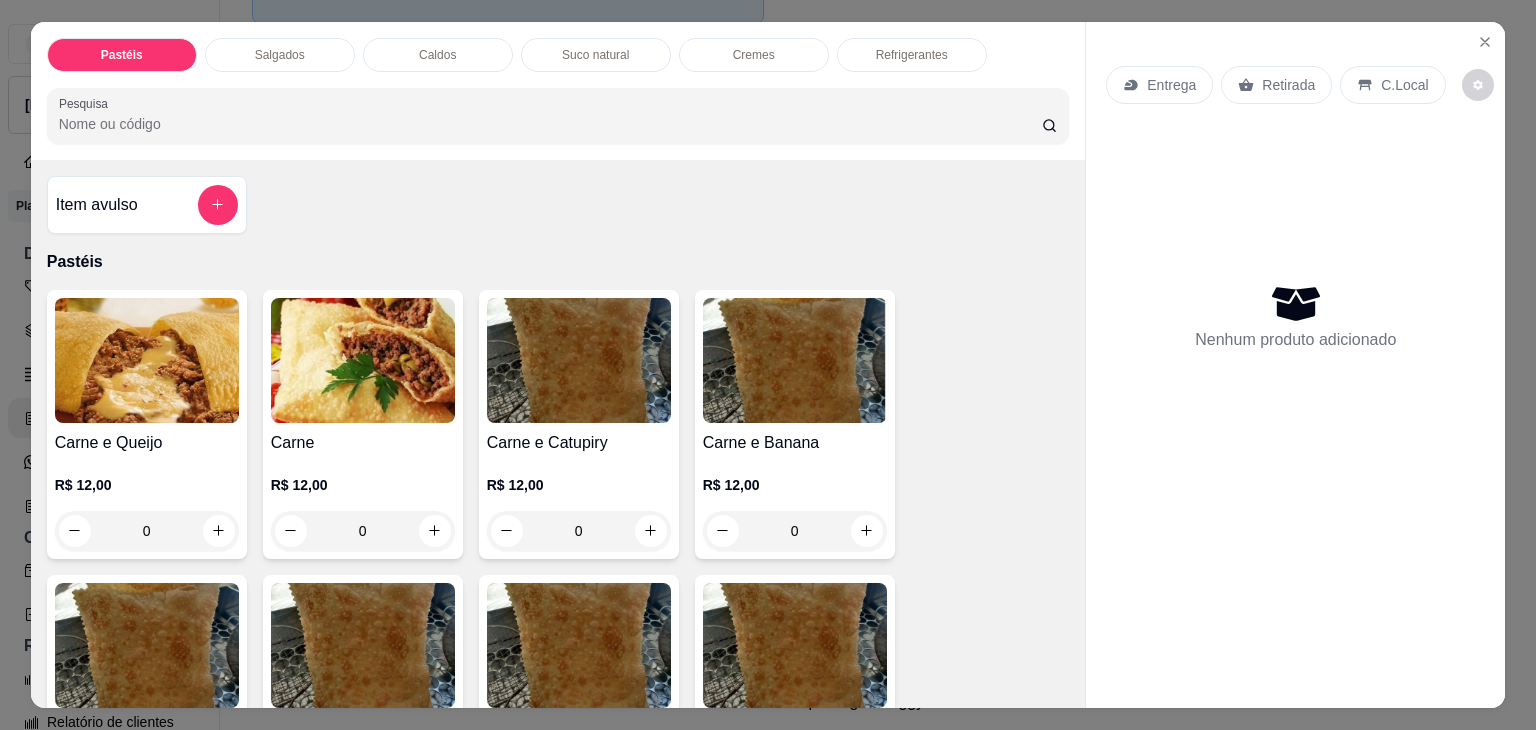 click on "Salgados" at bounding box center (280, 55) 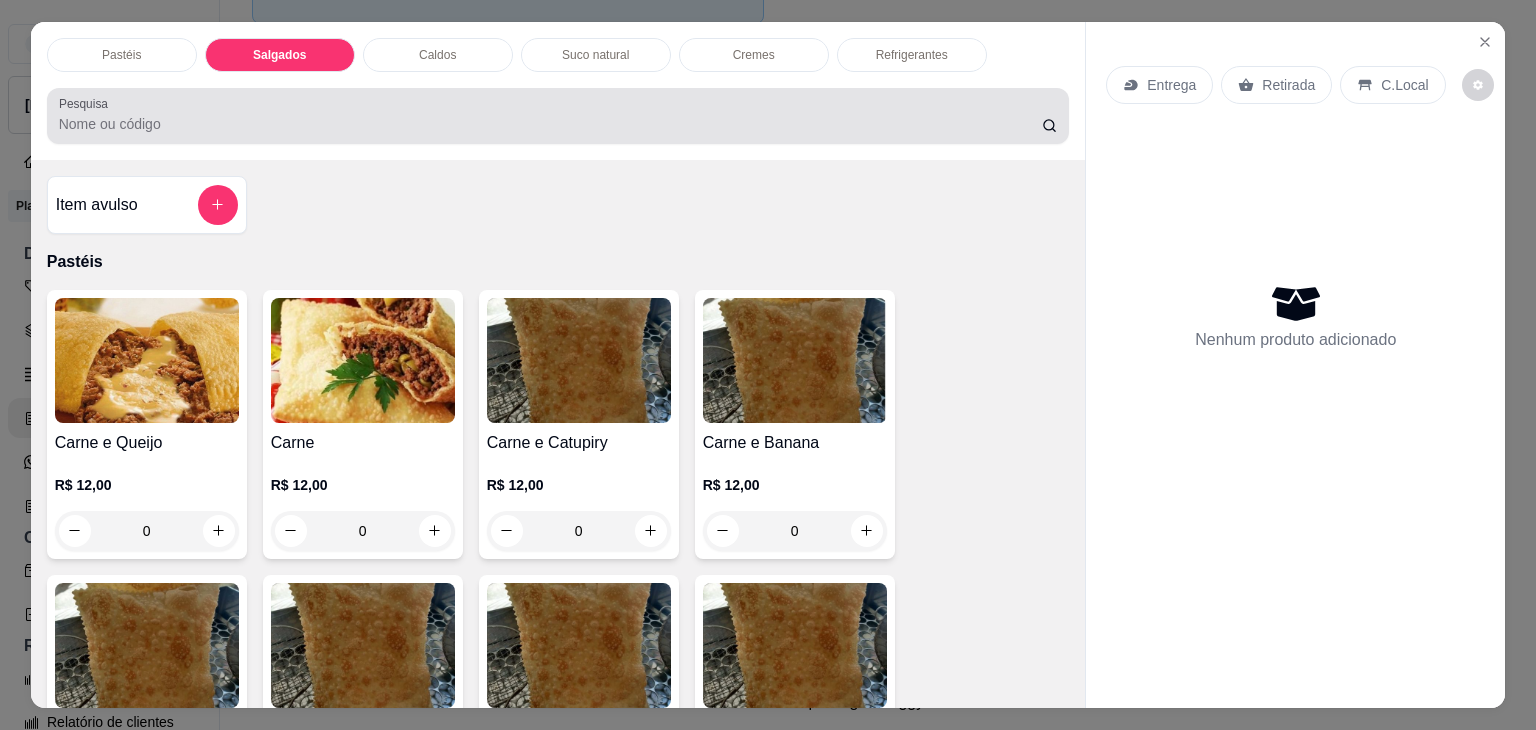 scroll, scrollTop: 2124, scrollLeft: 0, axis: vertical 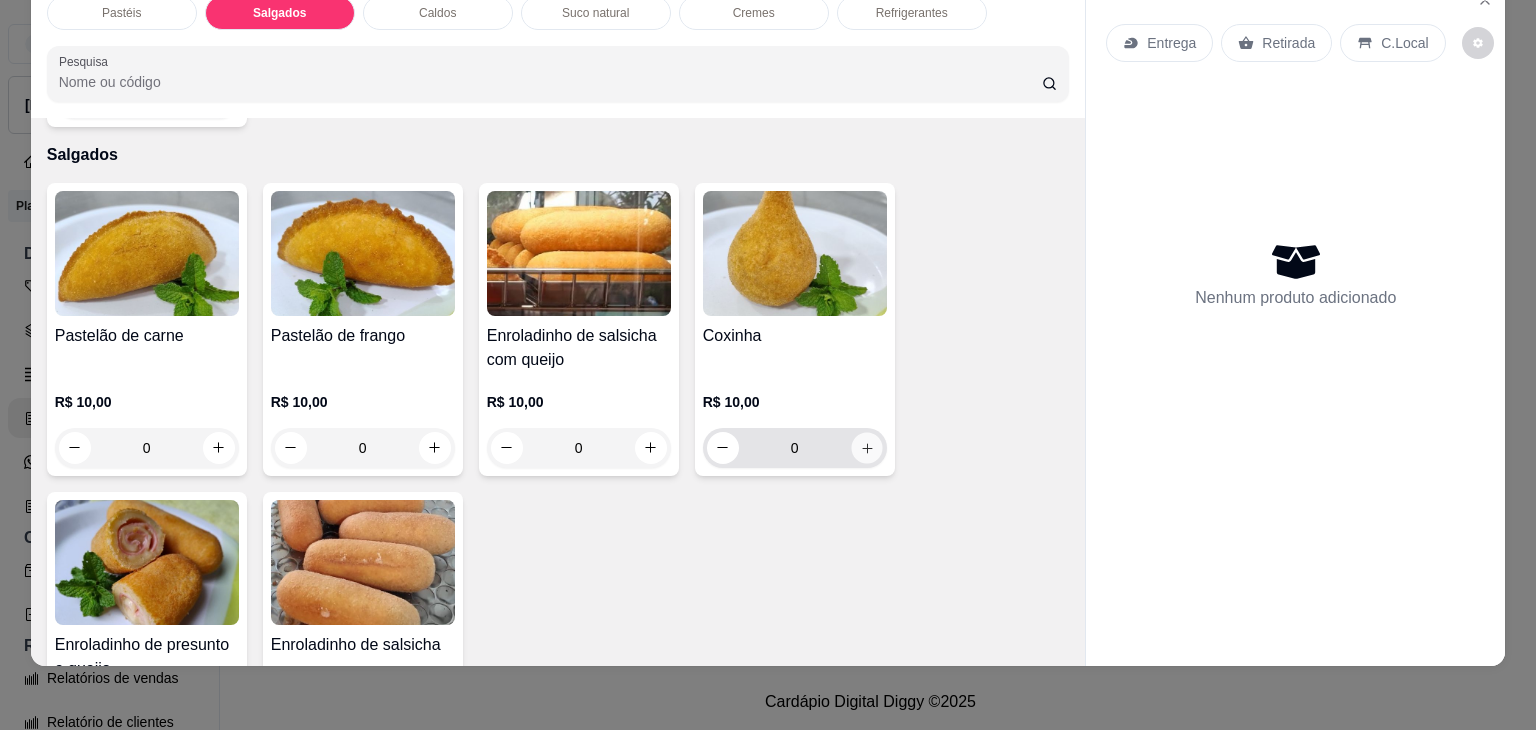 click at bounding box center [866, 447] 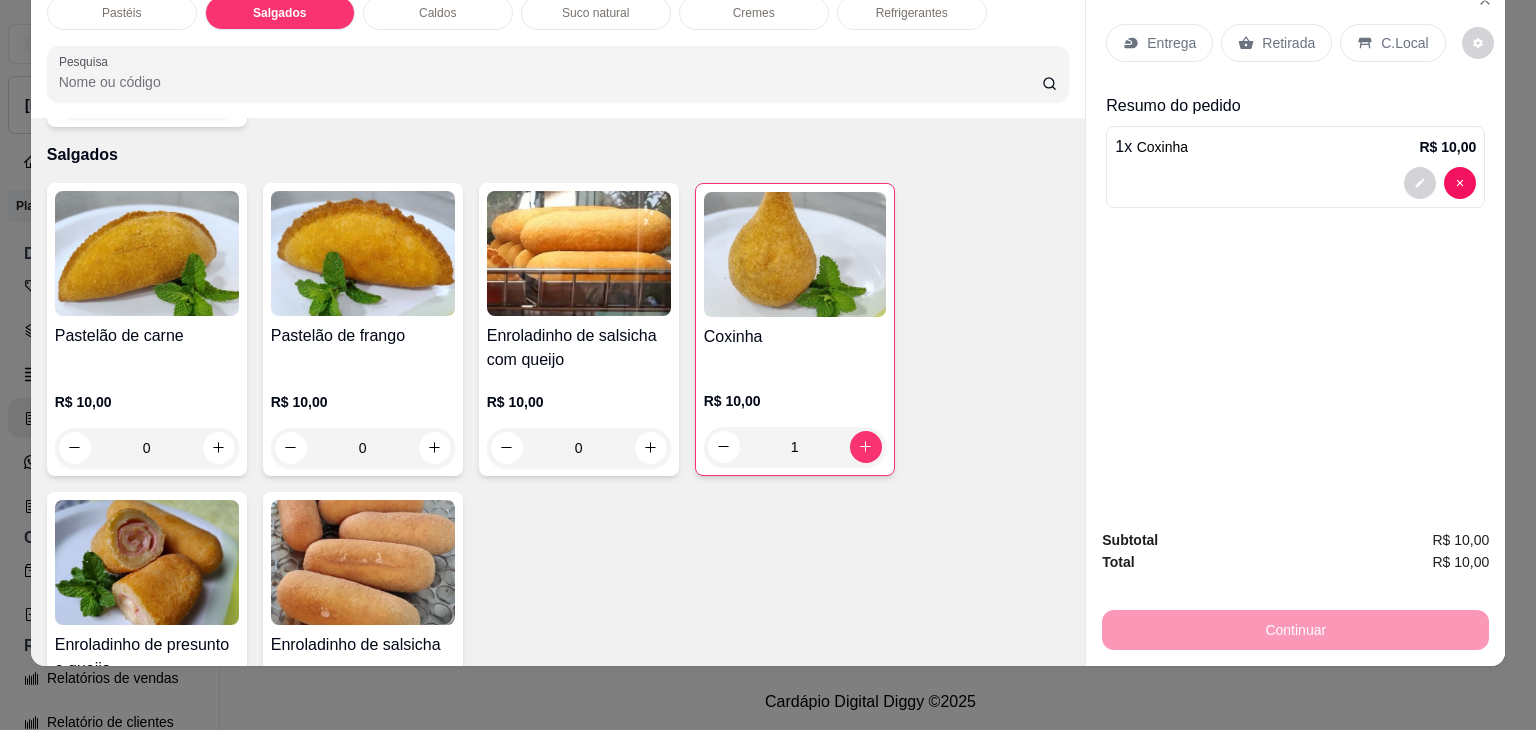 drag, startPoint x: 1292, startPoint y: 37, endPoint x: 1279, endPoint y: 59, distance: 25.553865 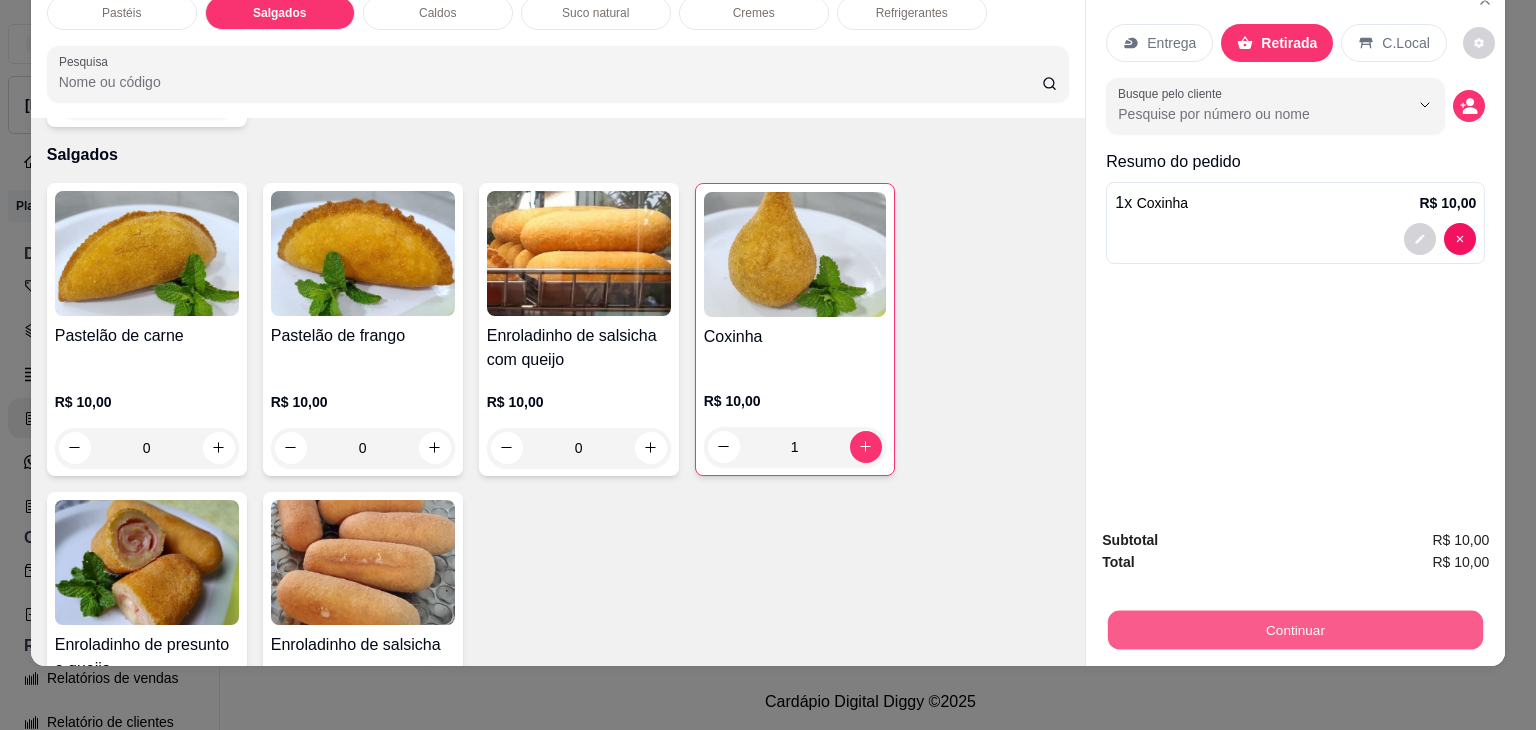click on "Continuar" at bounding box center (1295, 630) 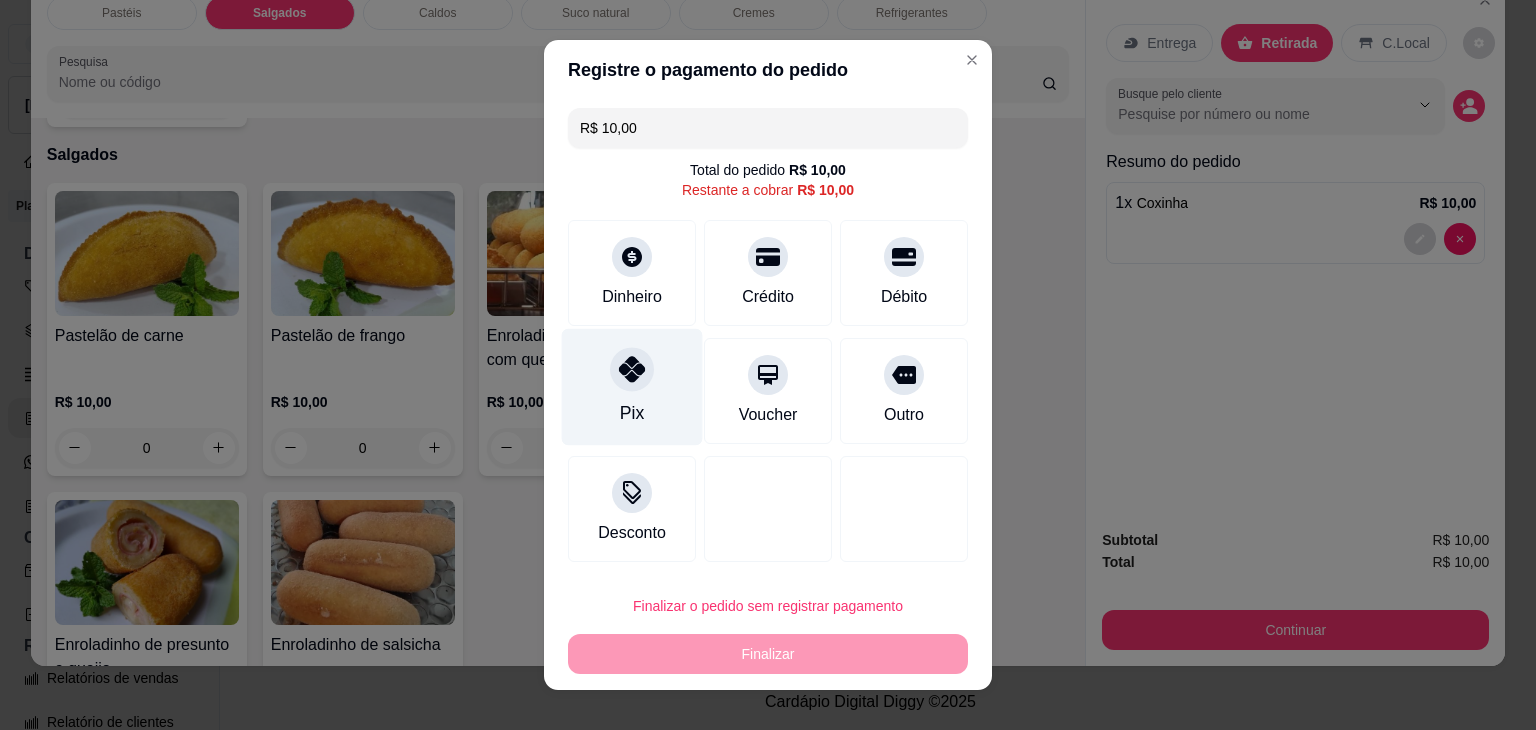 click on "Pix" at bounding box center [632, 387] 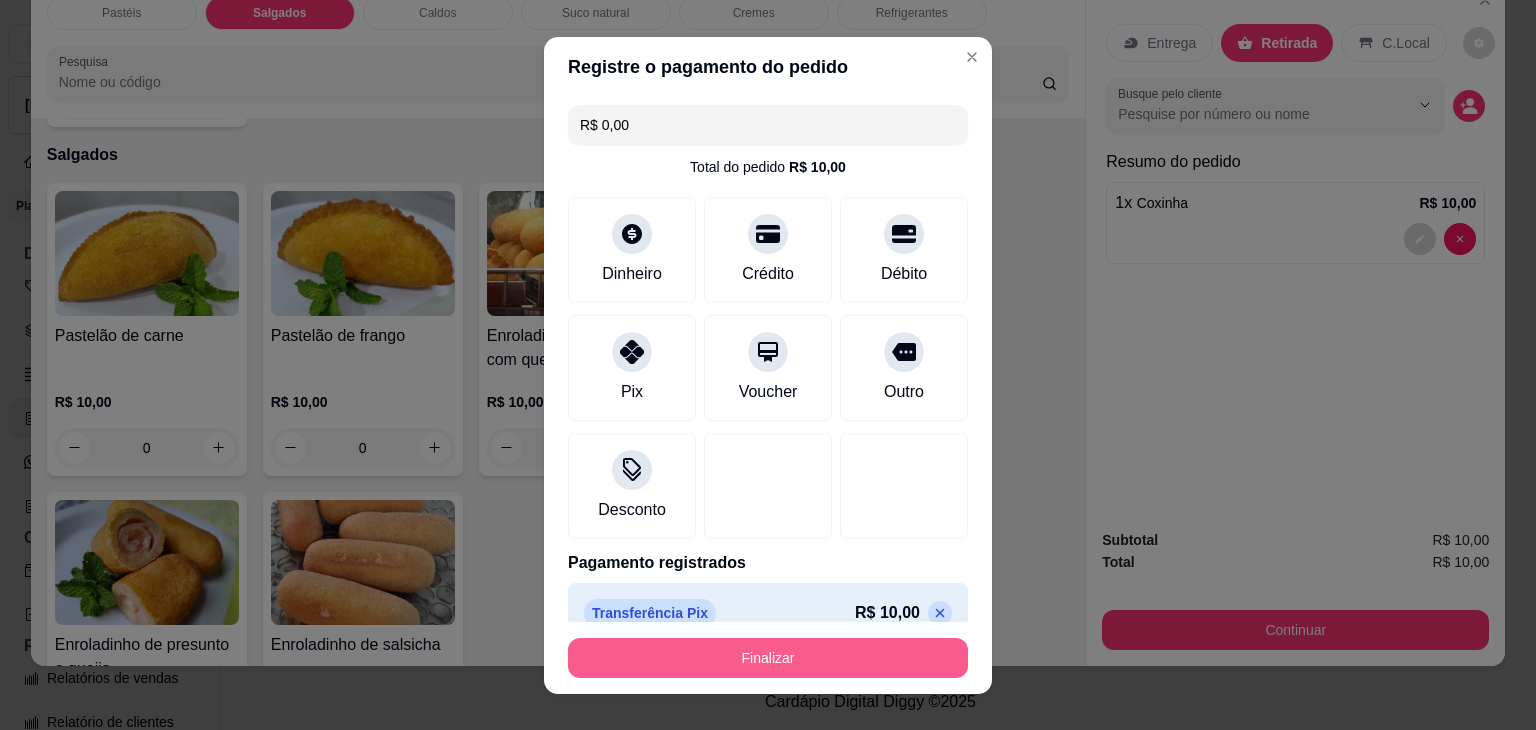 click on "Finalizar" at bounding box center (768, 658) 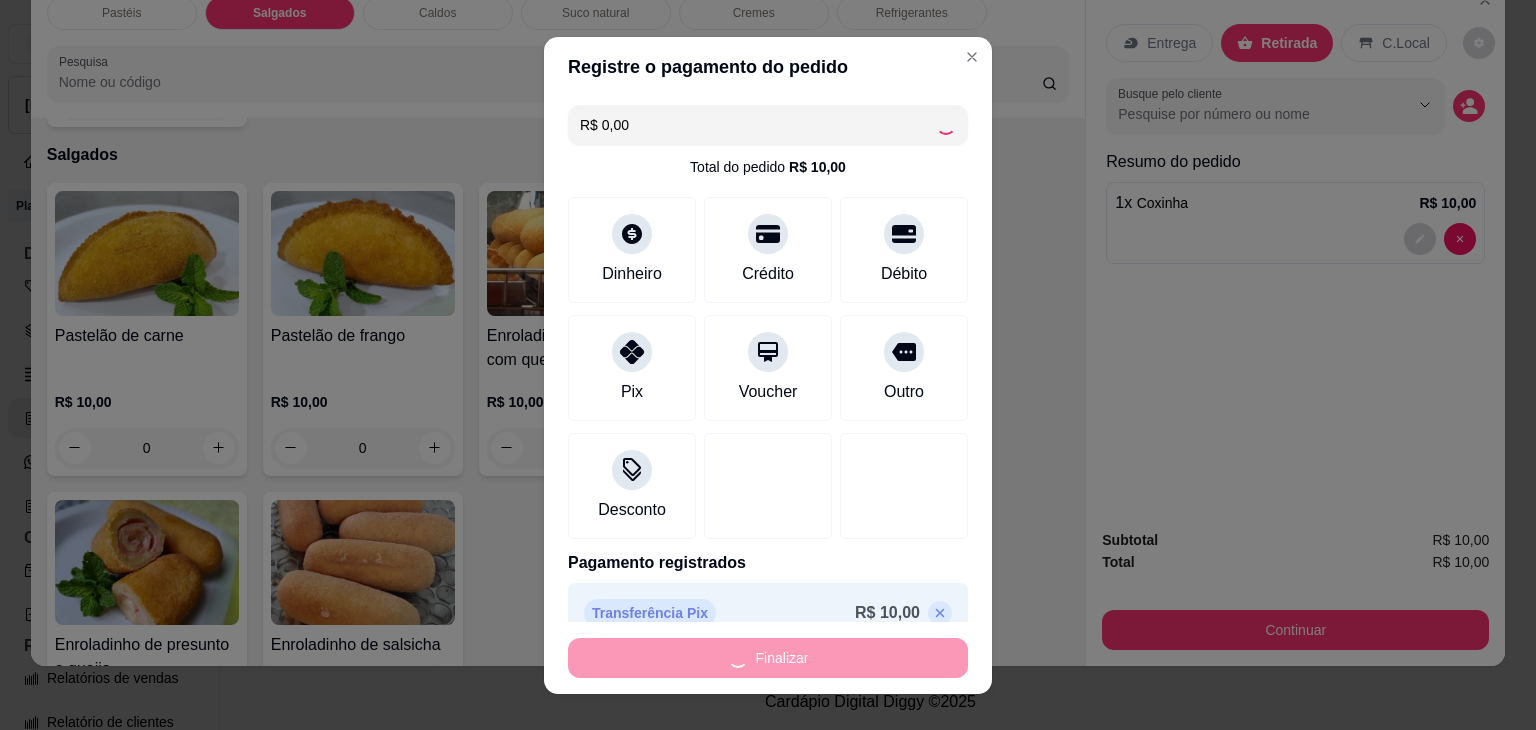 type on "0" 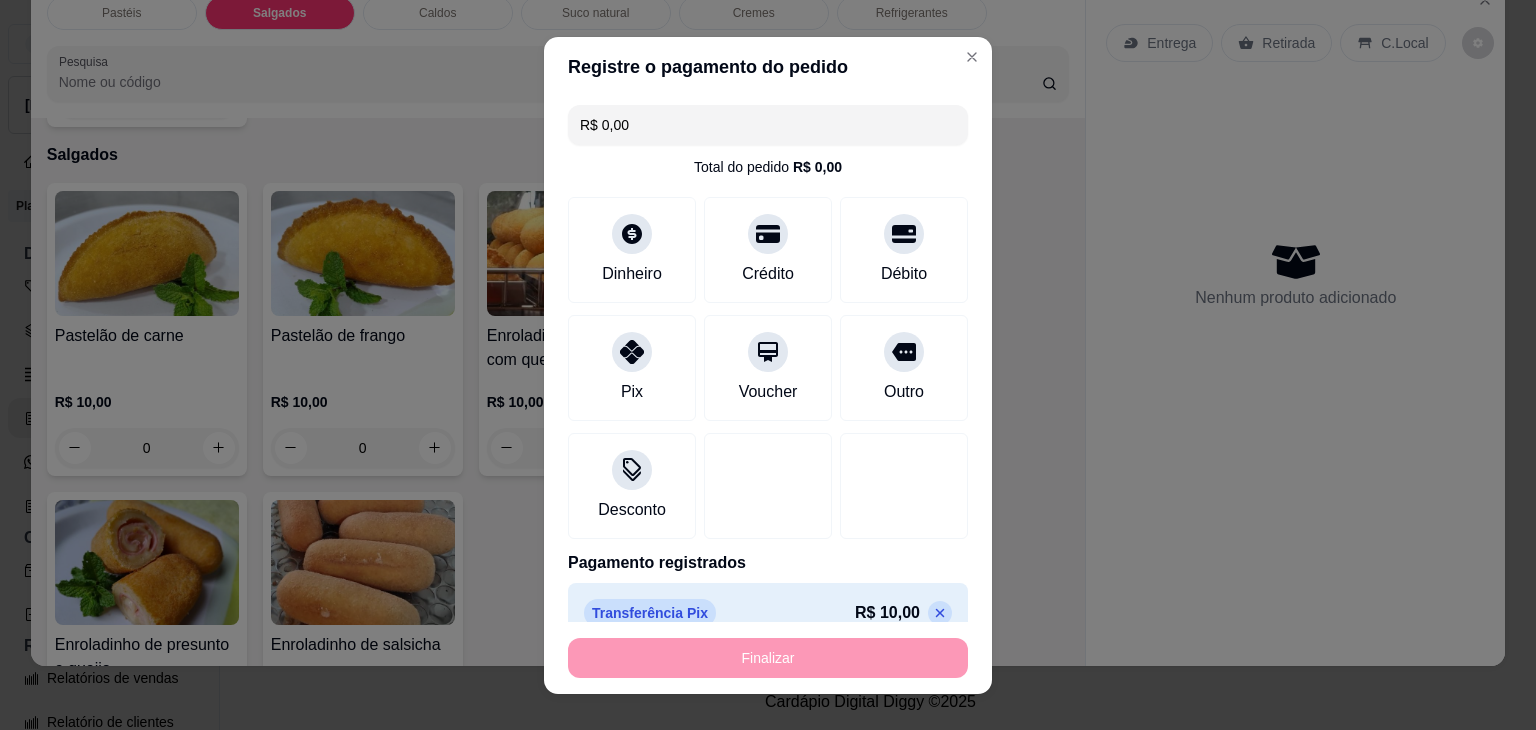 type on "-R$ 10,00" 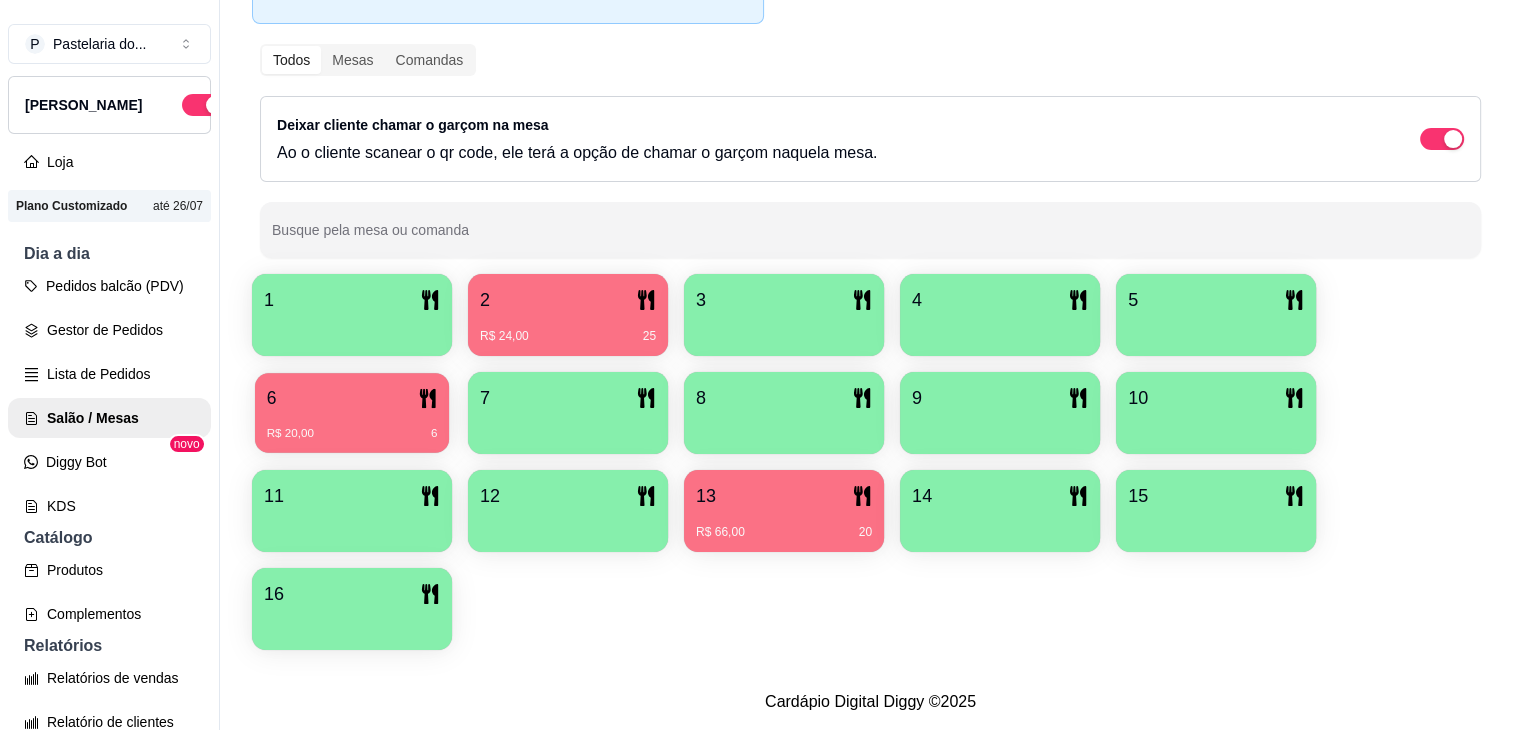 click on "6" at bounding box center (352, 398) 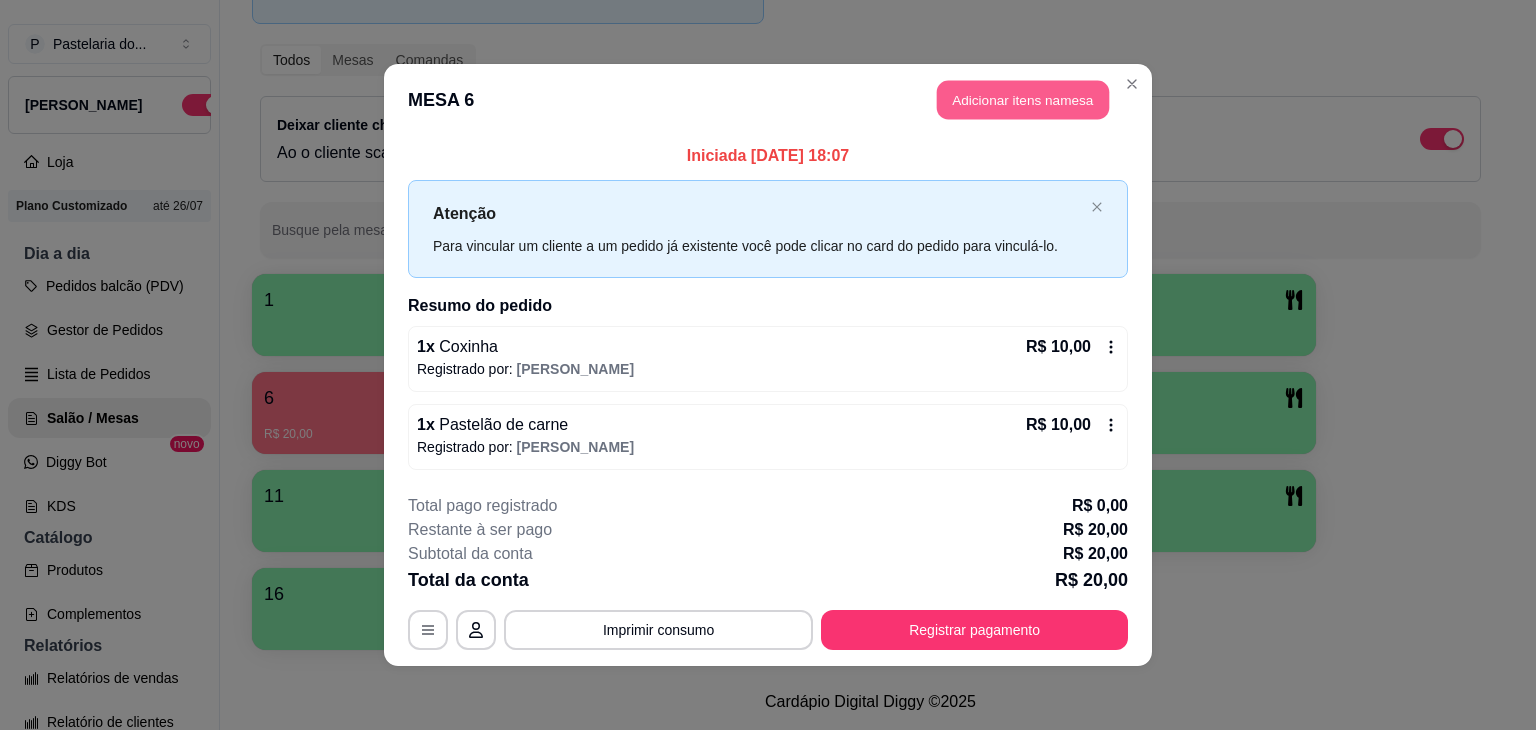 click on "Adicionar itens na  mesa" at bounding box center [1023, 100] 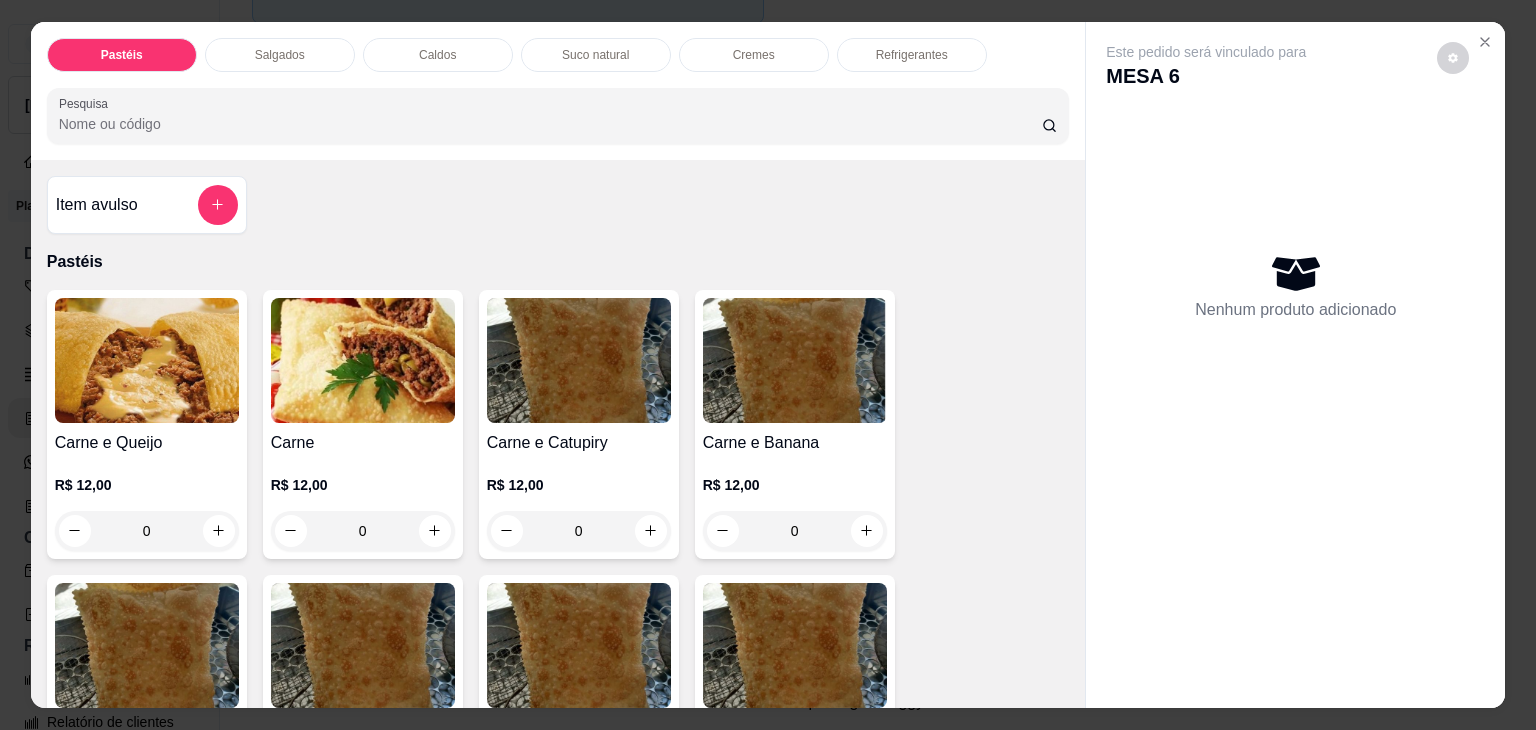 click on "Salgados" at bounding box center [280, 55] 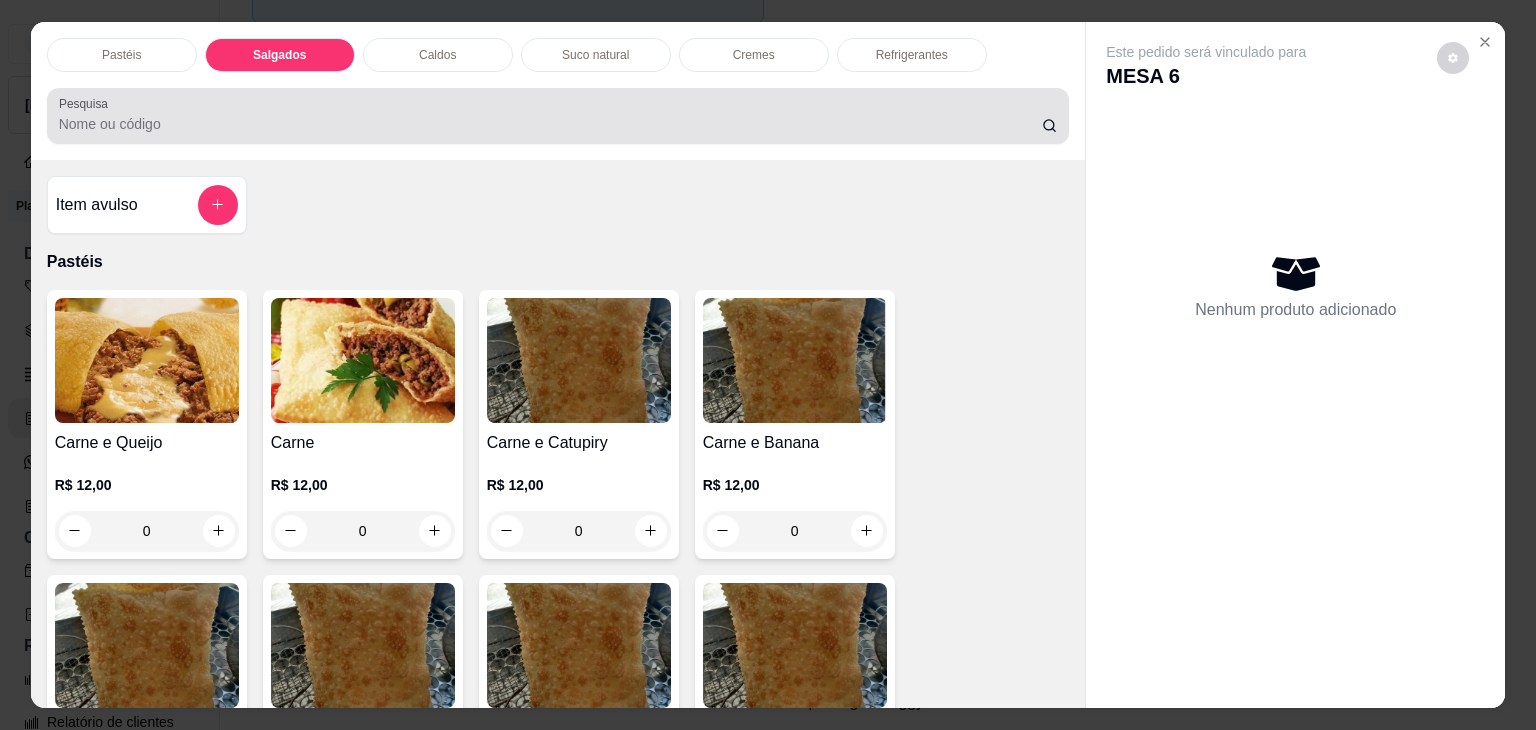 scroll, scrollTop: 2124, scrollLeft: 0, axis: vertical 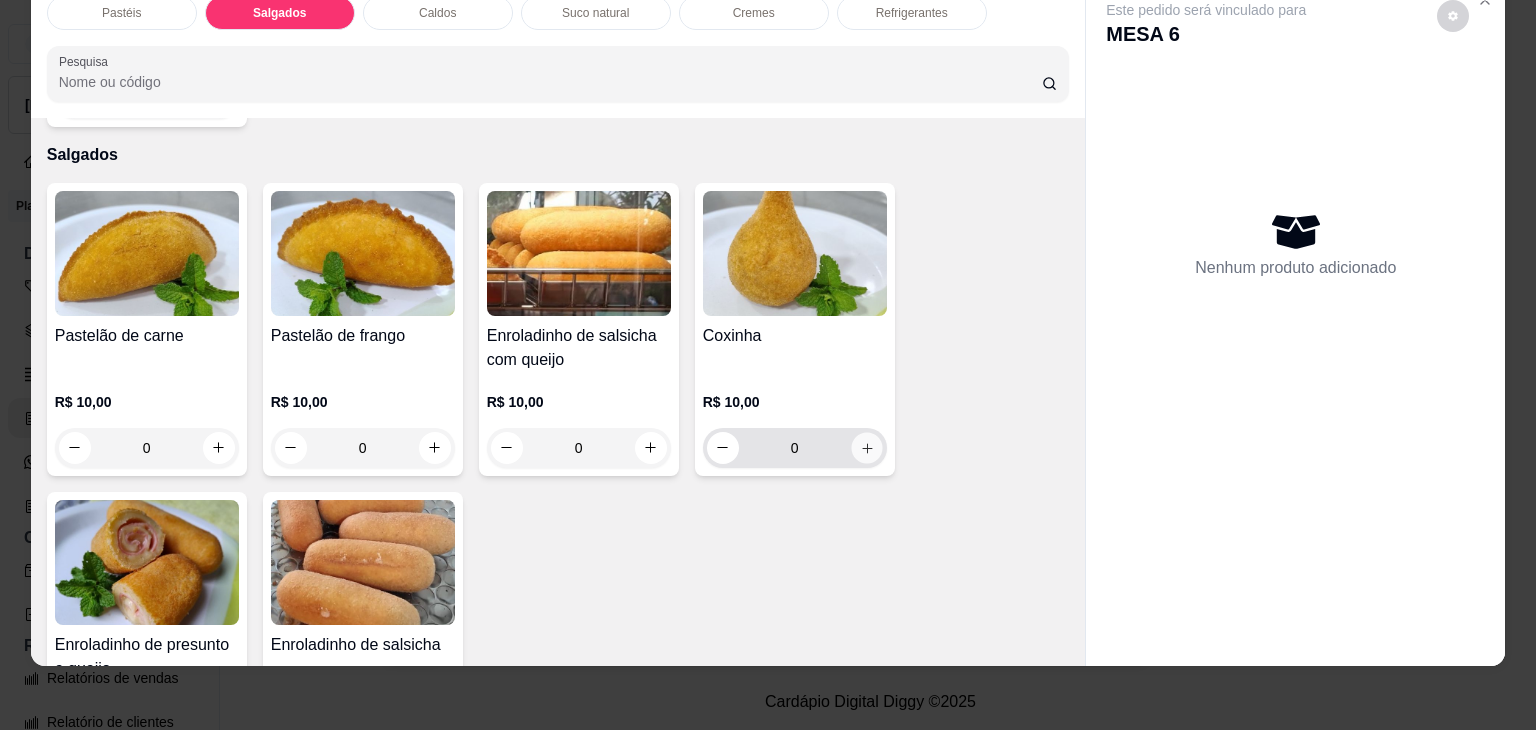 click at bounding box center (866, 447) 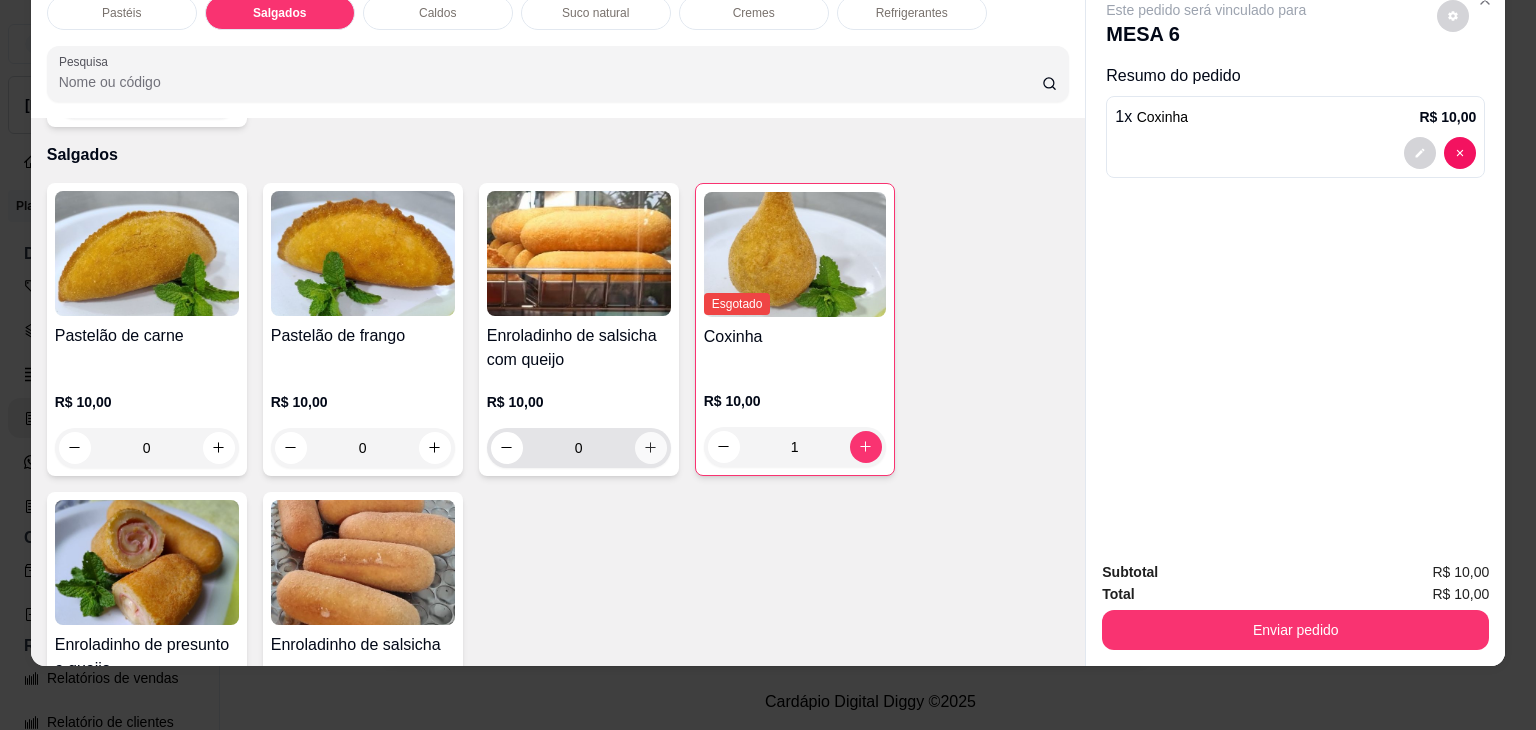 click 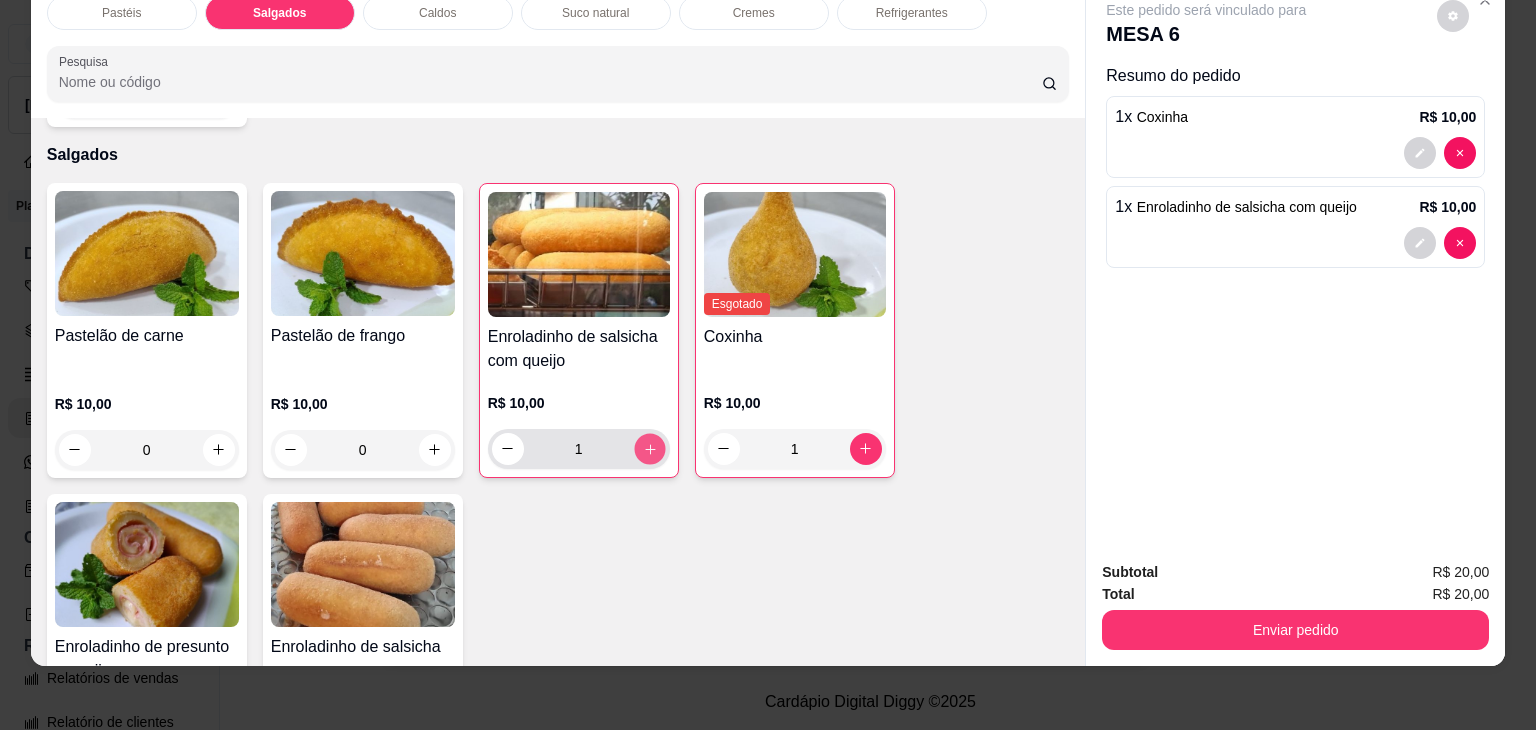 click 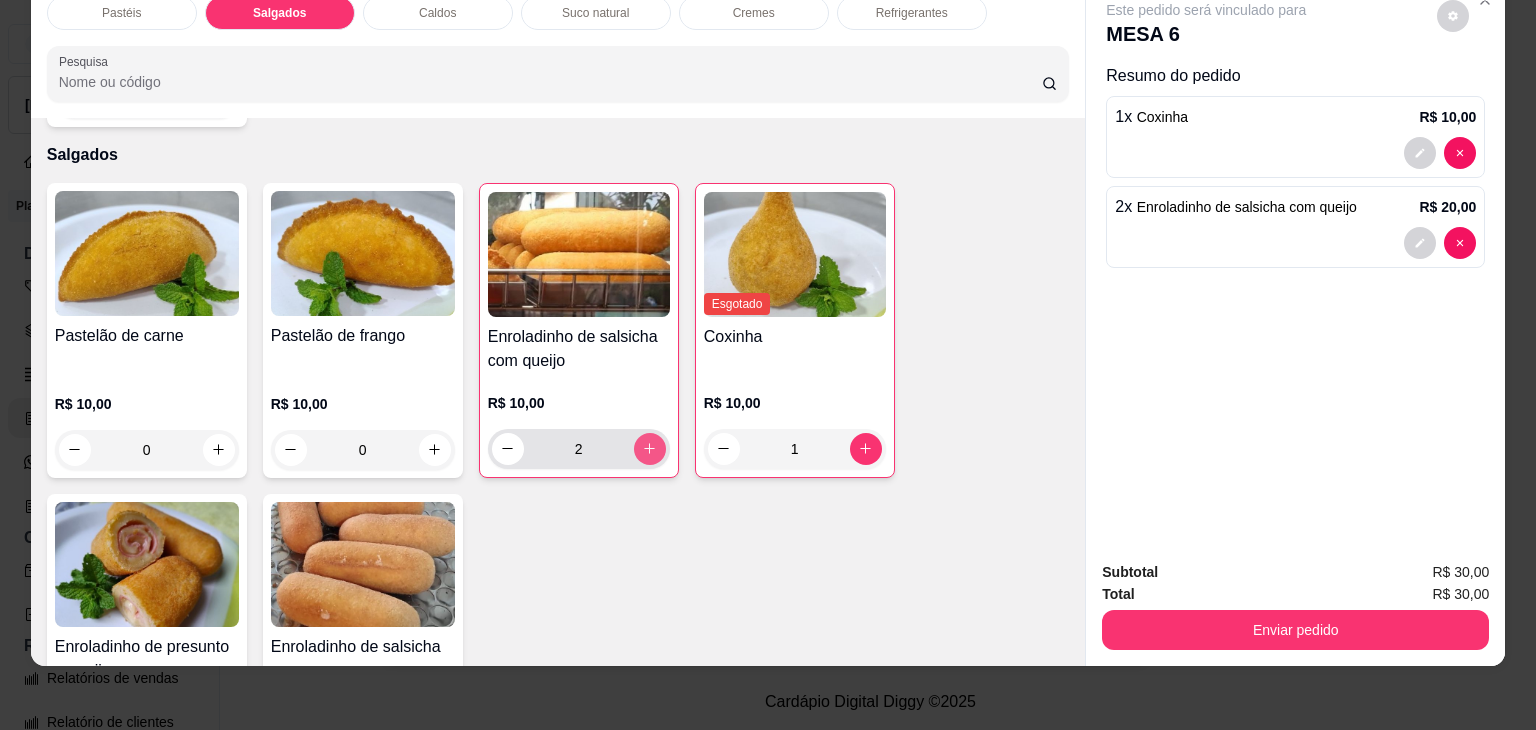 click 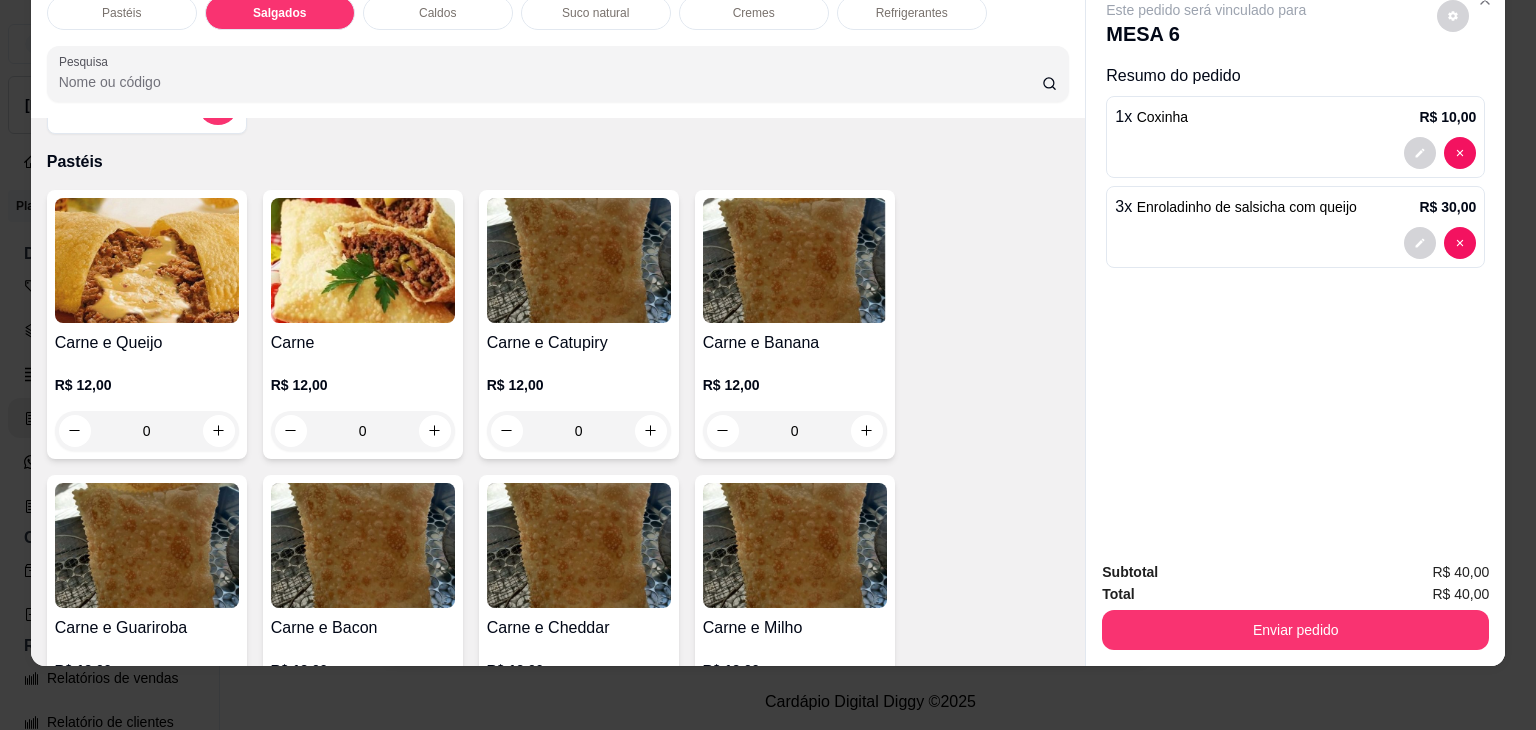 scroll, scrollTop: 0, scrollLeft: 0, axis: both 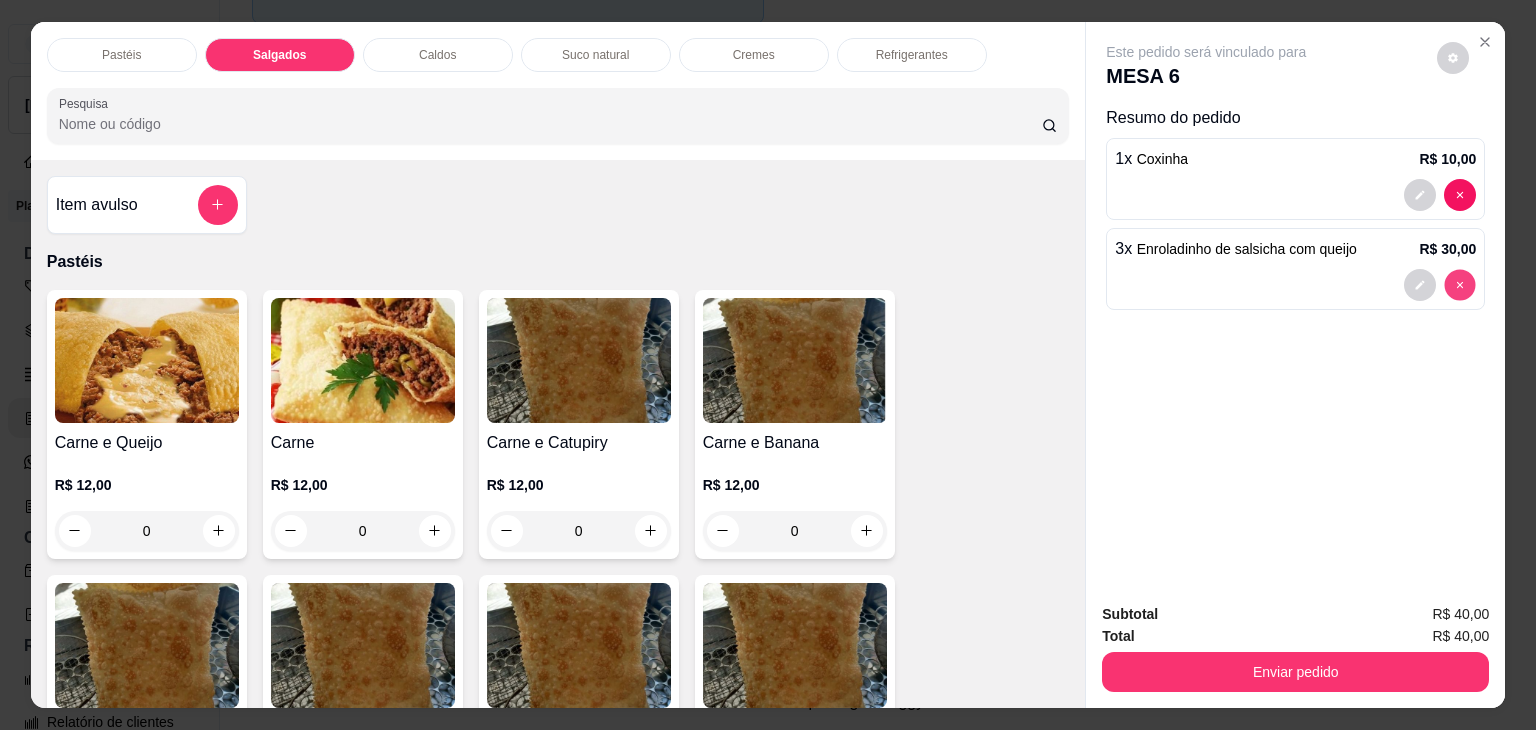 type on "0" 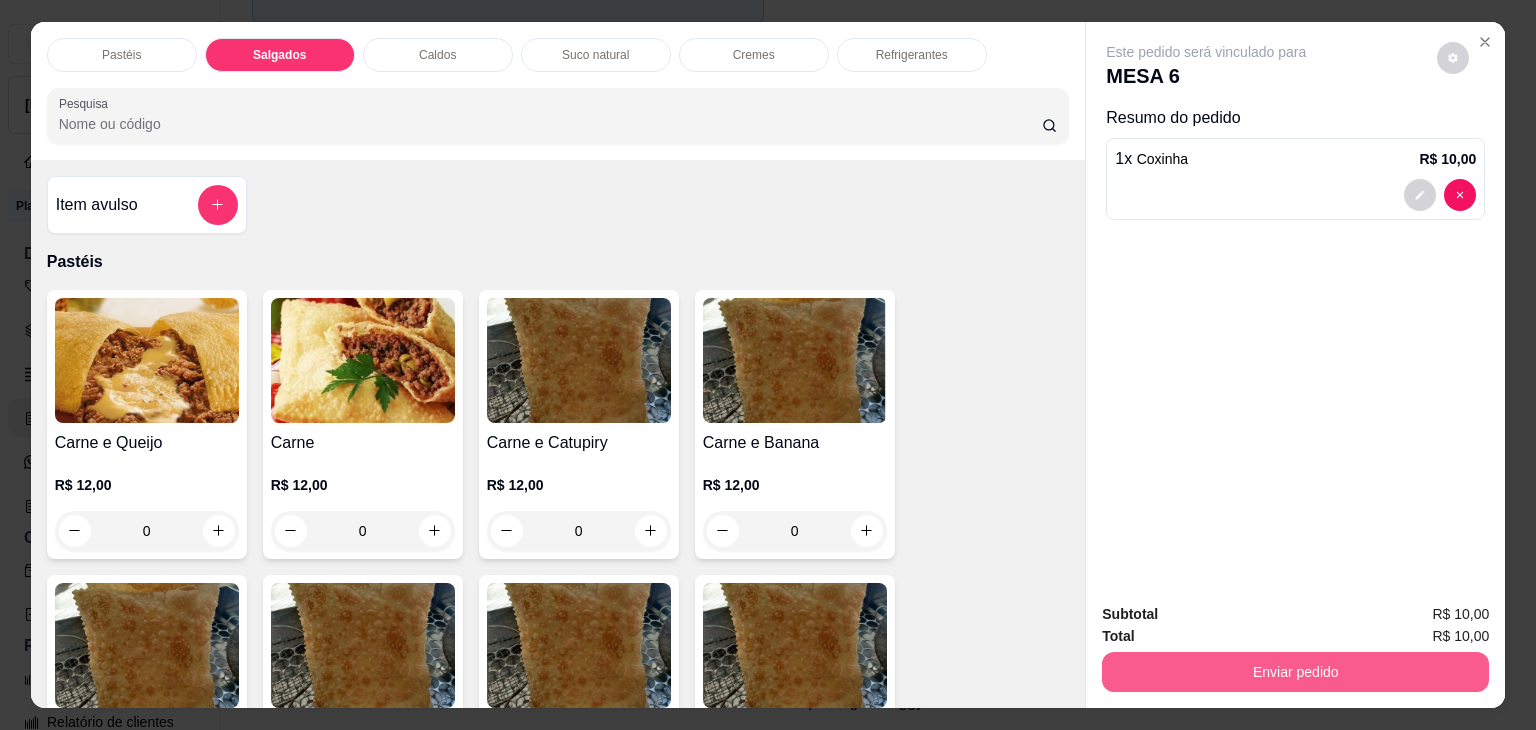 click on "Enviar pedido" at bounding box center (1295, 672) 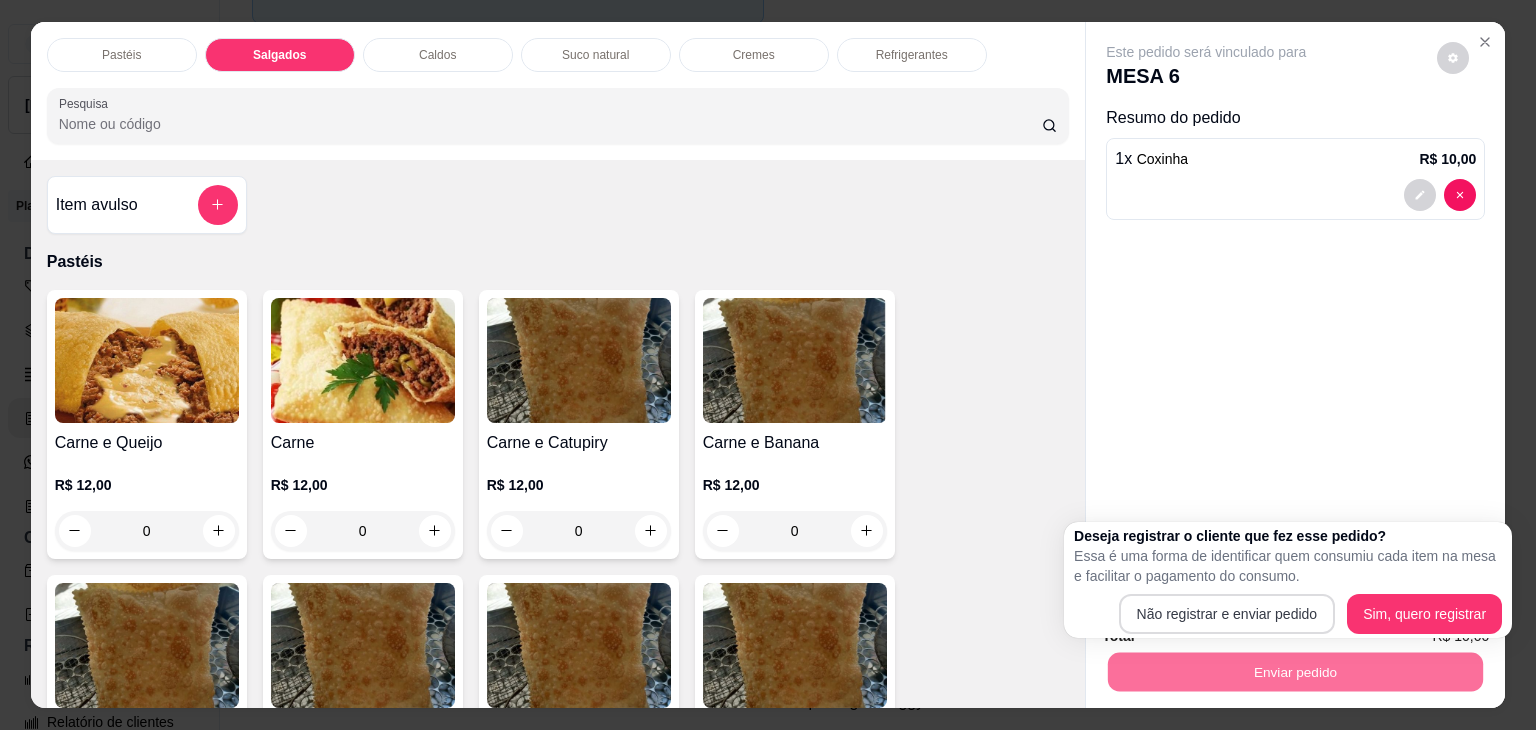 click on "Deseja registrar o cliente que fez esse pedido? Essa é uma forma de identificar quem consumiu cada item na mesa e facilitar o pagamento do consumo. Não registrar e enviar pedido Sim, quero registrar" at bounding box center (1288, 580) 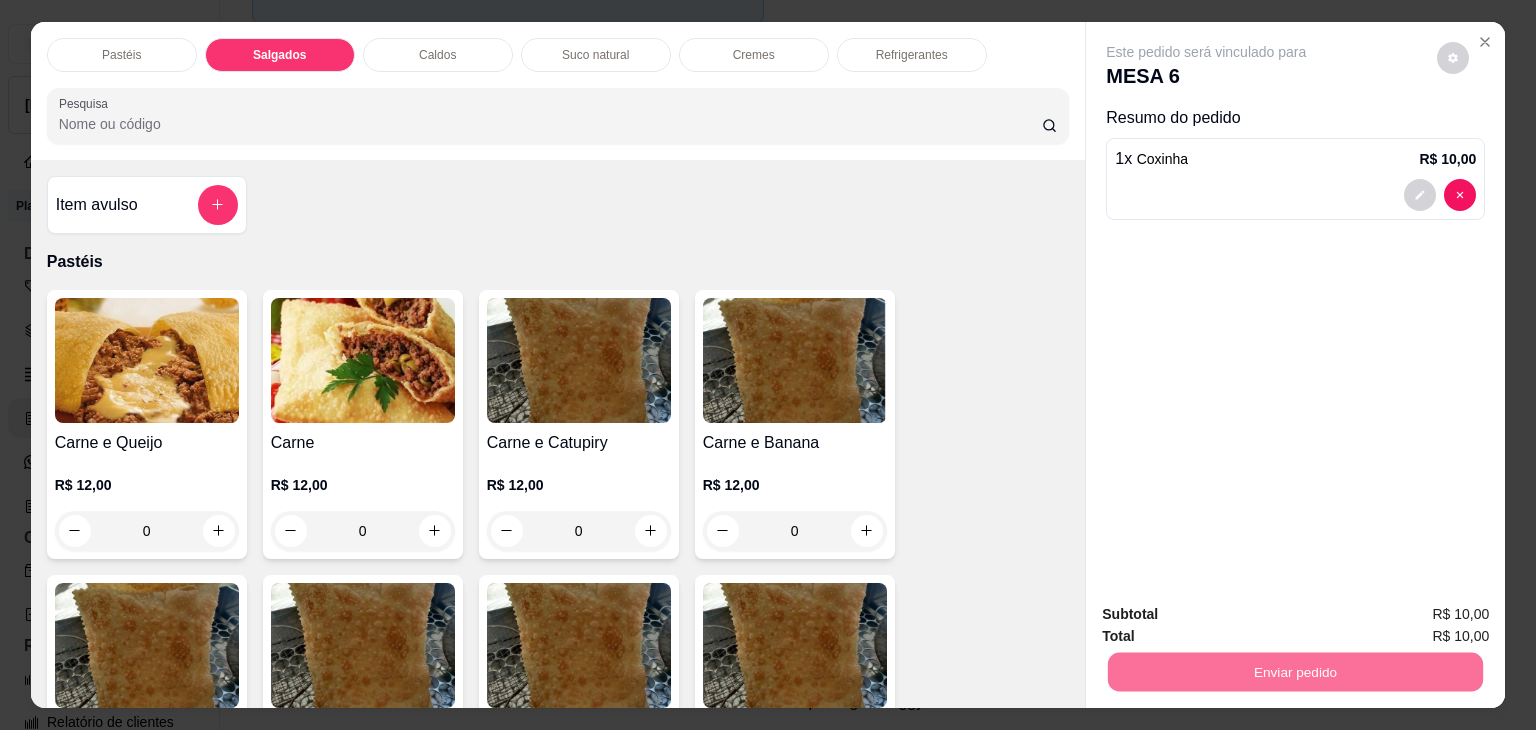 click on "Não registrar e enviar pedido" at bounding box center (1229, 615) 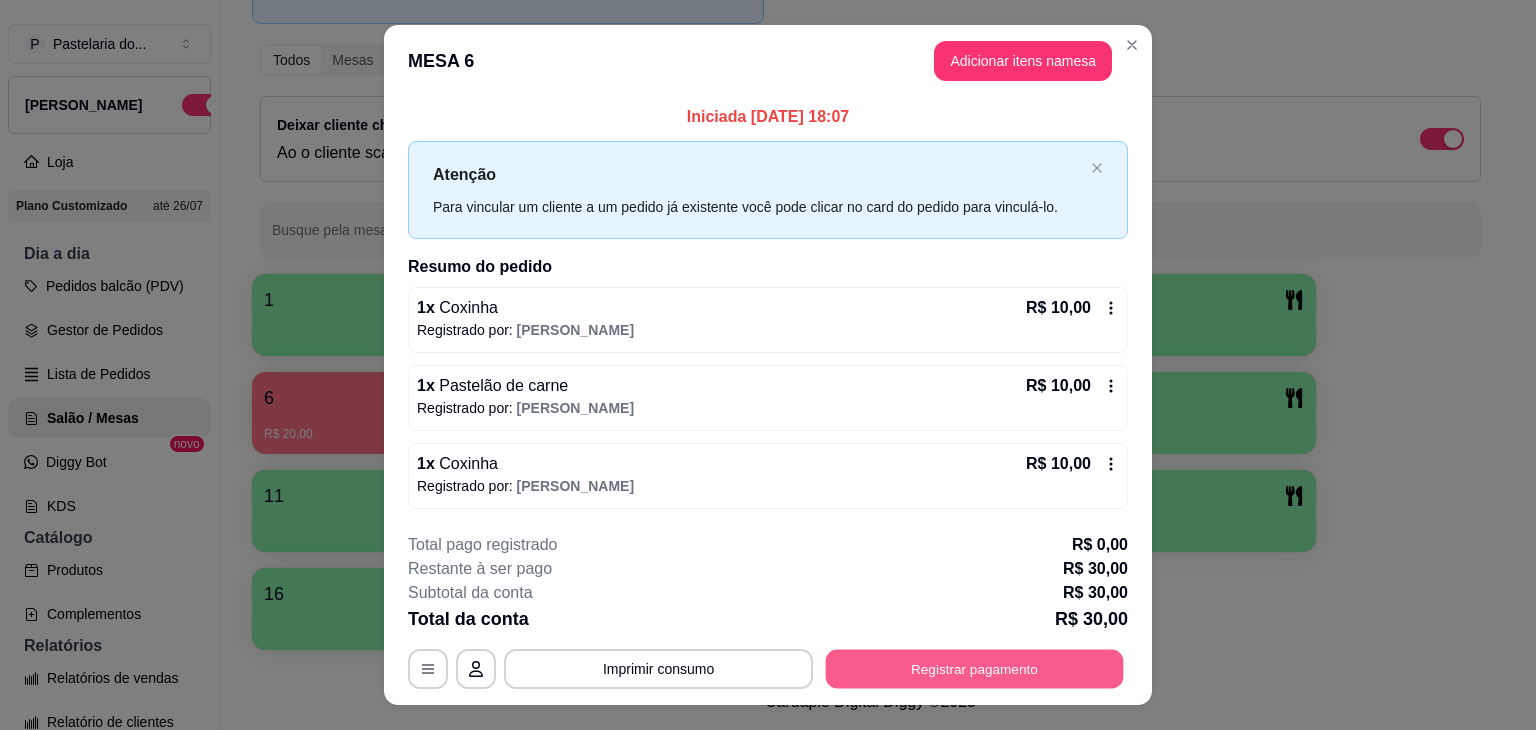 click on "Registrar pagamento" at bounding box center [975, 668] 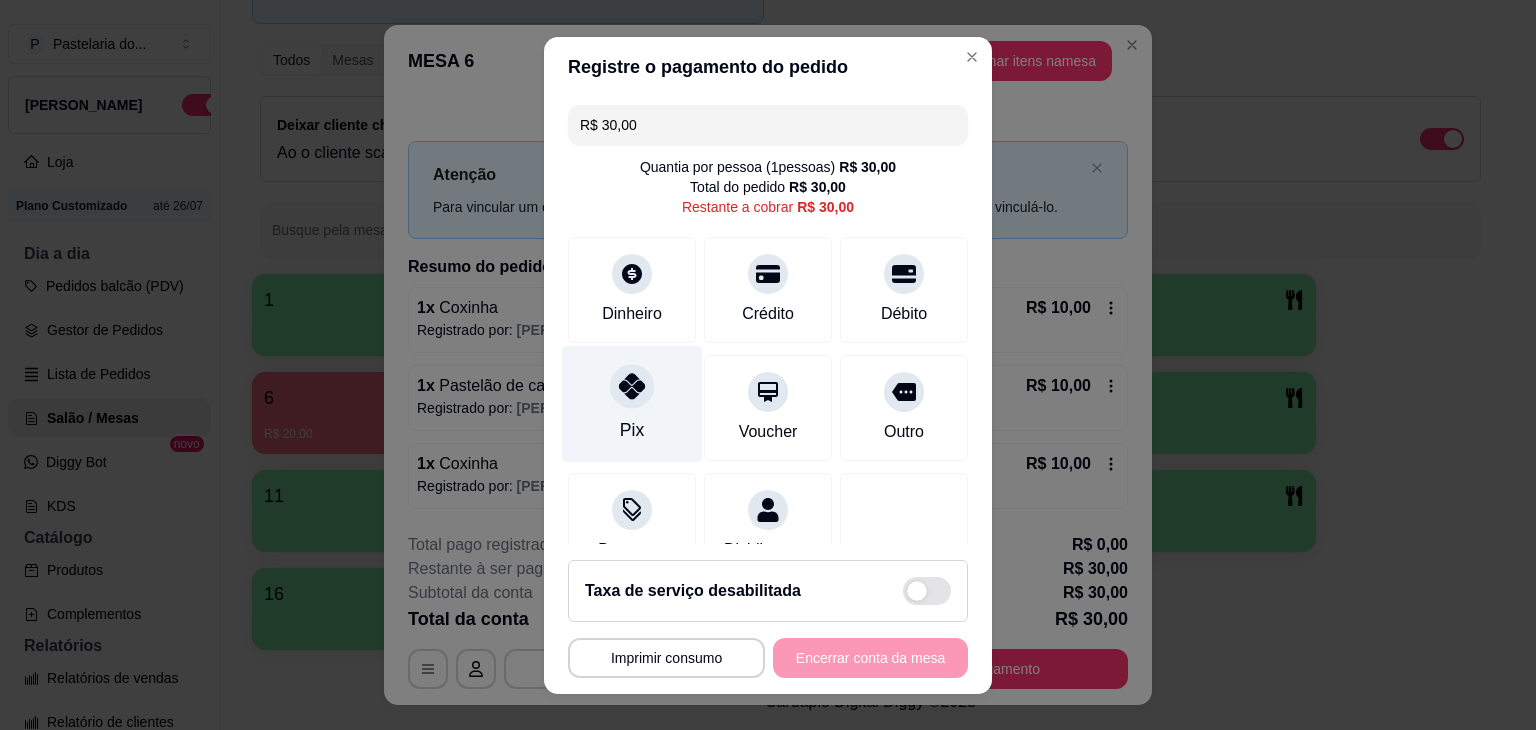 click on "Pix" at bounding box center (632, 430) 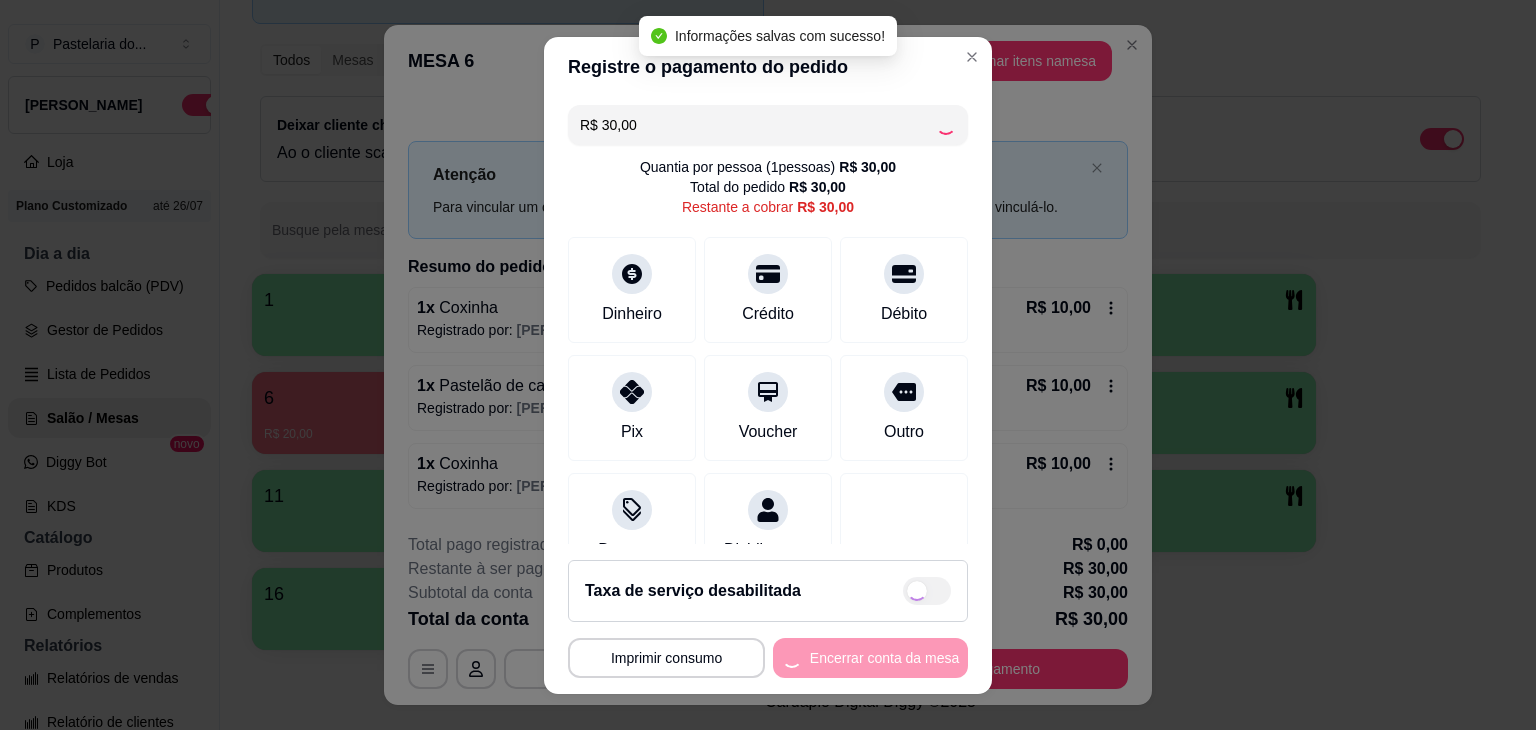 type on "R$ 0,00" 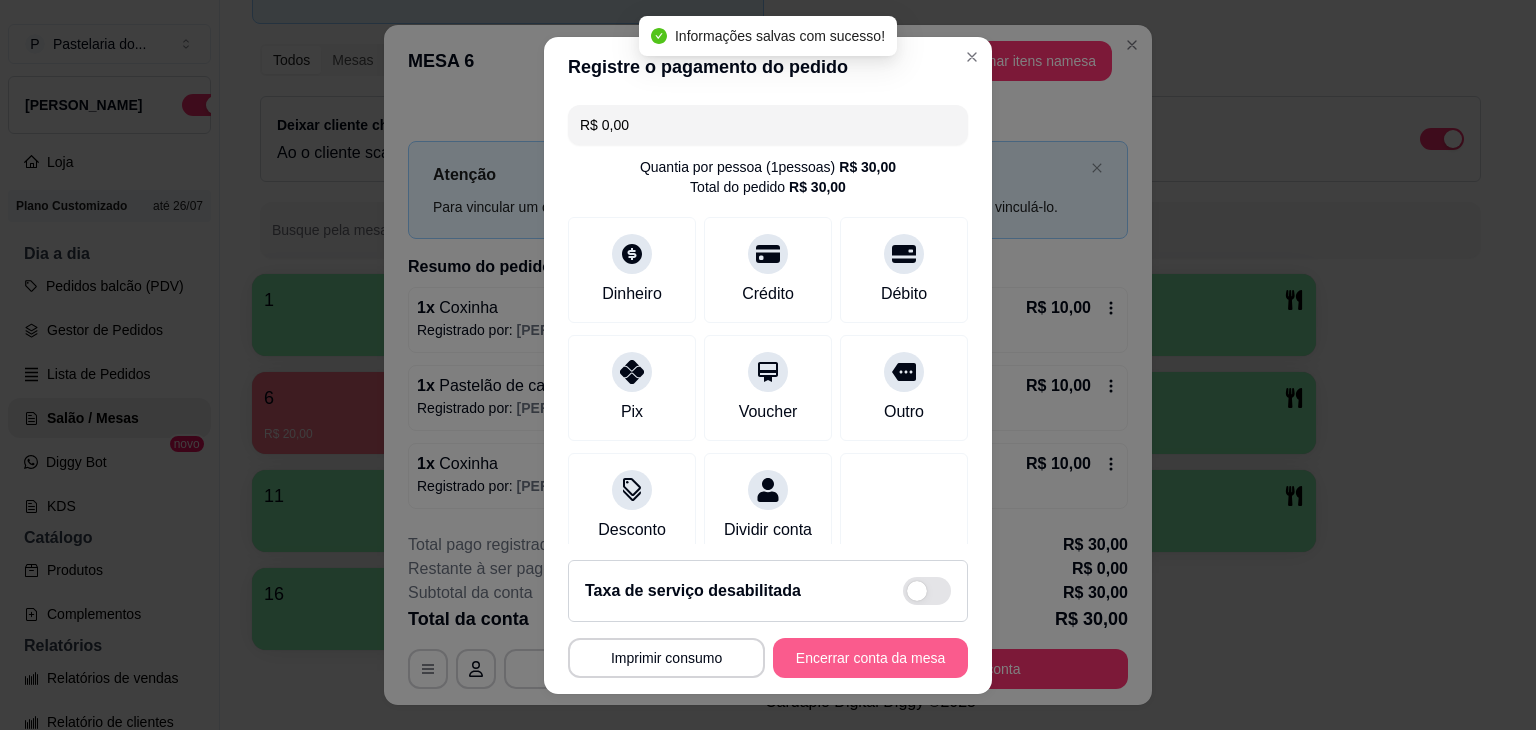 click on "Encerrar conta da mesa" at bounding box center [870, 658] 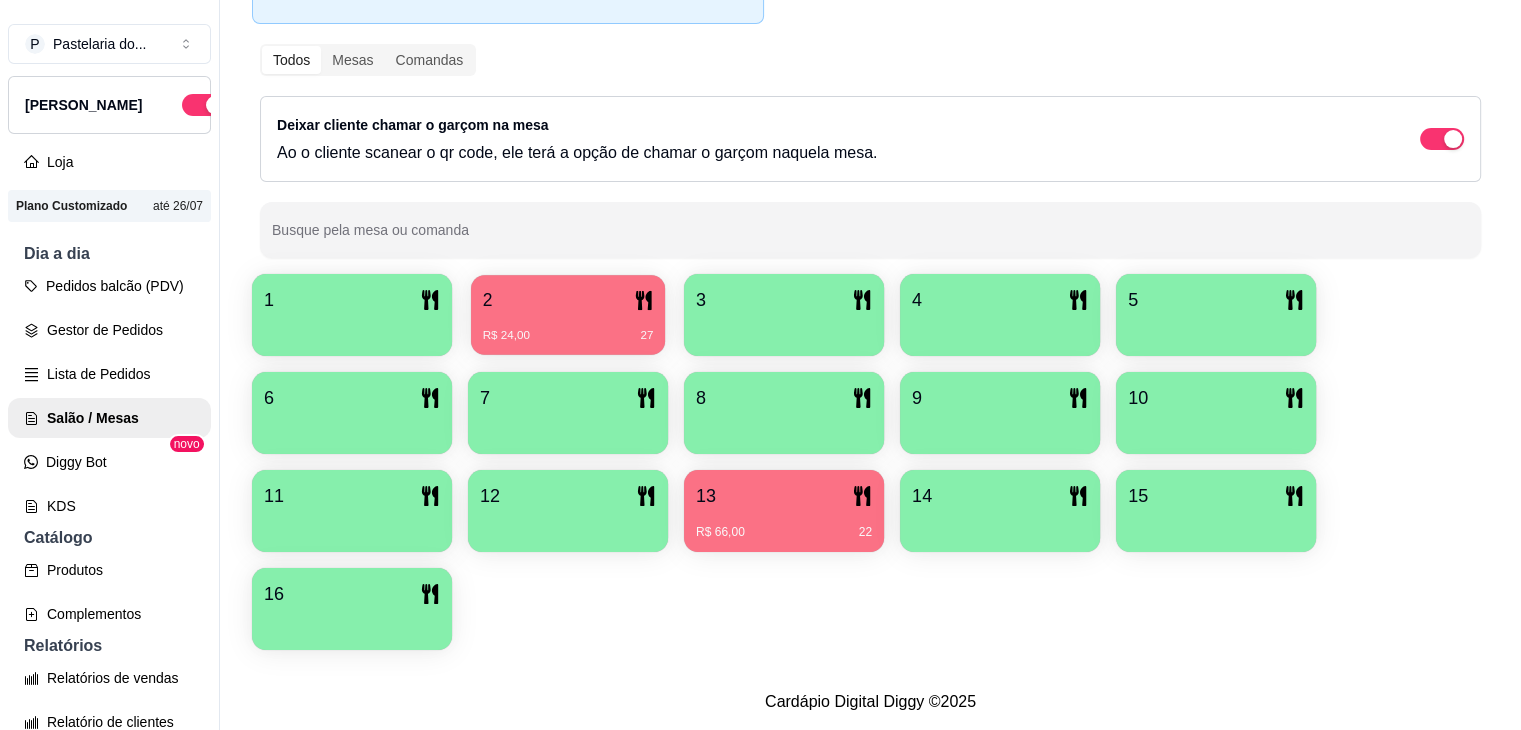 click on "2" at bounding box center (568, 300) 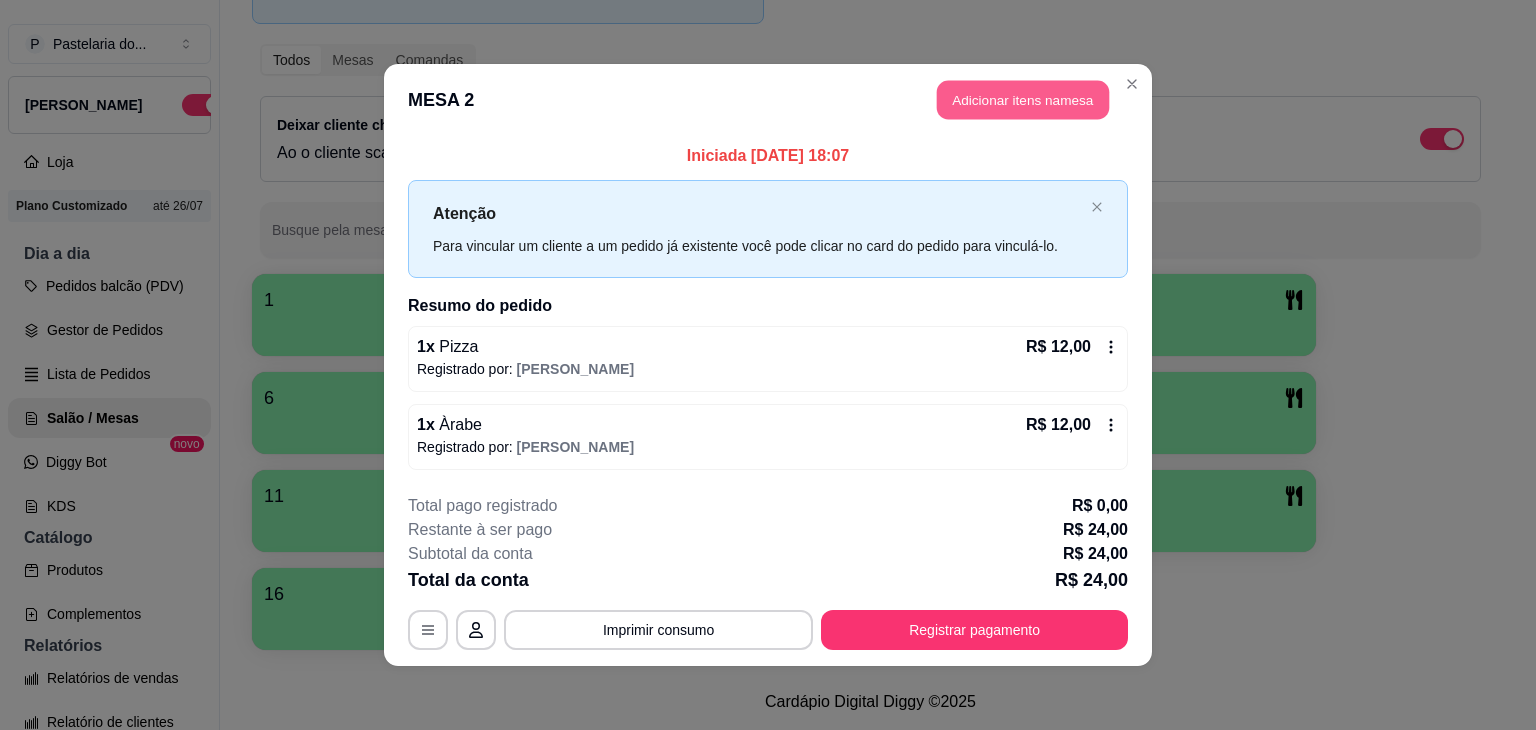 click on "Adicionar itens na  mesa" at bounding box center (1023, 100) 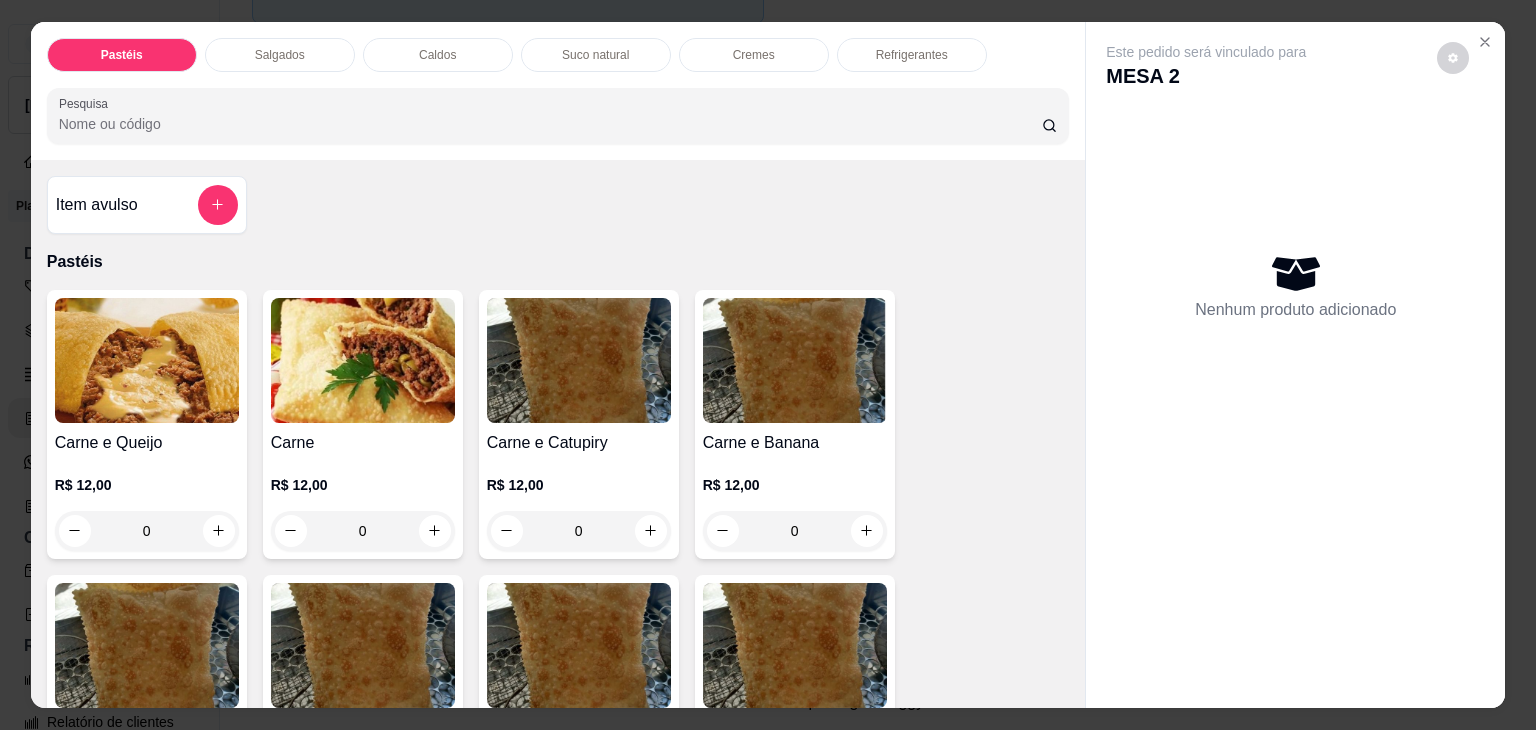 click on "Caldos" at bounding box center (438, 55) 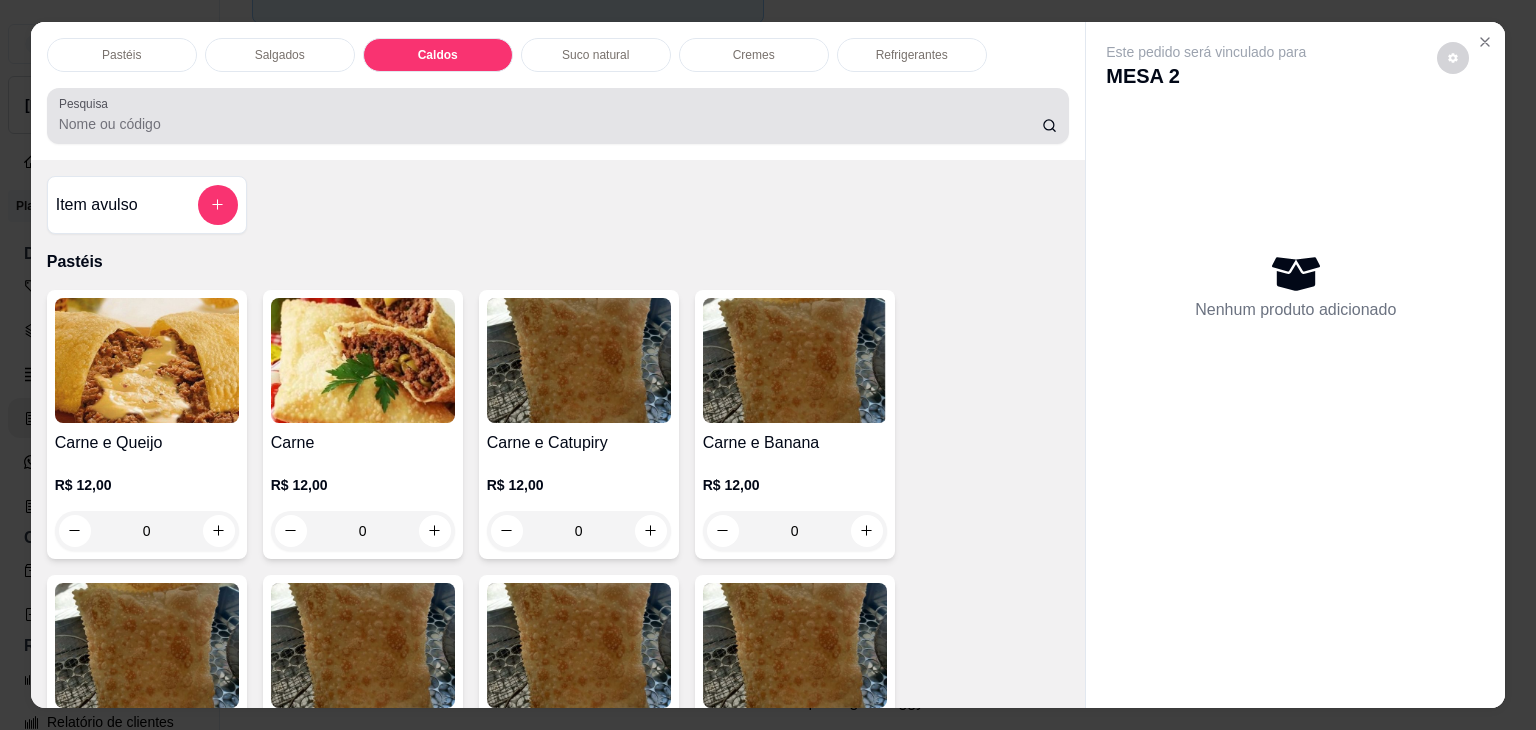 scroll, scrollTop: 2782, scrollLeft: 0, axis: vertical 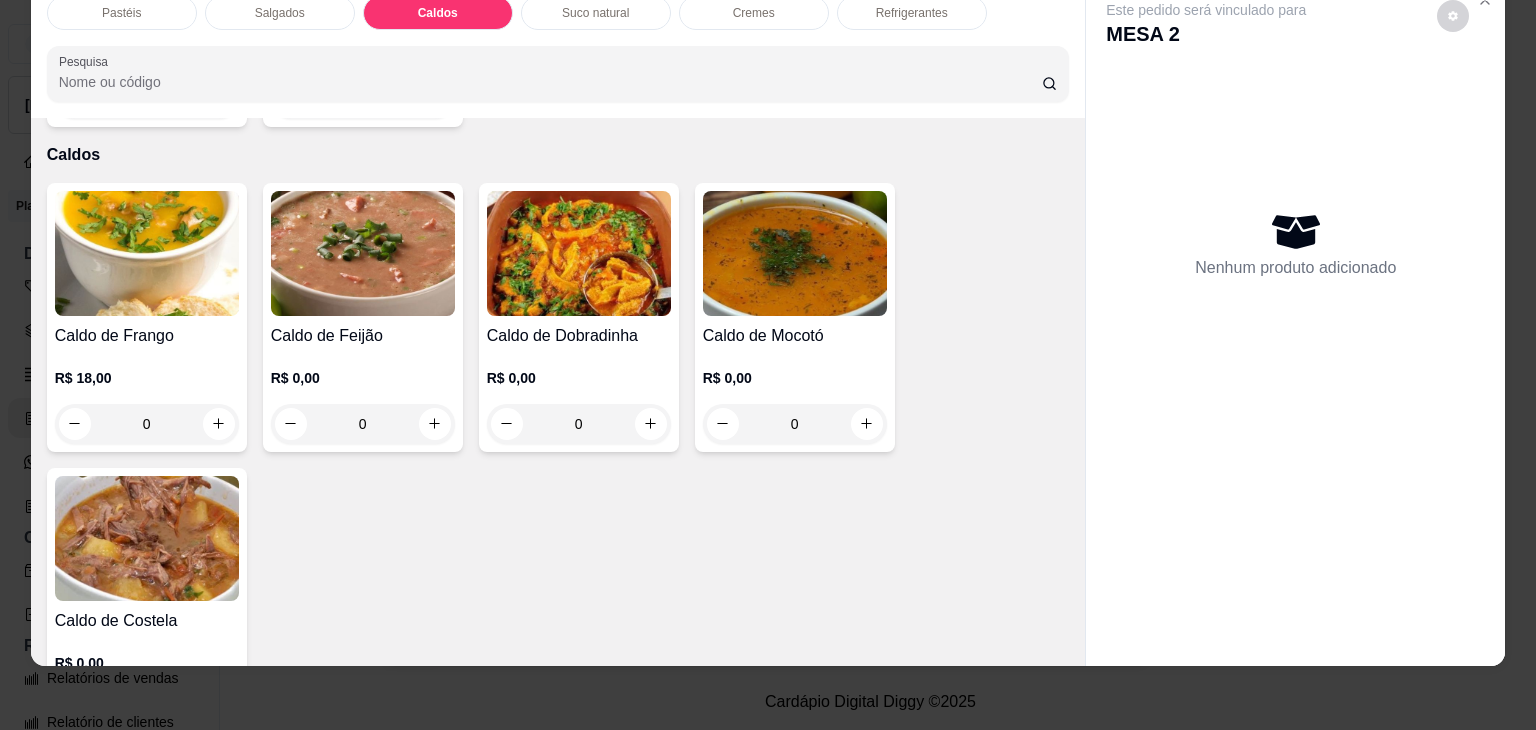 click on "Caldo de Frango   R$ 18,00 0" at bounding box center (147, 317) 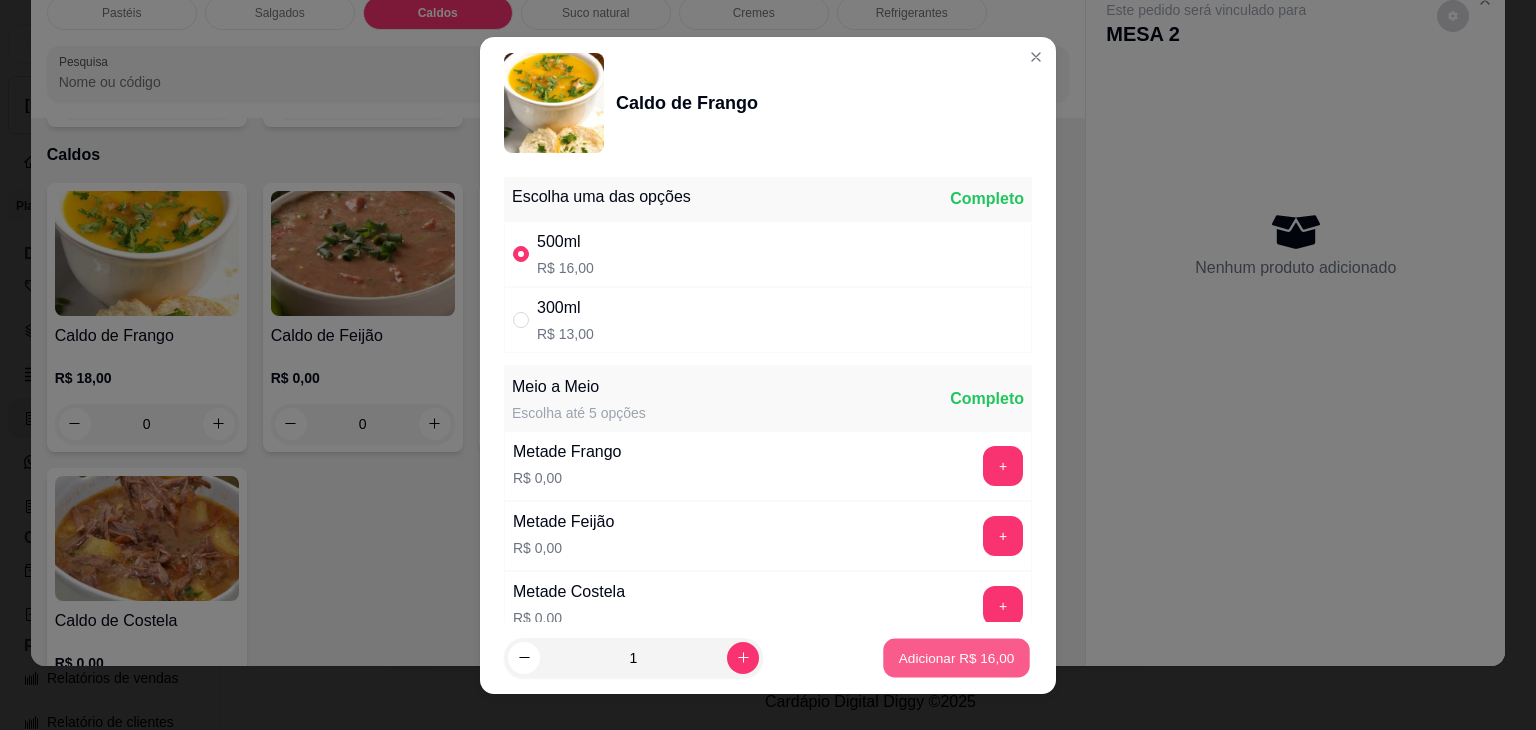 click on "Adicionar   R$ 16,00" at bounding box center (957, 657) 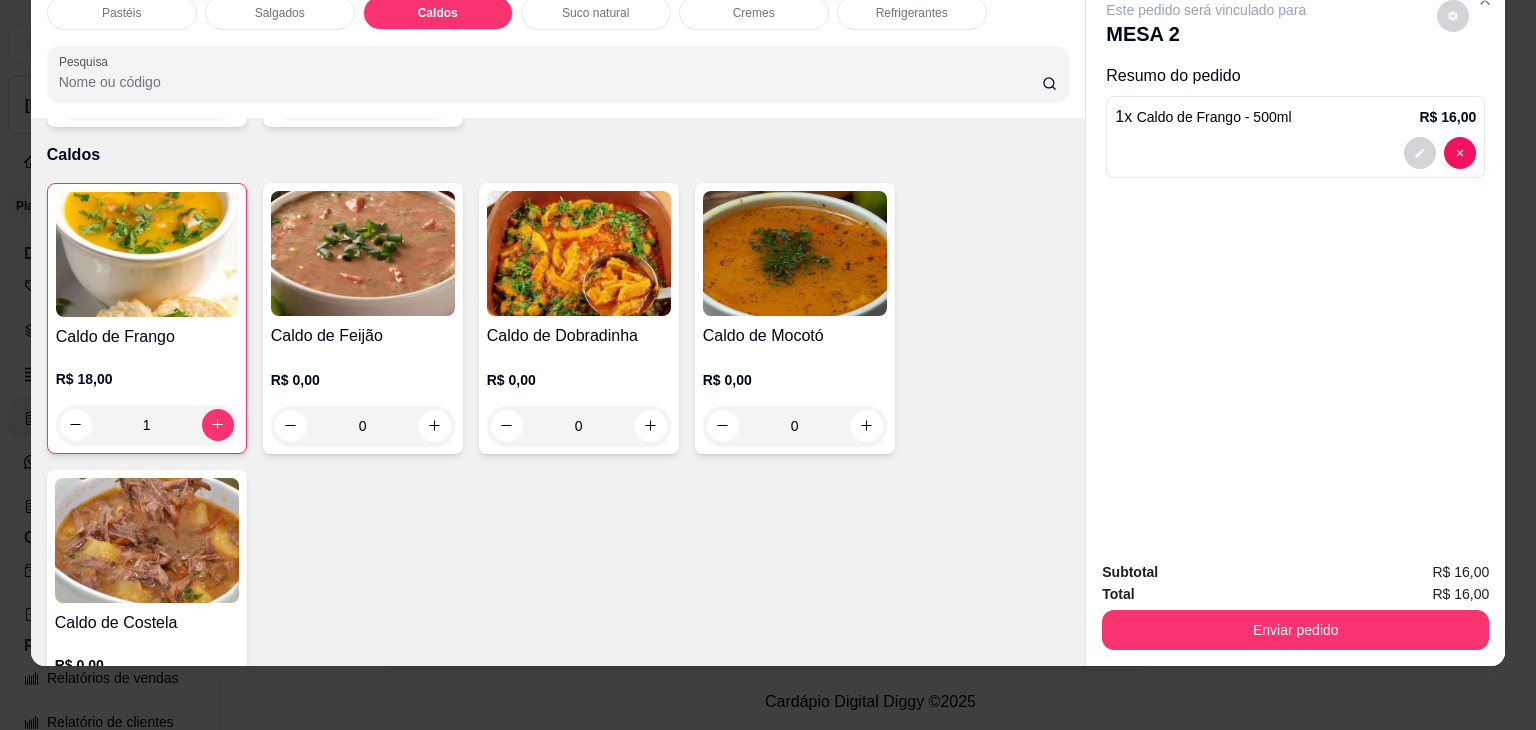 click at bounding box center [147, 254] 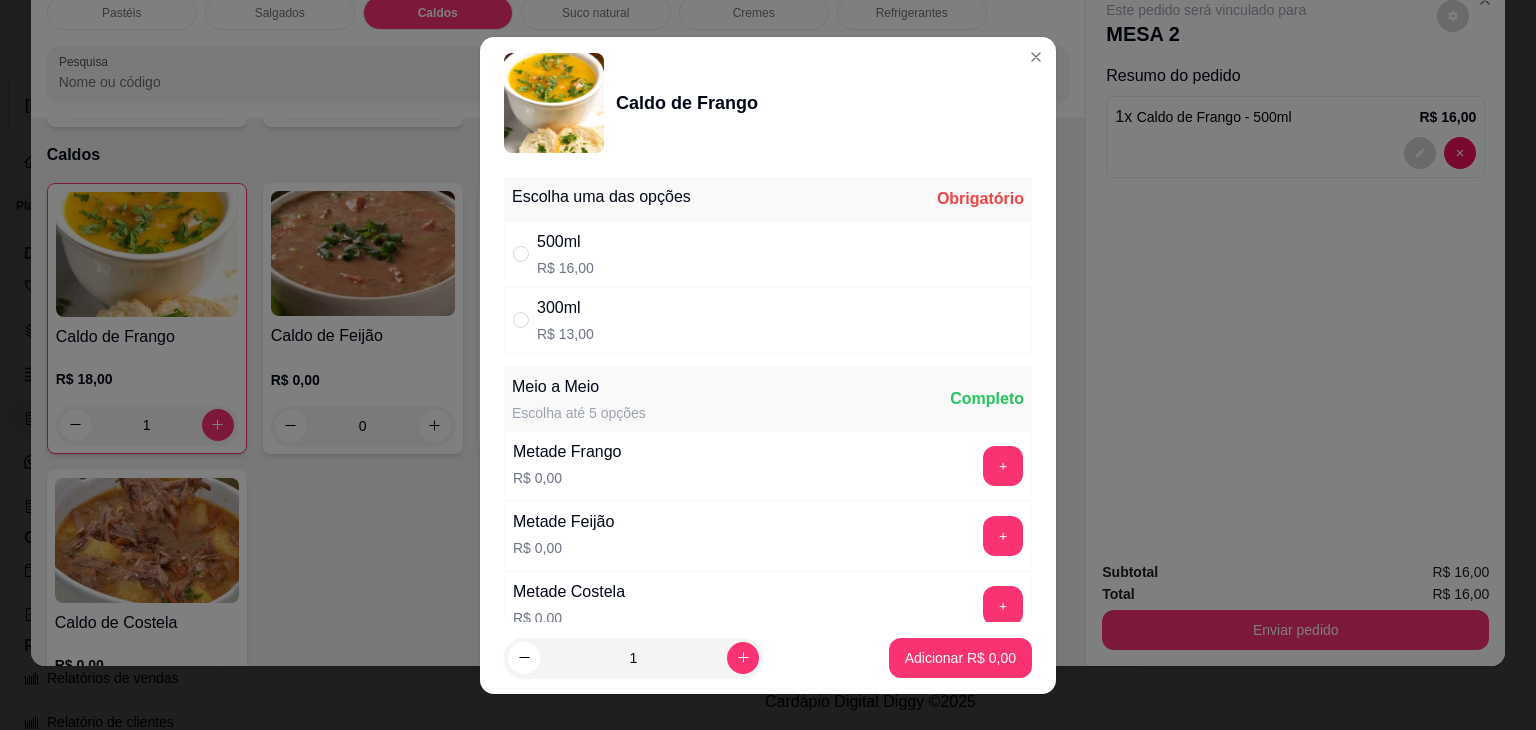 click on "300ml R$ 13,00" at bounding box center (768, 320) 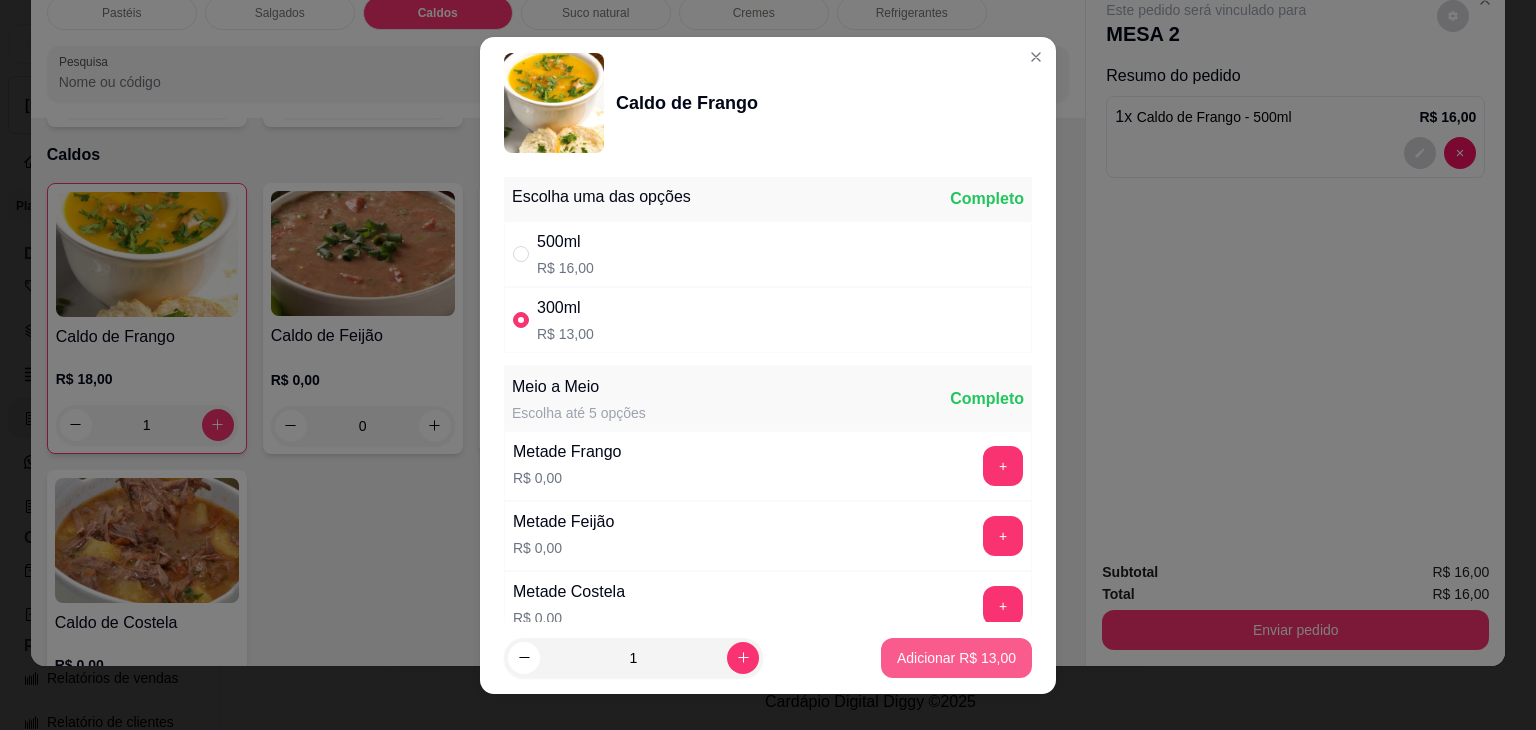 click on "Adicionar   R$ 13,00" at bounding box center (956, 658) 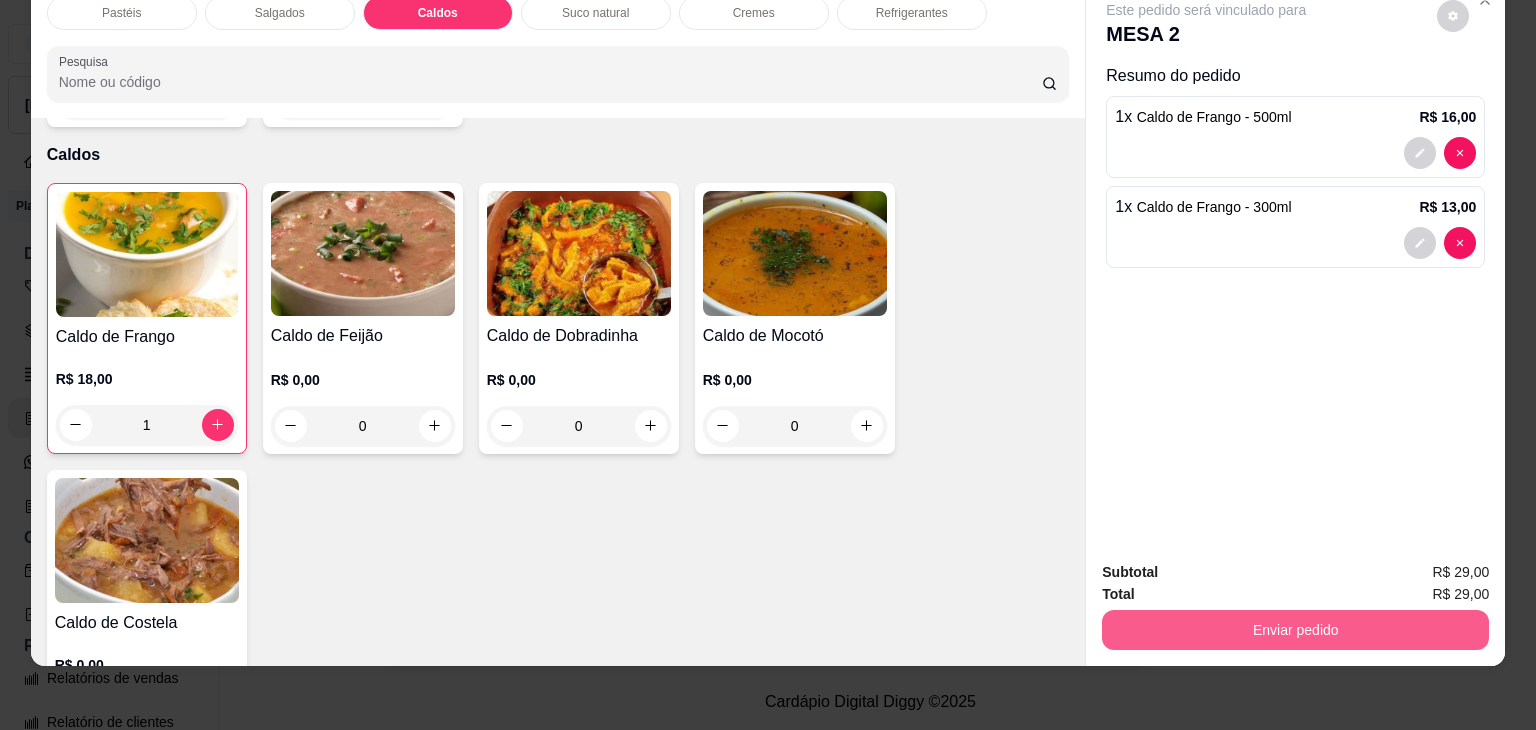 click on "Enviar pedido" at bounding box center (1295, 630) 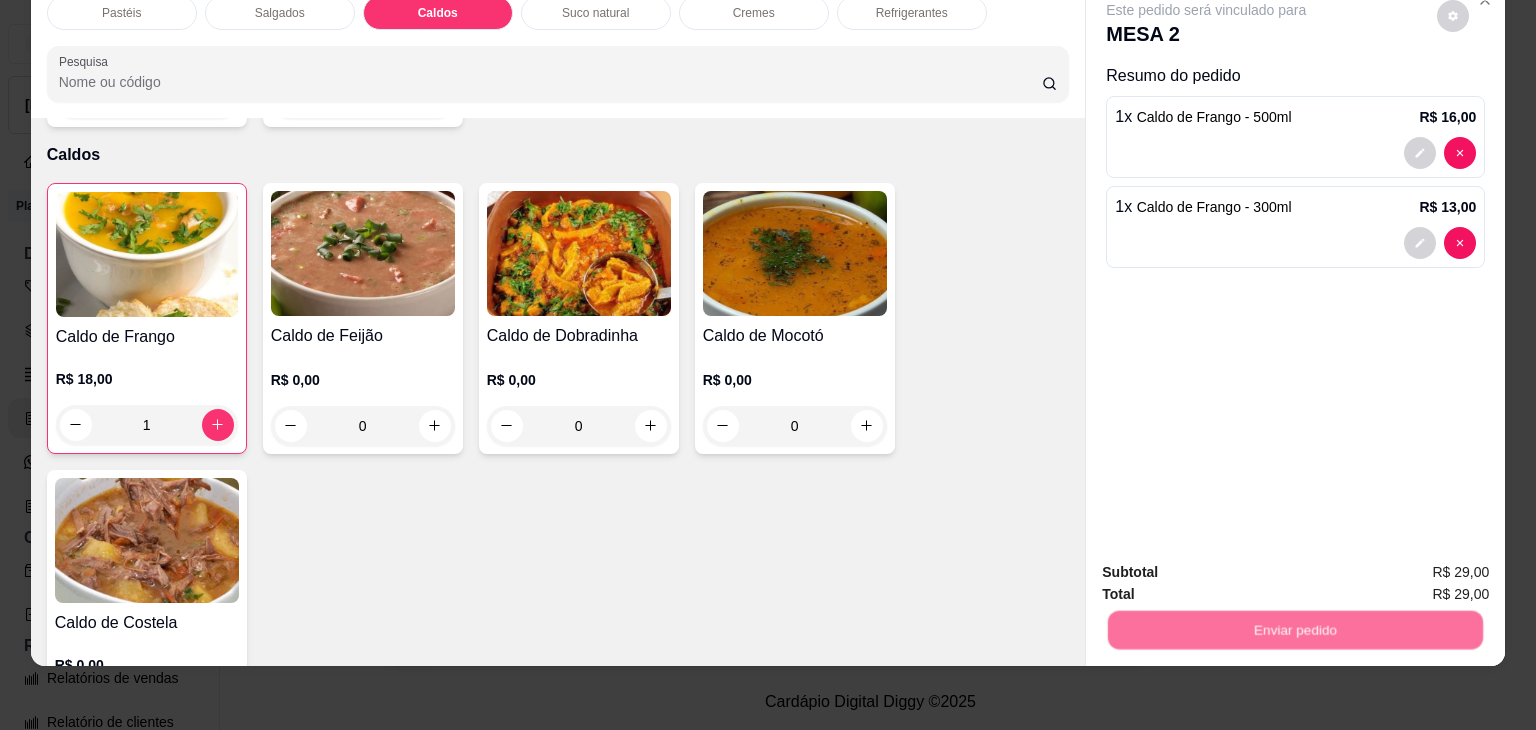 click on "Não registrar e enviar pedido" at bounding box center (1229, 565) 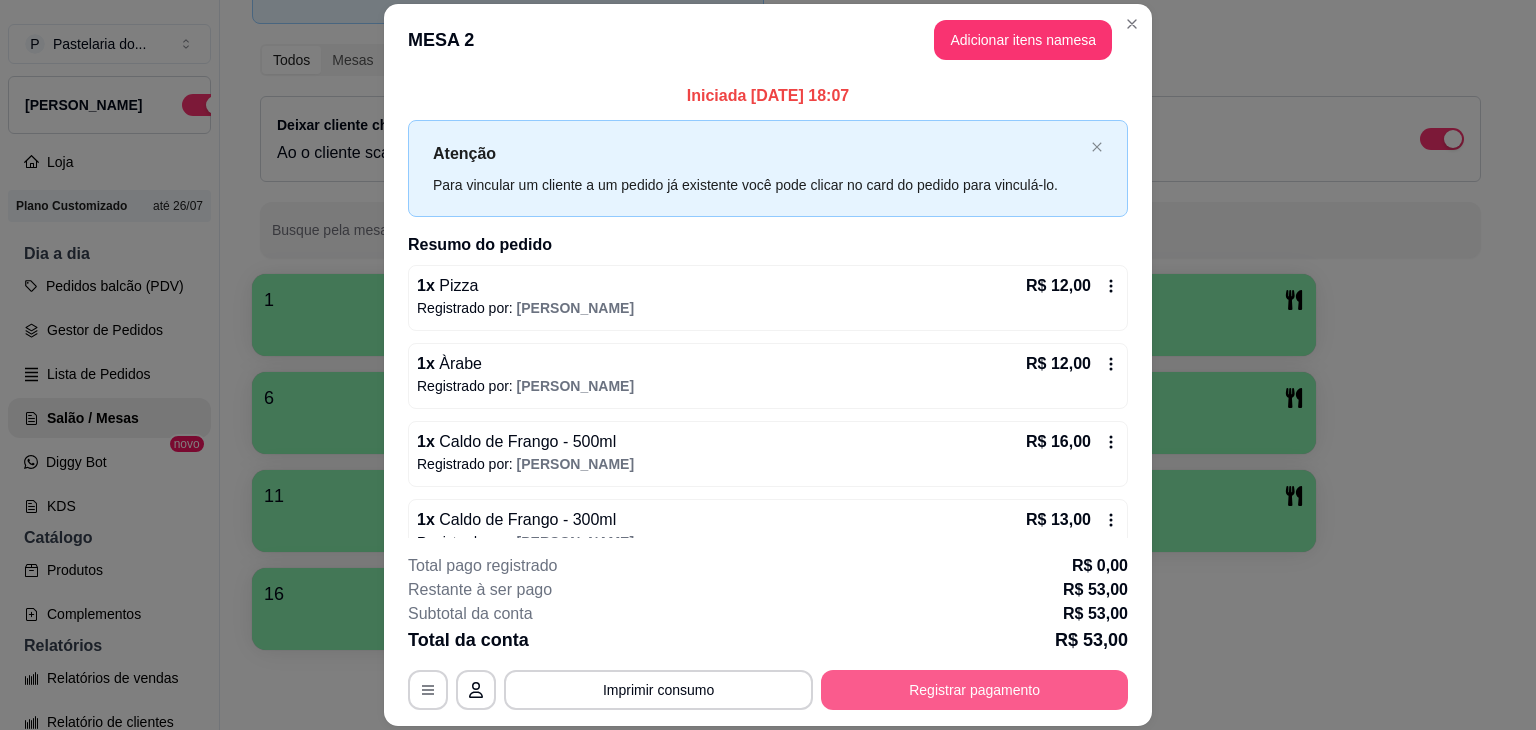 click on "Registrar pagamento" at bounding box center (974, 690) 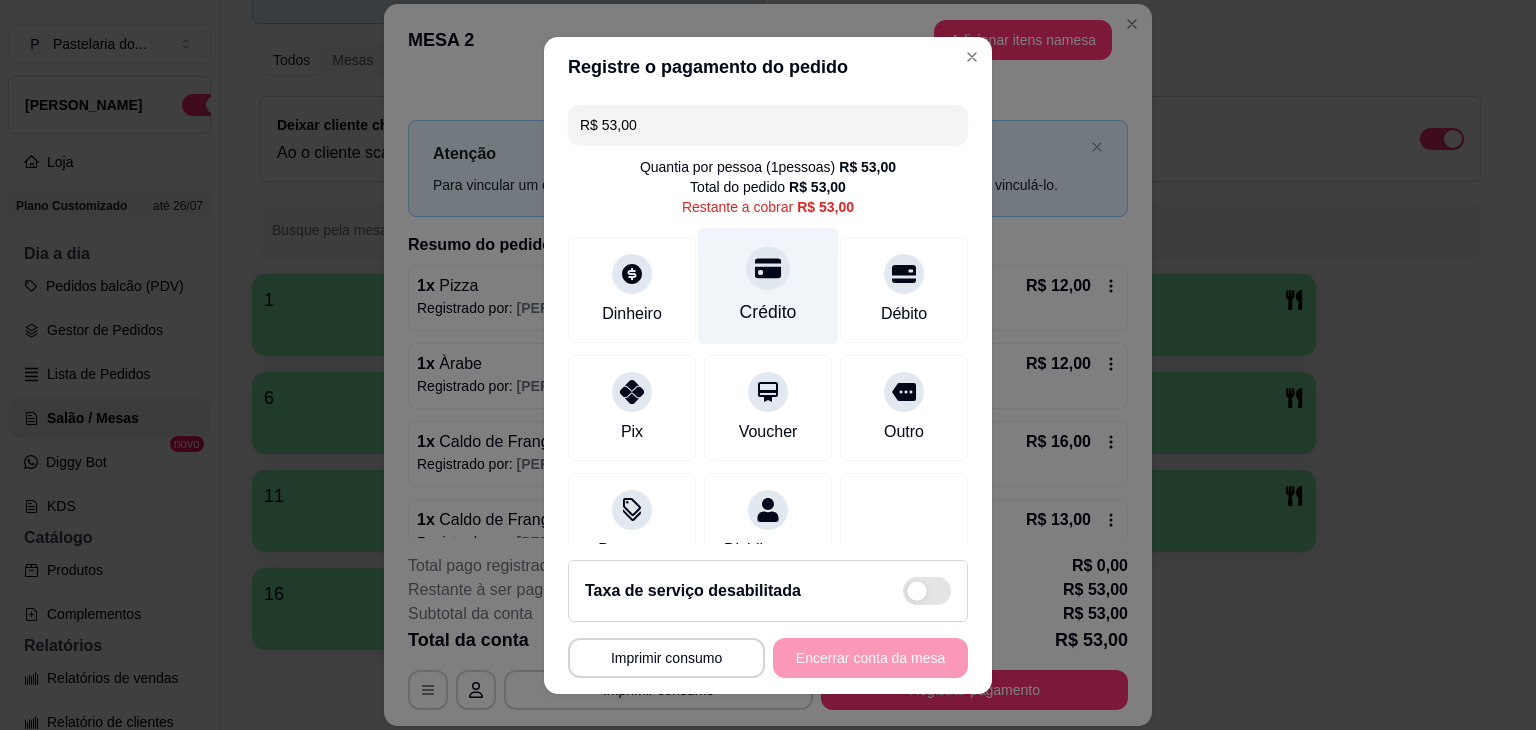 click on "Crédito" at bounding box center (768, 312) 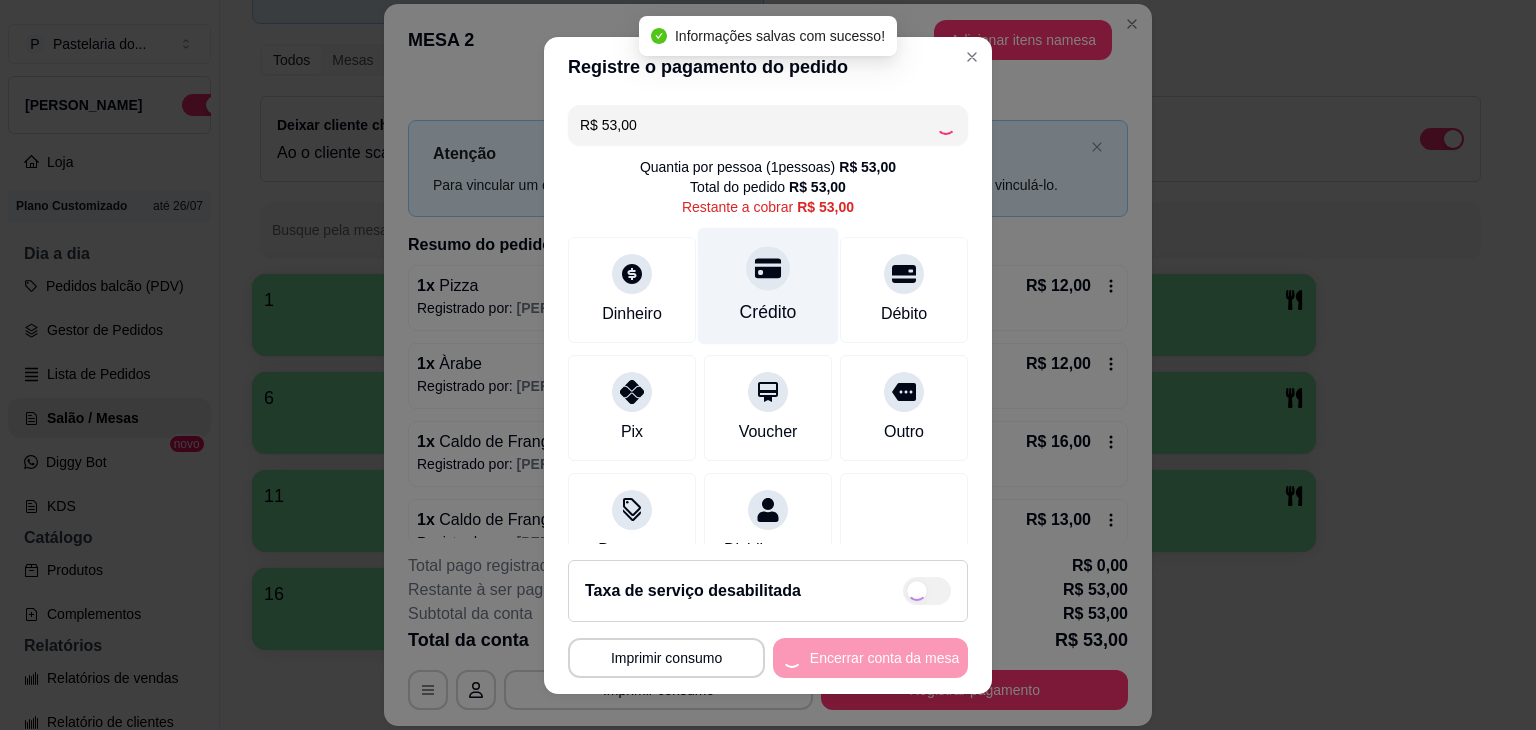 type on "R$ 0,00" 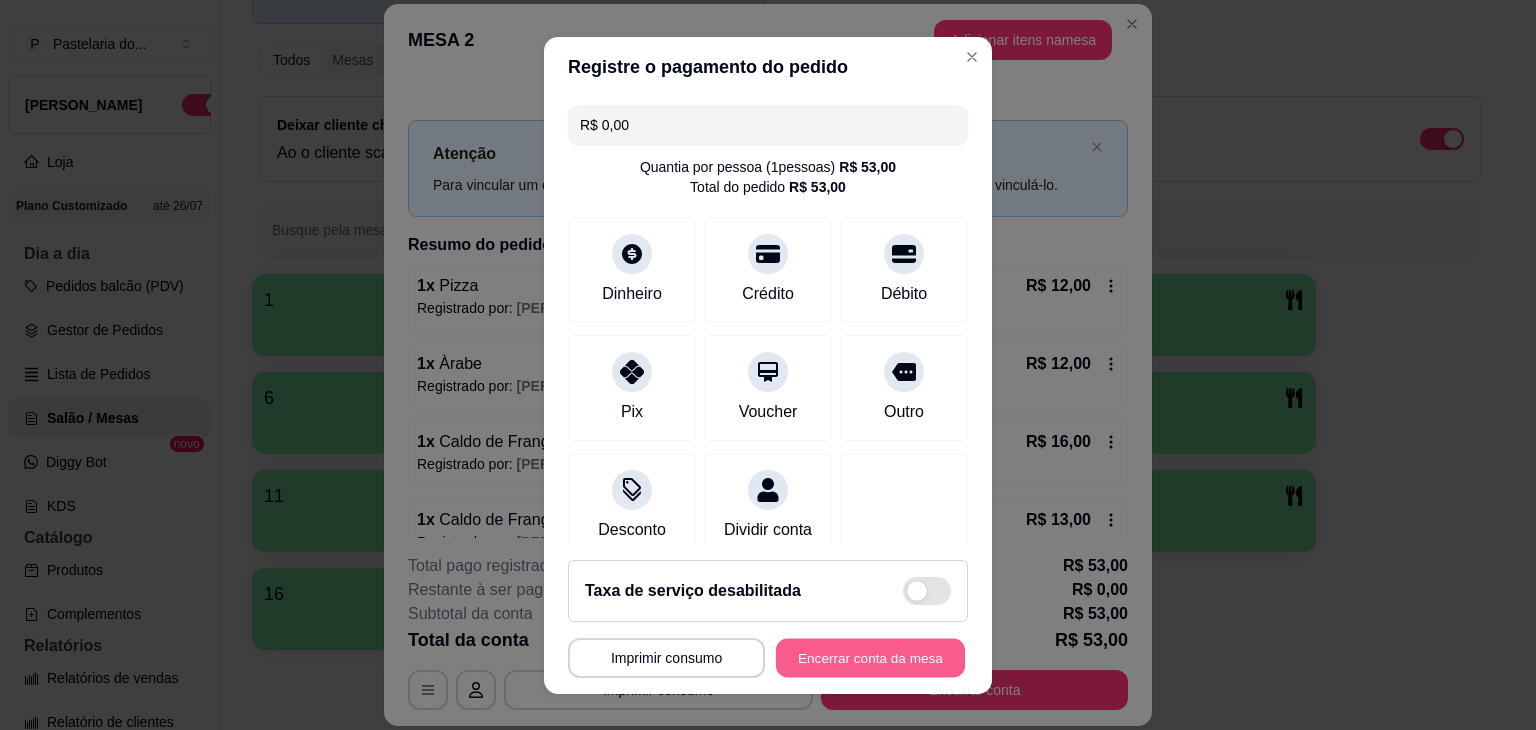 click on "Encerrar conta da mesa" at bounding box center (870, 657) 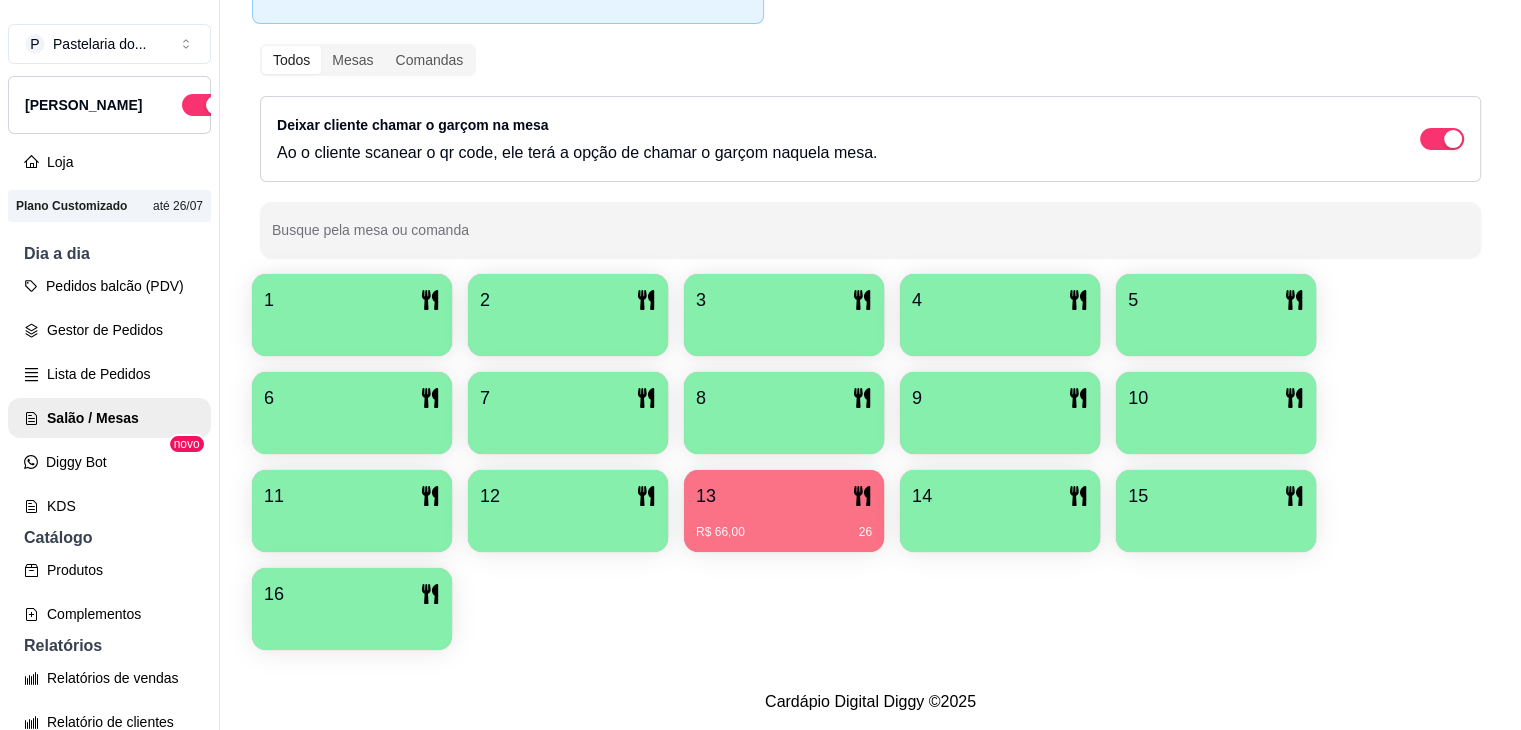 click on "Dia a dia" at bounding box center [109, 254] 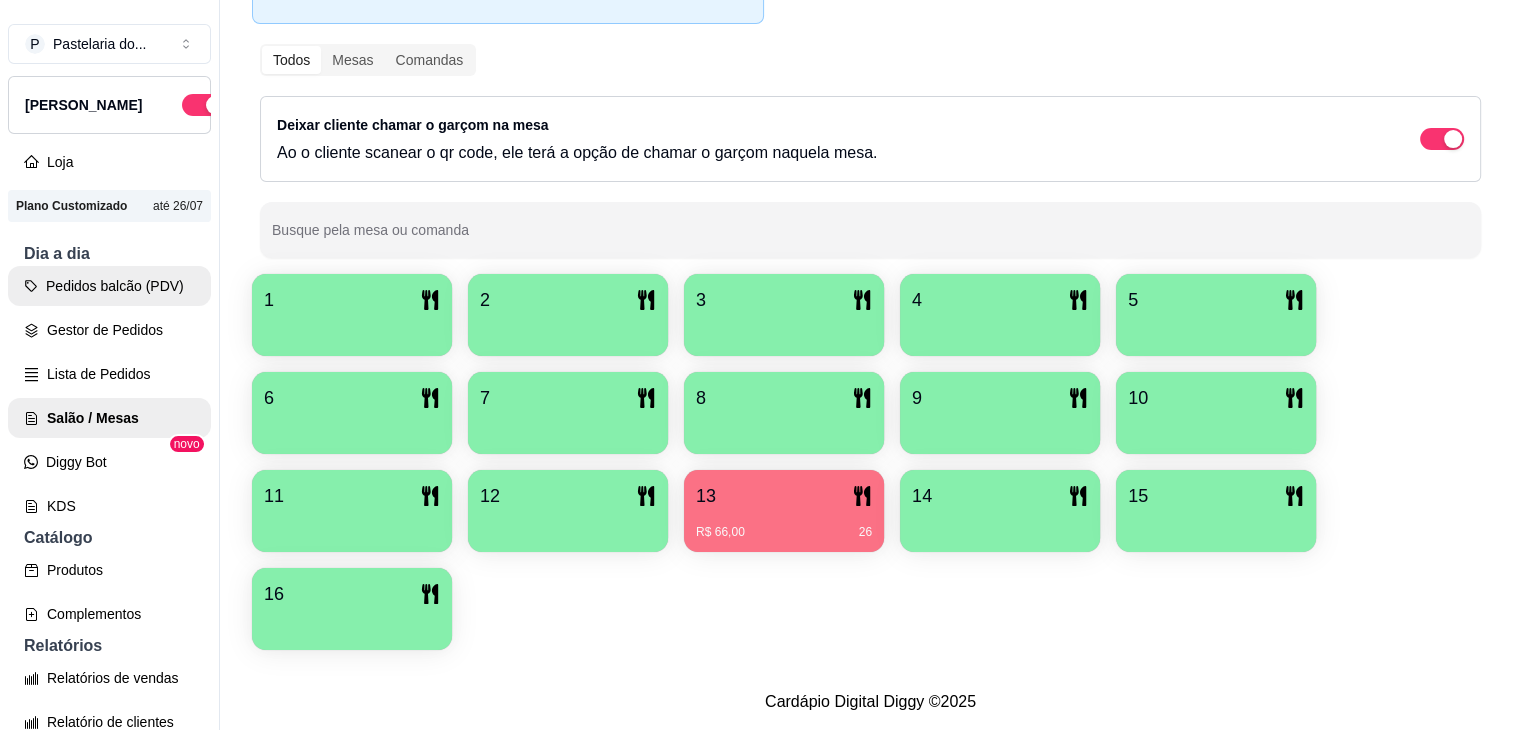 click on "Pedidos balcão (PDV)" at bounding box center [109, 286] 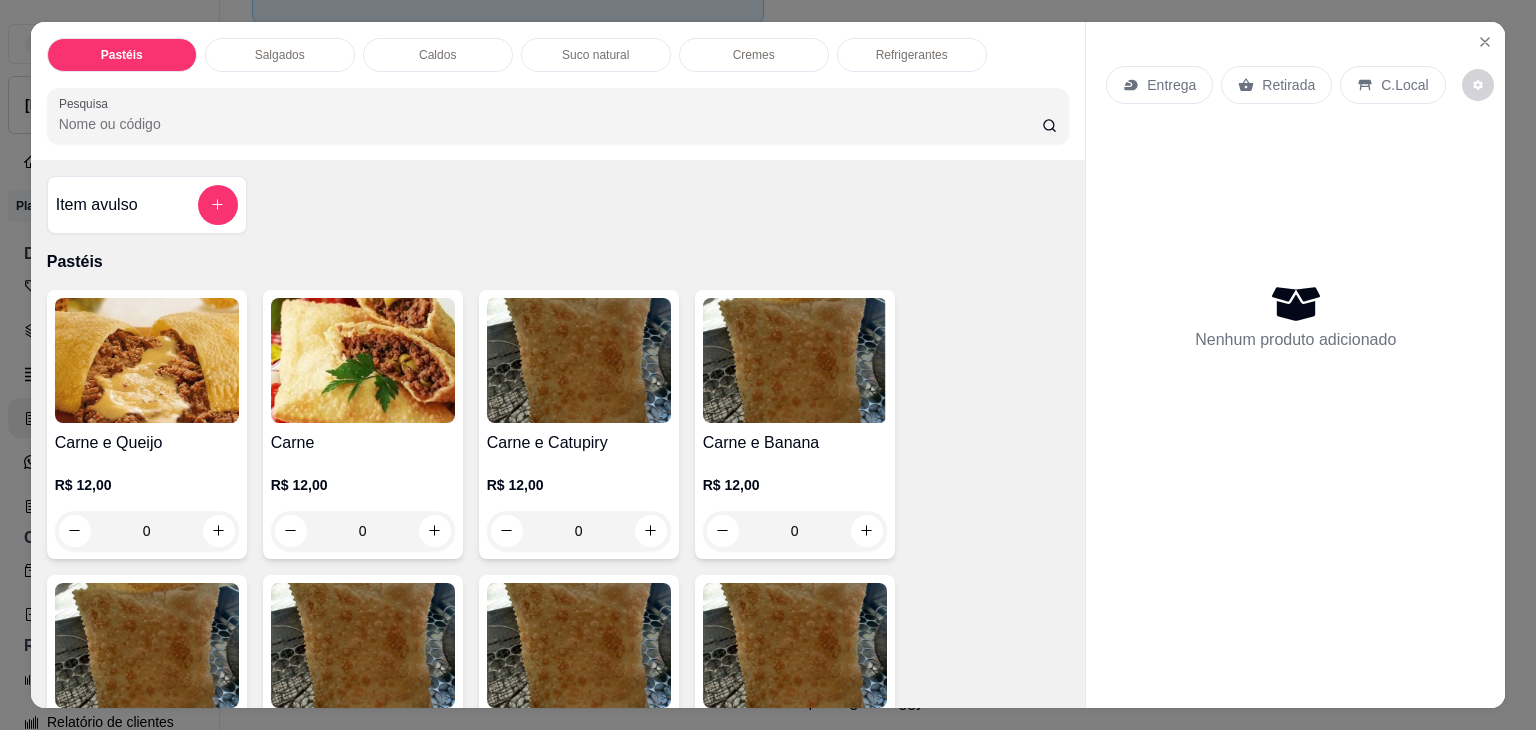 click on "Salgados" at bounding box center (280, 55) 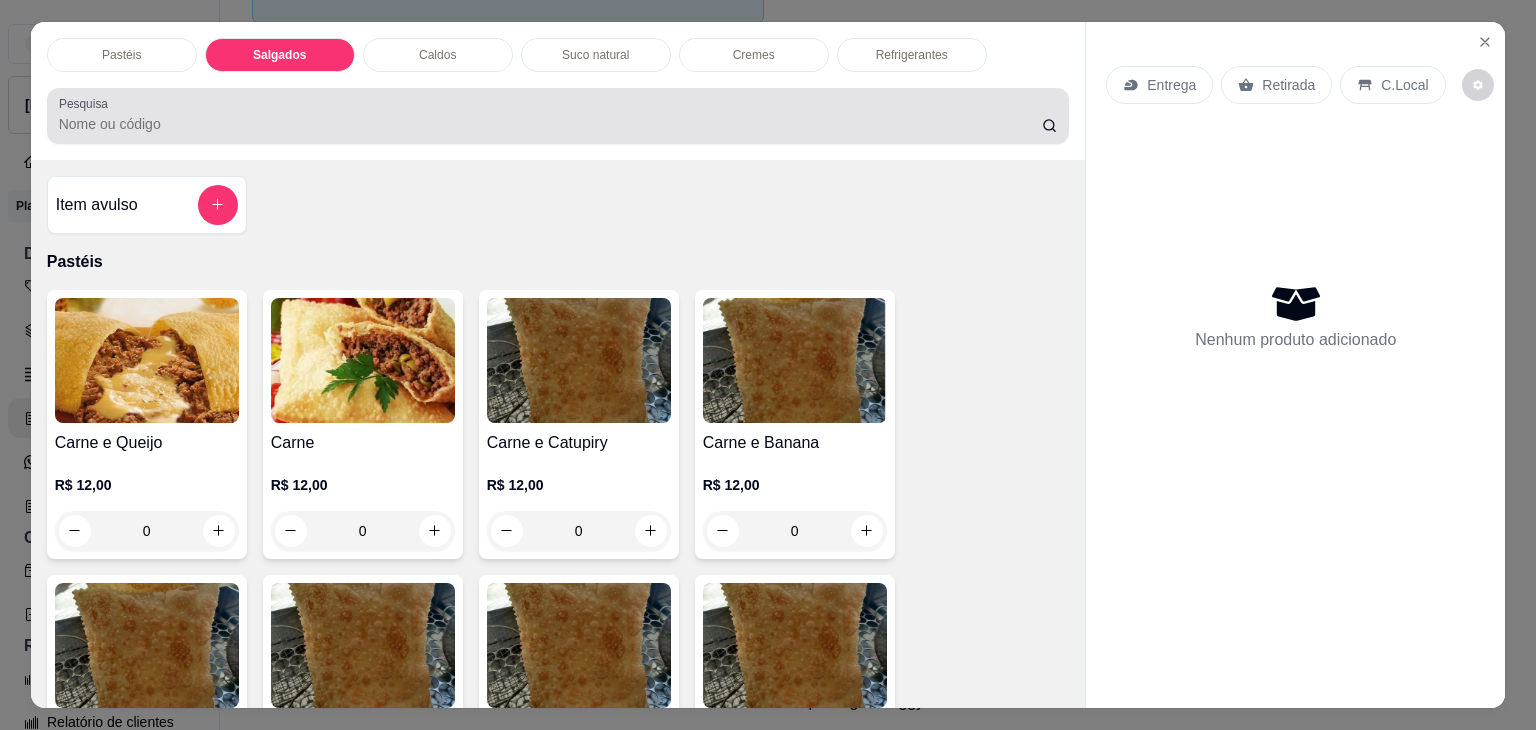 scroll, scrollTop: 2124, scrollLeft: 0, axis: vertical 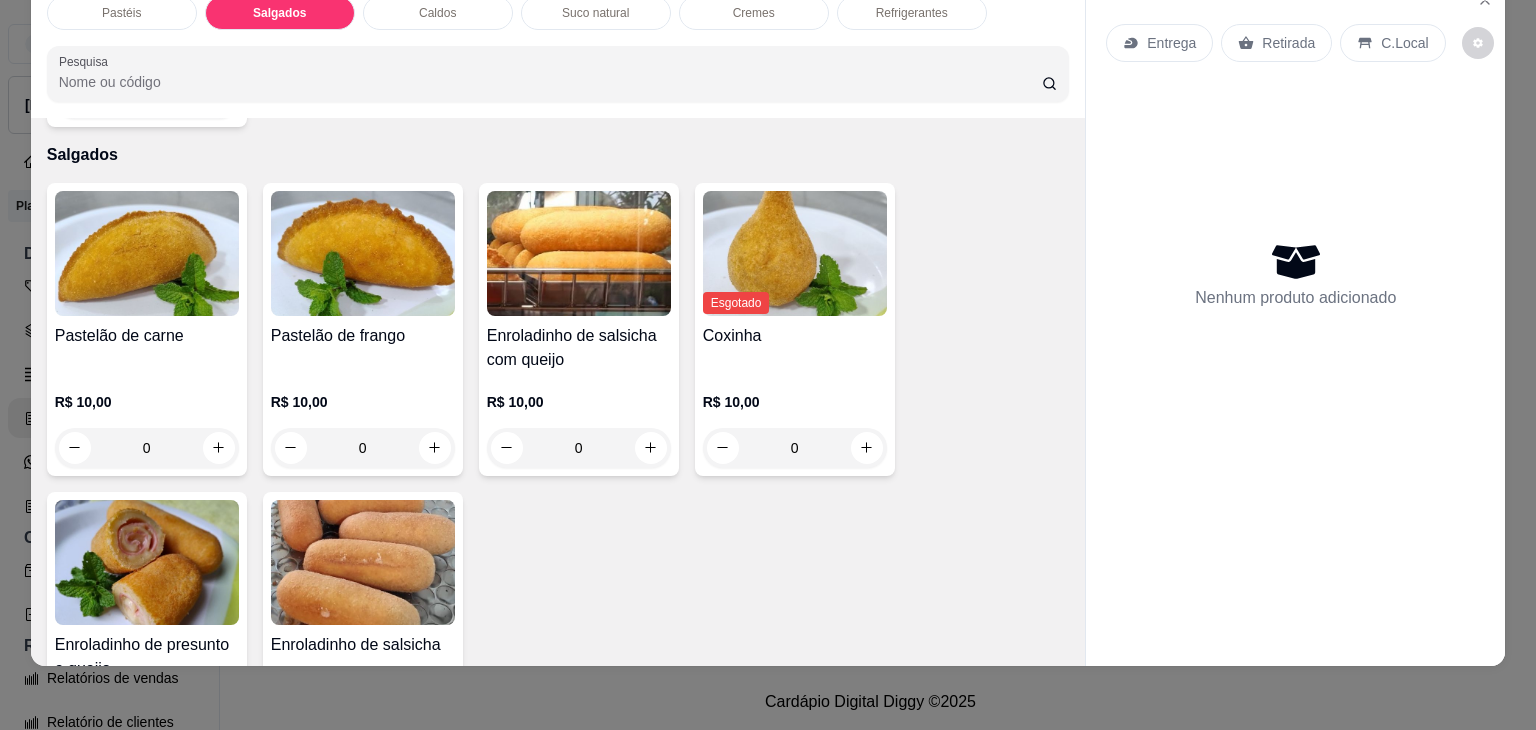 click on "Pastéis" at bounding box center [122, 13] 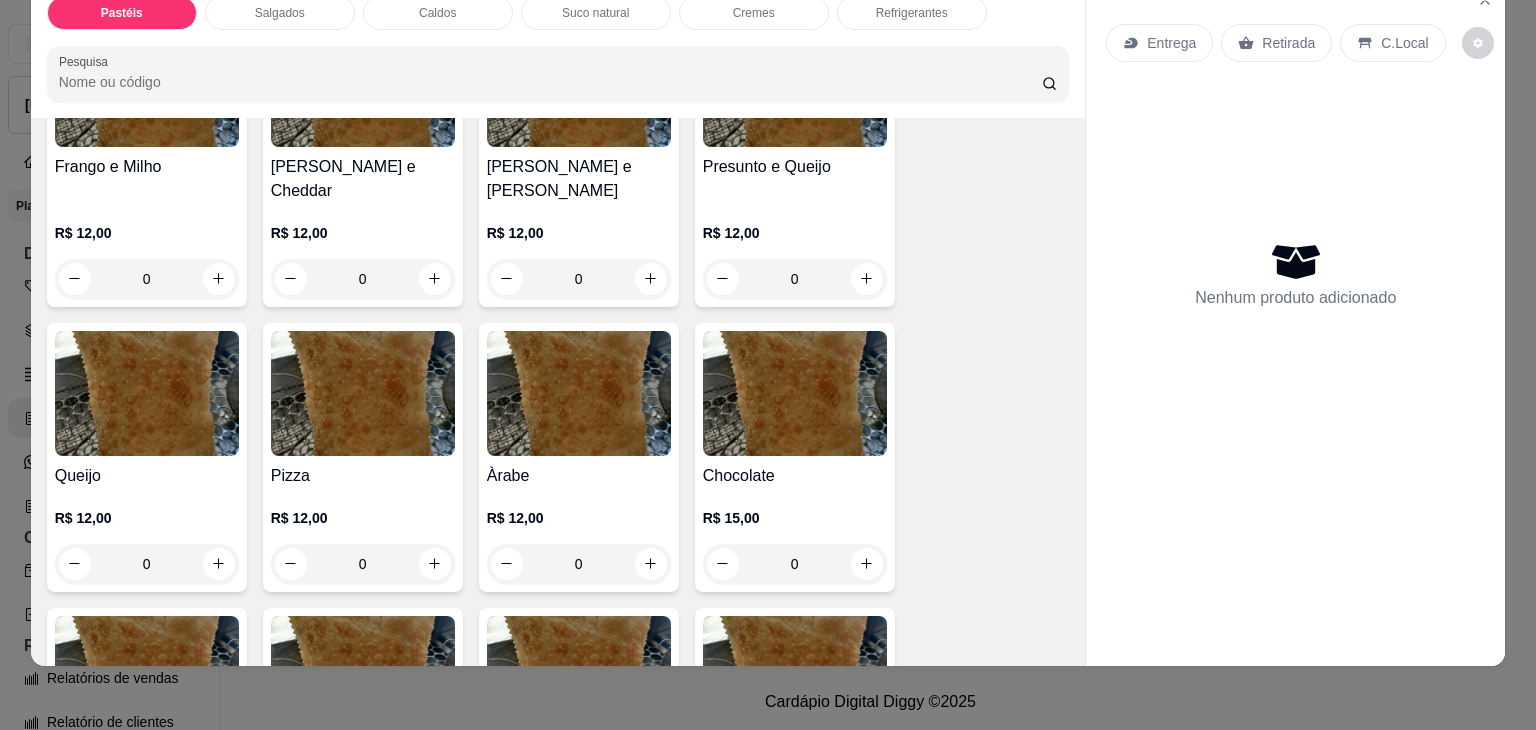 scroll, scrollTop: 1189, scrollLeft: 0, axis: vertical 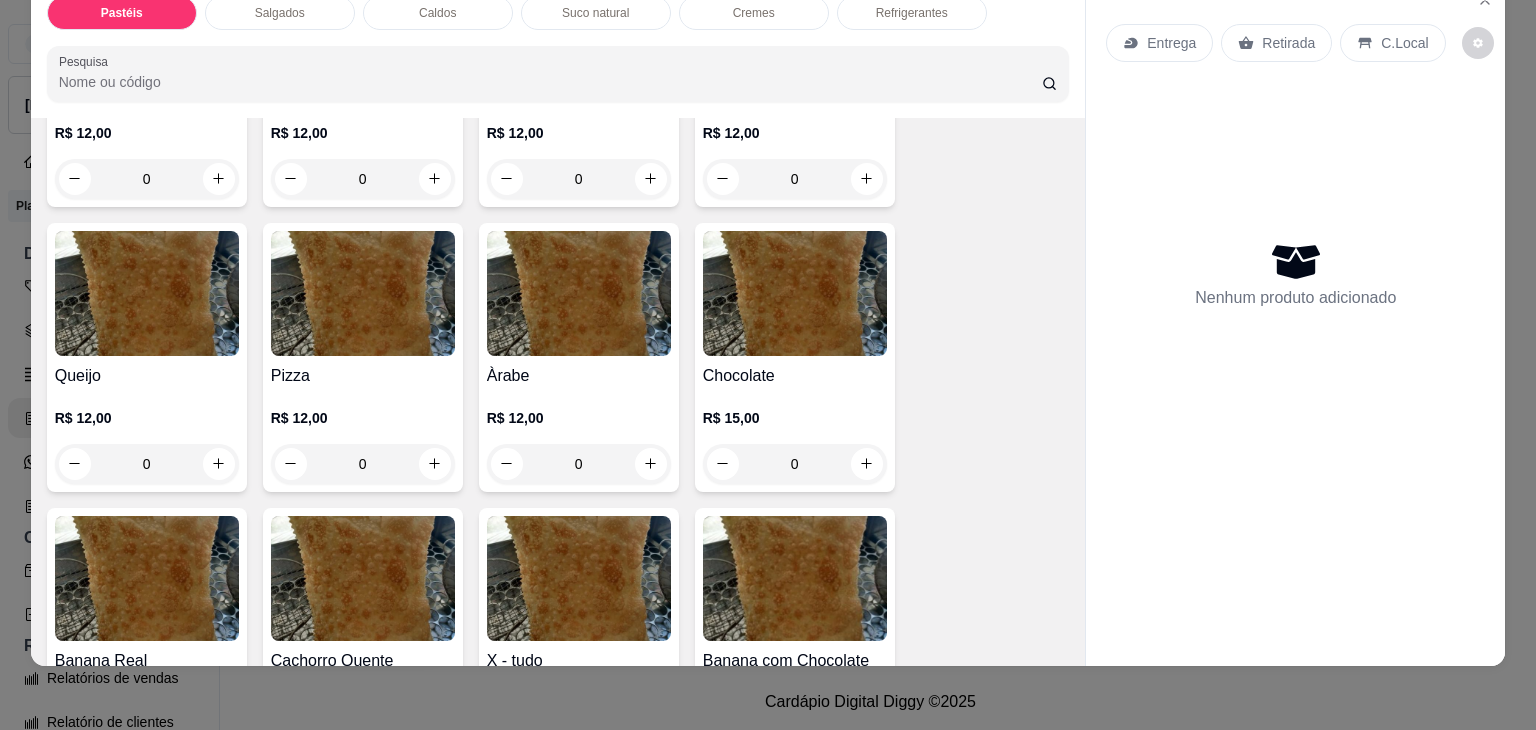 click on "0" at bounding box center [147, 464] 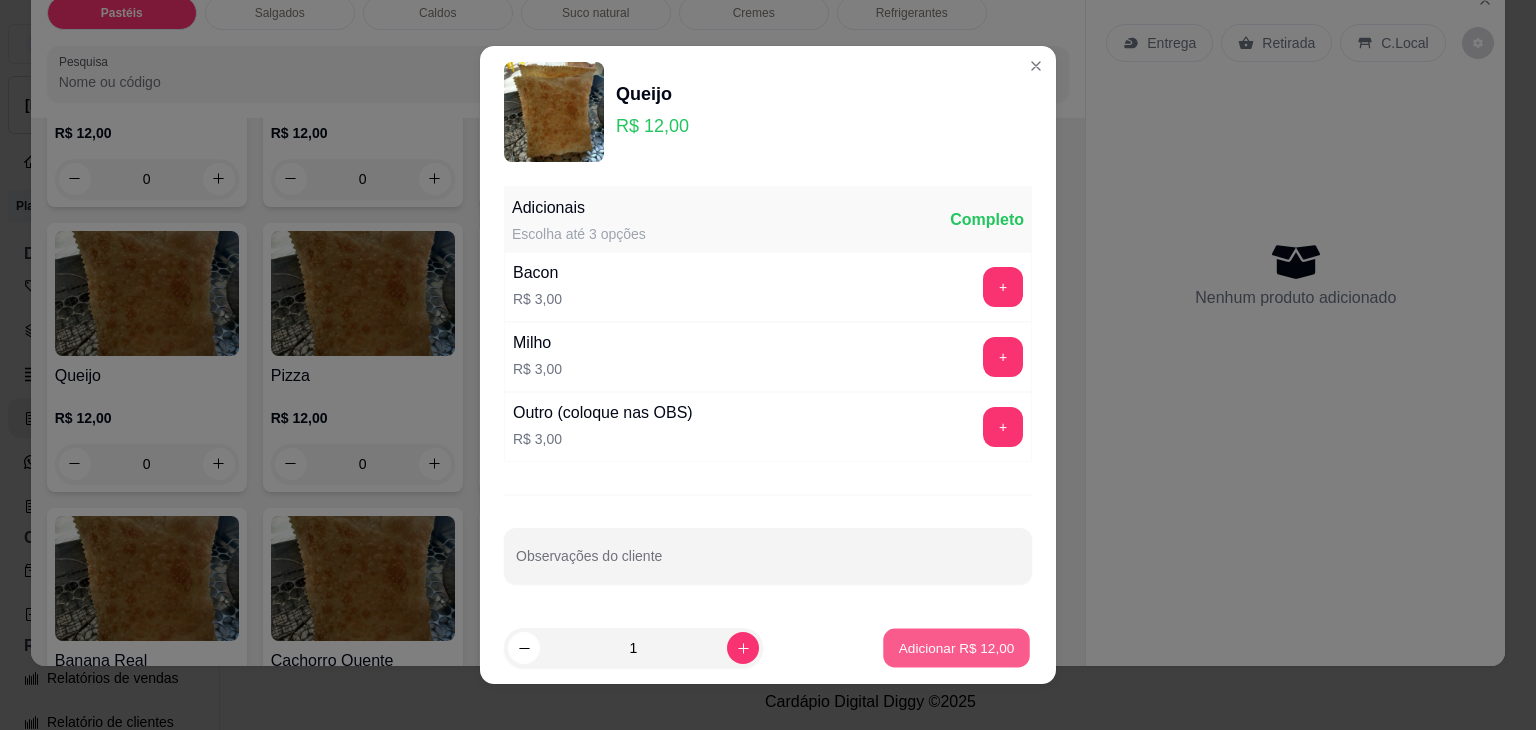 click on "Adicionar   R$ 12,00" at bounding box center [957, 647] 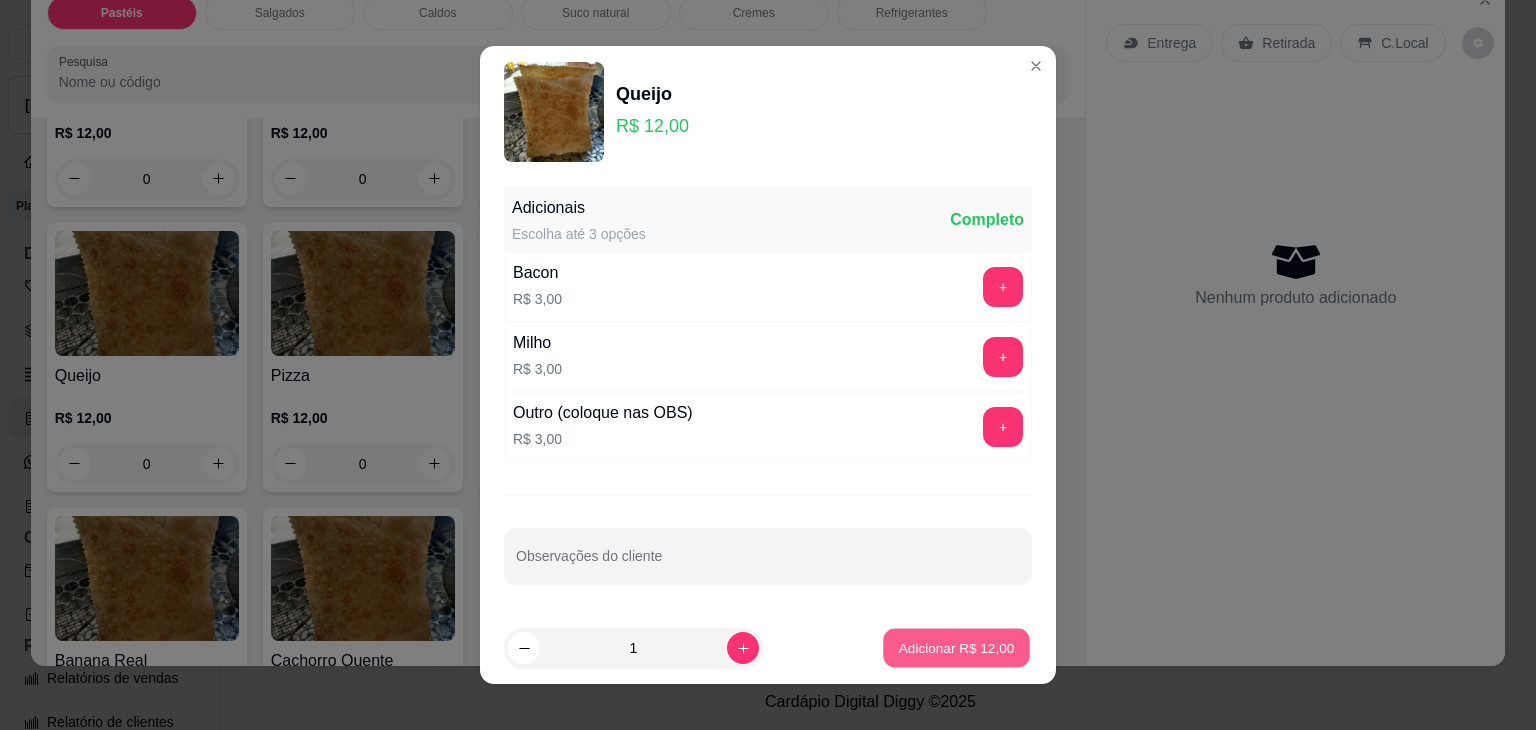 type on "1" 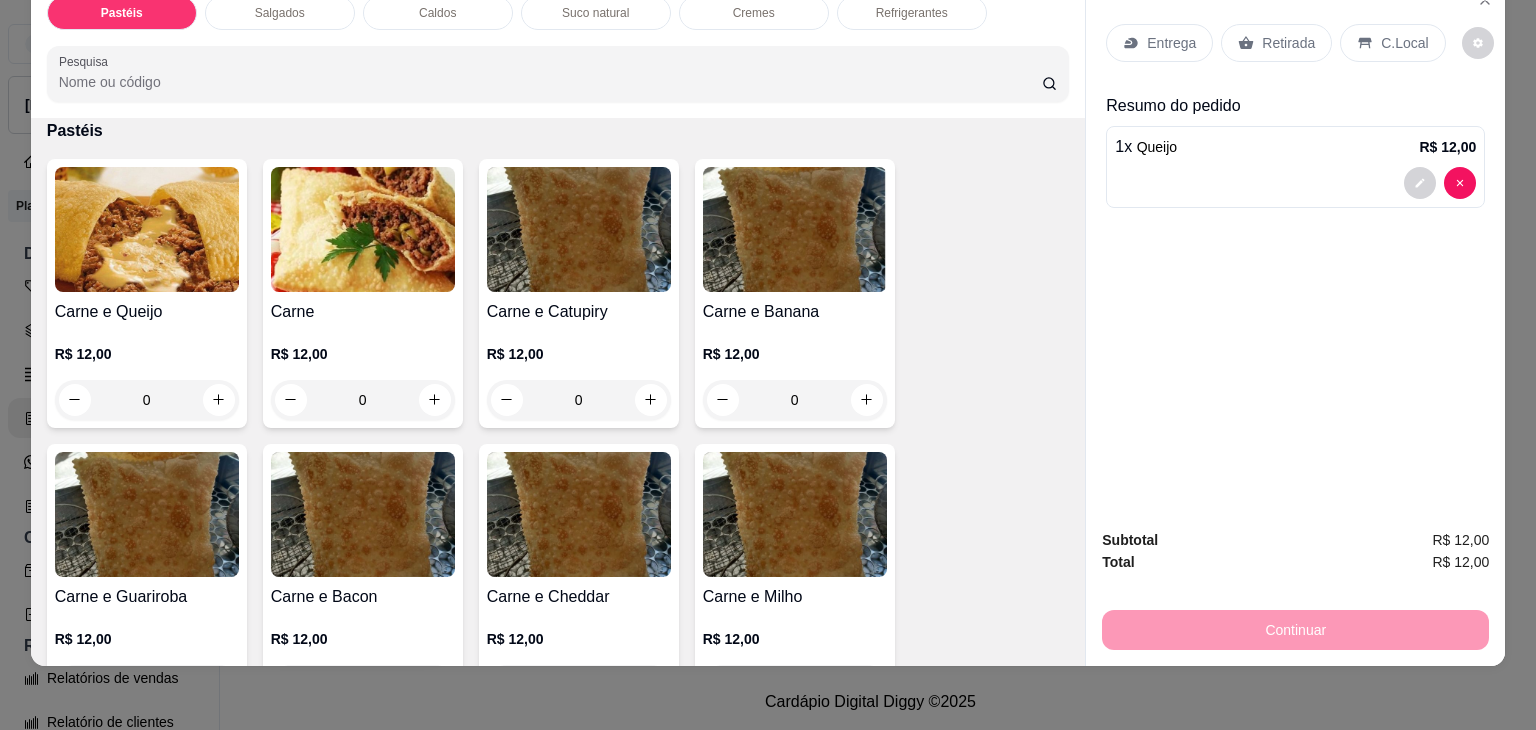 scroll, scrollTop: 0, scrollLeft: 0, axis: both 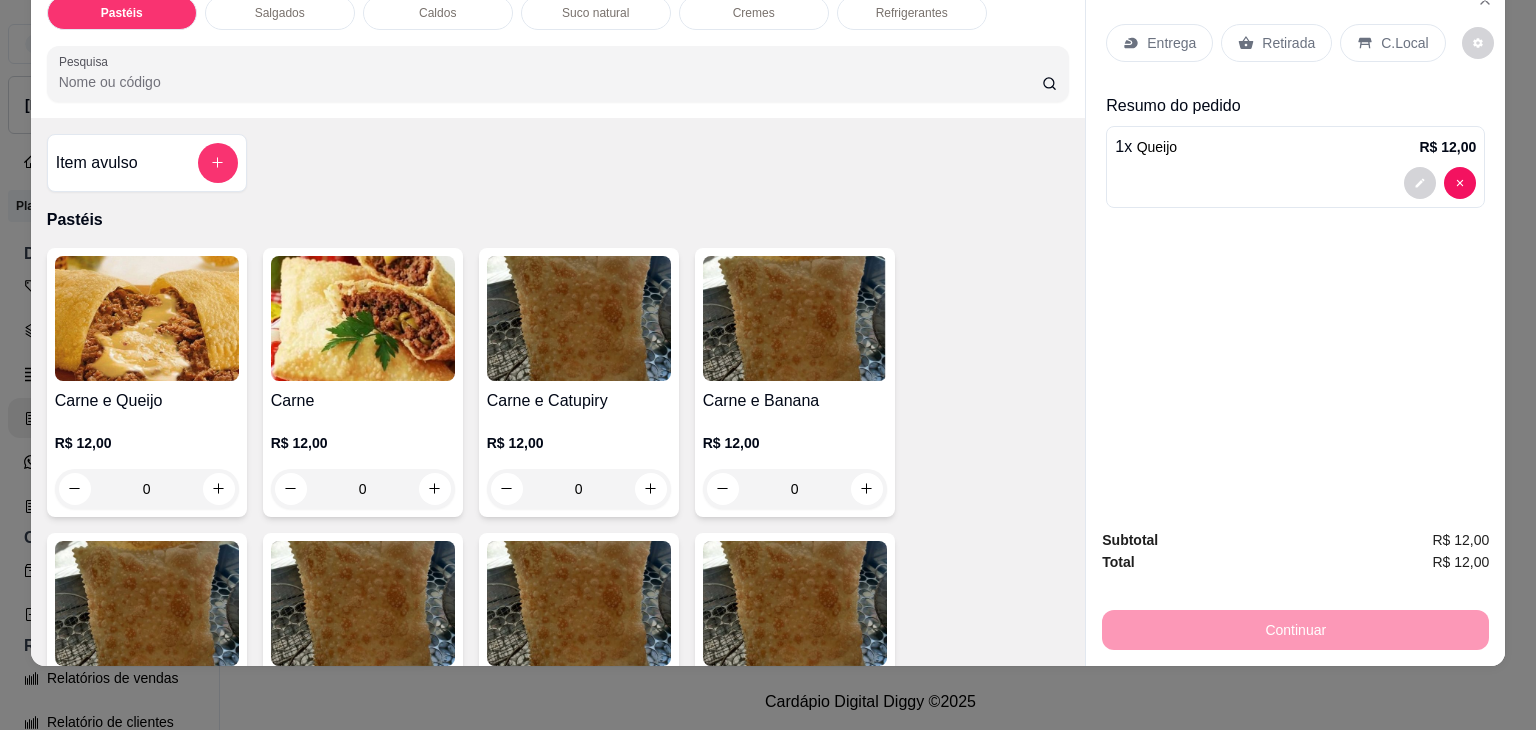 click on "Pastéis  Salgados  Caldos Suco natural Cremes Refrigerantes Pesquisa" at bounding box center [558, 49] 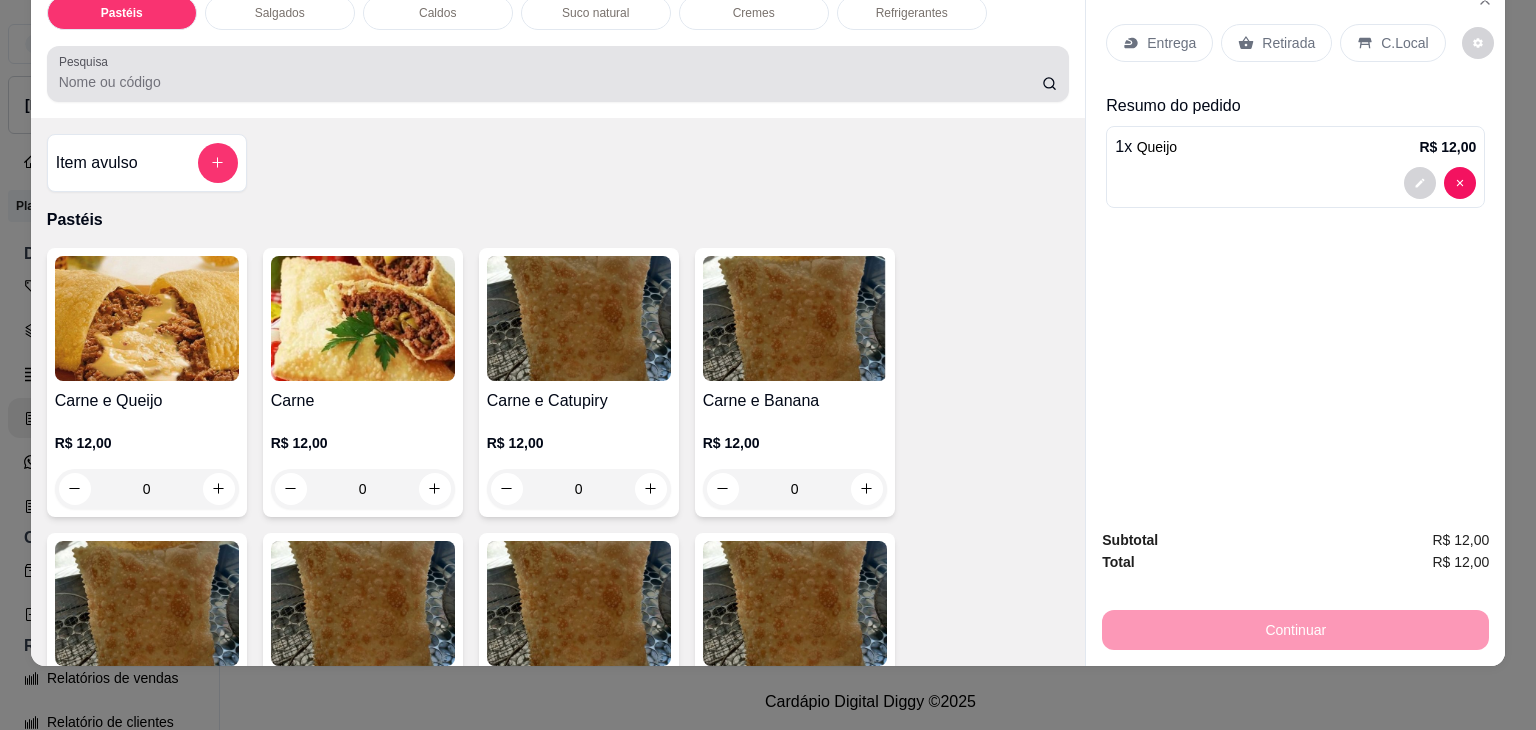 drag, startPoint x: 566, startPoint y: 20, endPoint x: 566, endPoint y: 62, distance: 42 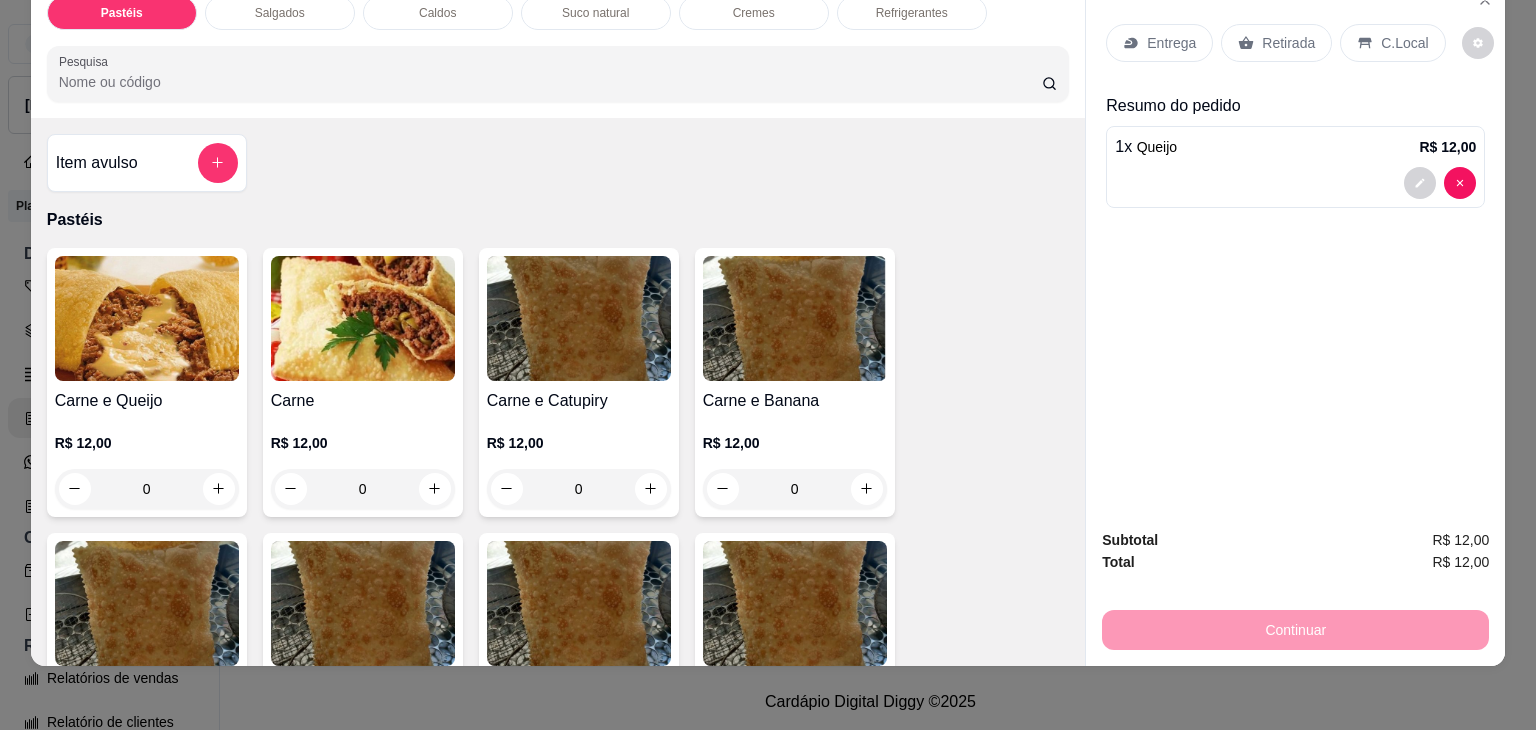 click on "Item avulso Pastéis  Carne e Queijo    R$ 12,00 0 Carne    R$ 12,00 0 Carne e Catupiry    R$ 12,00 0 Carne e Banana    R$ 12,00 0 Carne e Guariroba   R$ 12,00 0 Carne e Bacon    R$ 12,00 0 Carne e Cheddar    R$ 12,00 0 Carne e Milho    R$ 12,00 0 Frango e Queijo    R$ 12,00 0 Frango    R$ 12,00 0 Frango e Catupiry   R$ 12,00 0 Frango e Bacon    R$ 12,00 0 Frango e Milho   R$ 12,00 0 Frango e Cheddar    R$ 12,00 0 Frango e Guariroba     R$ 12,00 0 Presunto e Queijo   R$ 12,00 0 Queijo    R$ 12,00 1 Pizza   R$ 12,00 0 Àrabe   R$ 12,00 0 Chocolate   R$ 15,00 0 Banana Real   R$ 12,00 0 Cachorro Quente   R$ 15,00 0  X - tudo   R$ 18,00 0 Banana com Chocolate   R$ 15,00 0 Gueroba e Queijo   R$ 12,00 0 Salgados  Pastelão de carne    R$ 10,00 0 Pastelão de frango    R$ 10,00 0 Enroladinho de salsicha com queijo    R$ 10,00 0 Esgotado Coxinha   R$ 10,00 0 Enroladinho de presunto e queijo    R$ 10,00 0 Enroladinho de salsicha    R$ 10,00 0 Caldos Caldo de Frango   R$ 18,00 0   0   0" at bounding box center (558, 392) 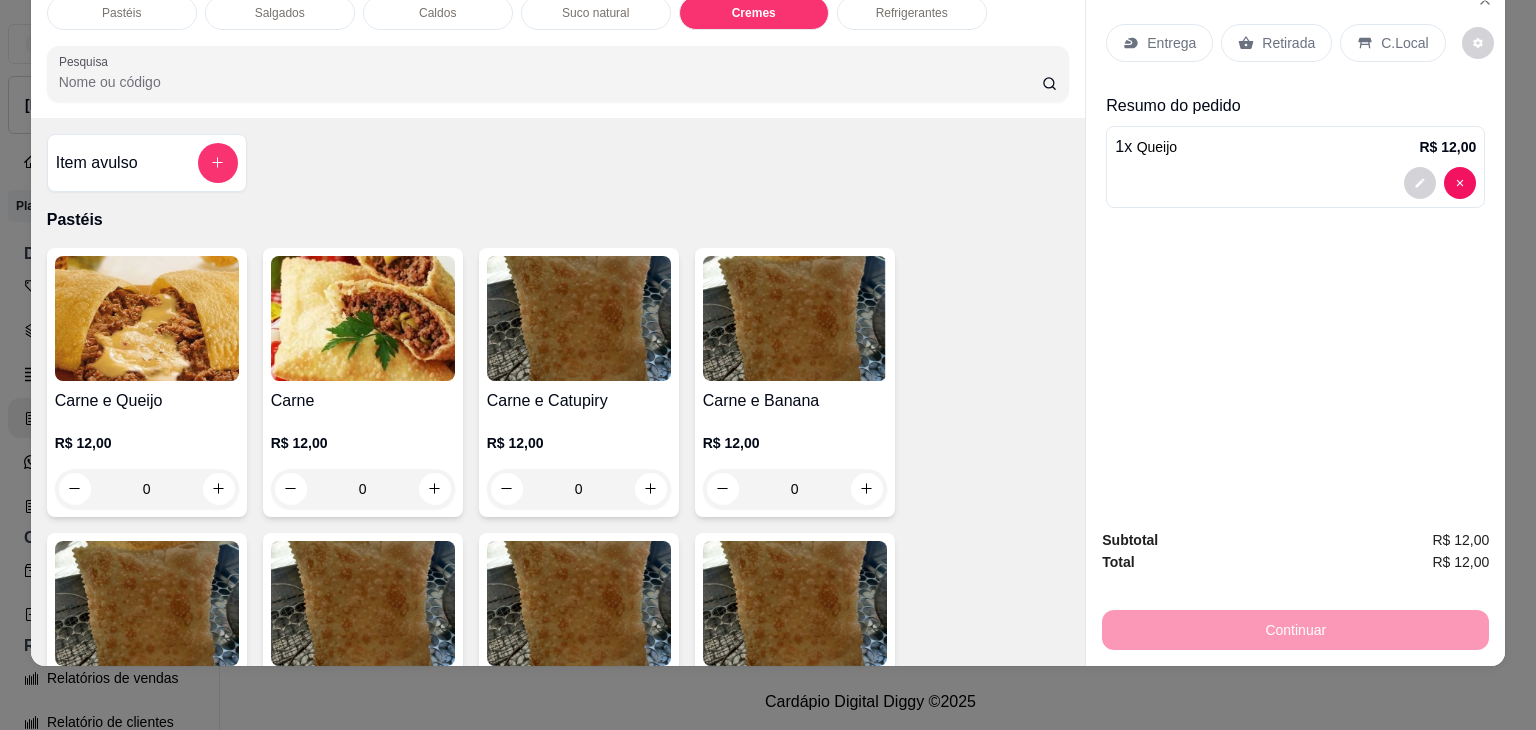 scroll, scrollTop: 4622, scrollLeft: 0, axis: vertical 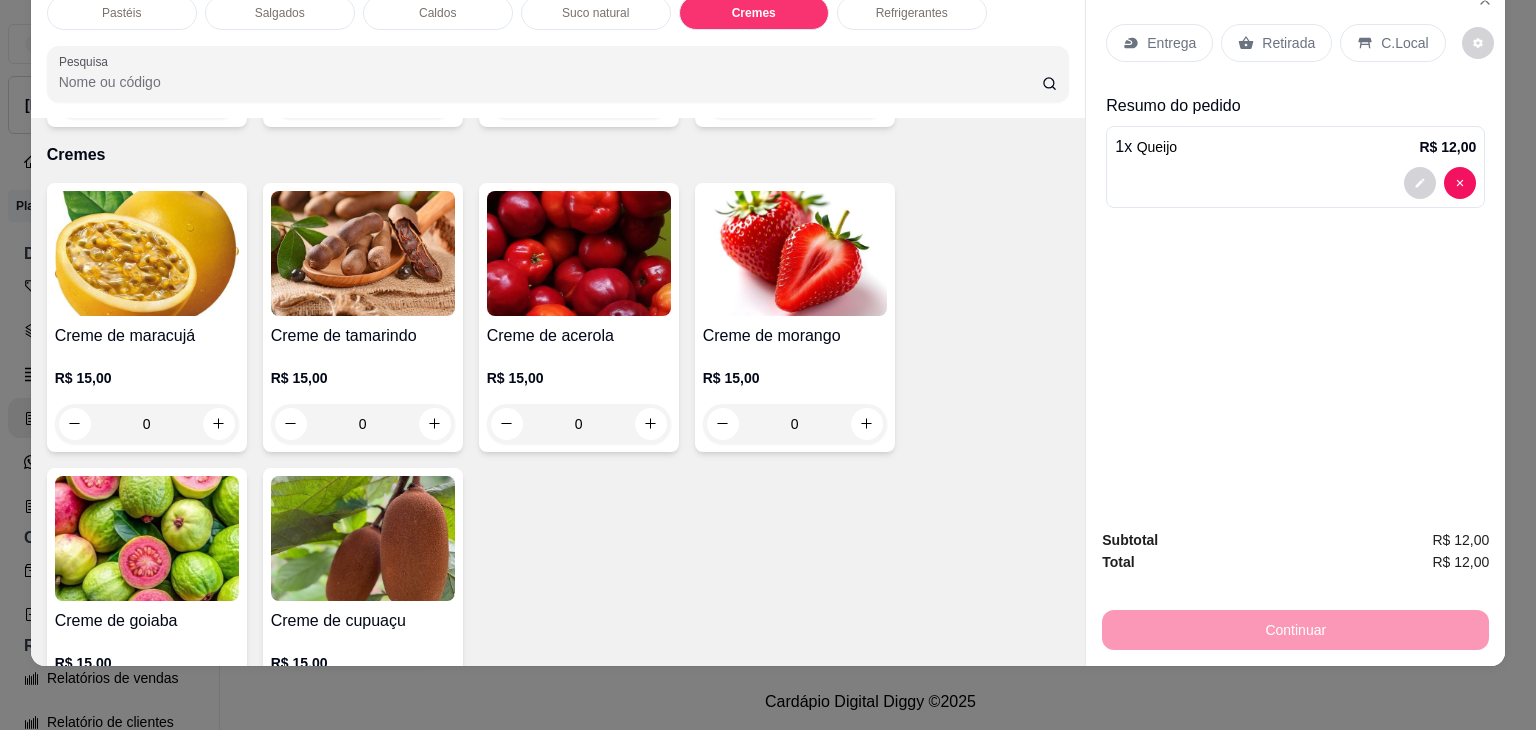 drag, startPoint x: 599, startPoint y: 27, endPoint x: 596, endPoint y: 13, distance: 14.3178215 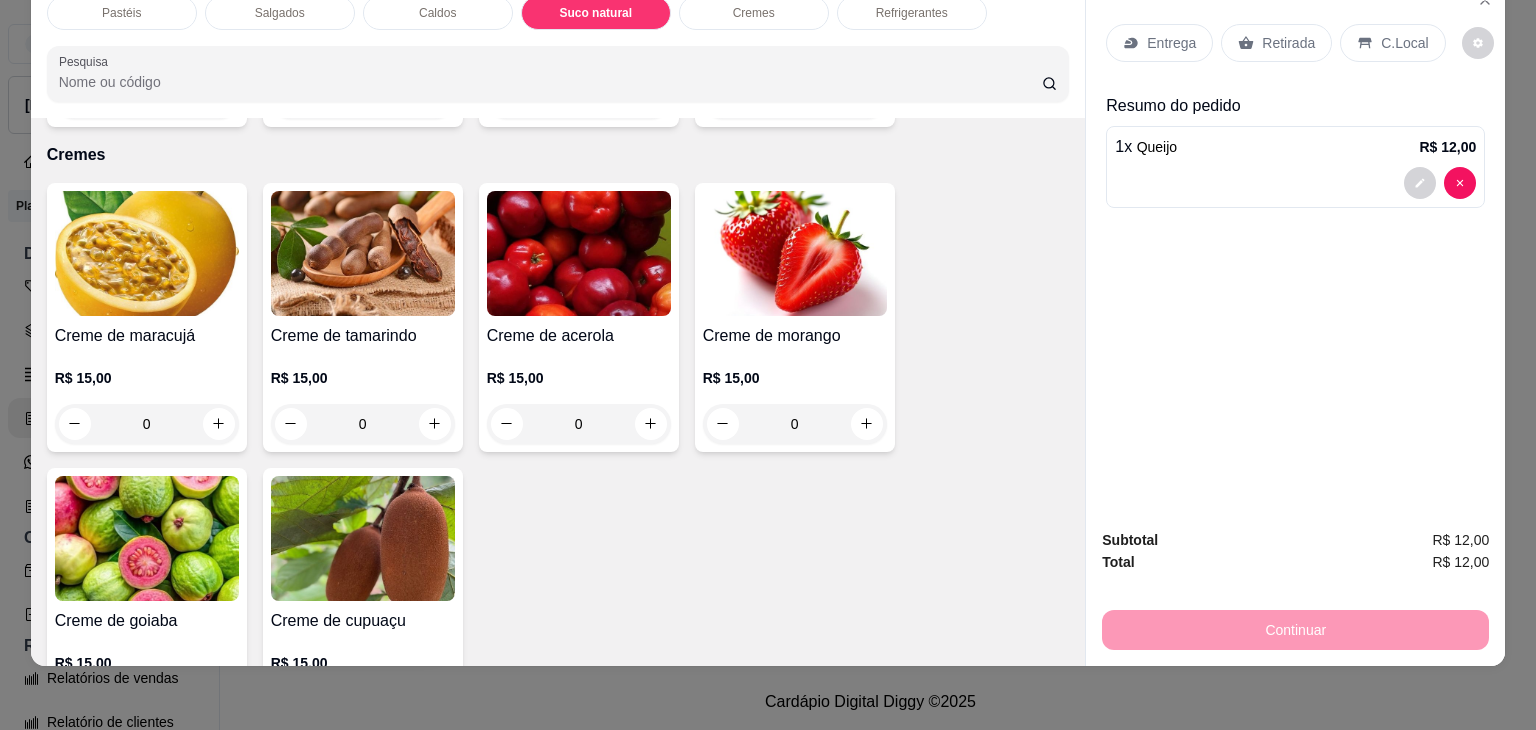 scroll, scrollTop: 3394, scrollLeft: 0, axis: vertical 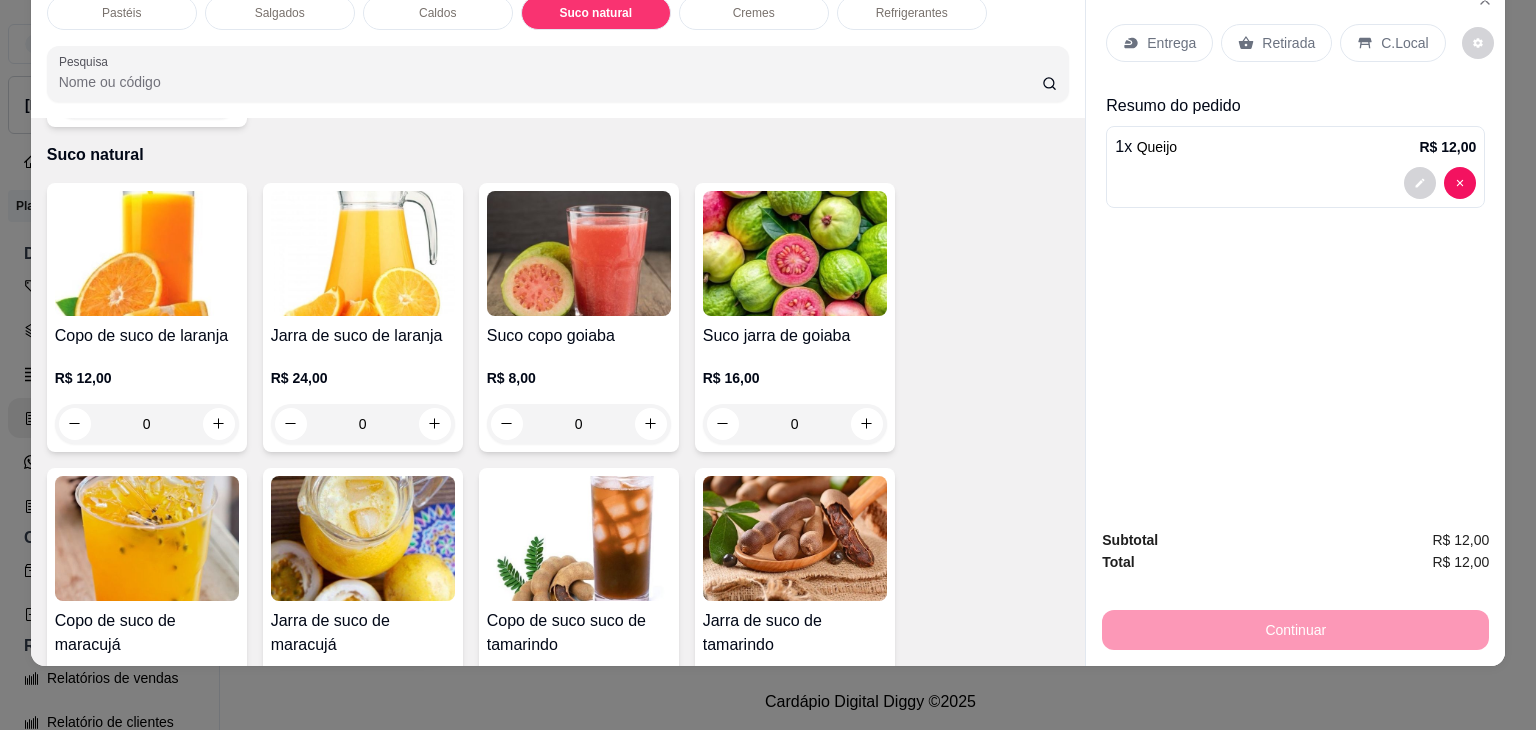 click on "Caldos" at bounding box center [438, 13] 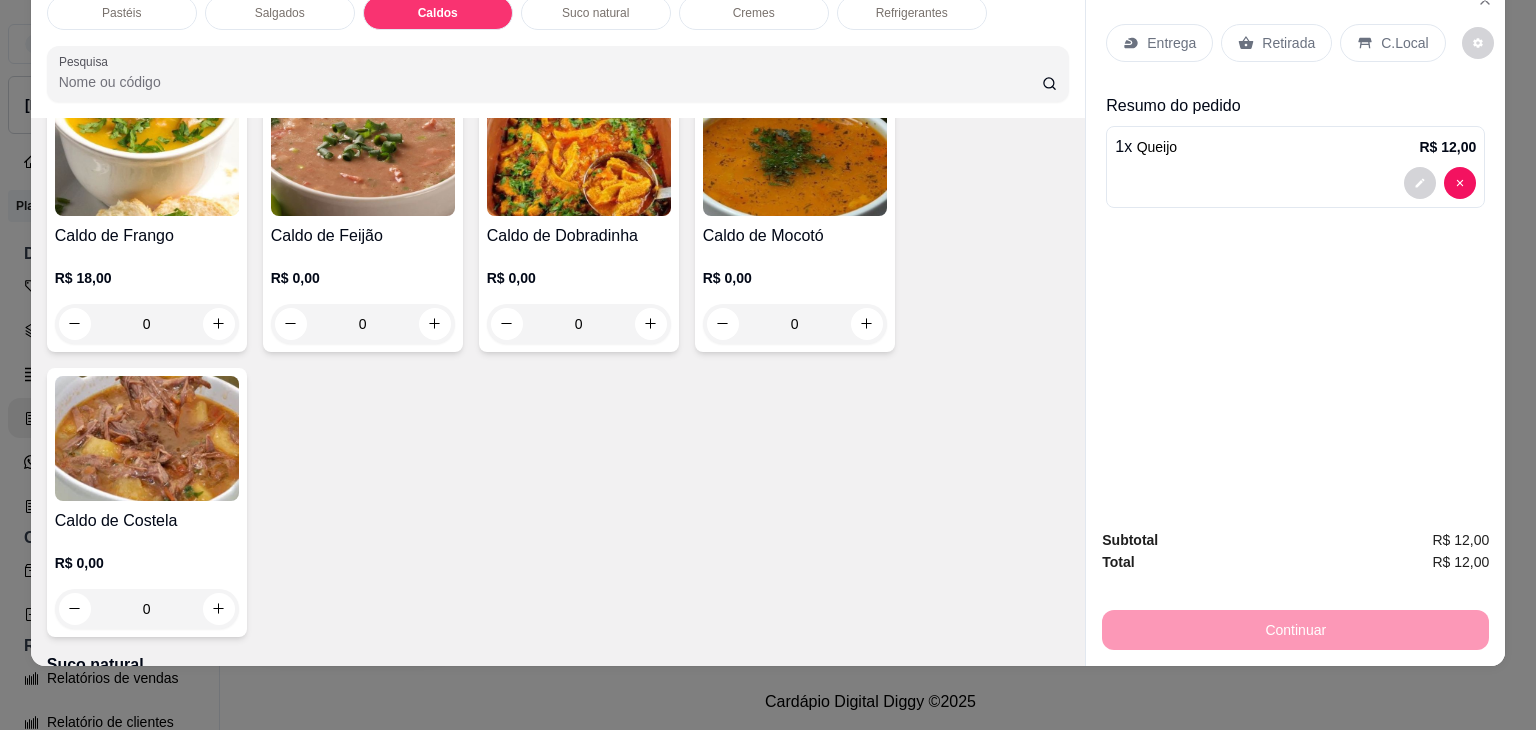 scroll, scrollTop: 2784, scrollLeft: 0, axis: vertical 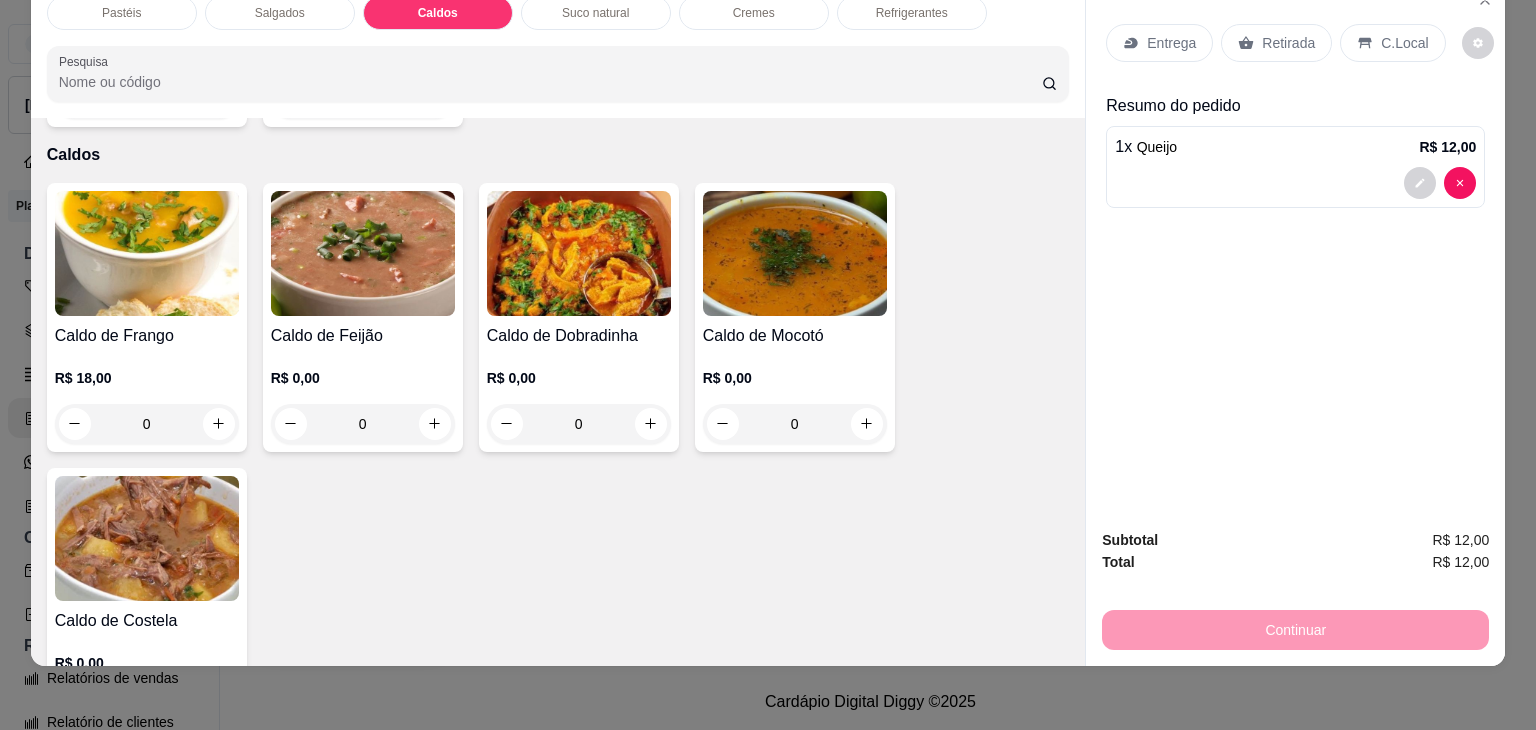 click on "0" at bounding box center (795, 424) 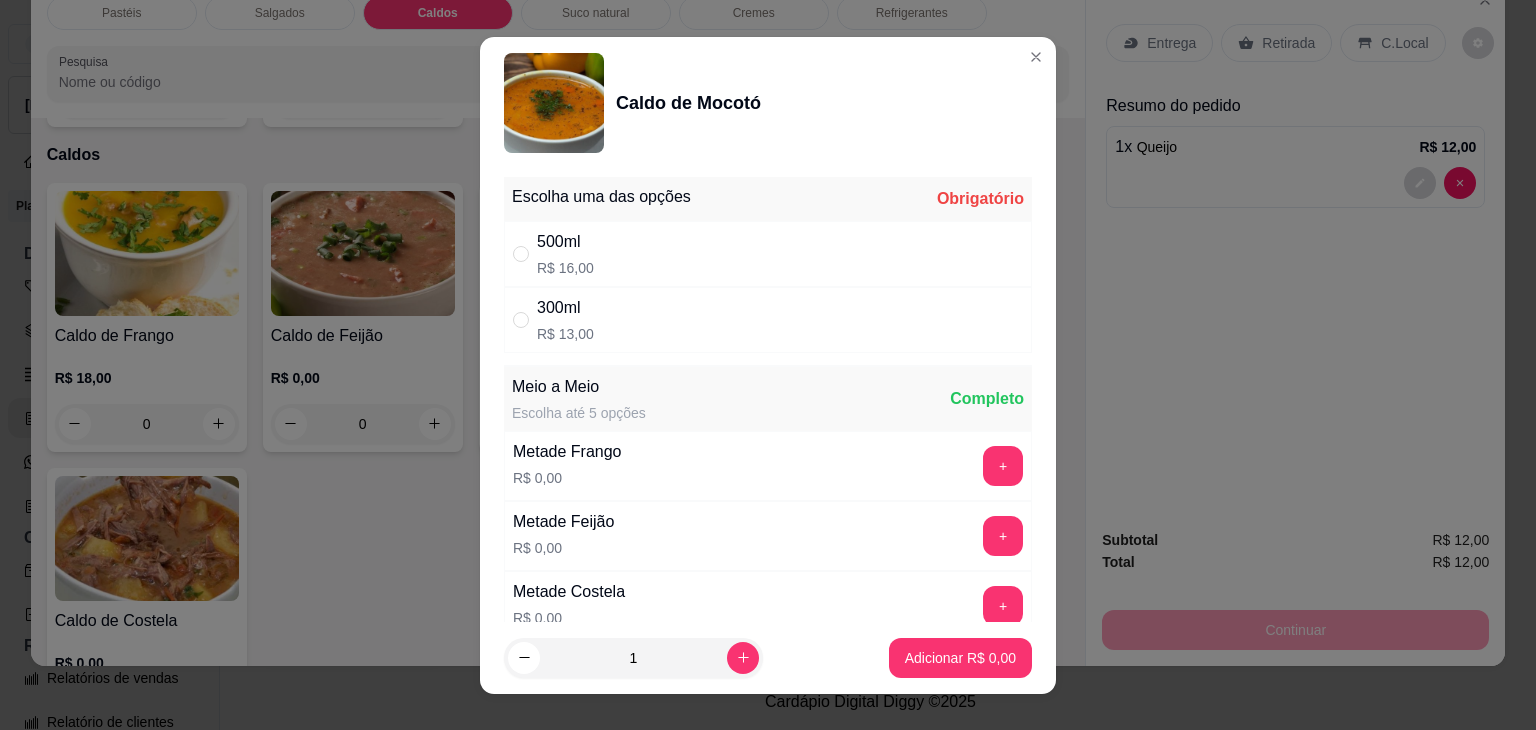 click on "300ml R$ 13,00" at bounding box center (768, 320) 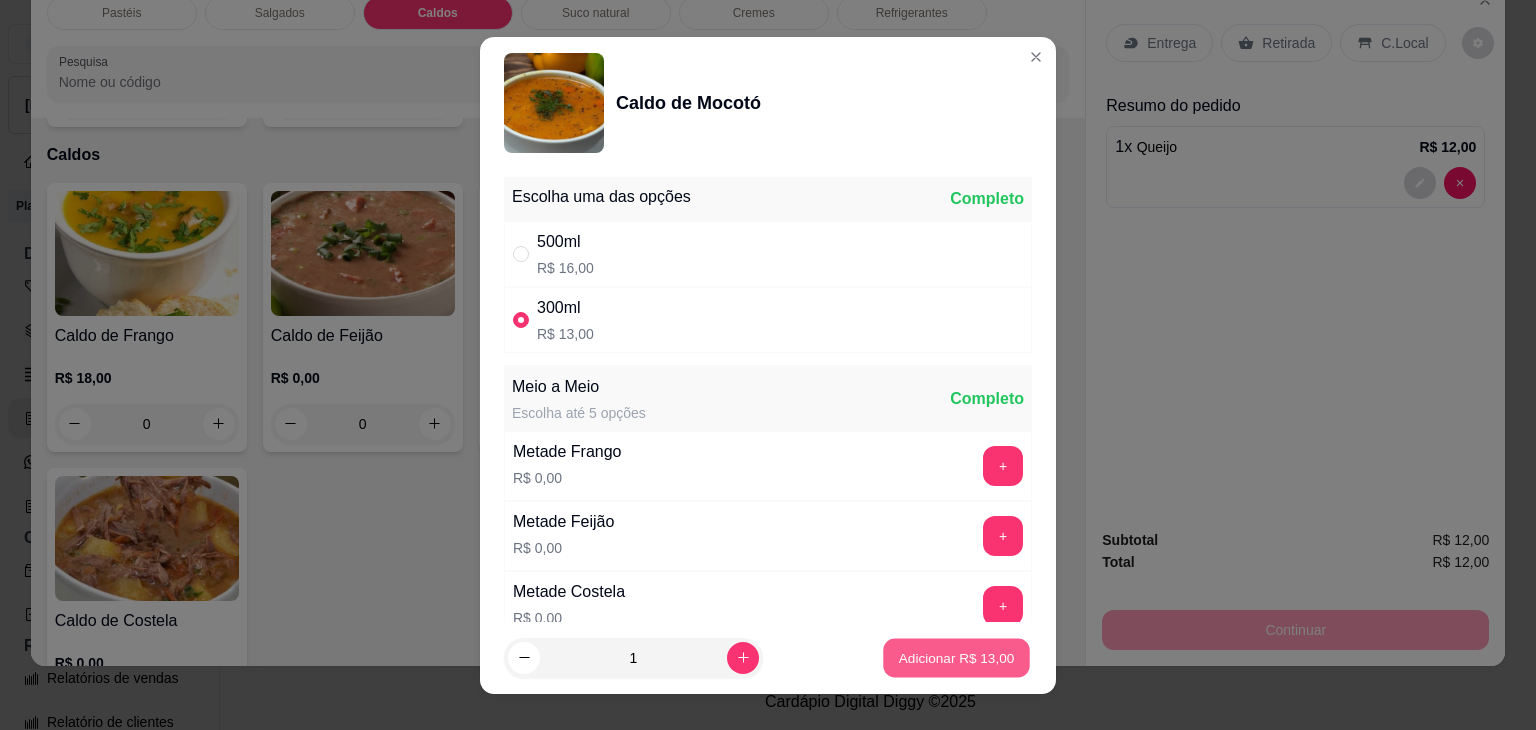 click on "Adicionar   R$ 13,00" at bounding box center [956, 657] 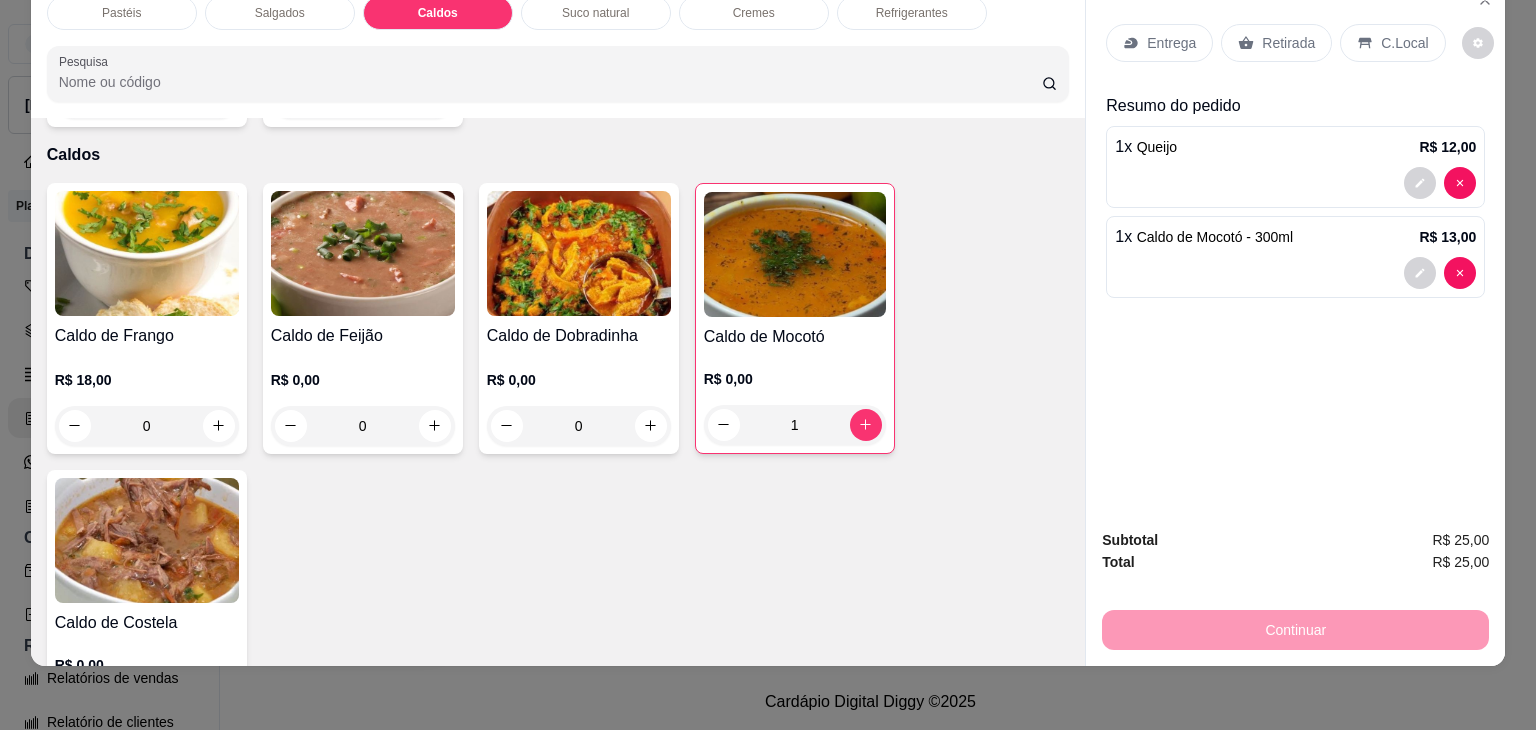 click on "Retirada" at bounding box center [1288, 43] 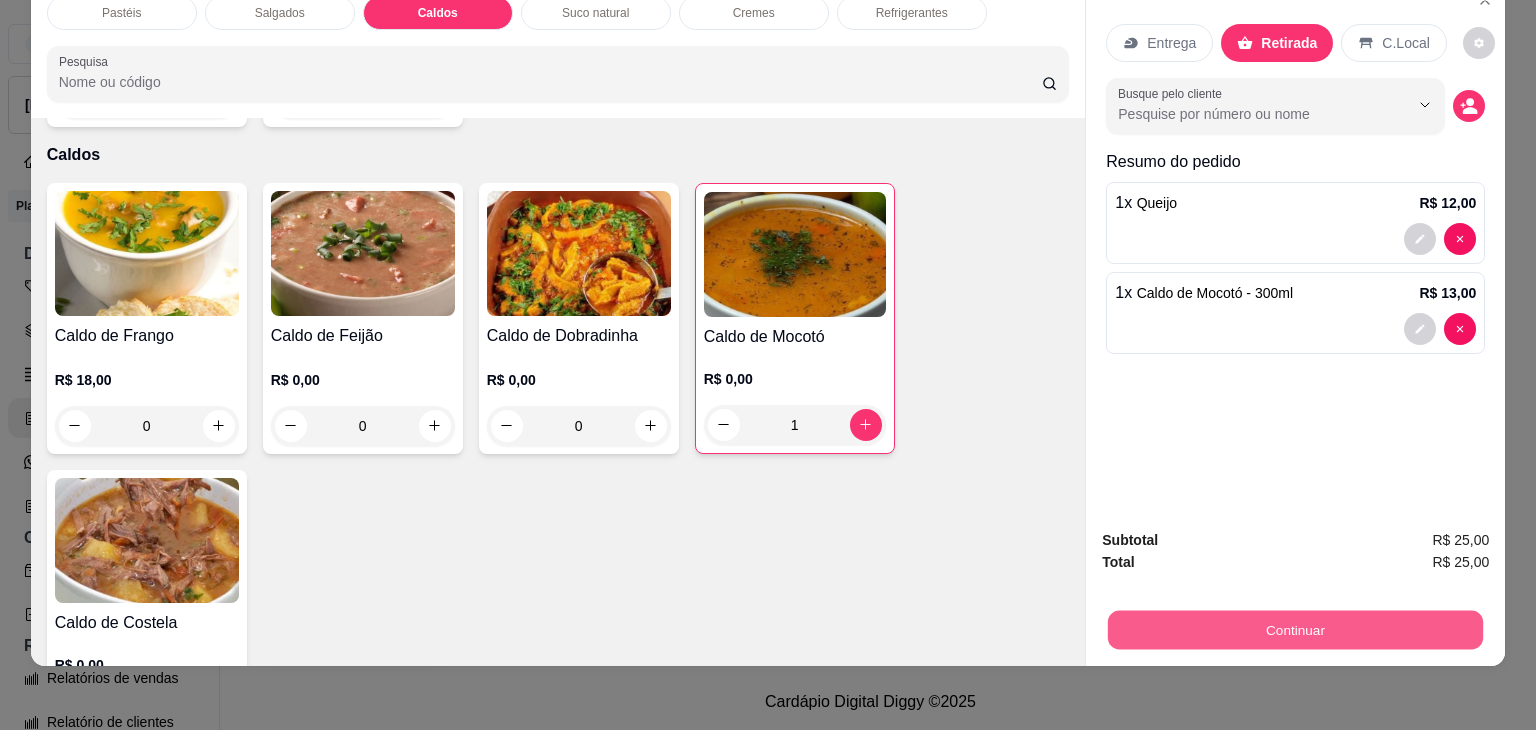 click on "Continuar" at bounding box center [1295, 630] 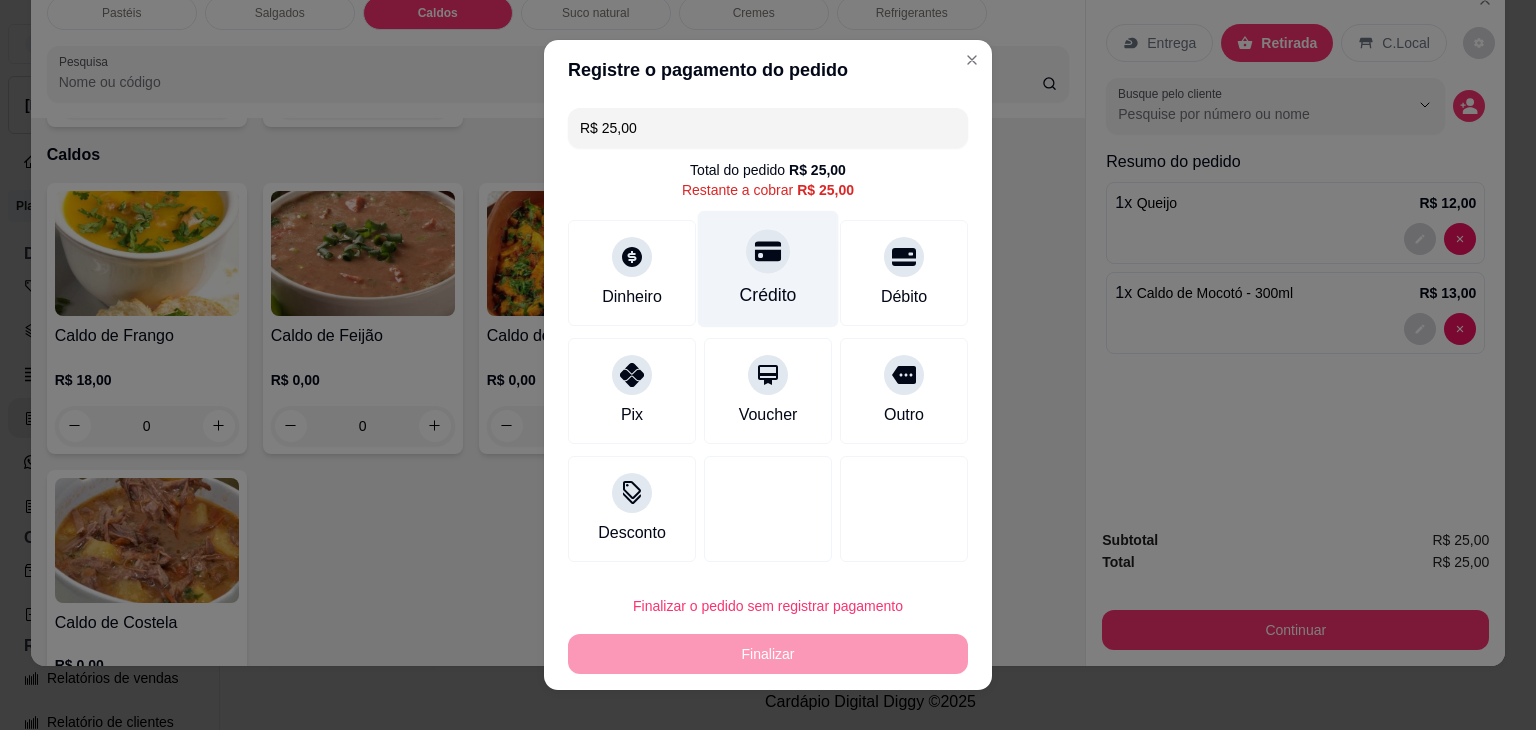 click on "Crédito" at bounding box center [768, 295] 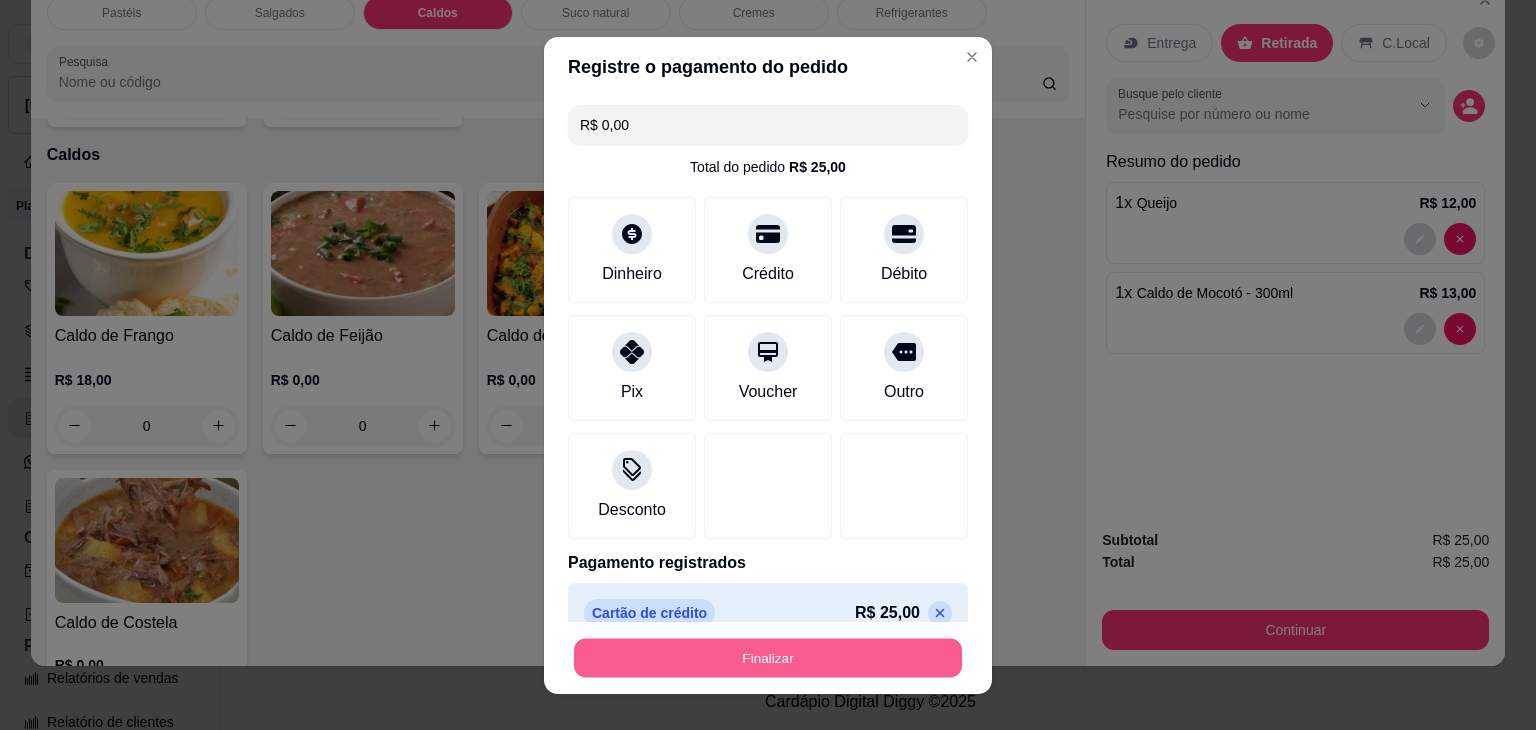 click on "Finalizar" at bounding box center (768, 657) 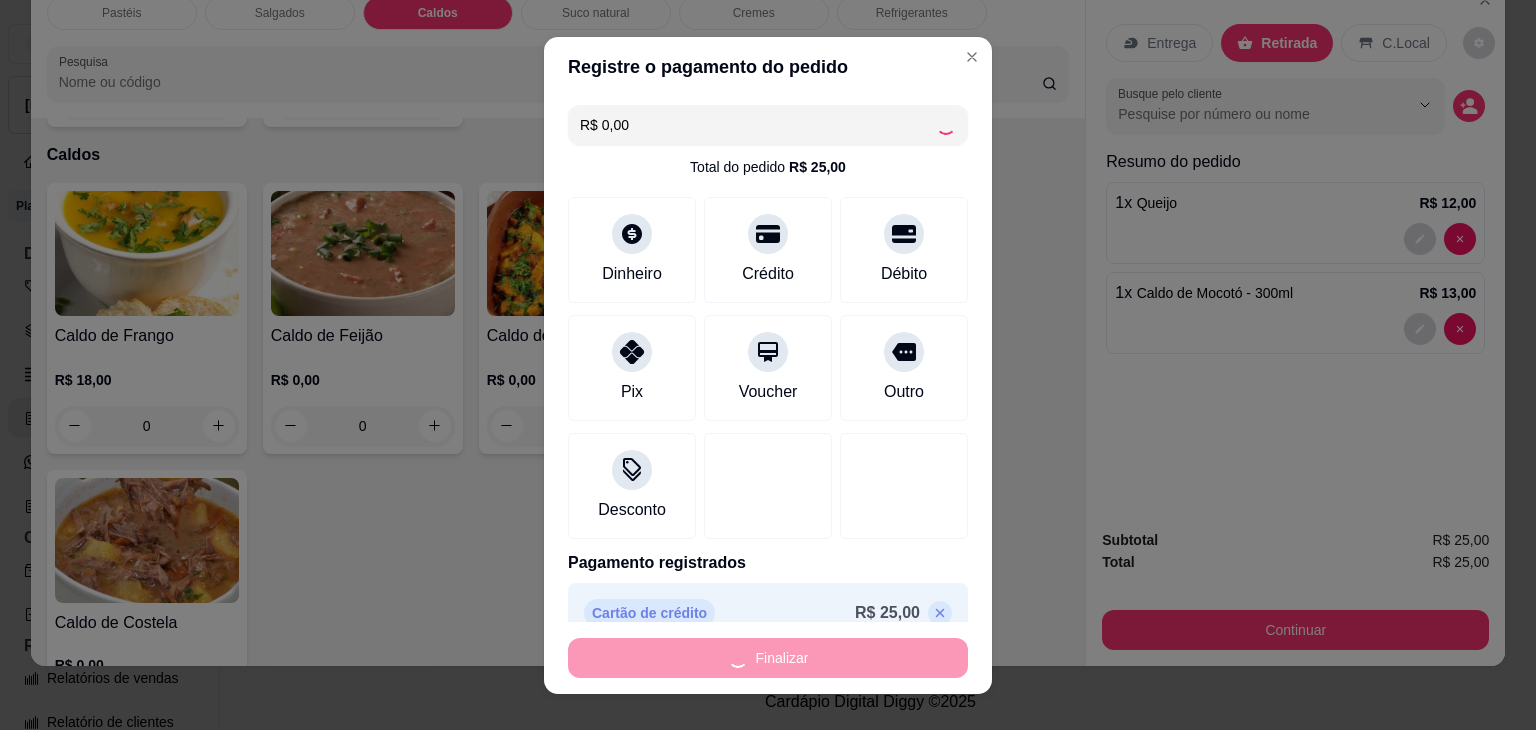 type on "0" 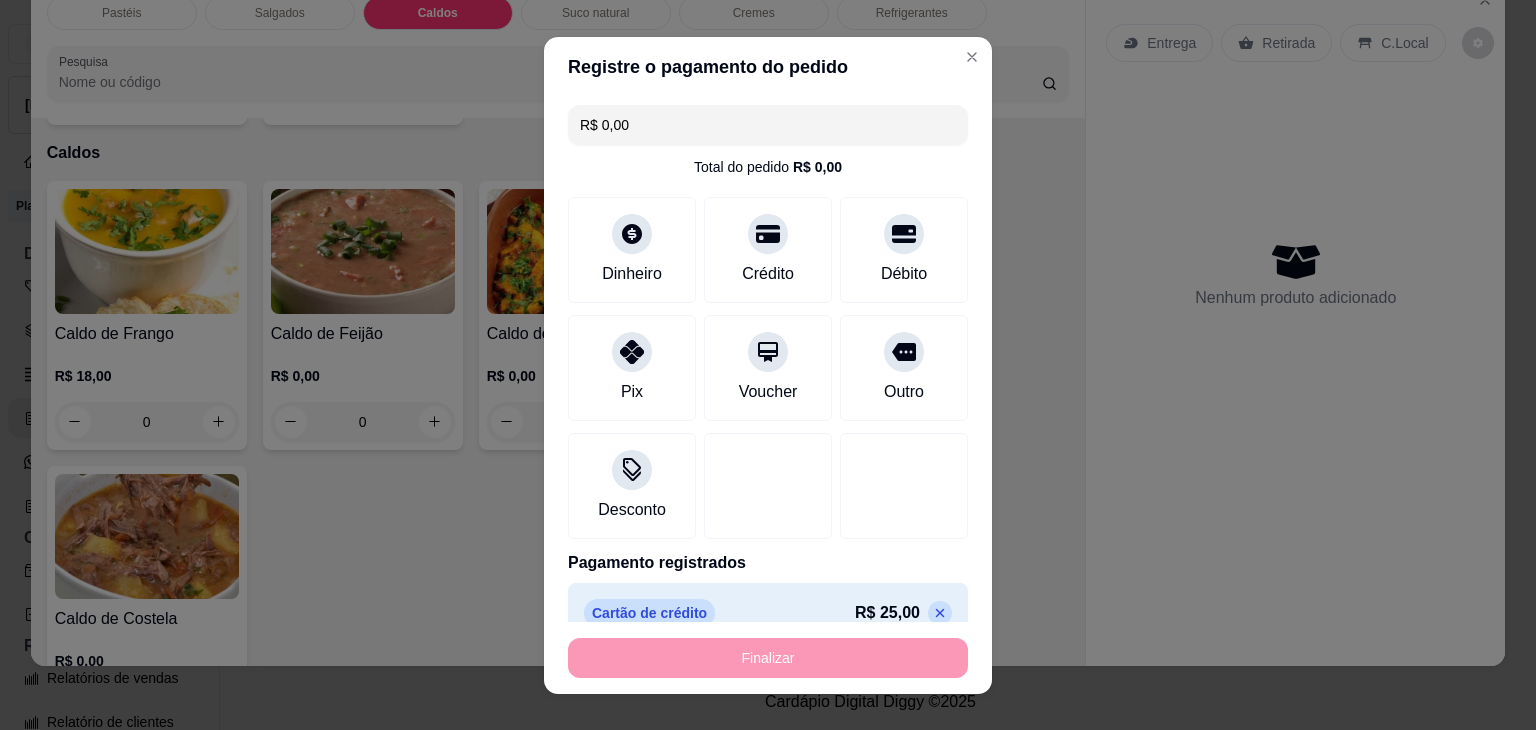 type on "-R$ 25,00" 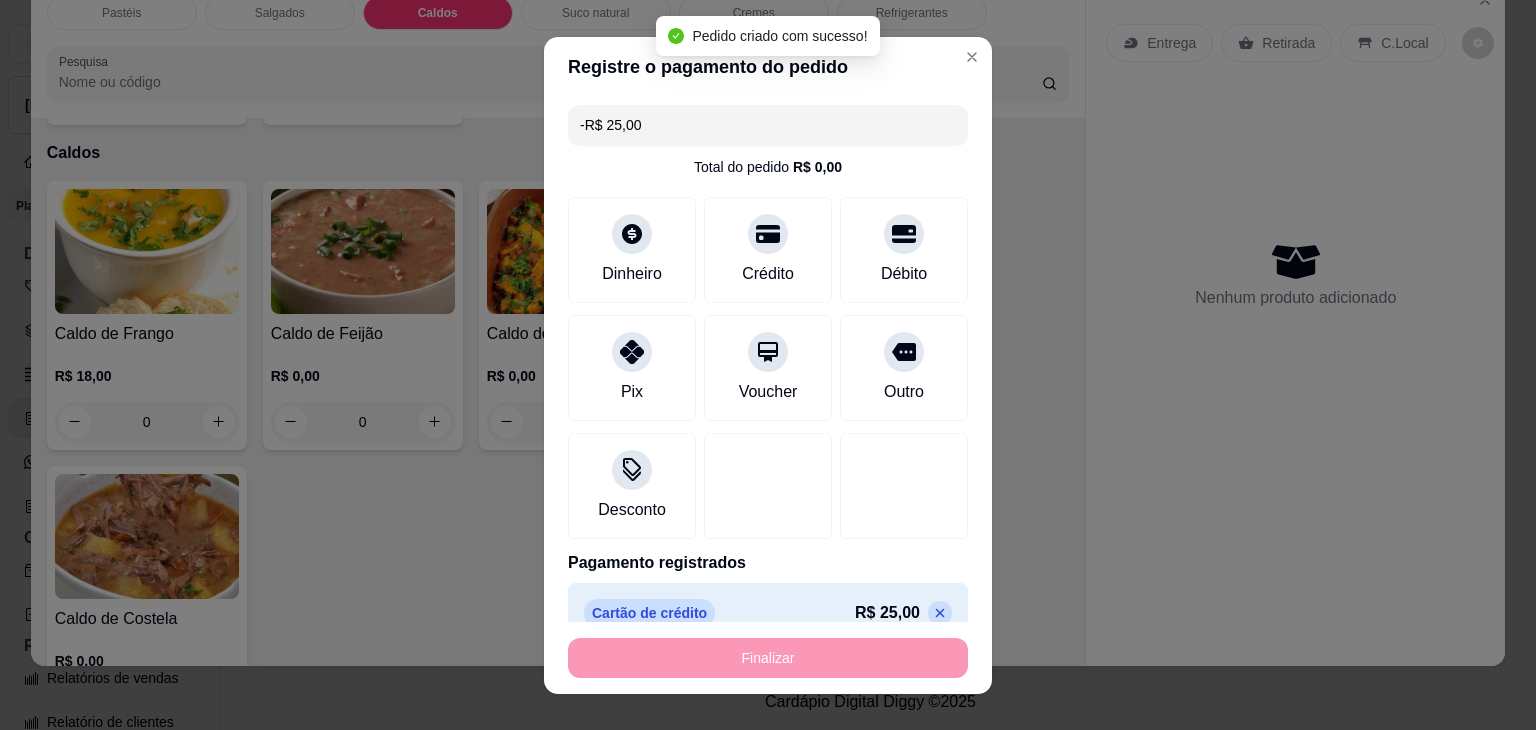 scroll, scrollTop: 2782, scrollLeft: 0, axis: vertical 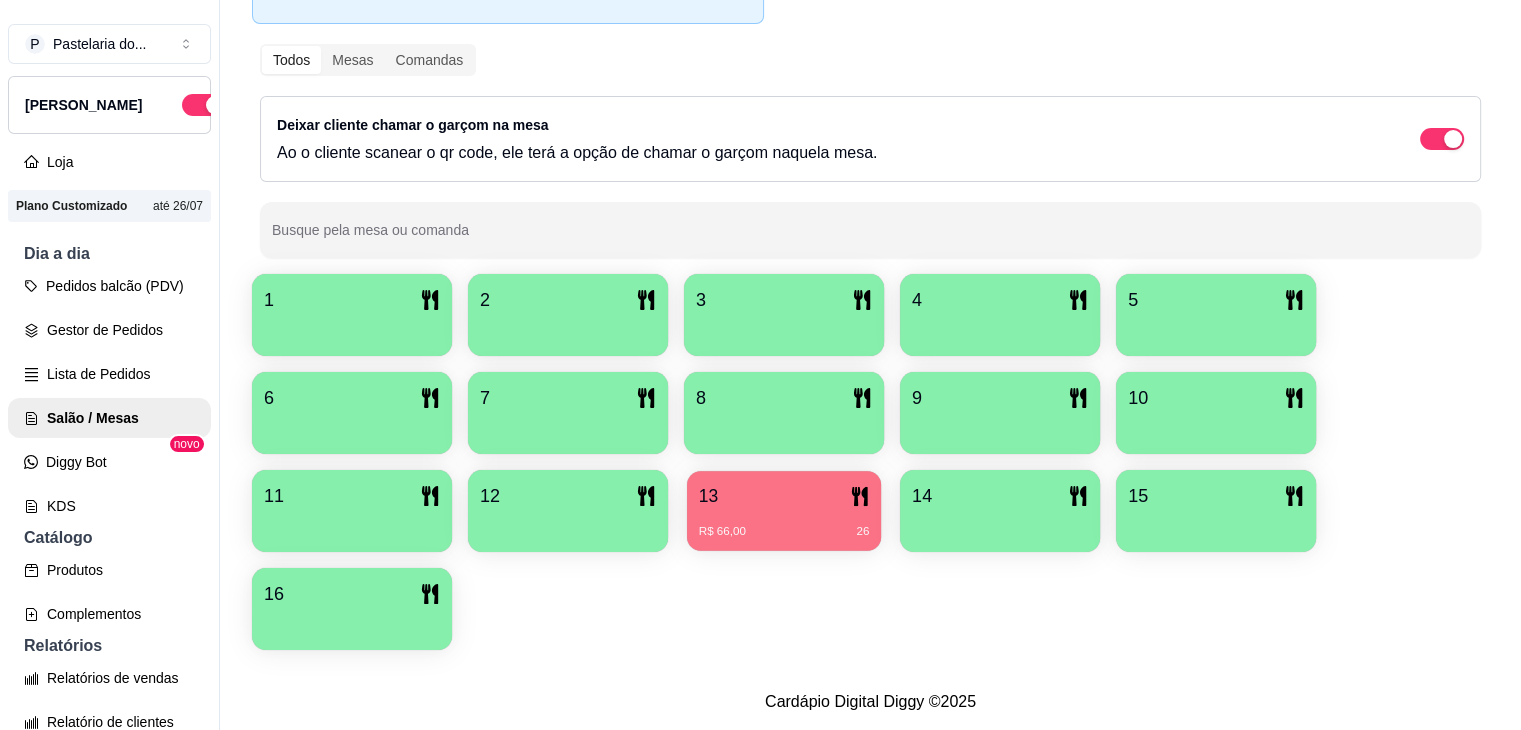 click on "R$ 66,00 26" at bounding box center [784, 532] 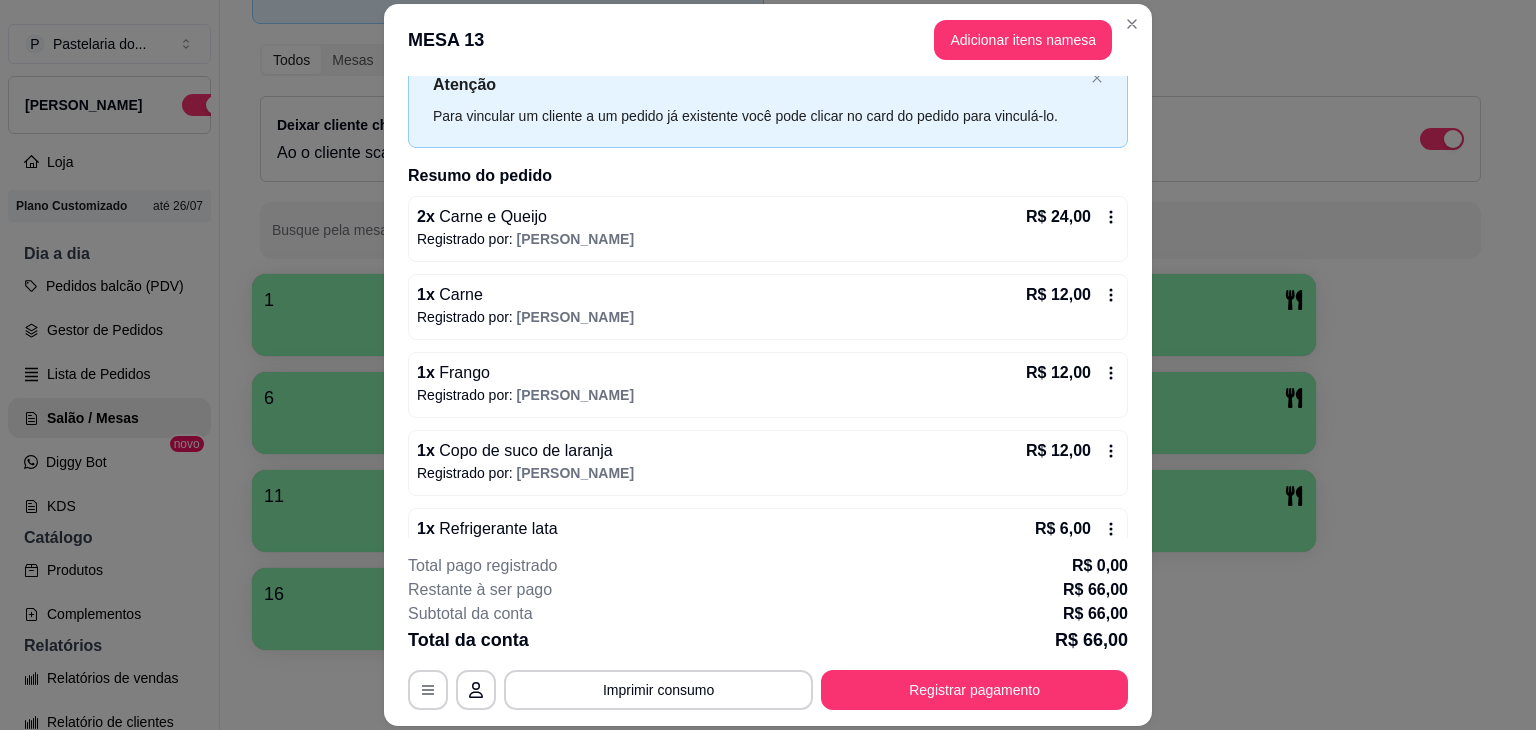 scroll, scrollTop: 136, scrollLeft: 0, axis: vertical 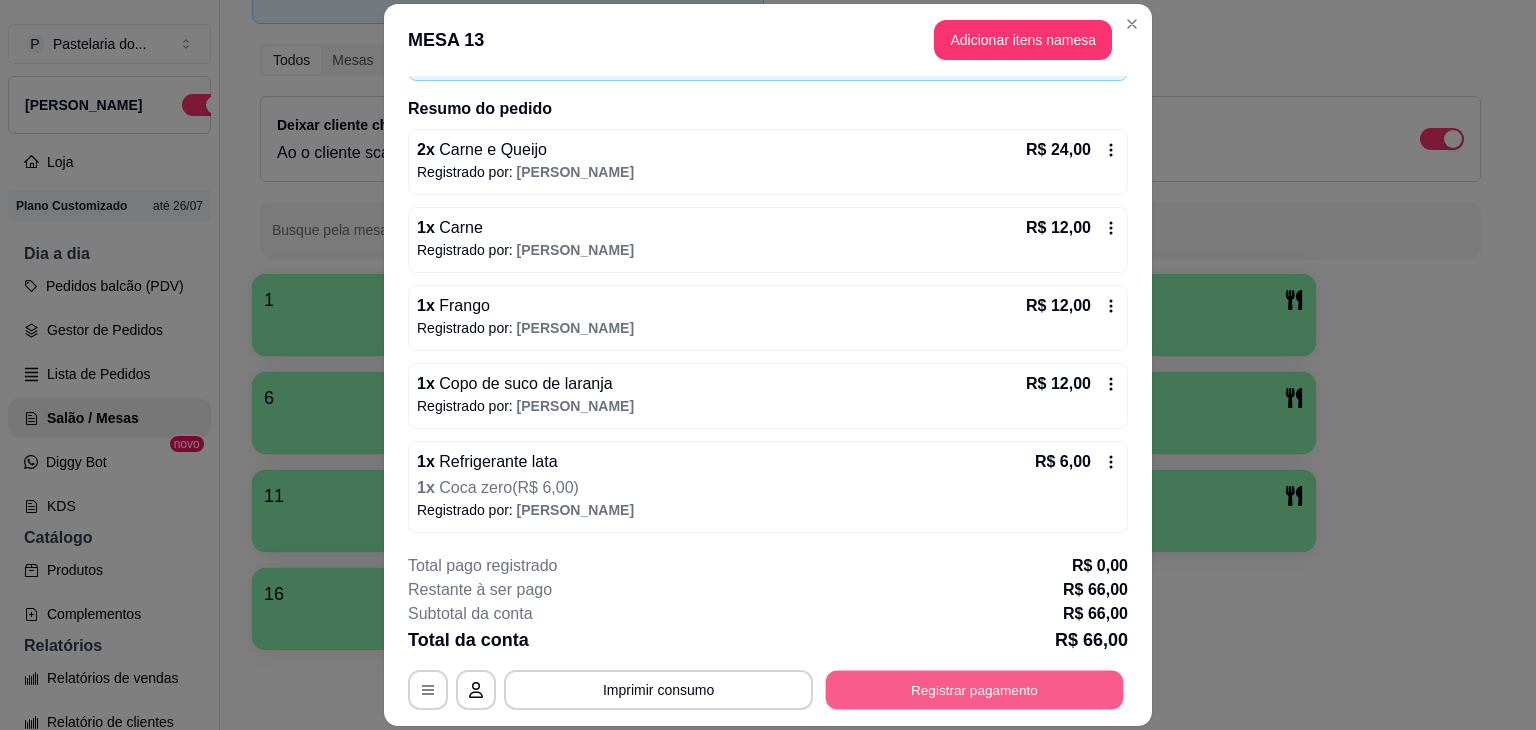 click on "Registrar pagamento" at bounding box center (975, 690) 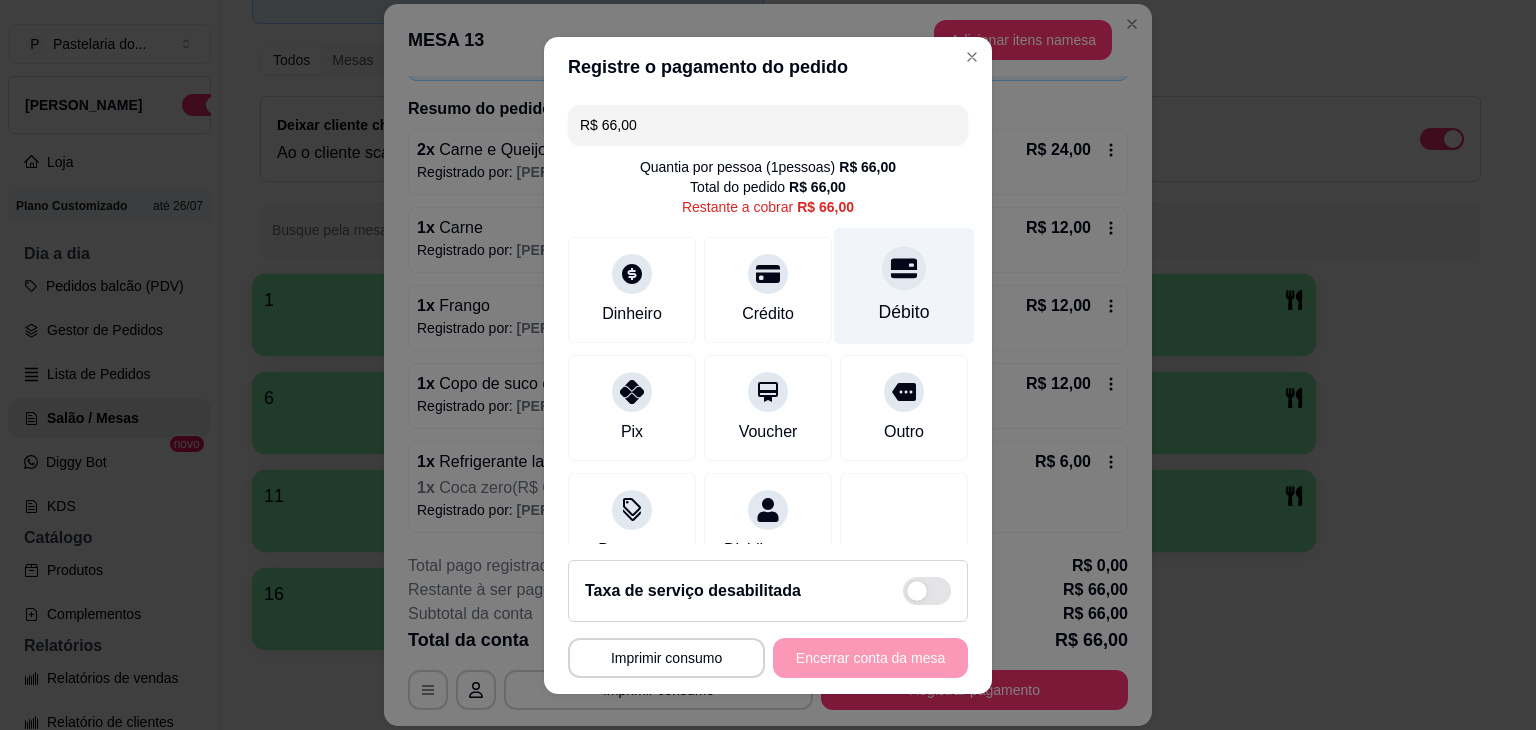 click on "Débito" at bounding box center (904, 285) 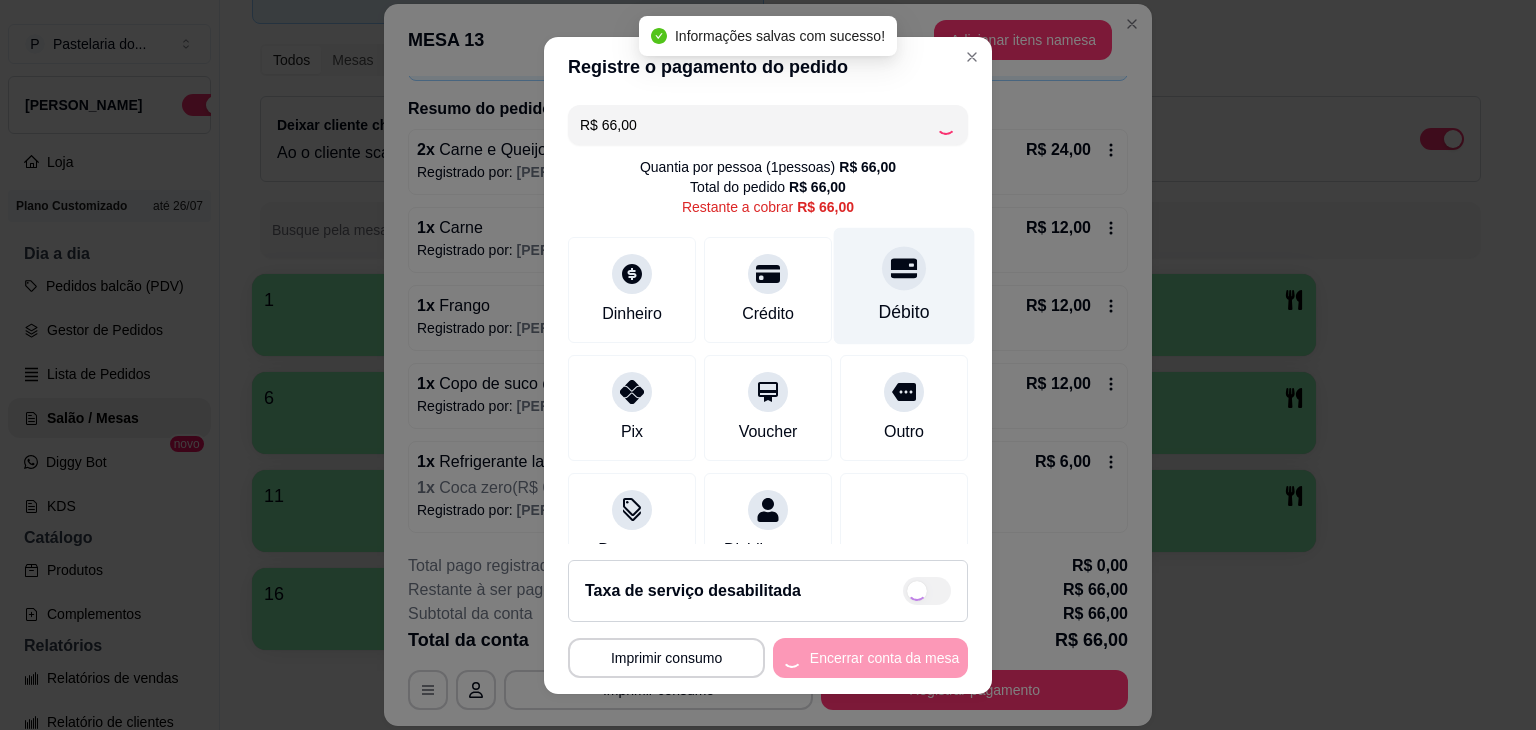 type on "R$ 0,00" 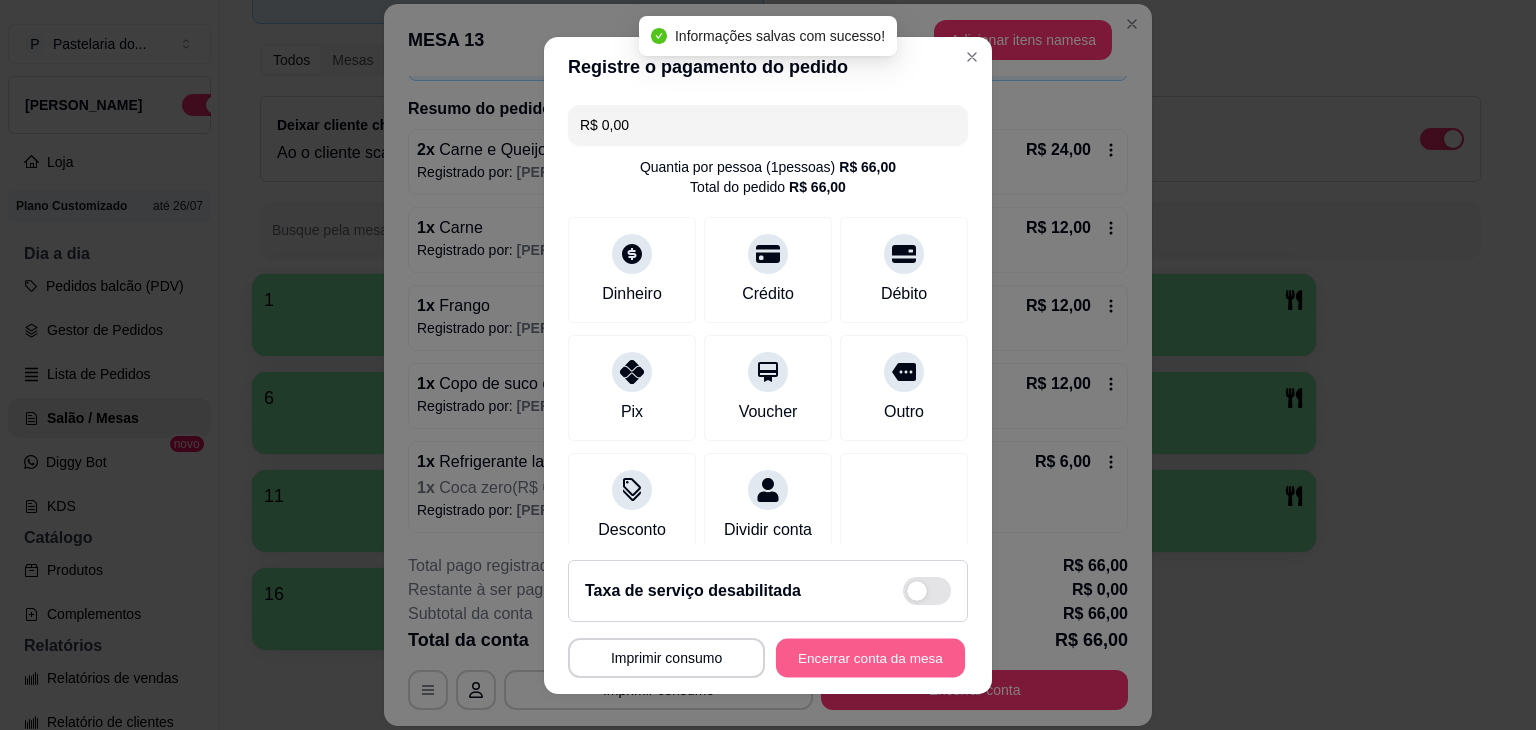 click on "Encerrar conta da mesa" at bounding box center (870, 657) 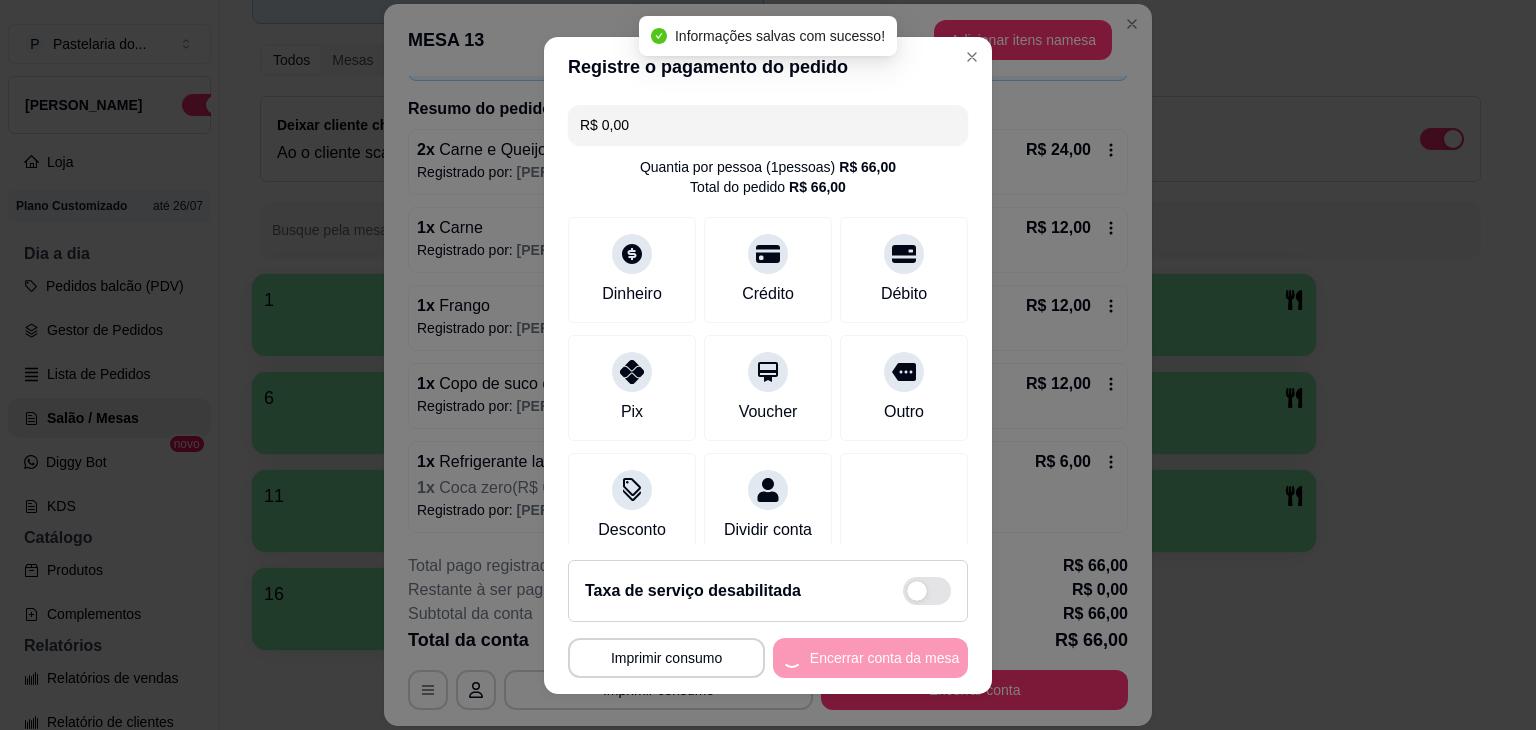 scroll, scrollTop: 0, scrollLeft: 0, axis: both 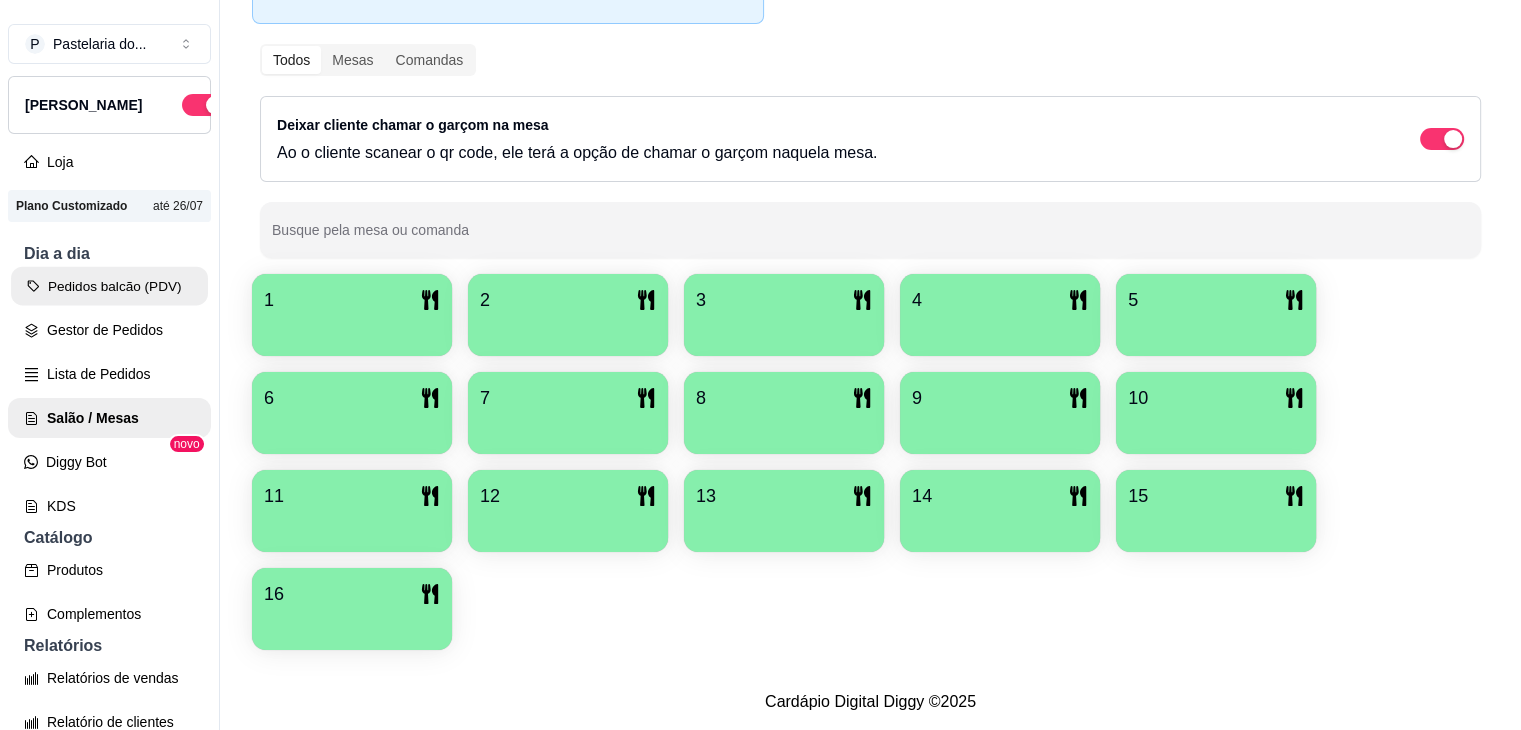 click on "Pedidos balcão (PDV)" at bounding box center [109, 286] 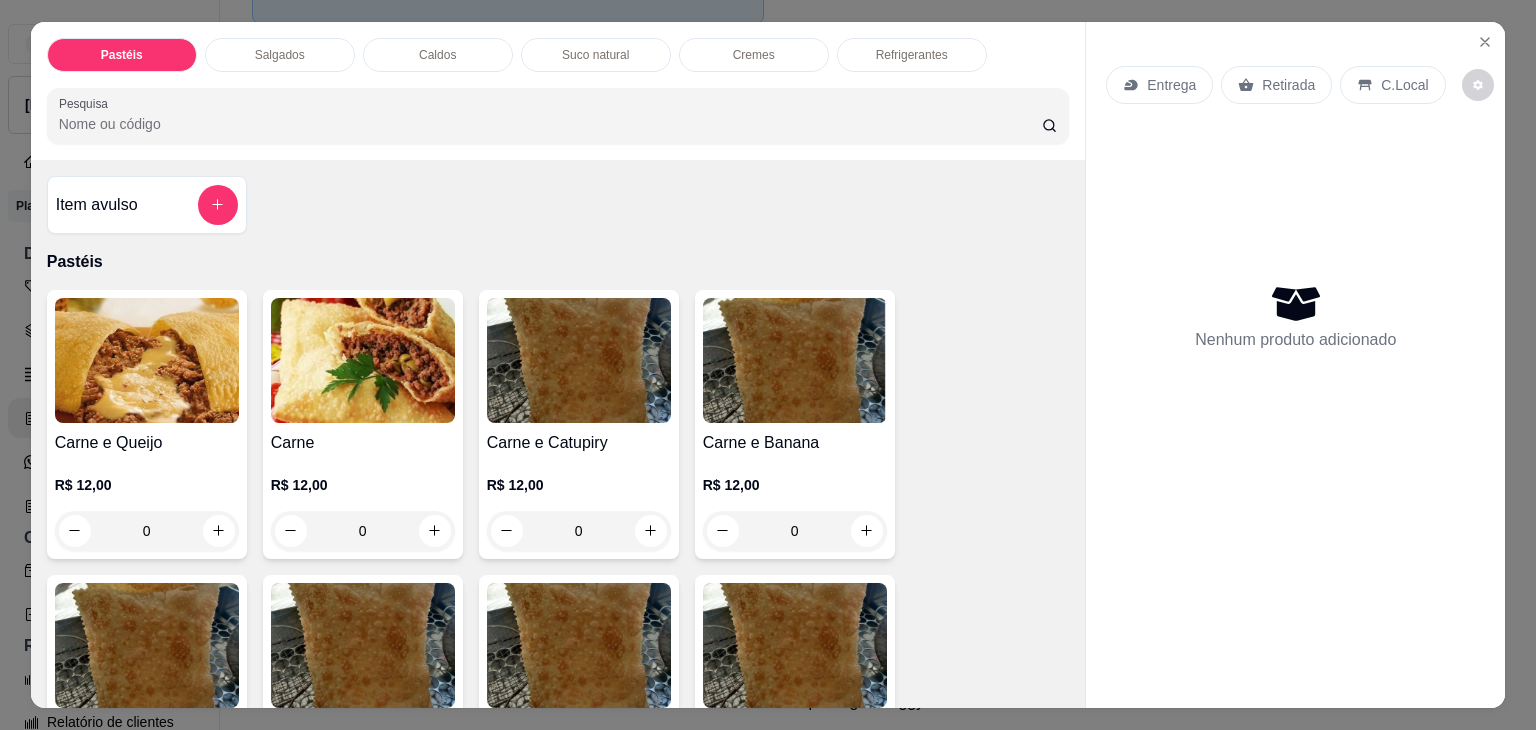 click on "Salgados" at bounding box center (280, 55) 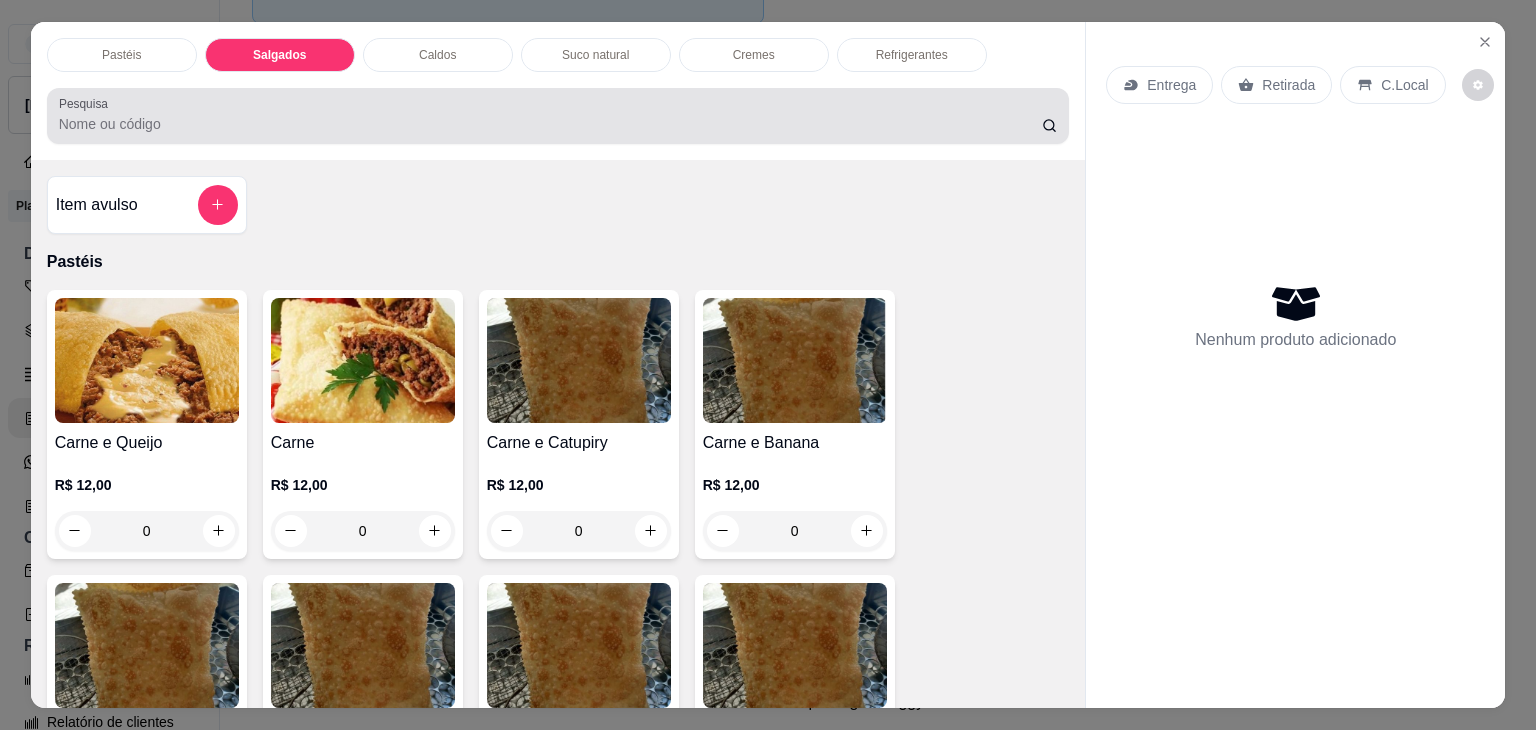 scroll, scrollTop: 2124, scrollLeft: 0, axis: vertical 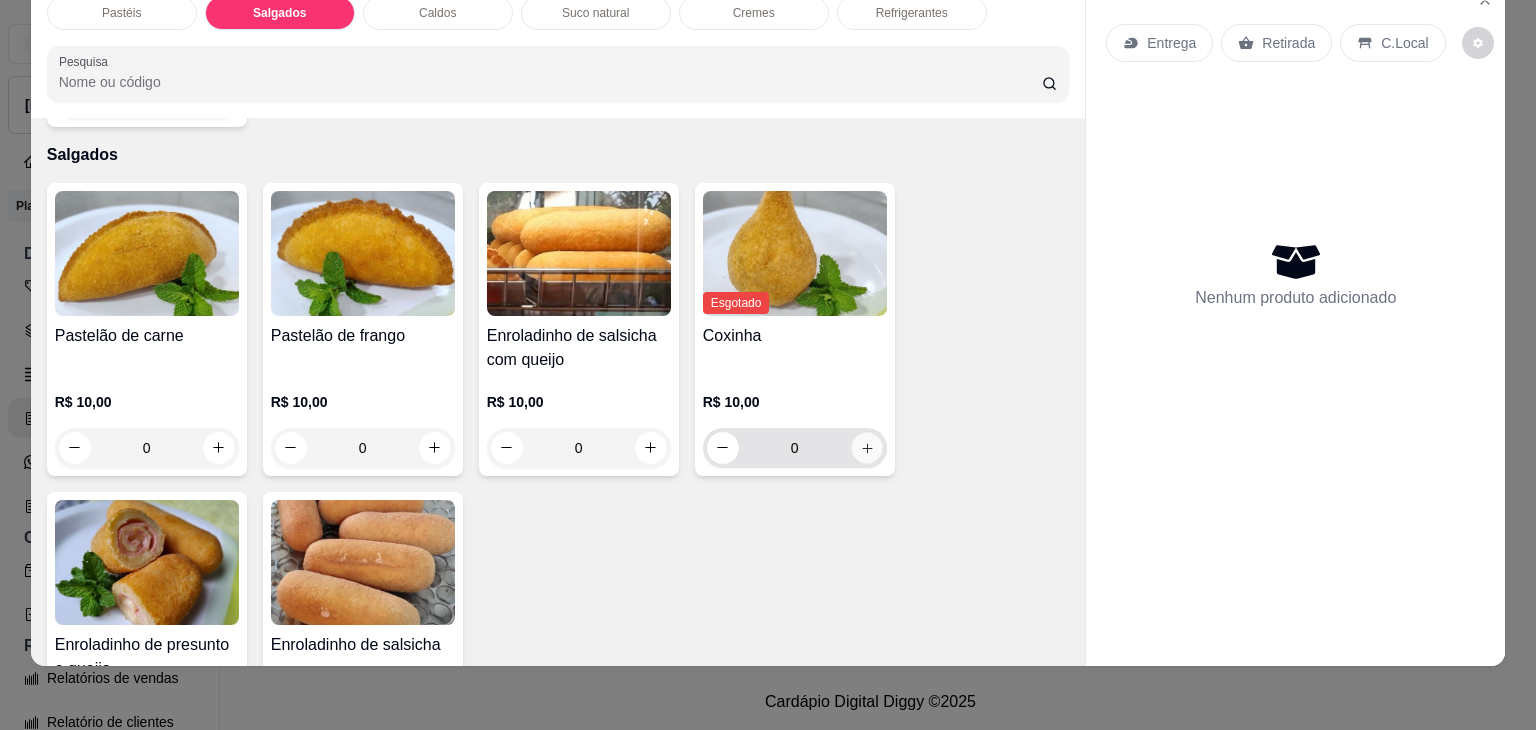 click 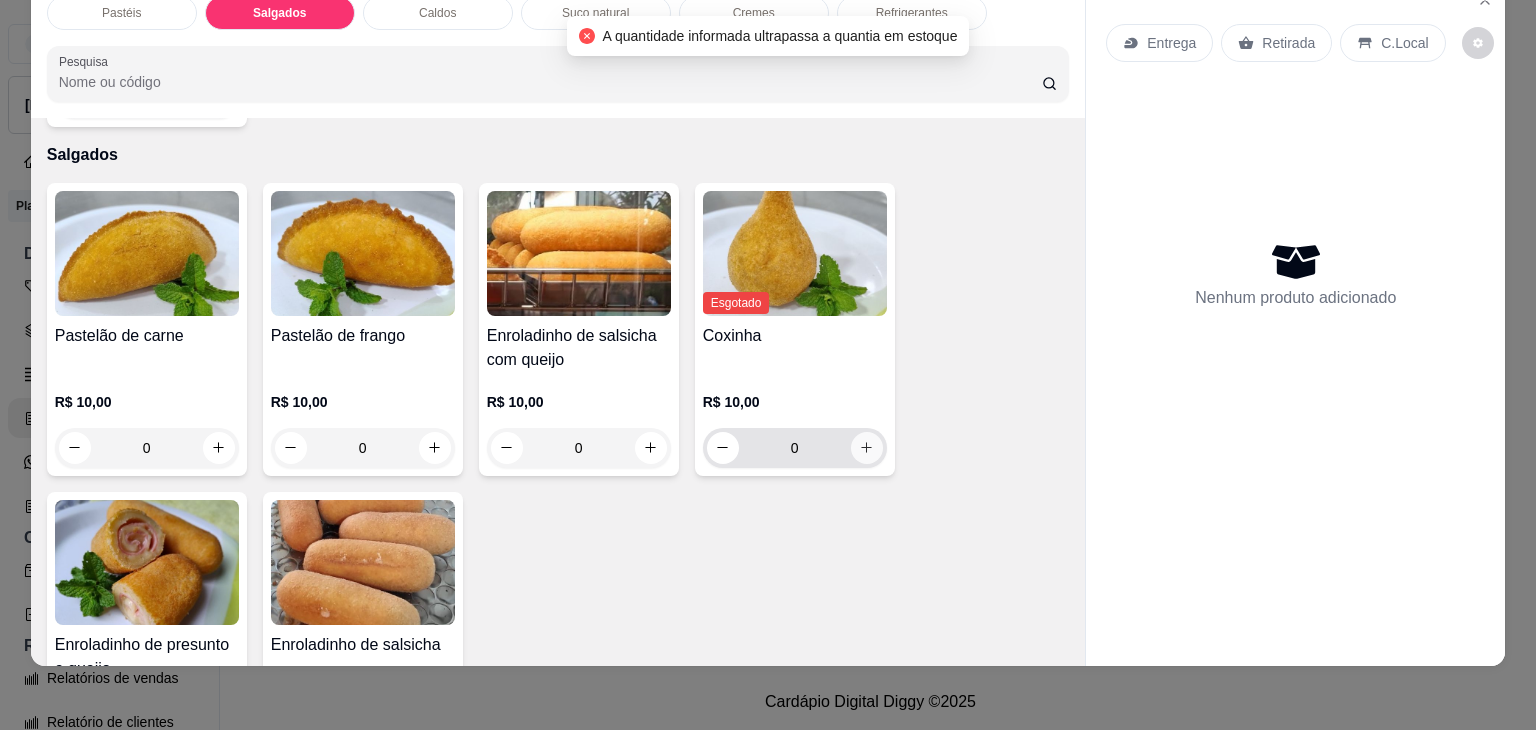 click 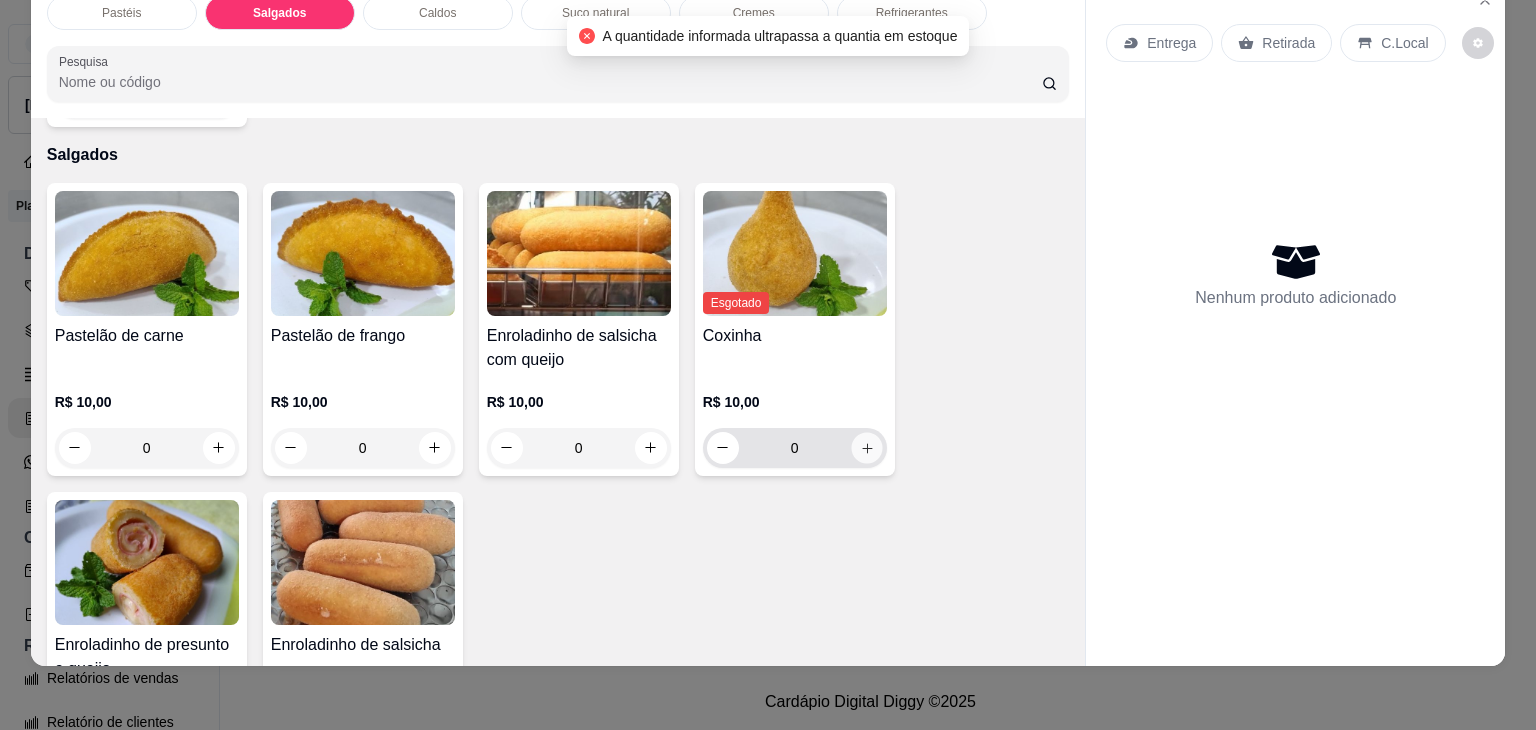 click 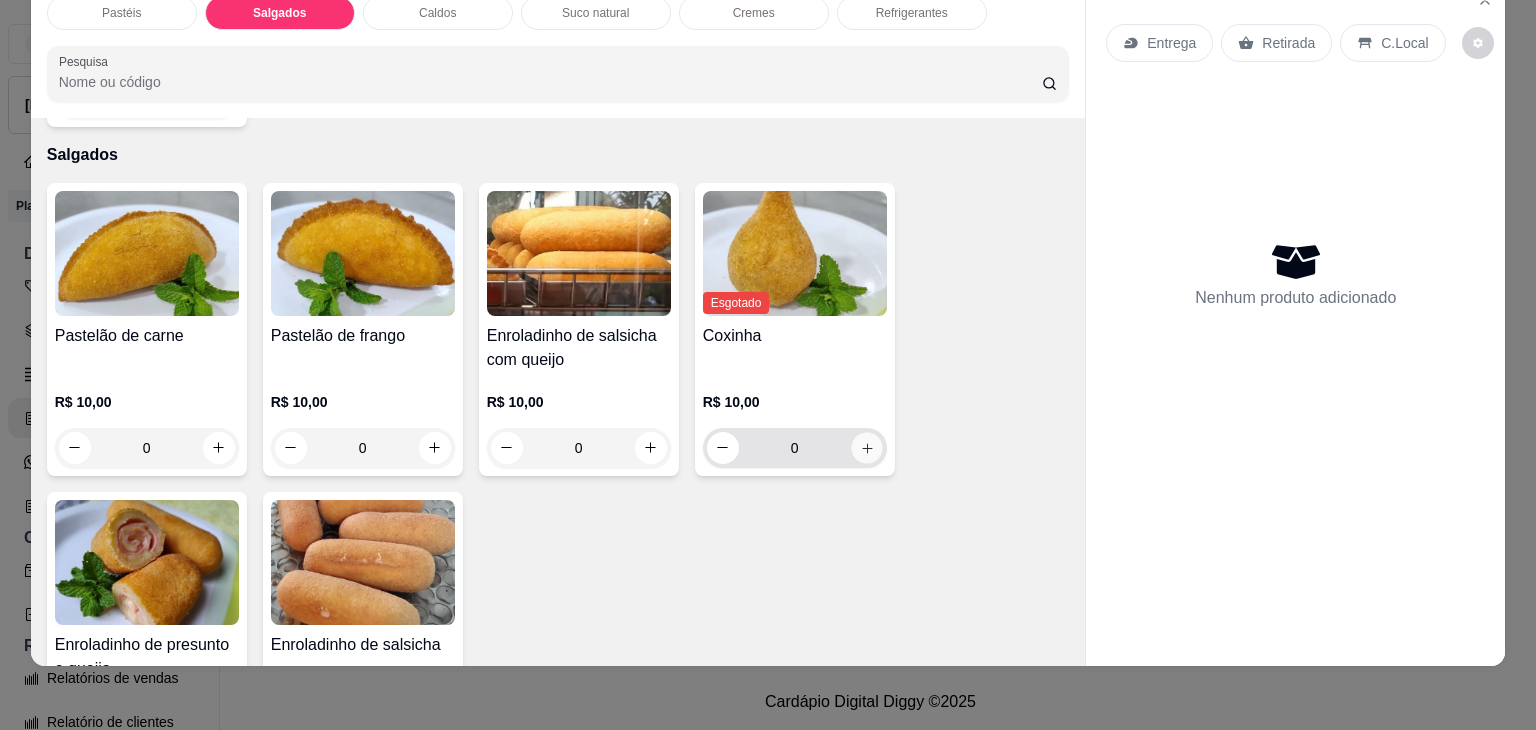 click at bounding box center [866, 447] 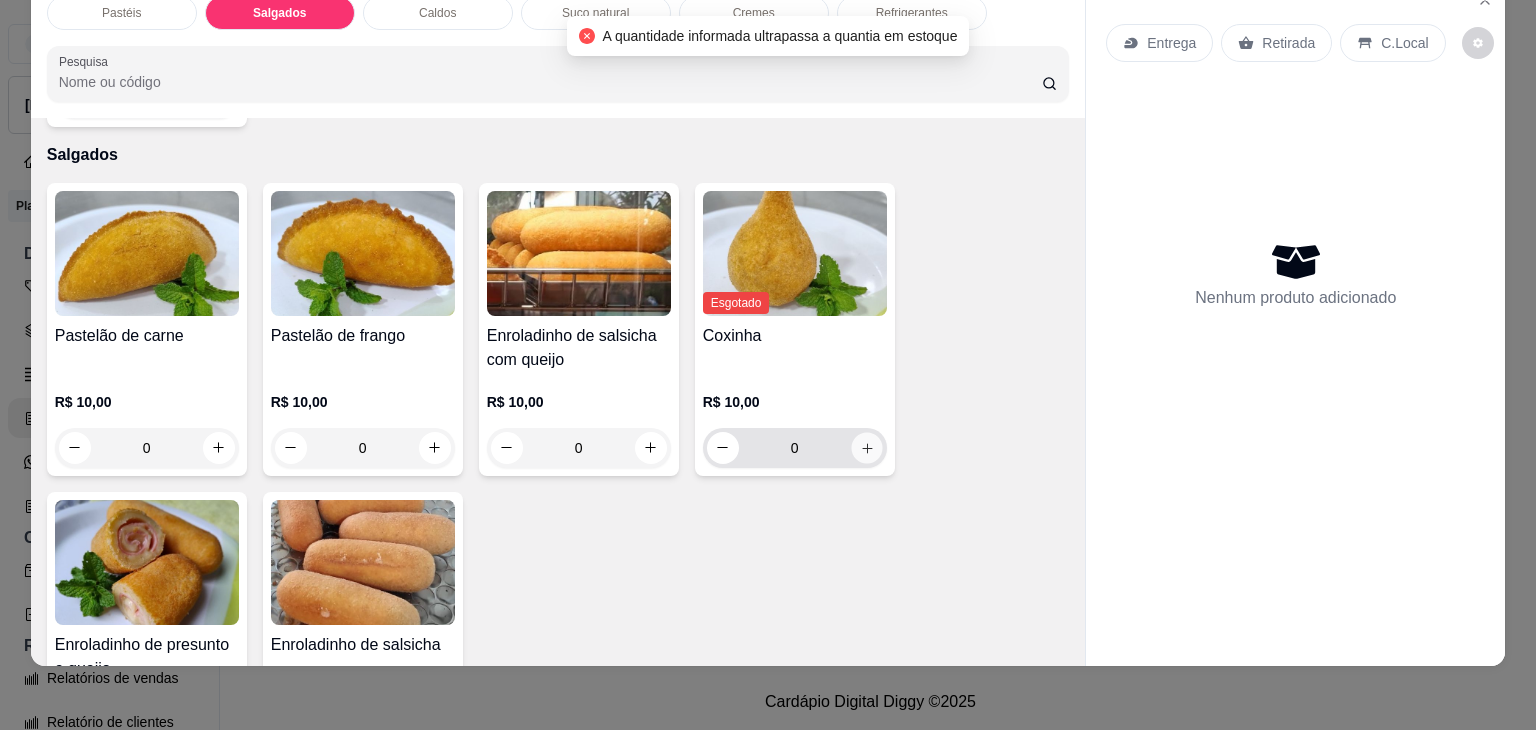 click at bounding box center [866, 447] 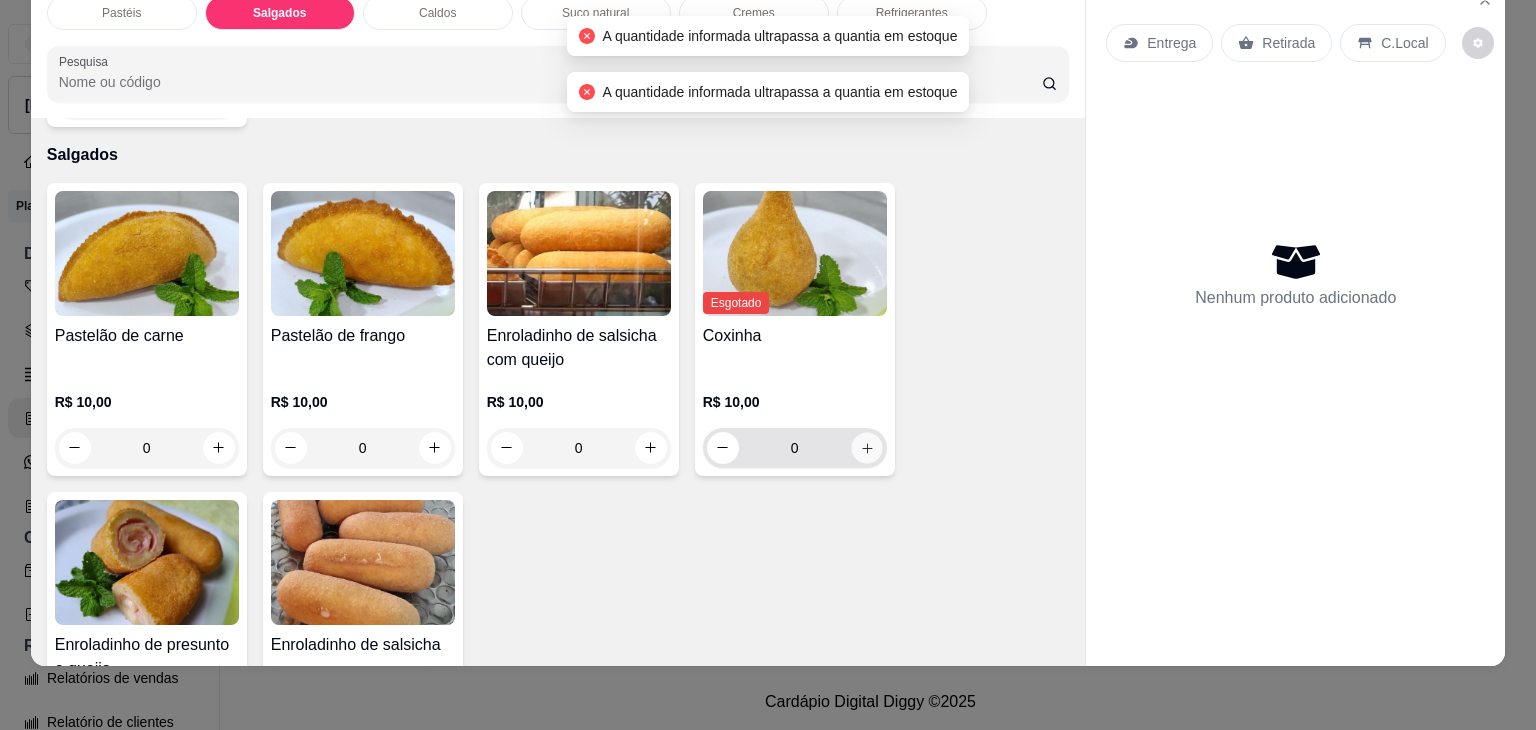 click at bounding box center (866, 447) 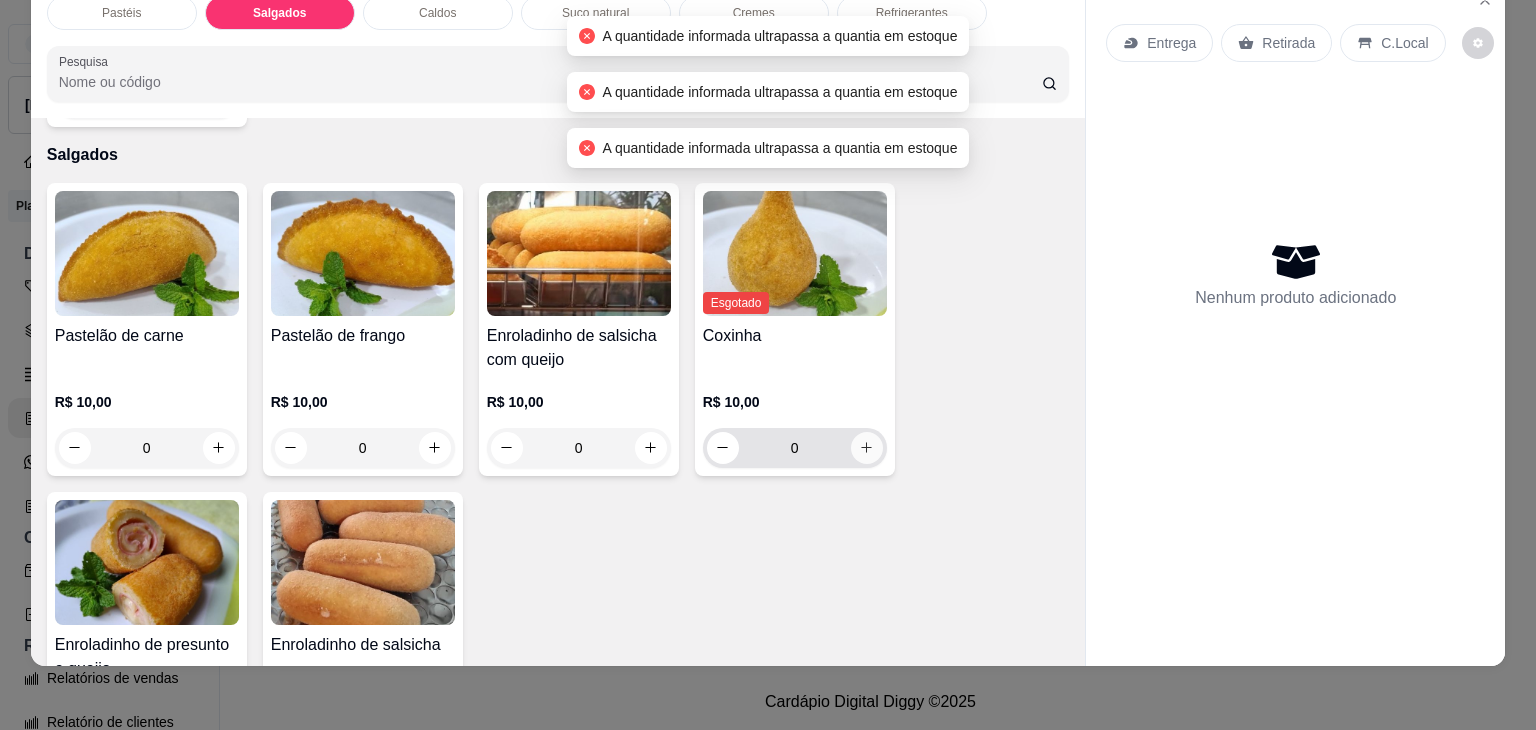 click at bounding box center (867, 448) 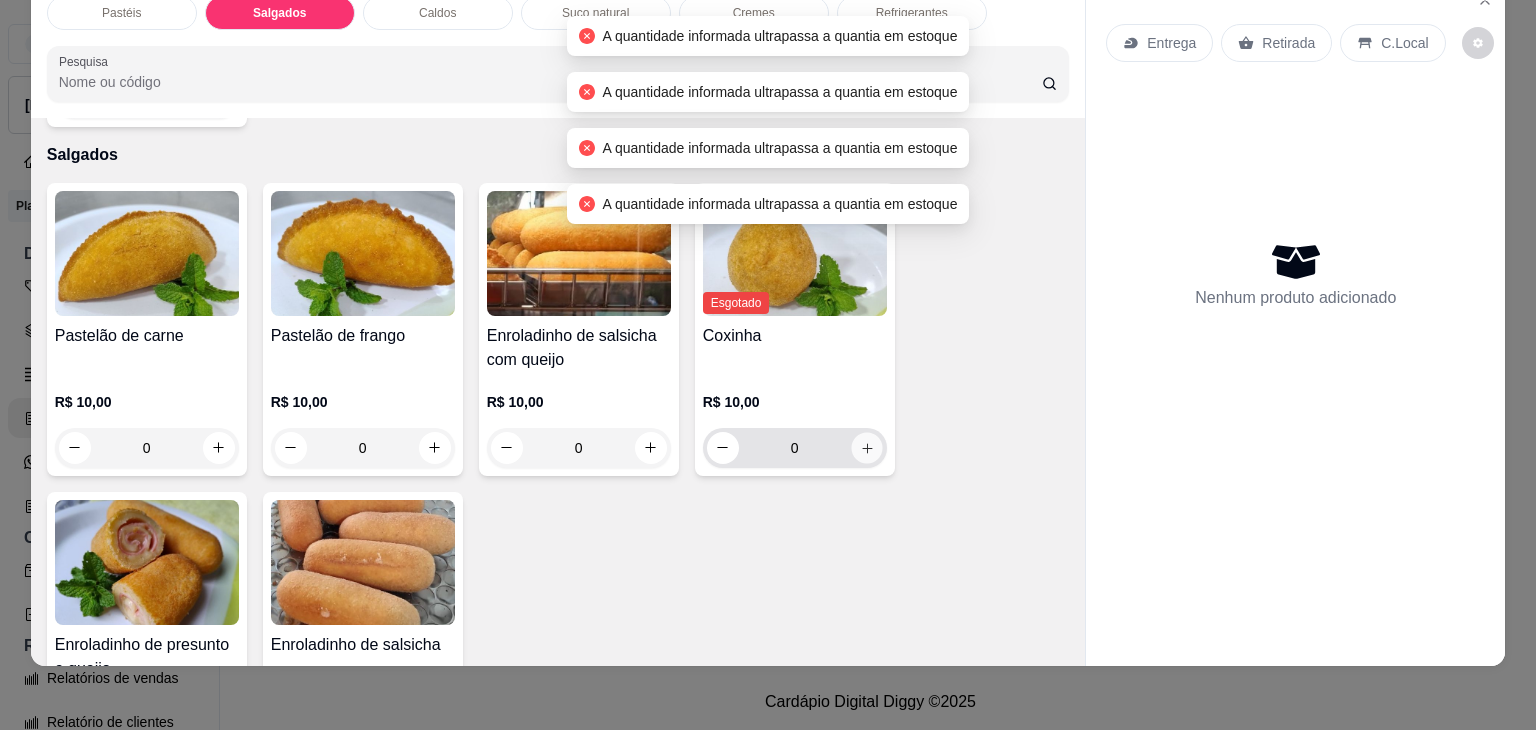 click at bounding box center (866, 447) 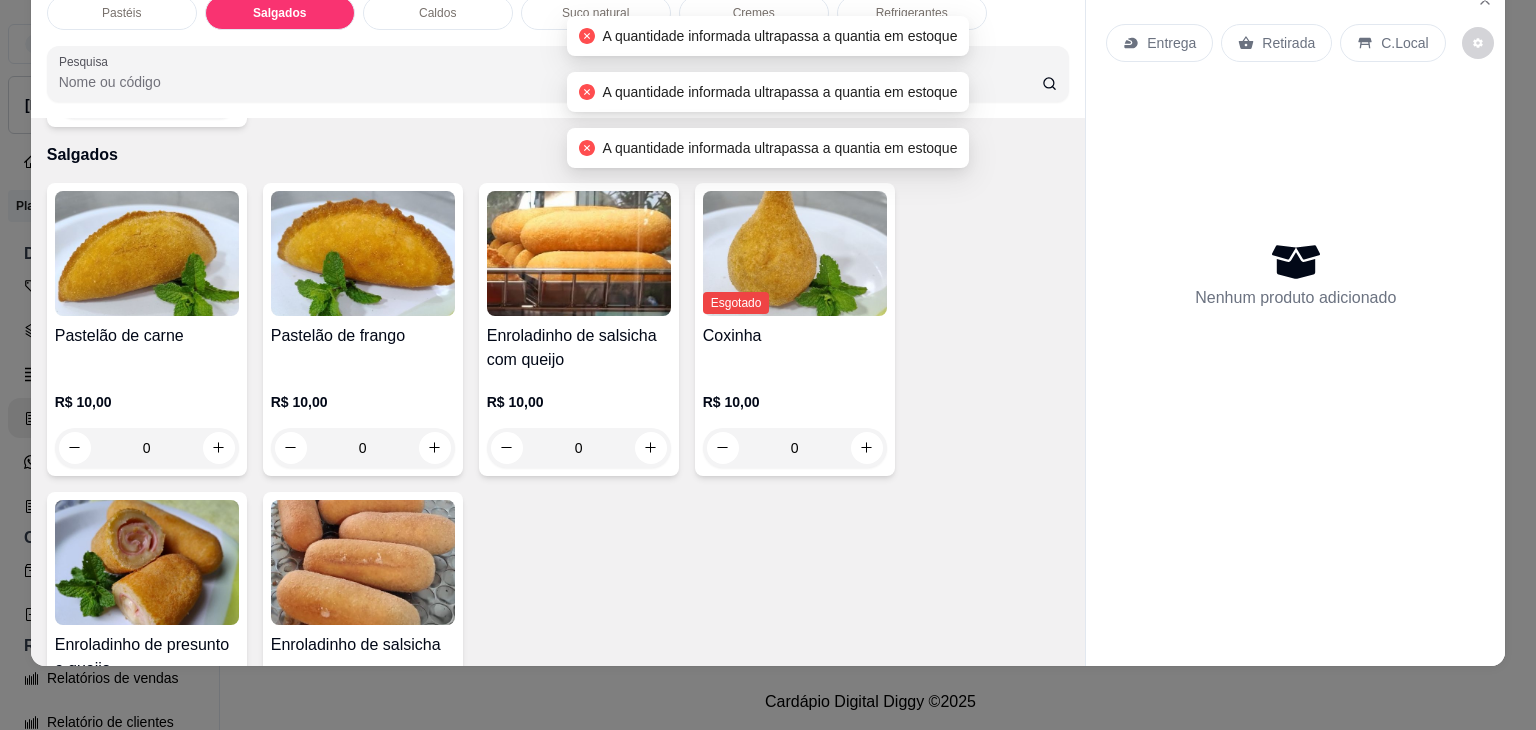 click 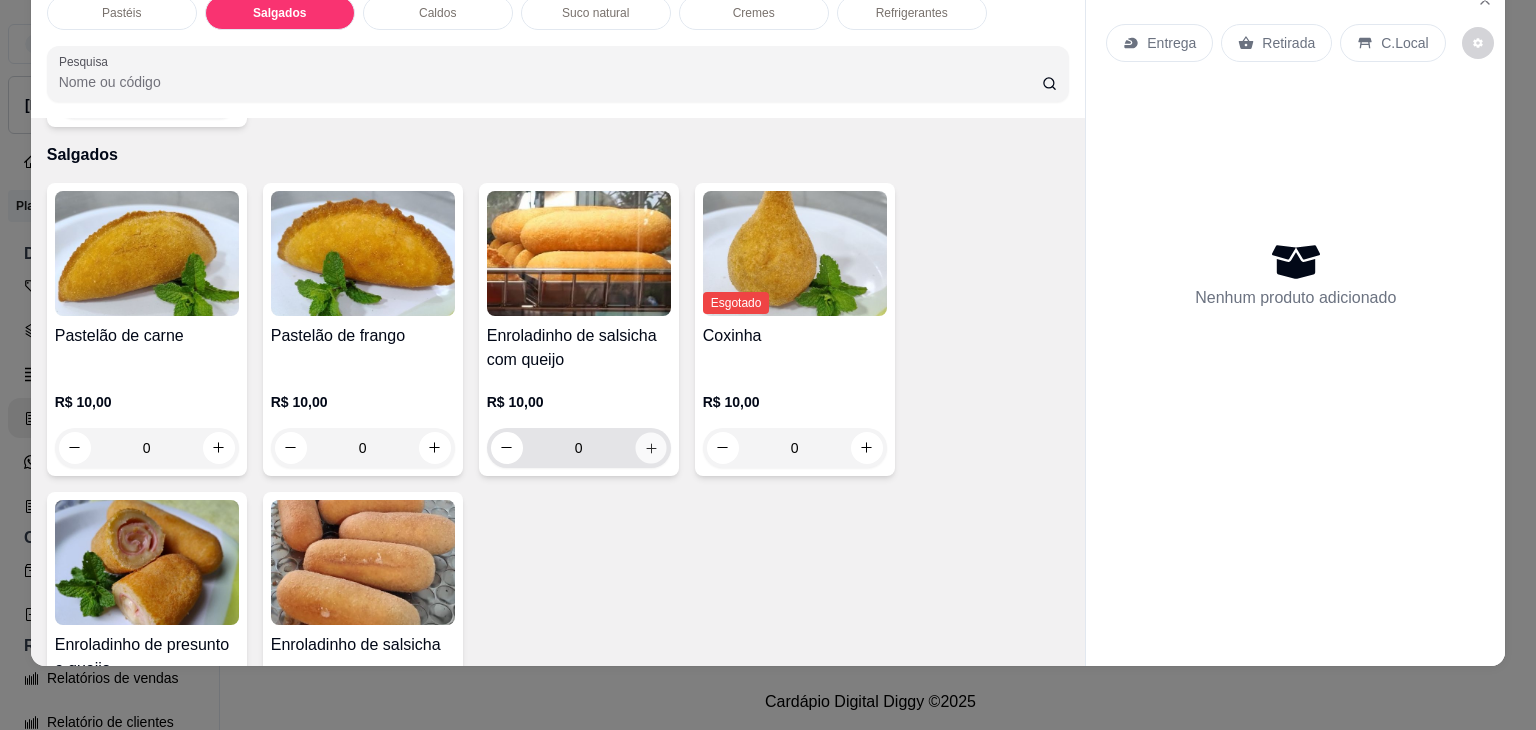 click 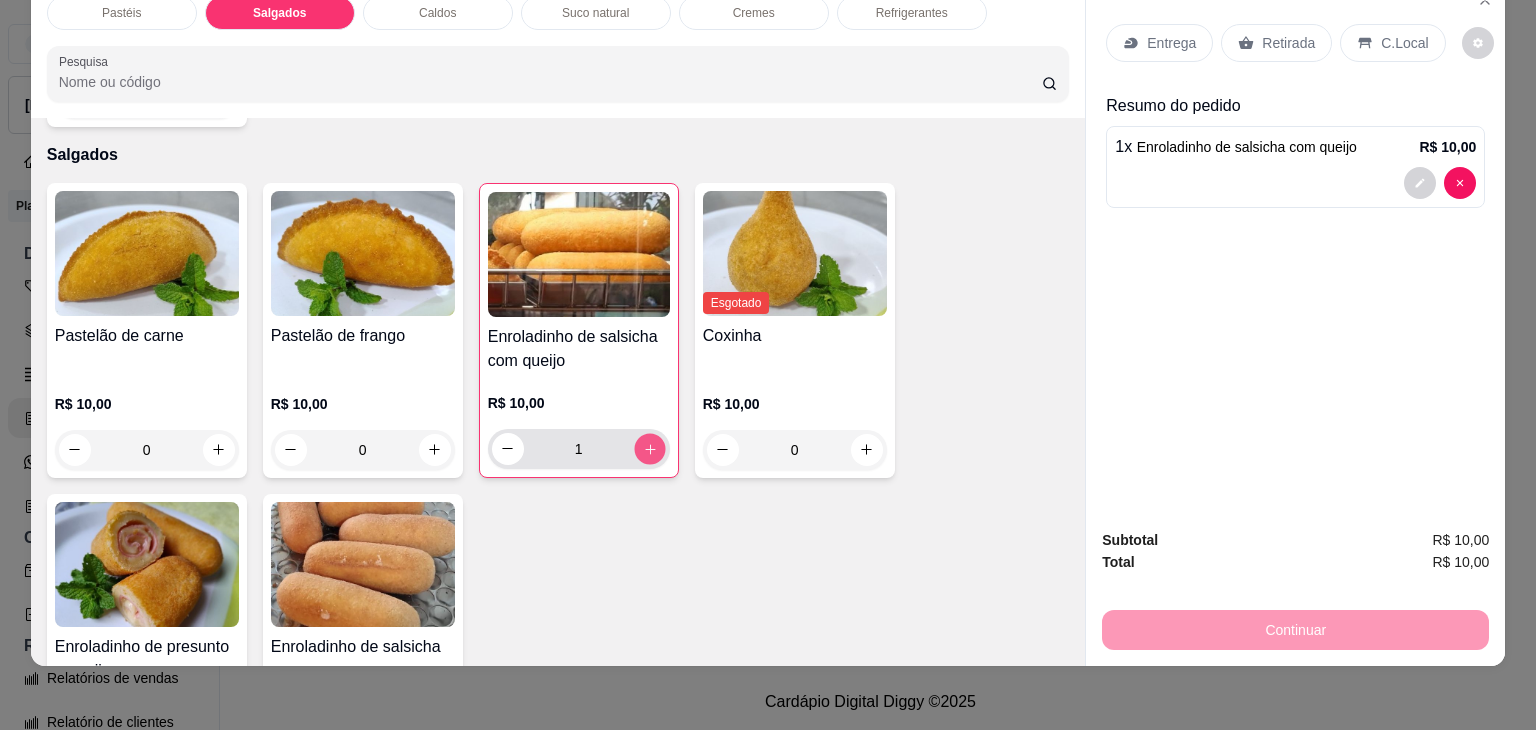click 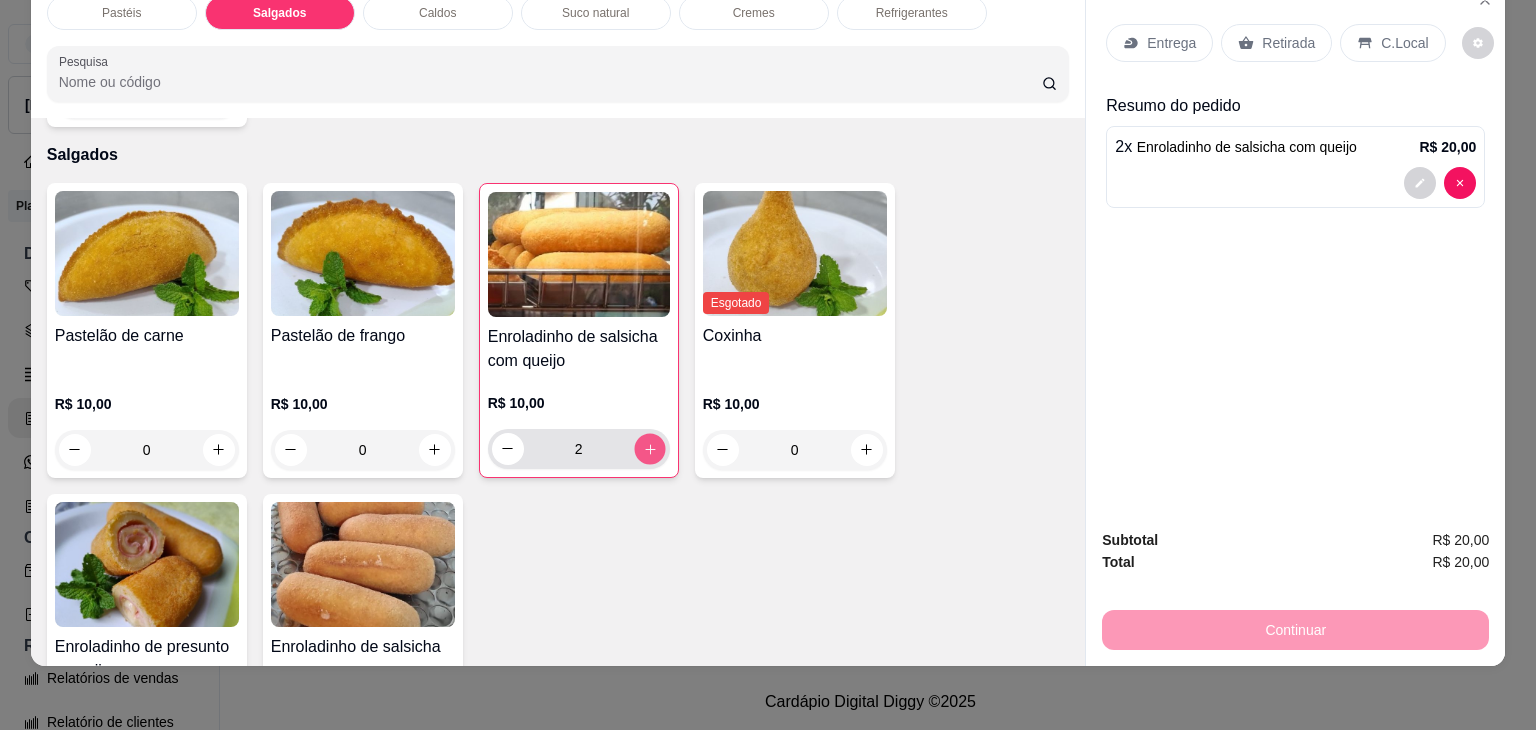 click at bounding box center (649, 448) 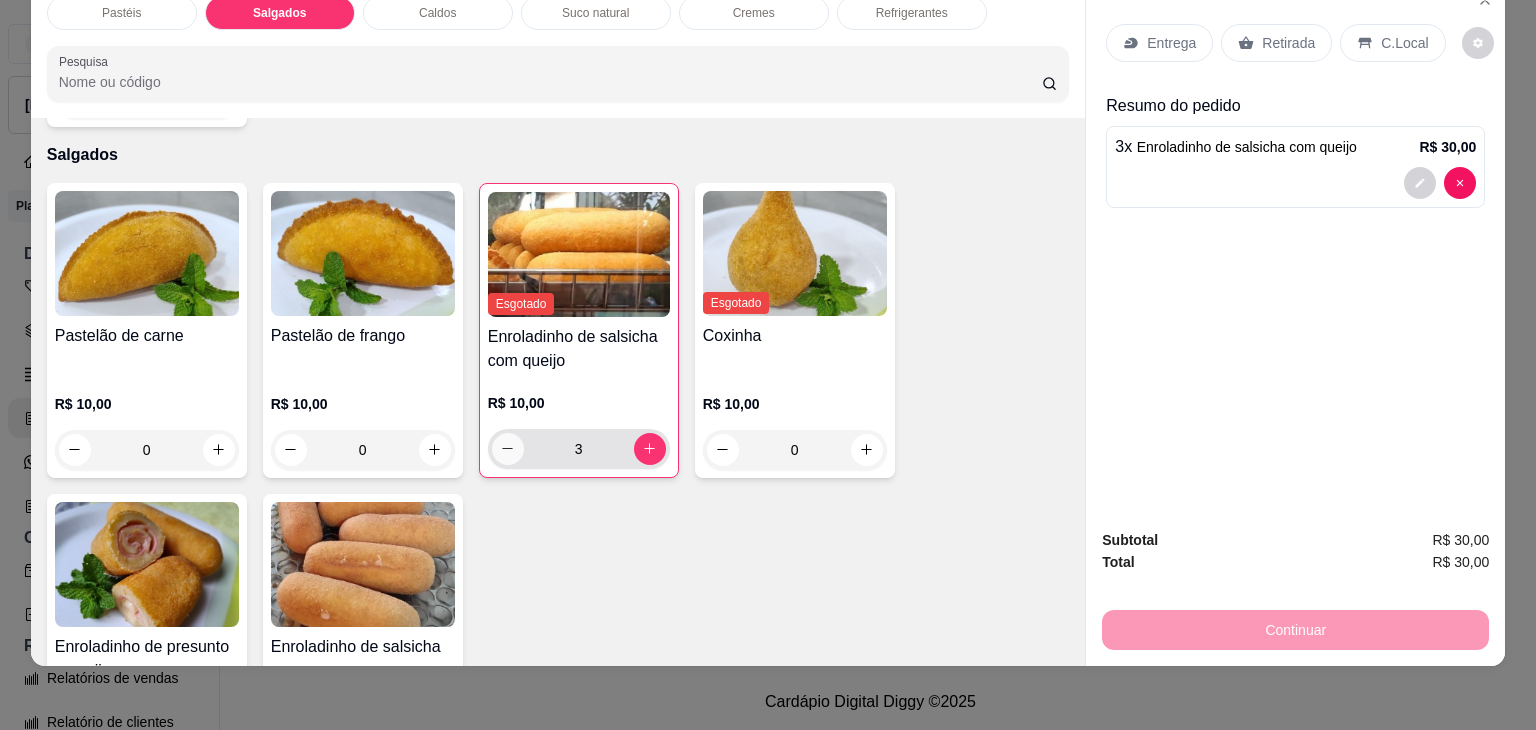click at bounding box center (508, 449) 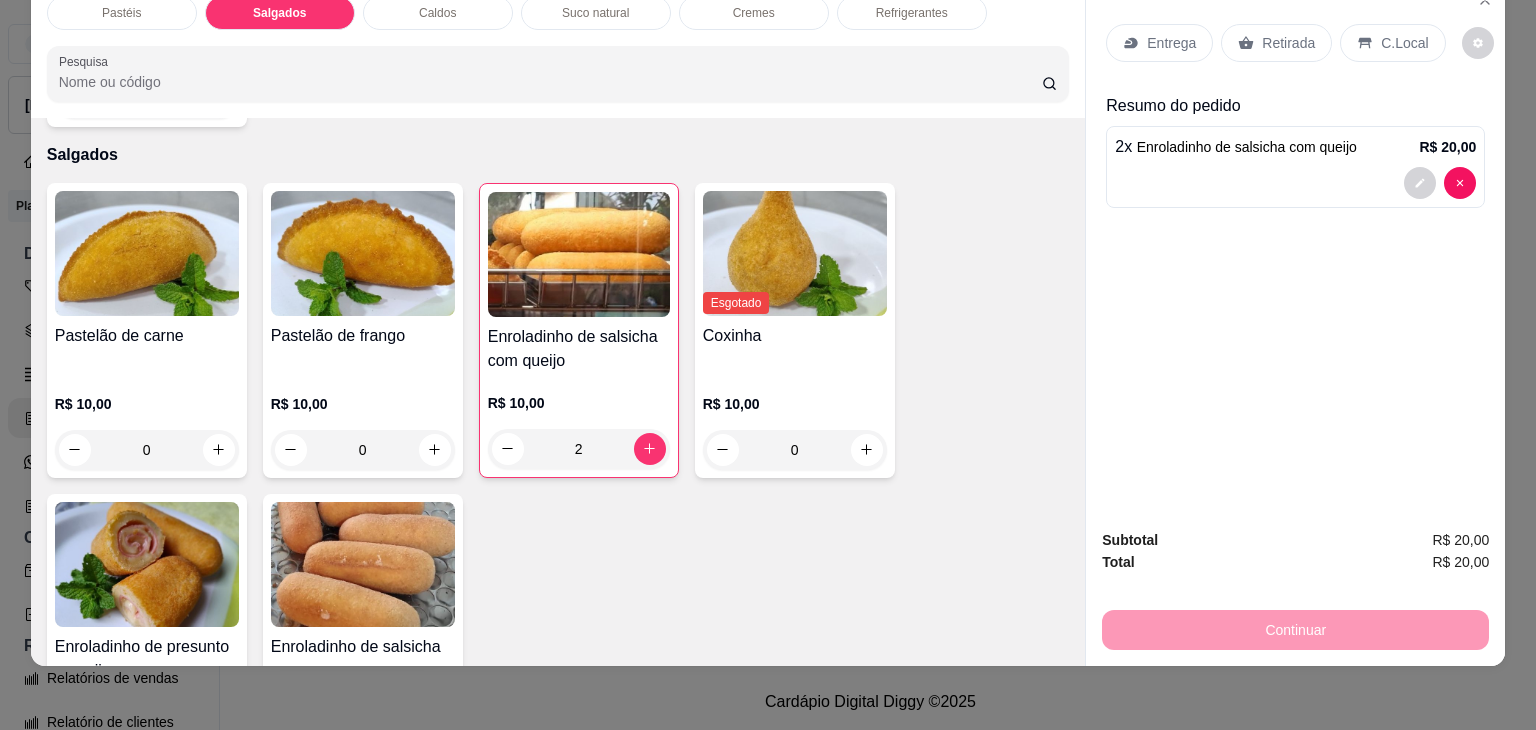 click on "Refrigerantes" at bounding box center [912, 13] 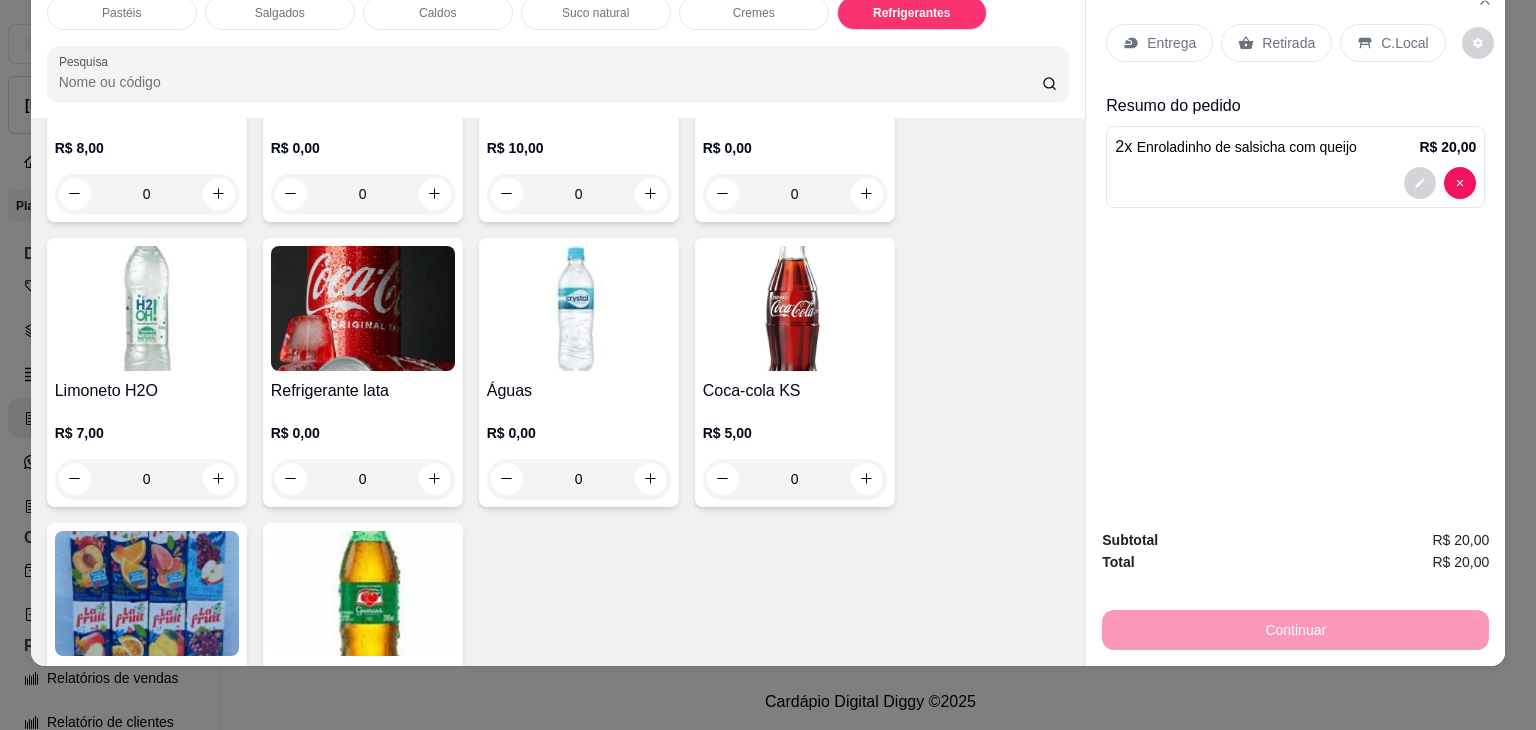 scroll, scrollTop: 5932, scrollLeft: 0, axis: vertical 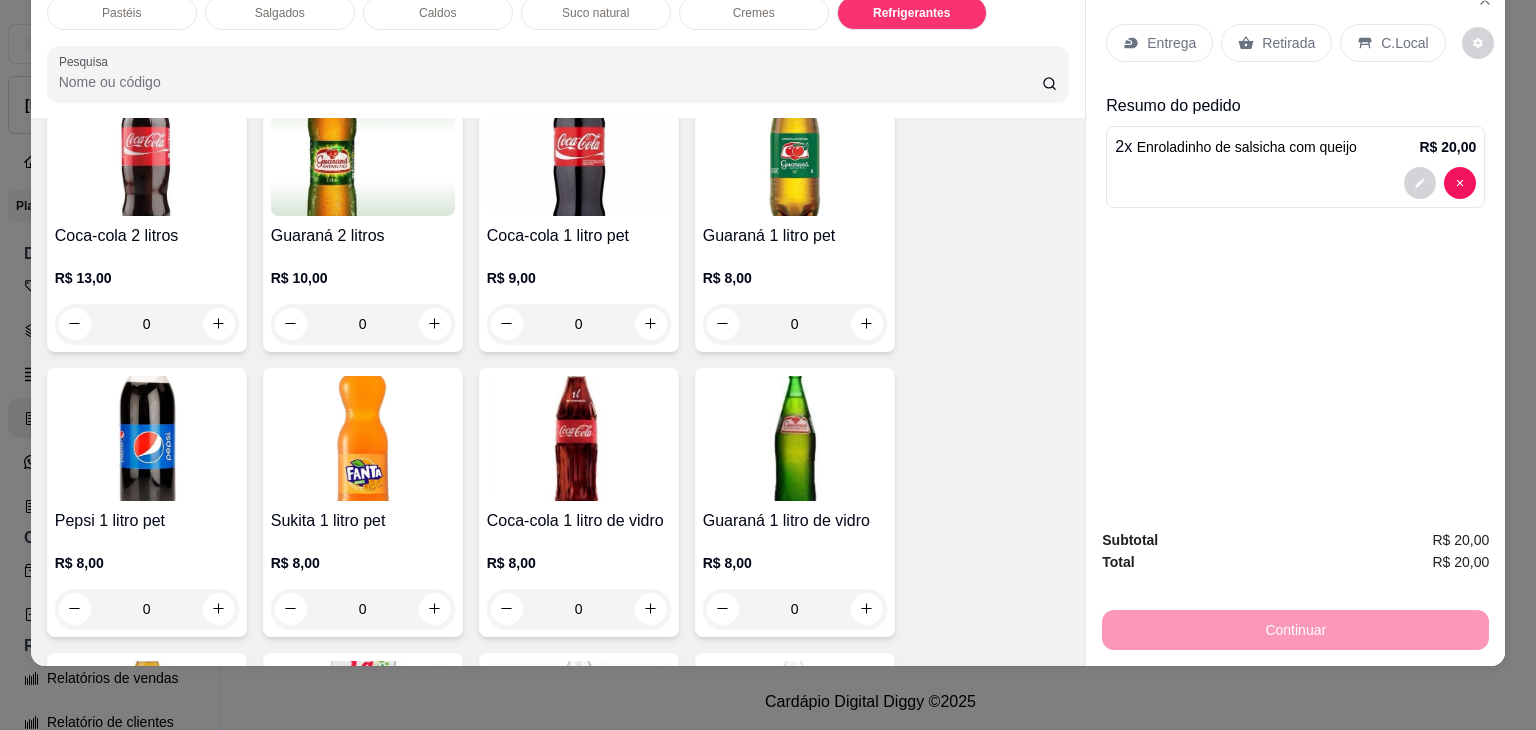 drag, startPoint x: 384, startPoint y: 291, endPoint x: 1019, endPoint y: 544, distance: 683.54517 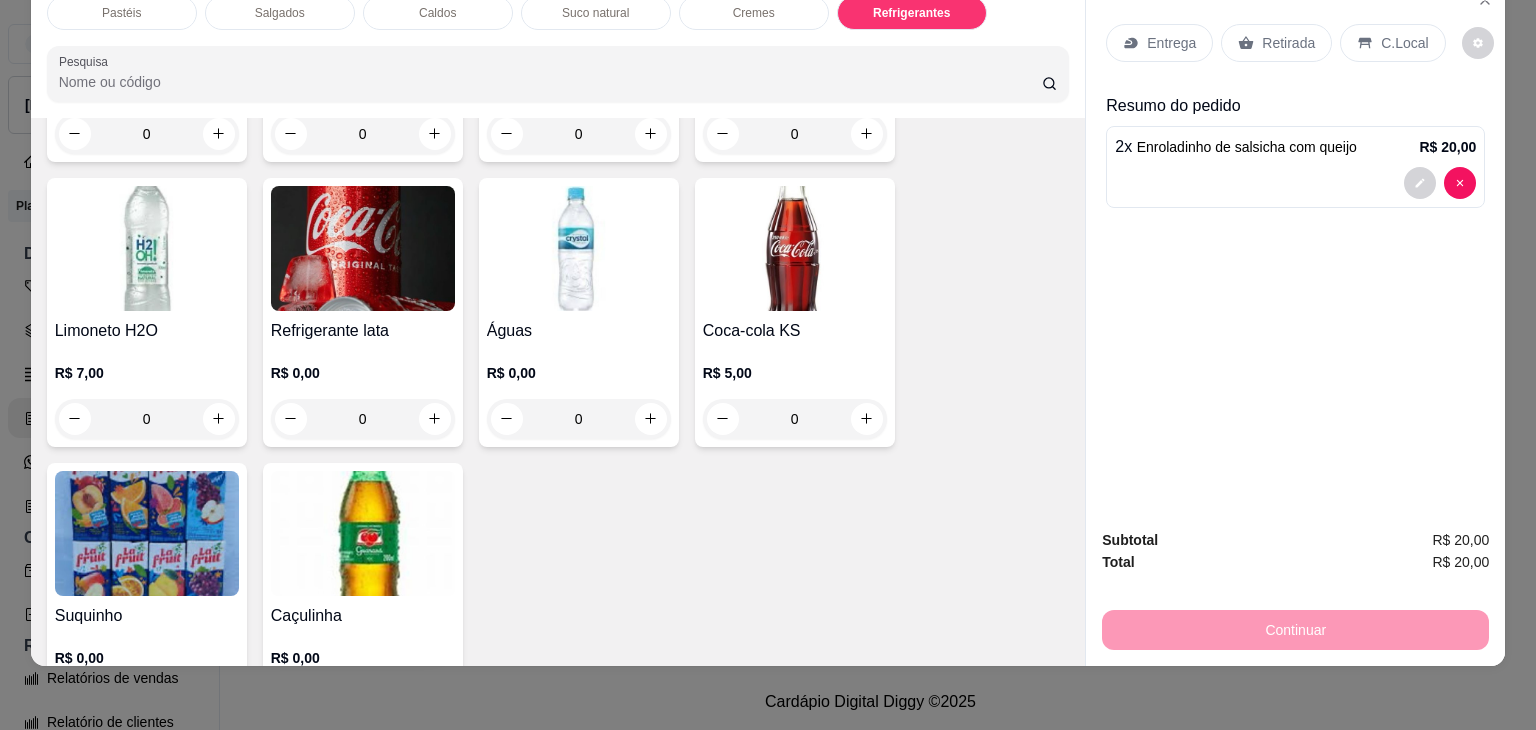 scroll, scrollTop: 5948, scrollLeft: 0, axis: vertical 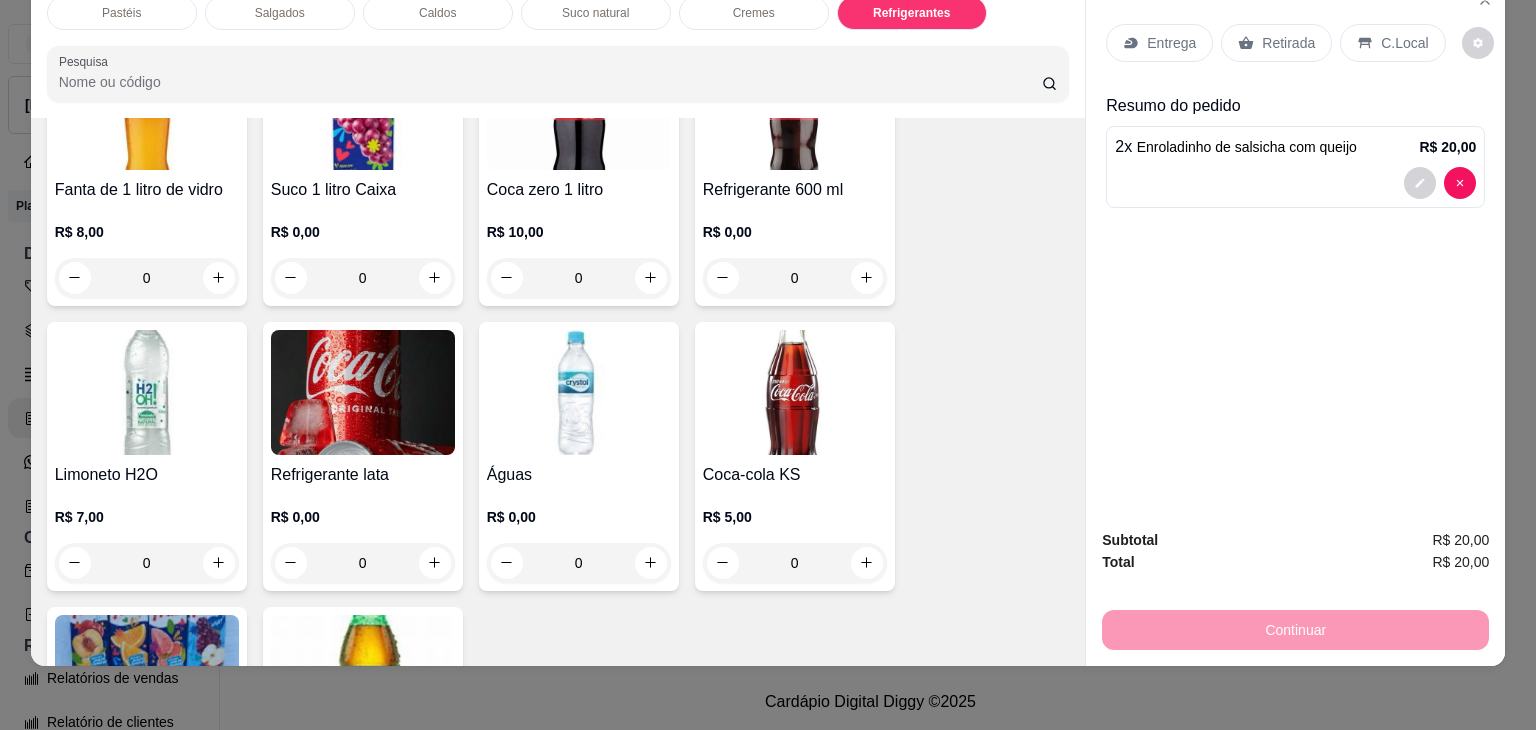 click on "Refrigerantes" at bounding box center [912, 13] 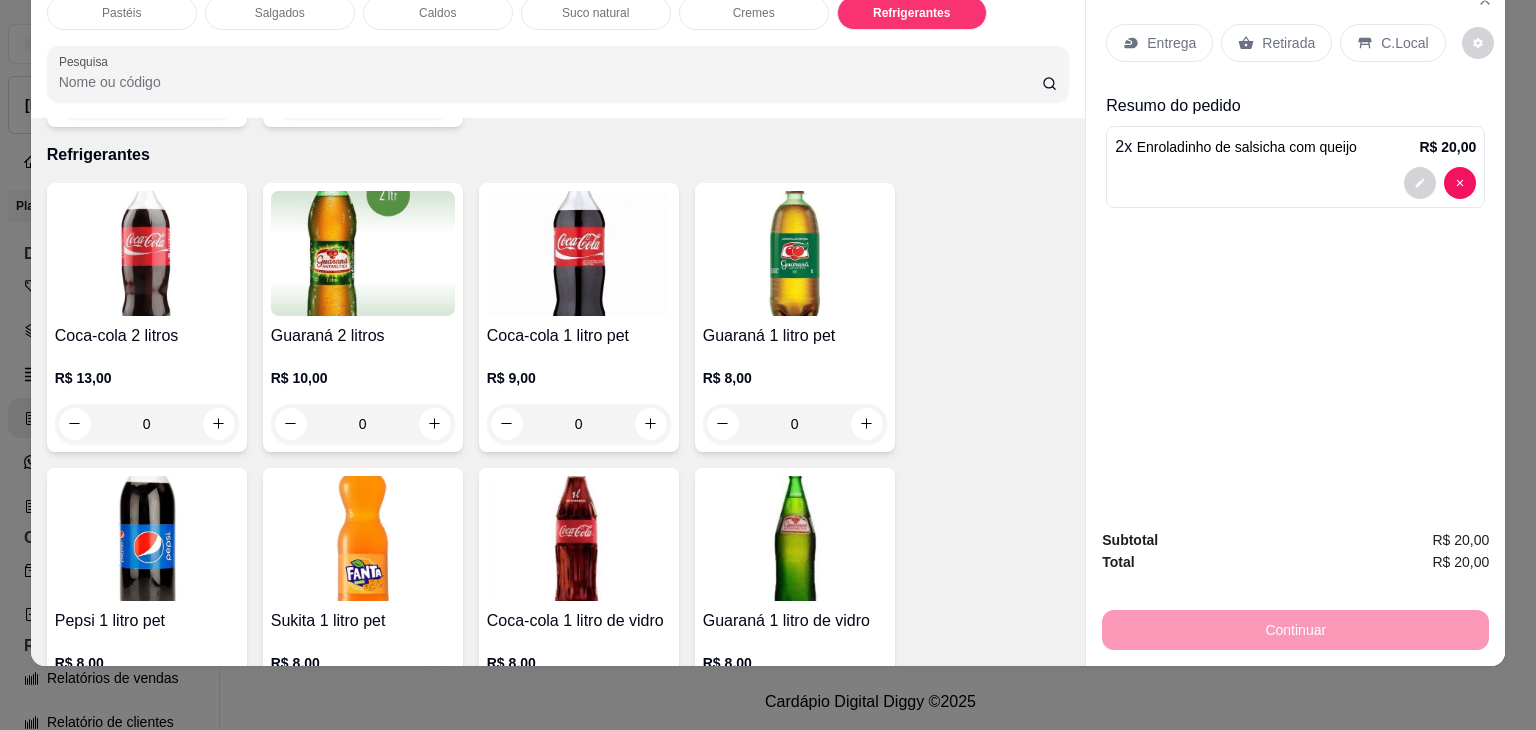 click on "Retirada" at bounding box center (1288, 43) 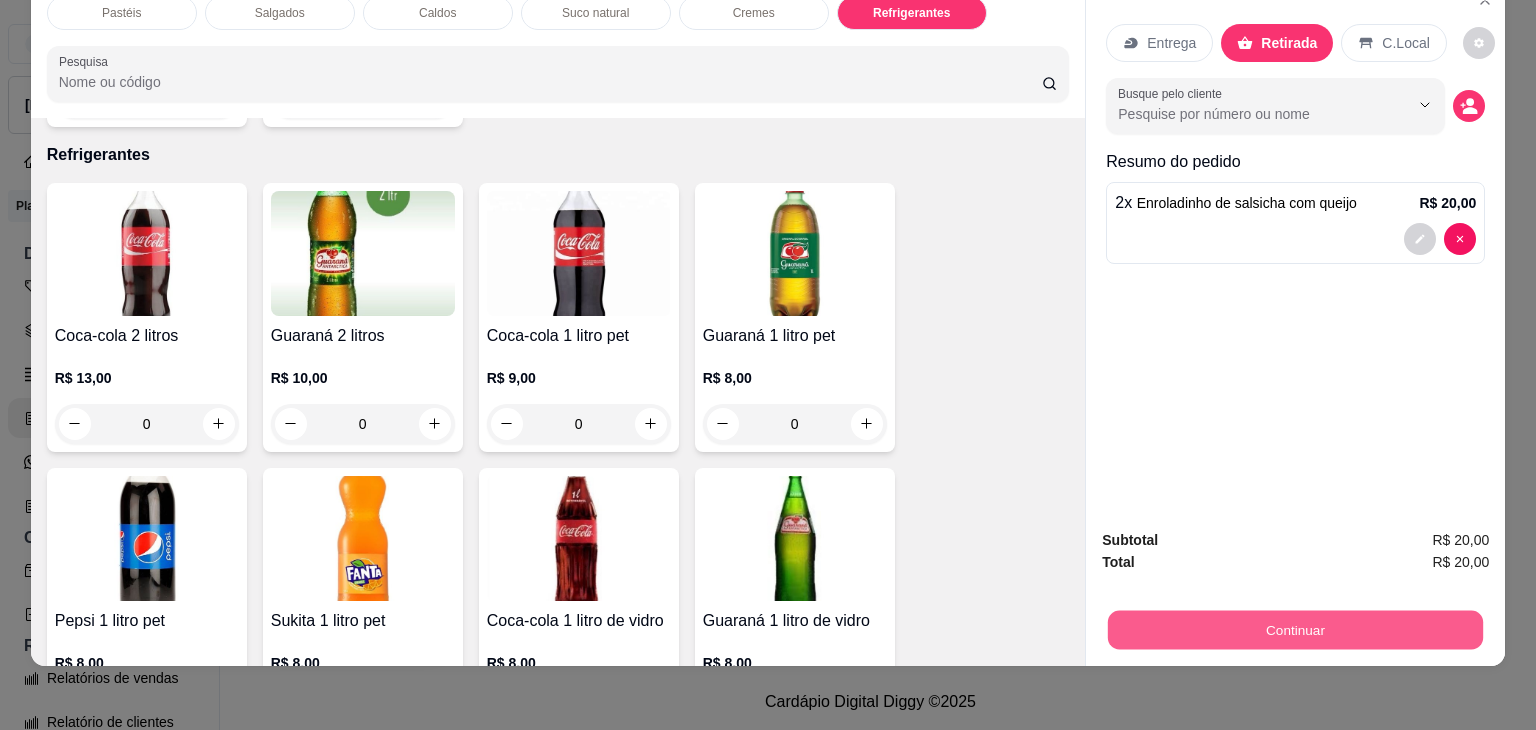 click on "Continuar" at bounding box center (1295, 630) 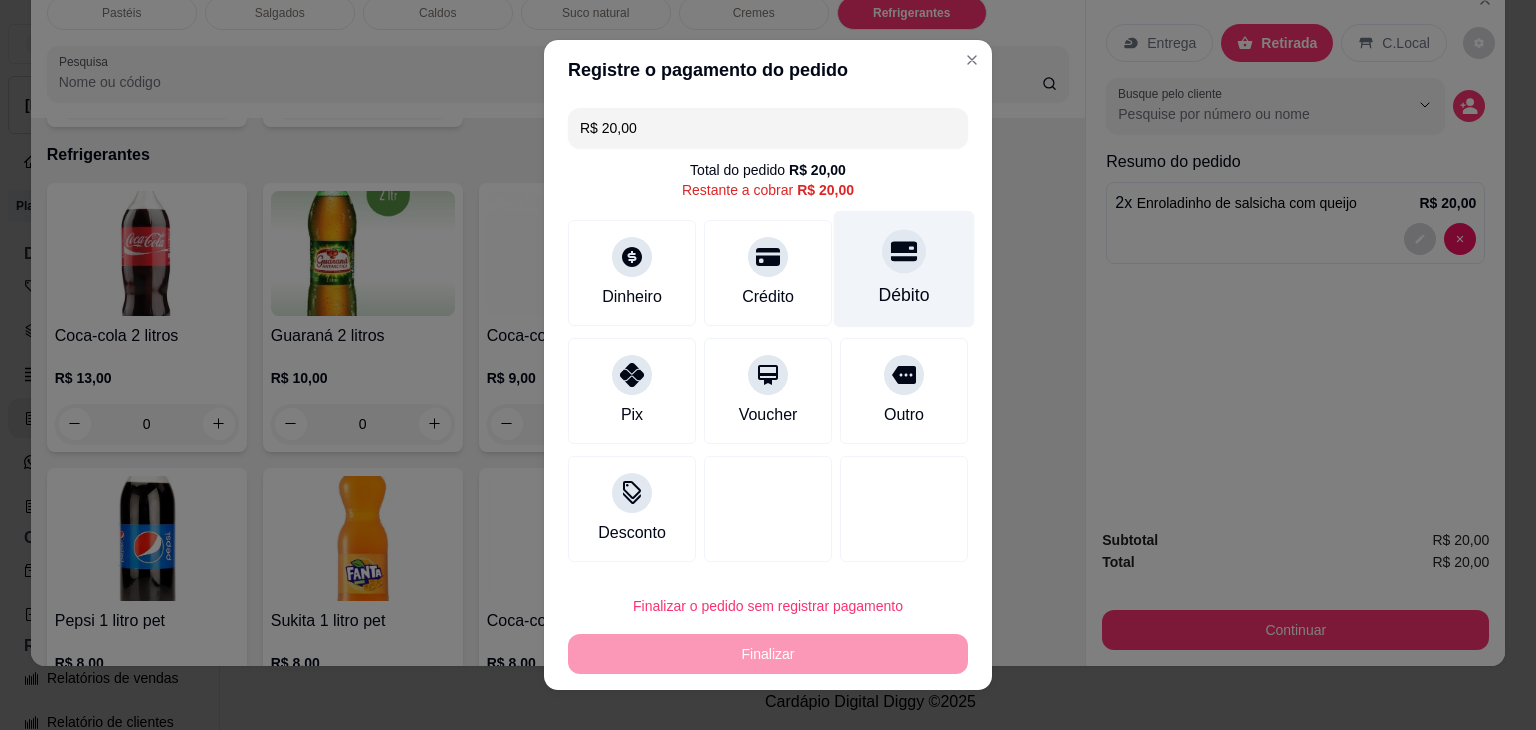 click on "Débito" at bounding box center [904, 269] 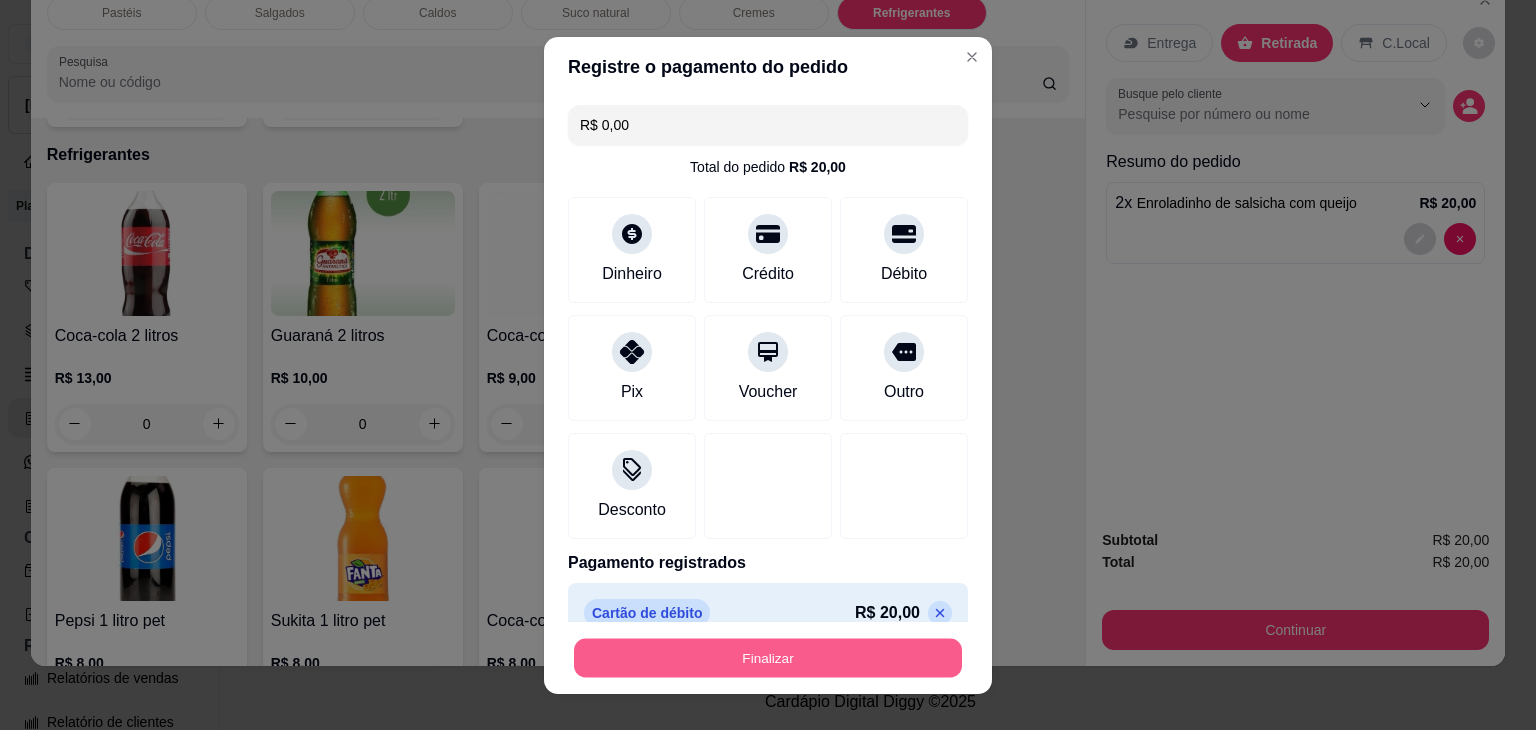 click on "Finalizar" at bounding box center [768, 657] 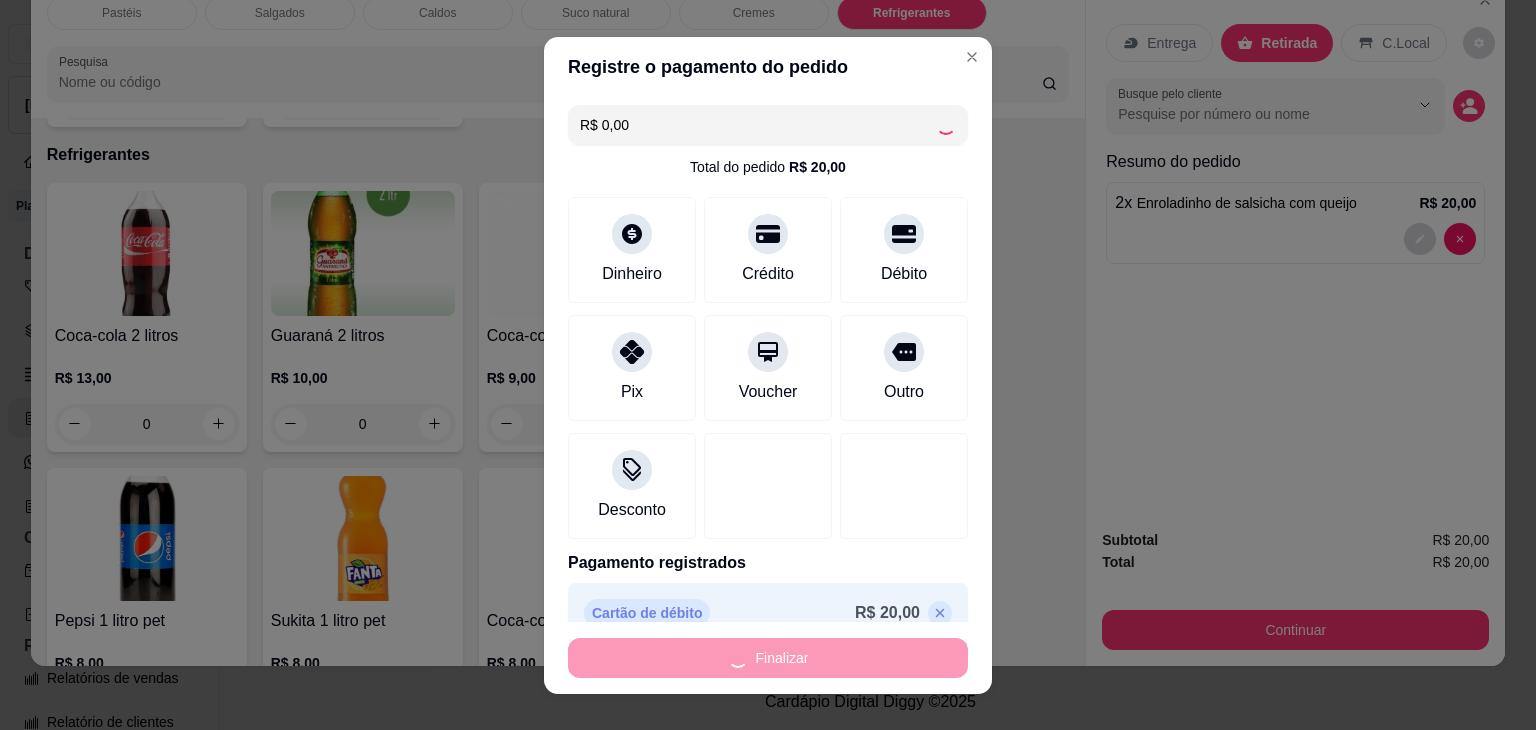 type on "0" 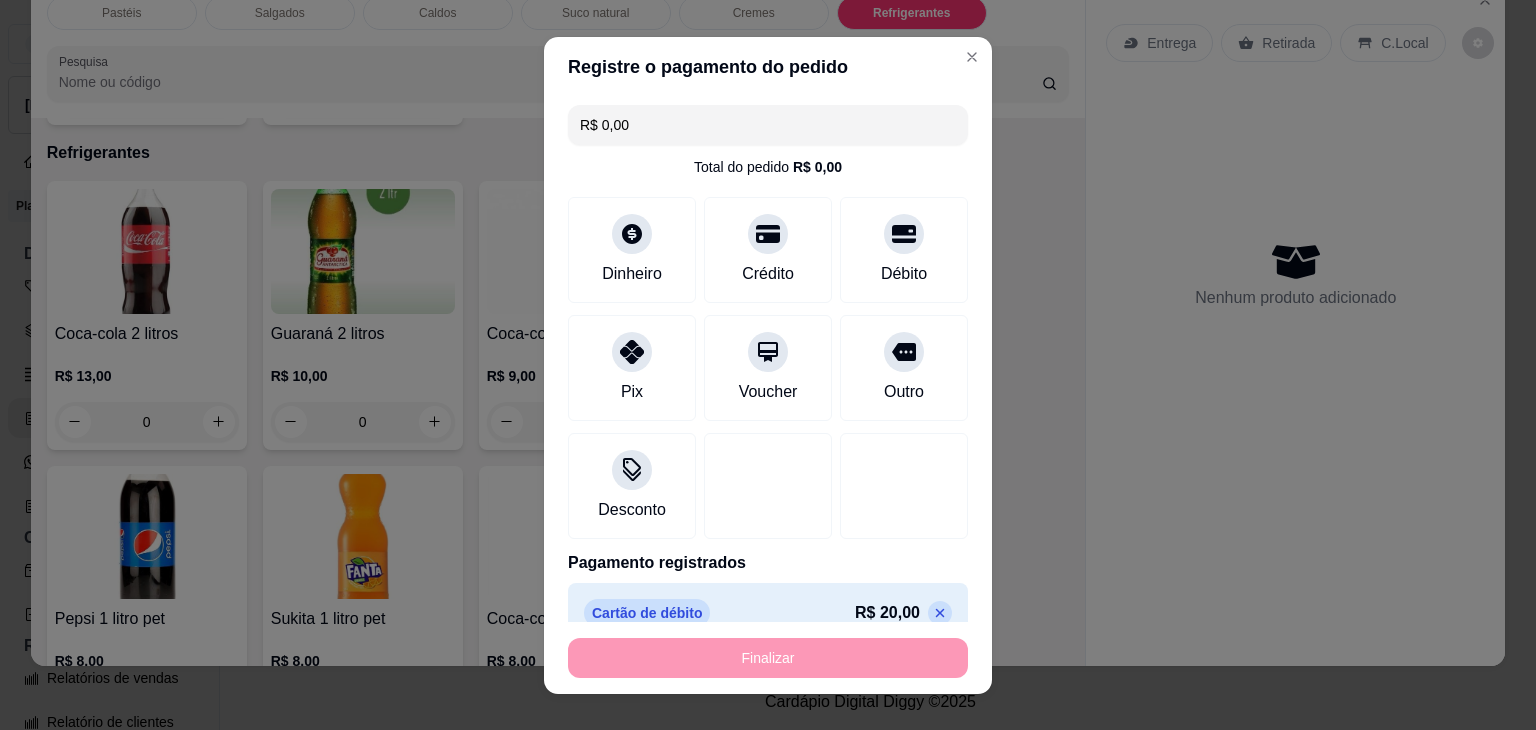type on "-R$ 20,00" 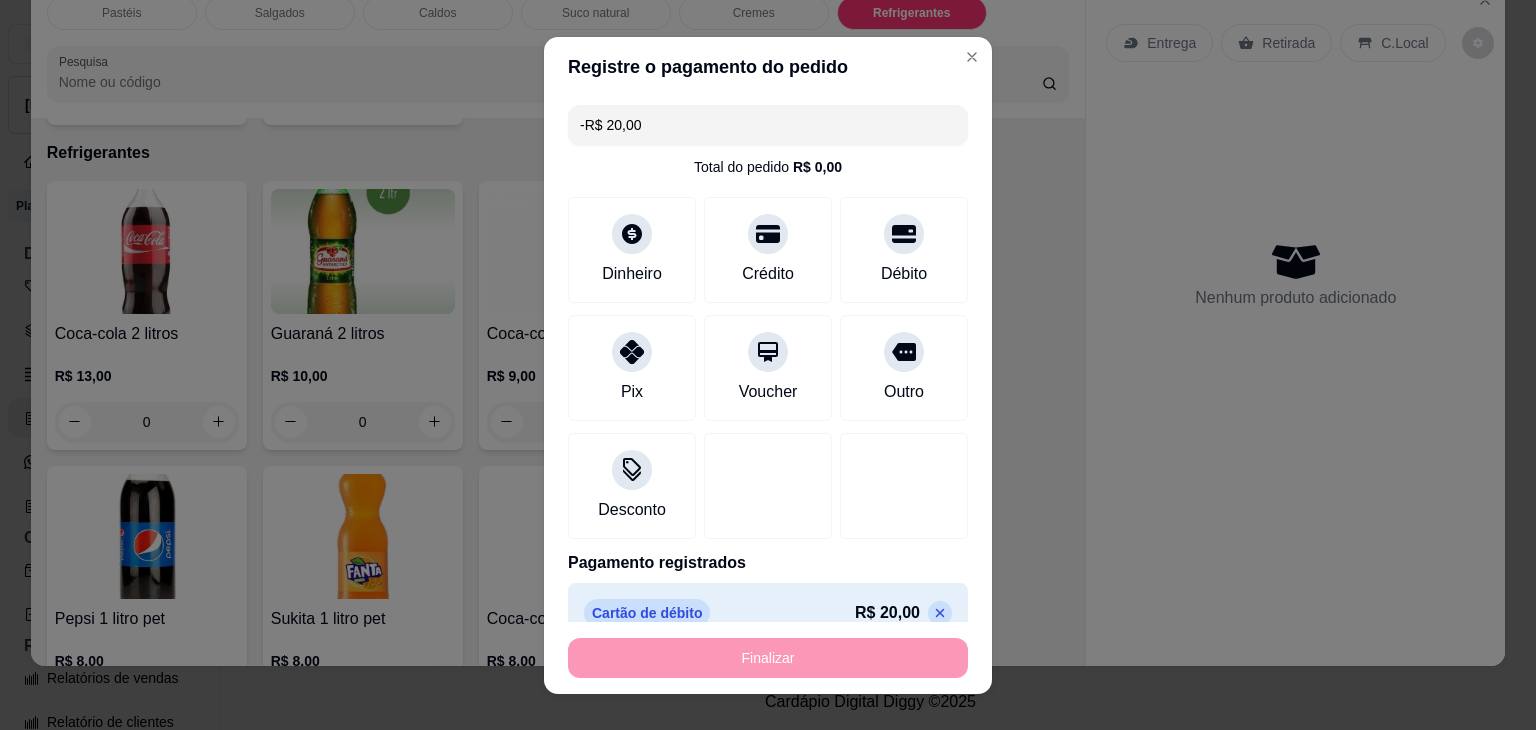 scroll, scrollTop: 5230, scrollLeft: 0, axis: vertical 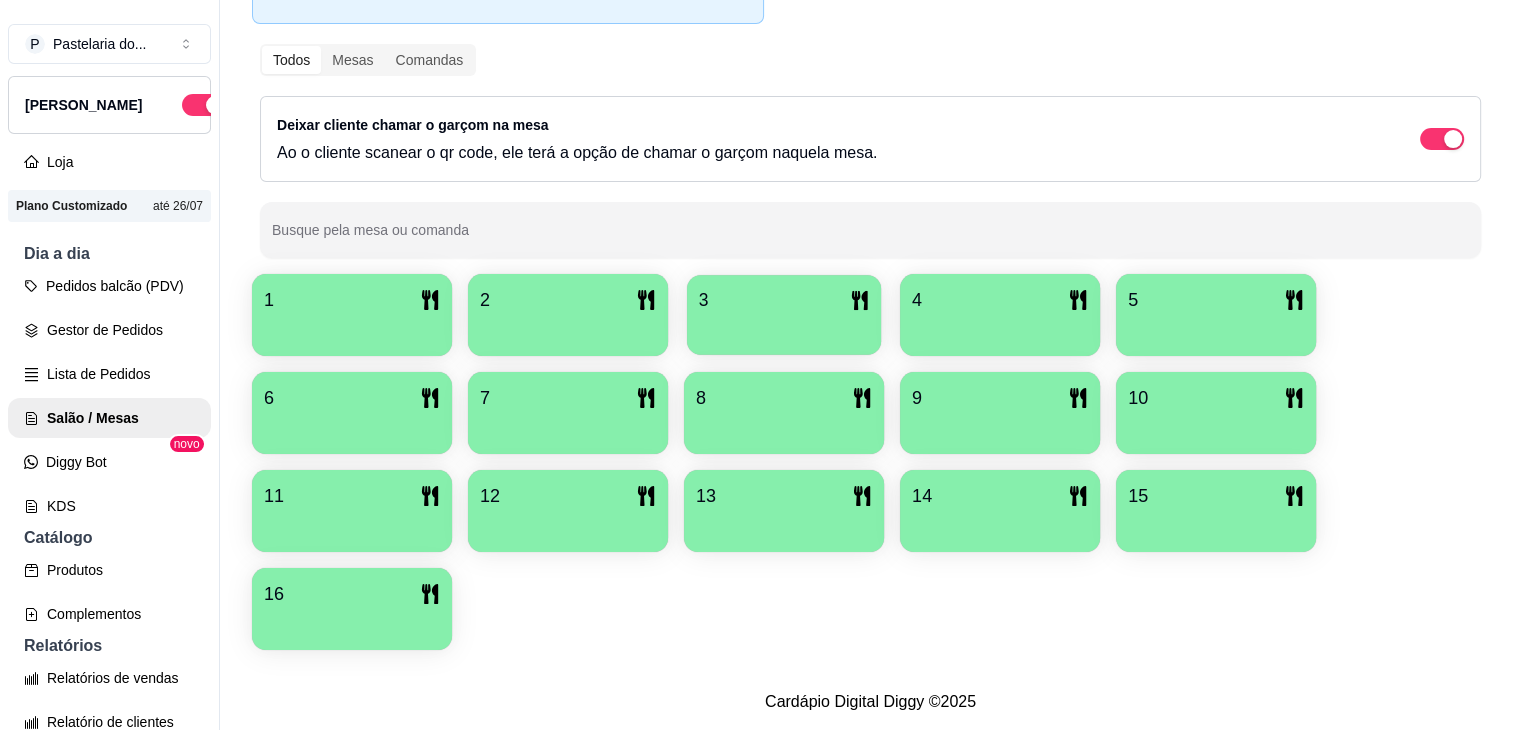 click at bounding box center [784, 328] 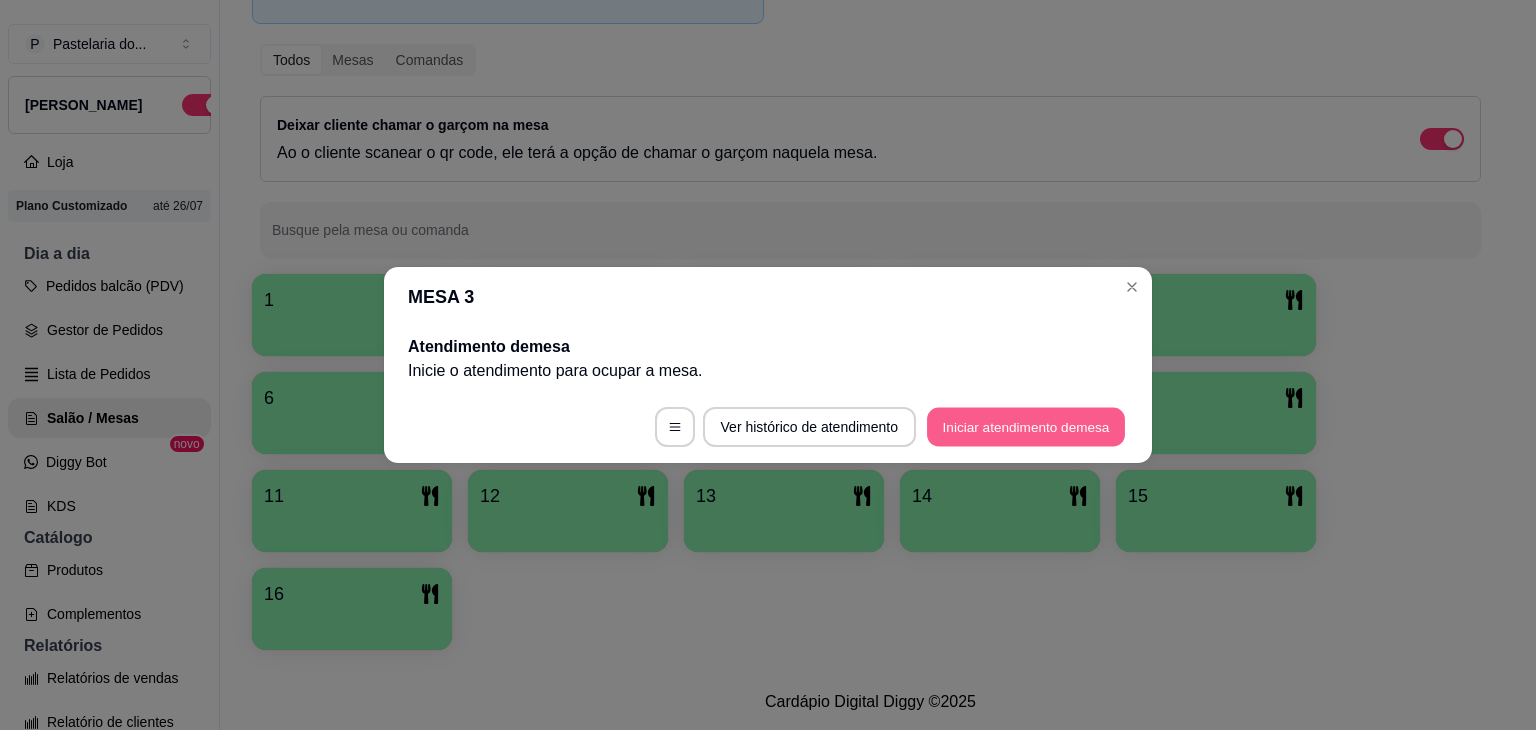 click on "Iniciar atendimento de  mesa" at bounding box center (1026, 427) 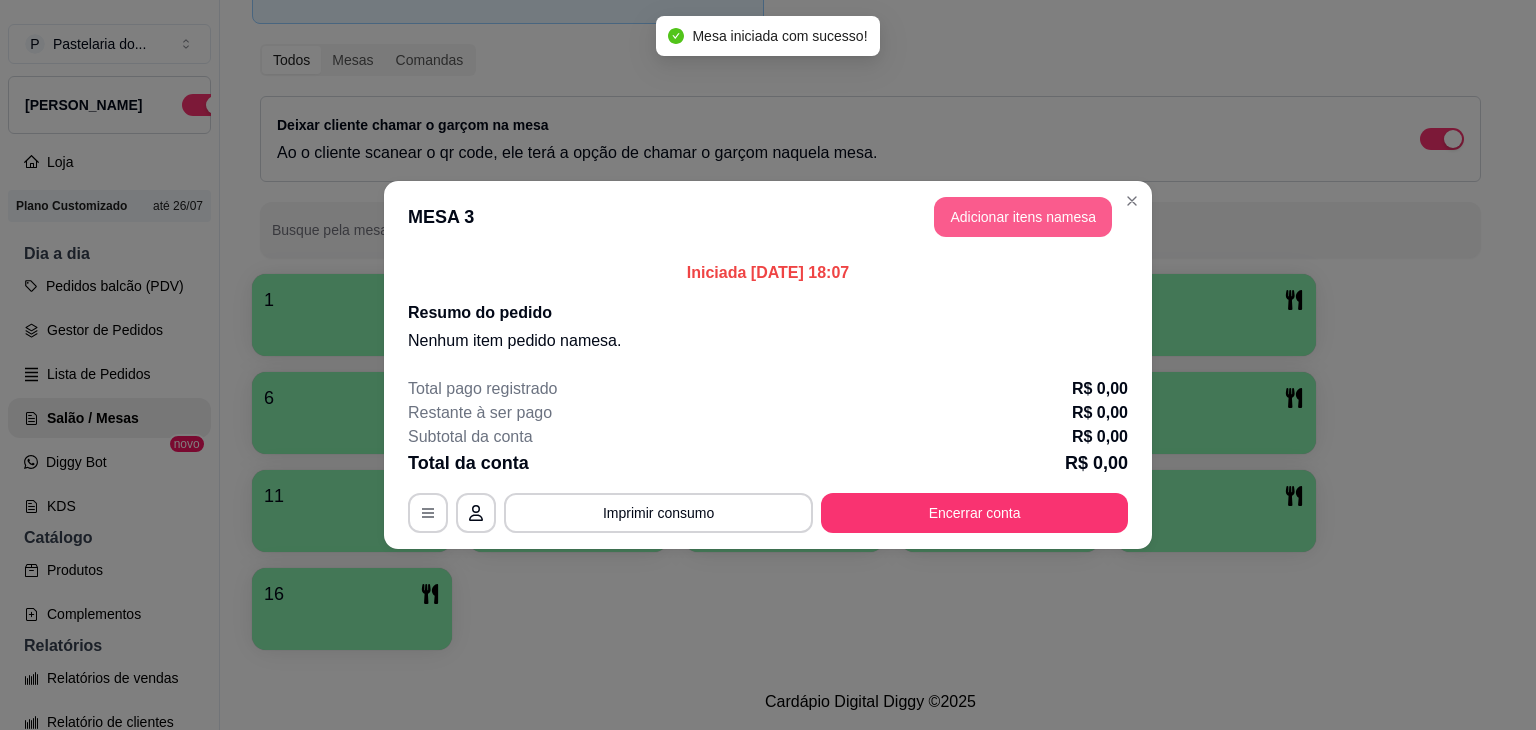 click on "Adicionar itens na  mesa" at bounding box center [1023, 217] 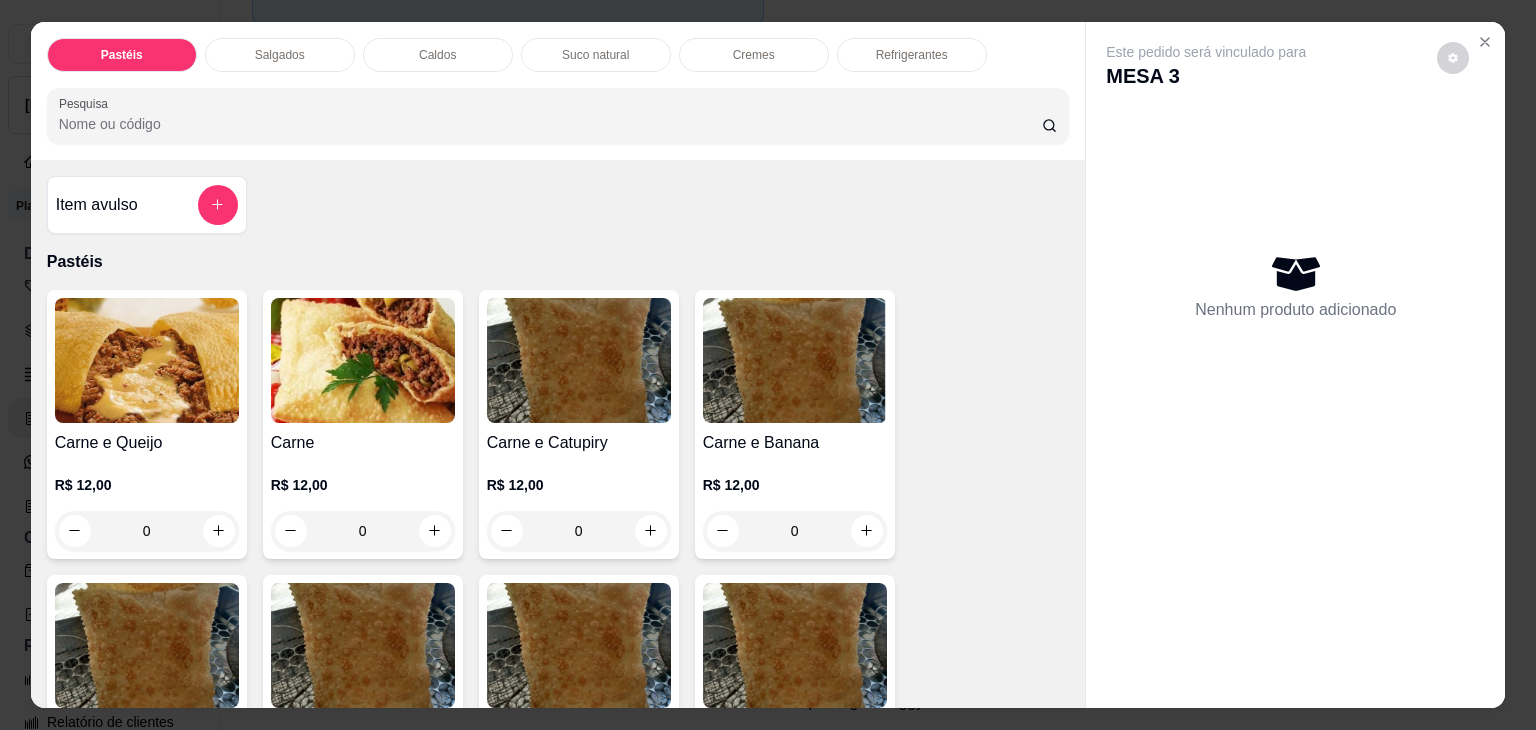 click on "Caldos" at bounding box center (438, 55) 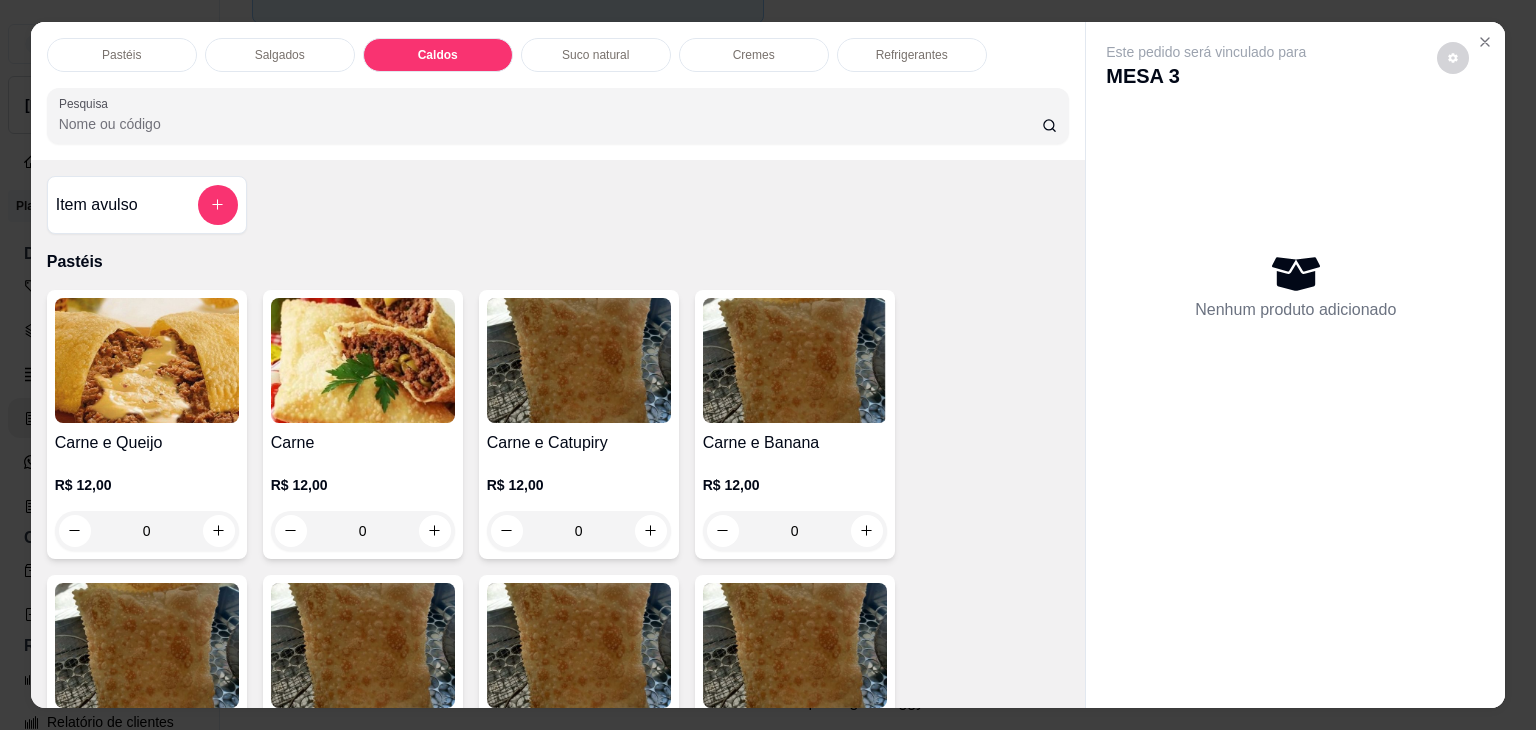 scroll, scrollTop: 2782, scrollLeft: 0, axis: vertical 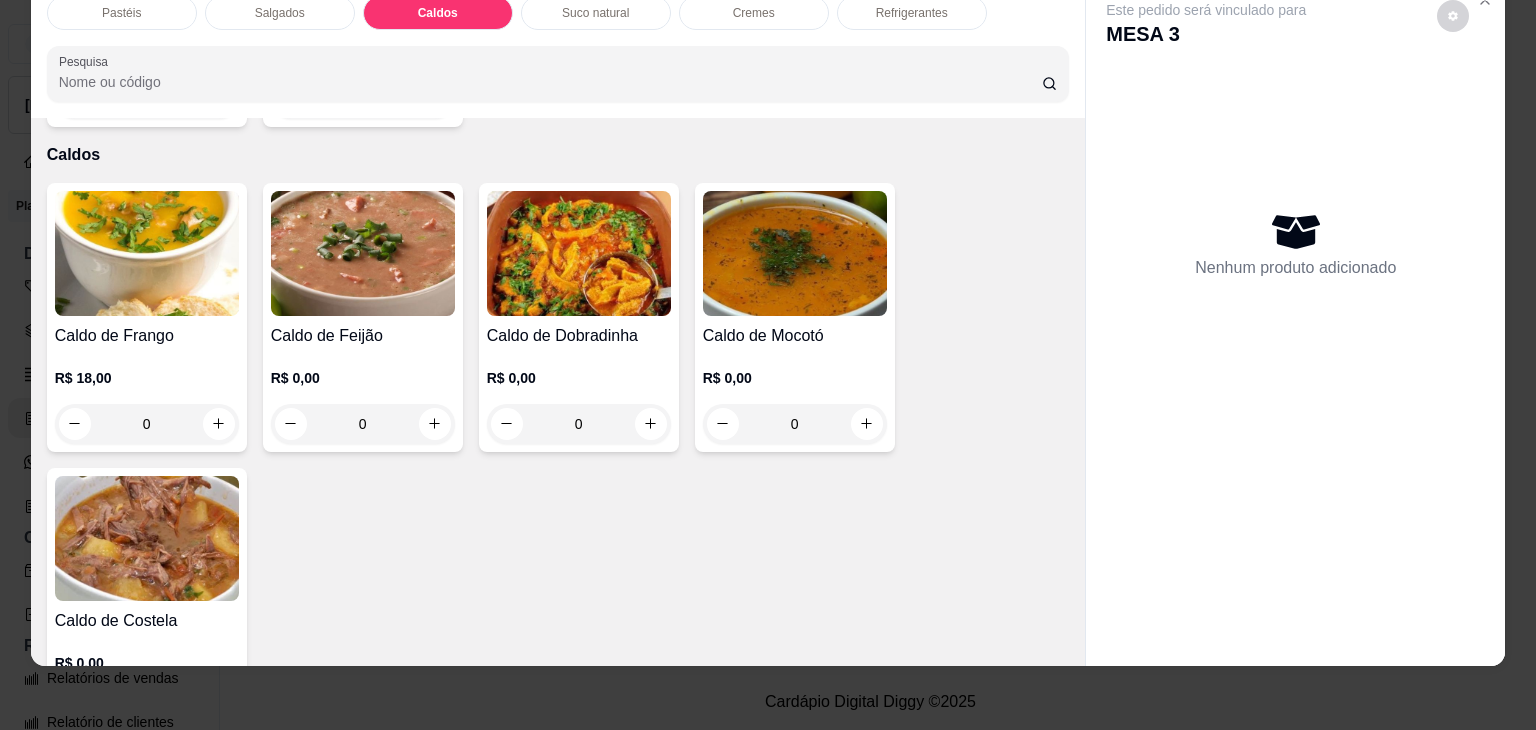 click on "0" at bounding box center [795, 424] 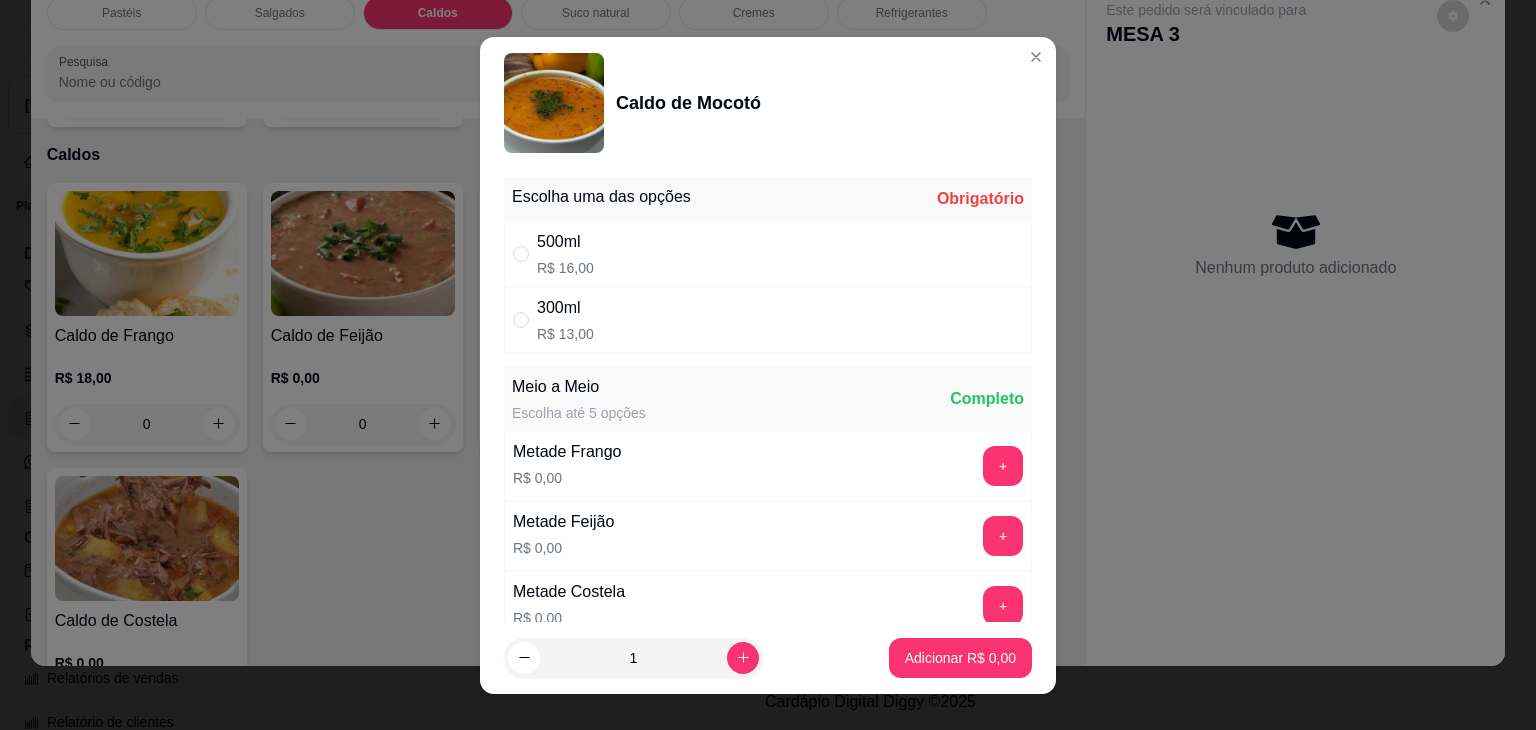click on "Caldo de Mocotó Escolha uma das opções Obrigatório 500ml R$ 16,00 300ml R$ 13,00 Meio a Meio Escolha até 5 opções Completo Metade Frango  R$ 0,00 + Metade Feijão  R$ 0,00 + Metade Costela  R$ 0,00 + Metade Mocotó R$ 0,00 + Metade Dobradinha  R$ 0,00 + Adicional  Escolha até 3 opções Completo Queijo R$ 2,00 + Observações do cliente 1 Adicionar   R$ 0,00" at bounding box center [768, 365] 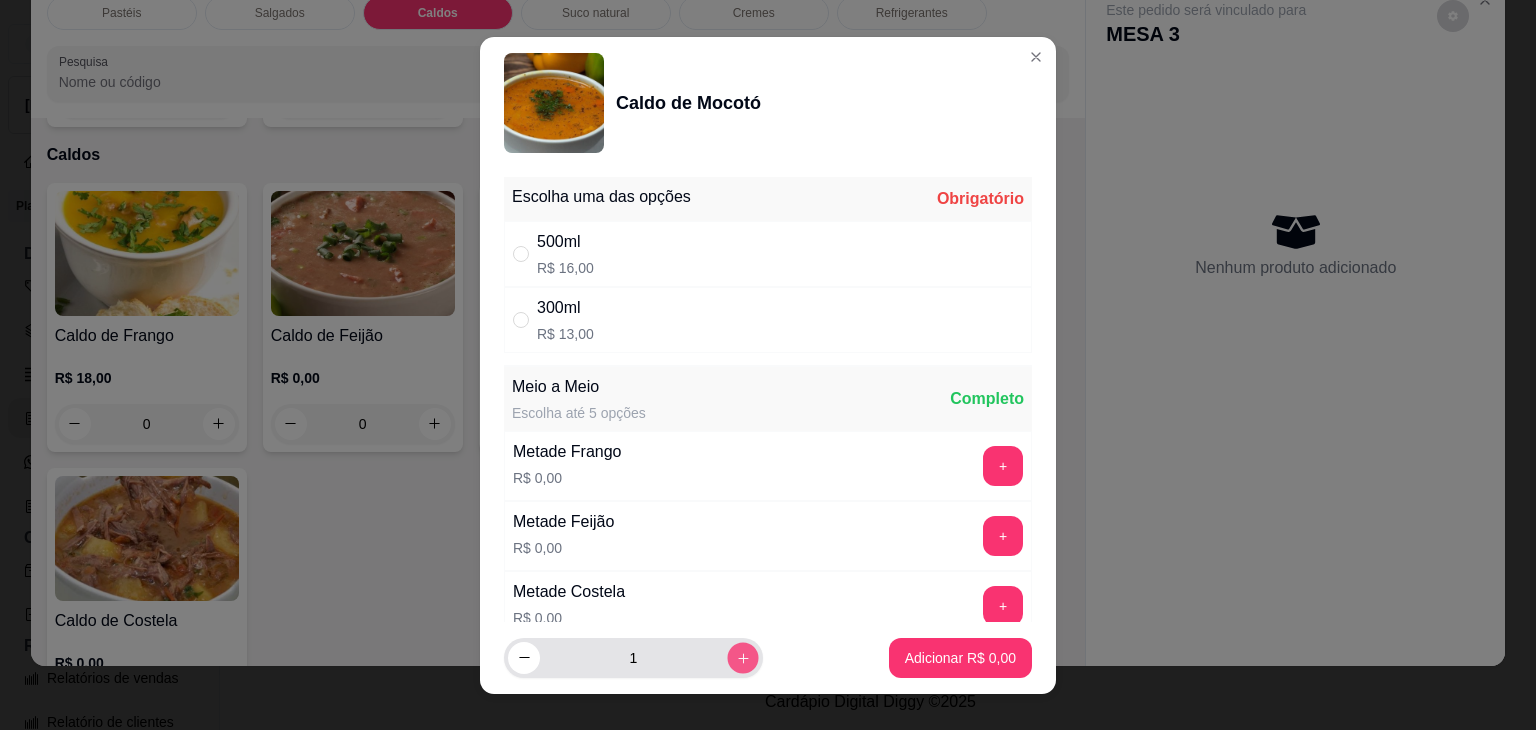 click 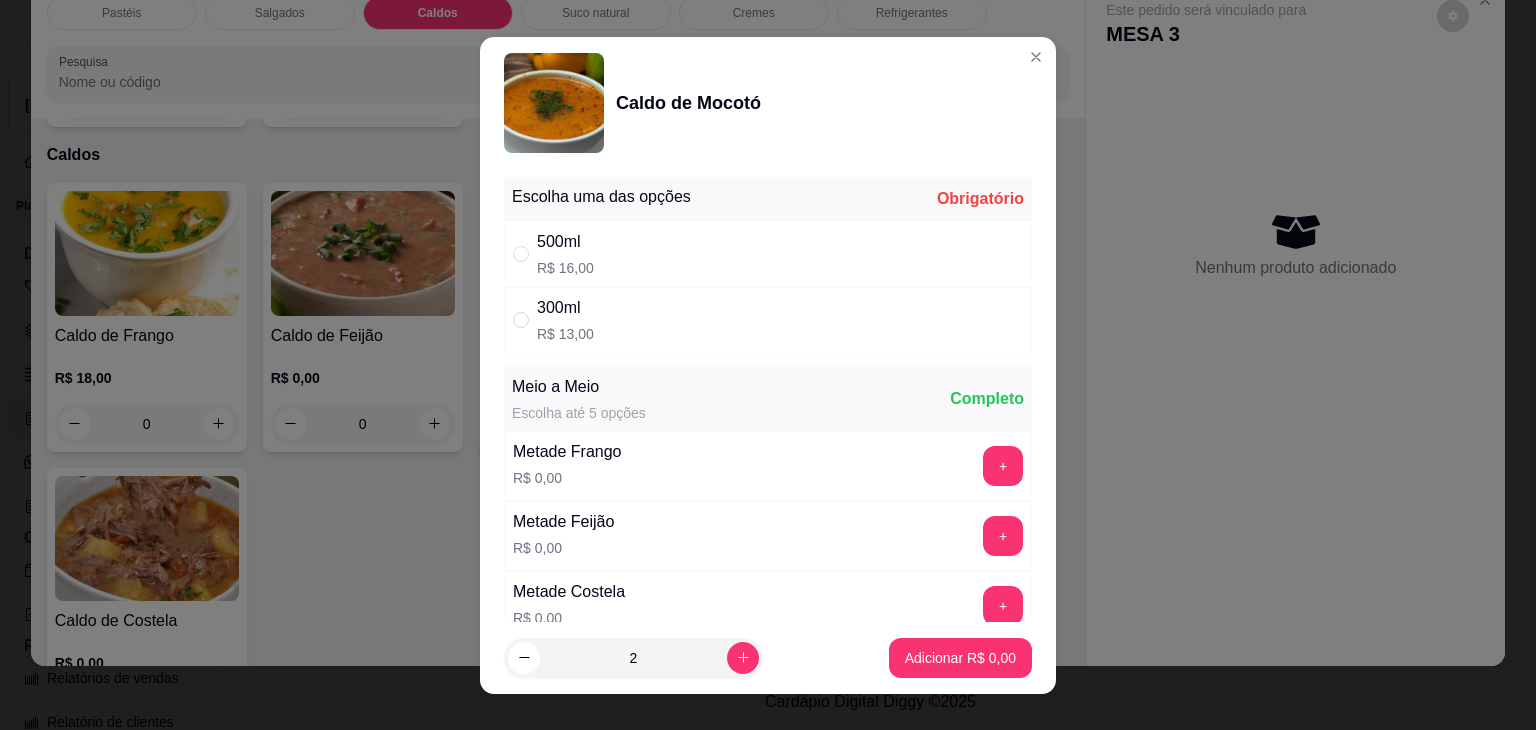 click on "500ml R$ 16,00" at bounding box center (768, 254) 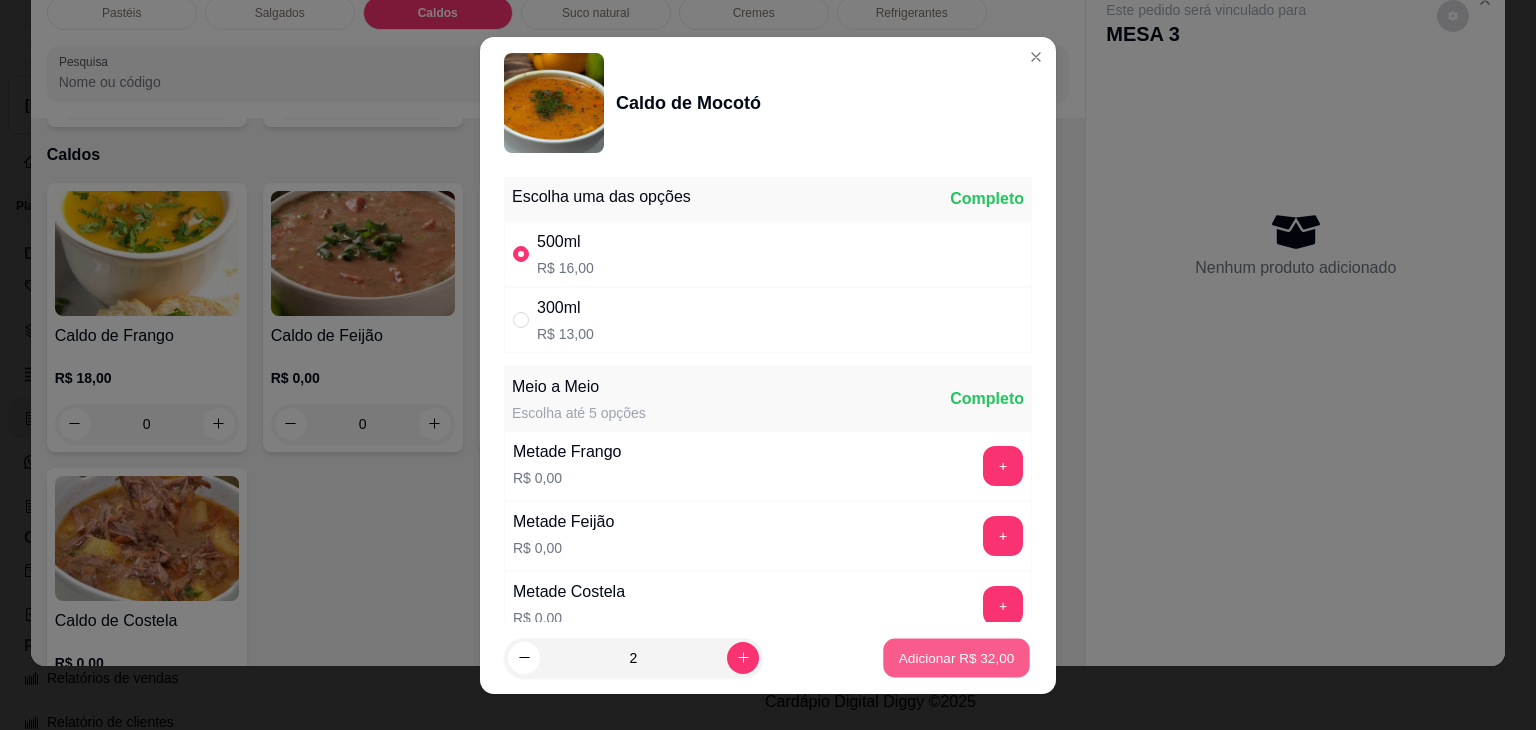 click on "Adicionar   R$ 32,00" at bounding box center [956, 657] 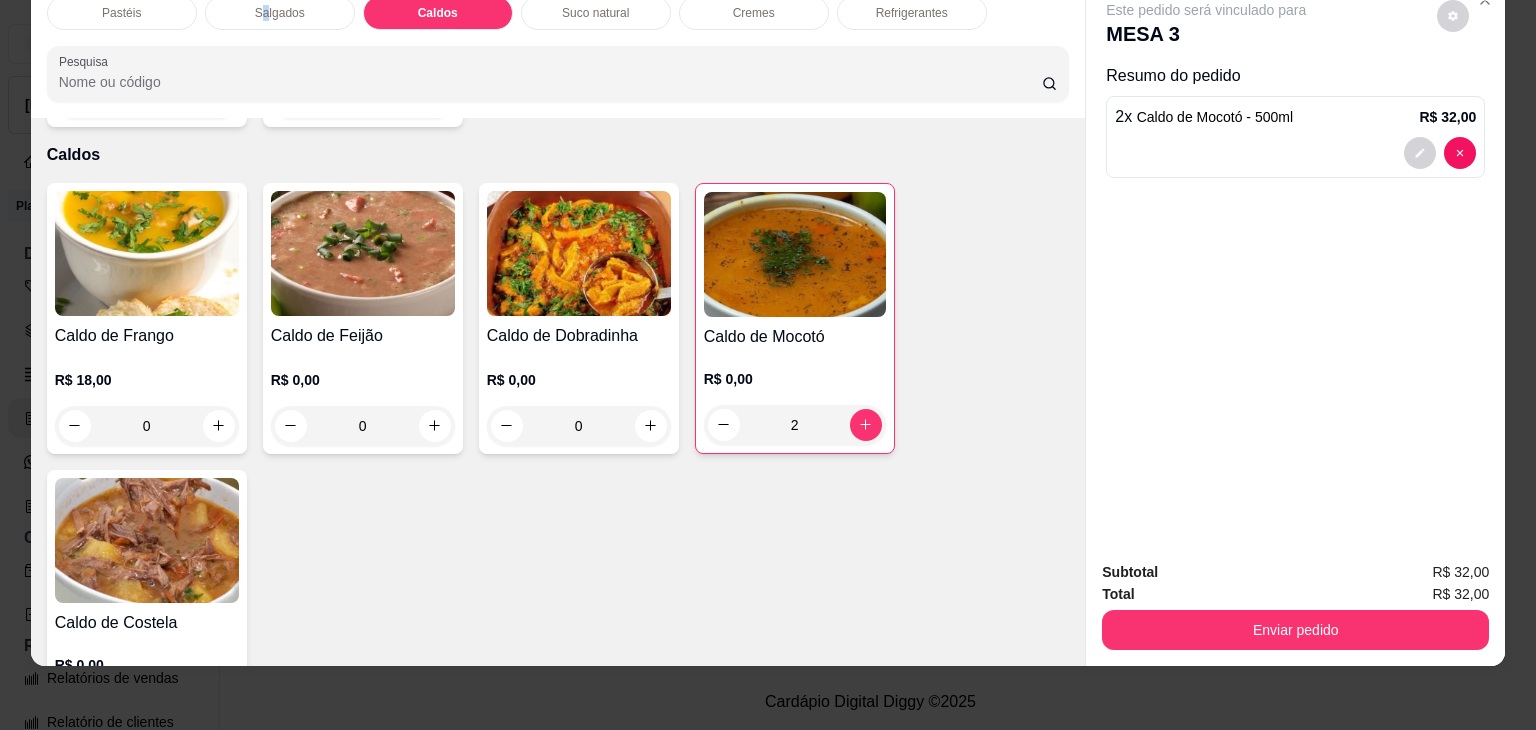 scroll, scrollTop: 0, scrollLeft: 0, axis: both 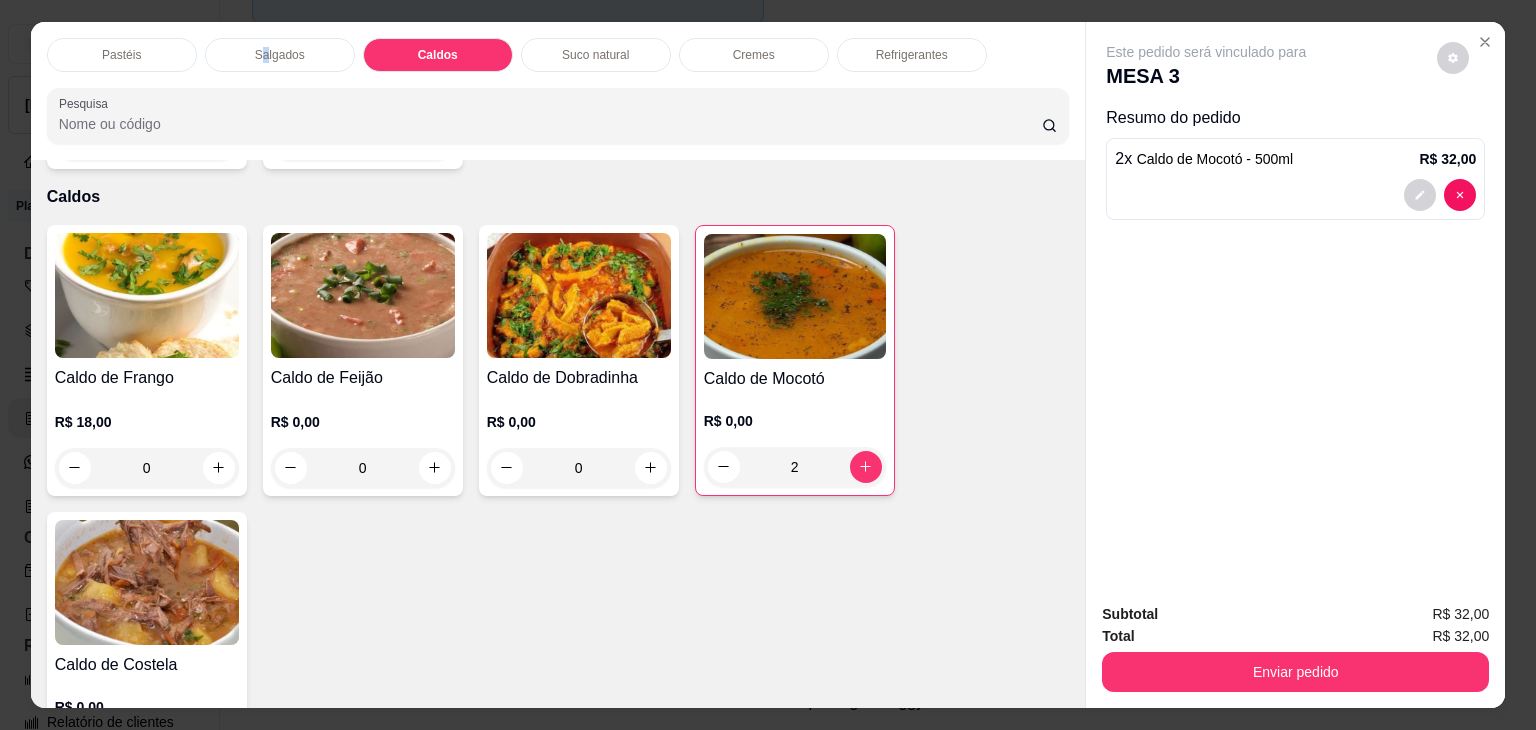 click on "Pastéis  Salgados  Caldos Suco natural Cremes Refrigerantes Pesquisa Item avulso Pastéis  Carne e Queijo    R$ 12,00 0 Carne    R$ 12,00 0 Carne e Catupiry    R$ 12,00 0 Carne e Banana    R$ 12,00 0 Carne e Guariroba   R$ 12,00 0 Carne e Bacon    R$ 12,00 0 Carne e Cheddar    R$ 12,00 0 Carne e Milho    R$ 12,00 0 Frango e Queijo    R$ 12,00 0 Frango    R$ 12,00 0 Frango e Catupiry   R$ 12,00 0 Frango e Bacon    R$ 12,00 0 Frango e Milho   R$ 12,00 0 Frango e Cheddar    R$ 12,00 0 Frango e Guariroba     R$ 12,00 0 Presunto e Queijo   R$ 12,00 0 Queijo    R$ 12,00 0 Pizza   R$ 12,00 0 Àrabe   R$ 12,00 0 Chocolate   R$ 15,00 0 Banana Real   R$ 12,00 0 Cachorro Quente   R$ 15,00 0  X - tudo   R$ 18,00 0 Banana com Chocolate   R$ 15,00 0 Gueroba e Queijo   R$ 12,00 0 Salgados  Pastelão de carne    R$ 10,00 0 Pastelão de frango    R$ 10,00 0 Enroladinho de salsicha com queijo    R$ 10,00 0 Esgotado Coxinha   R$ 10,00 0 Enroladinho de presunto e queijo    R$ 10,00 0   R$ 10,00 0" at bounding box center [768, 365] 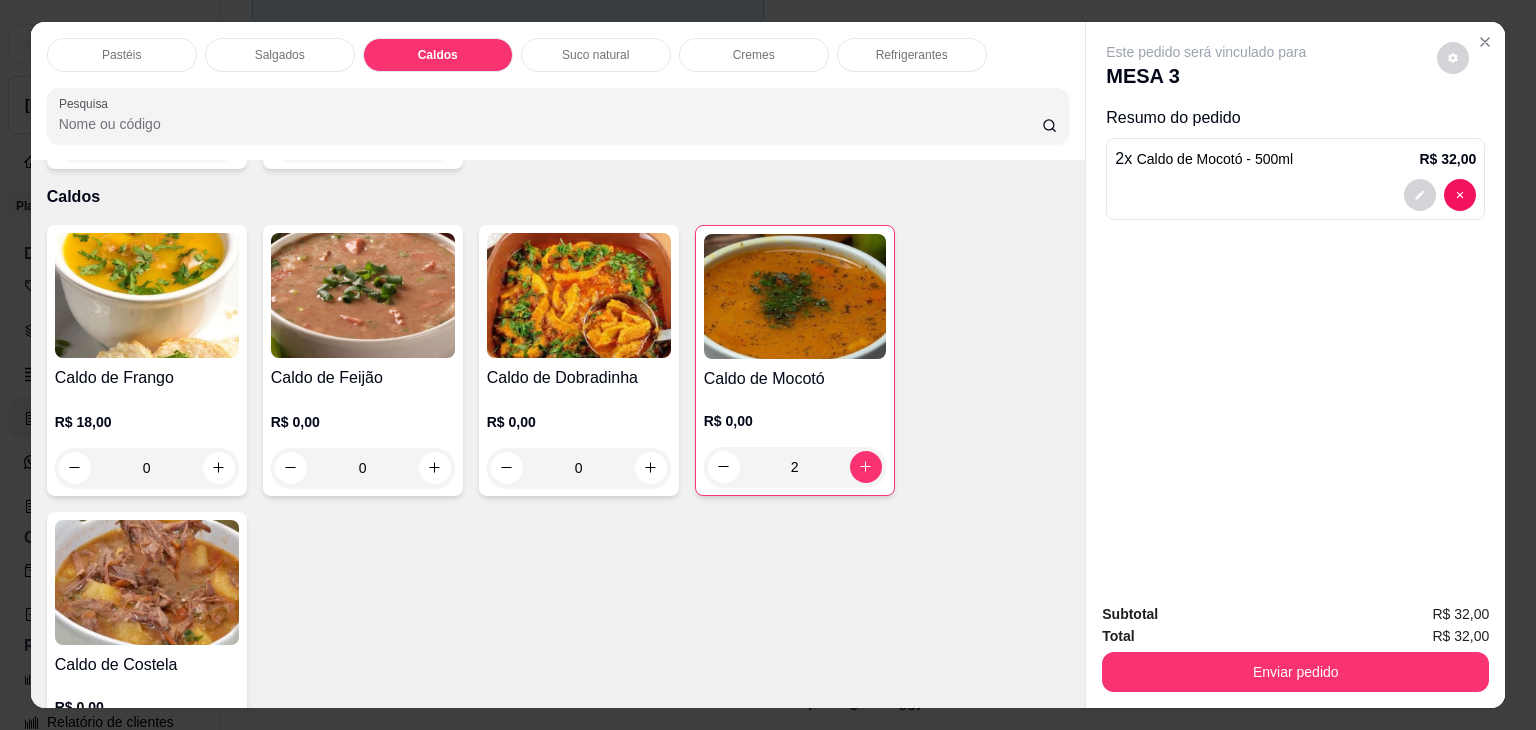 click on "Suco natural" at bounding box center (596, 55) 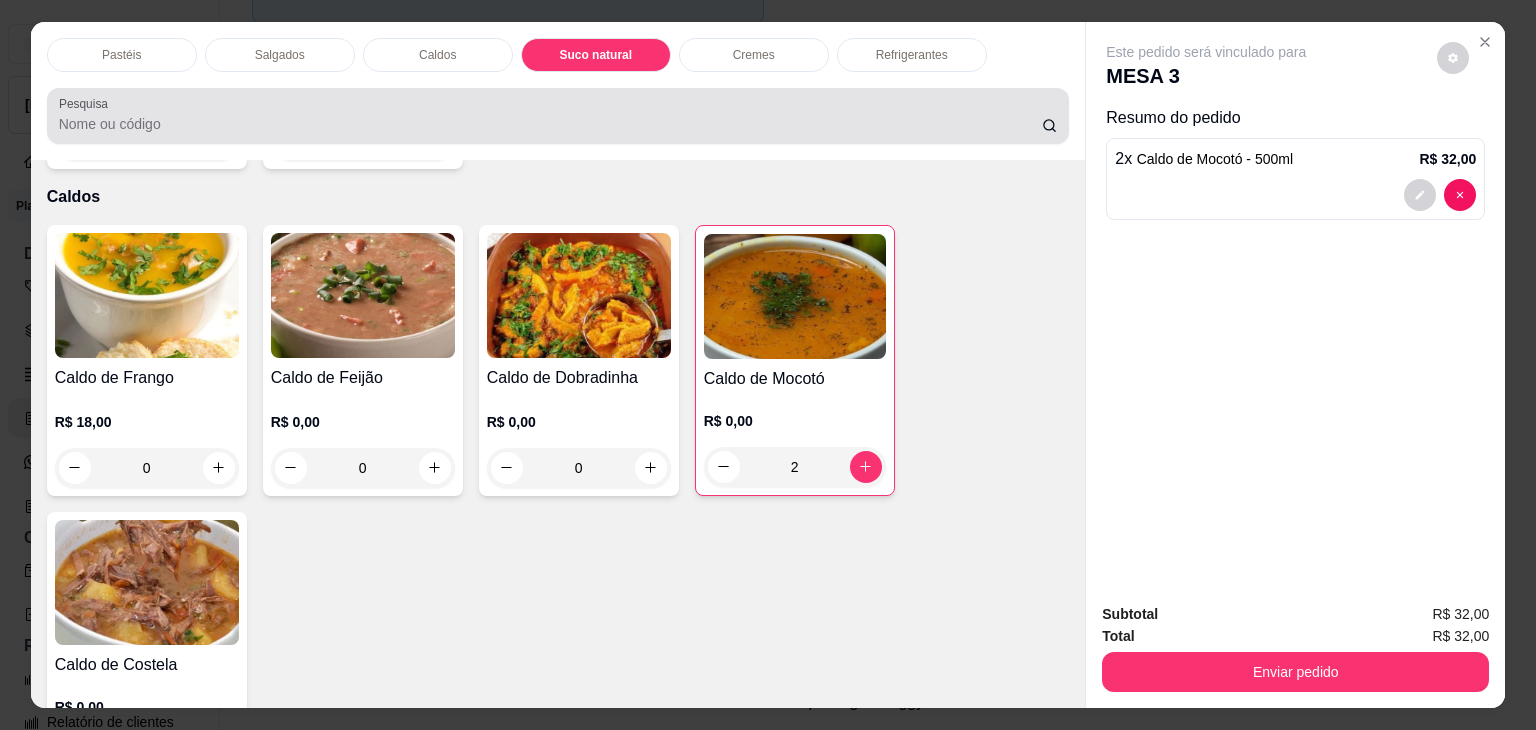 scroll, scrollTop: 3394, scrollLeft: 0, axis: vertical 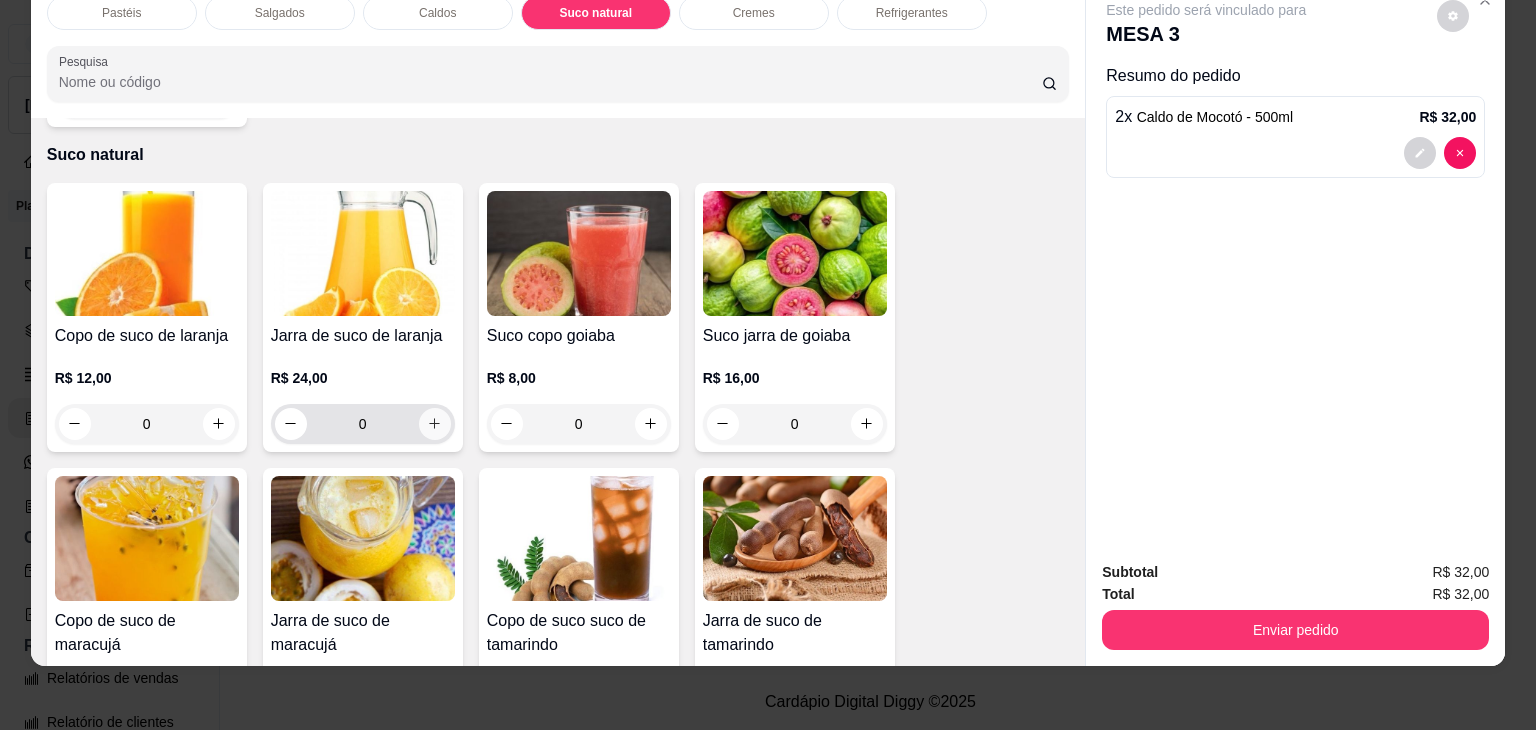 click 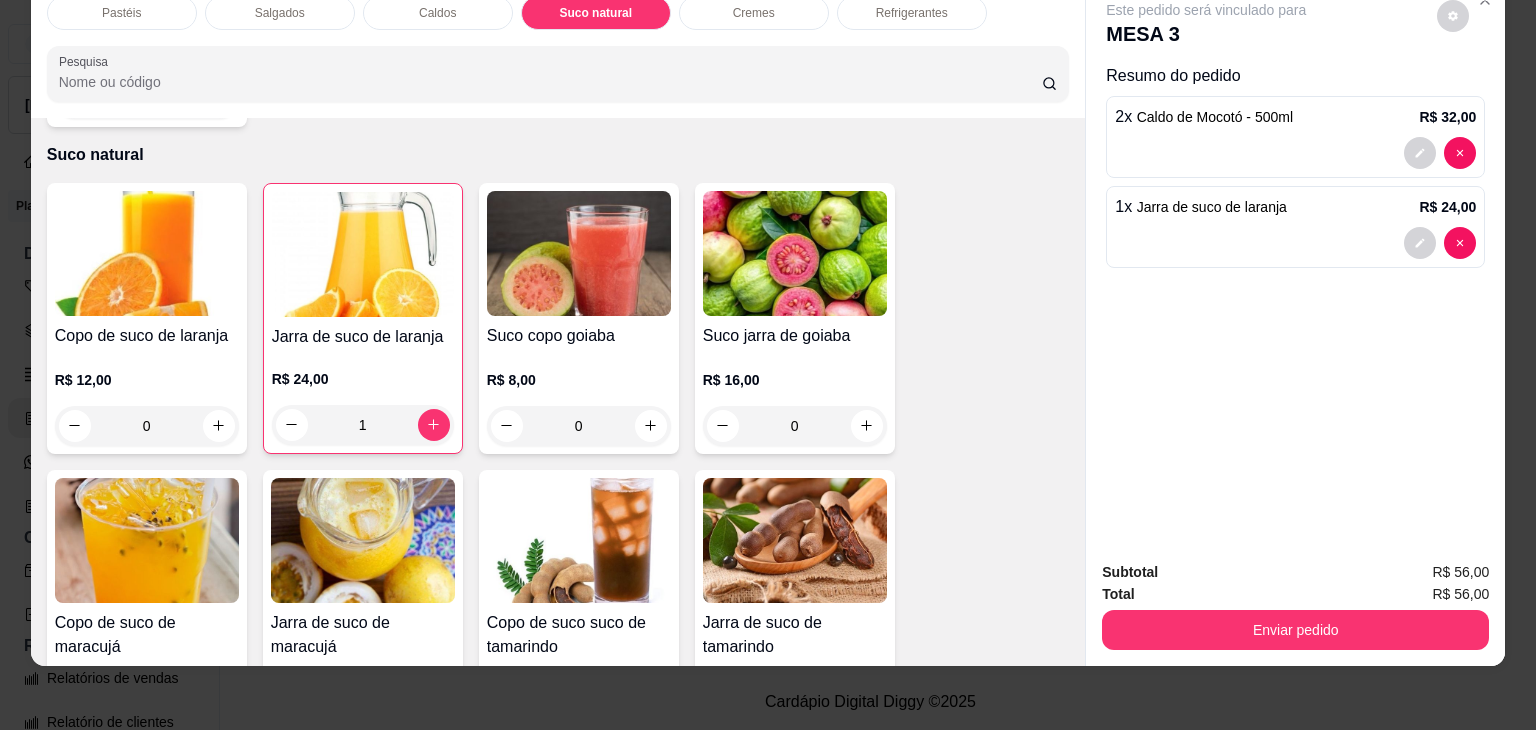 click on "Total R$ 56,00" at bounding box center [1295, 594] 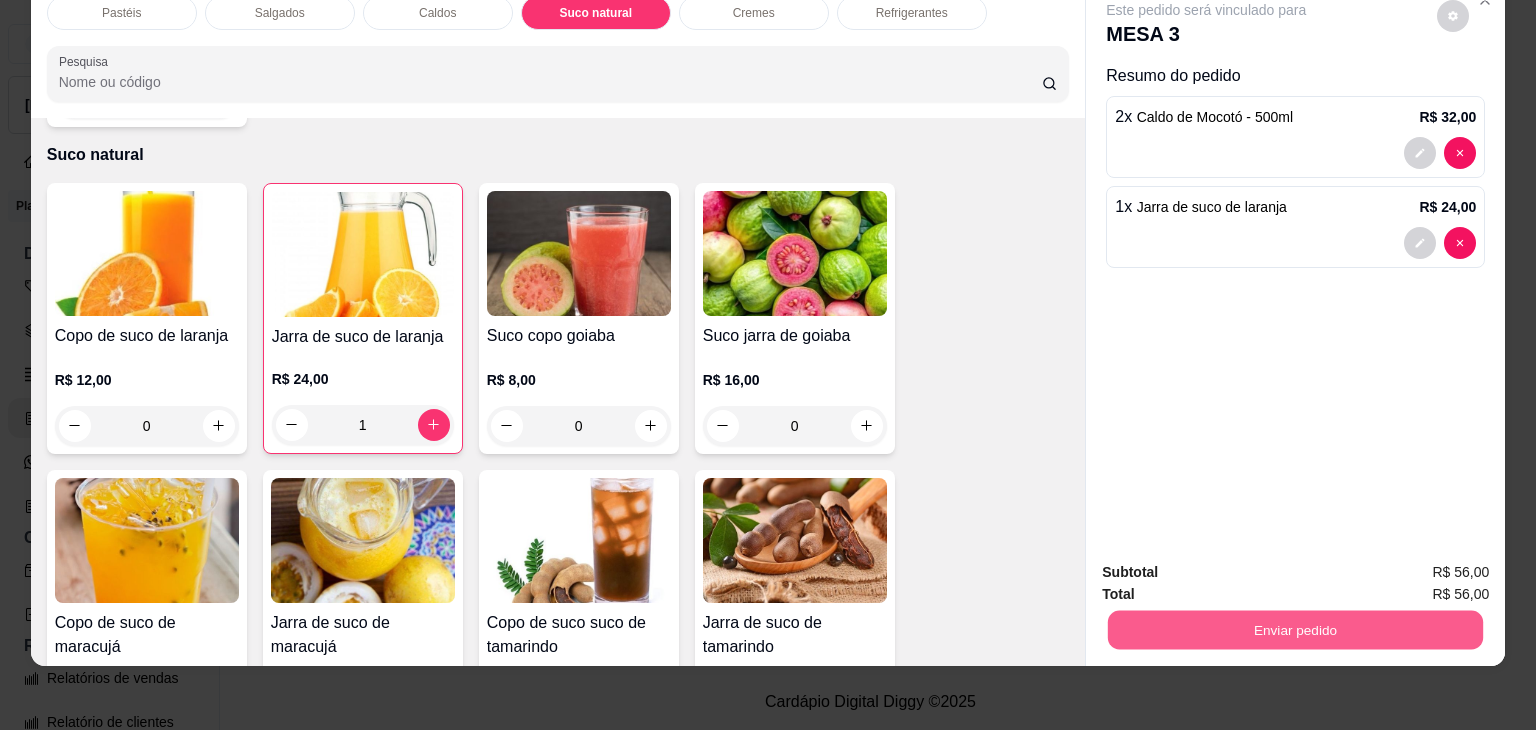 click on "Enviar pedido" at bounding box center [1295, 630] 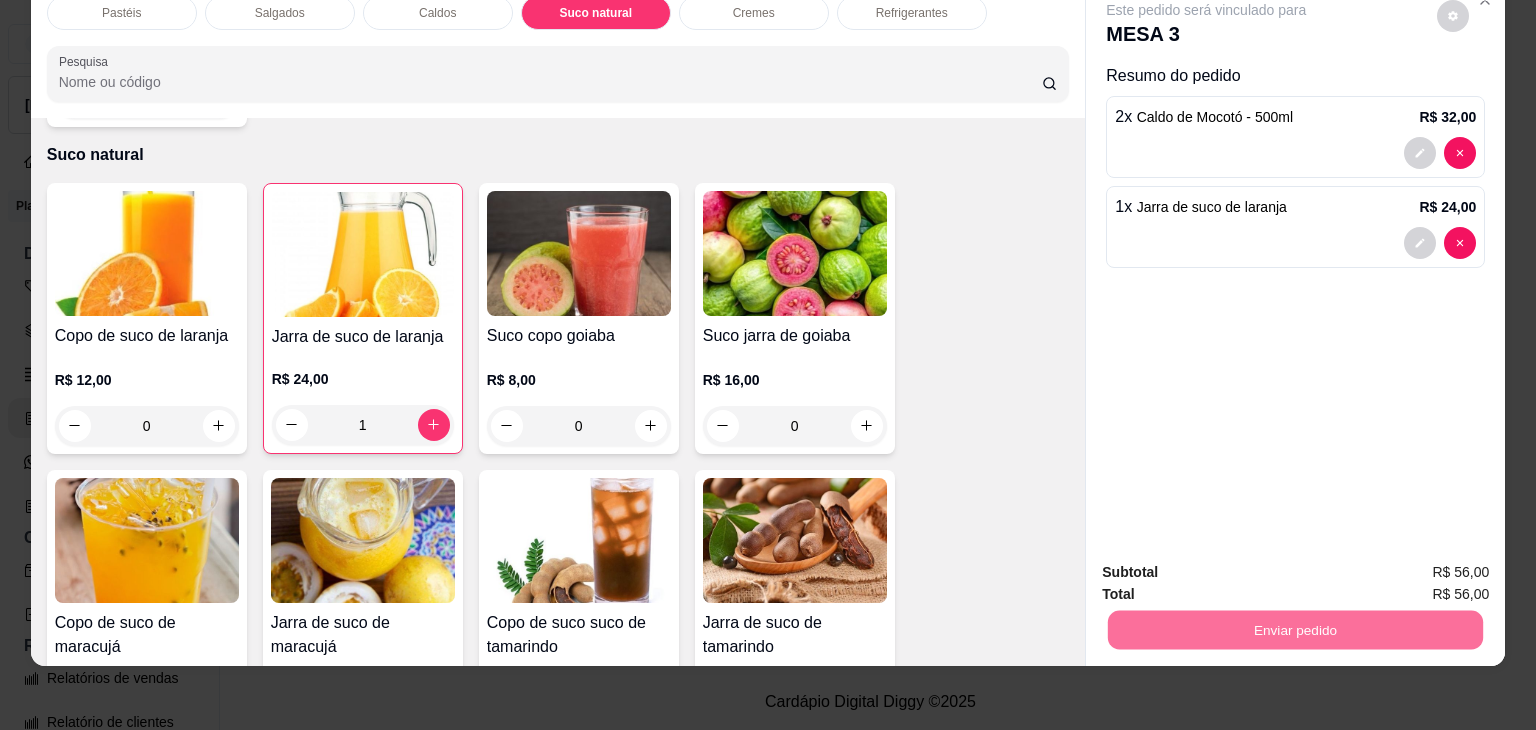click on "Não registrar e enviar pedido" at bounding box center (1229, 565) 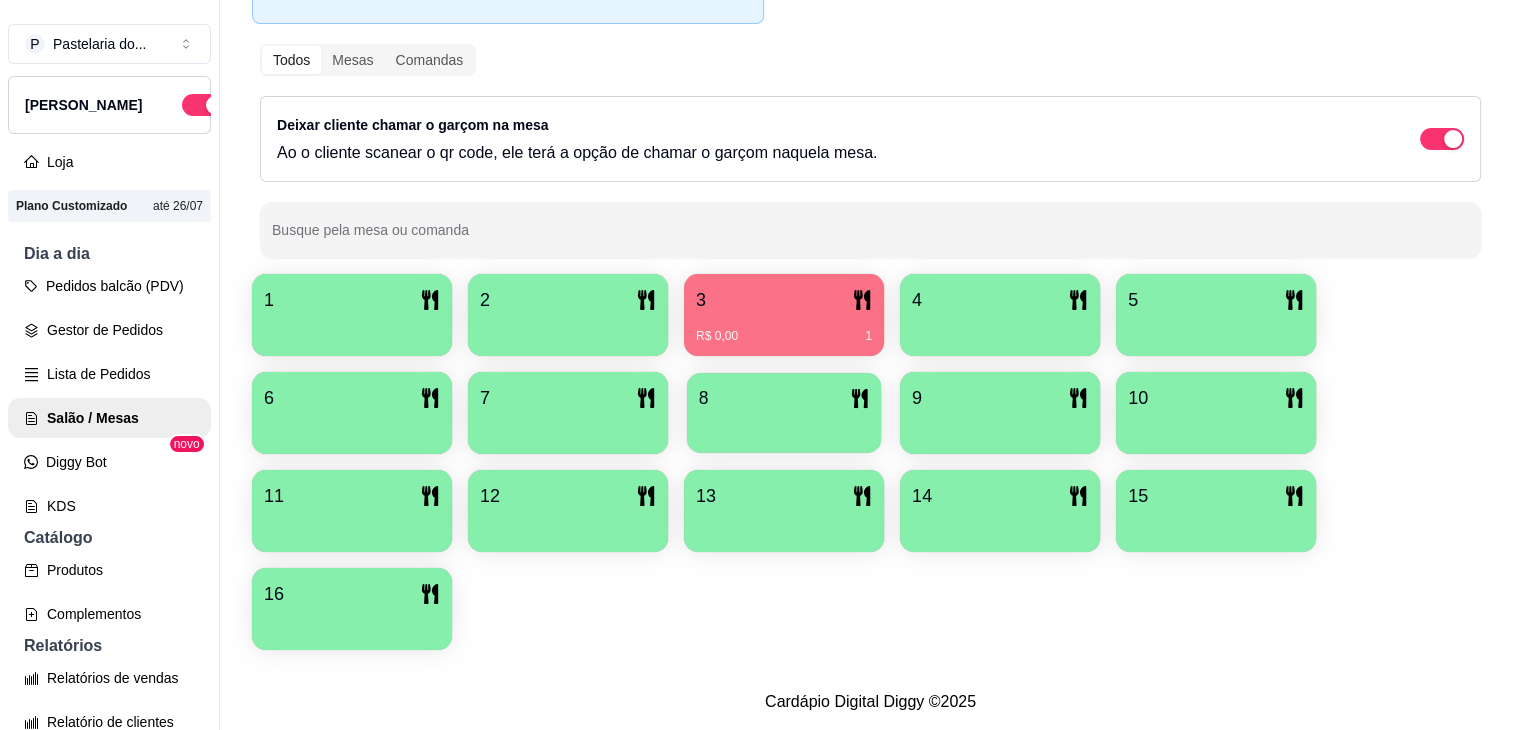 click at bounding box center (784, 426) 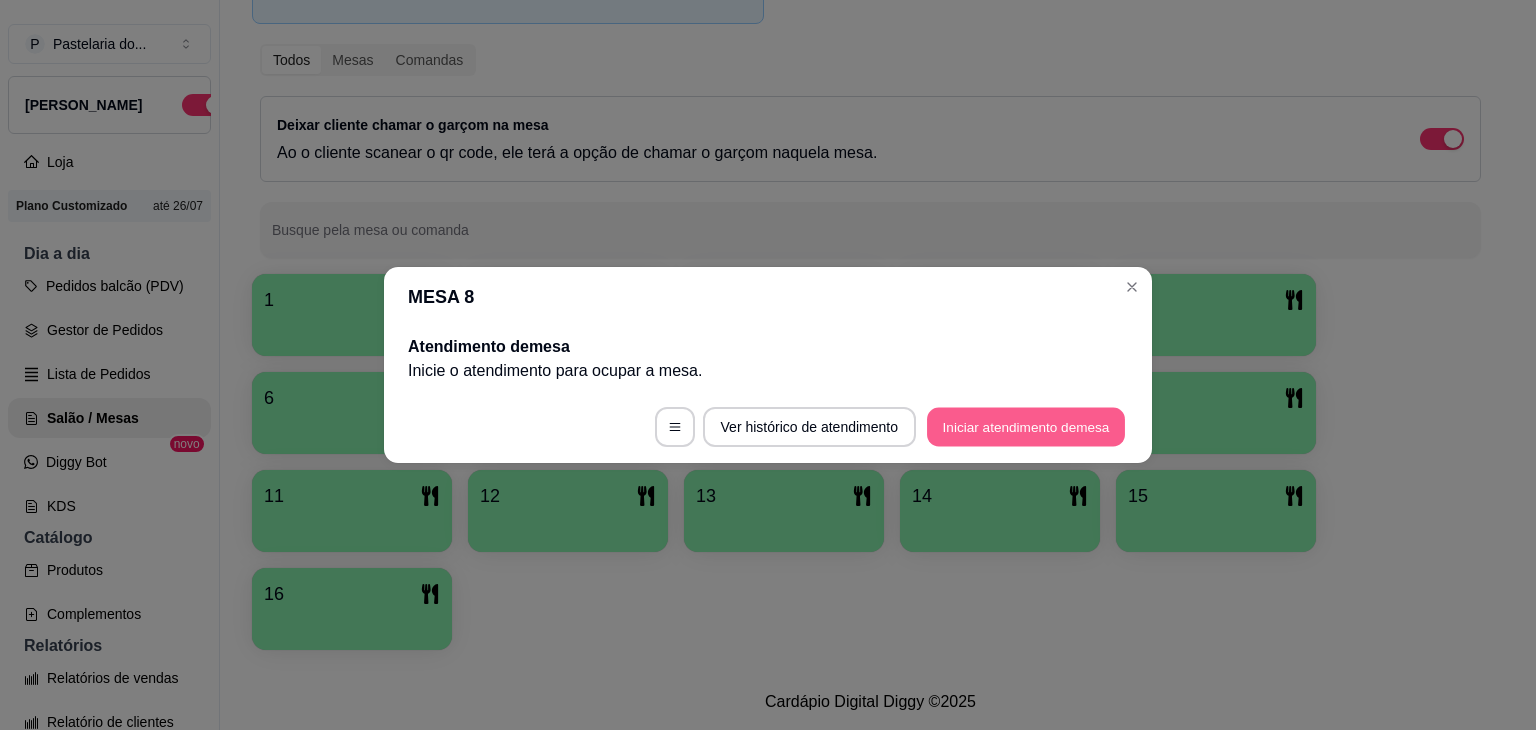 click on "Iniciar atendimento de  mesa" at bounding box center [1026, 427] 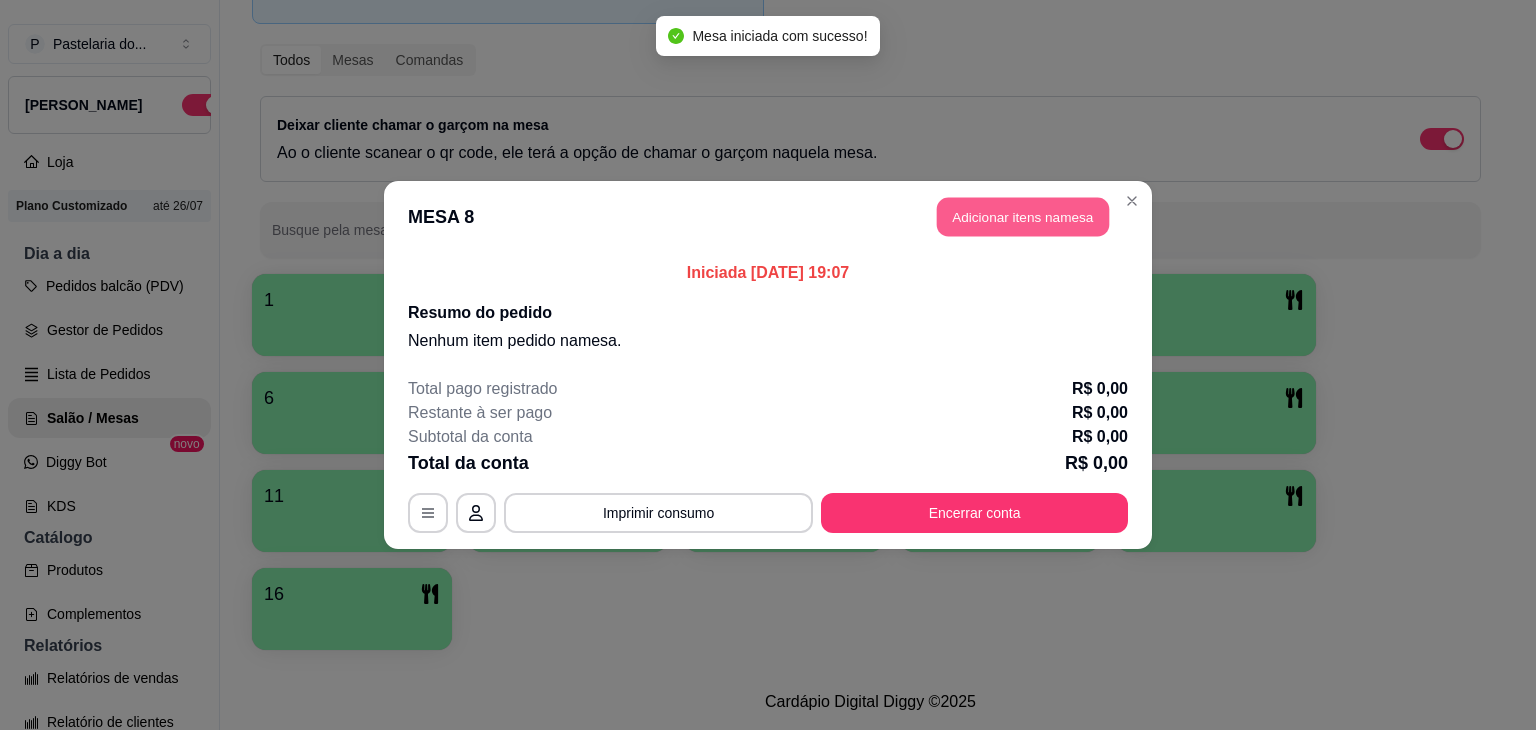 click on "Adicionar itens na  mesa" at bounding box center [1023, 217] 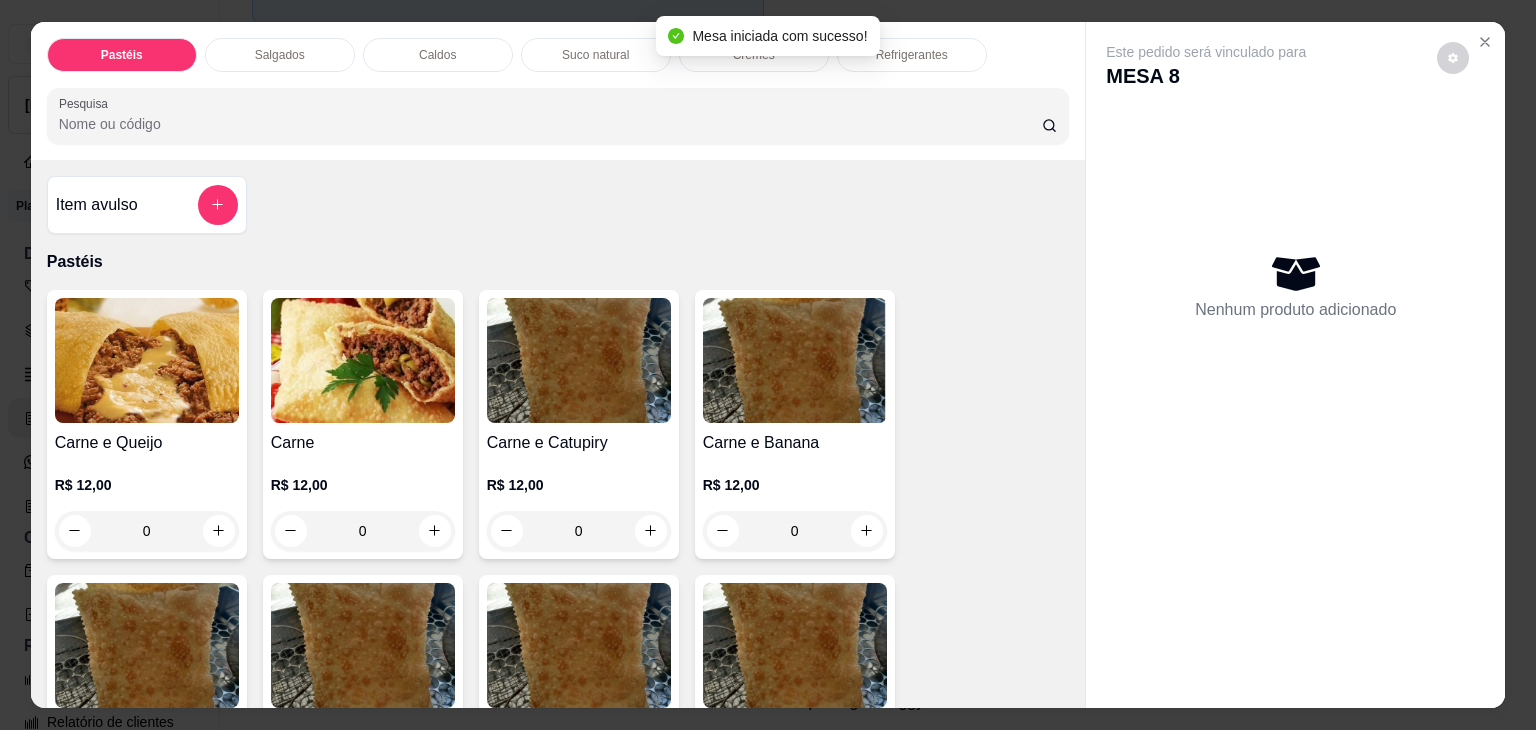 click on "Salgados" at bounding box center (280, 55) 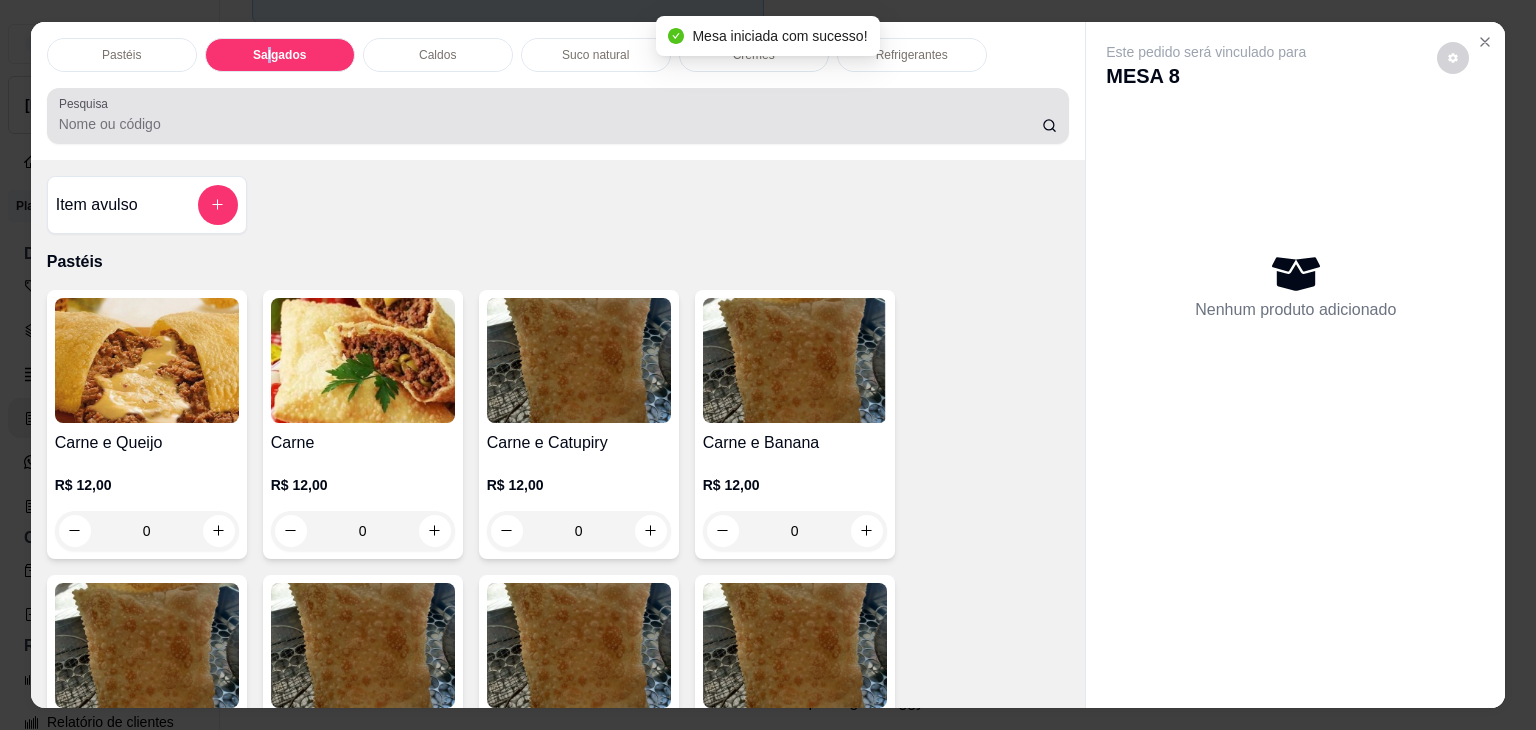 scroll, scrollTop: 2124, scrollLeft: 0, axis: vertical 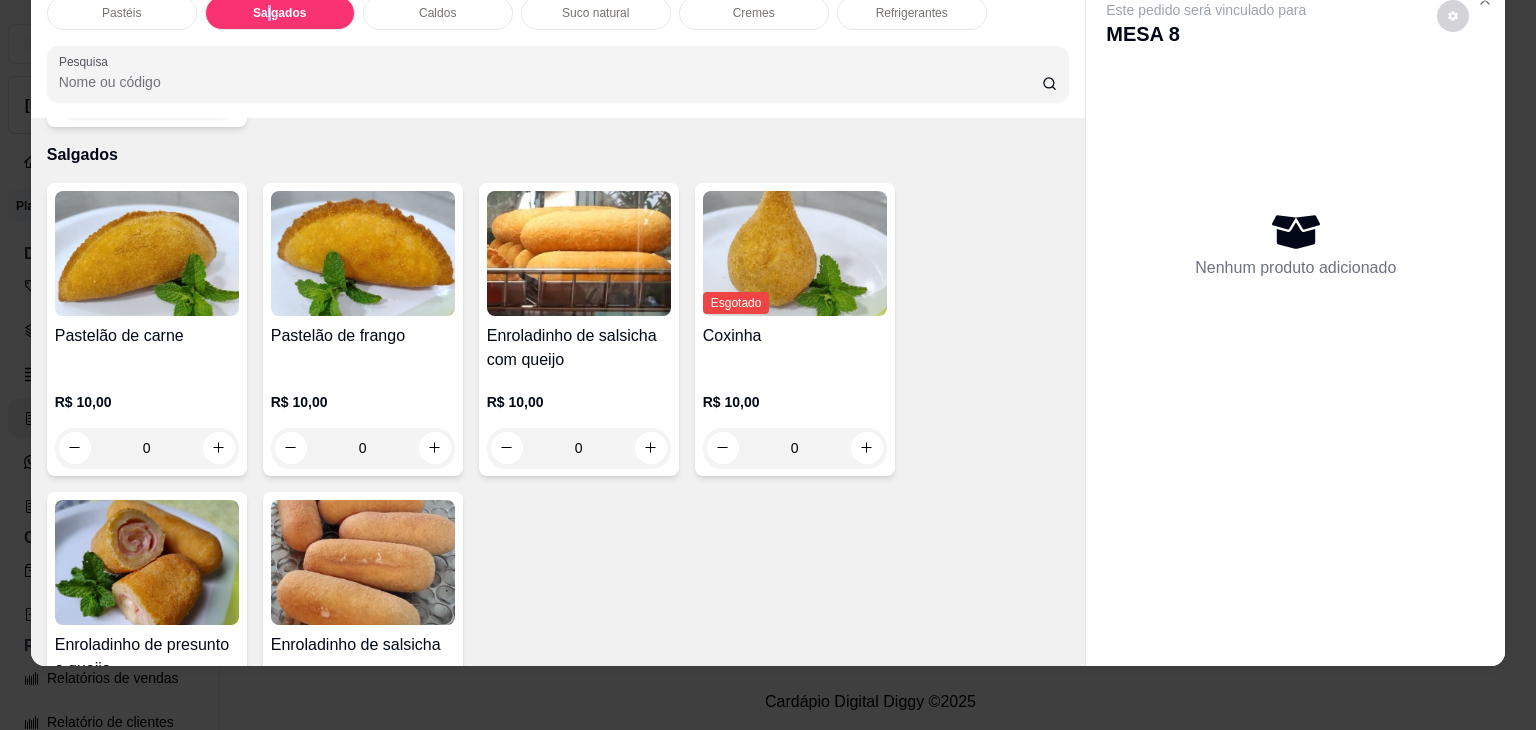 click at bounding box center [147, 562] 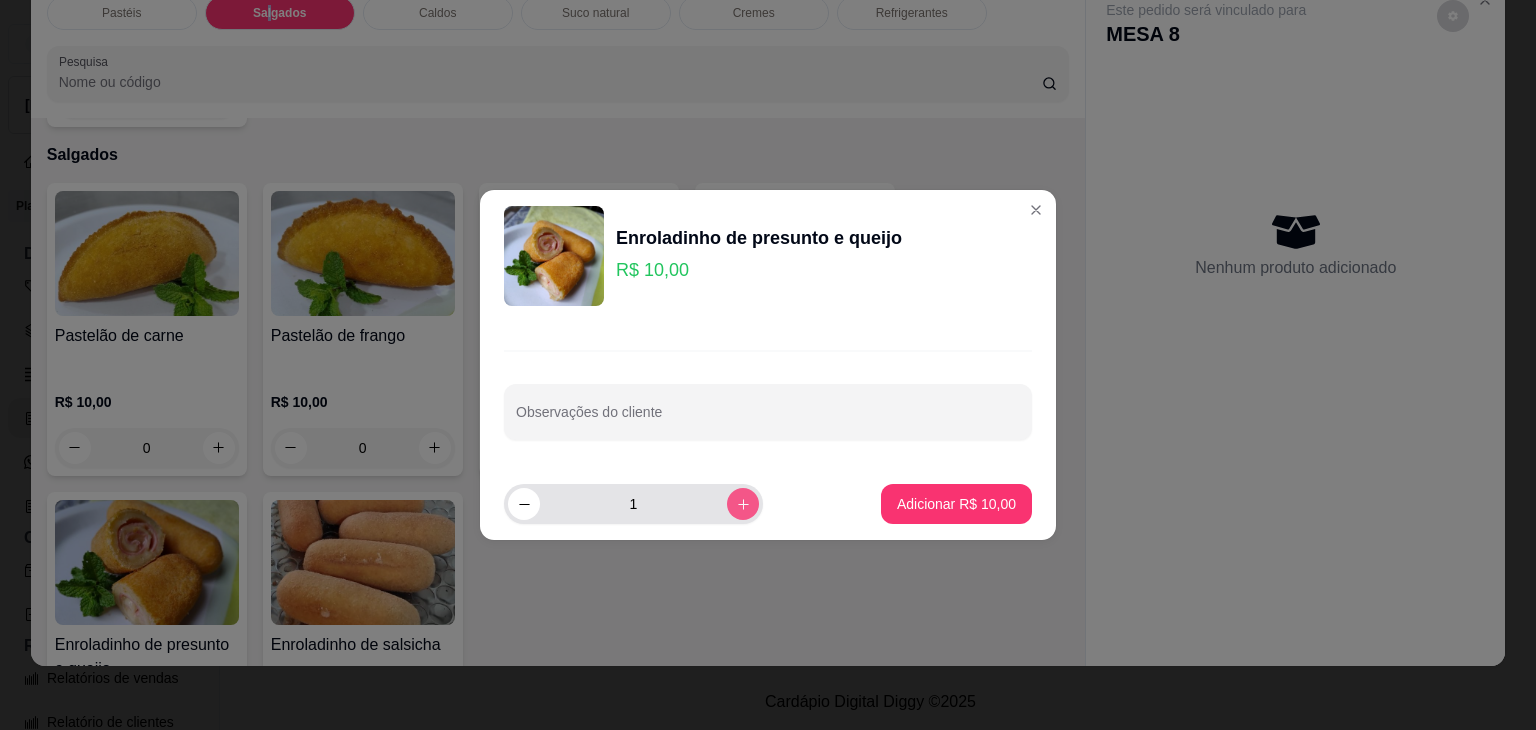 click 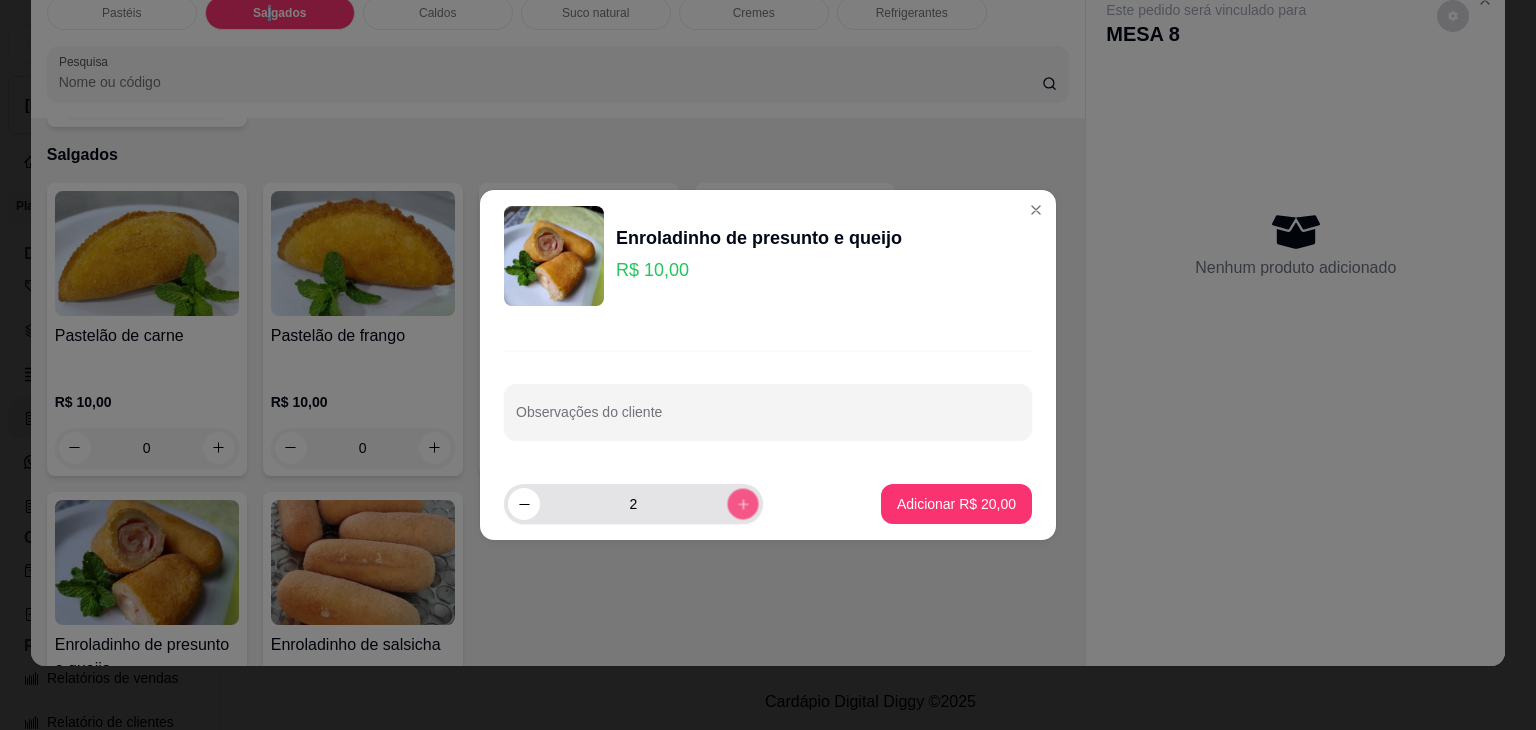 click 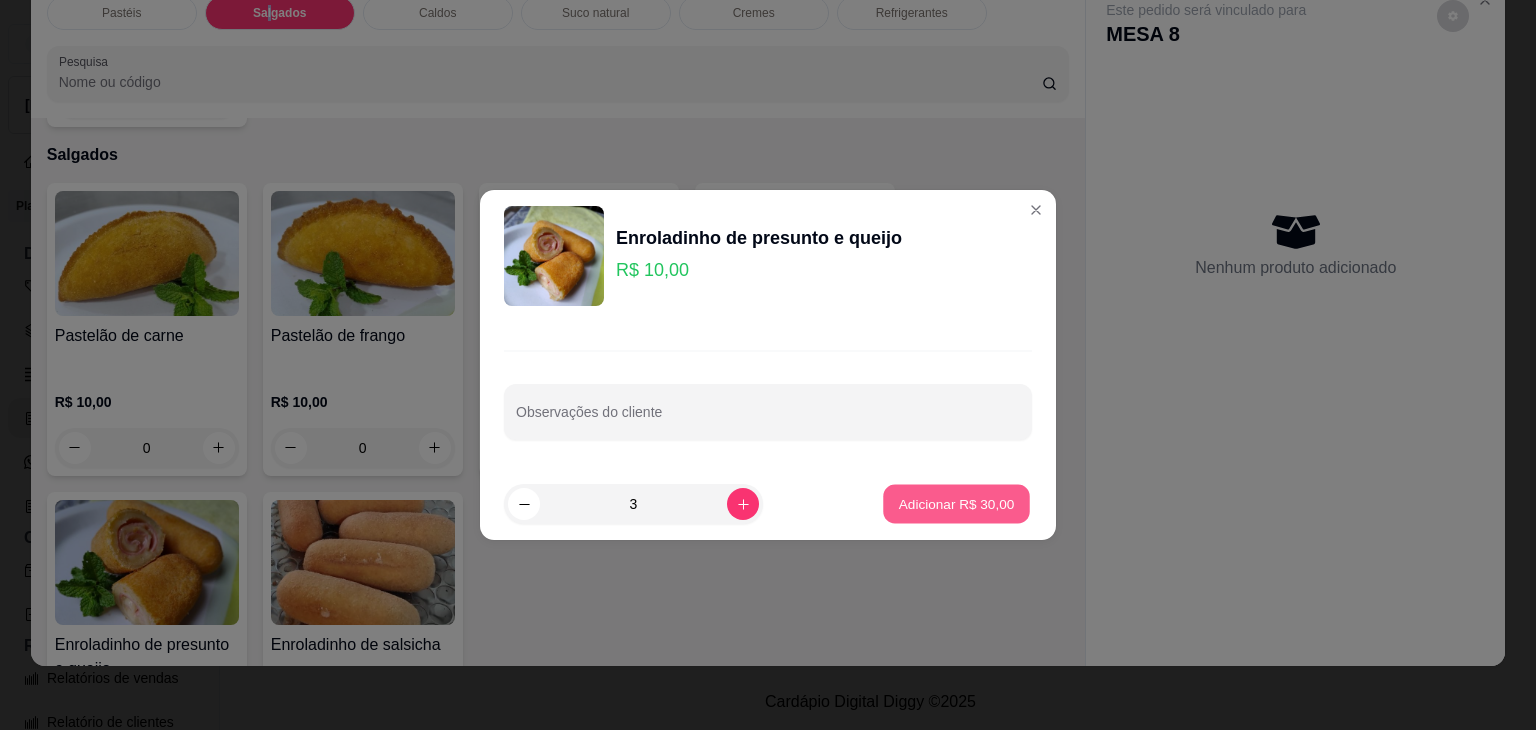 click on "Adicionar   R$ 30,00" at bounding box center (957, 503) 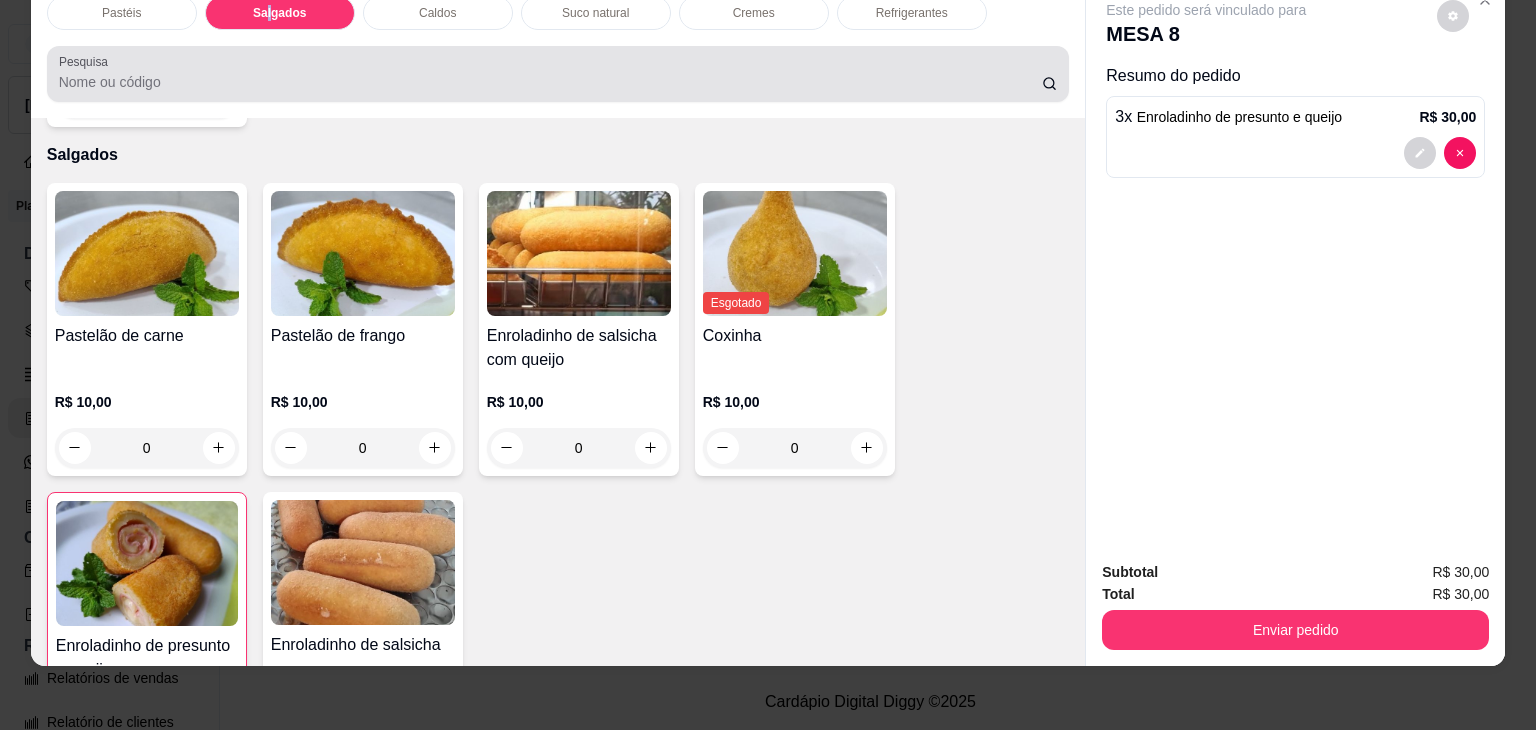 scroll, scrollTop: 0, scrollLeft: 0, axis: both 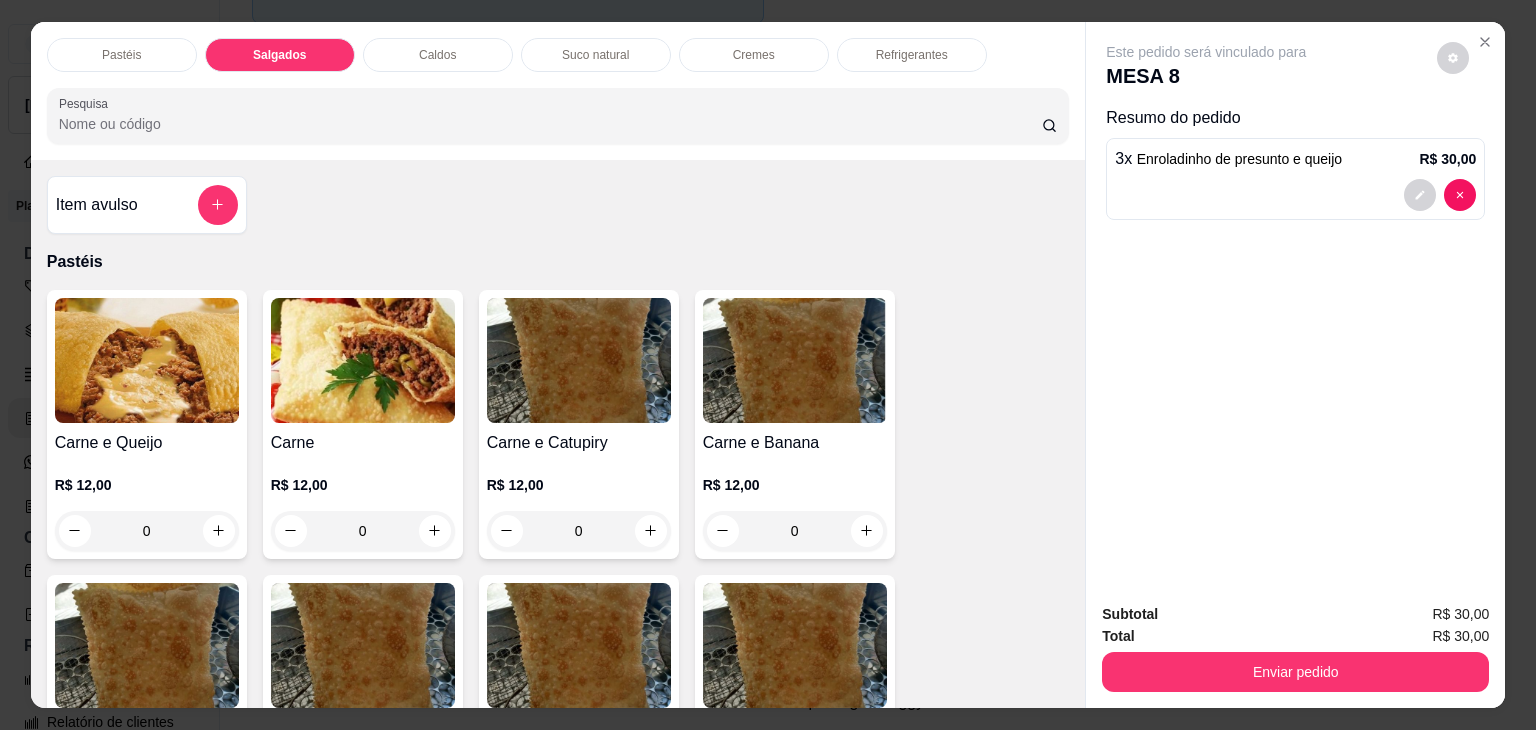 click on "Item avulso" at bounding box center [147, 205] 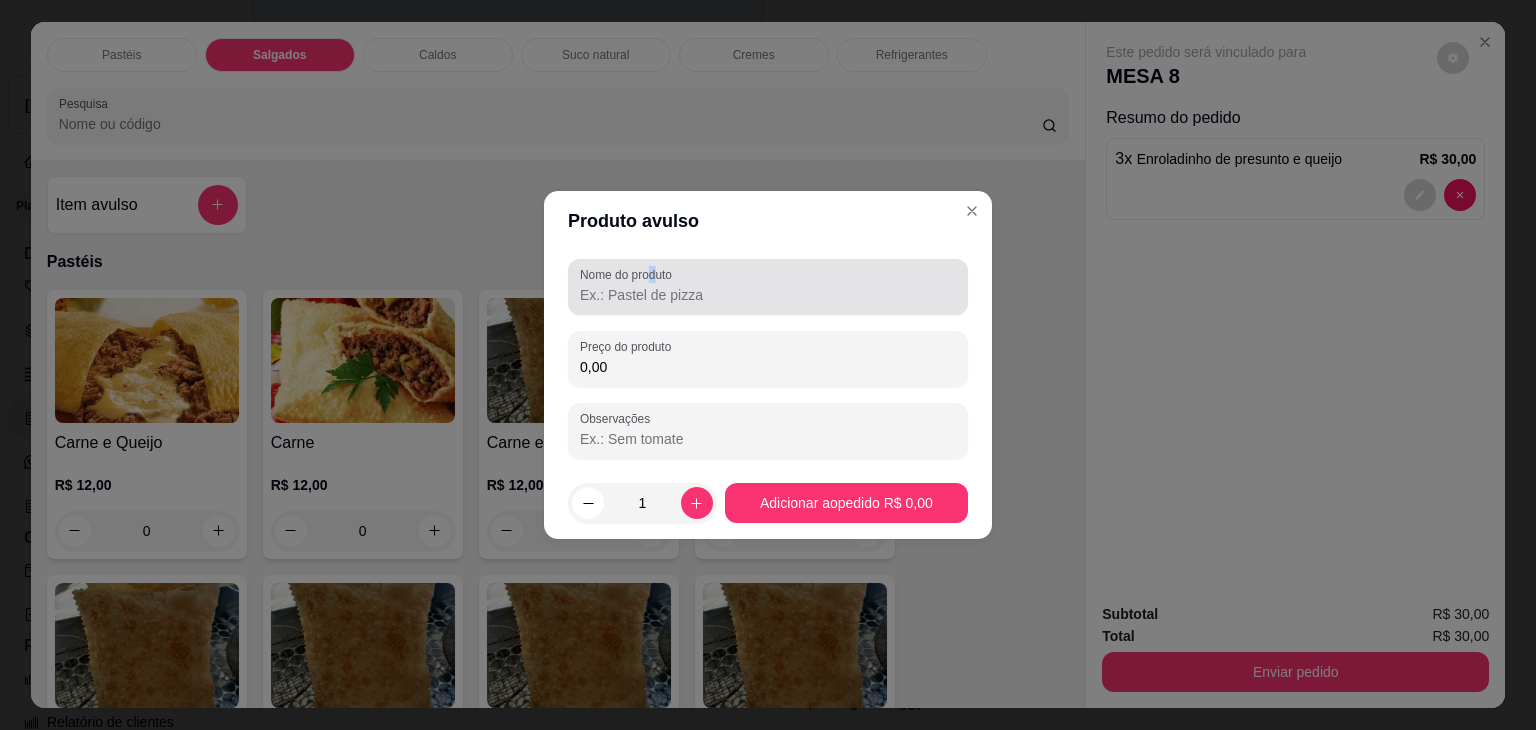 click on "Nome do produto" at bounding box center (629, 274) 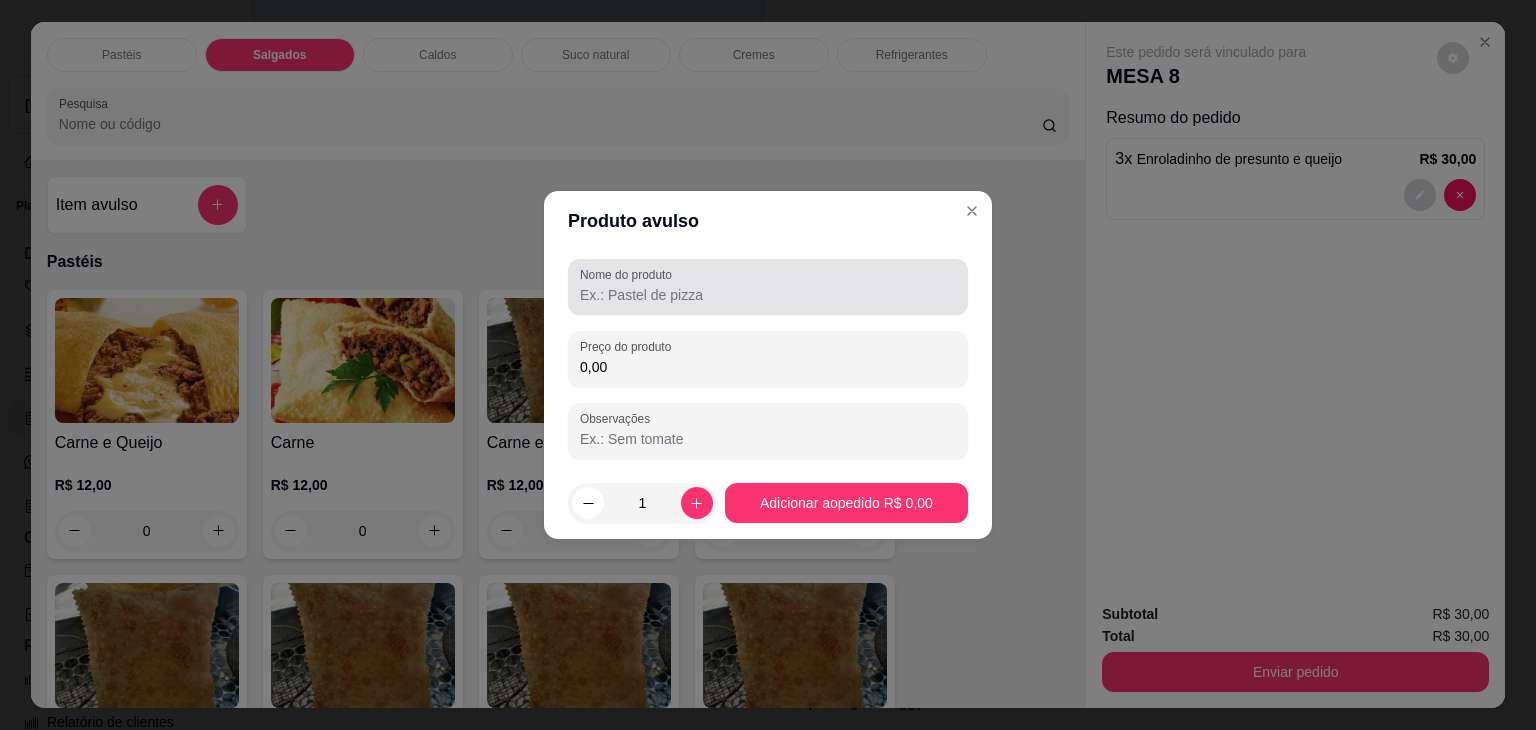 click at bounding box center (768, 287) 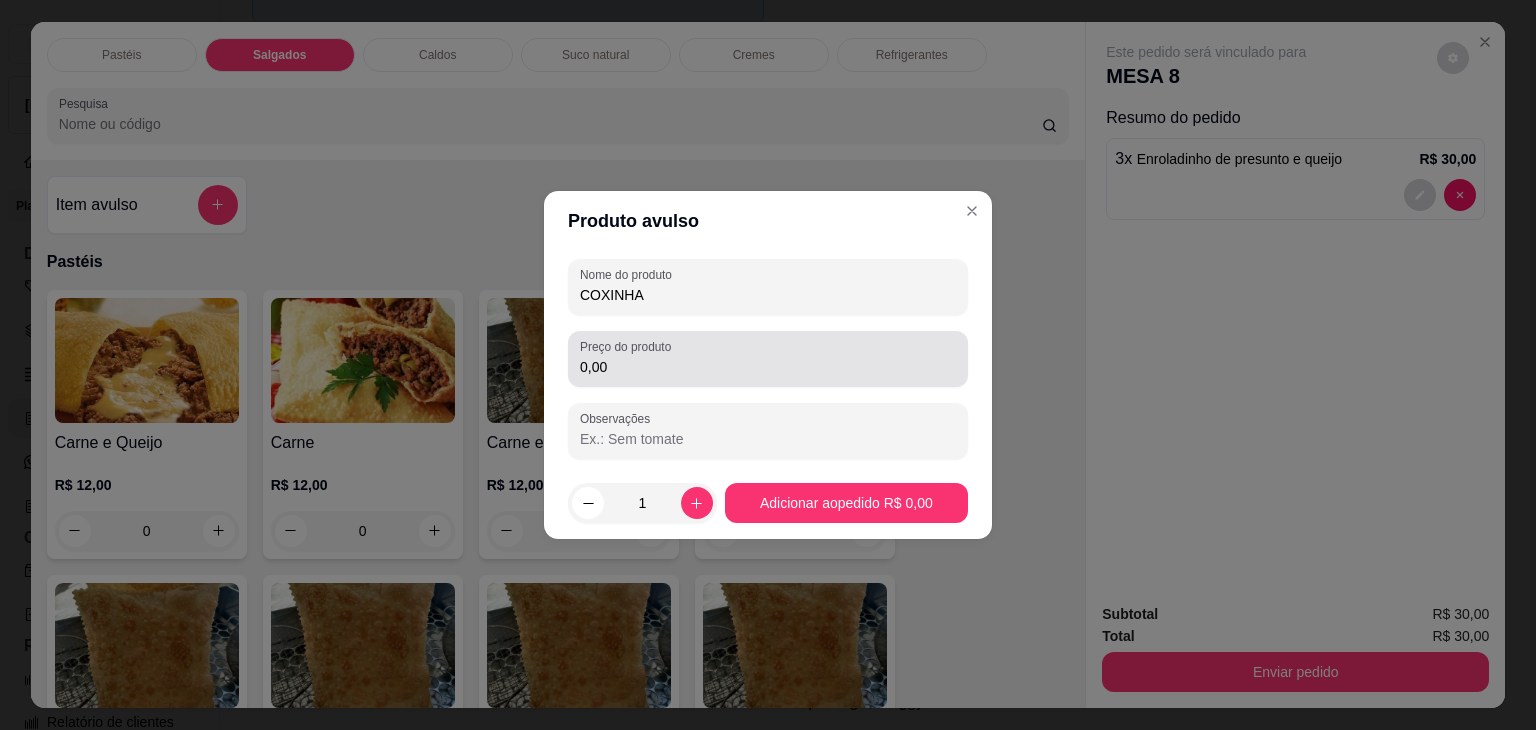 type on "COXINHA" 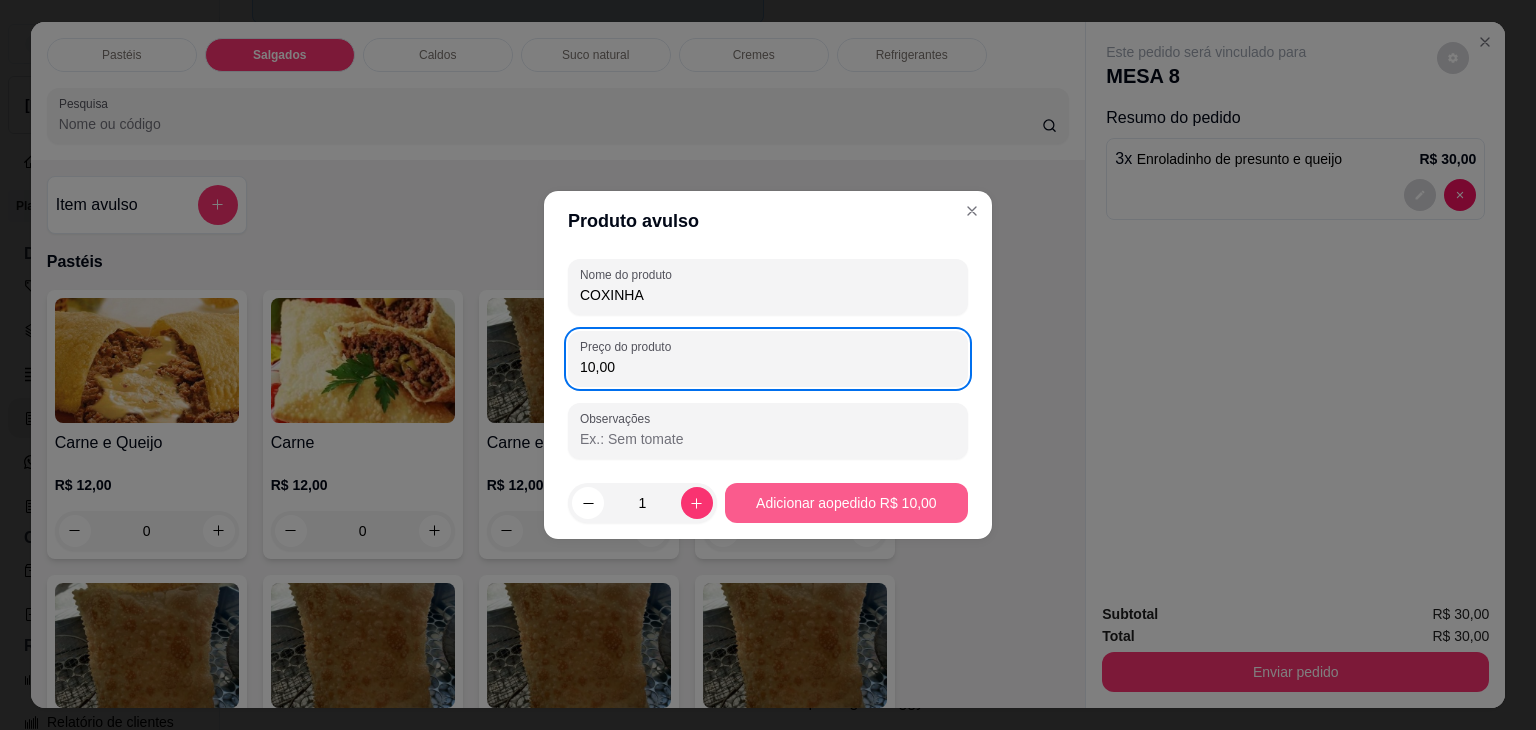 type on "10,00" 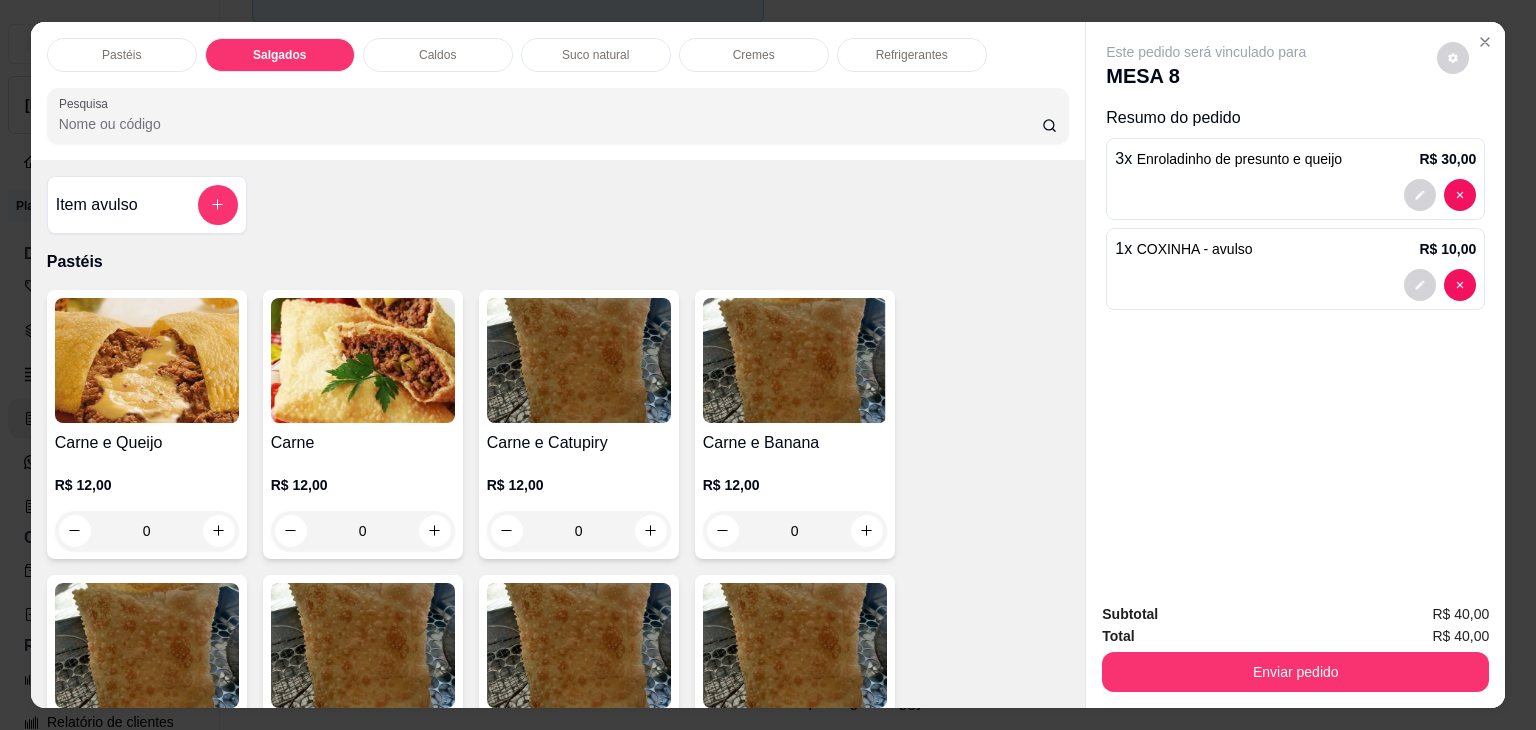 click on "Refrigerantes" at bounding box center [912, 55] 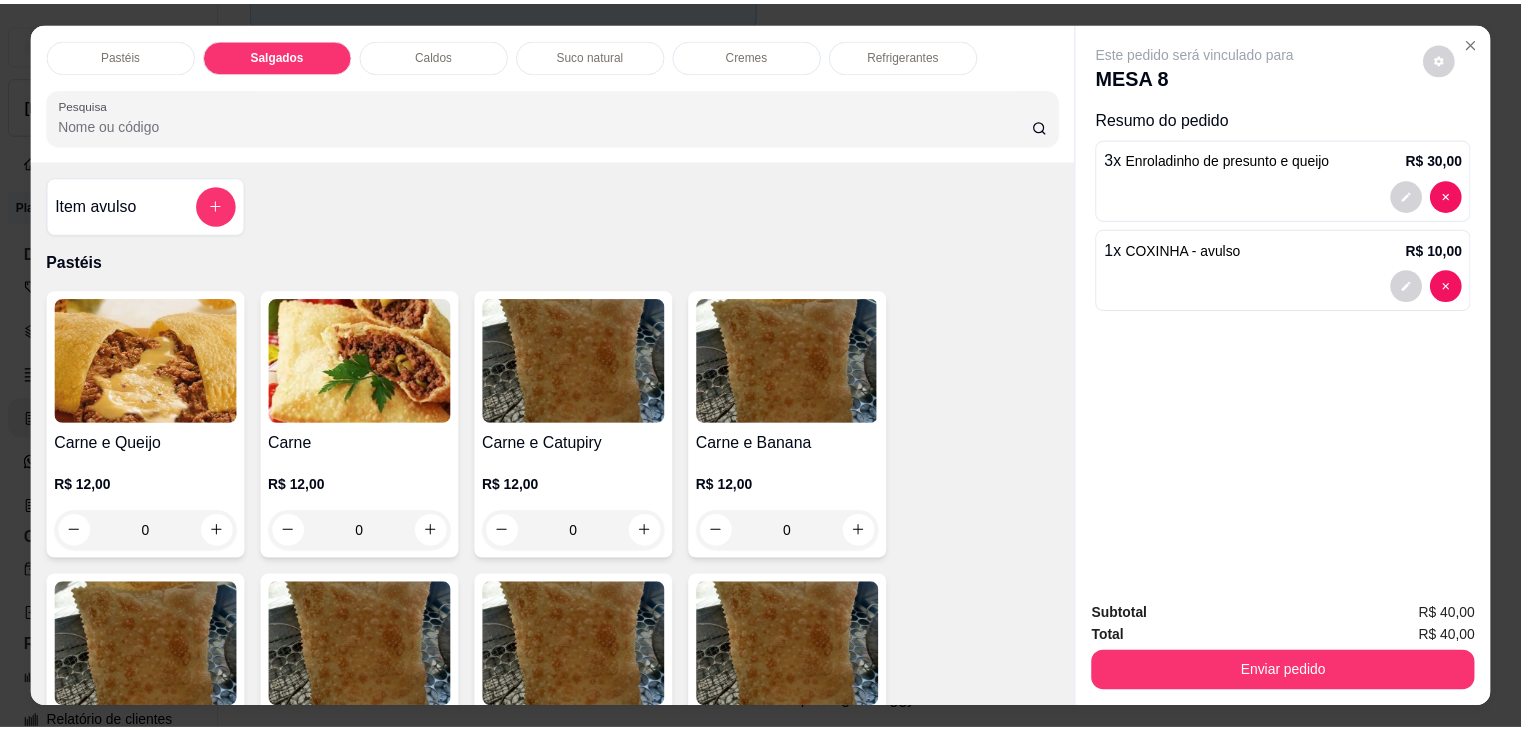 scroll, scrollTop: 49, scrollLeft: 0, axis: vertical 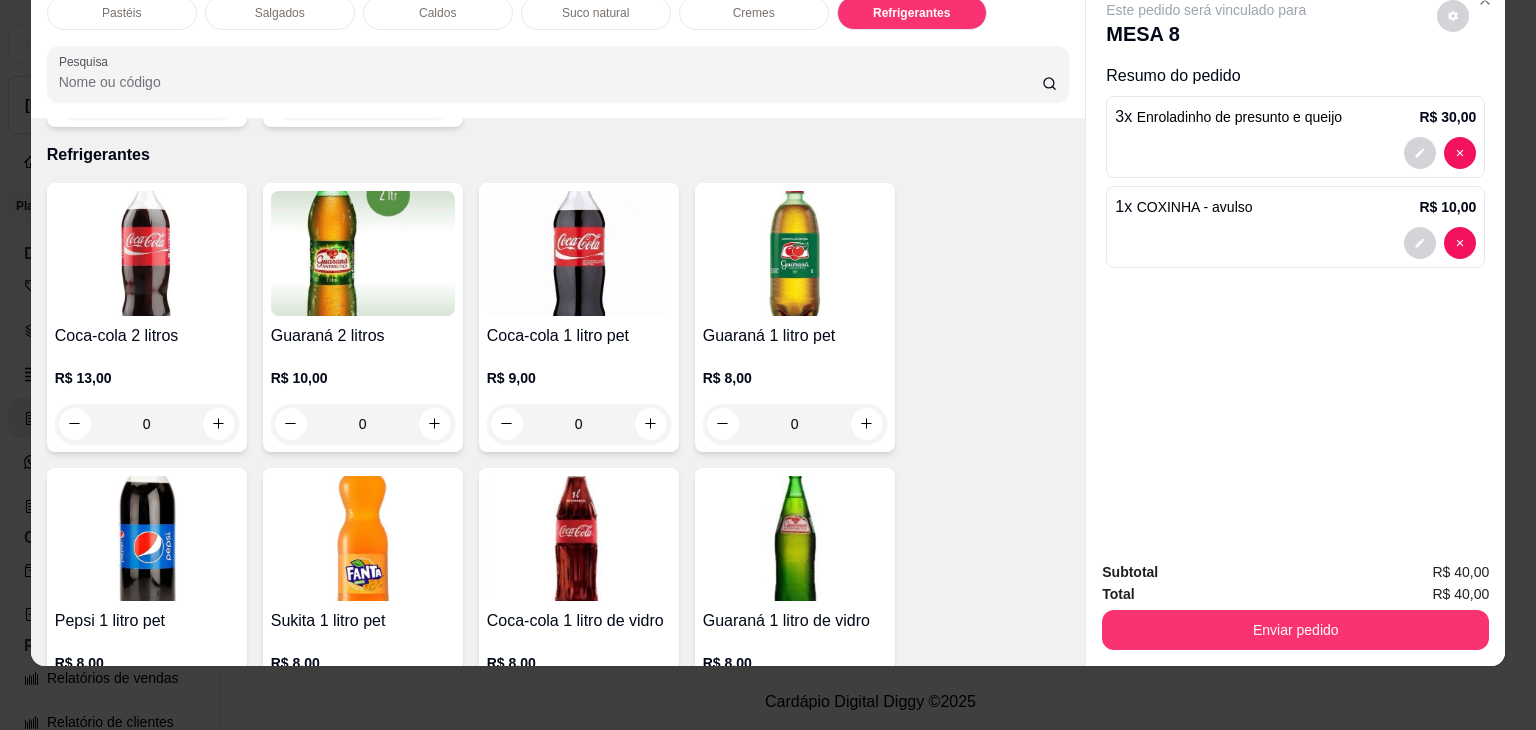 click at bounding box center [579, 538] 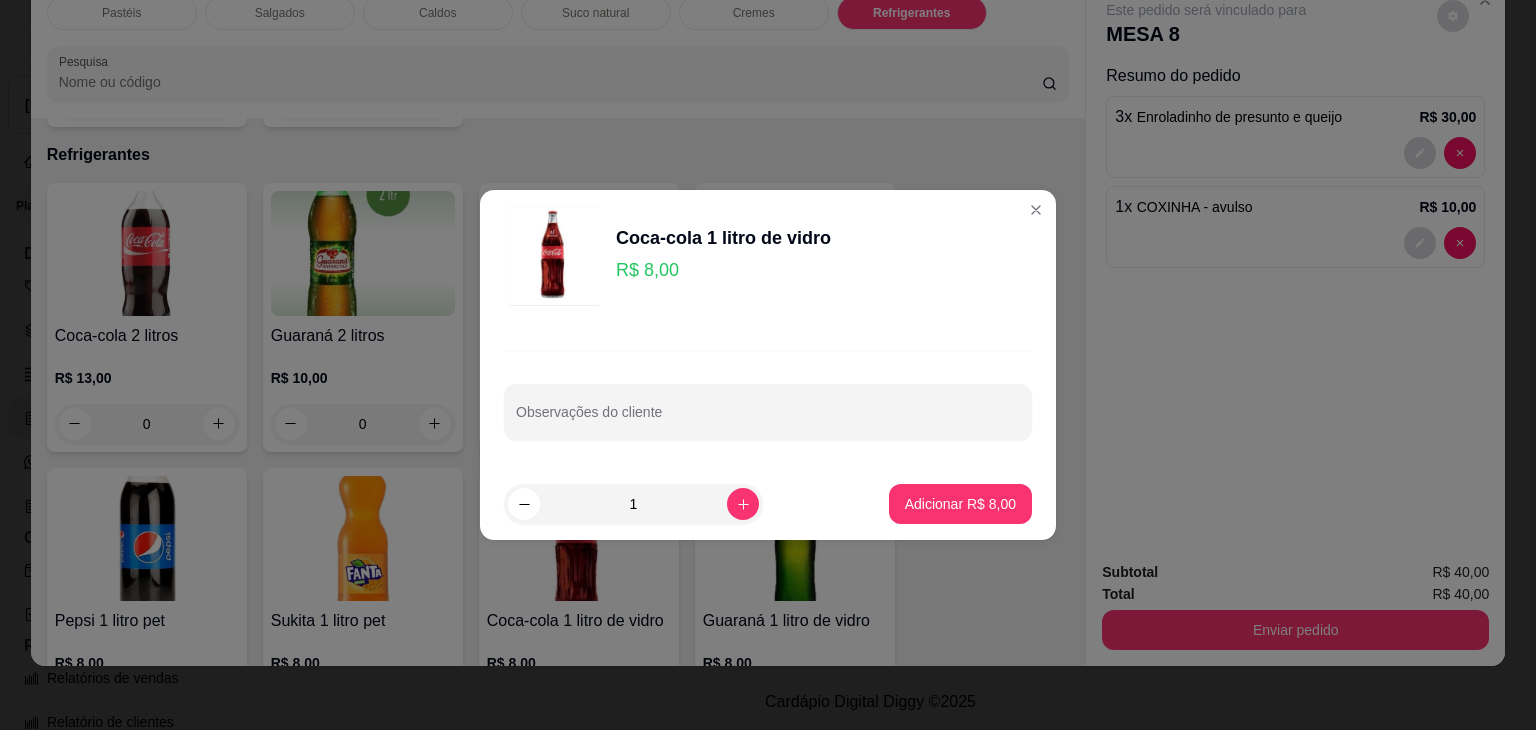 click on "1 Adicionar   R$ 8,00" at bounding box center [768, 504] 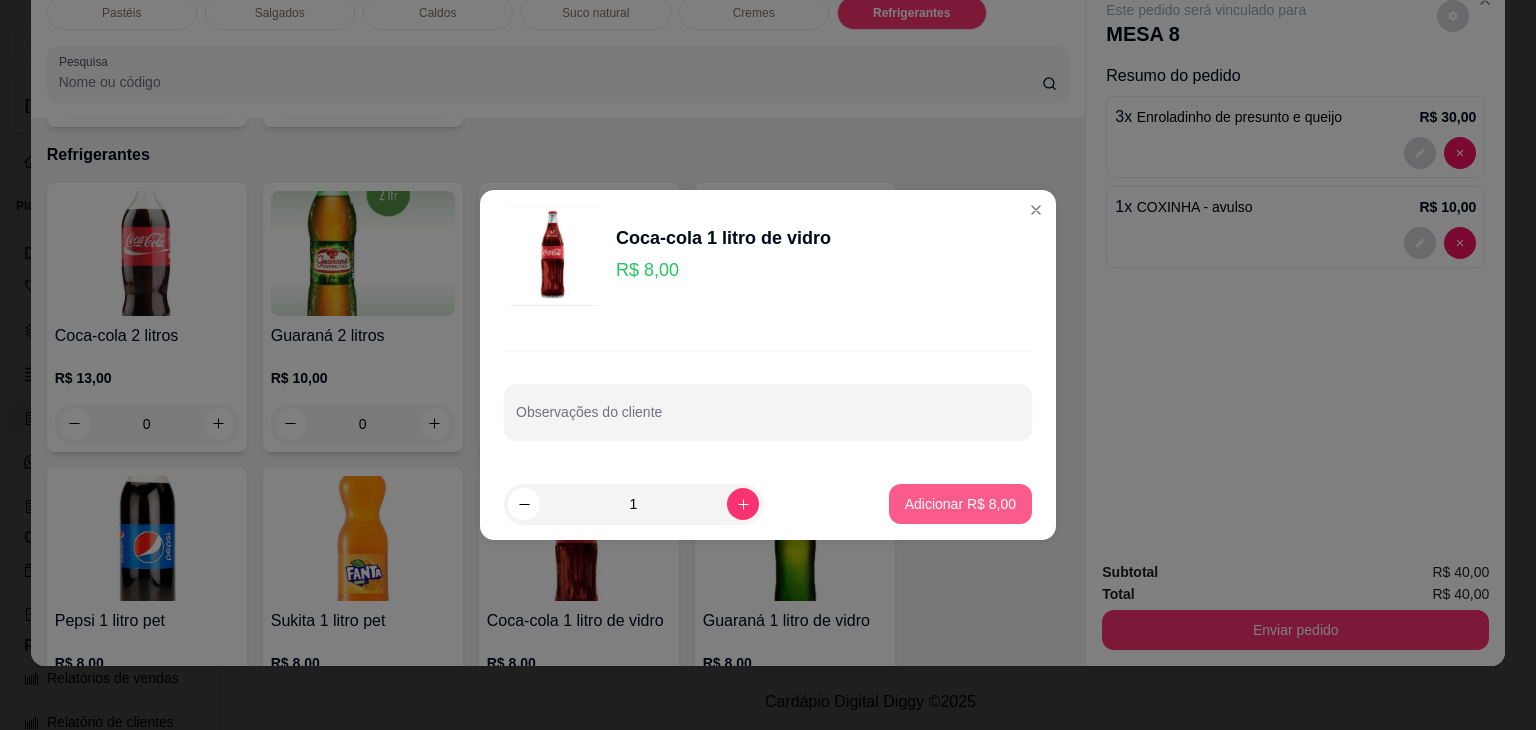 click on "Adicionar   R$ 8,00" at bounding box center [960, 504] 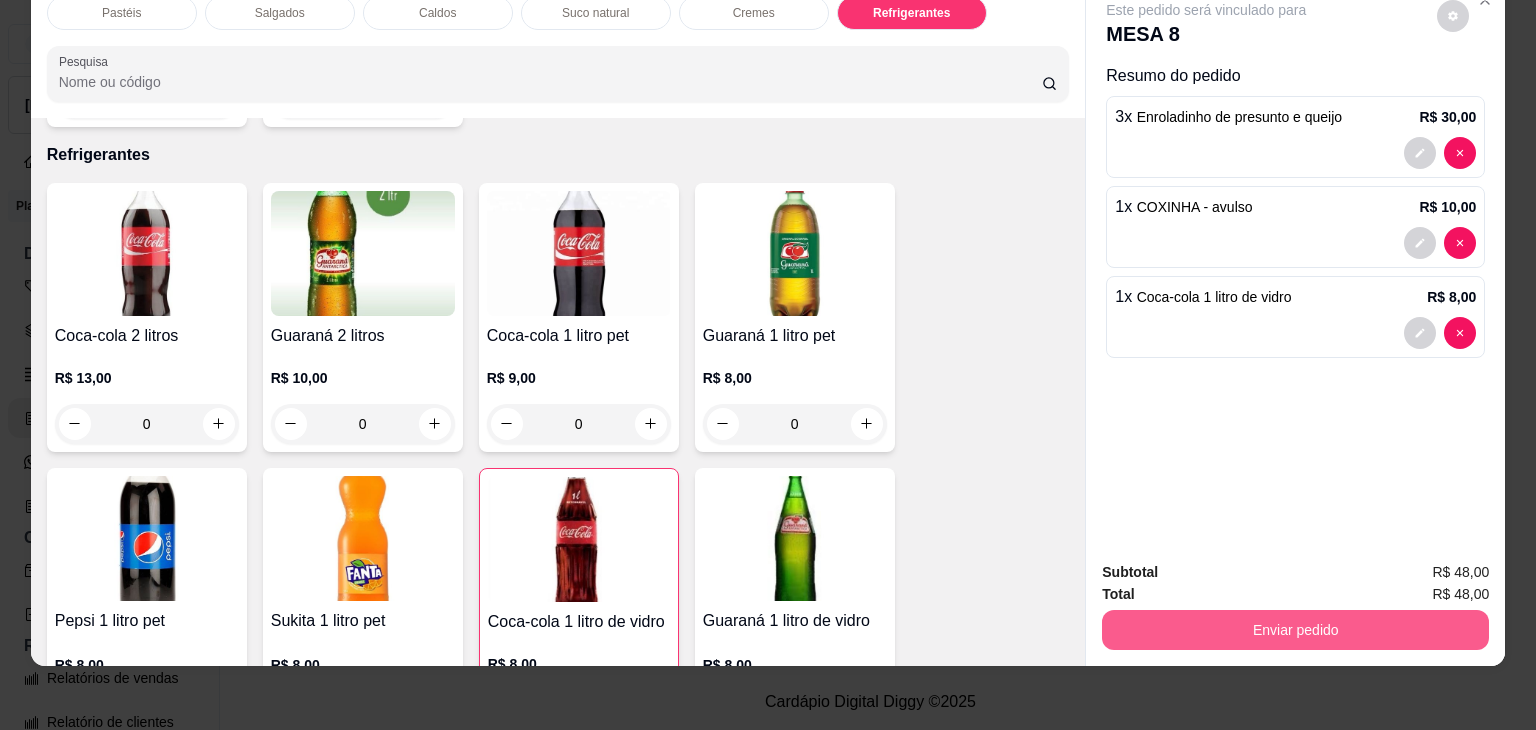 click on "Subtotal R$ 48,00 Total R$ 48,00 Enviar pedido" at bounding box center [1295, 605] 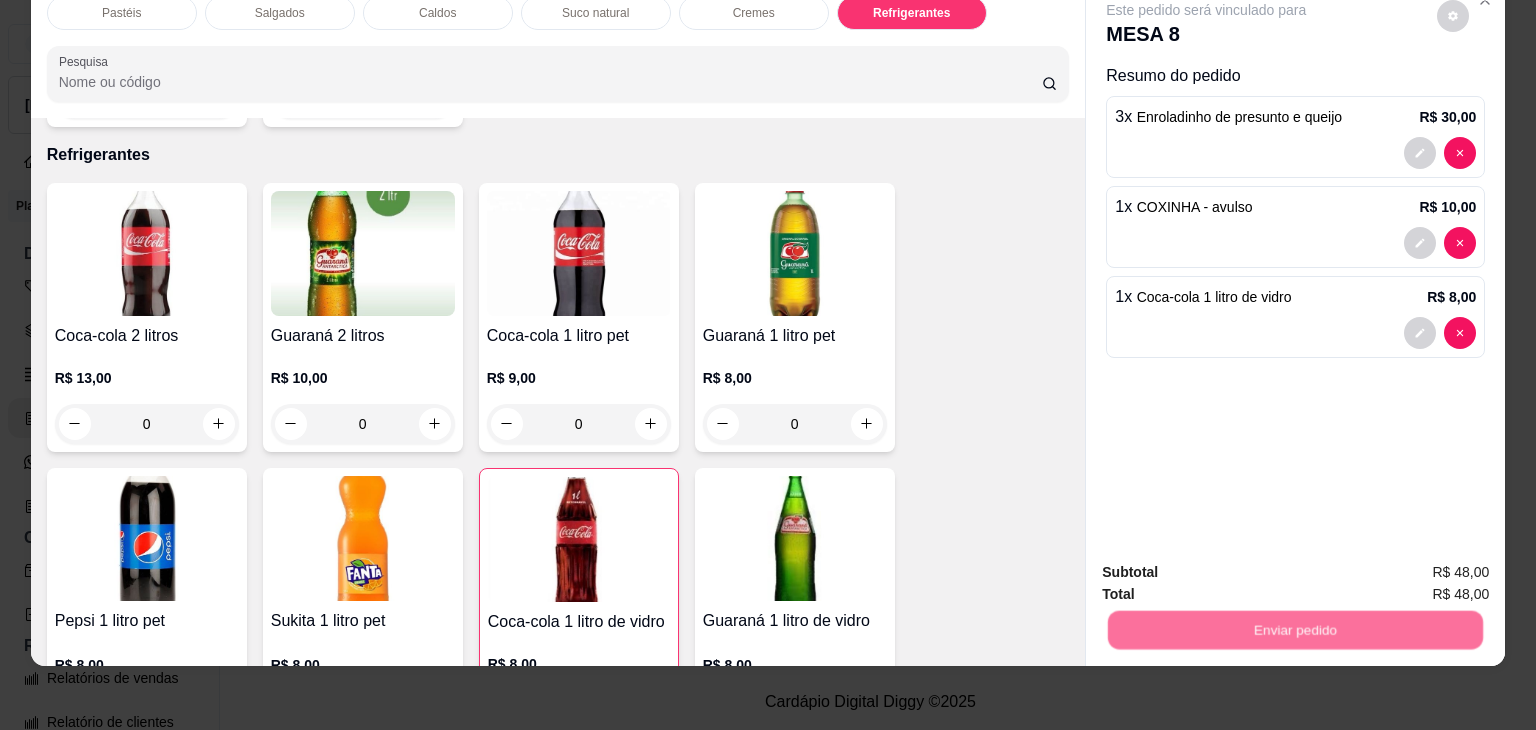 click on "Não registrar e enviar pedido" at bounding box center [1229, 564] 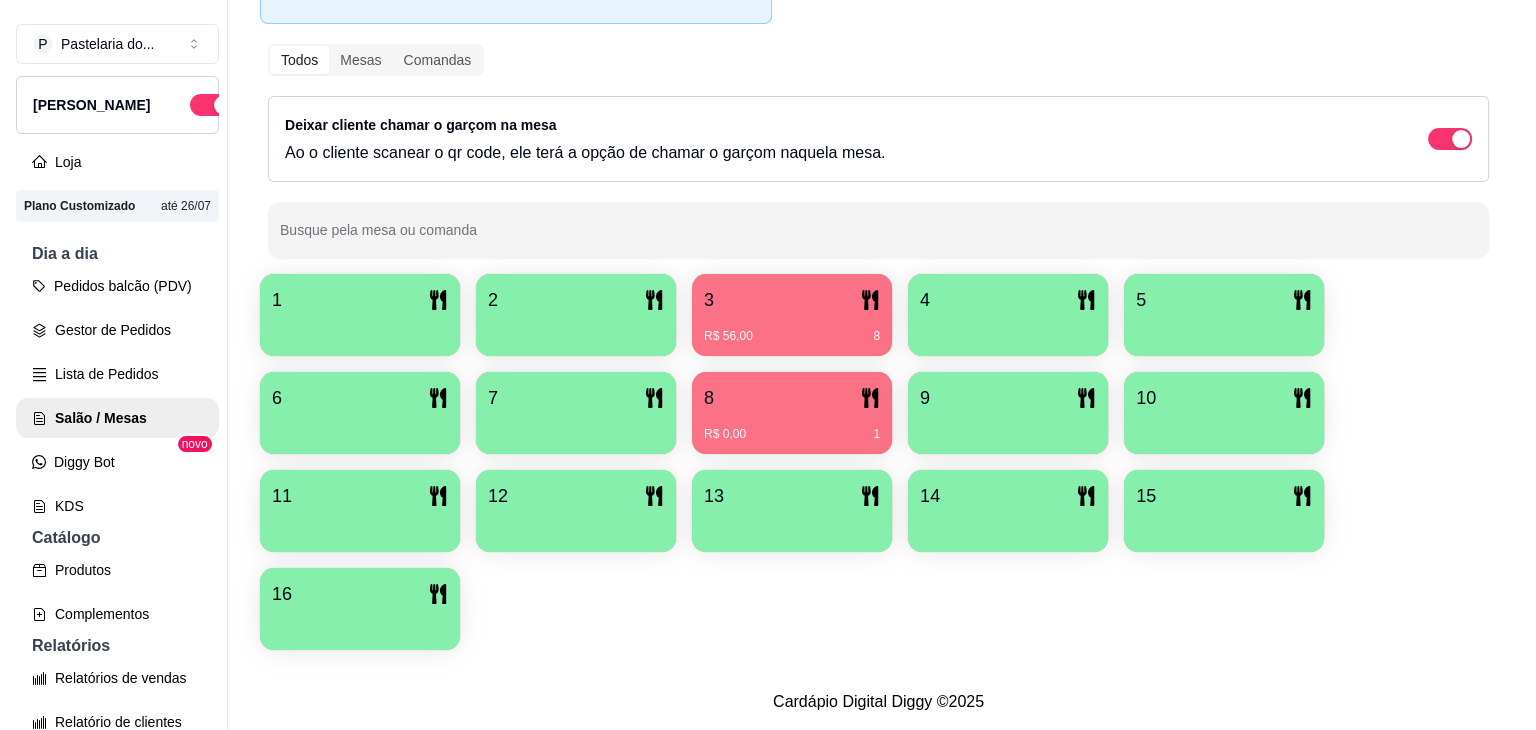 scroll, scrollTop: 0, scrollLeft: 0, axis: both 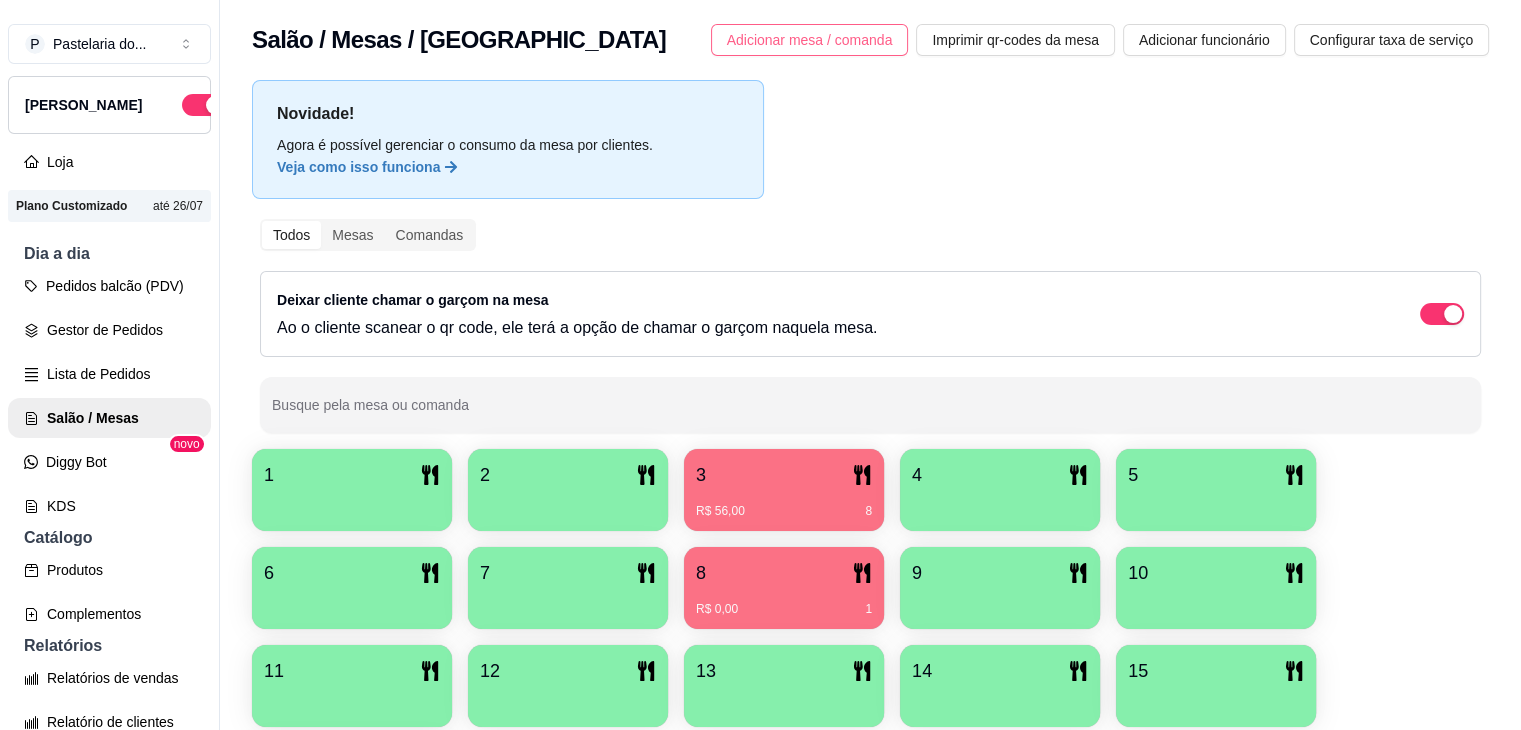 click on "Adicionar mesa / comanda" at bounding box center (810, 40) 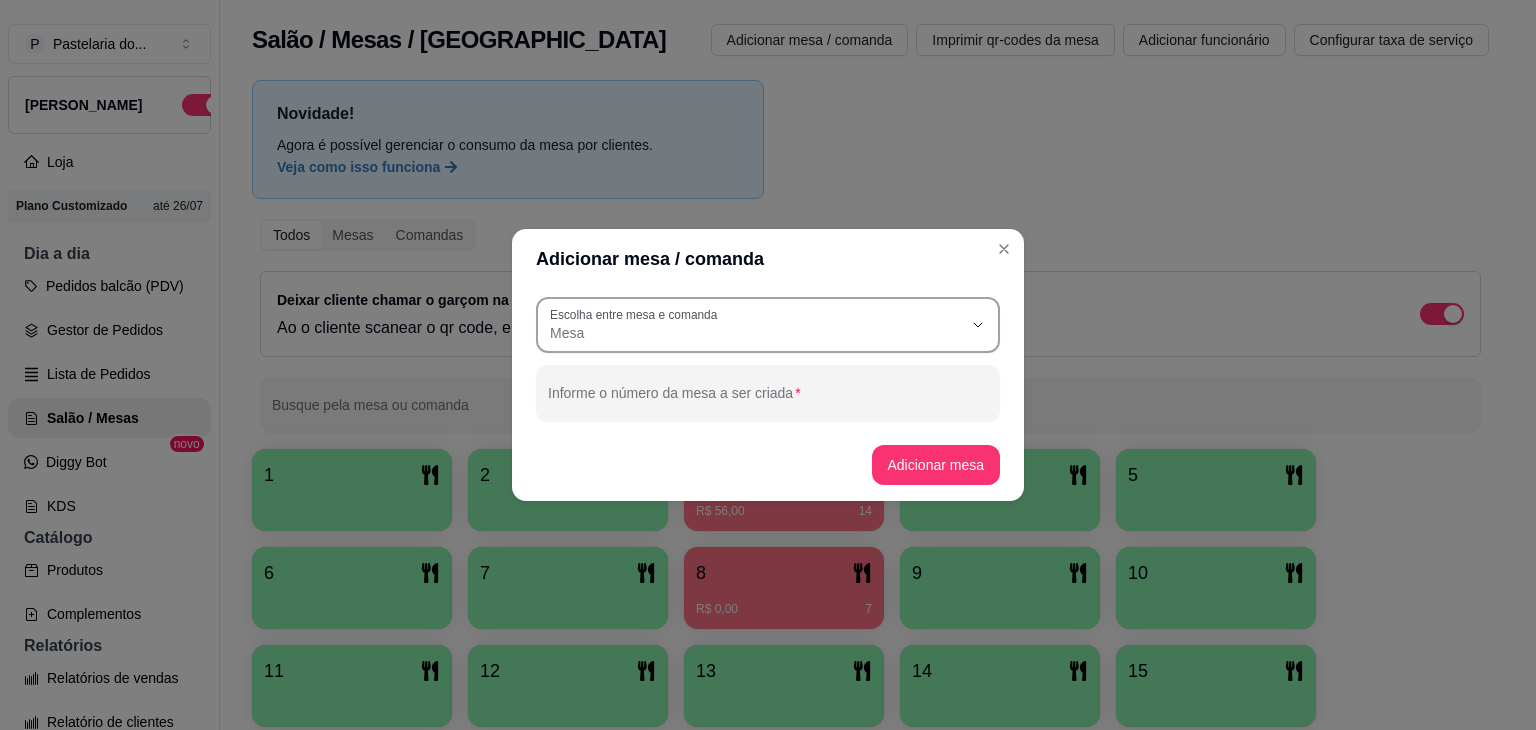 click on "Escolha entre mesa e comanda Mesa" at bounding box center [768, 325] 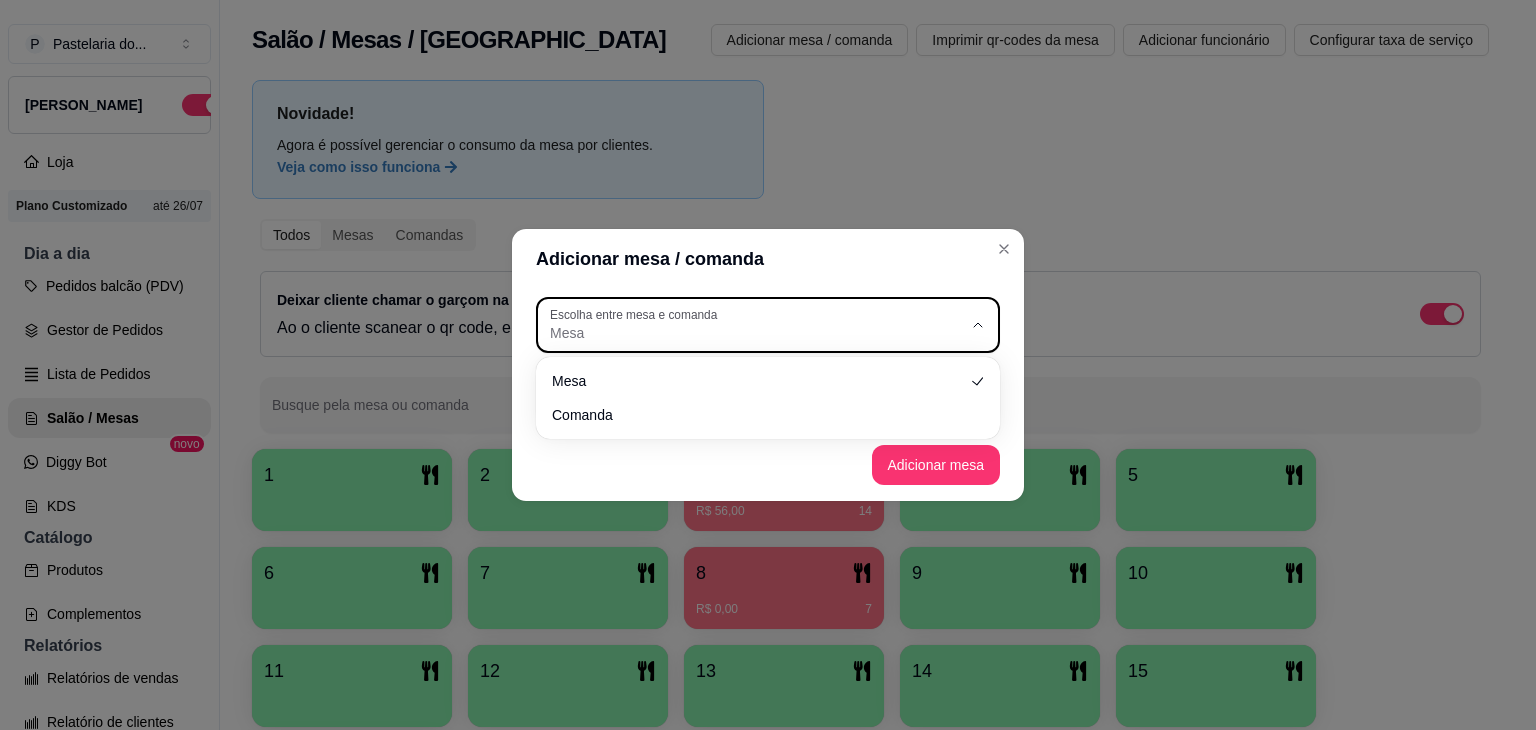 click on "Escolha entre mesa e comanda Mesa" at bounding box center [768, 325] 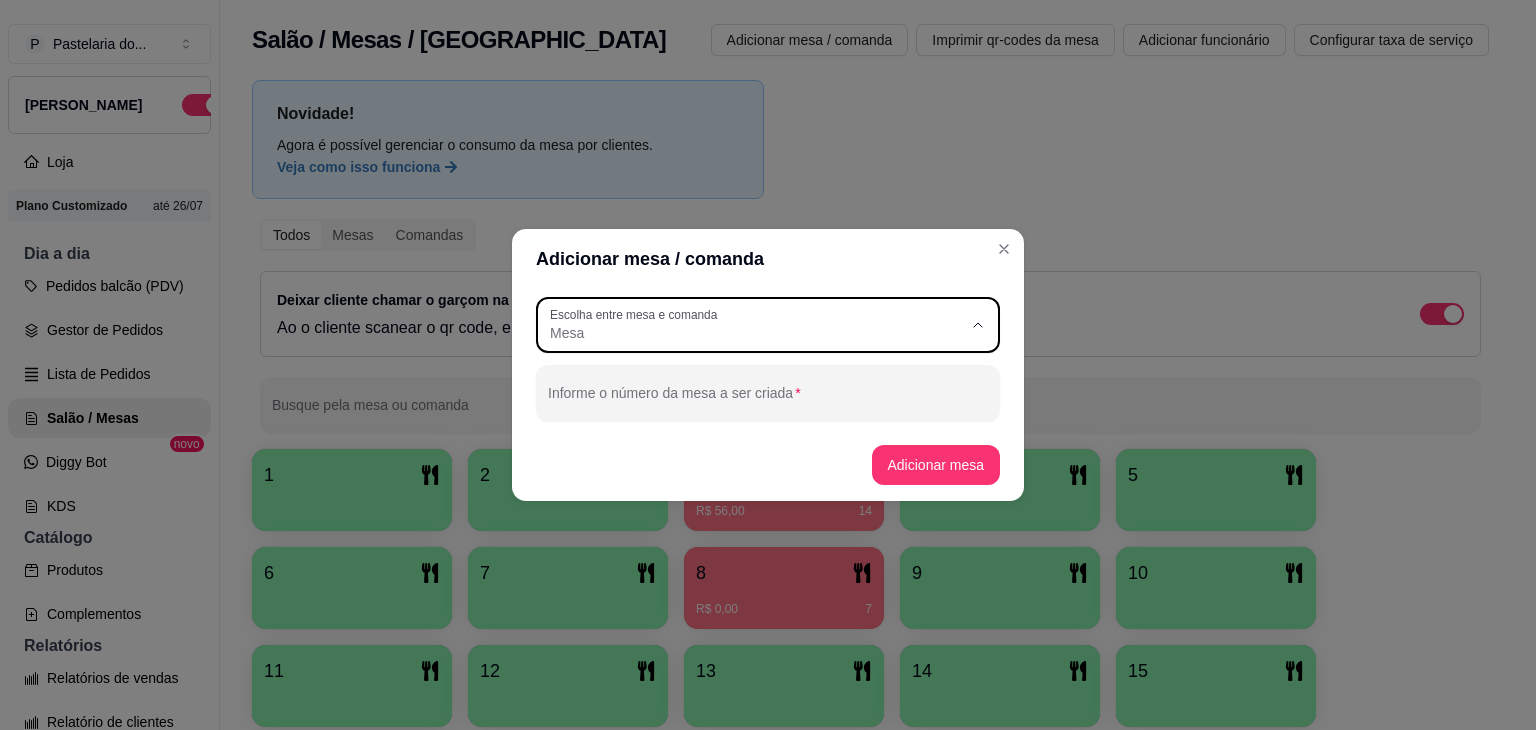 click on "Mesa" at bounding box center [759, 379] 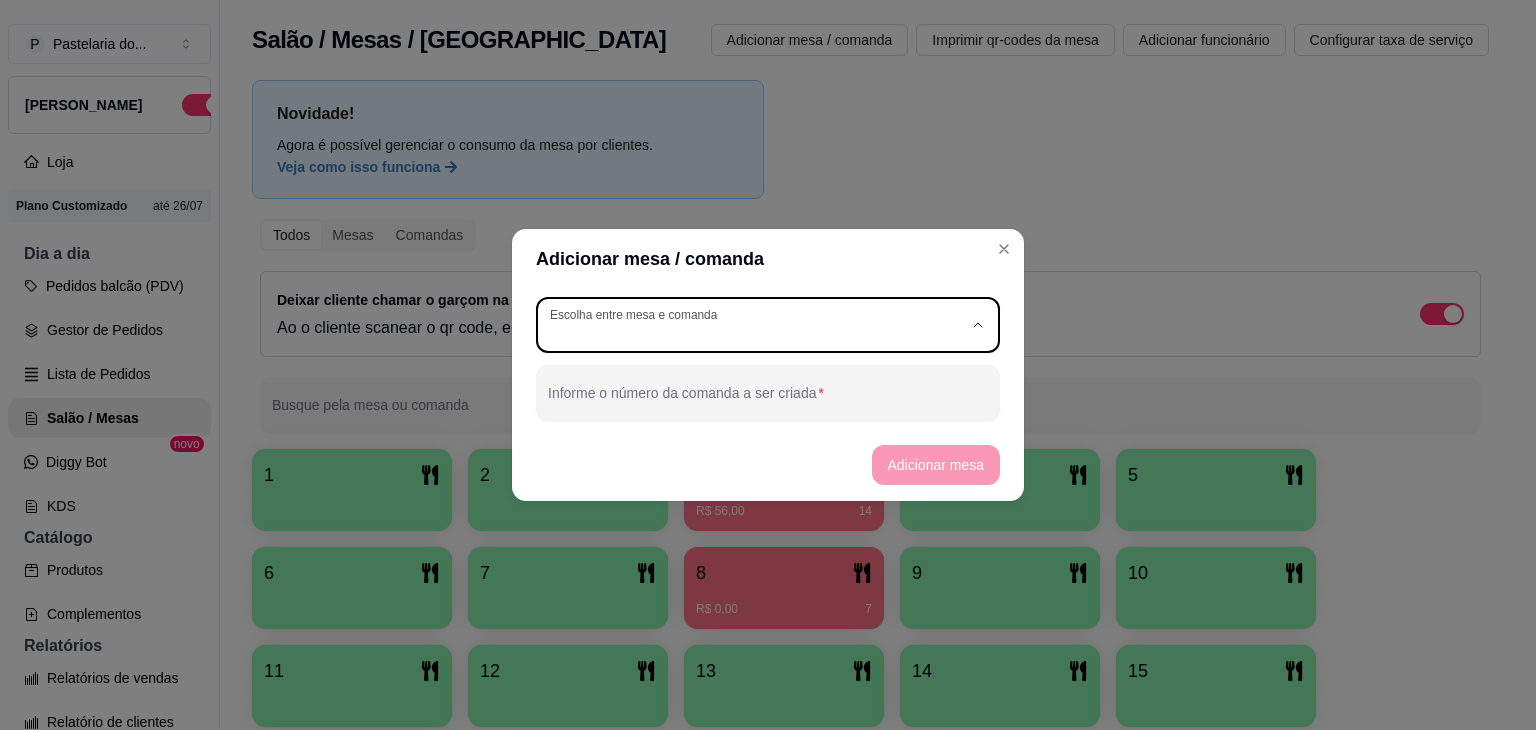 click at bounding box center [756, 325] 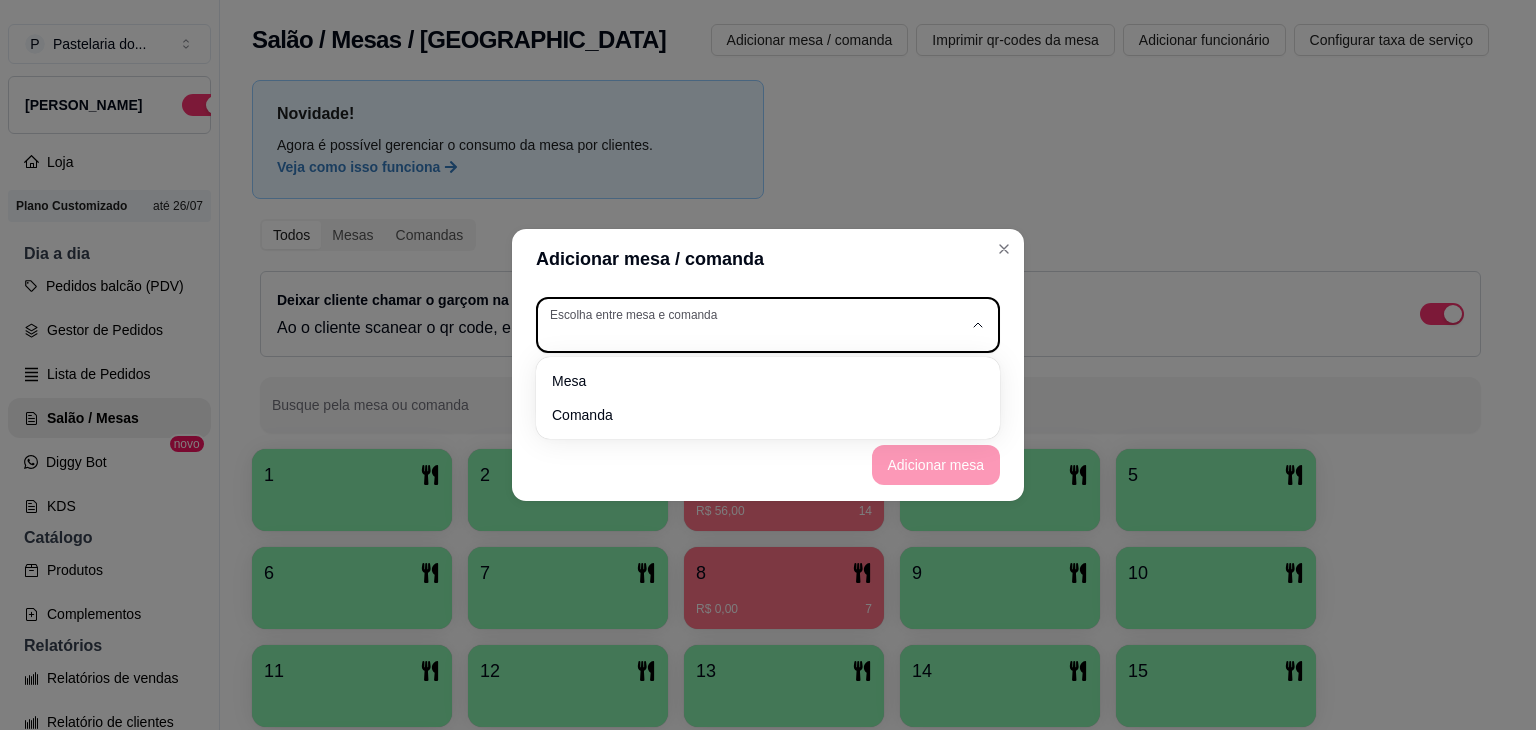 click on "Escolha entre mesa e comanda" at bounding box center [637, 314] 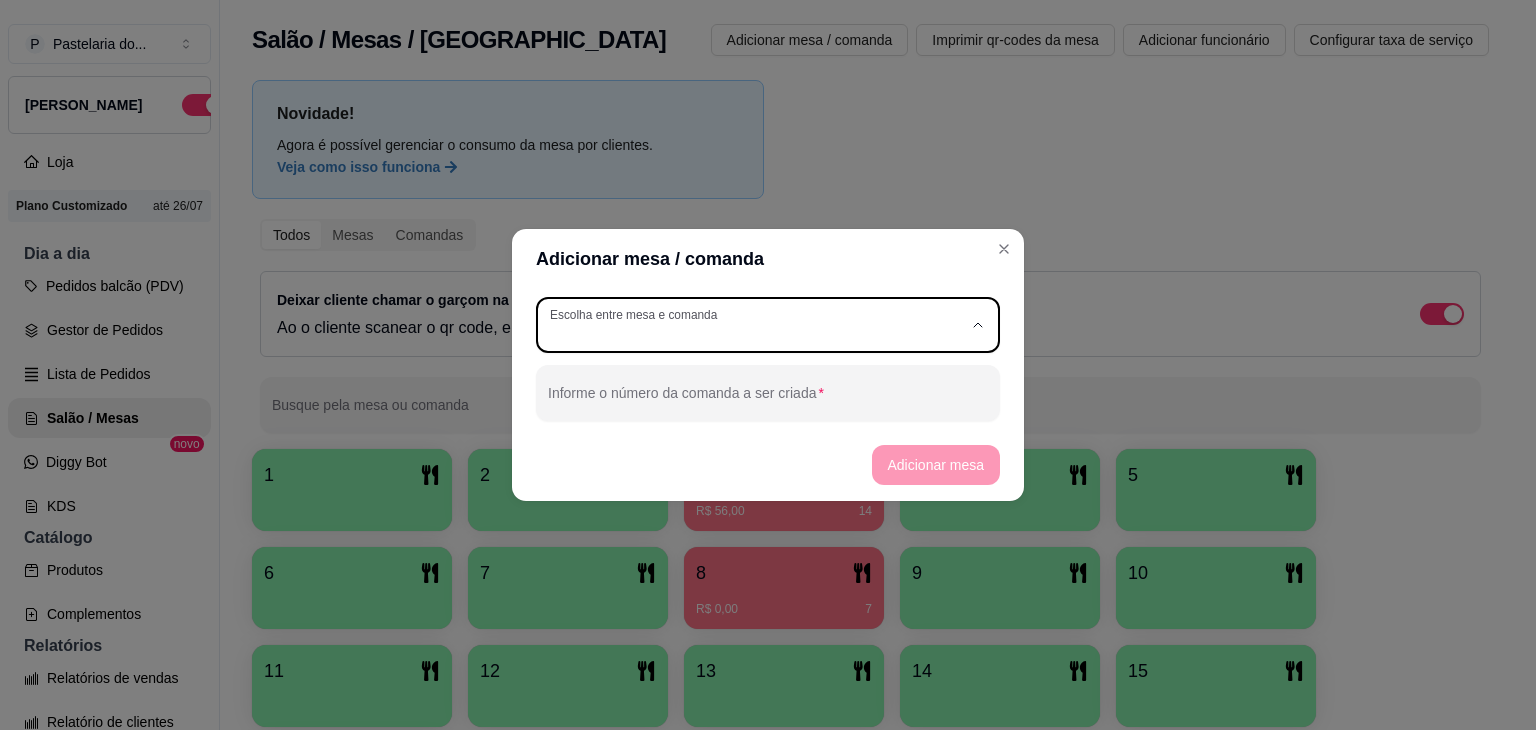 click on "Mesa" at bounding box center (759, 379) 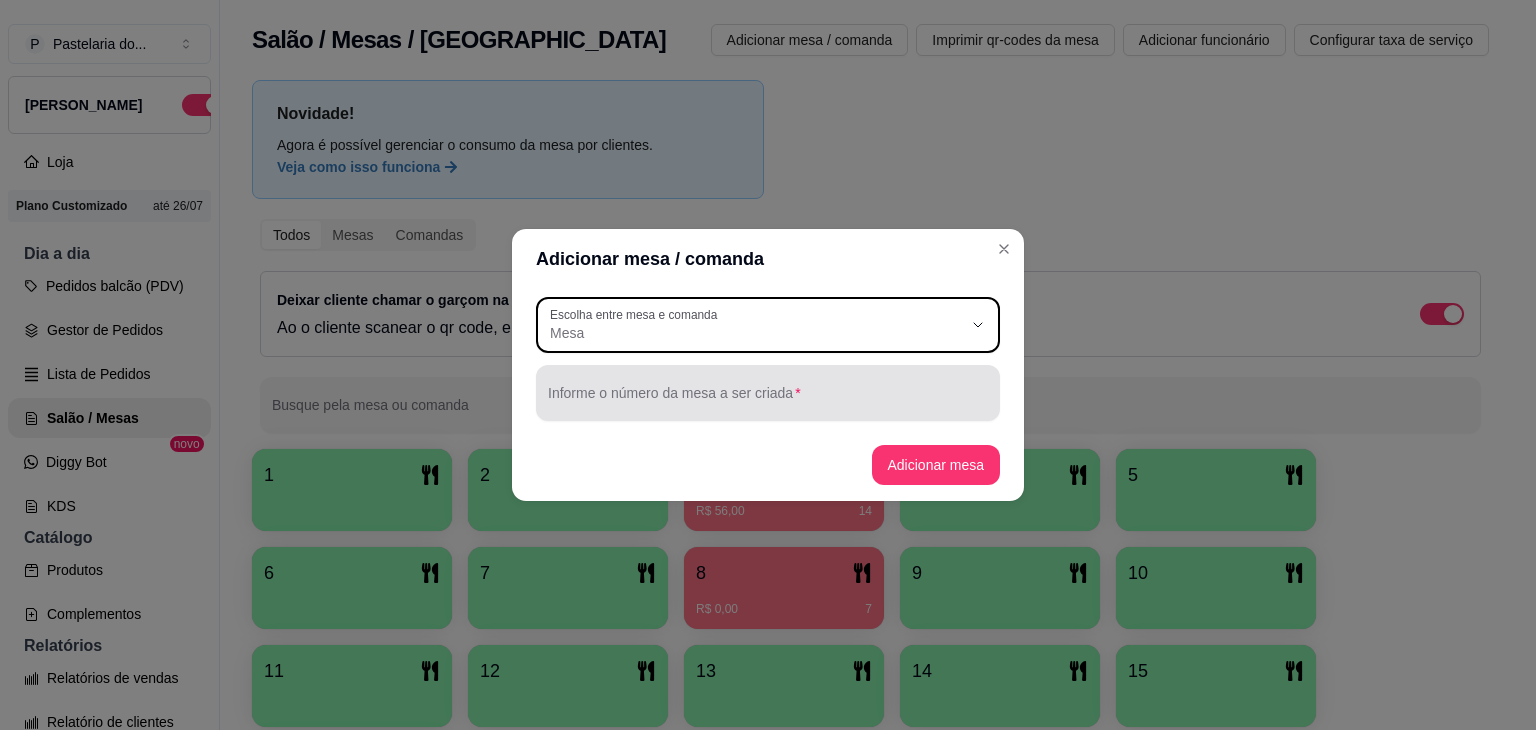 click at bounding box center (768, 393) 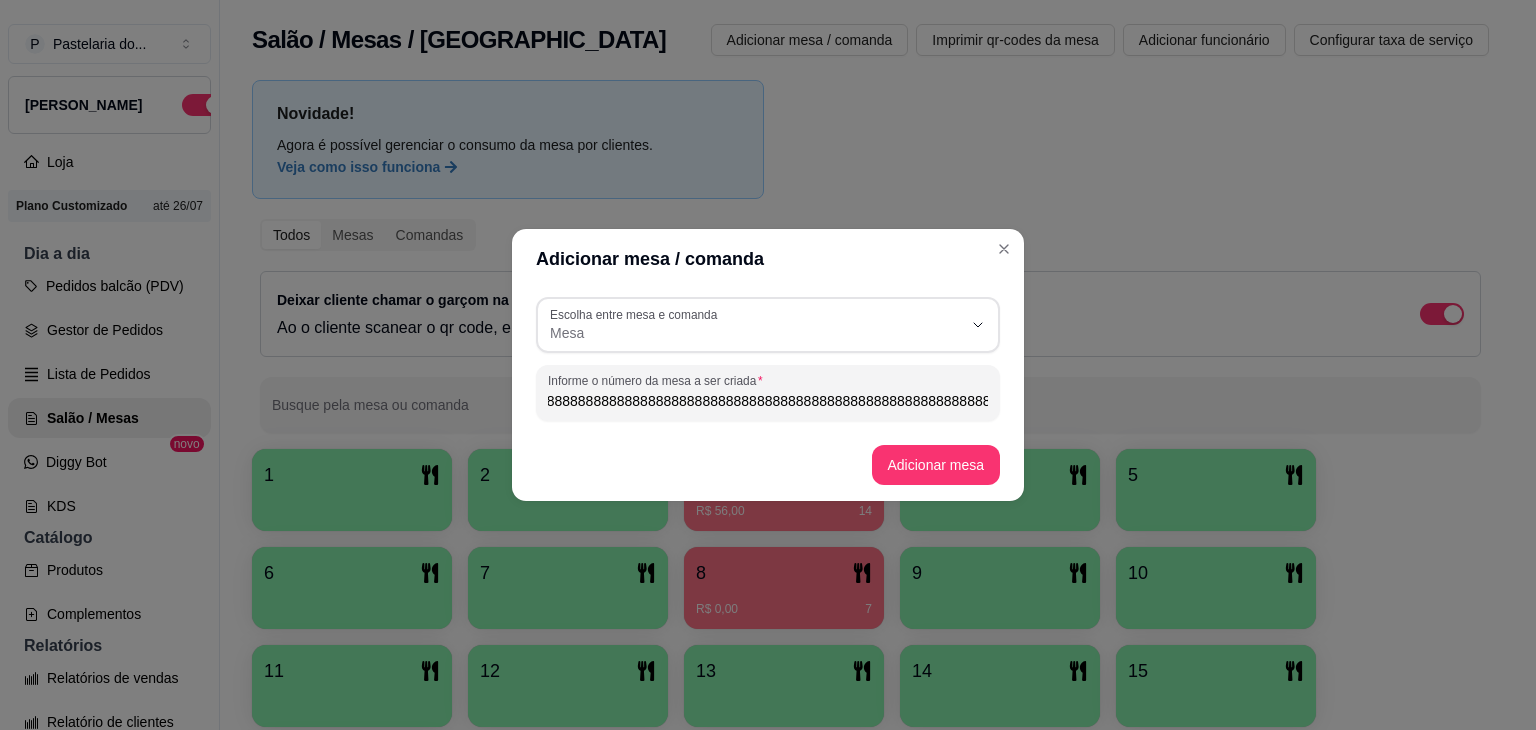 scroll, scrollTop: 0, scrollLeft: 654, axis: horizontal 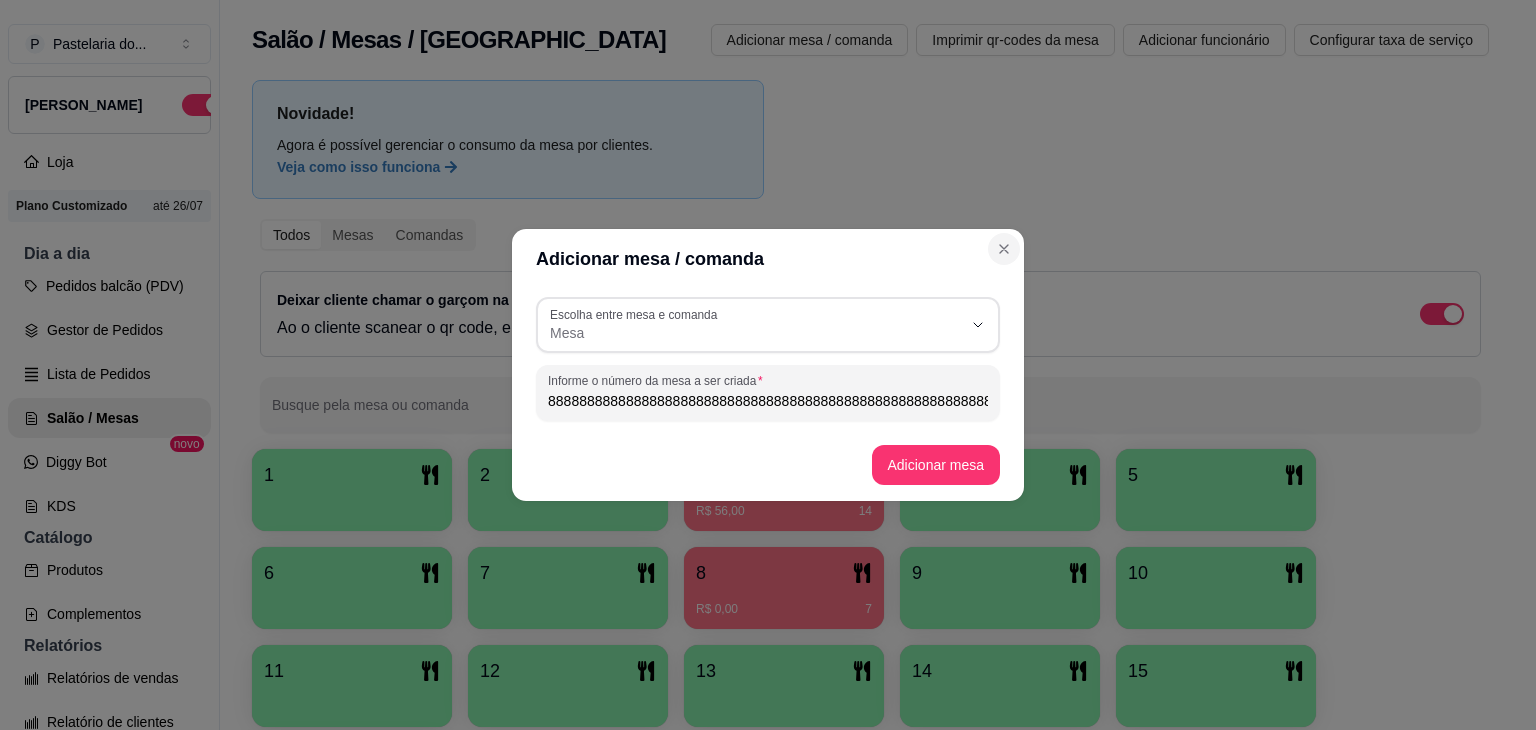 type on "8888888898888888888888888888888888888888888888888888888888888888888888888888888888888888888888888888888888888888888888888888888888888888888888888" 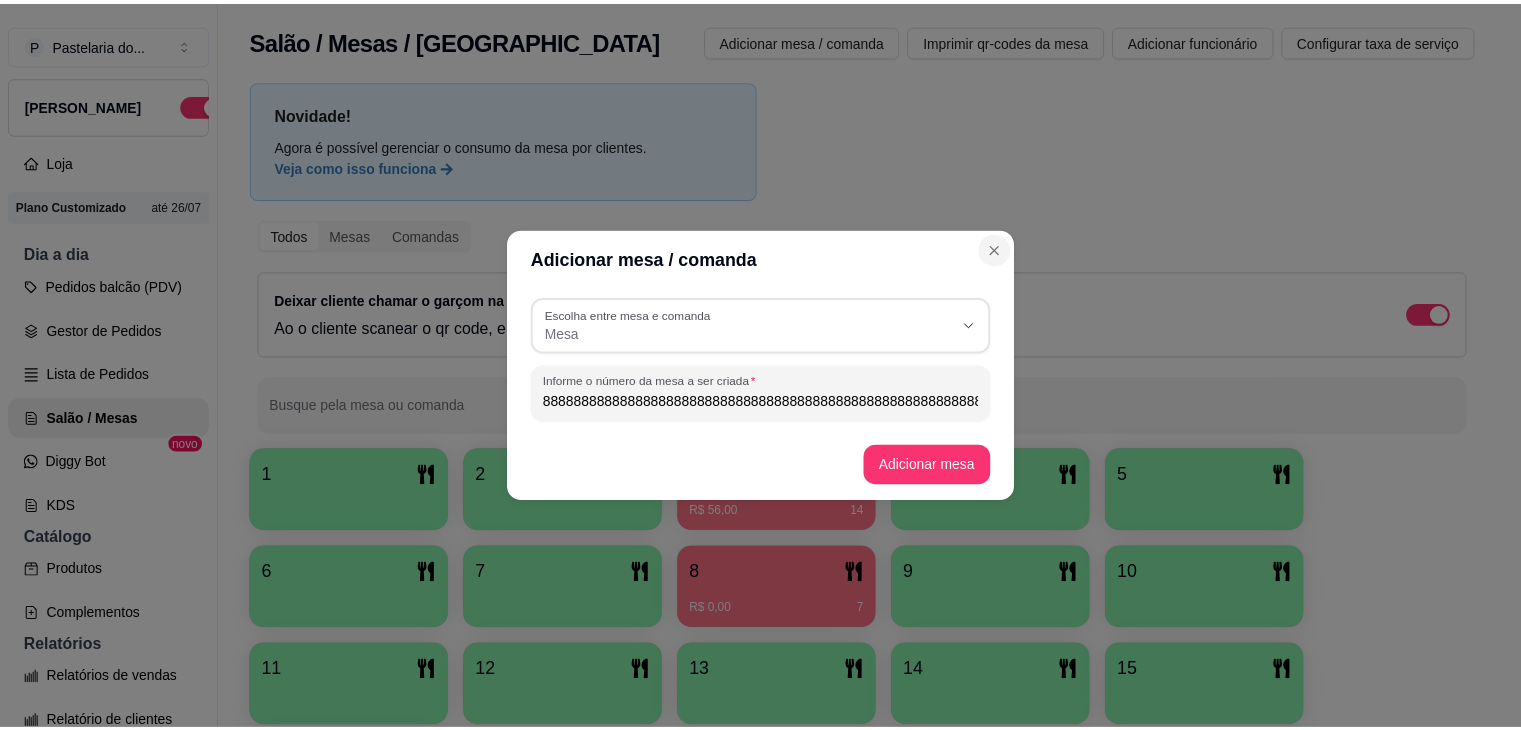 scroll, scrollTop: 0, scrollLeft: 0, axis: both 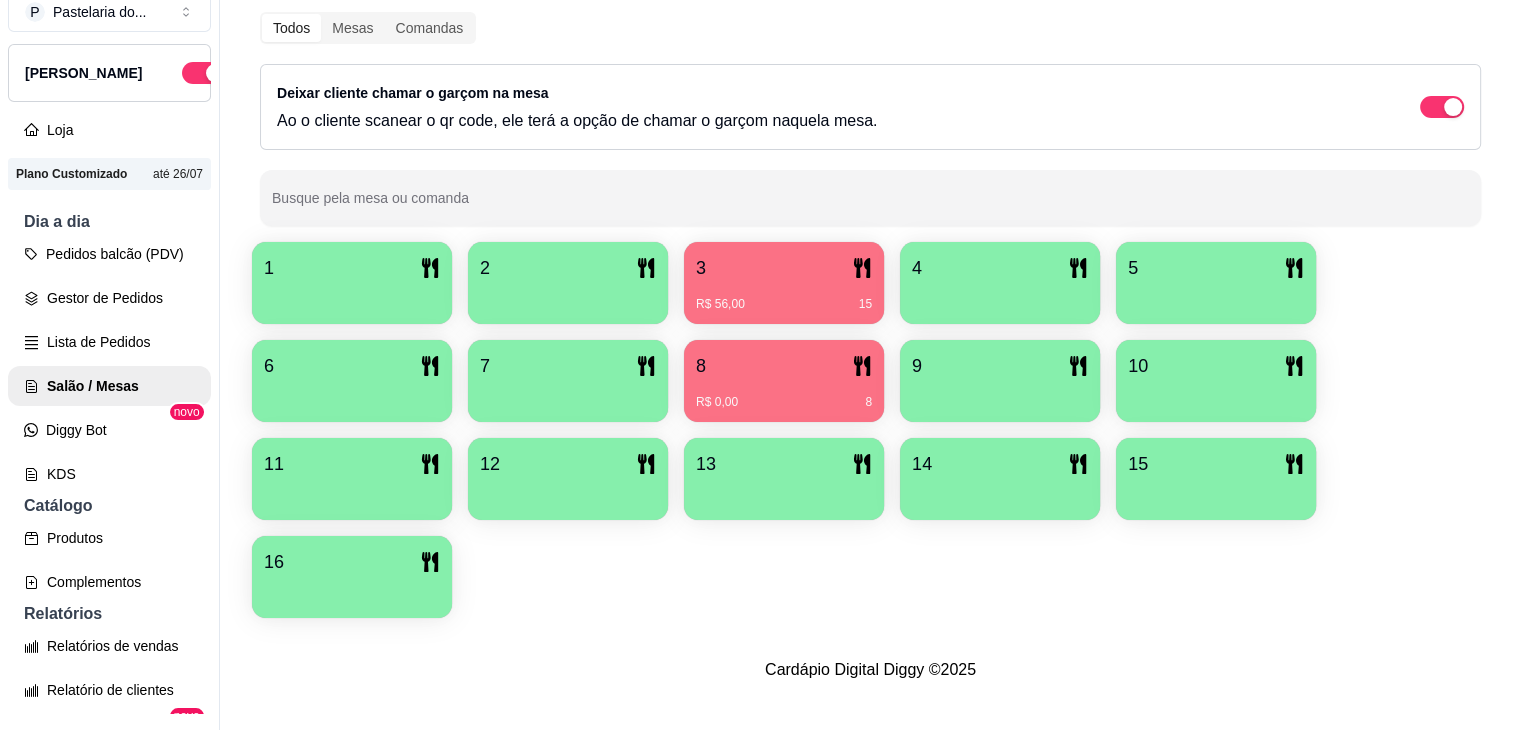 click on "1 2 3 R$ 56,00 15 4 5 6 7 8 R$ 0,00 8 9 10 11 12 13 14 15 16" at bounding box center (870, 430) 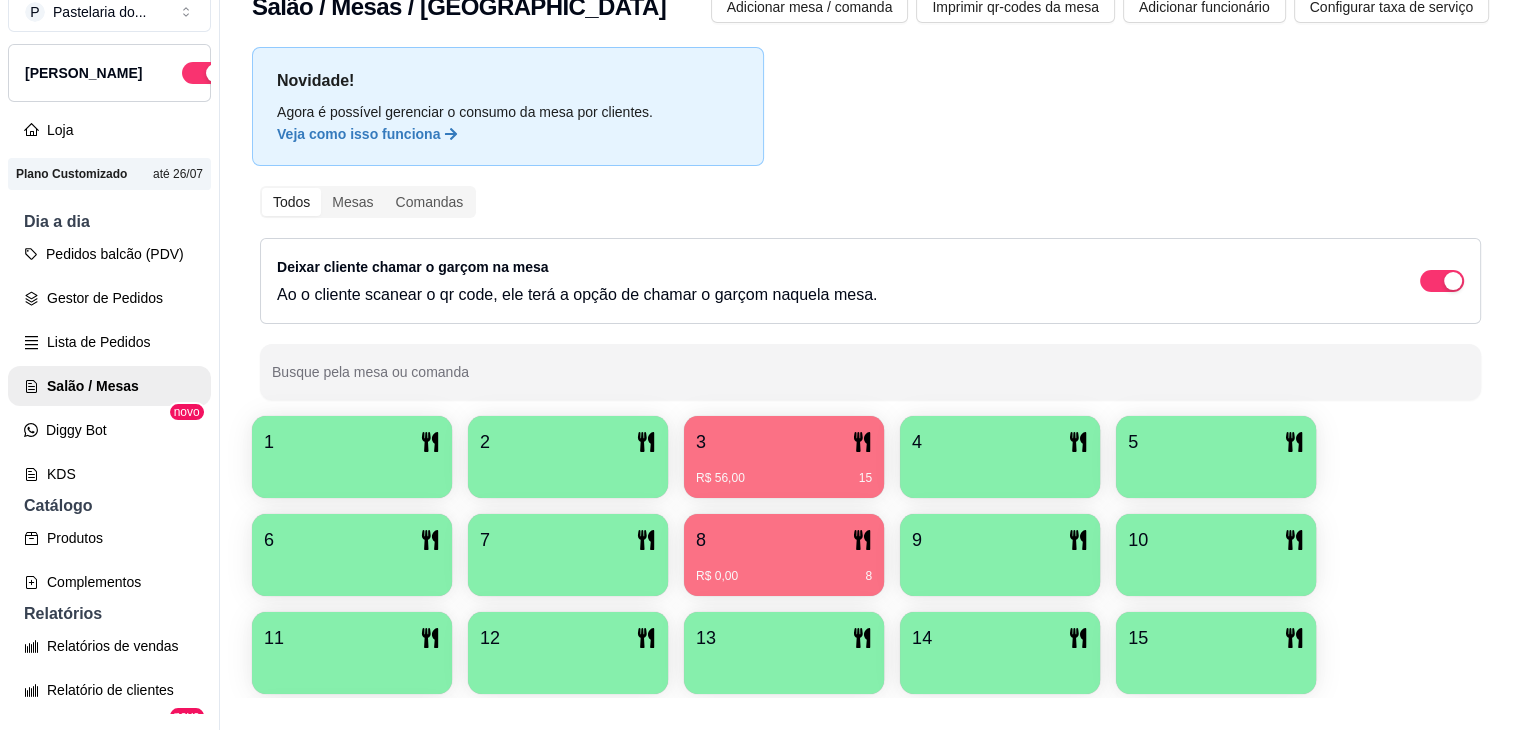 scroll, scrollTop: 0, scrollLeft: 0, axis: both 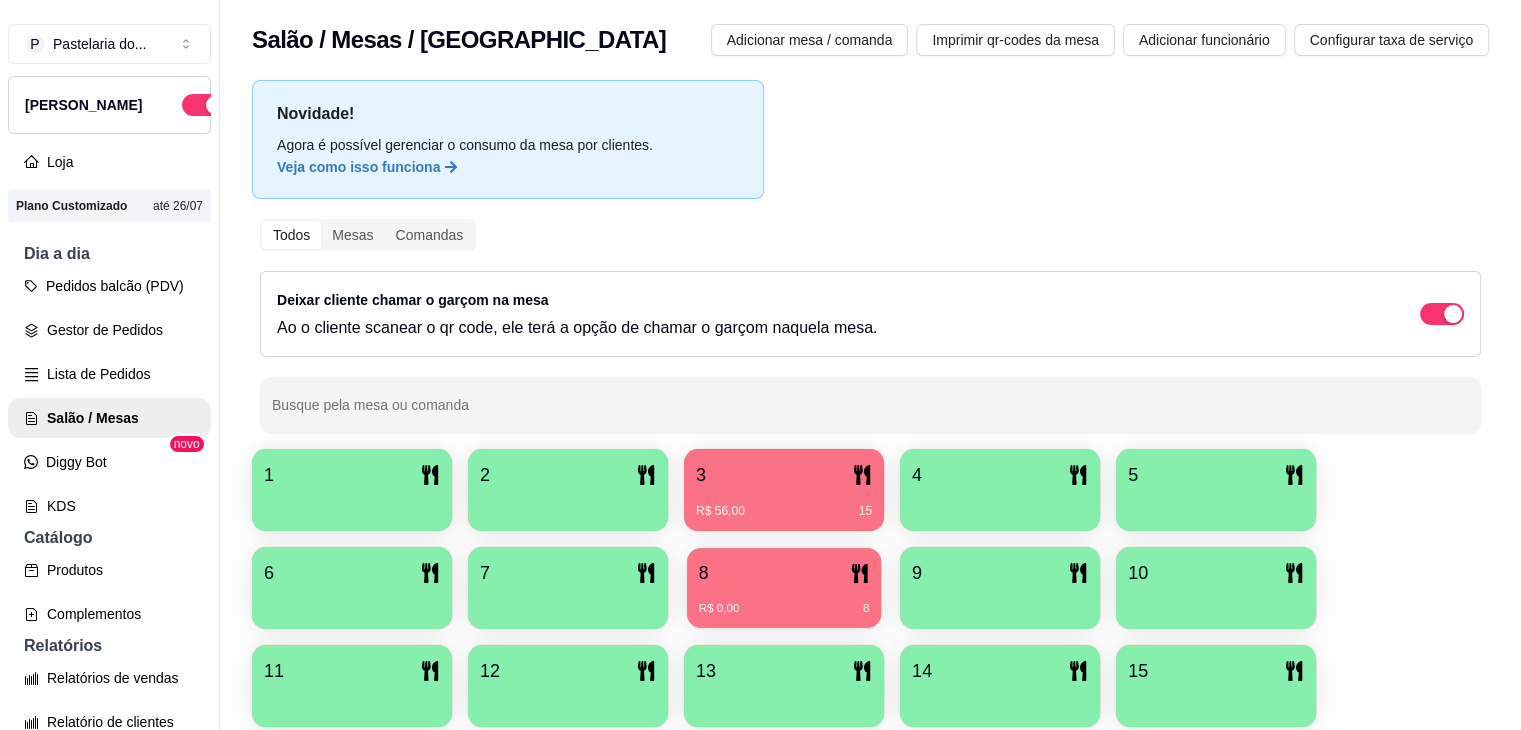 click on "8" at bounding box center [784, 573] 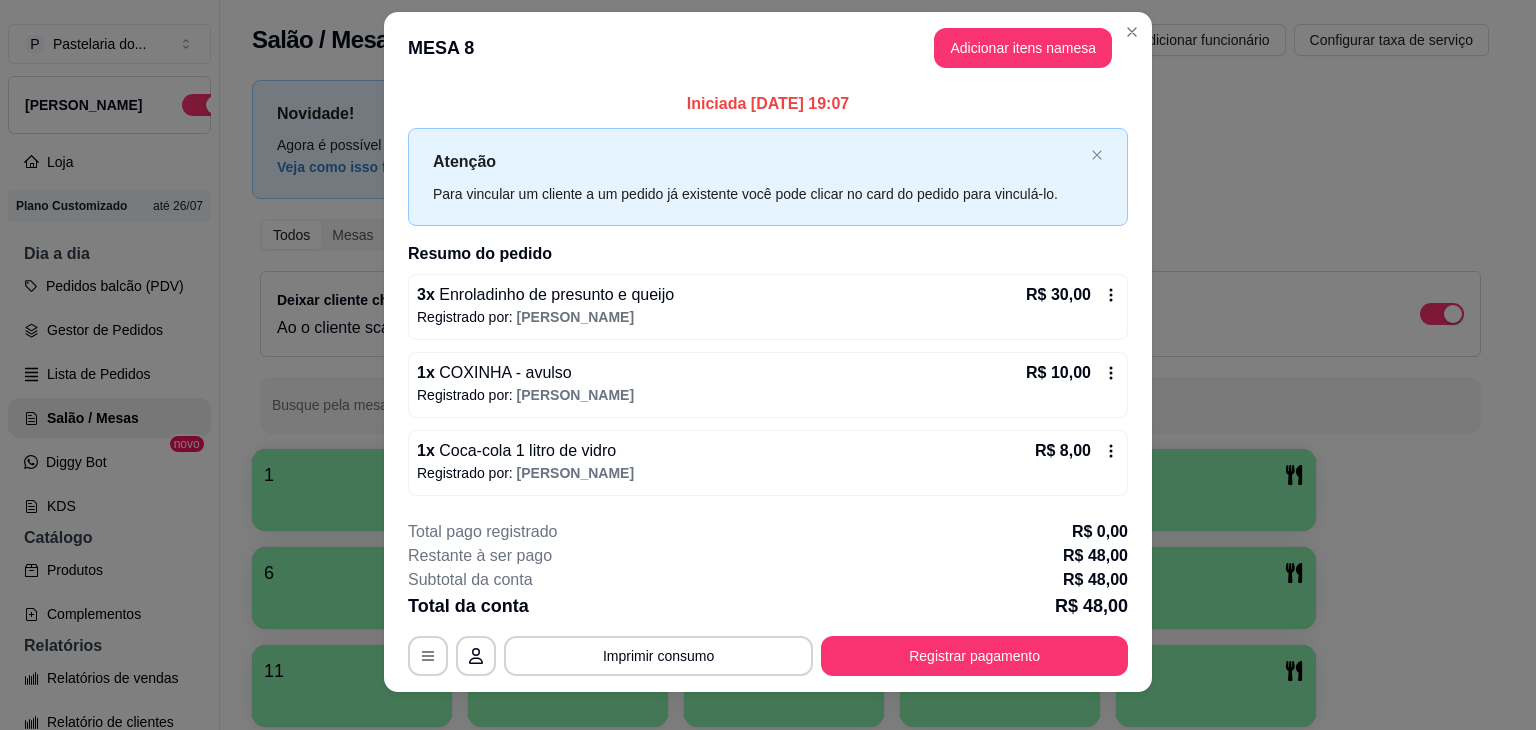 scroll, scrollTop: 0, scrollLeft: 0, axis: both 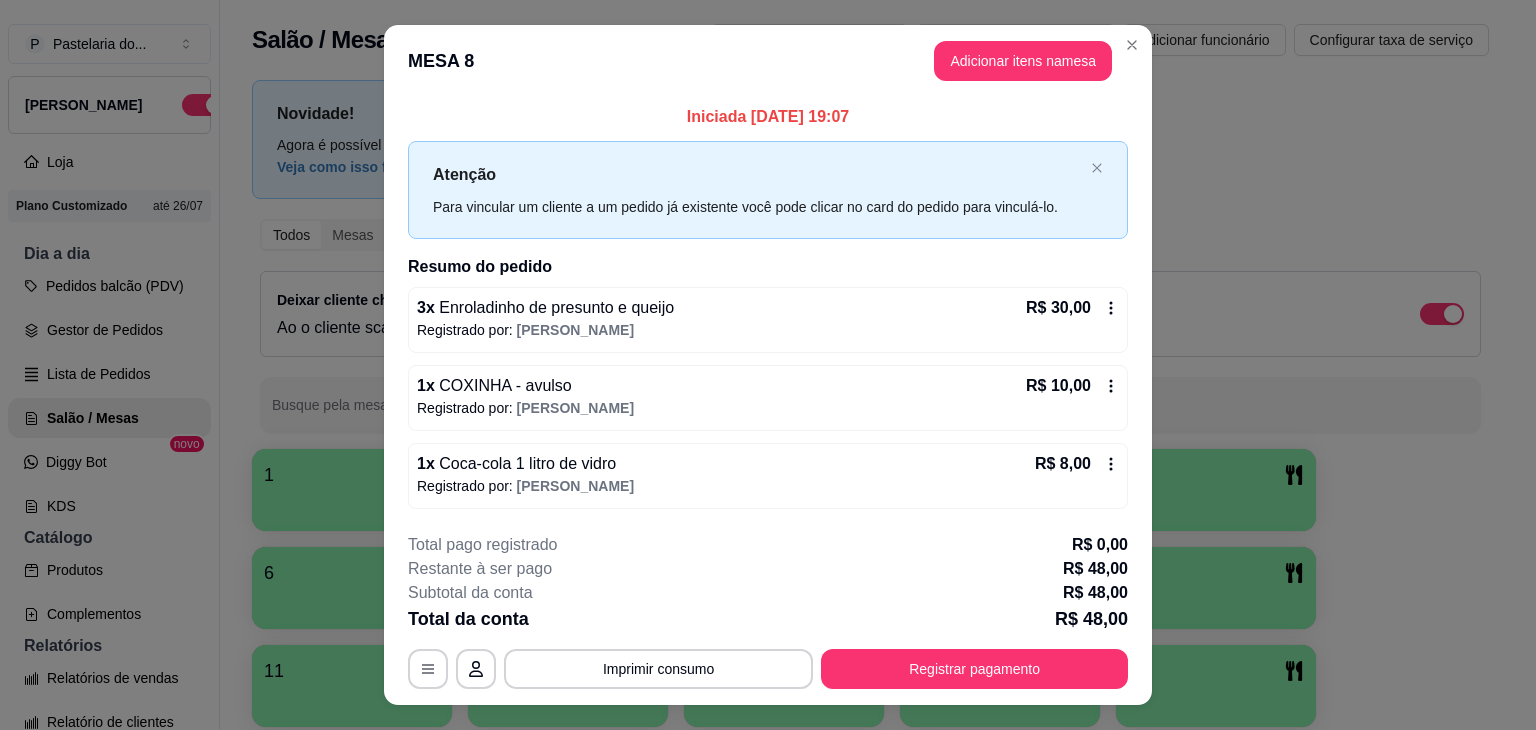 click on "Adicionar itens na  mesa" at bounding box center [1023, 61] 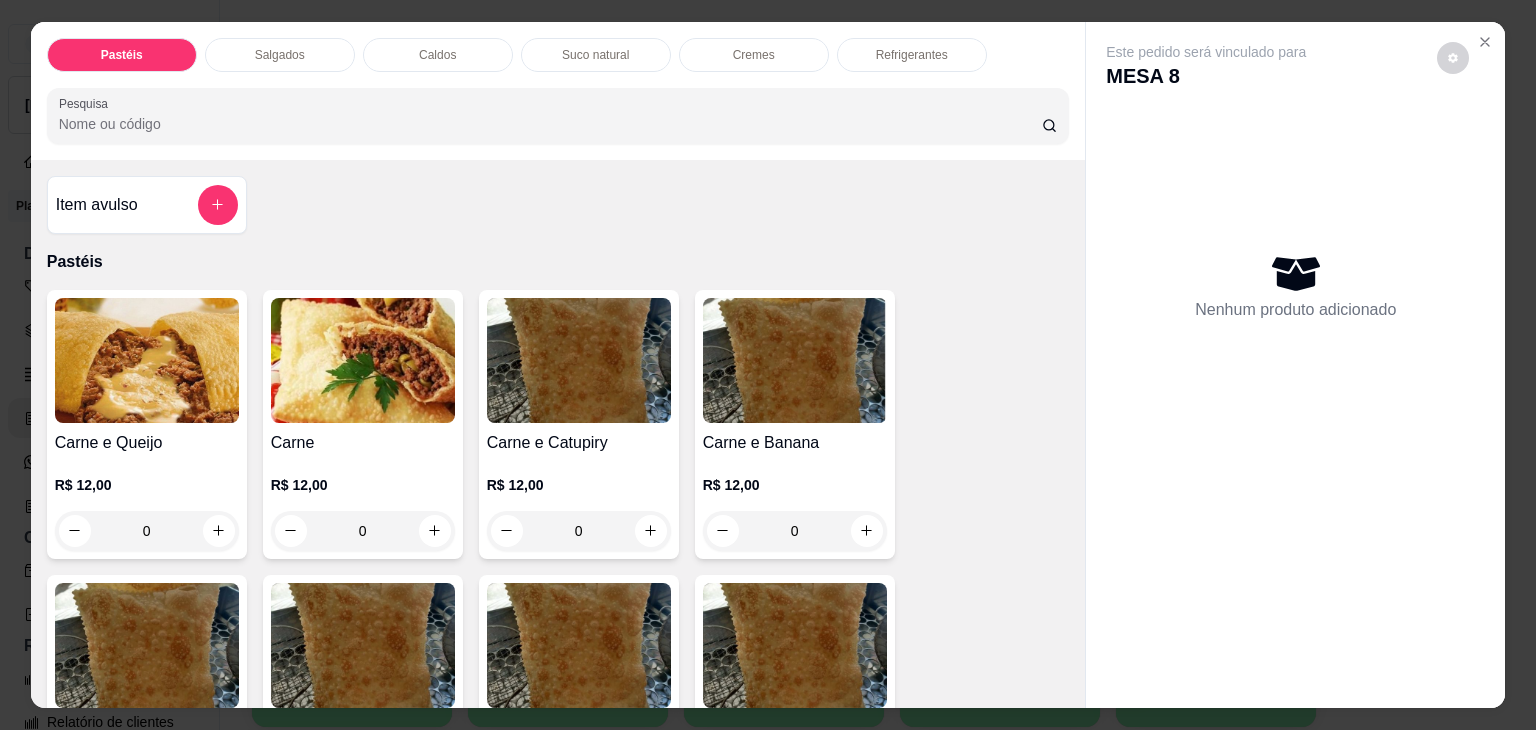 type on "X" 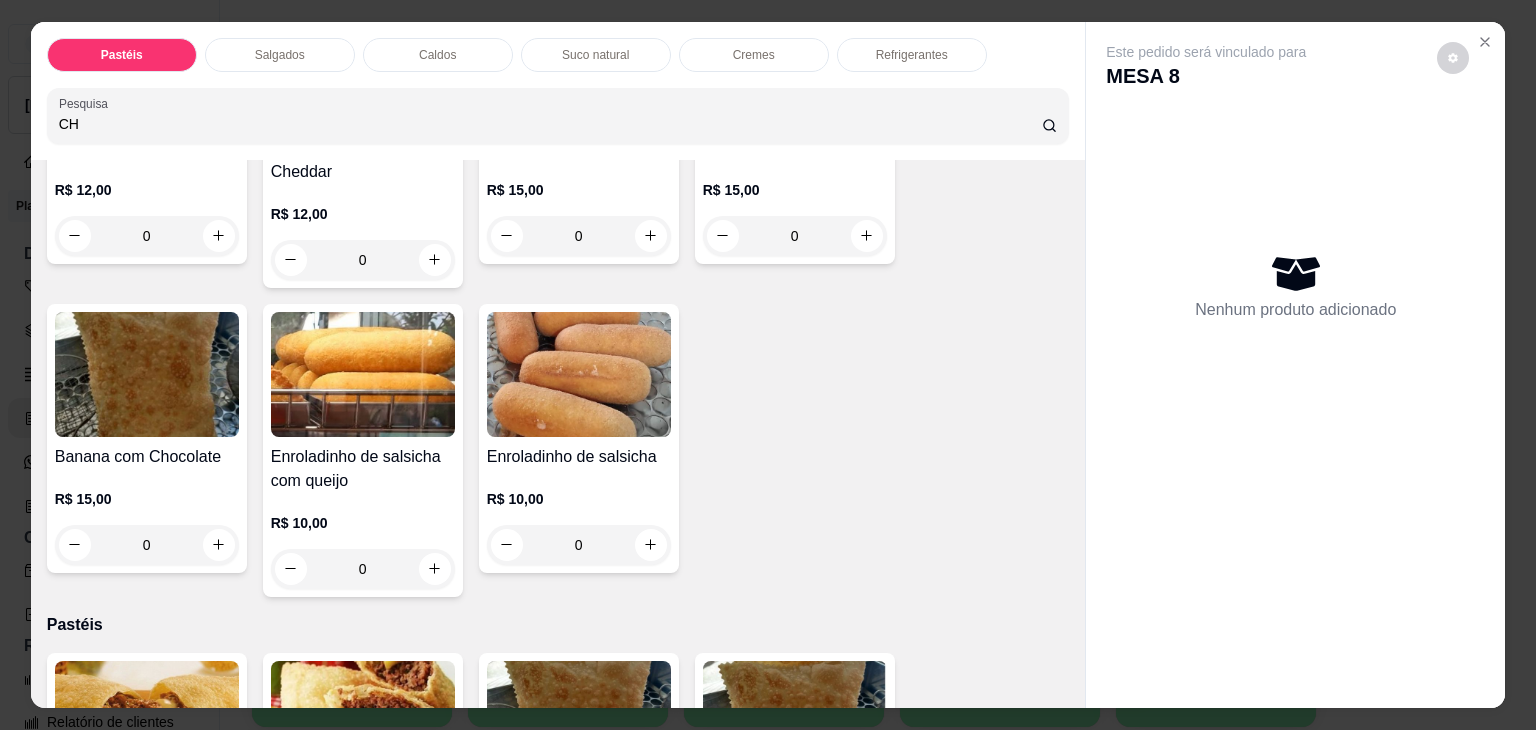 scroll, scrollTop: 300, scrollLeft: 0, axis: vertical 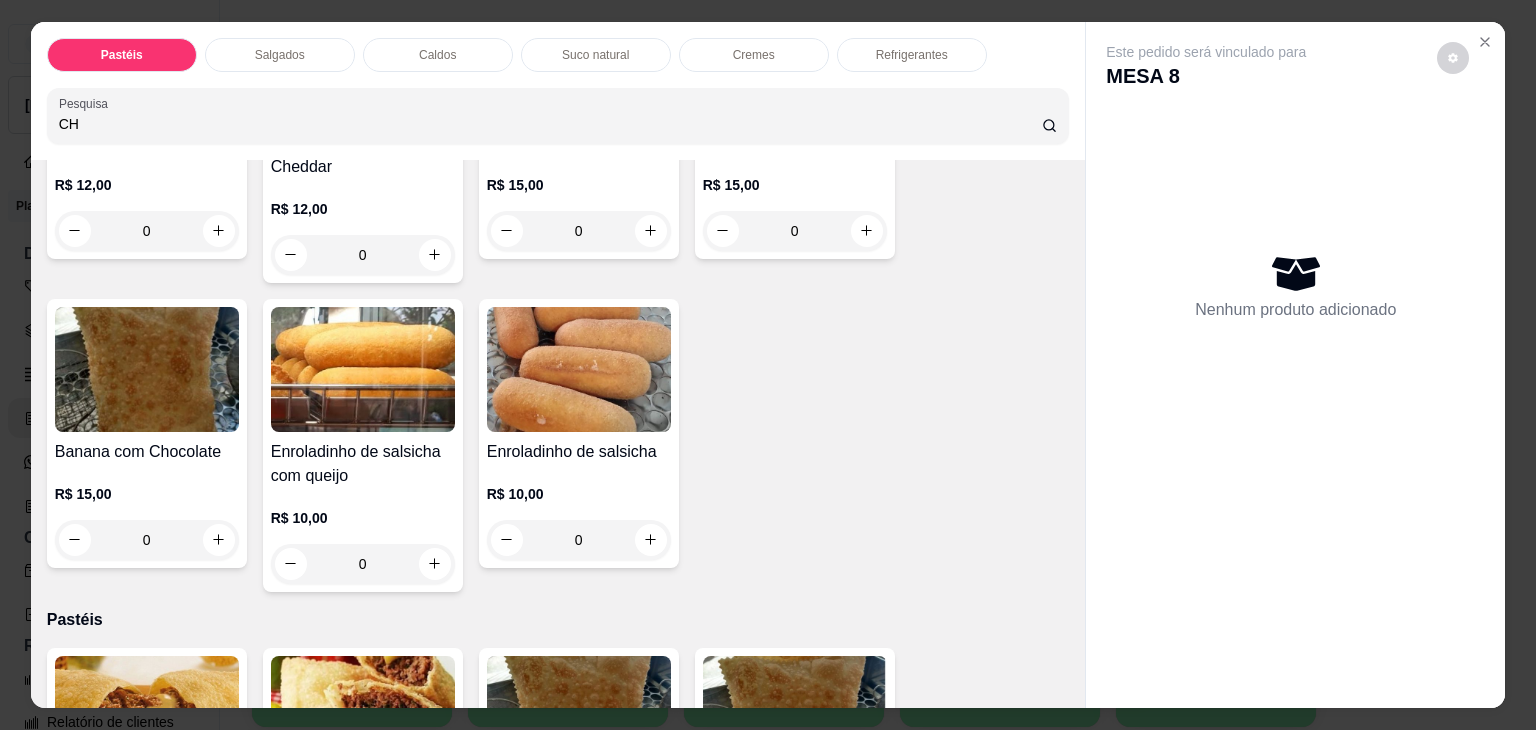 type on "CH" 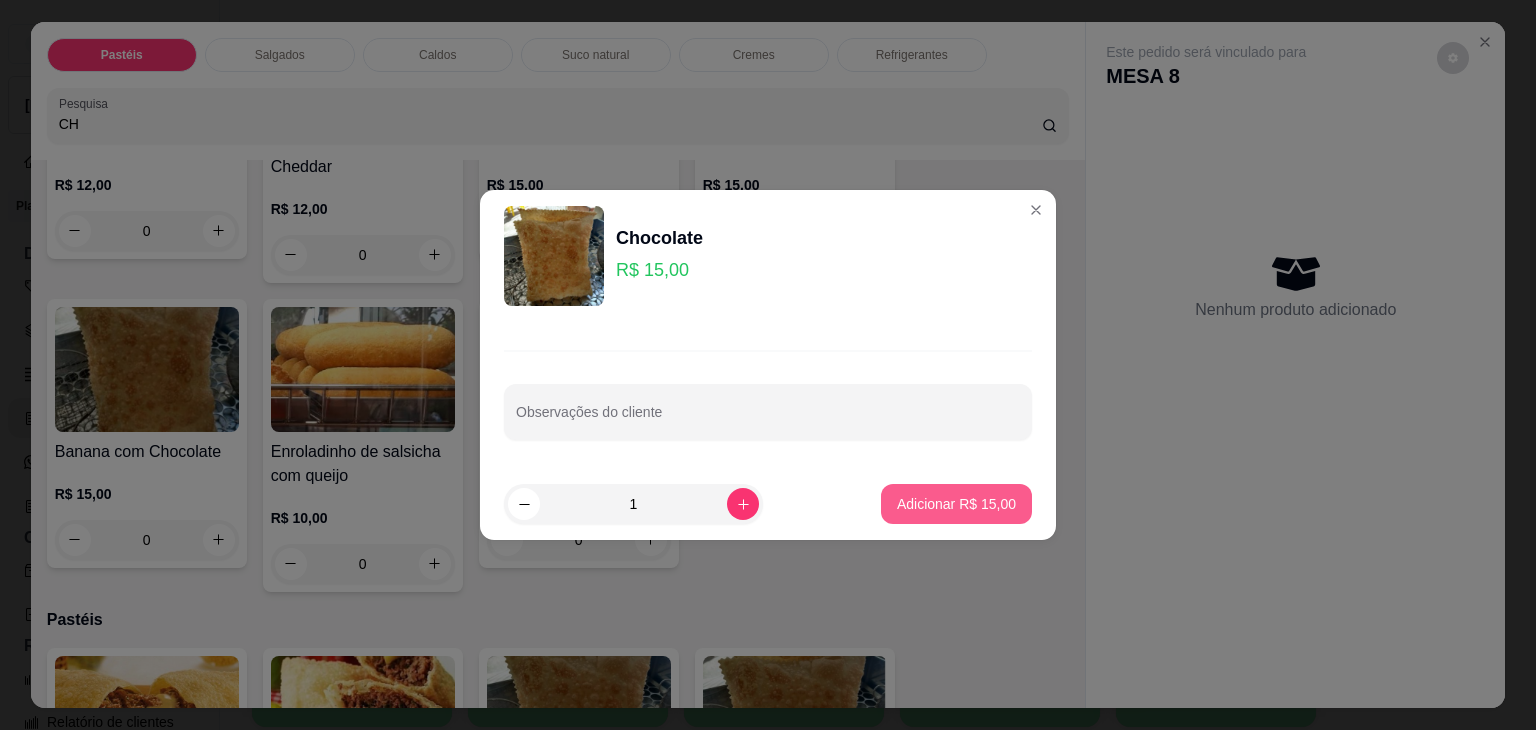 click on "Adicionar   R$ 15,00" at bounding box center (956, 504) 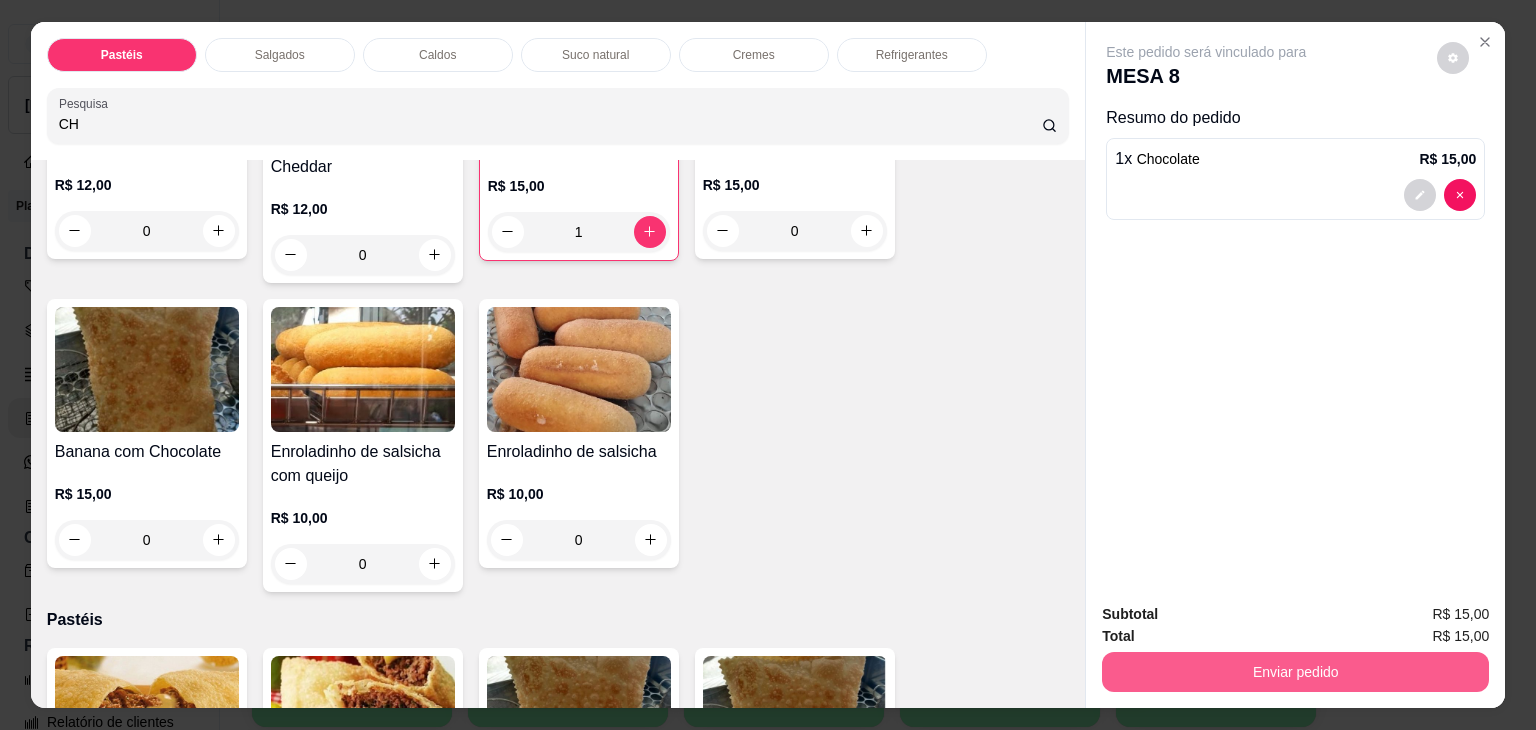 click on "Enviar pedido" at bounding box center [1295, 672] 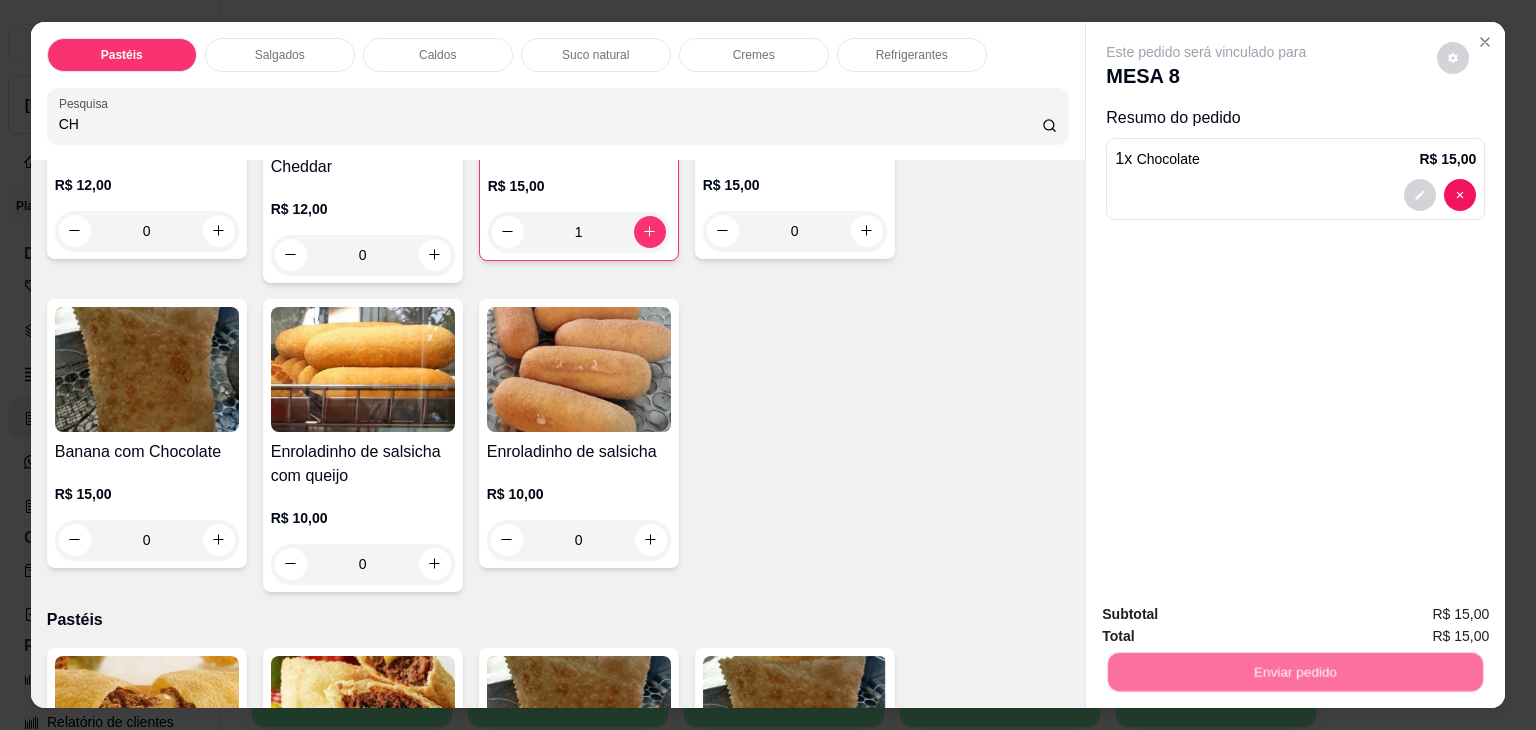 click on "Não registrar e enviar pedido" at bounding box center (1229, 614) 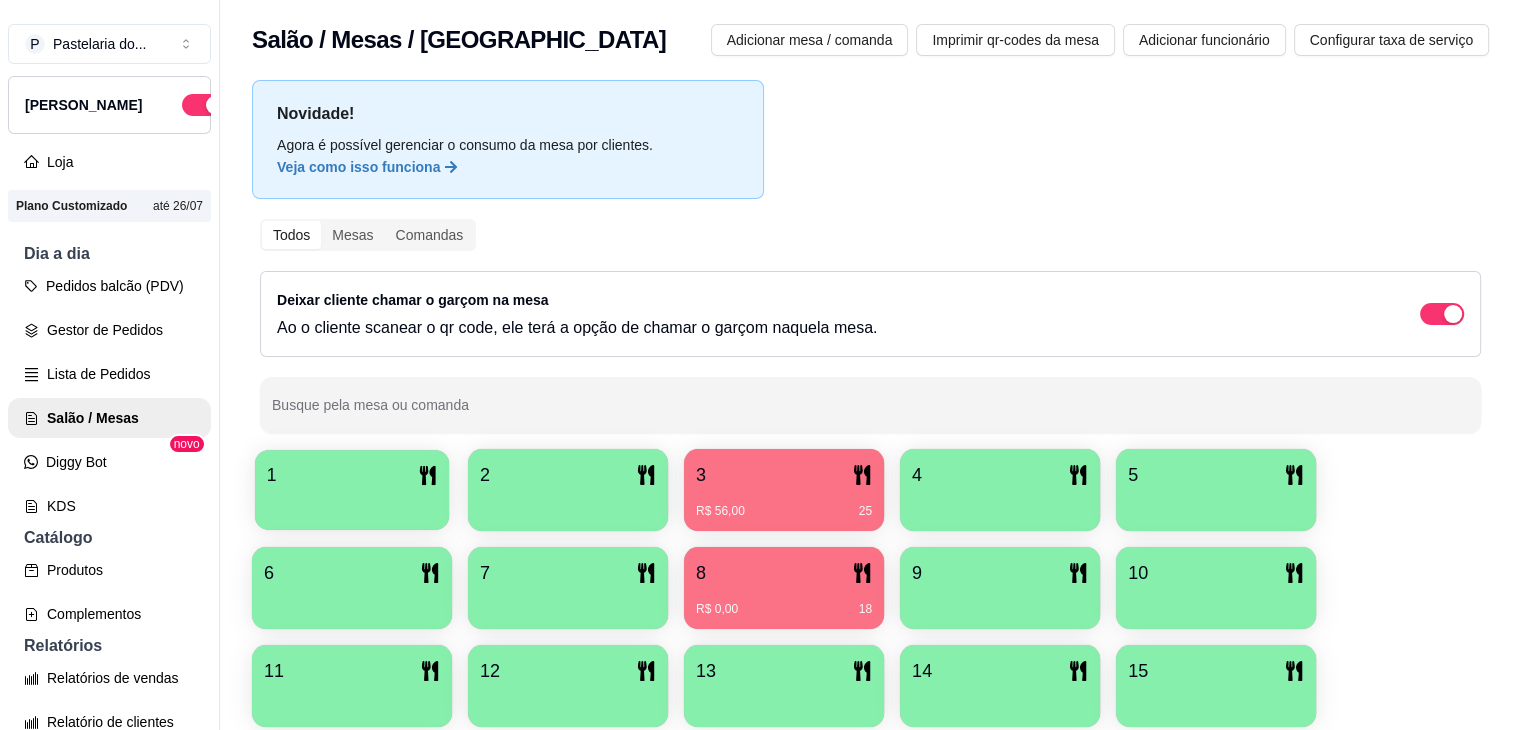 click on "1" at bounding box center [352, 475] 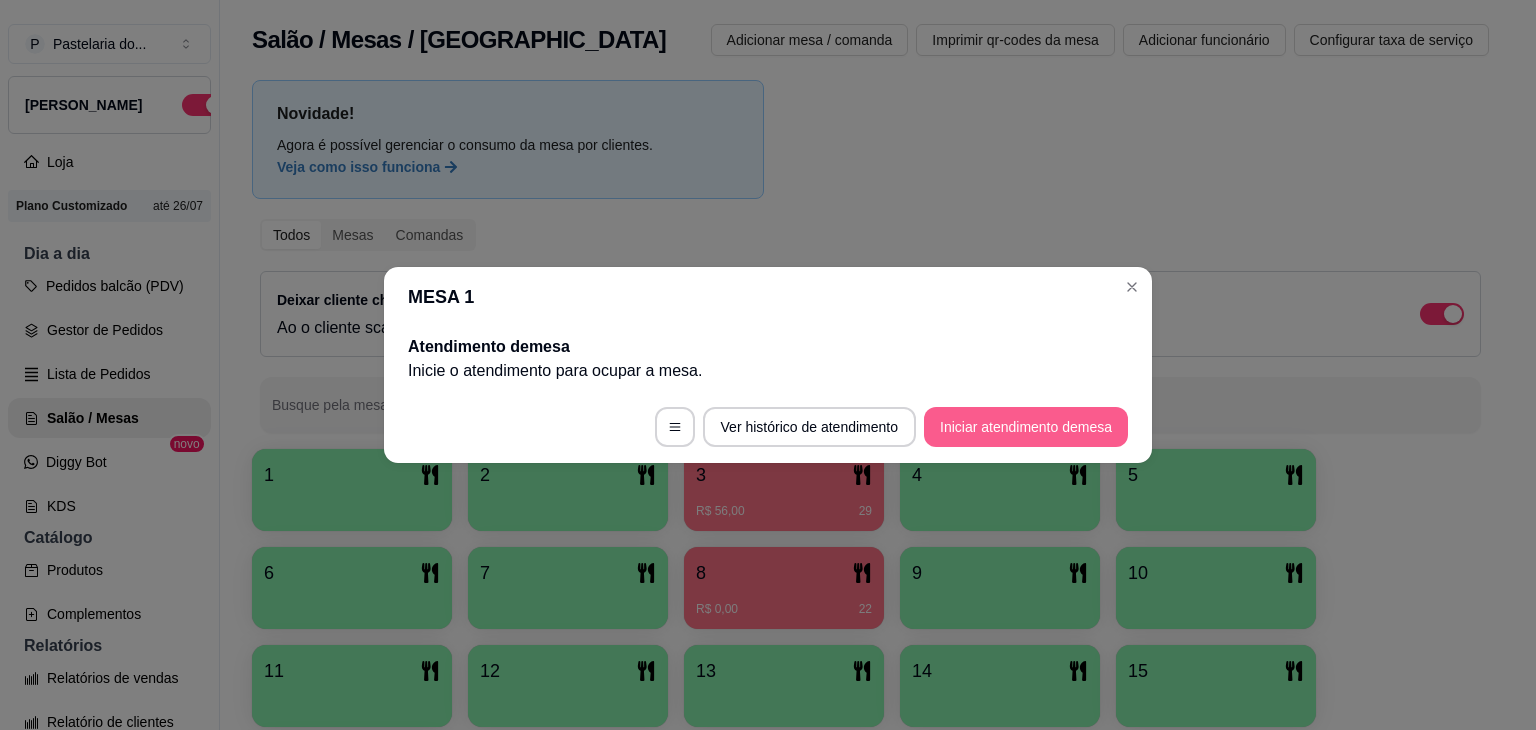 click on "Iniciar atendimento de  mesa" at bounding box center (1026, 427) 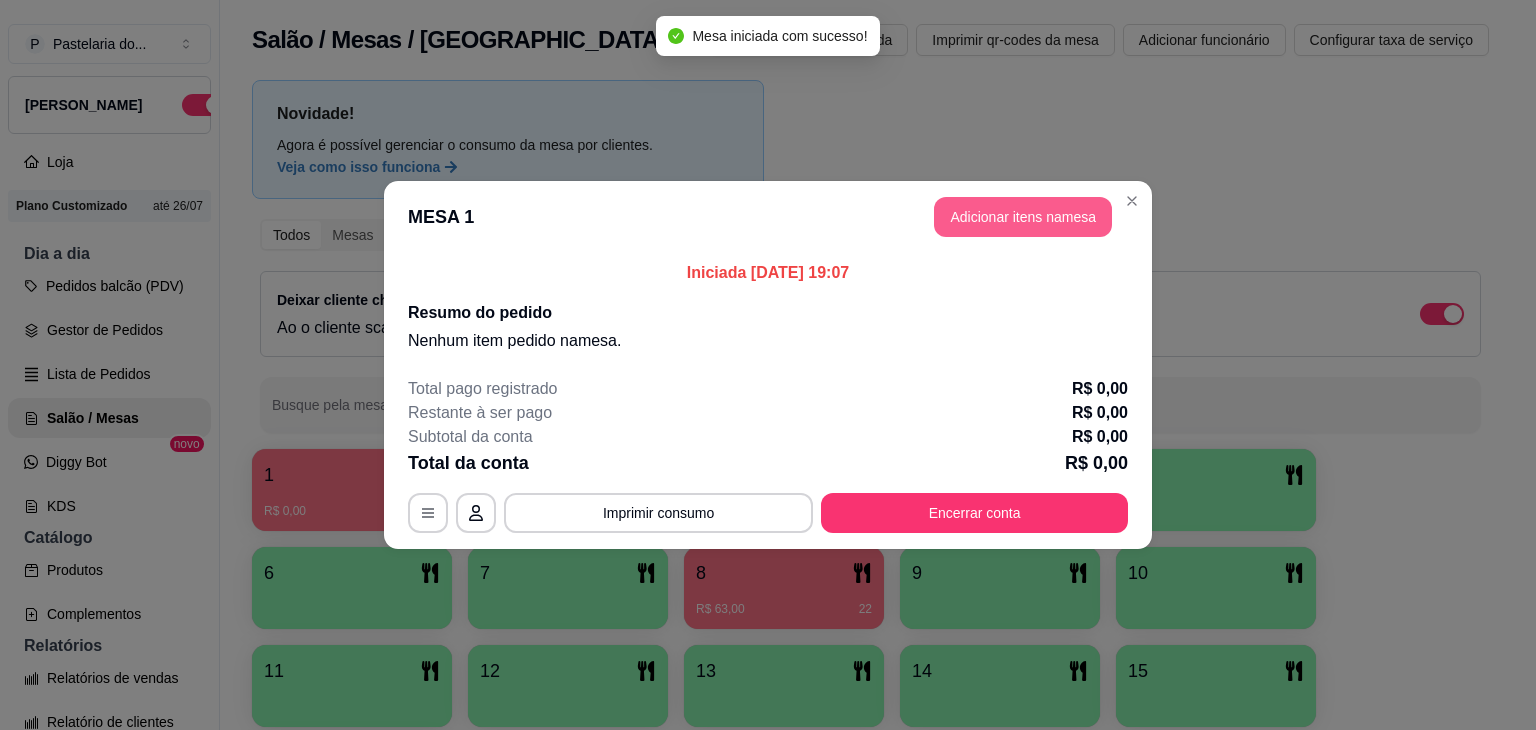 click on "Adicionar itens na  mesa" at bounding box center (1023, 217) 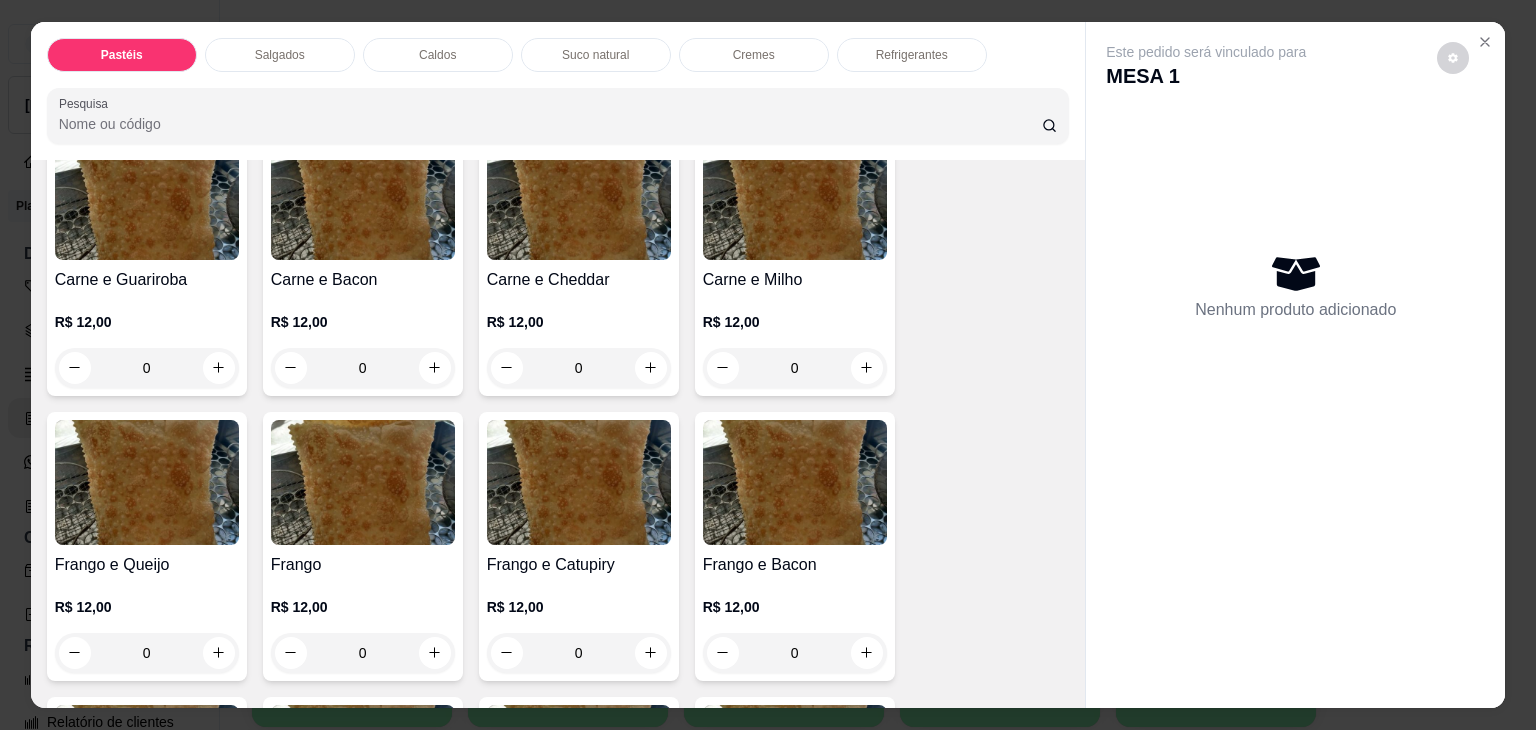 scroll, scrollTop: 300, scrollLeft: 0, axis: vertical 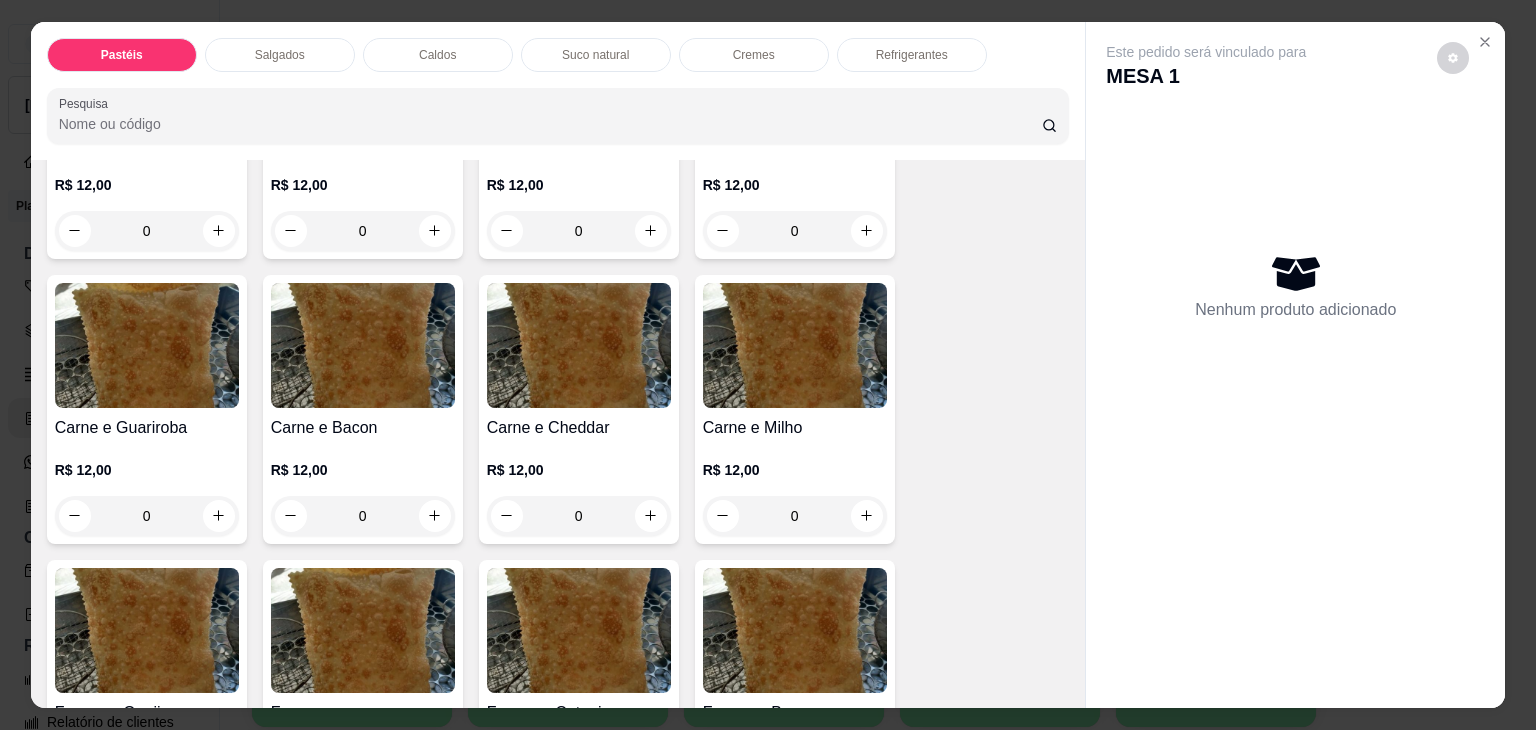 click at bounding box center (147, 345) 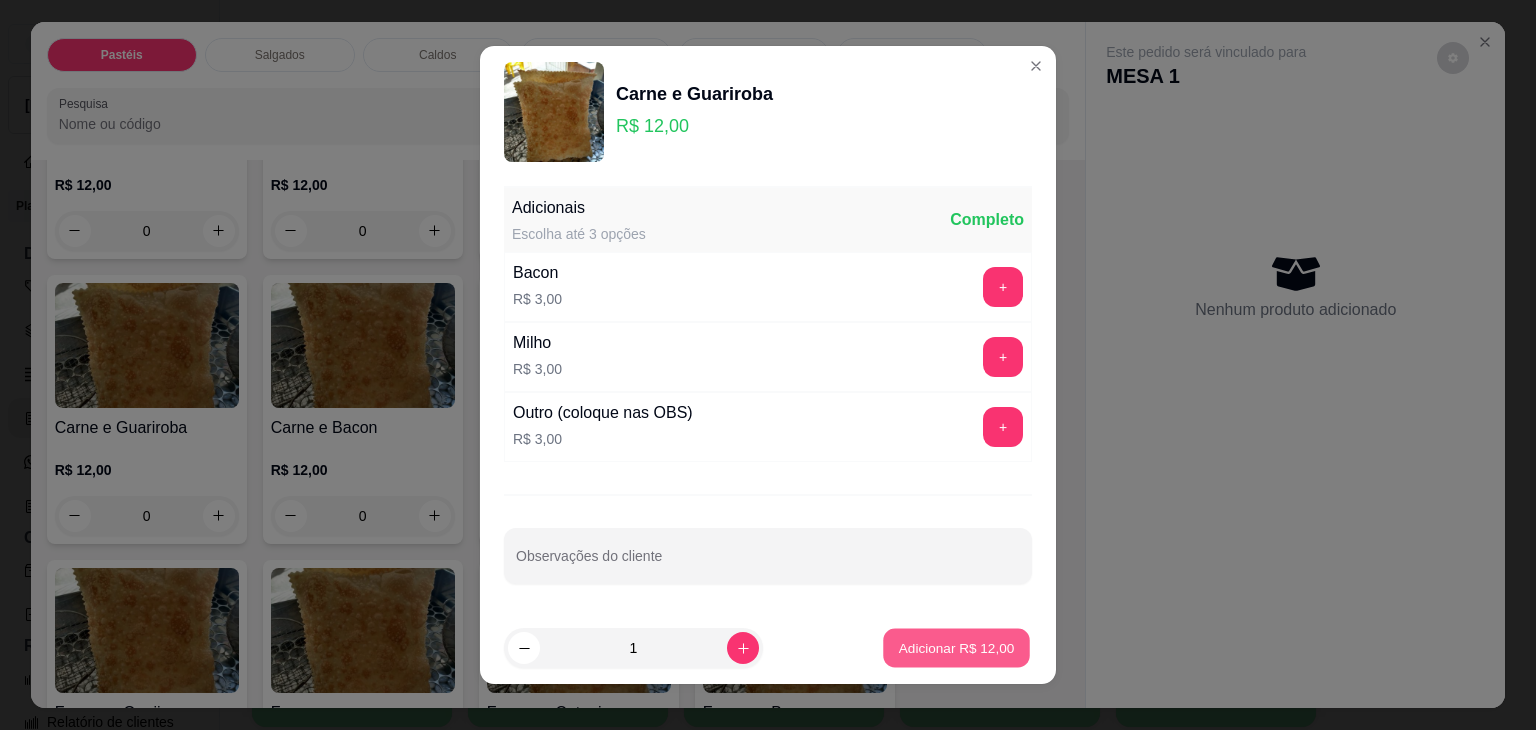 click on "Adicionar   R$ 12,00" at bounding box center [957, 647] 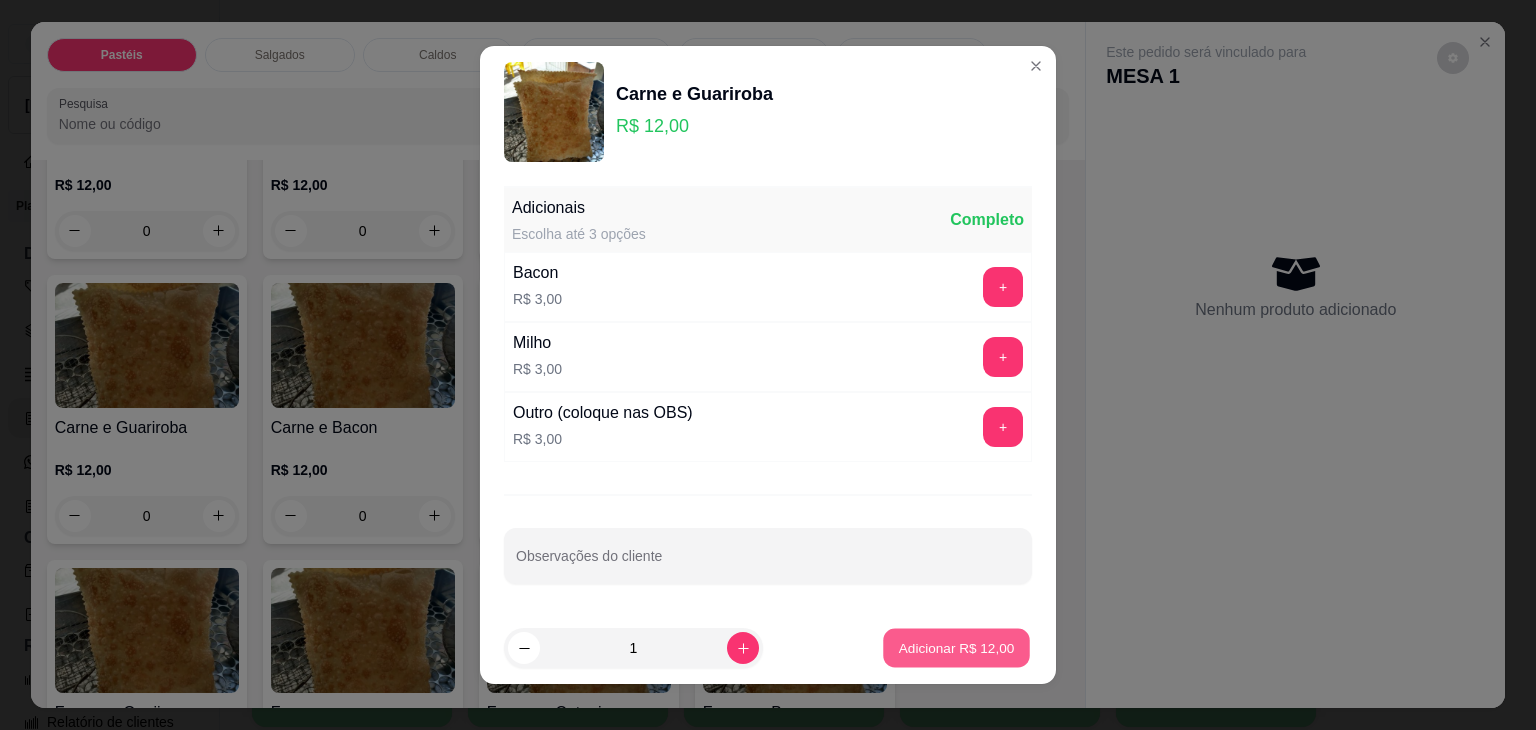 type on "1" 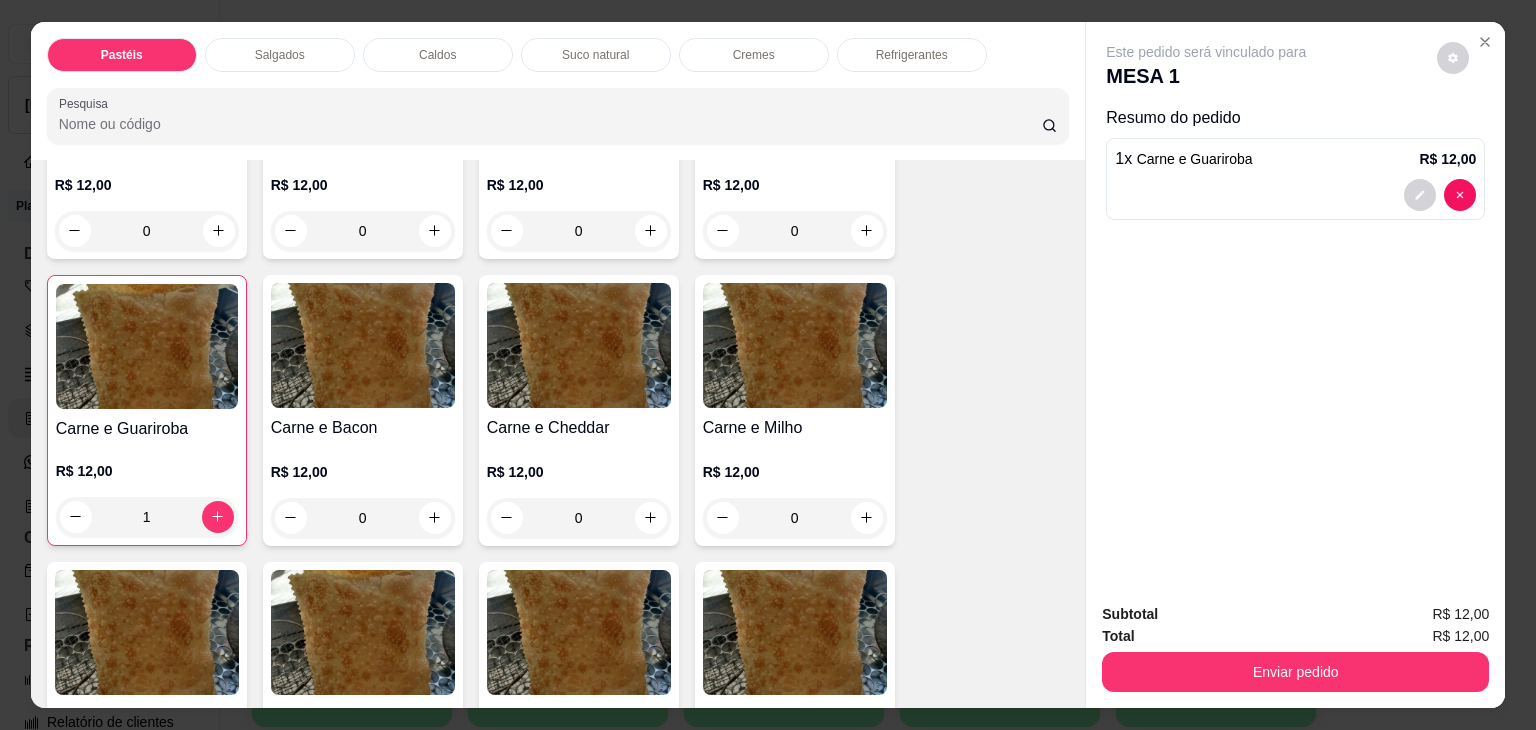 click on "Refrigerantes" at bounding box center [912, 55] 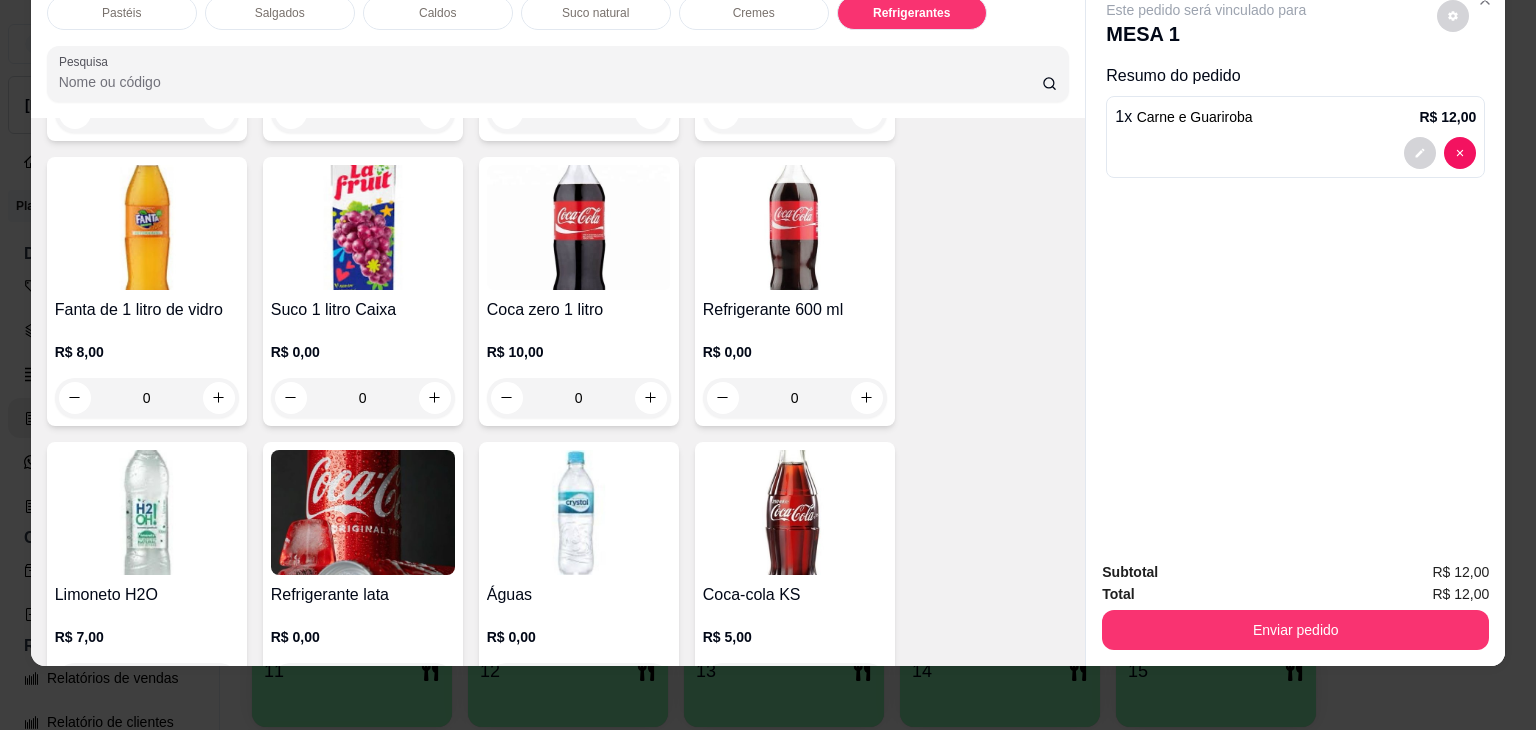 scroll, scrollTop: 5832, scrollLeft: 0, axis: vertical 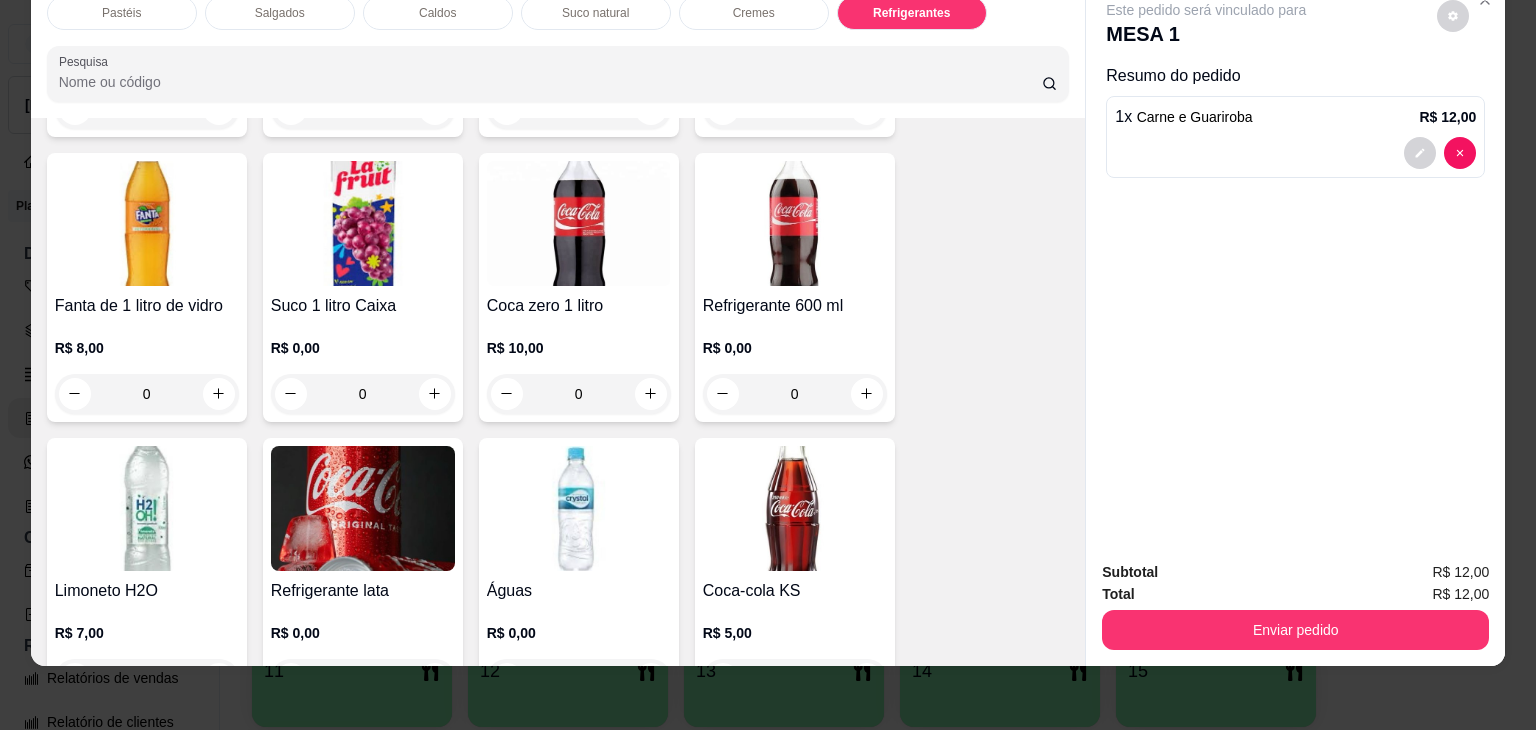 click at bounding box center (795, 508) 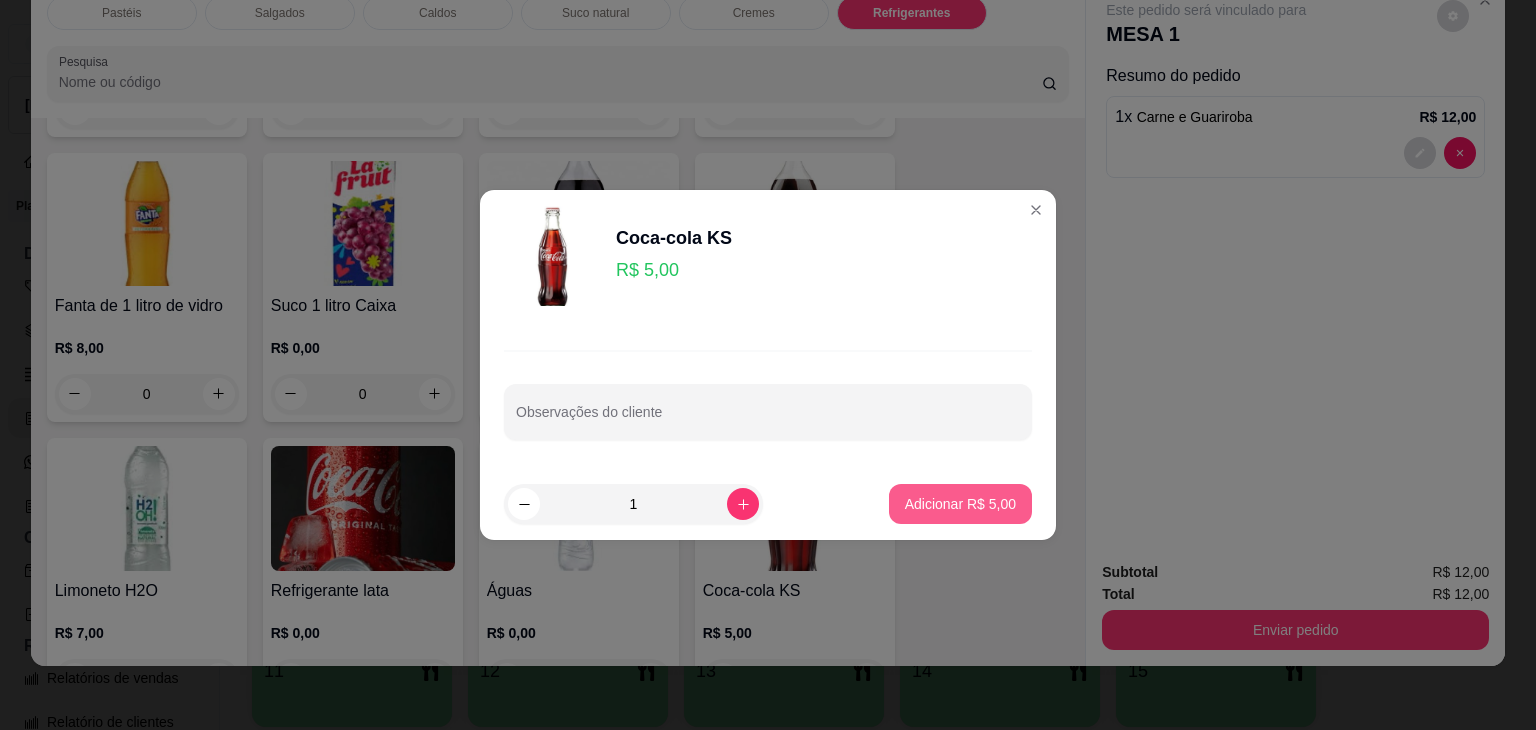 click on "Adicionar   R$ 5,00" at bounding box center [960, 504] 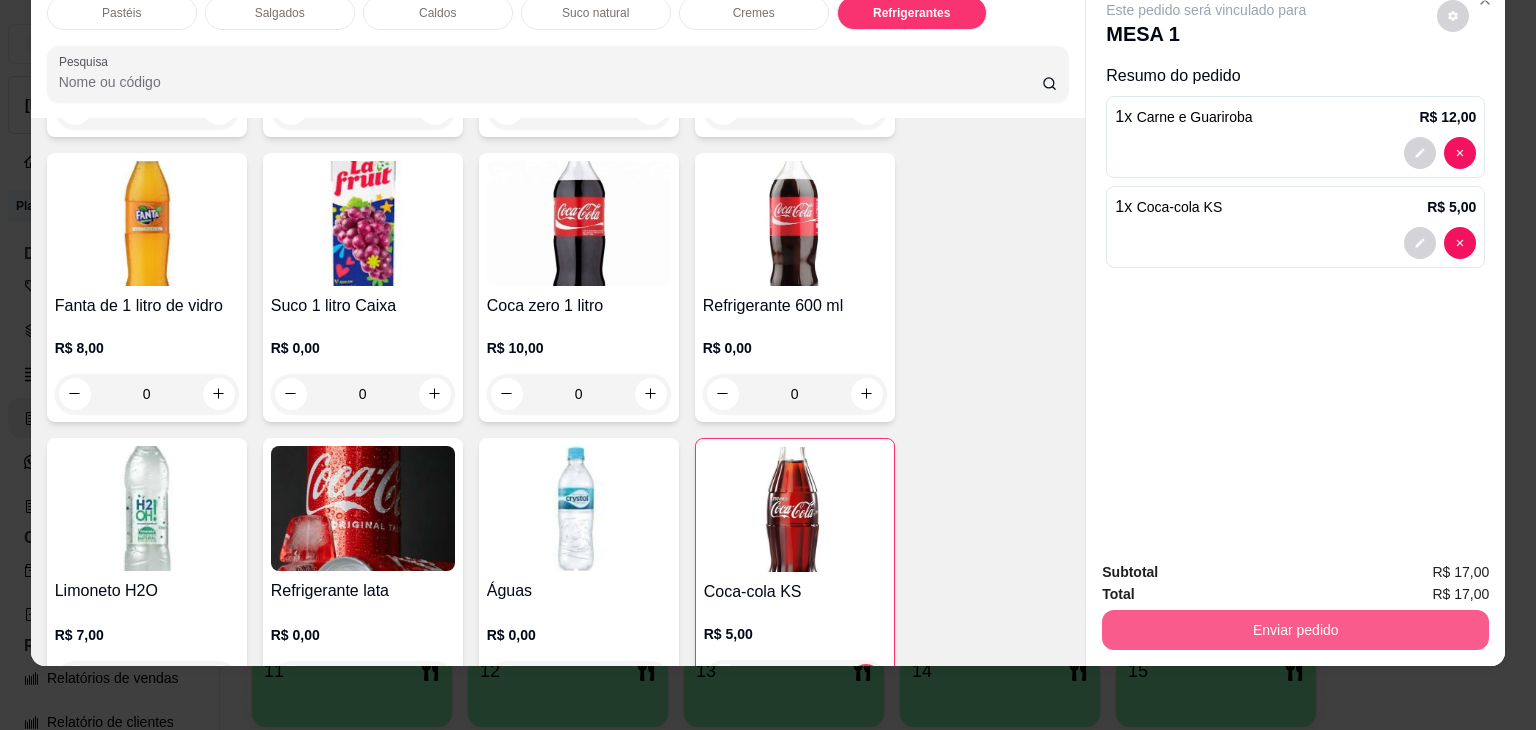 click on "Enviar pedido" at bounding box center (1295, 630) 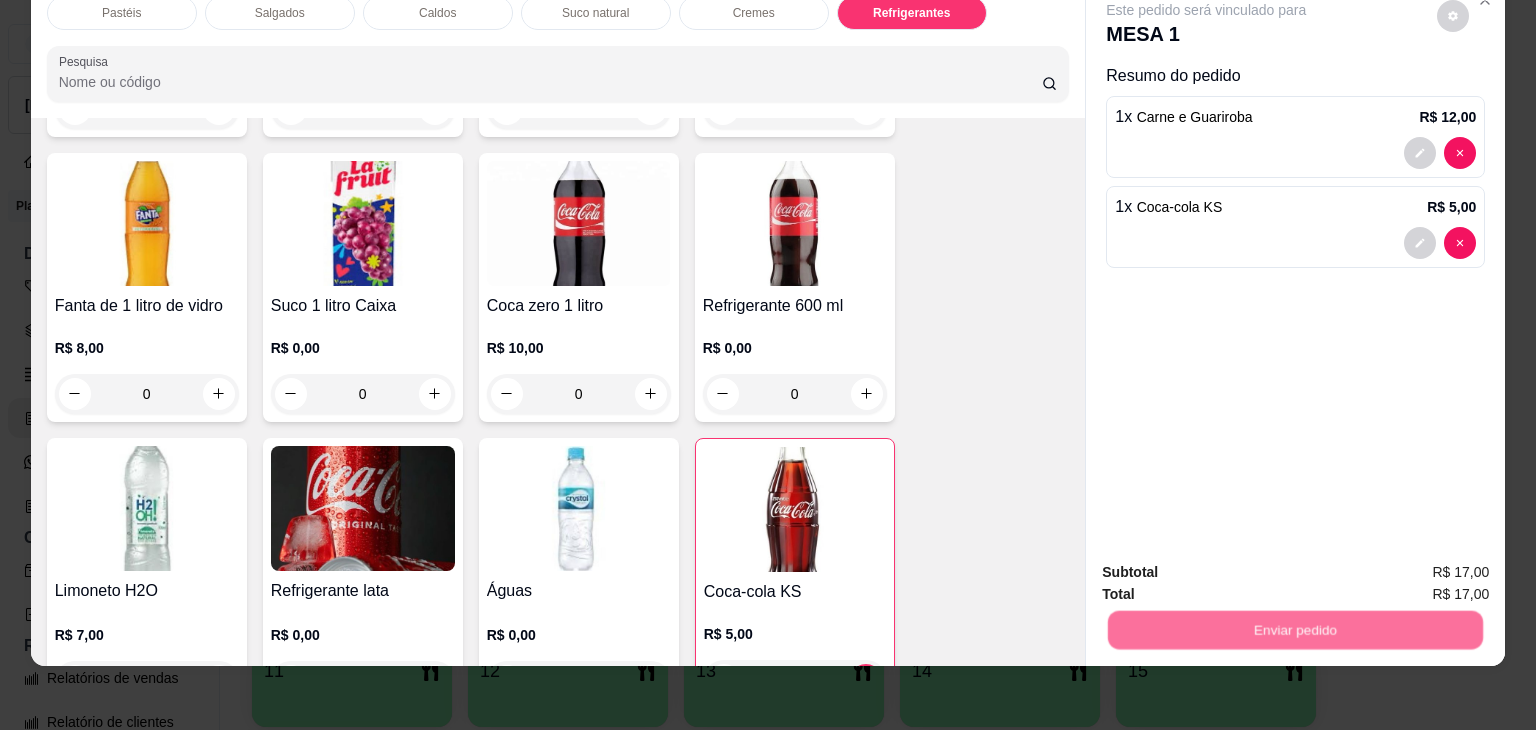 click on "Deseja registrar o cliente que fez esse pedido? Essa é uma forma de identificar quem consumiu cada item na mesa e facilitar o pagamento do consumo. Não registrar e enviar pedido Sim, quero registrar" at bounding box center (1288, 541) 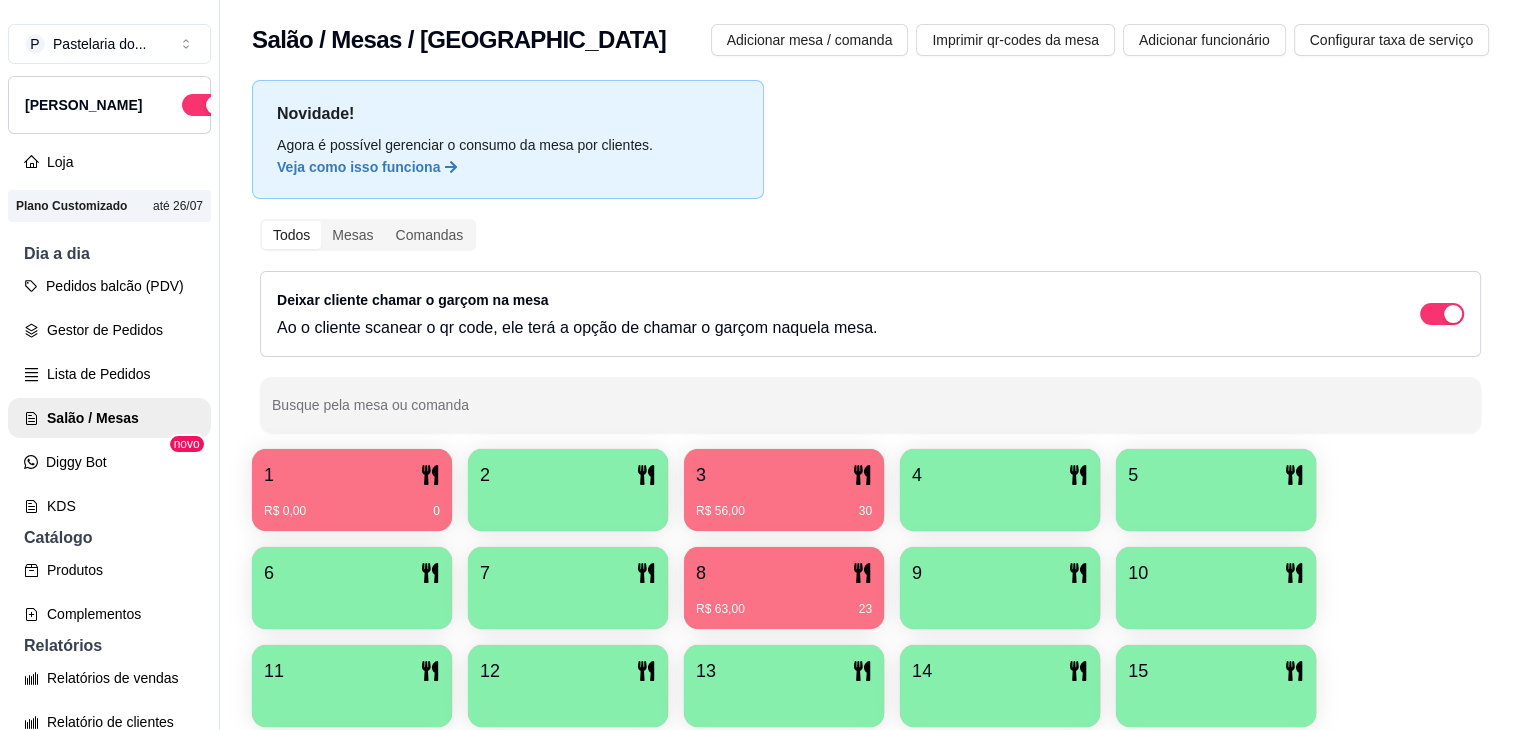 click on "3" at bounding box center (784, 475) 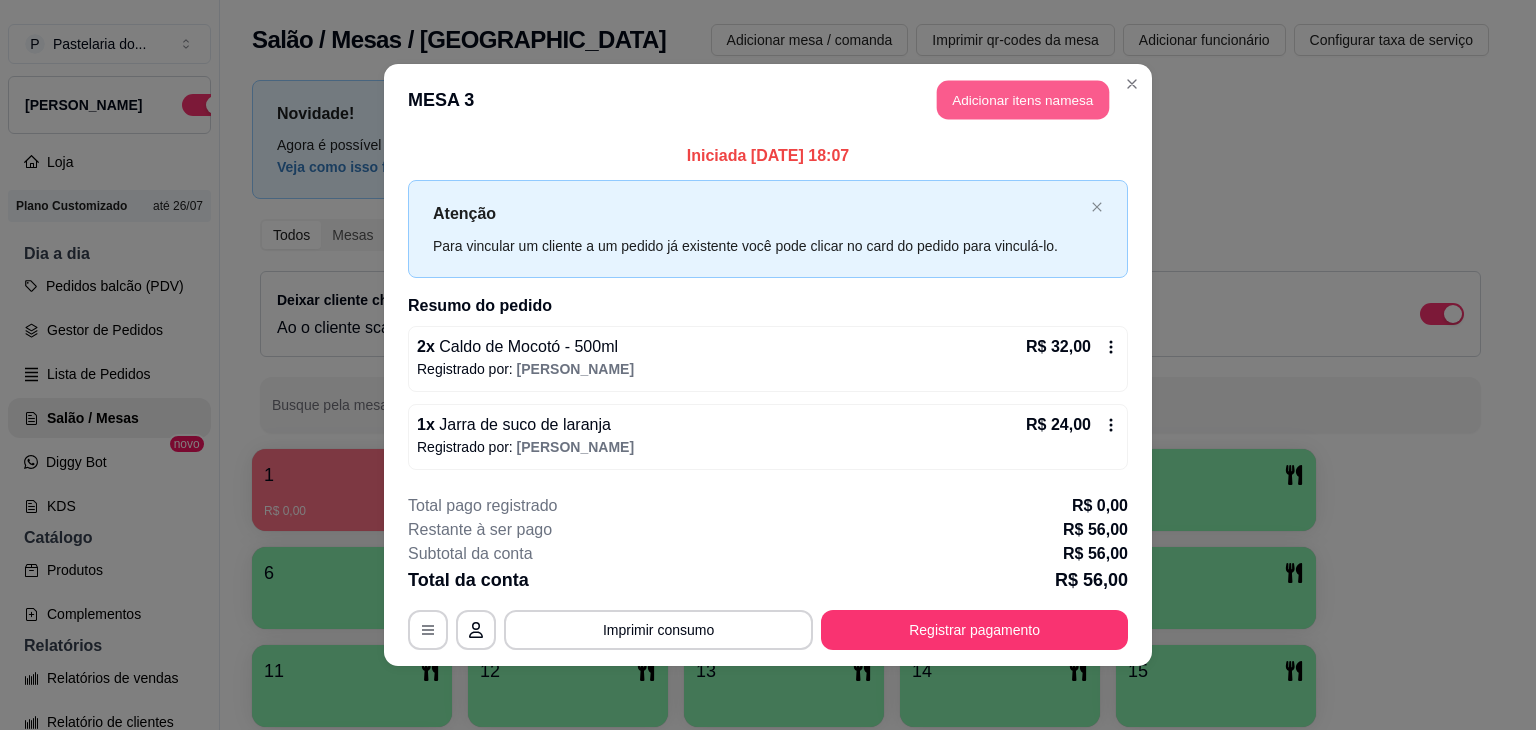 click on "Adicionar itens na  mesa" at bounding box center [1023, 100] 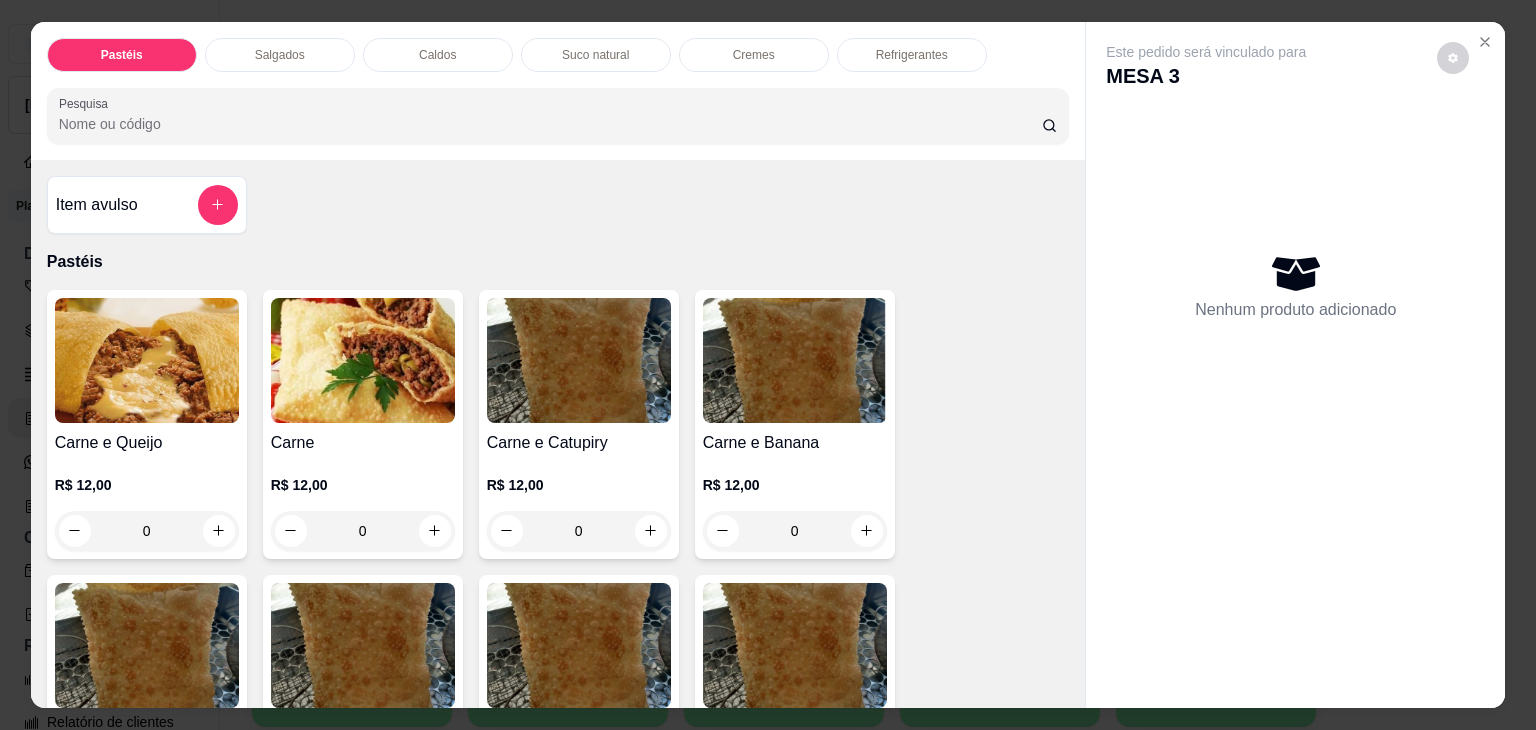 click on "Caldos" at bounding box center (438, 55) 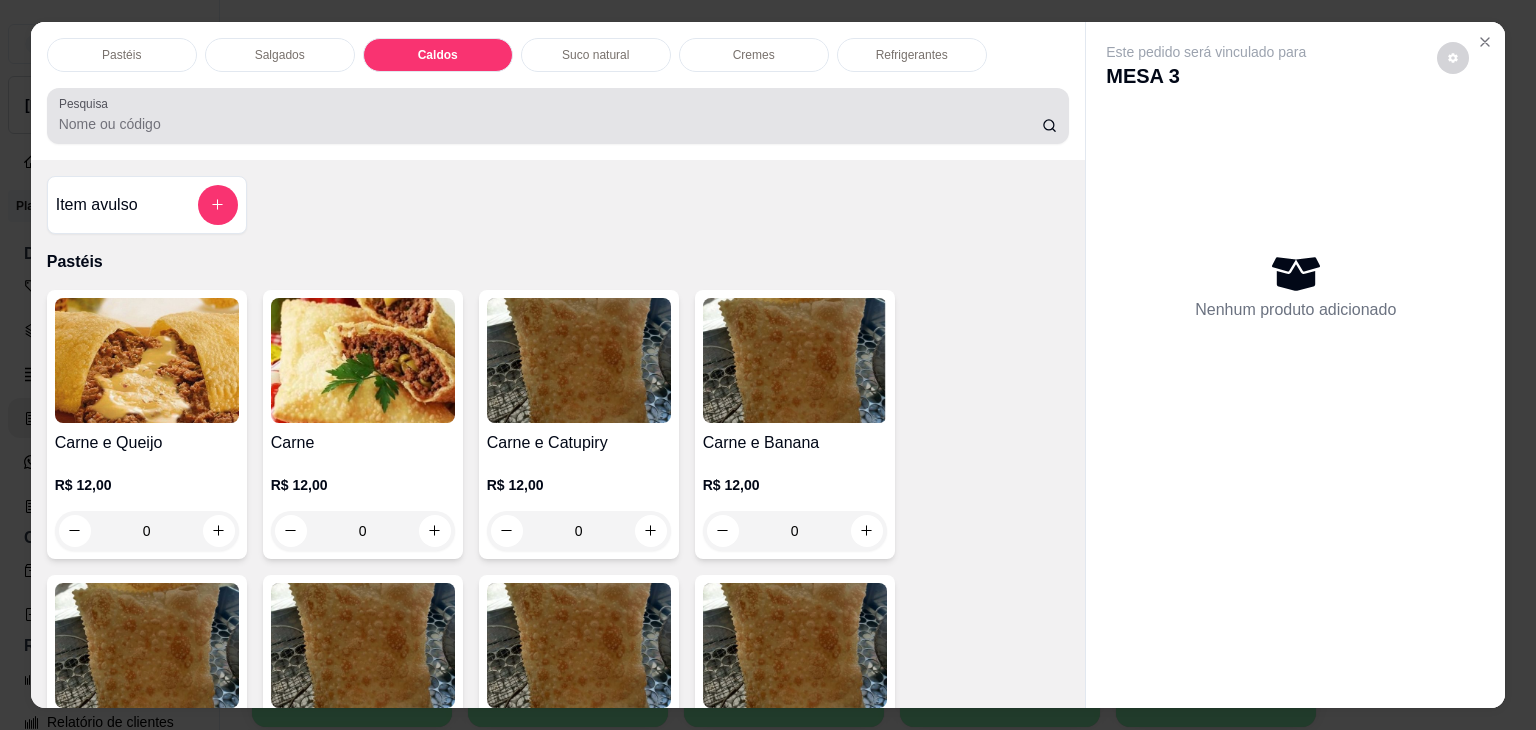 scroll, scrollTop: 2782, scrollLeft: 0, axis: vertical 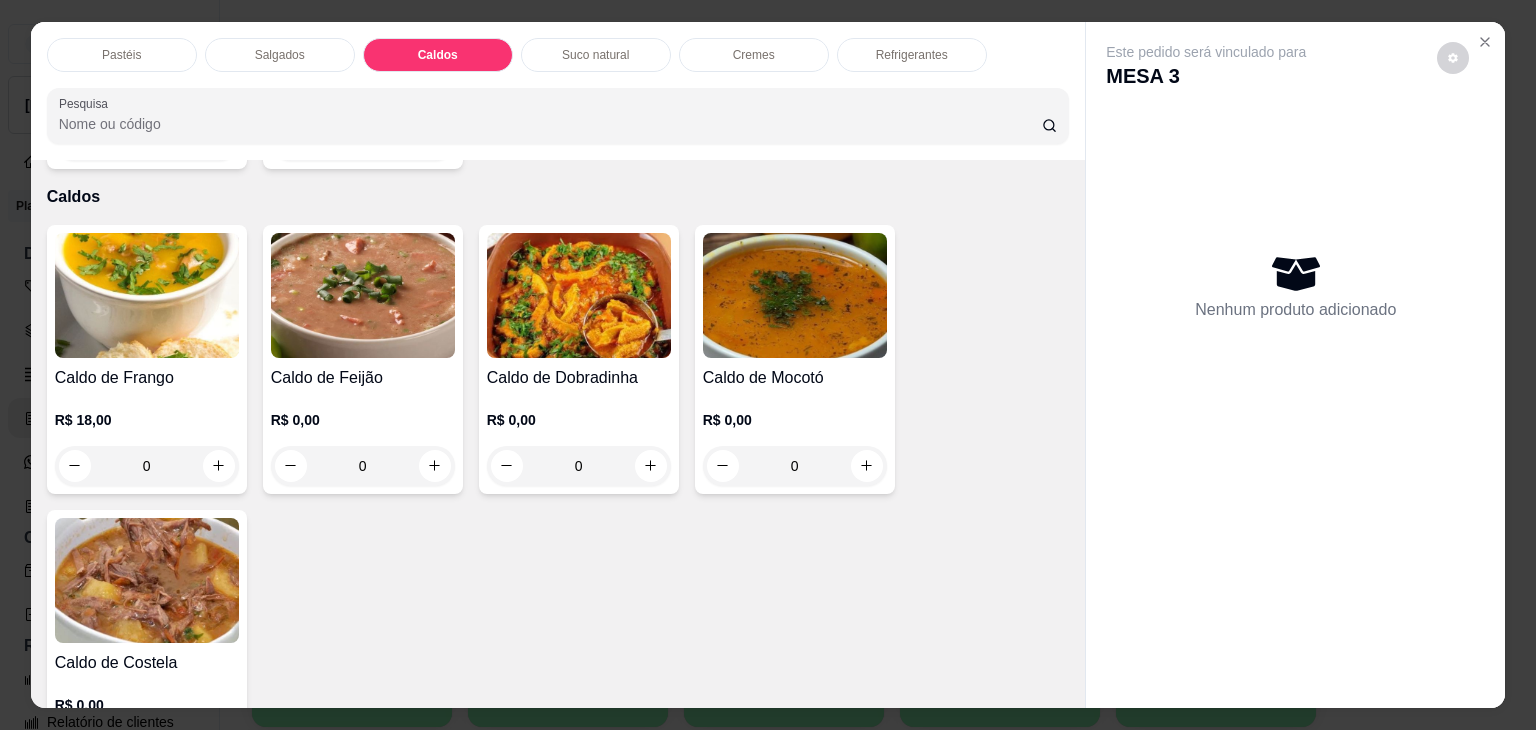 click on "Caldo de Frango   R$ 18,00 0" at bounding box center (147, 359) 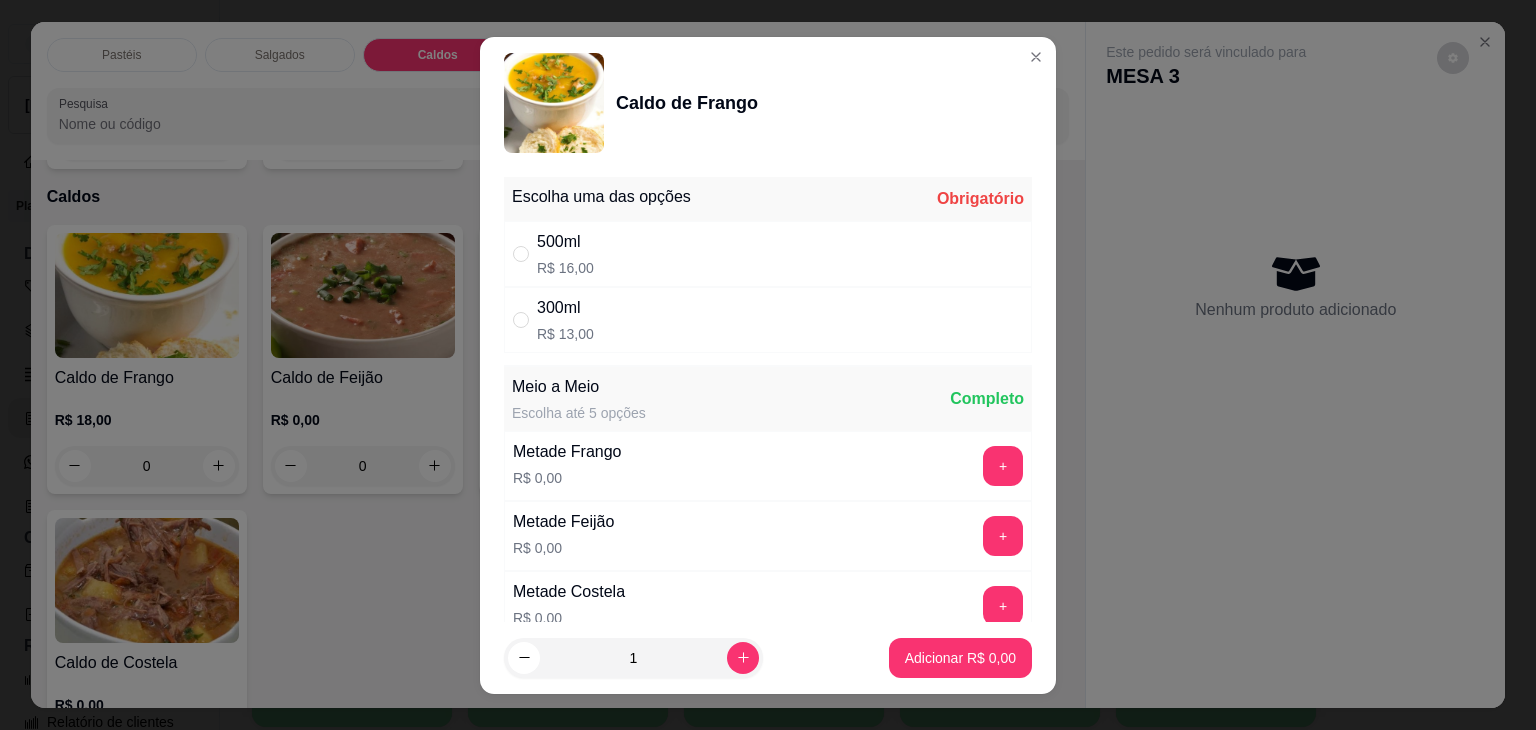 click on "300ml R$ 13,00" at bounding box center [768, 320] 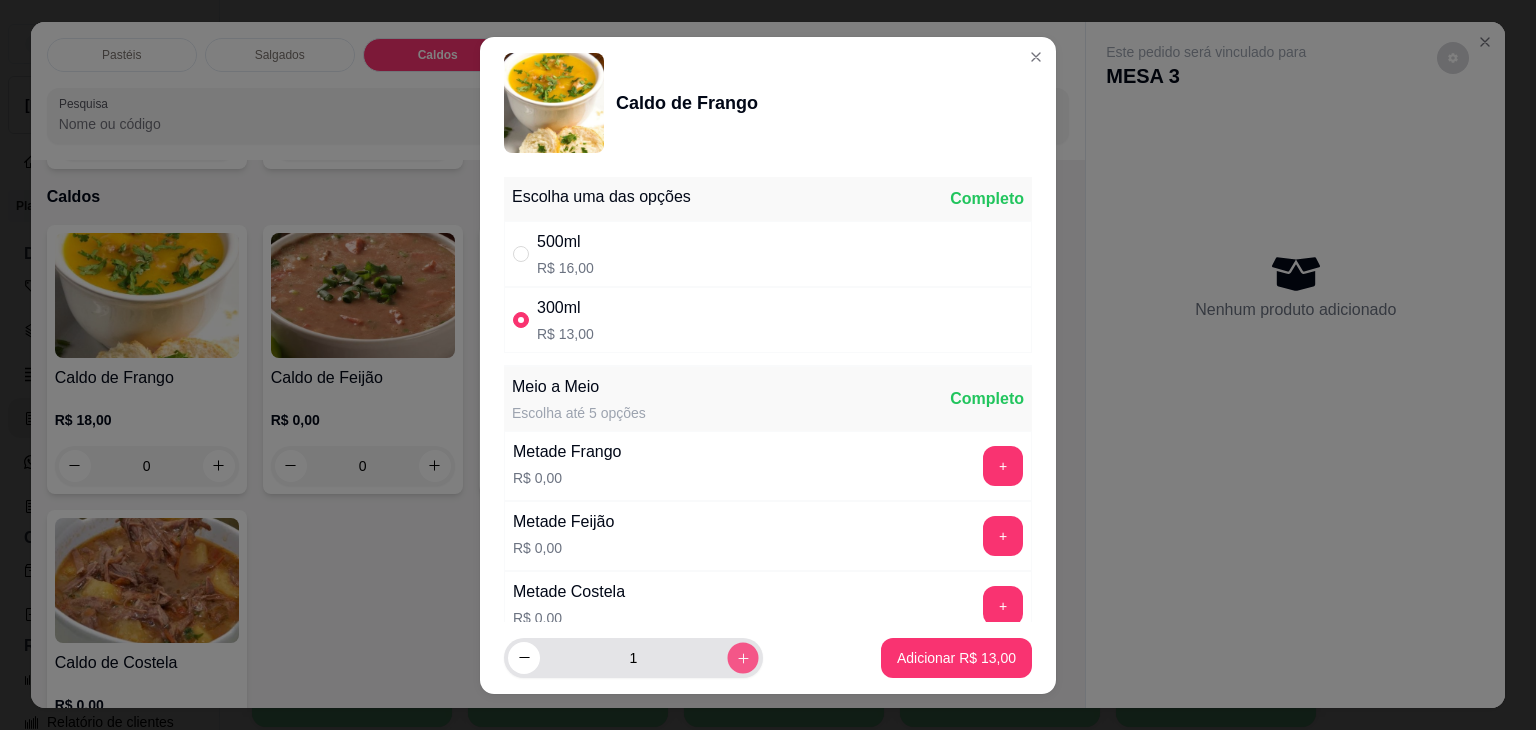 click 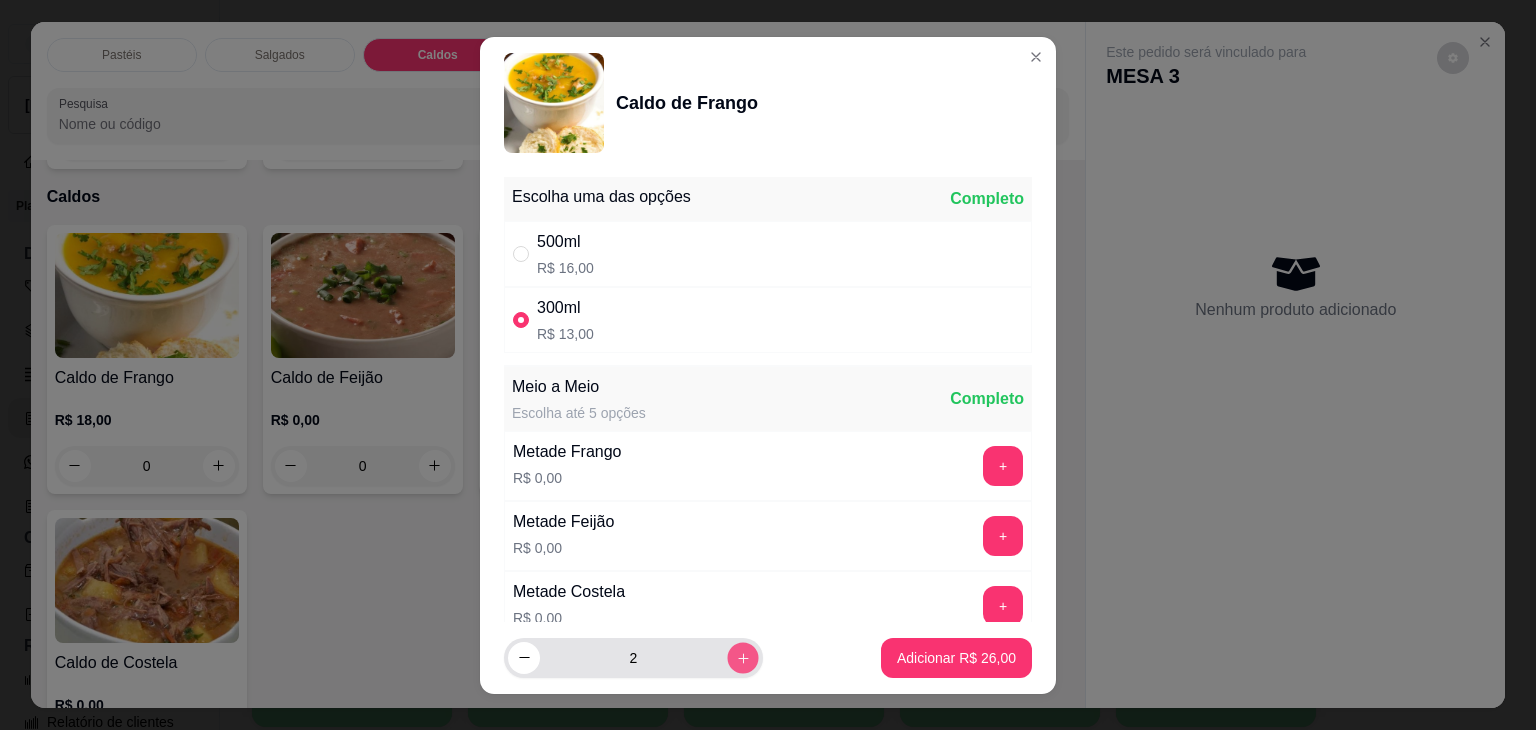 click 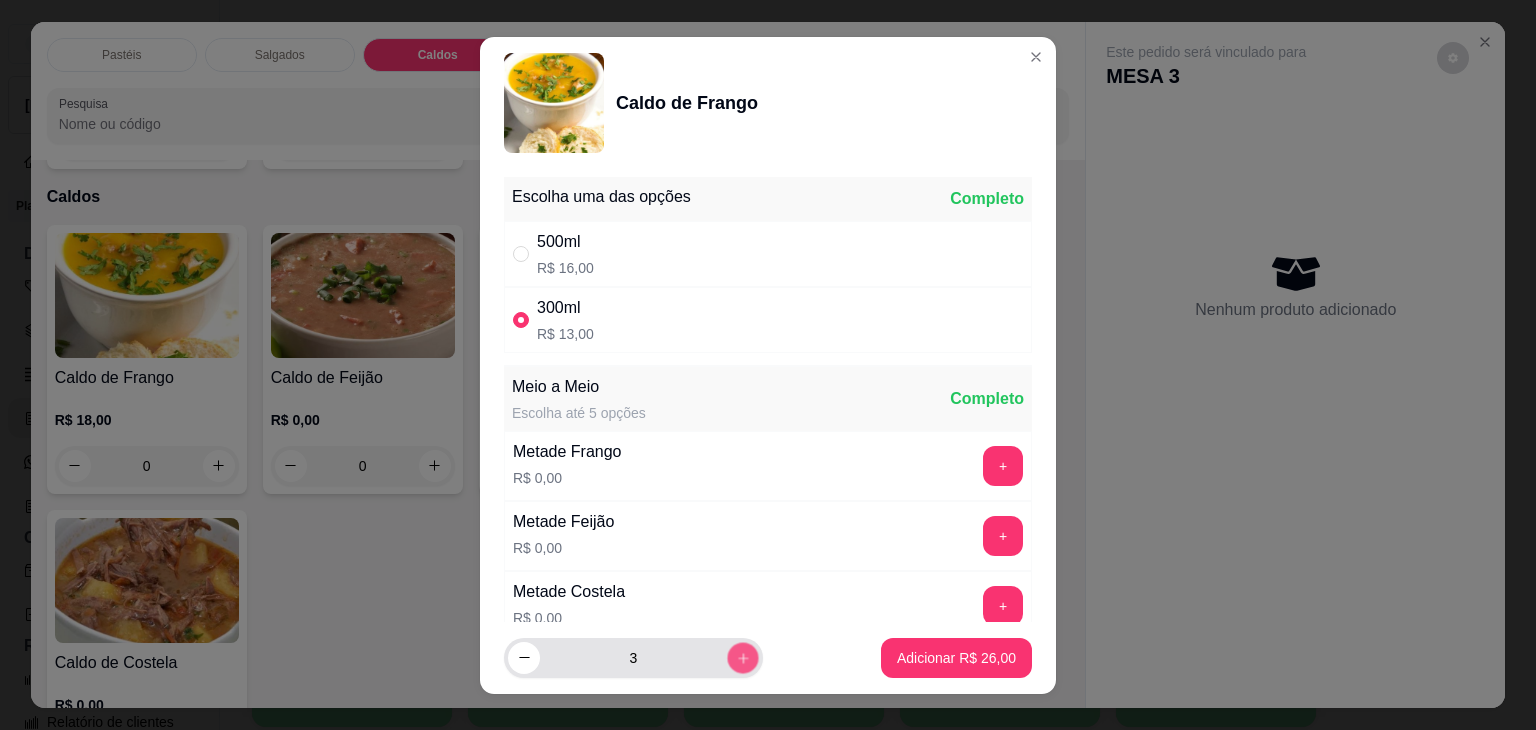 click 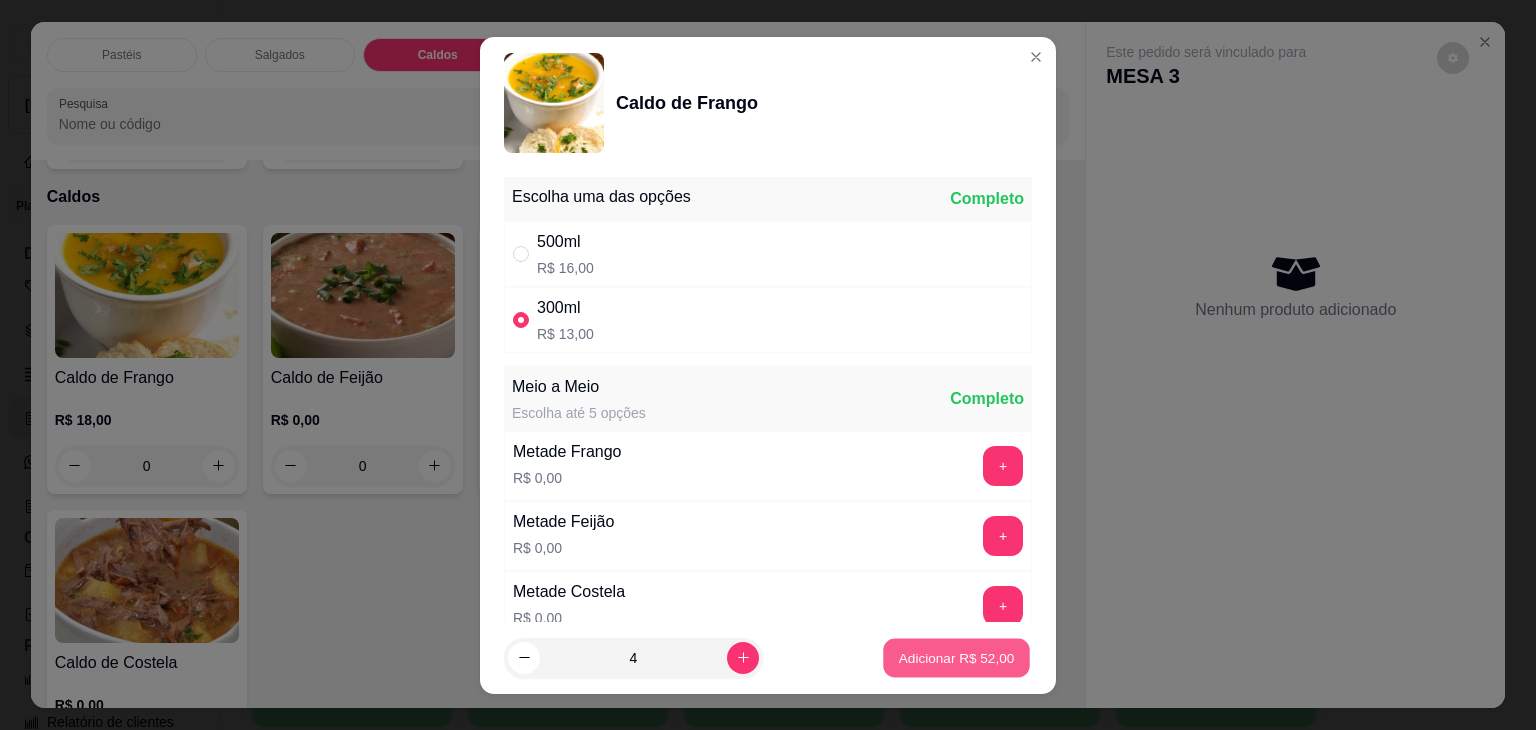 click on "Adicionar   R$ 52,00" at bounding box center (957, 657) 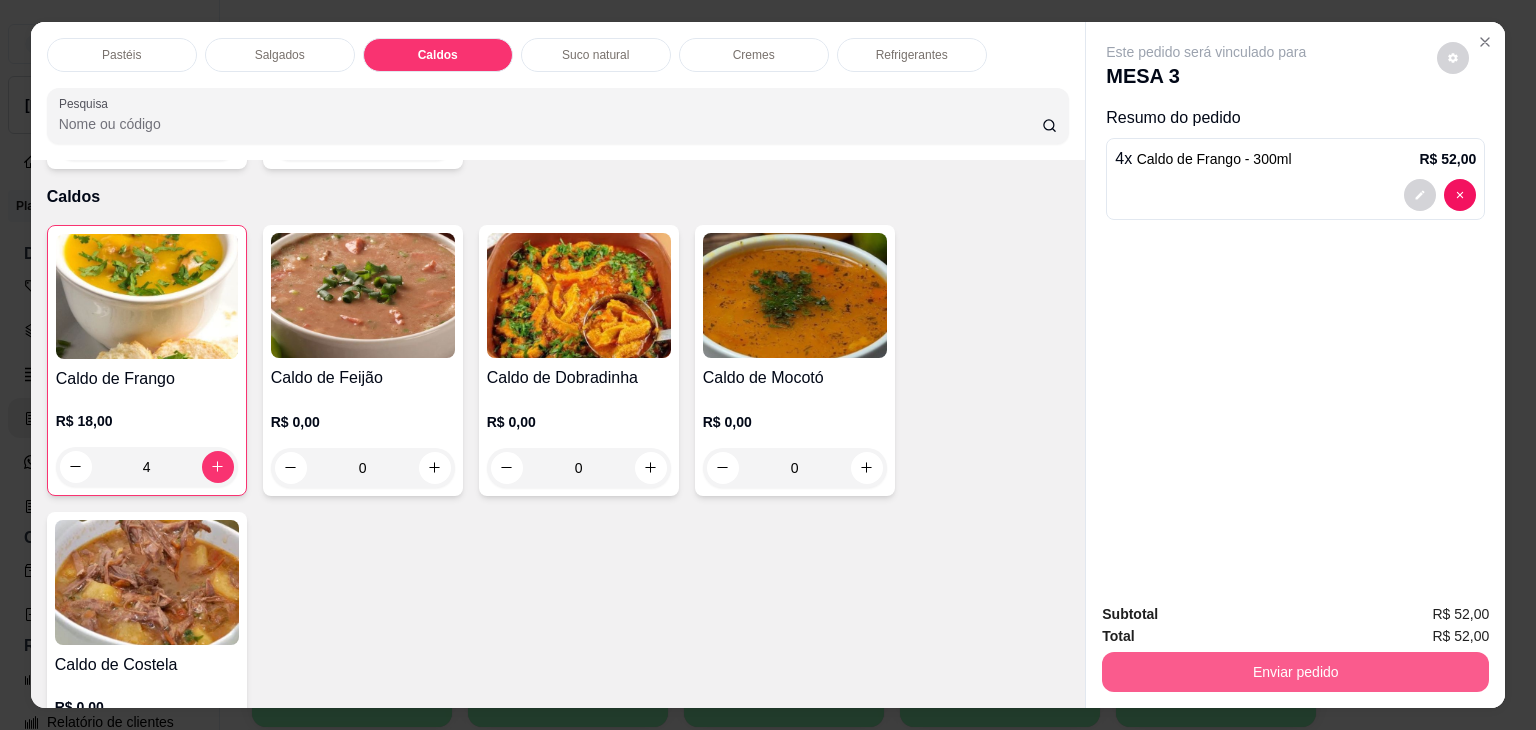 click on "Enviar pedido" at bounding box center (1295, 672) 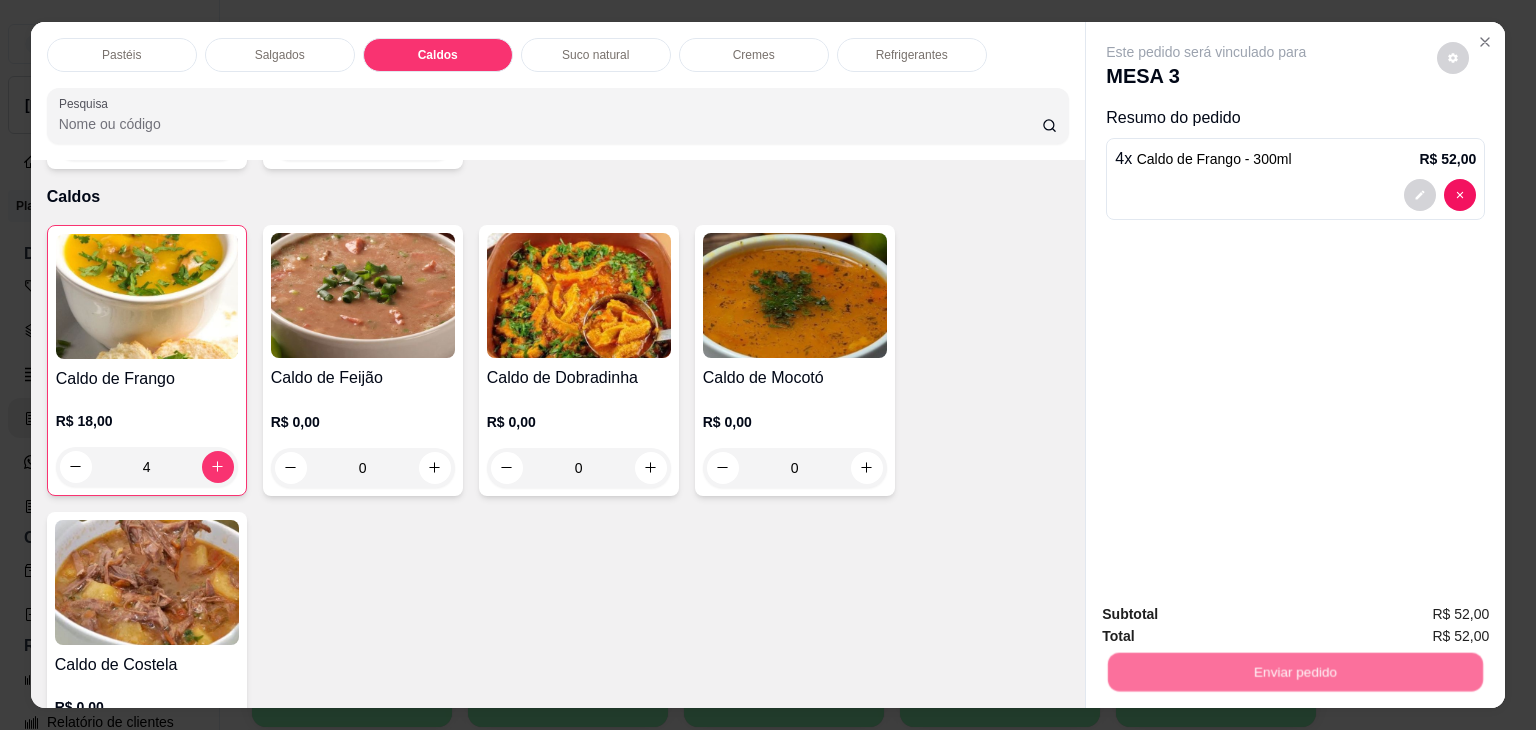 click on "Não registrar e enviar pedido" at bounding box center (1229, 615) 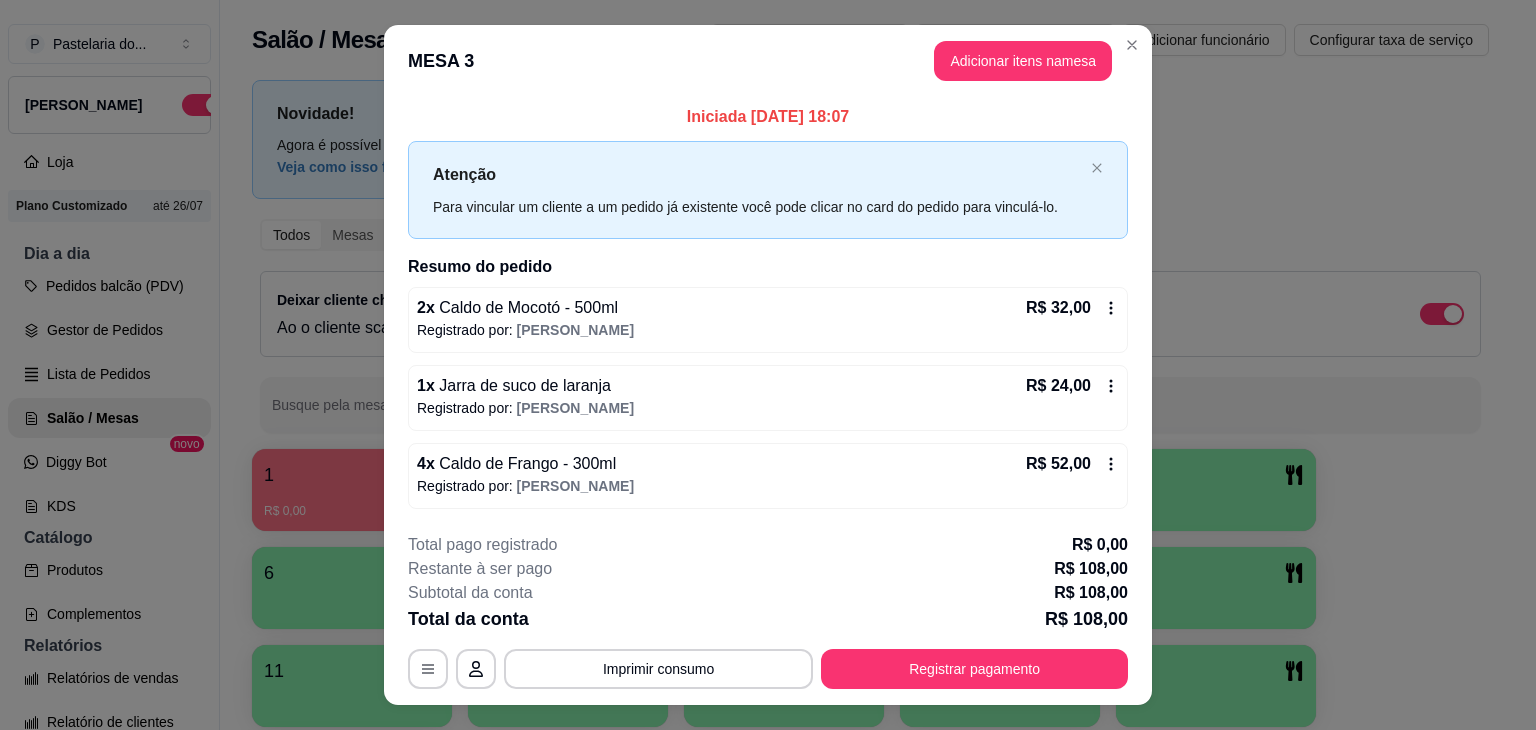 scroll, scrollTop: 37, scrollLeft: 0, axis: vertical 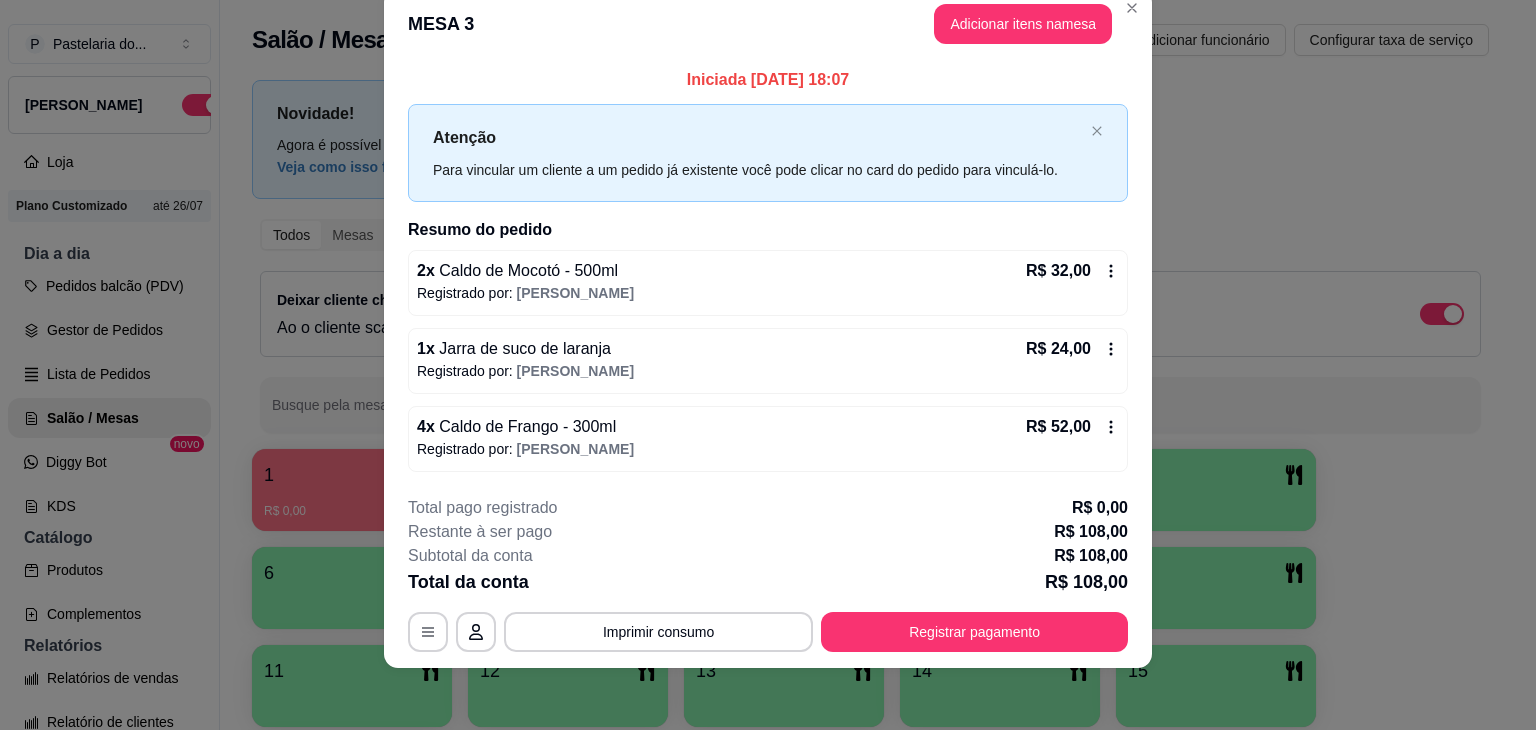 click on "[PERSON_NAME]" at bounding box center [575, 293] 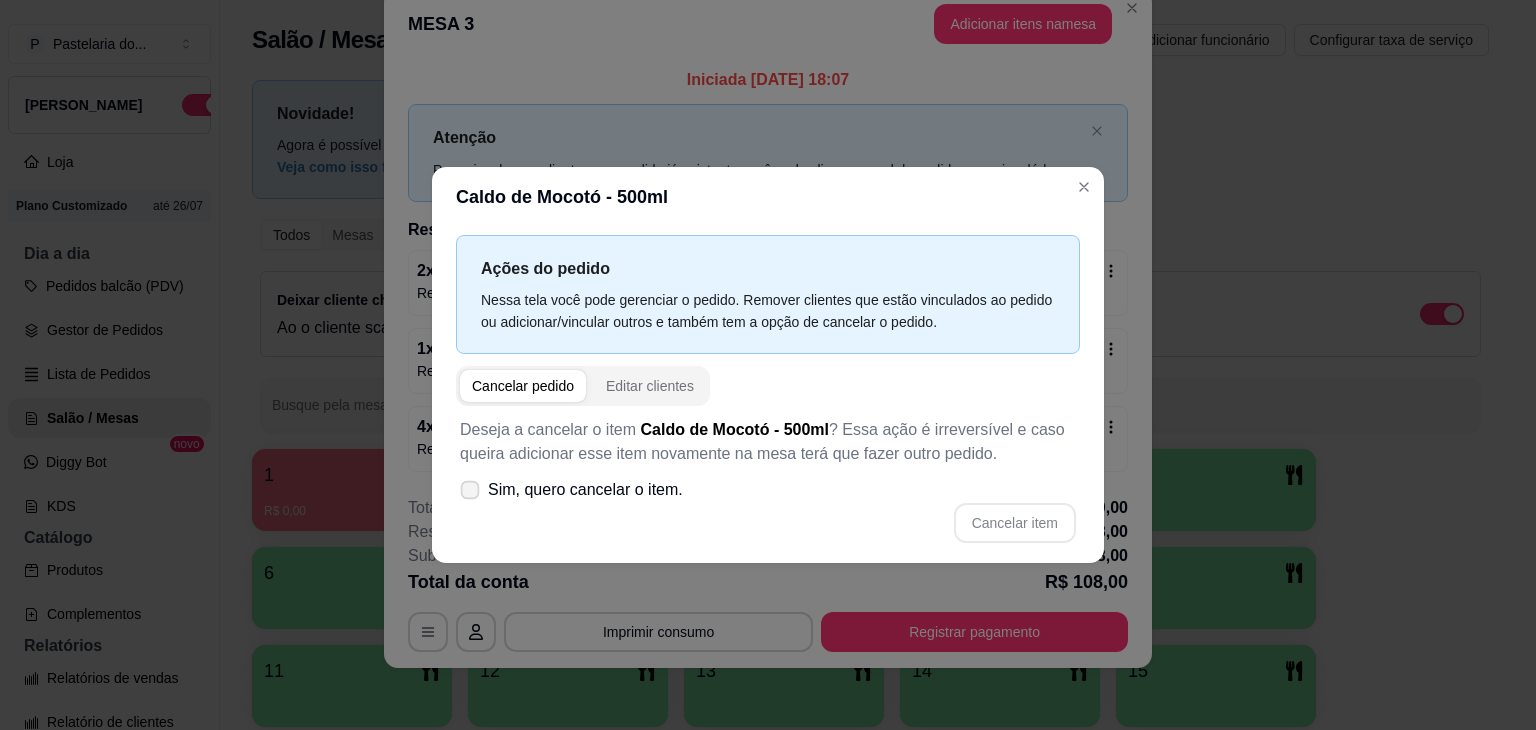click on "Sim, quero cancelar o item." at bounding box center [585, 490] 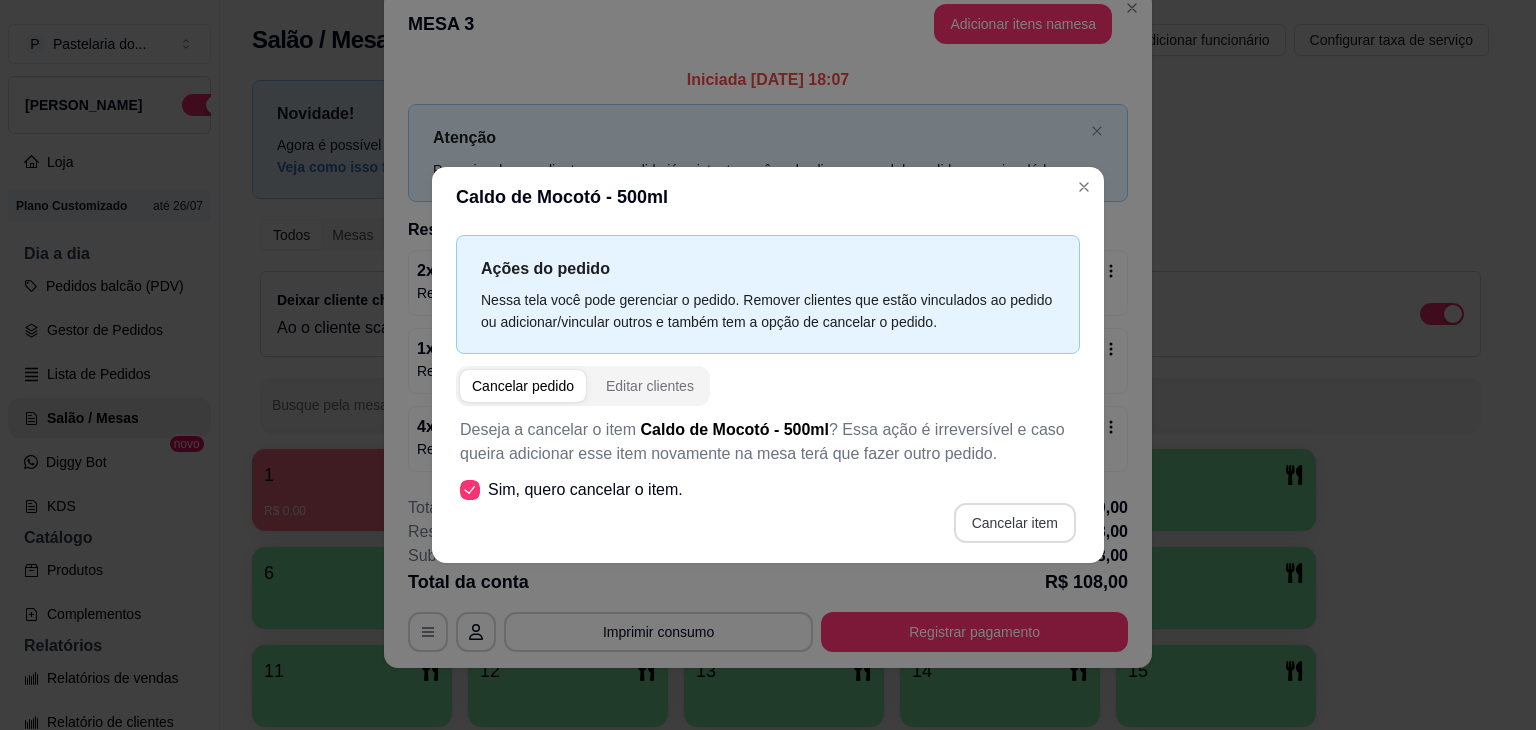 click on "Cancelar item" at bounding box center (1015, 523) 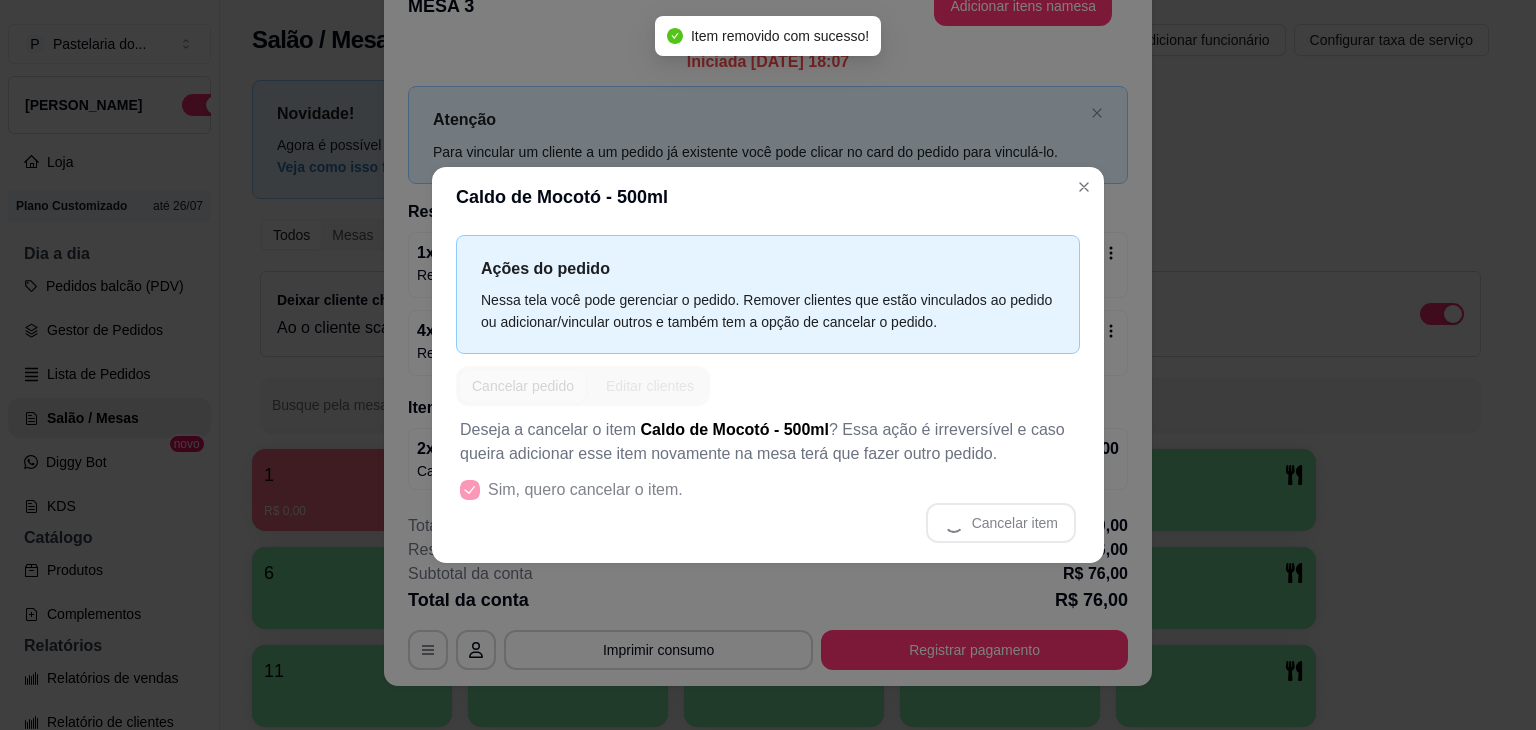 scroll, scrollTop: 19, scrollLeft: 0, axis: vertical 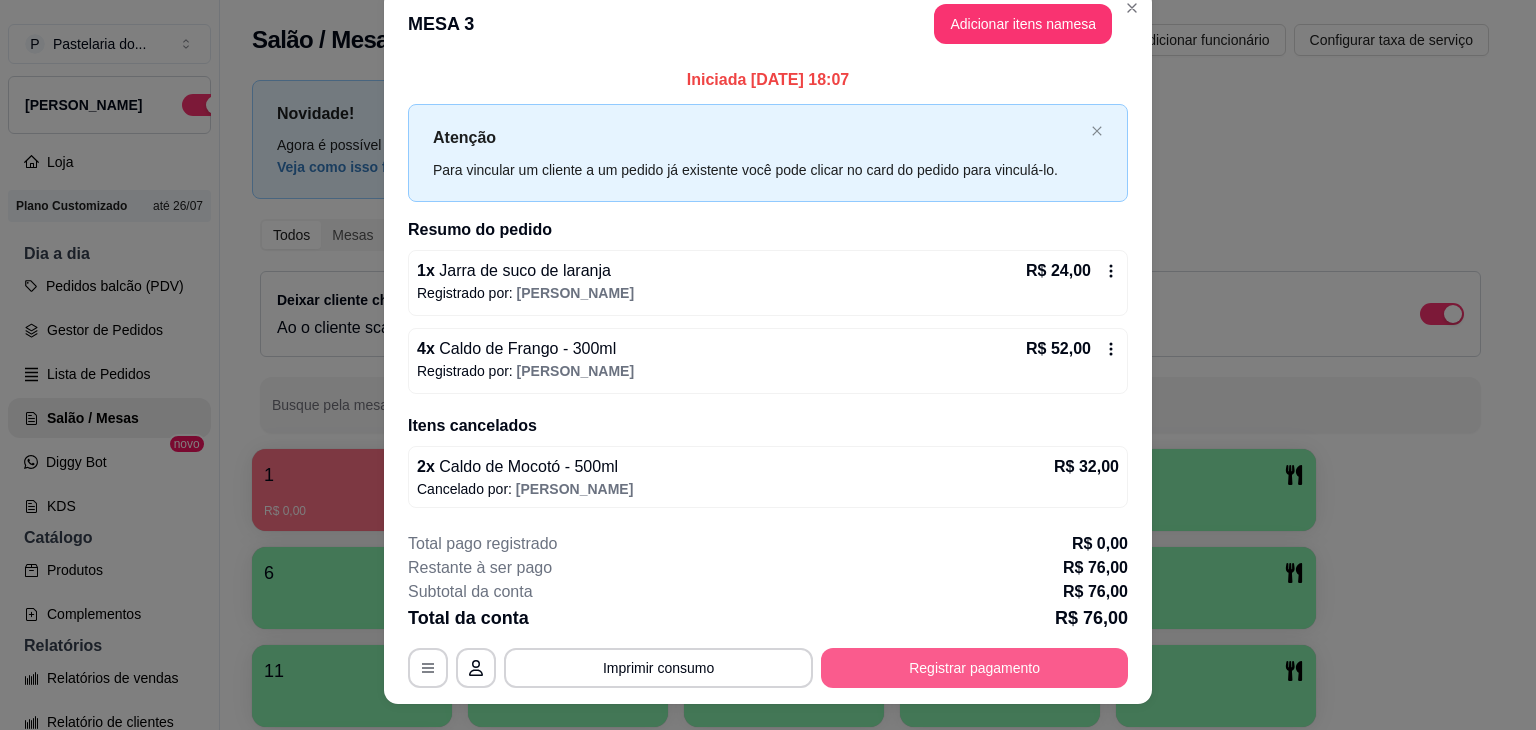 click on "Registrar pagamento" at bounding box center (974, 668) 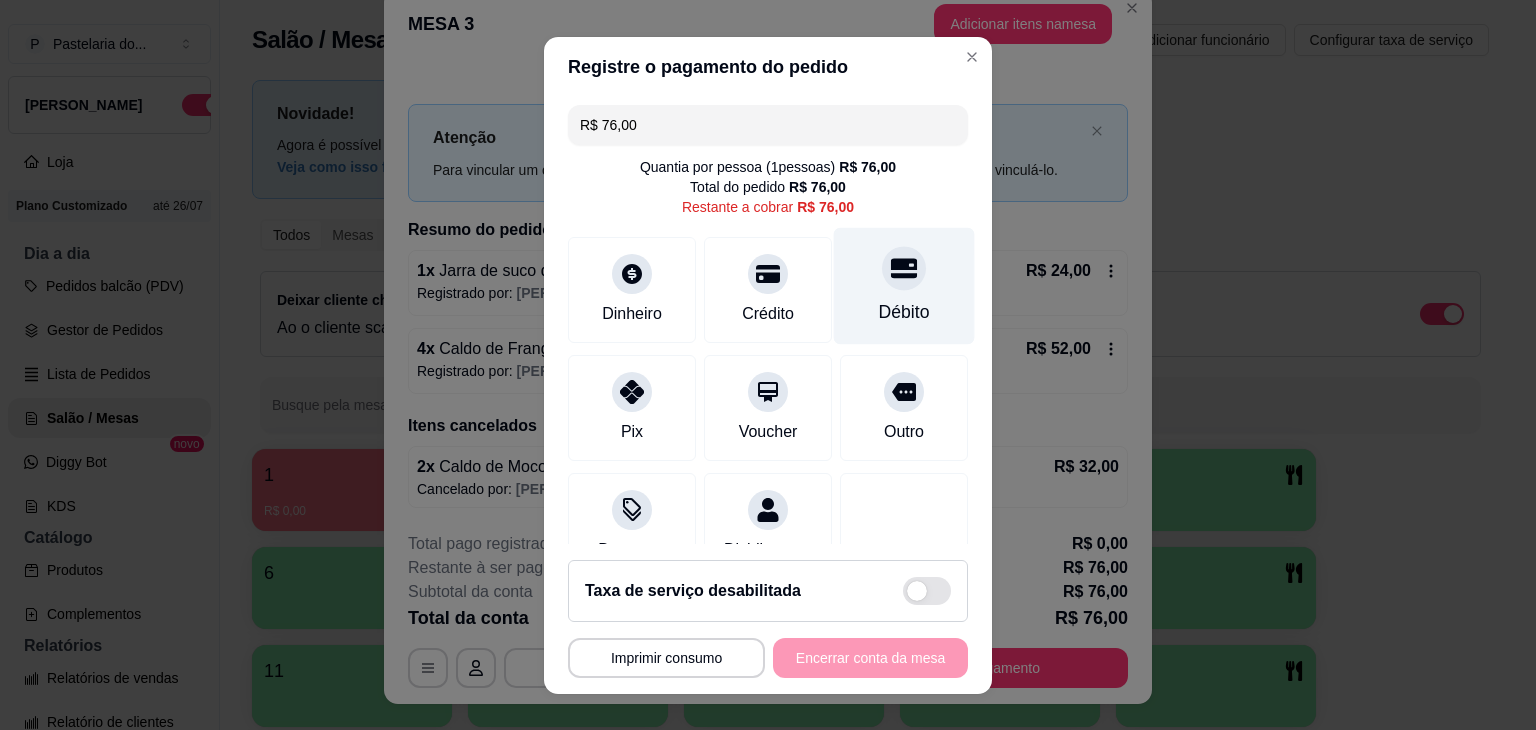 click on "Débito" at bounding box center [904, 285] 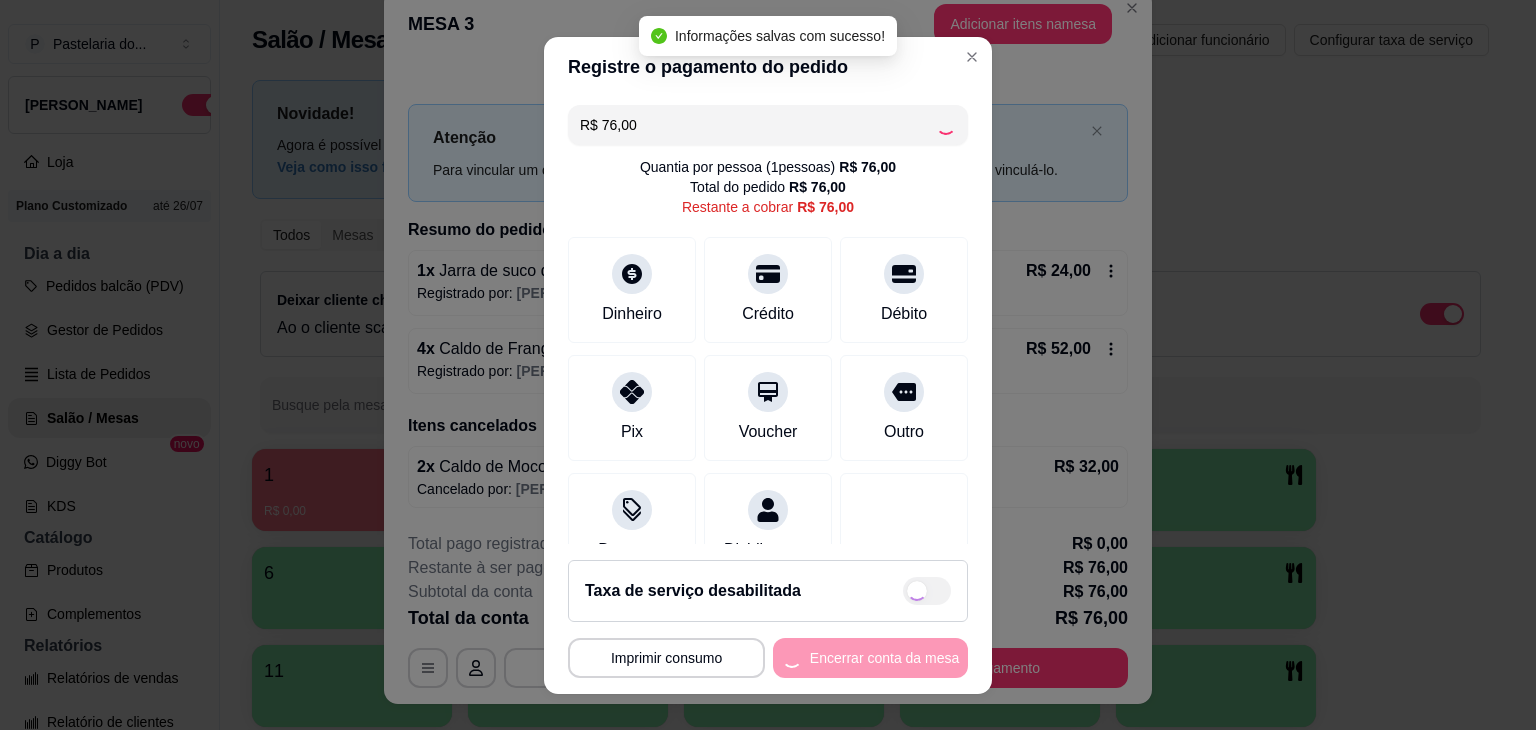 type on "R$ 0,00" 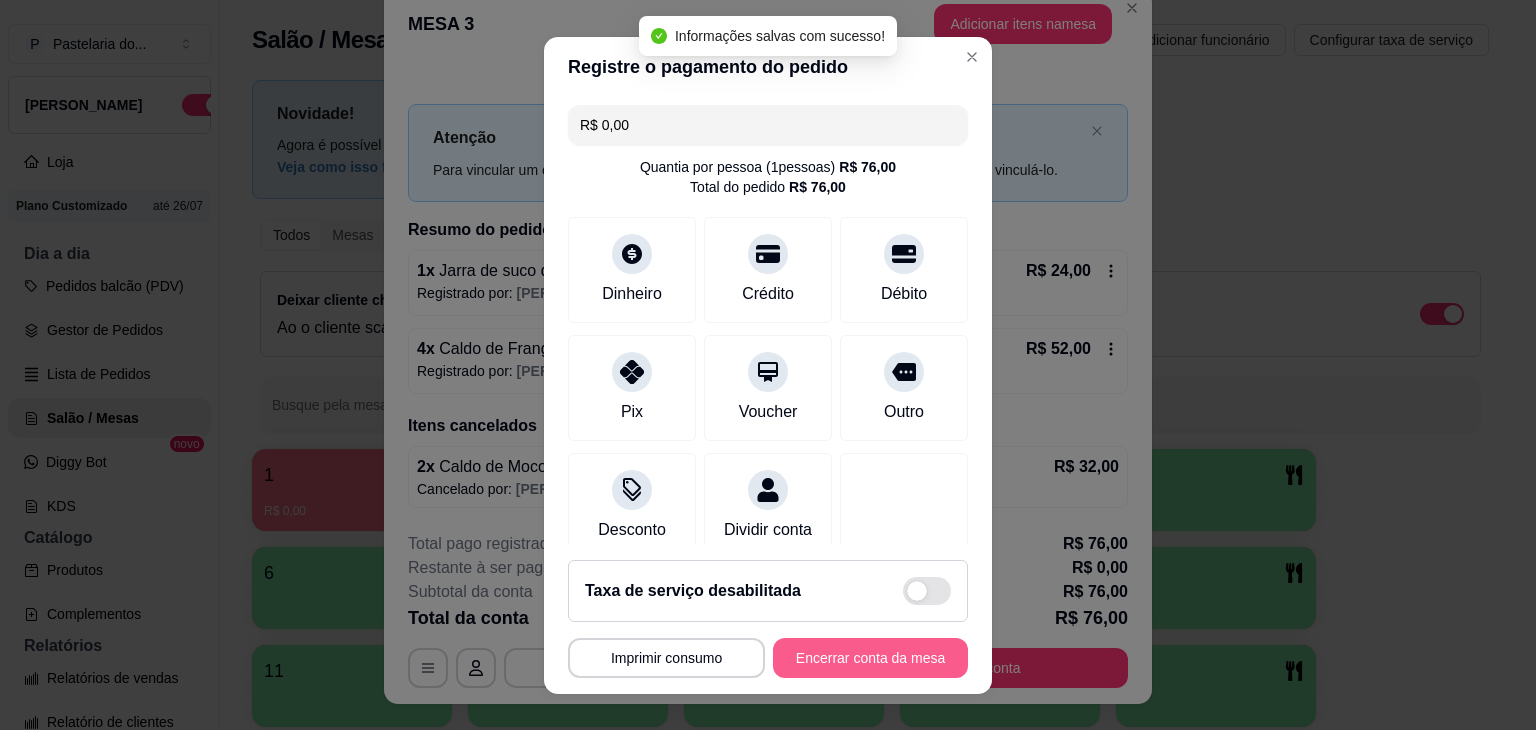 click on "Encerrar conta da mesa" at bounding box center [870, 658] 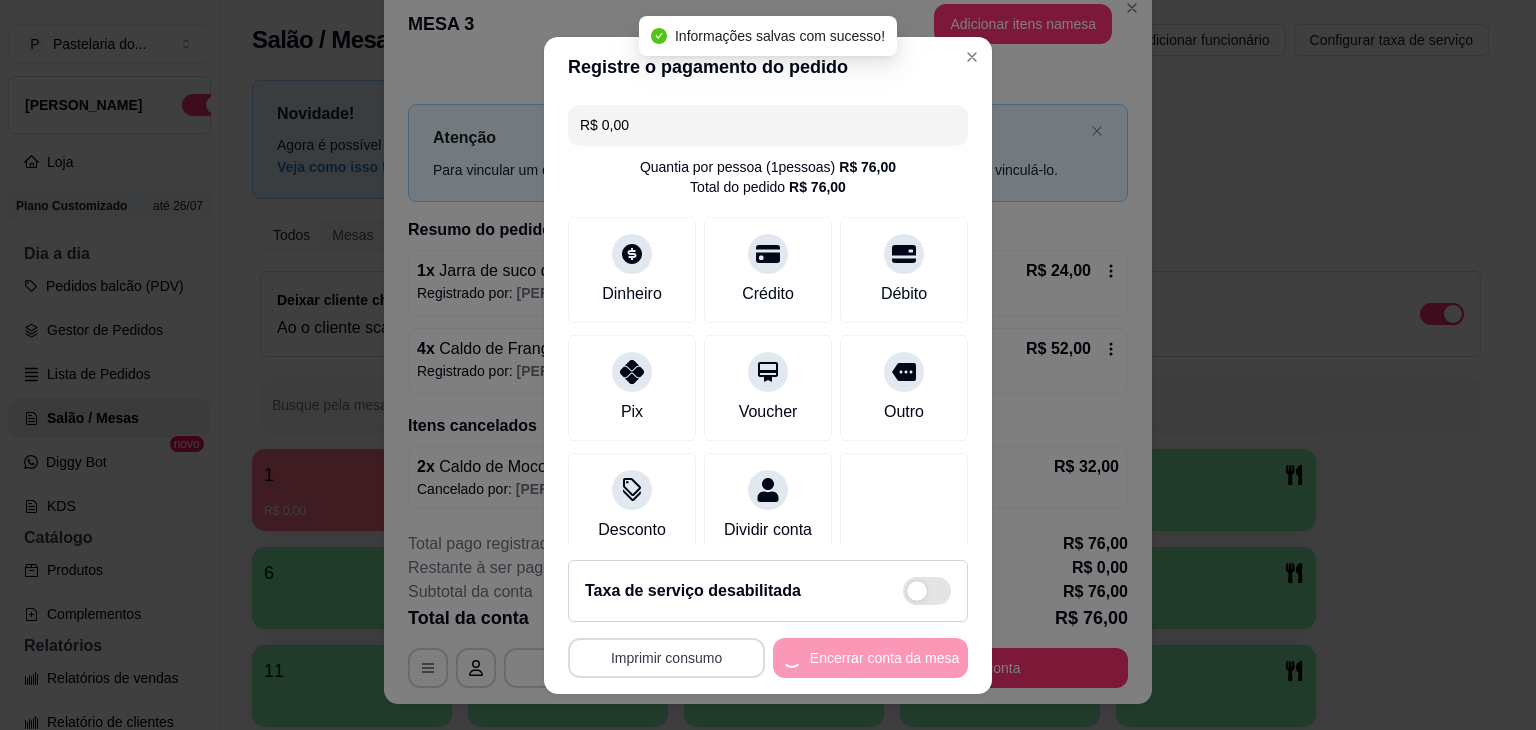 scroll, scrollTop: 0, scrollLeft: 0, axis: both 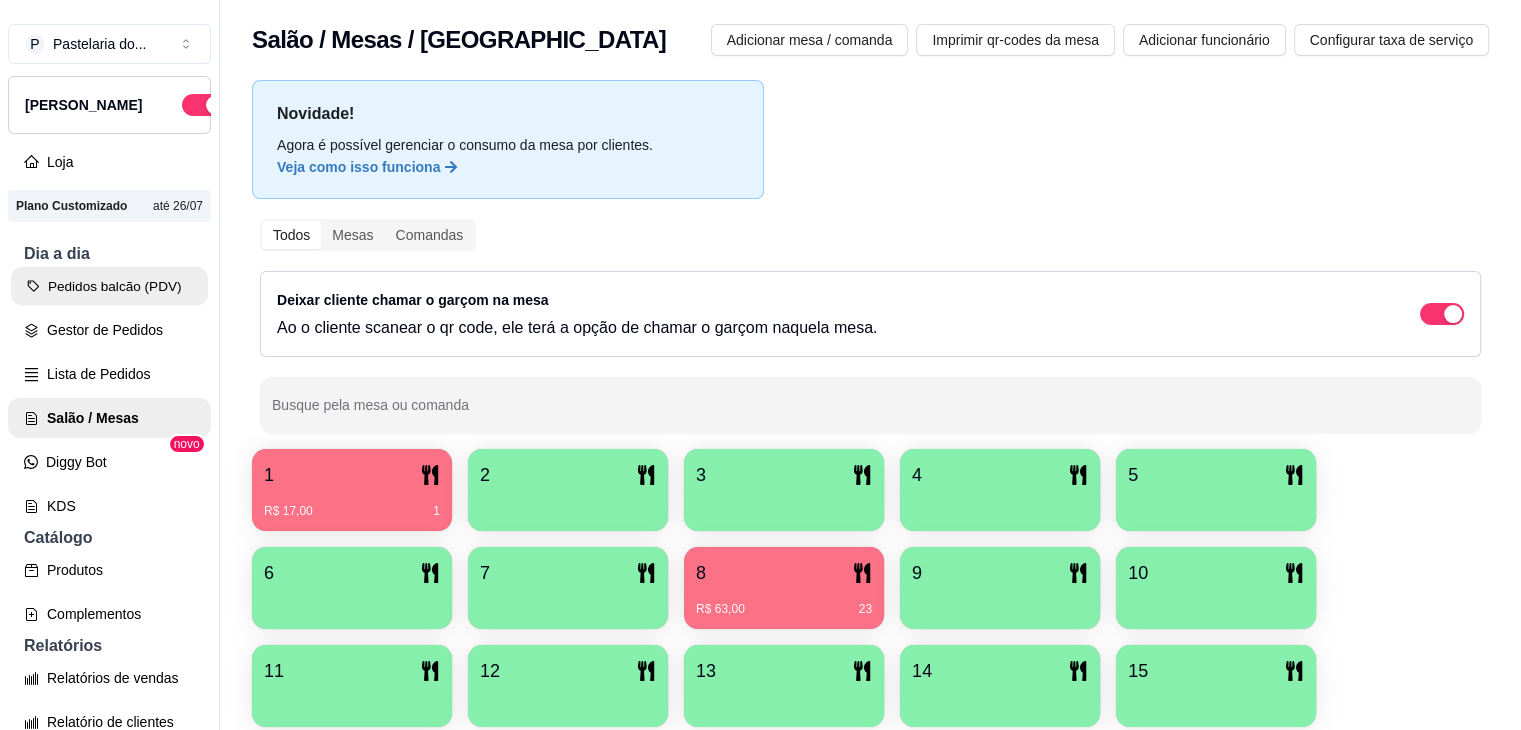 click on "Pedidos balcão (PDV)" at bounding box center (109, 286) 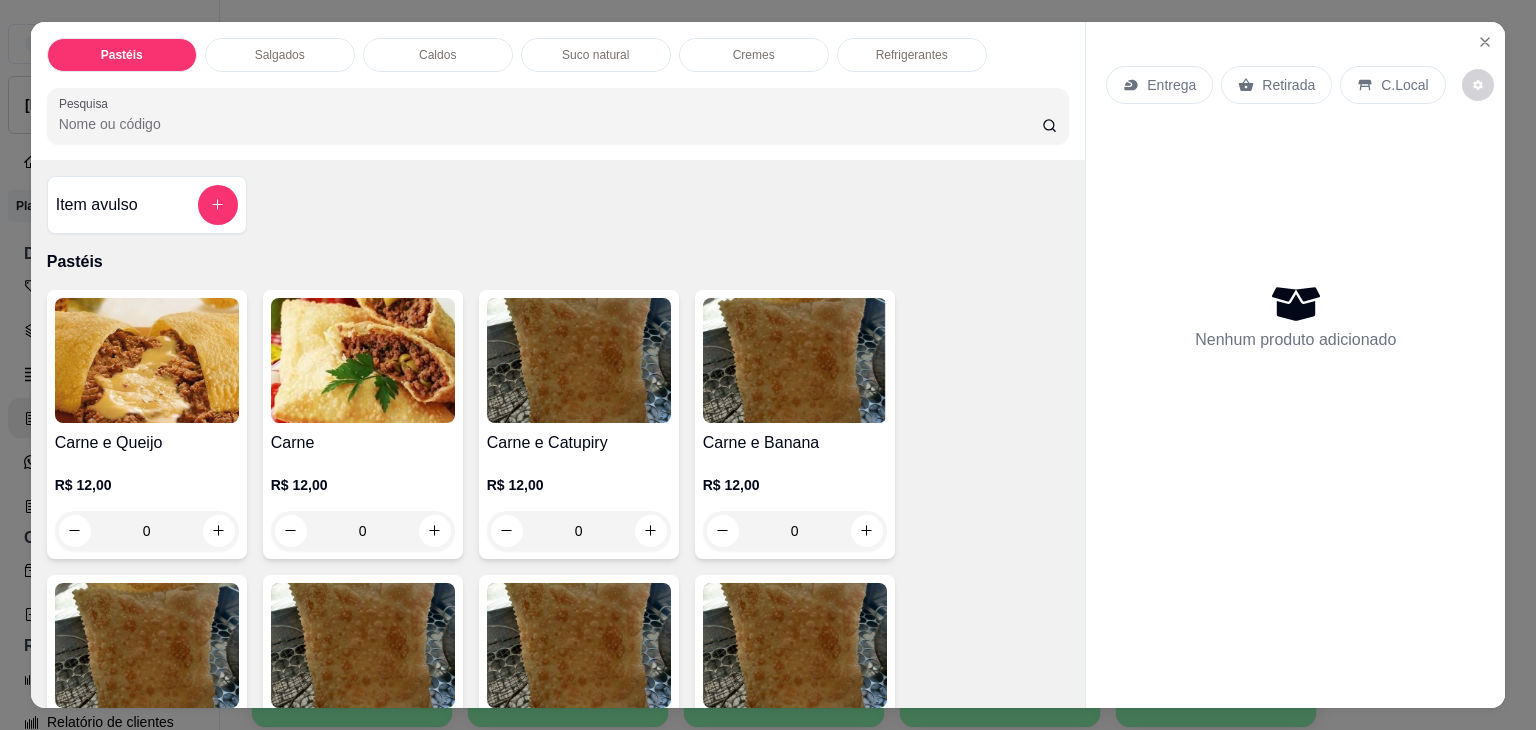 click on "Caldos" at bounding box center [437, 55] 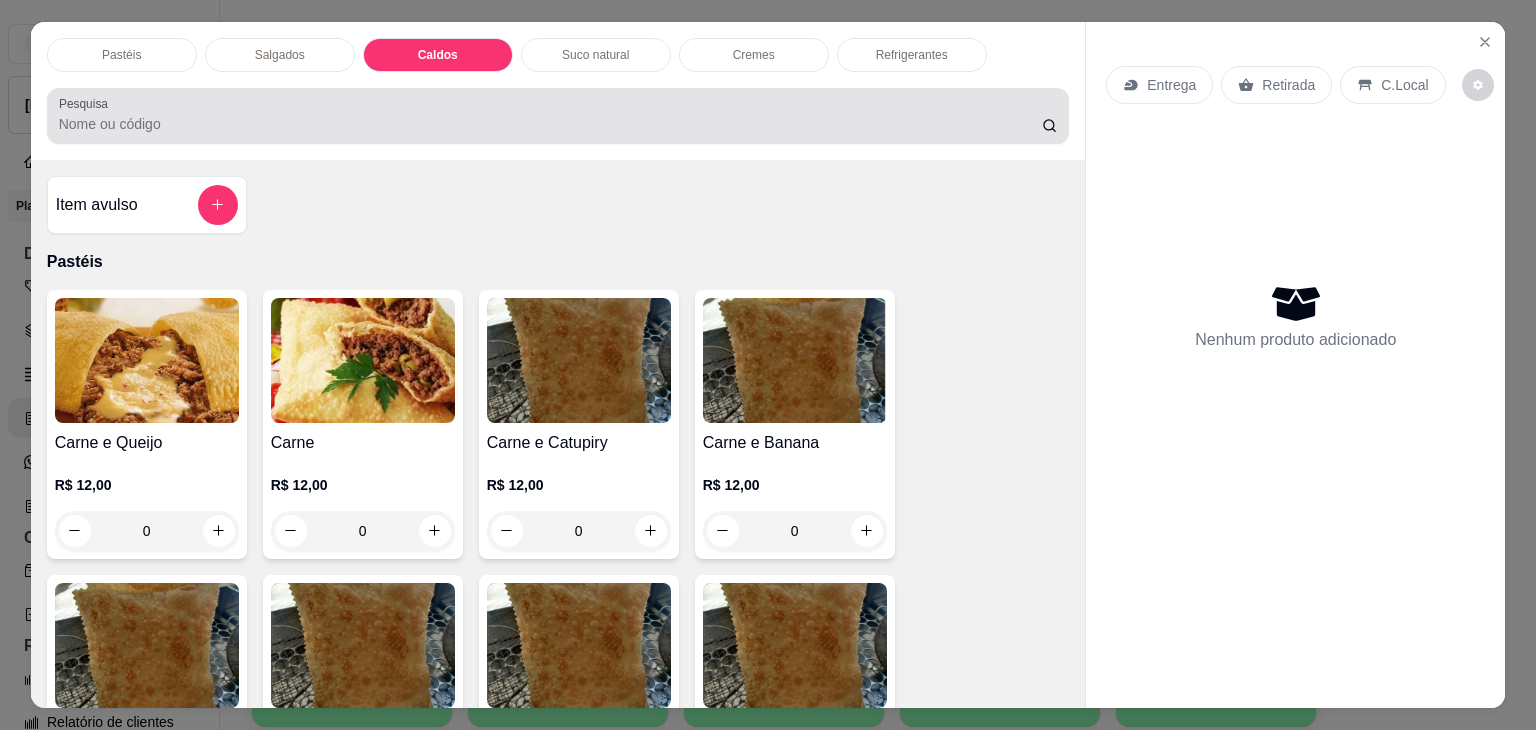 scroll, scrollTop: 2782, scrollLeft: 0, axis: vertical 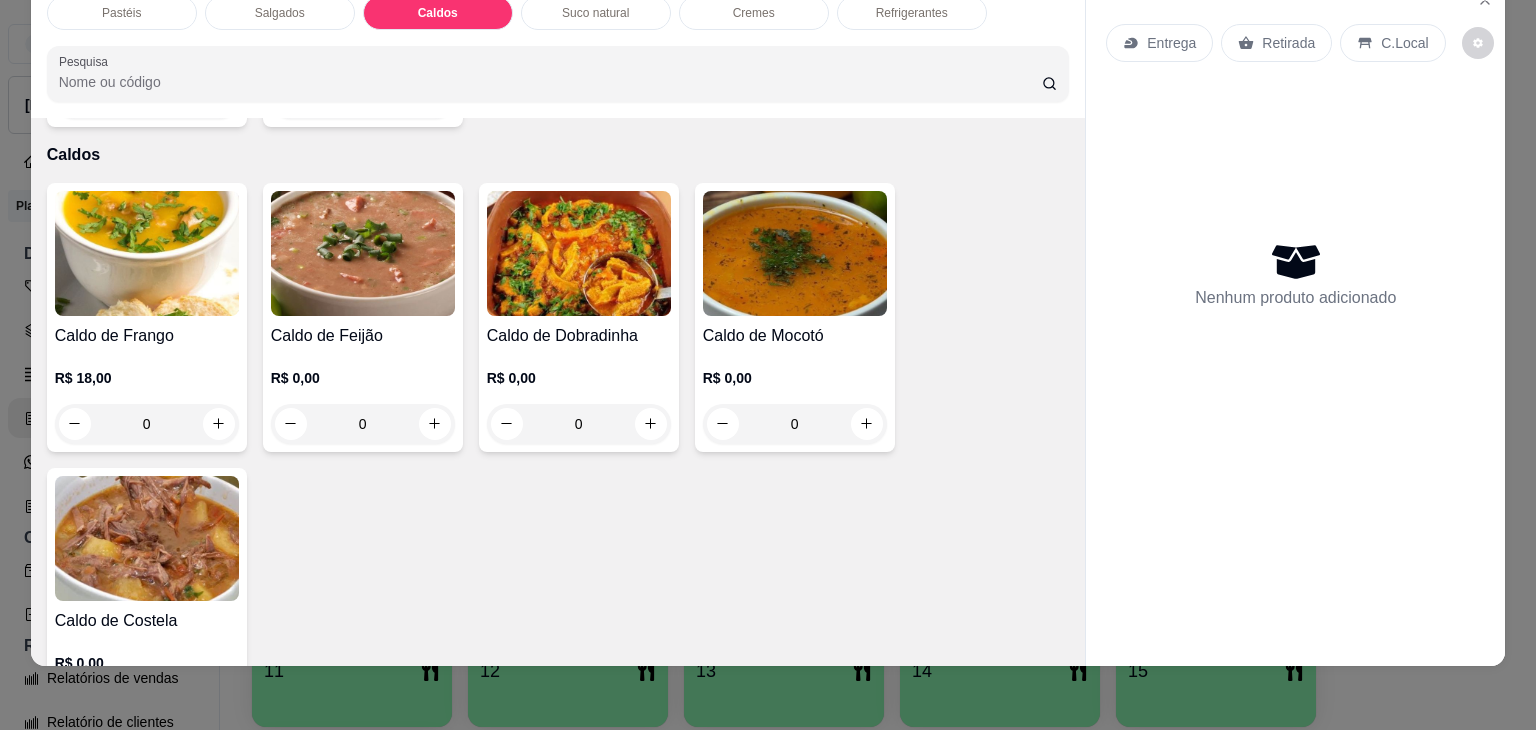 click on "0" at bounding box center [795, 424] 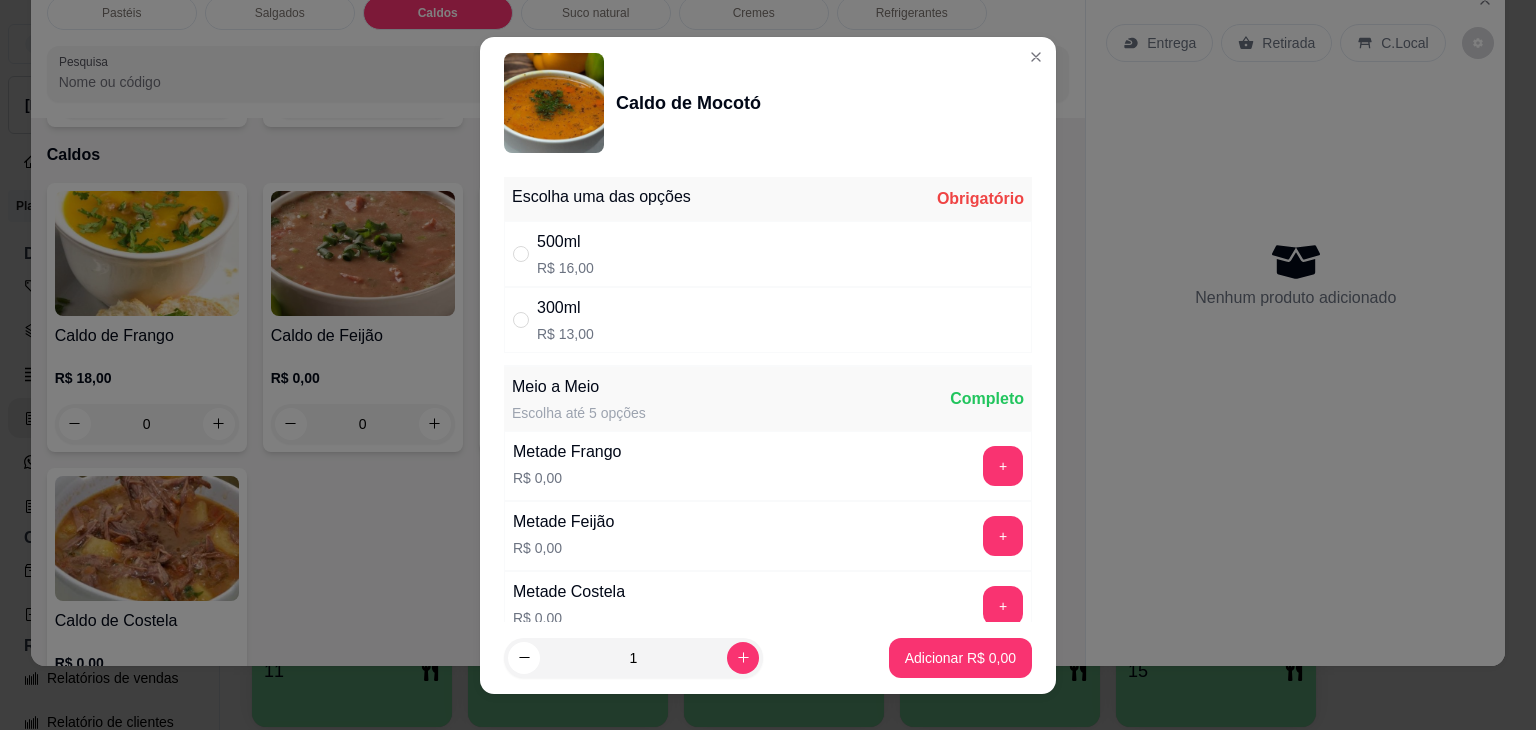 click on "500ml R$ 16,00" at bounding box center (768, 254) 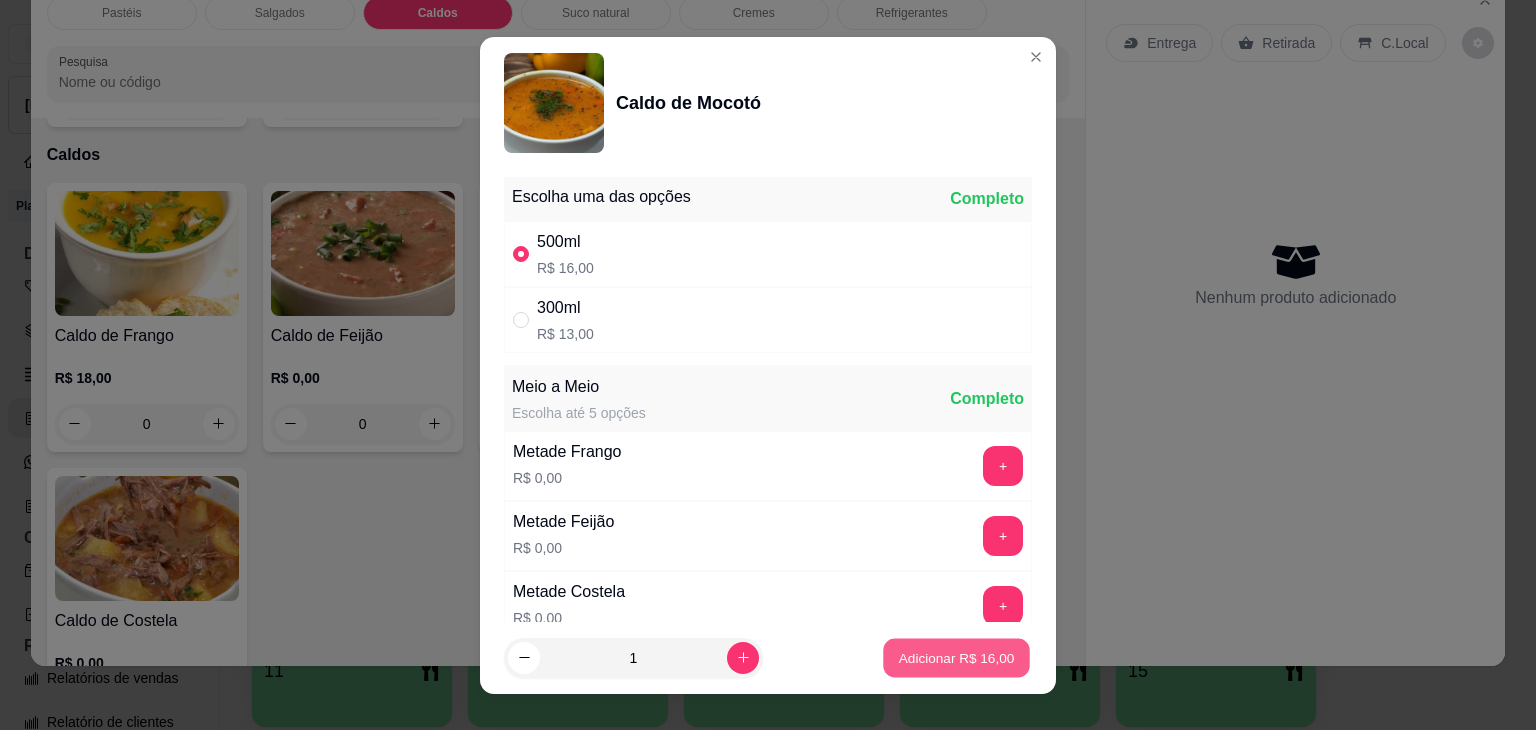 click on "Adicionar   R$ 16,00" at bounding box center [957, 657] 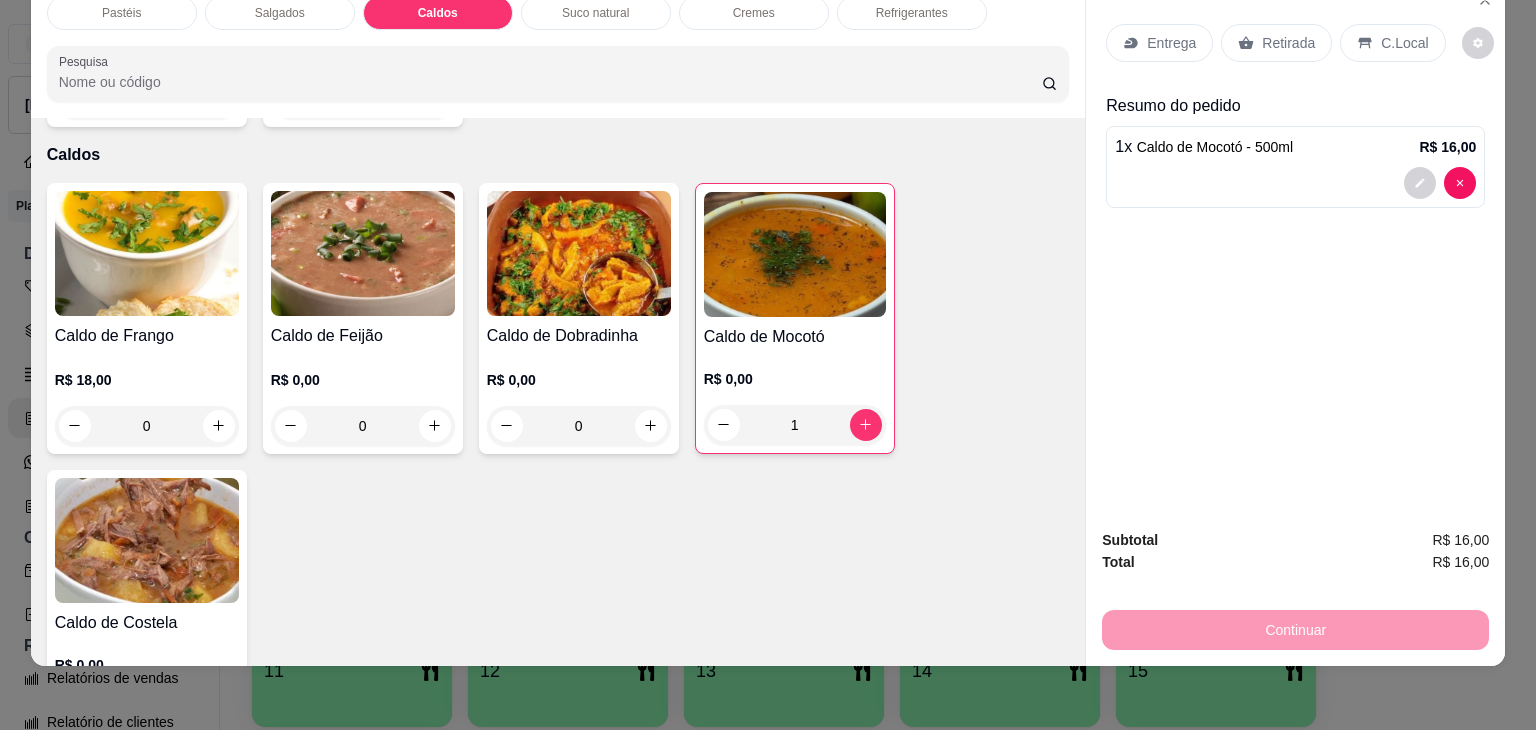 click on "Retirada" at bounding box center (1288, 43) 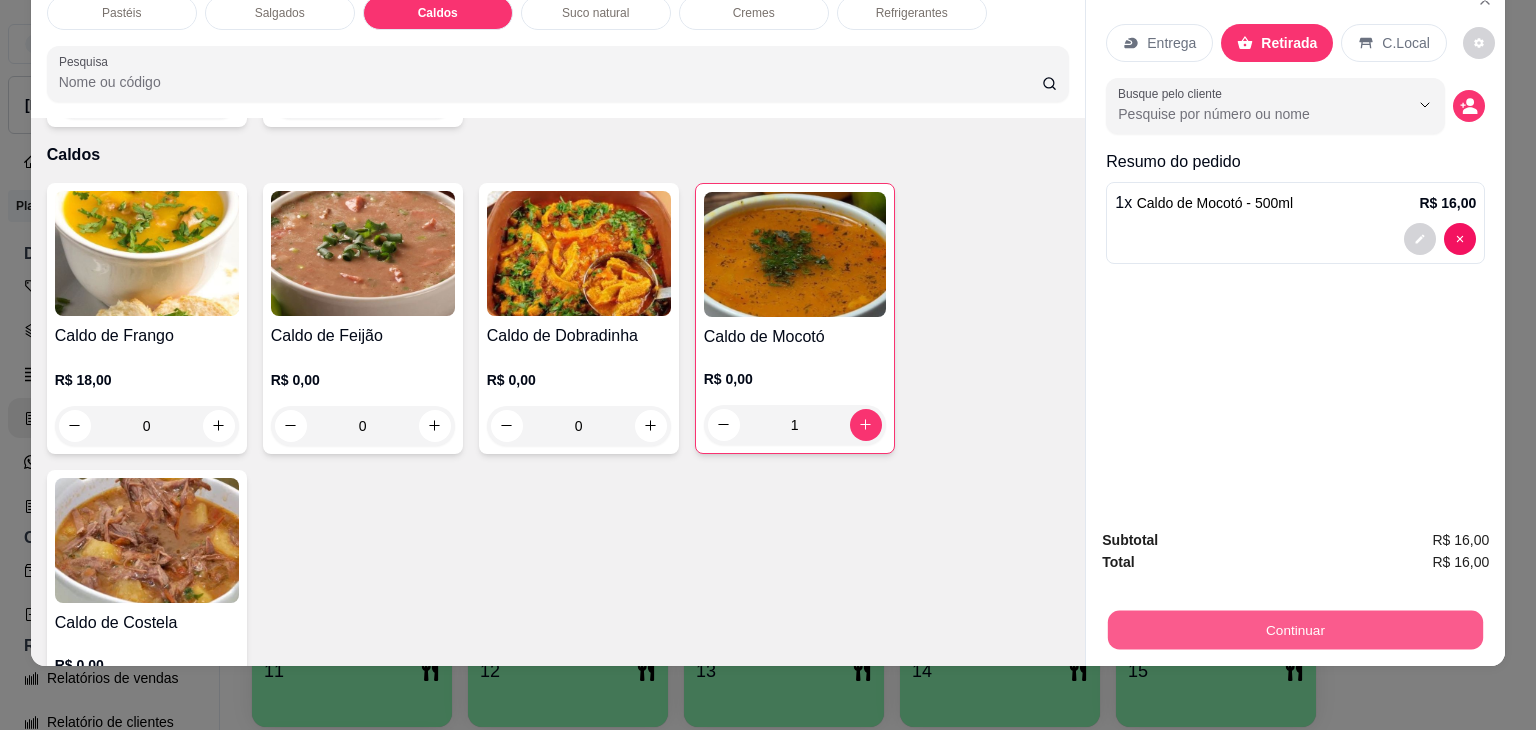 click on "Continuar" at bounding box center [1295, 630] 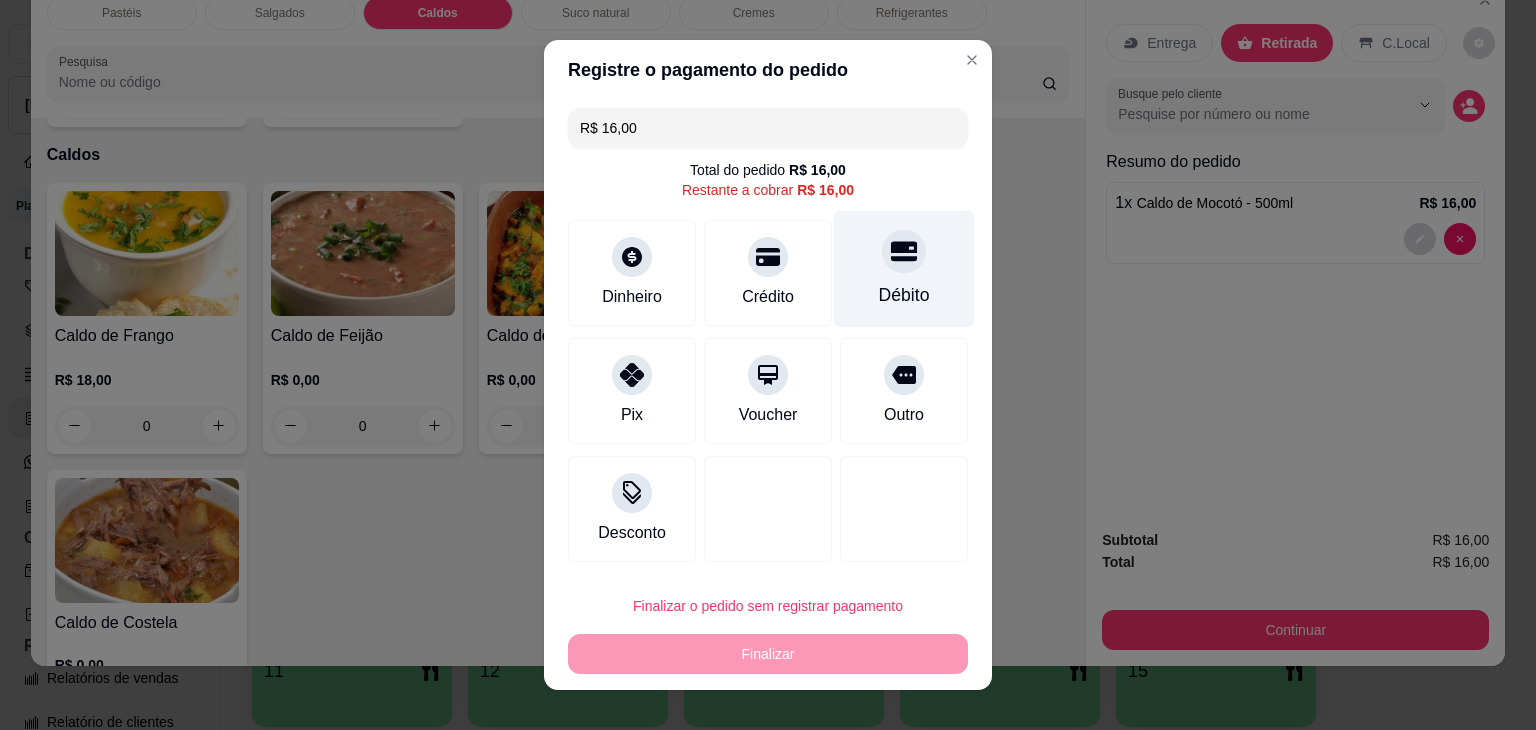 drag, startPoint x: 900, startPoint y: 238, endPoint x: 899, endPoint y: 271, distance: 33.01515 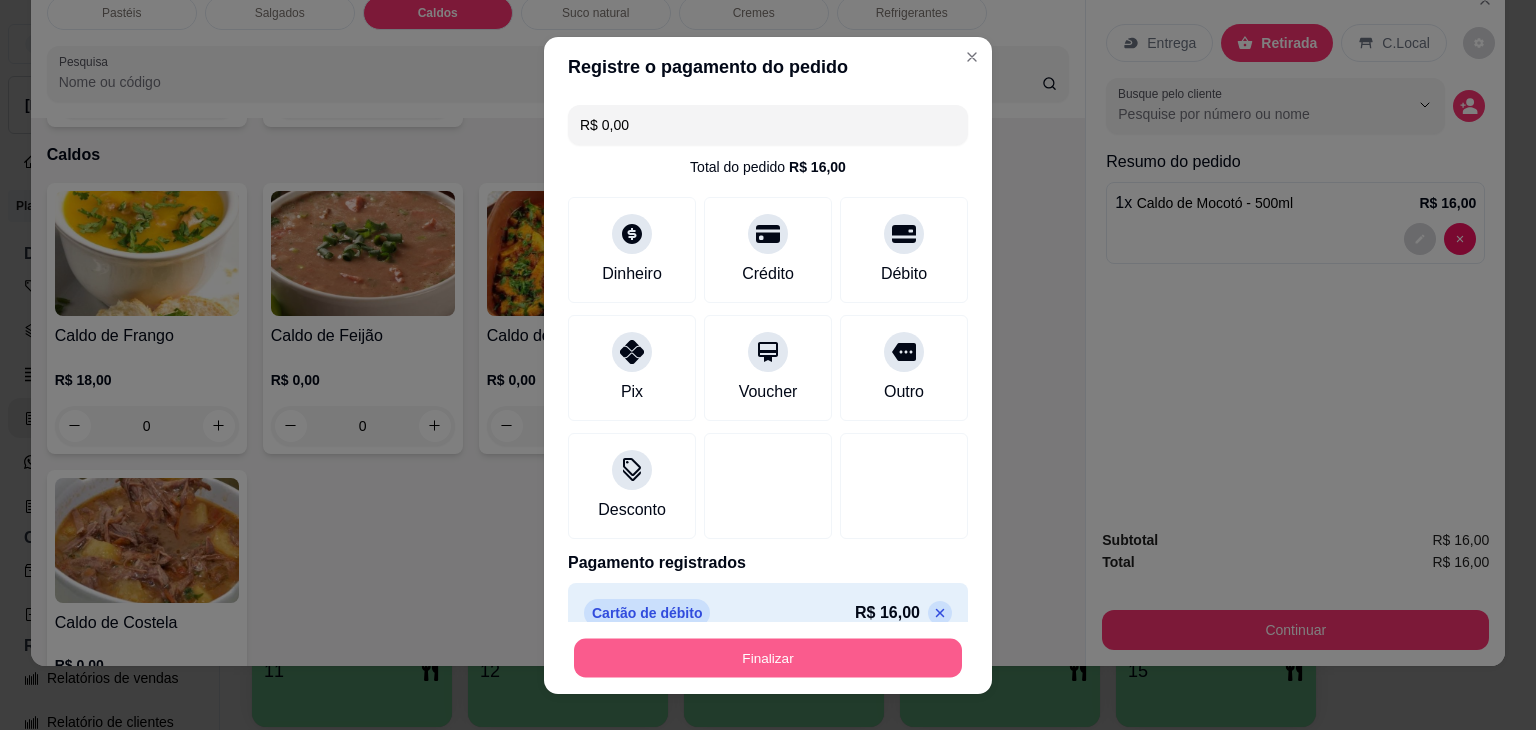 click on "Finalizar" at bounding box center [768, 657] 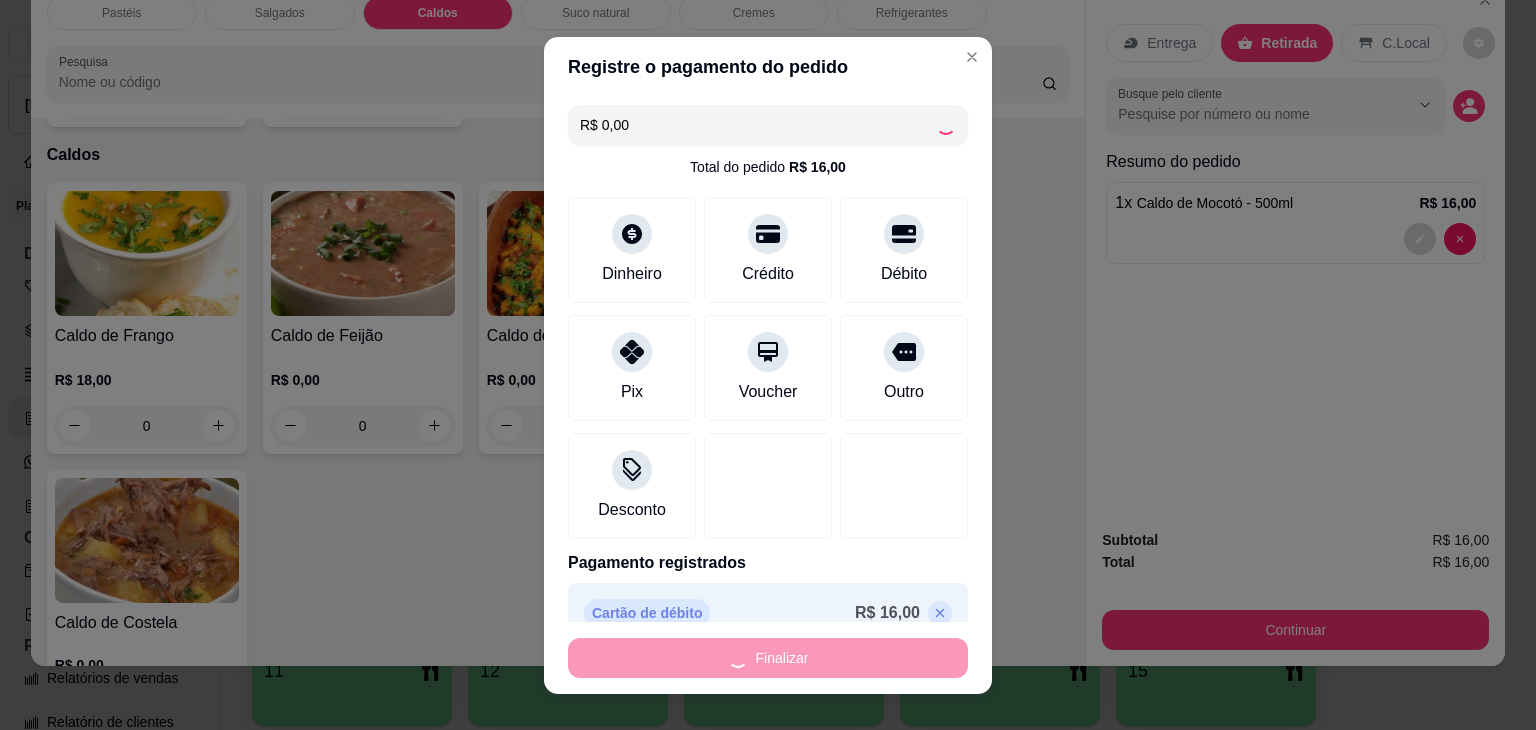 type on "0" 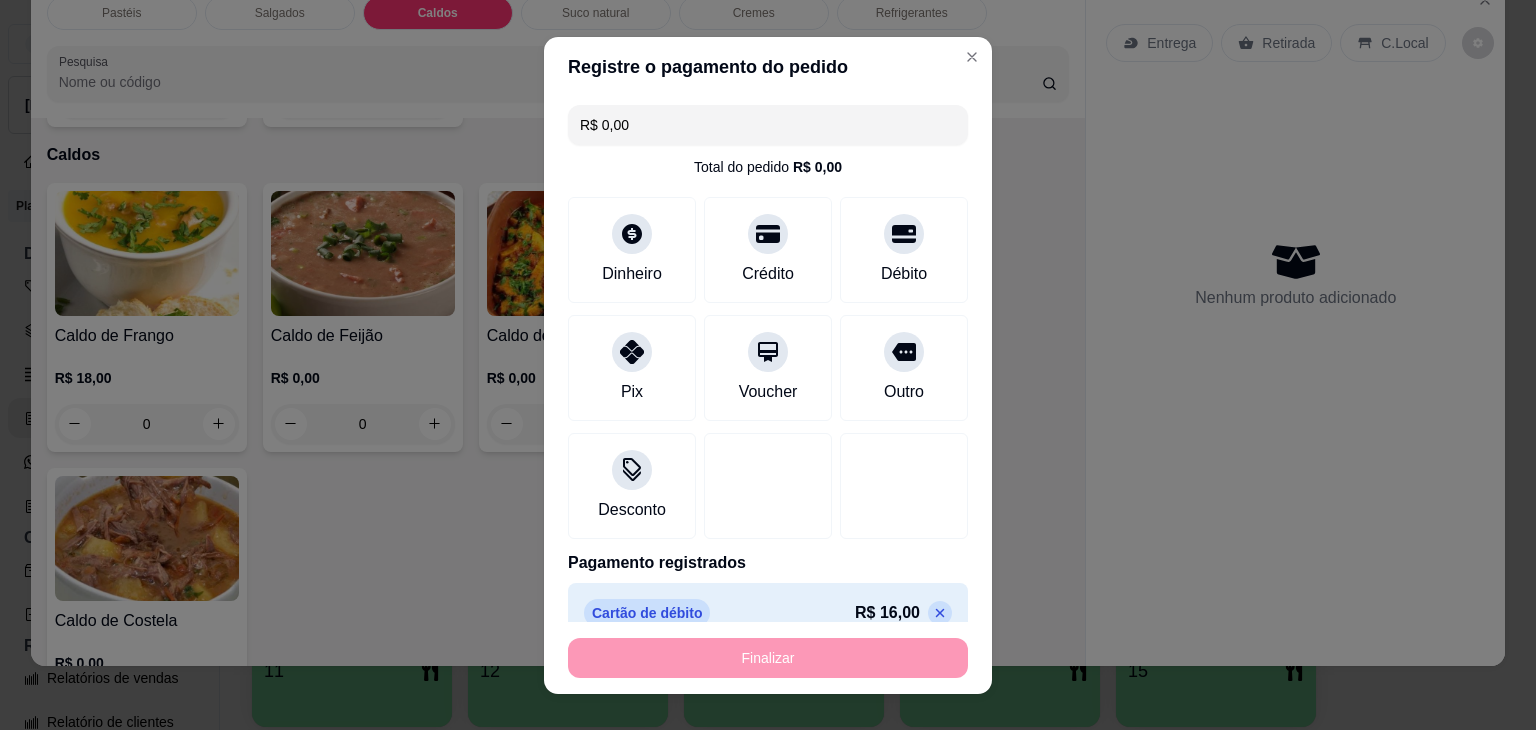 type on "-R$ 16,00" 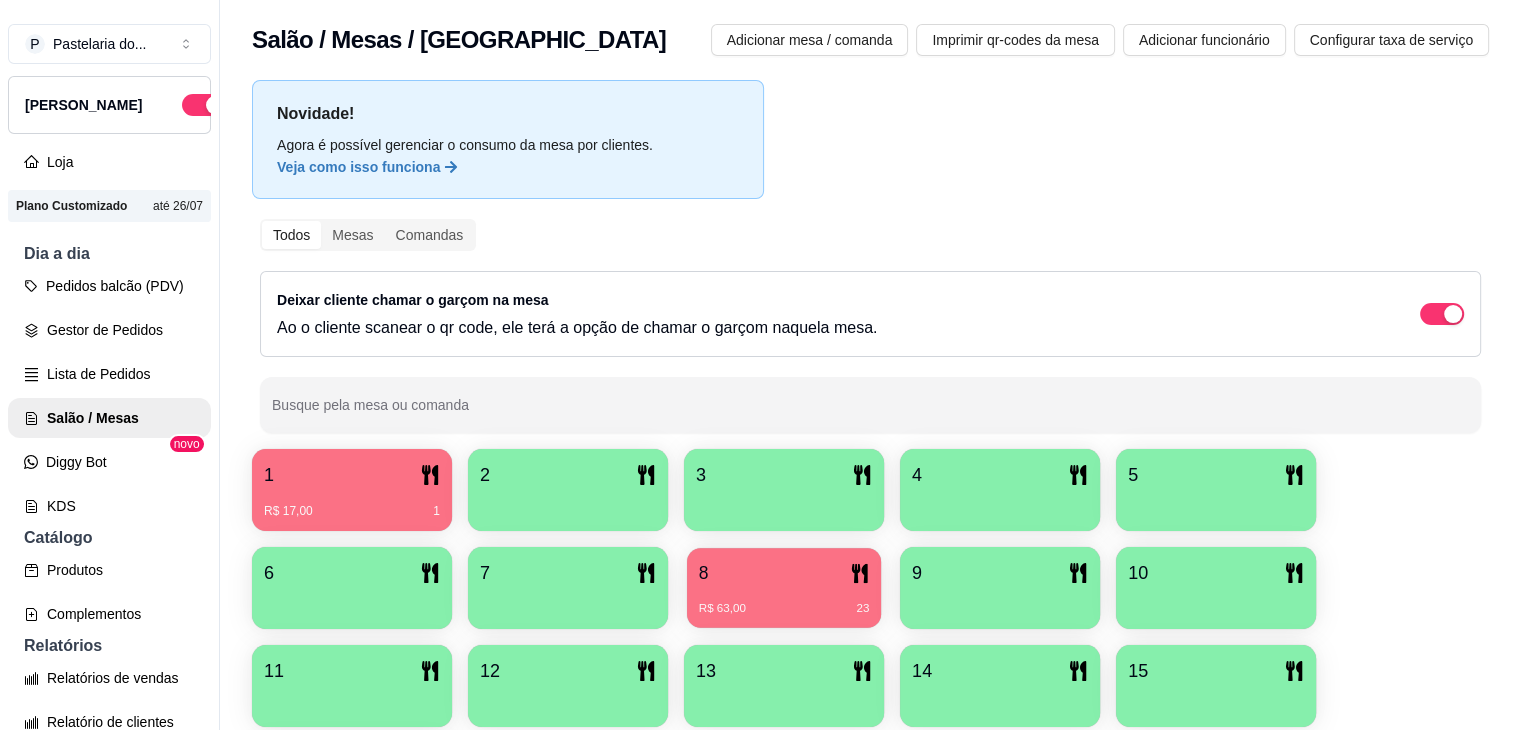 click on "R$ 63,00 23" at bounding box center [784, 601] 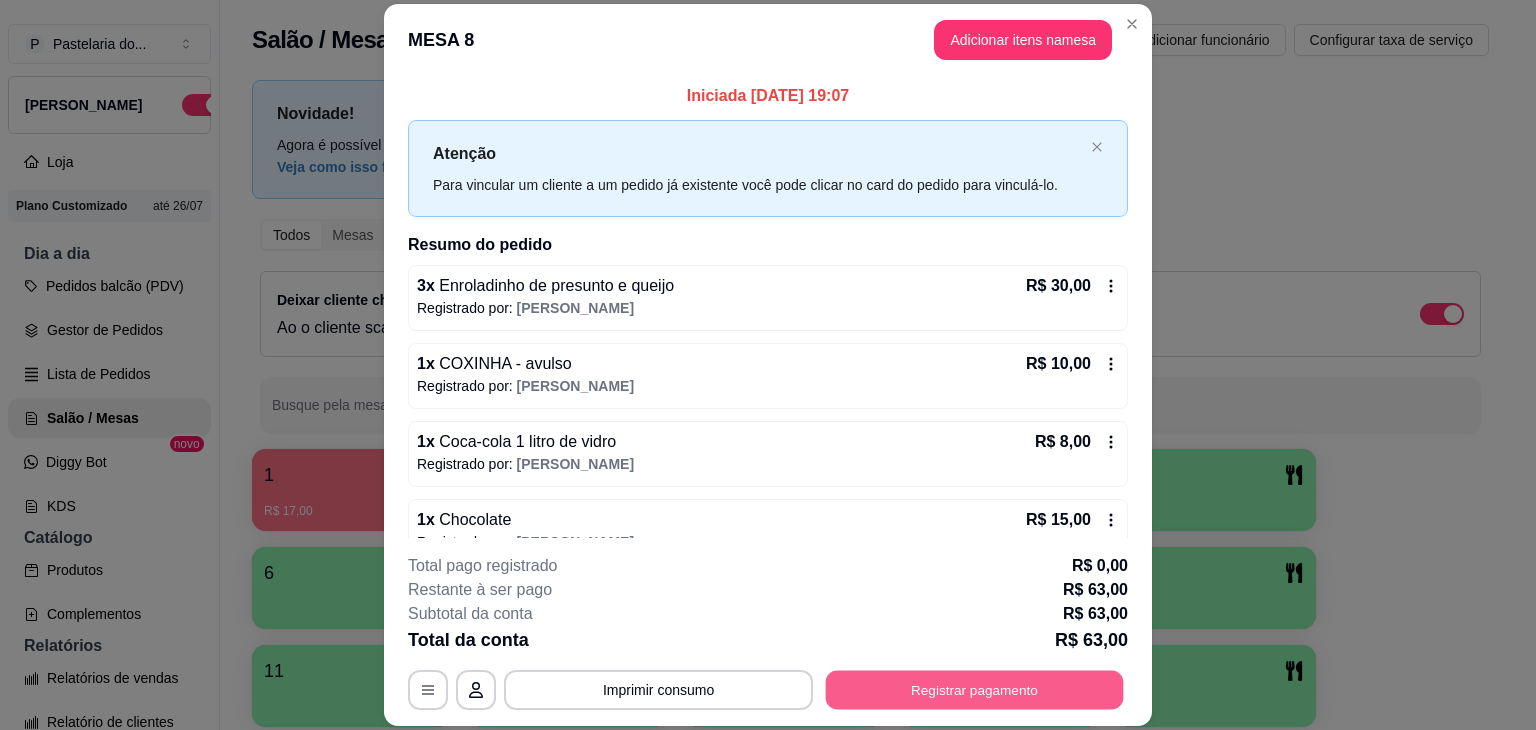 click on "Registrar pagamento" at bounding box center (975, 690) 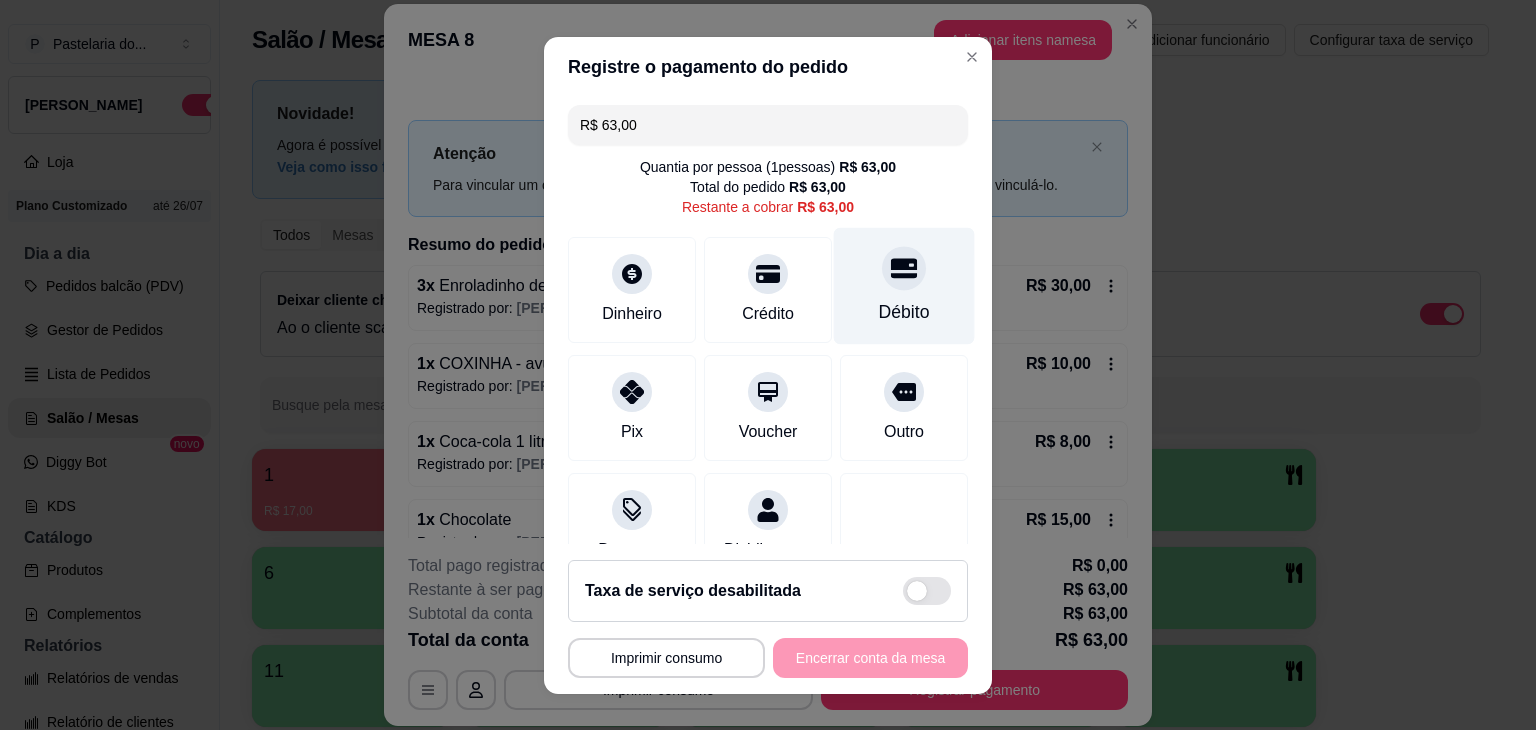 click 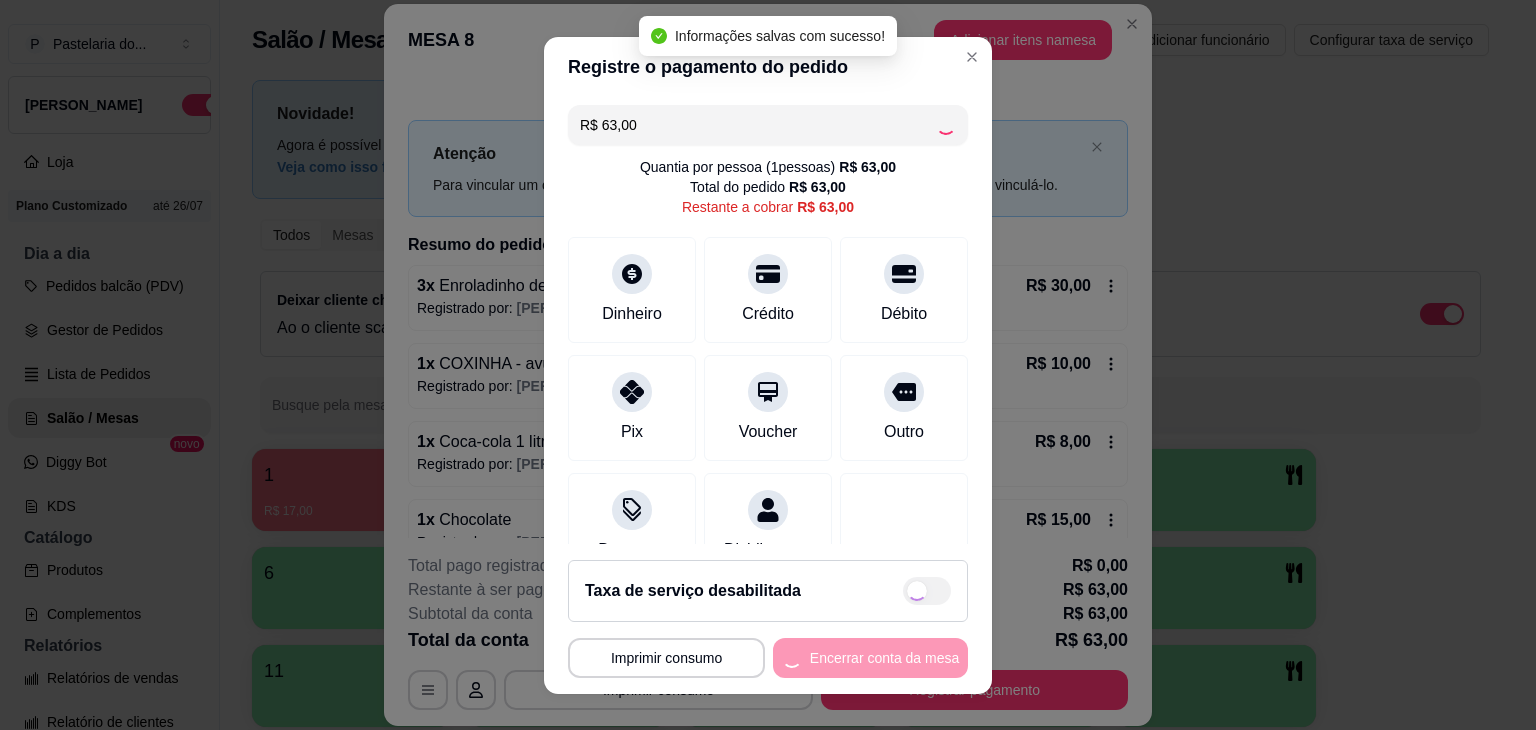 type on "R$ 0,00" 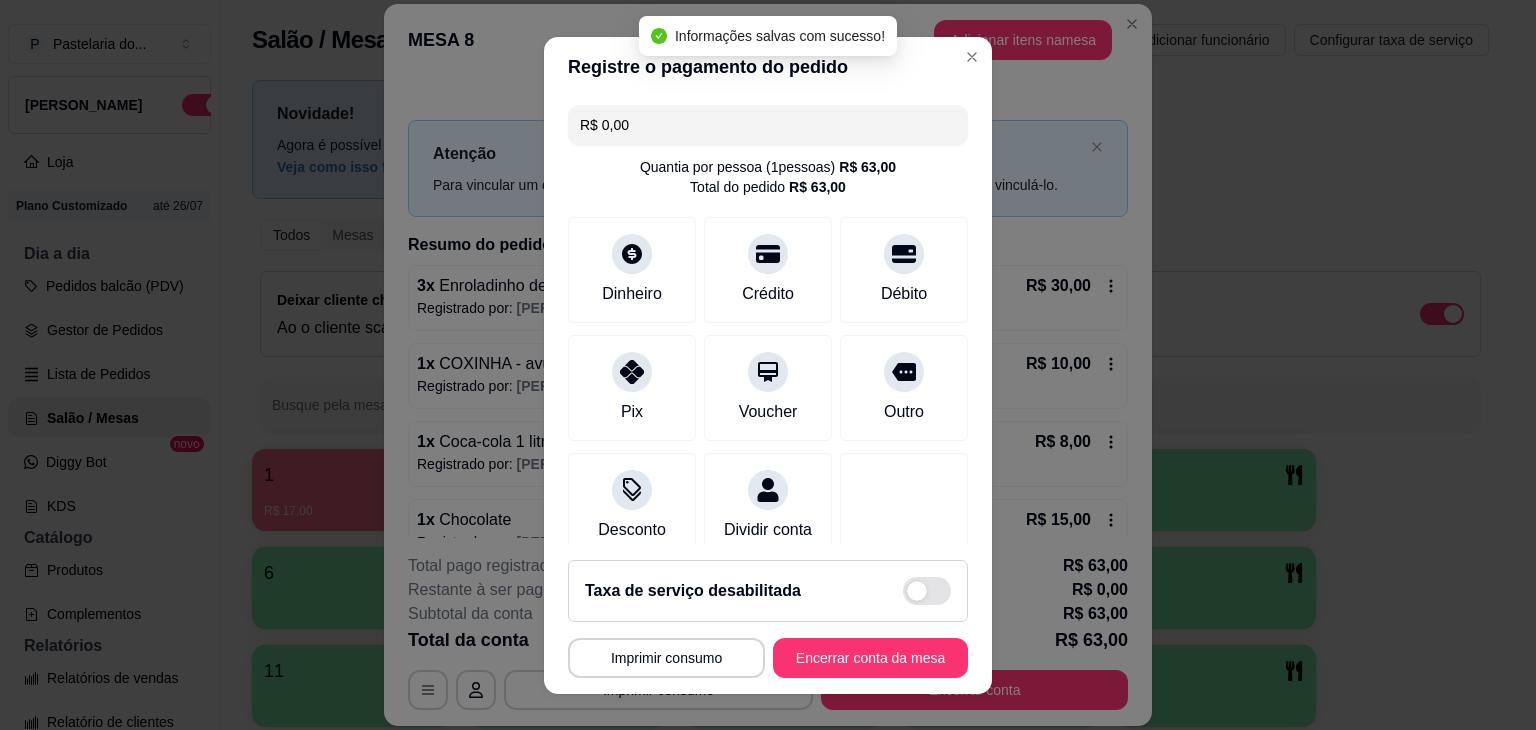 click on "**********" at bounding box center (768, 619) 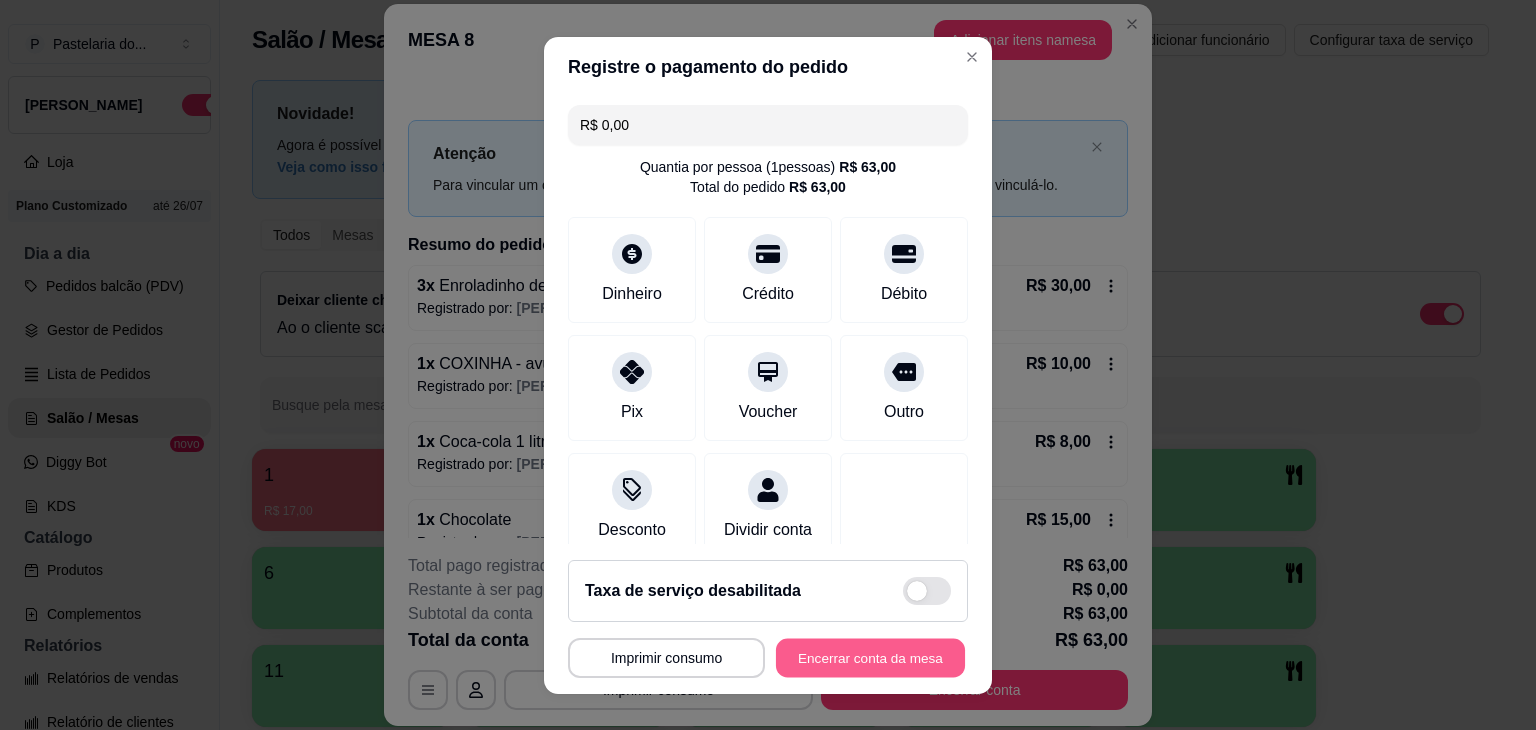 click on "Encerrar conta da mesa" at bounding box center (870, 657) 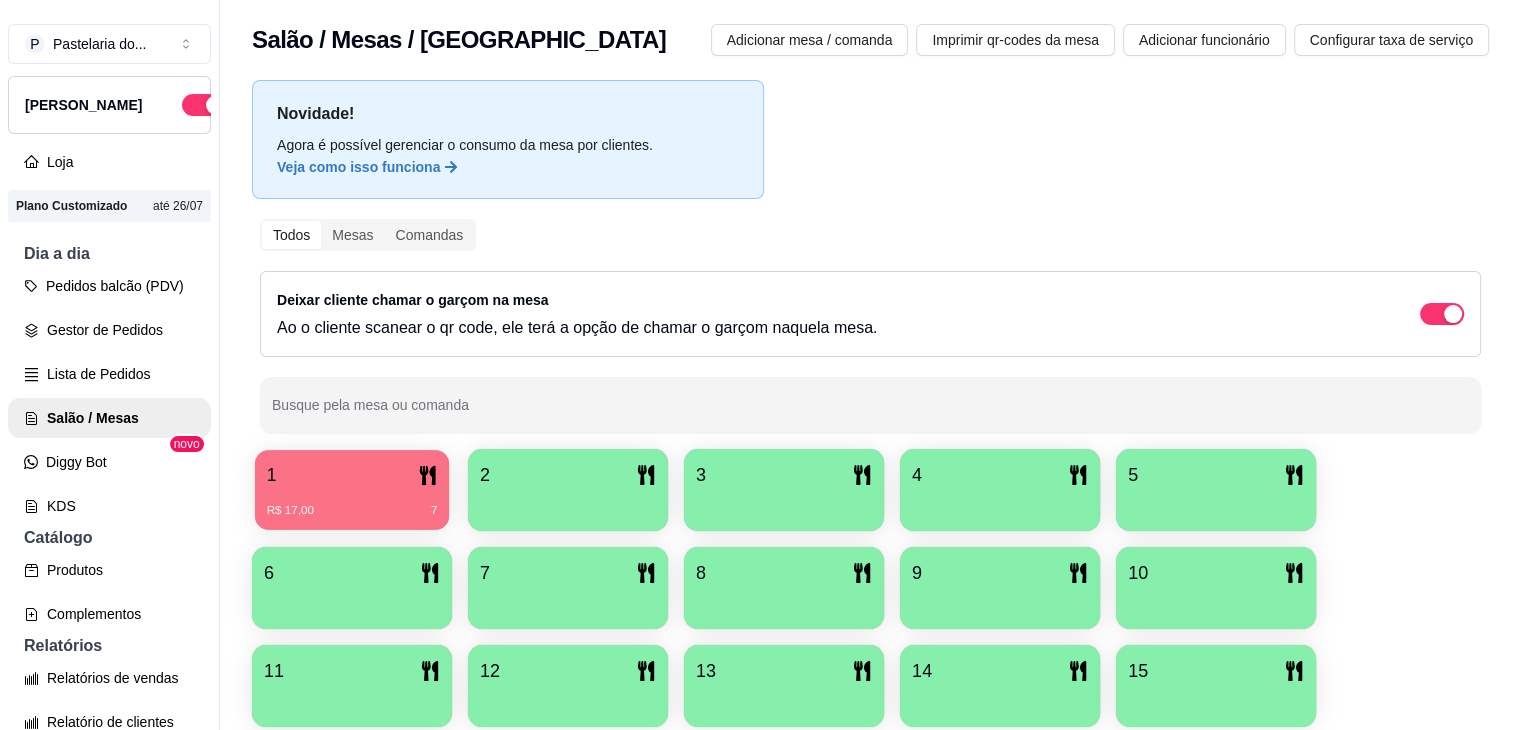 click on "1" at bounding box center (352, 475) 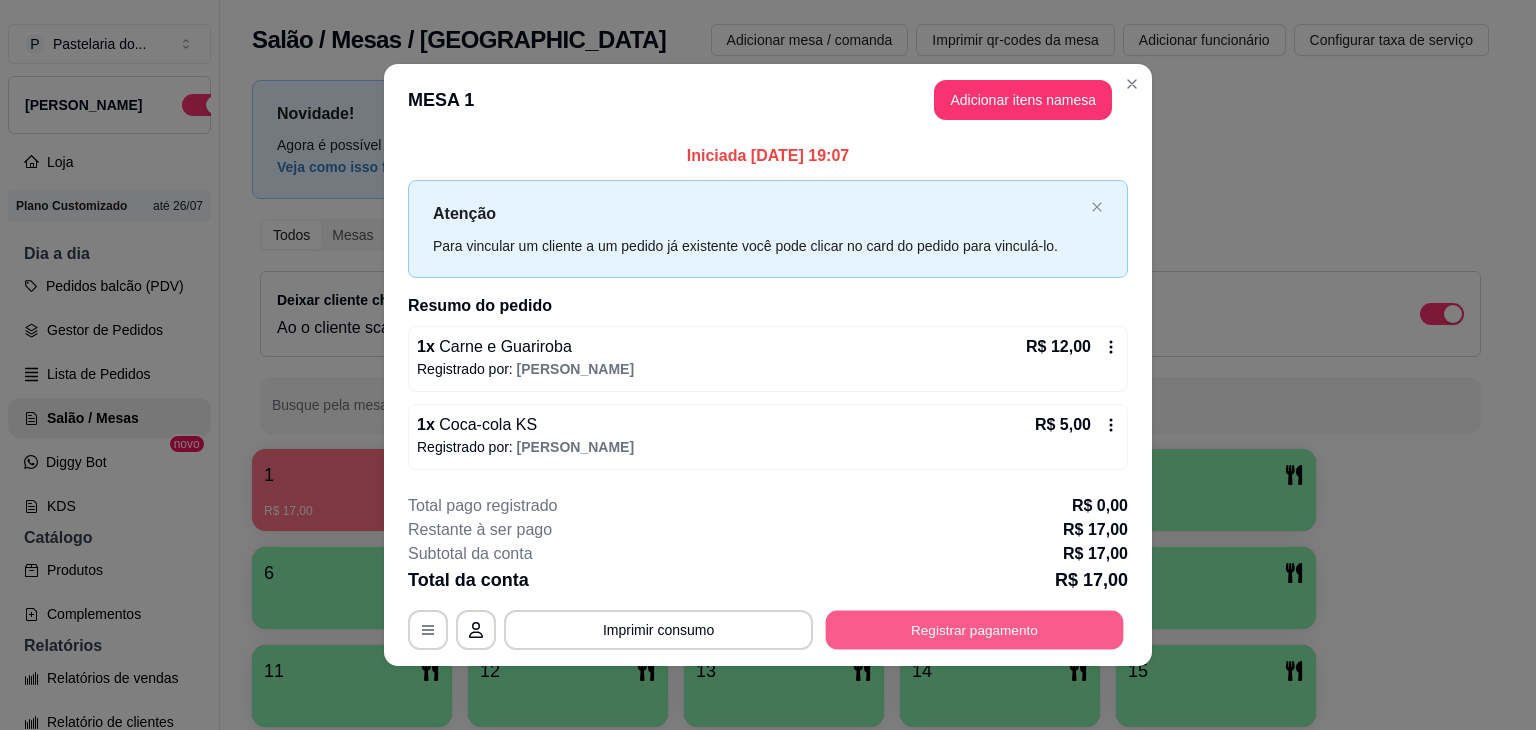 click on "Registrar pagamento" at bounding box center [975, 629] 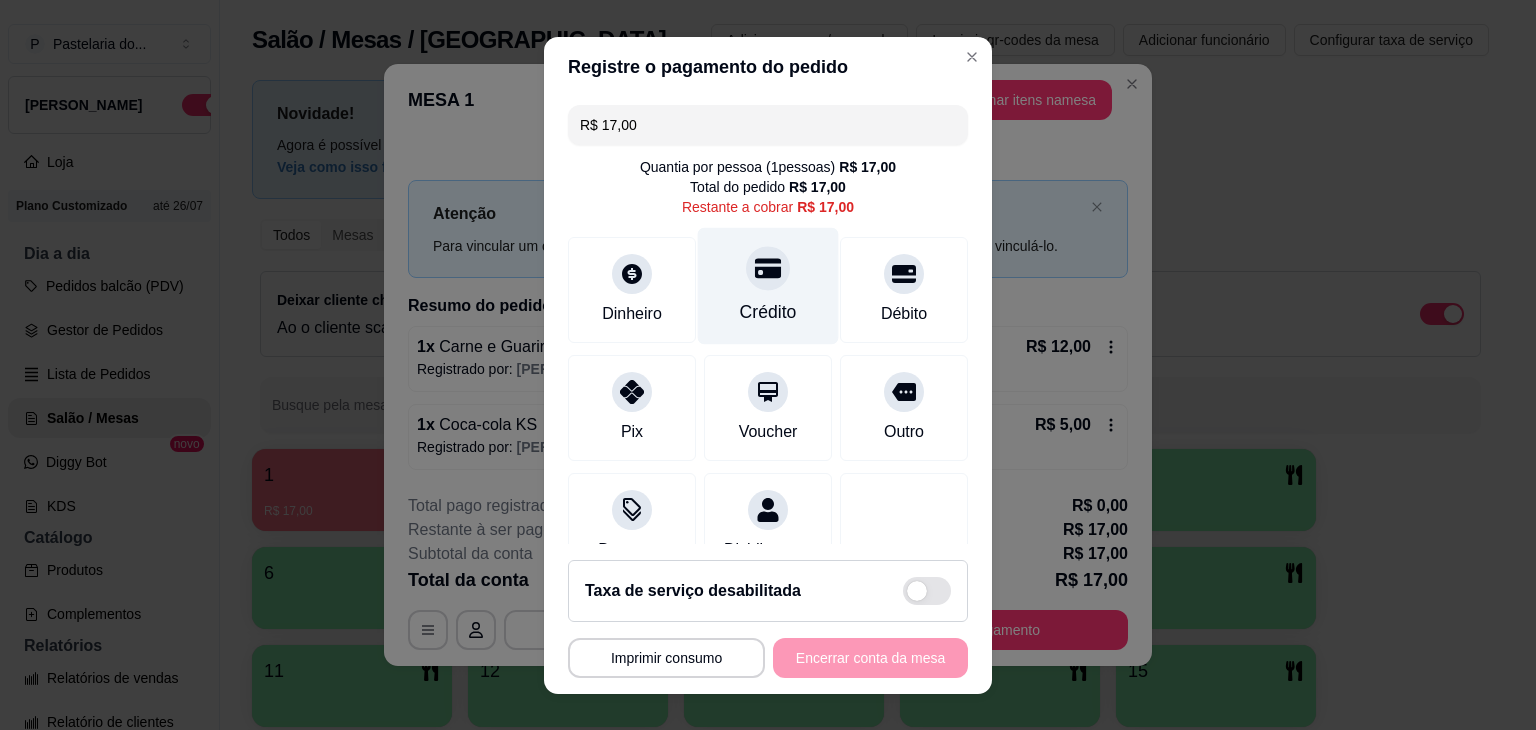 drag, startPoint x: 740, startPoint y: 269, endPoint x: 712, endPoint y: 293, distance: 36.878178 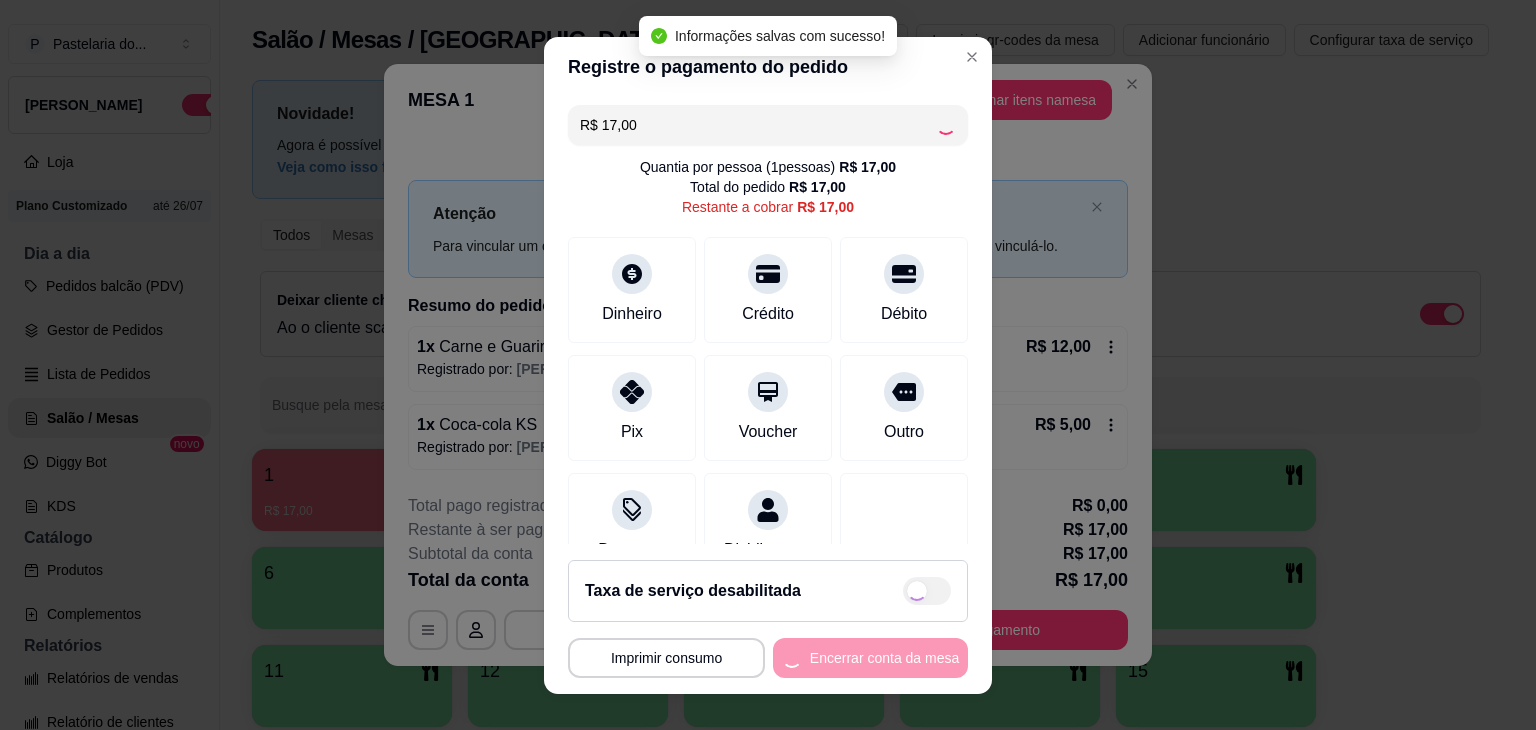 type on "R$ 0,00" 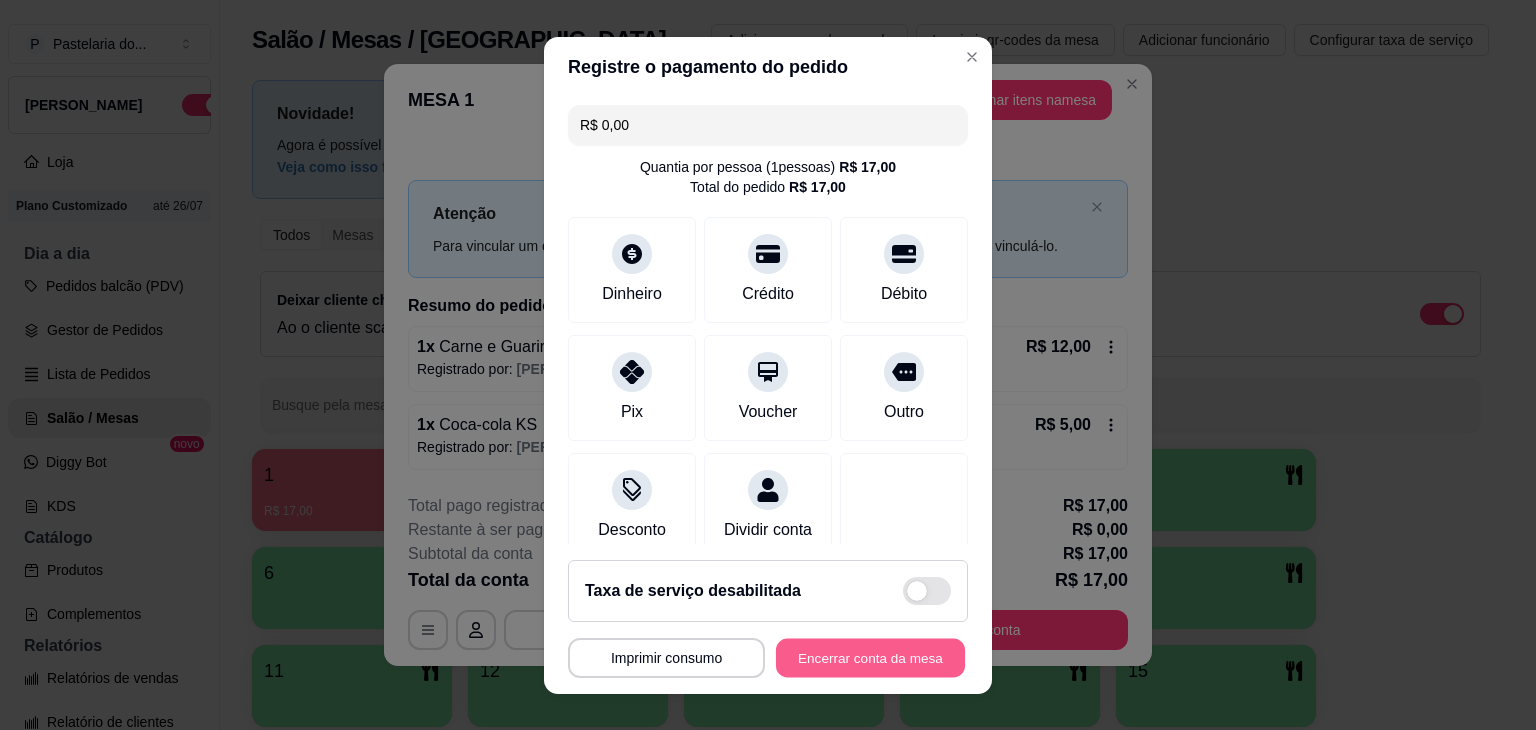 click on "Encerrar conta da mesa" at bounding box center (870, 657) 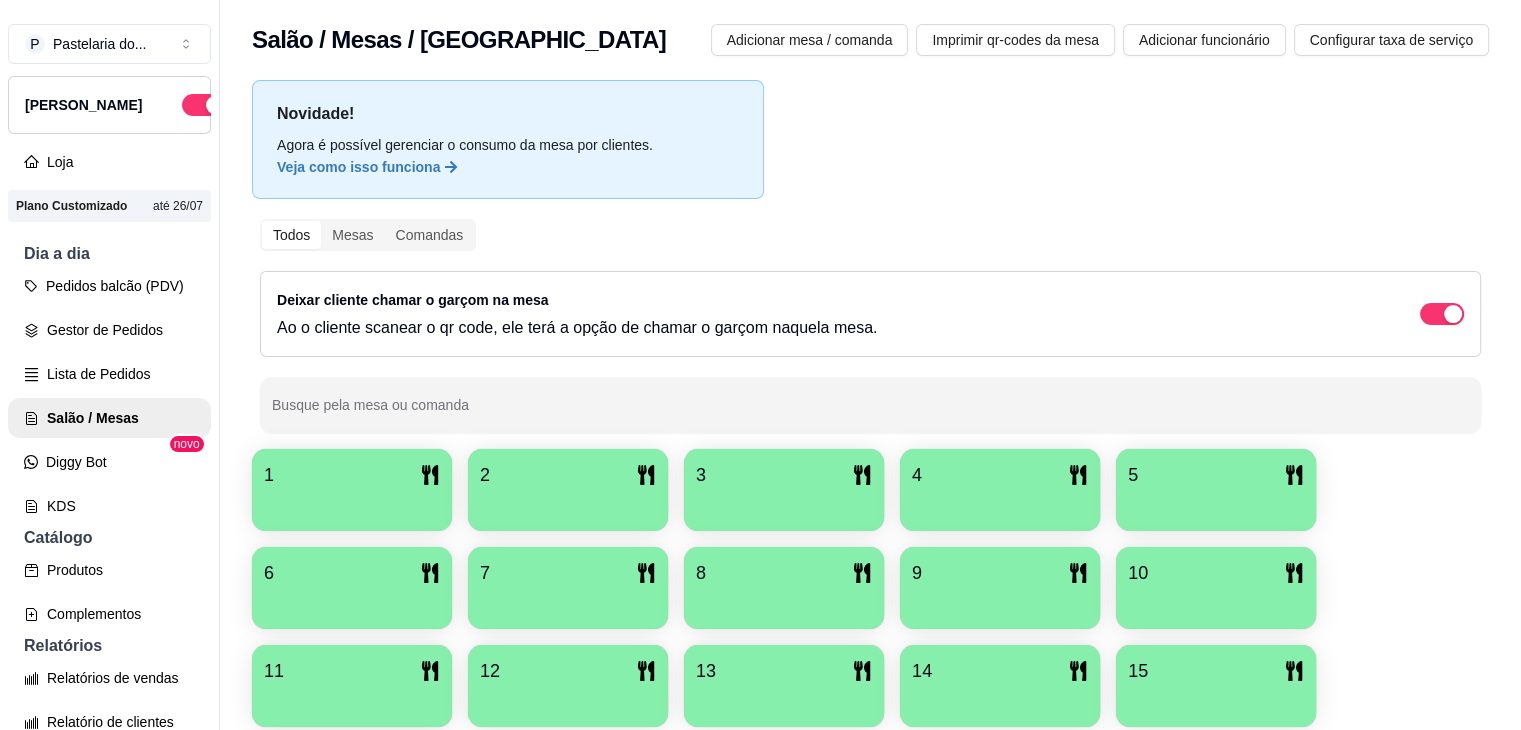drag, startPoint x: 1215, startPoint y: 168, endPoint x: 1046, endPoint y: 99, distance: 182.54315 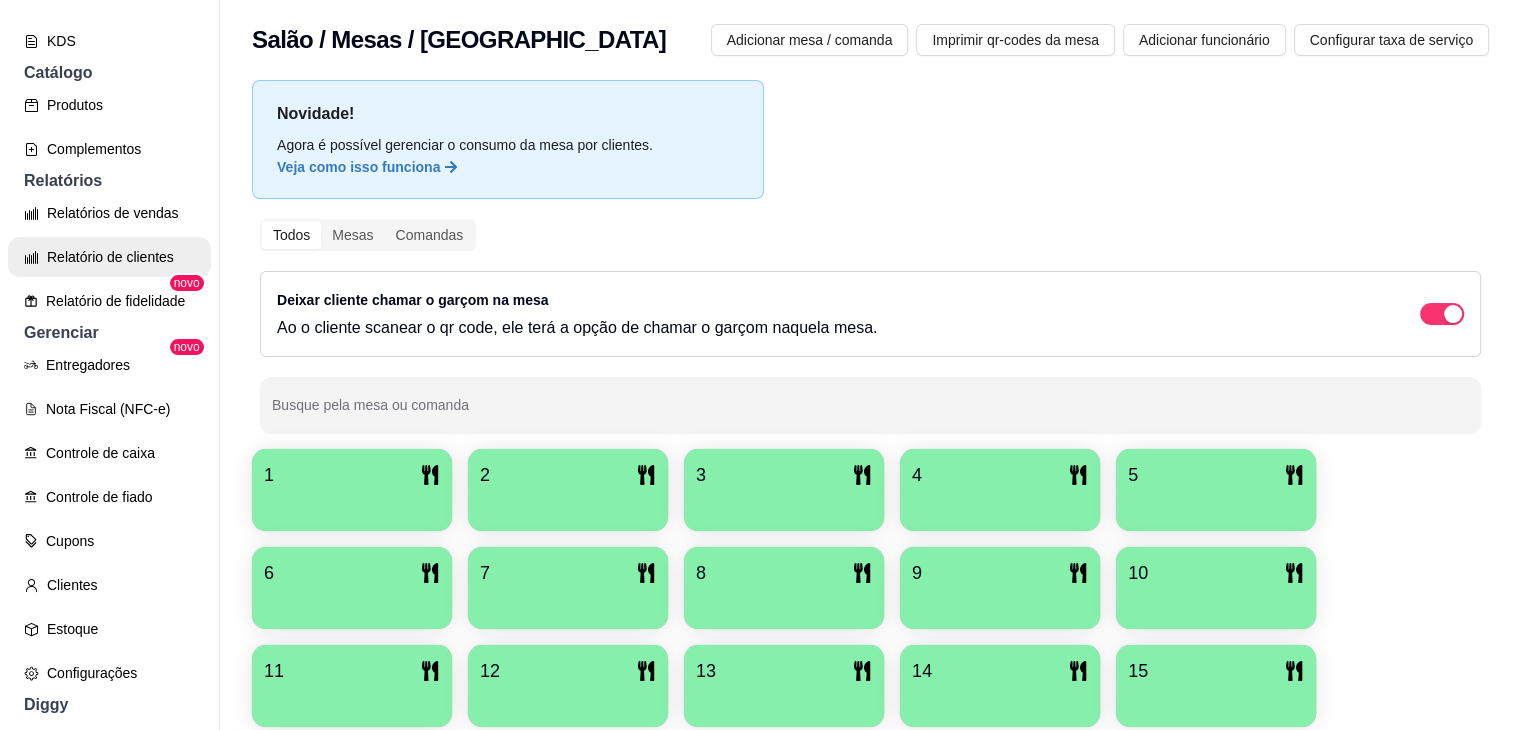 scroll, scrollTop: 500, scrollLeft: 0, axis: vertical 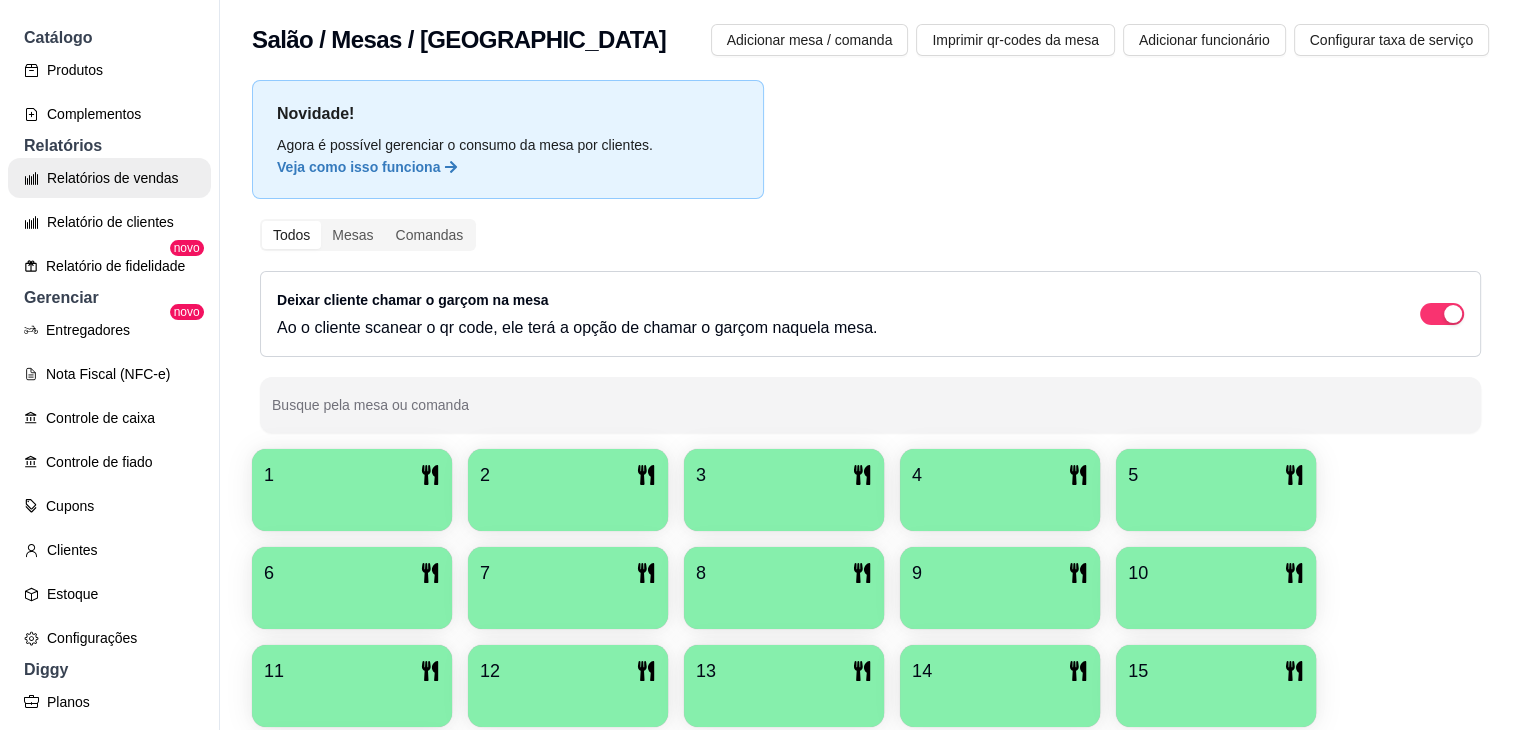 click on "Relatórios de vendas" at bounding box center (109, 178) 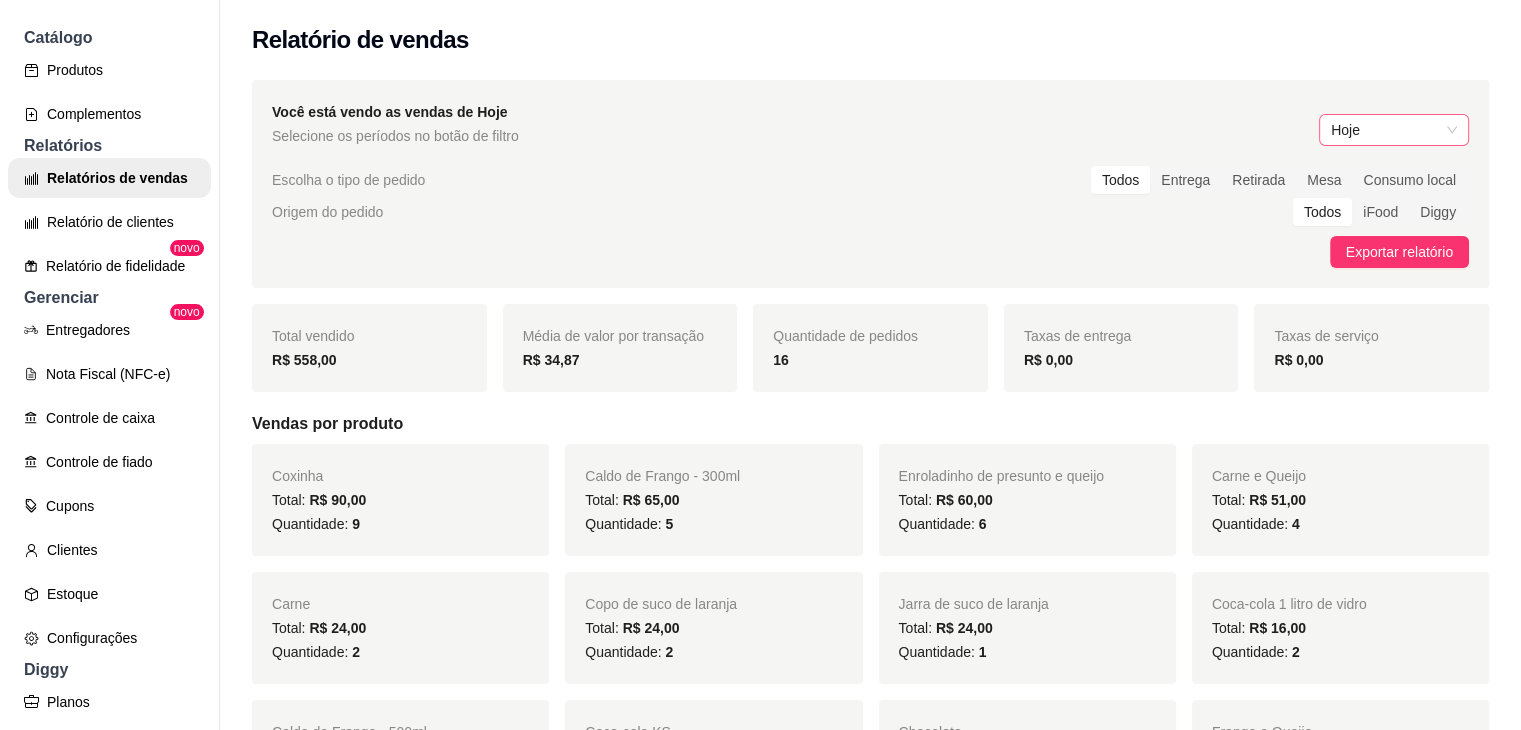 click on "Hoje" at bounding box center [1394, 130] 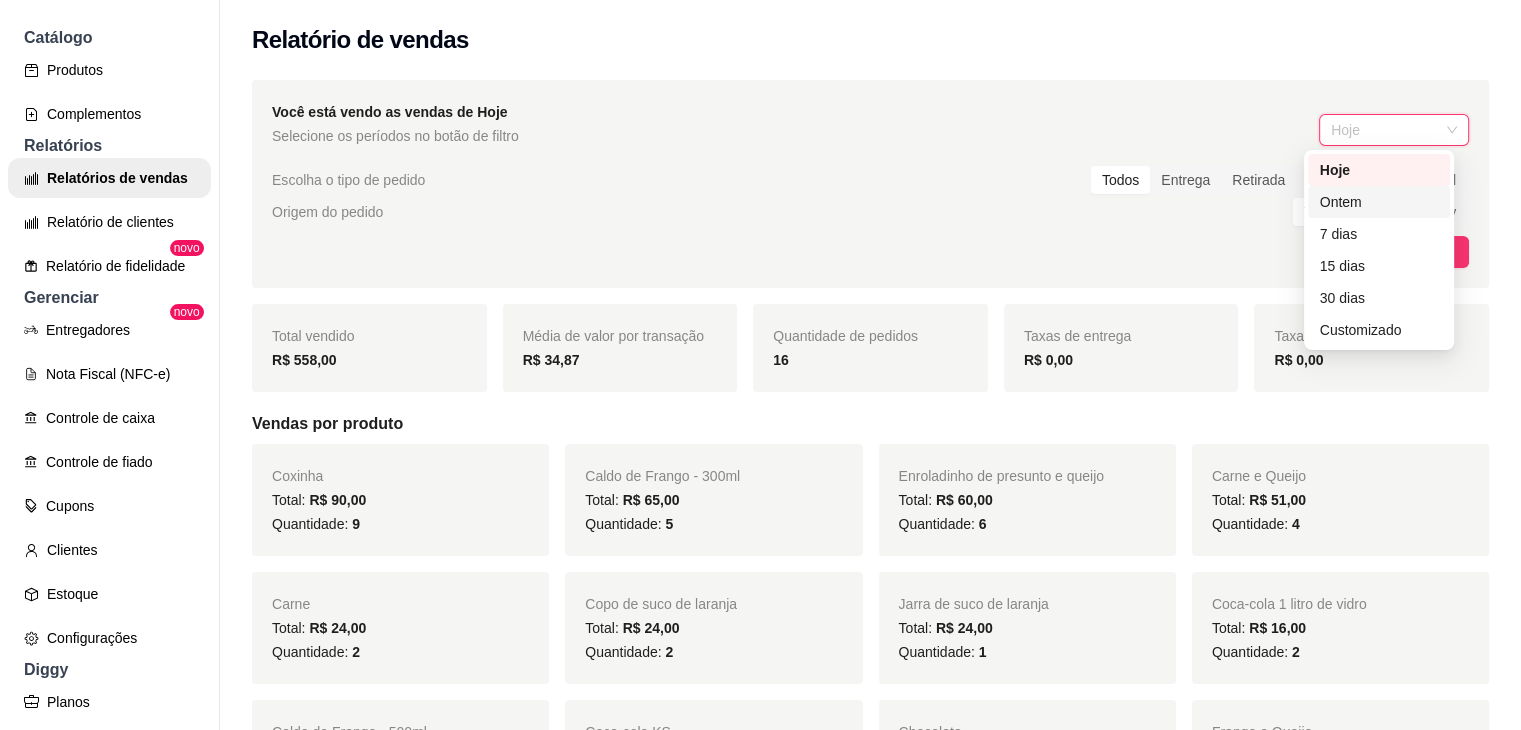 click on "Ontem" at bounding box center [1379, 202] 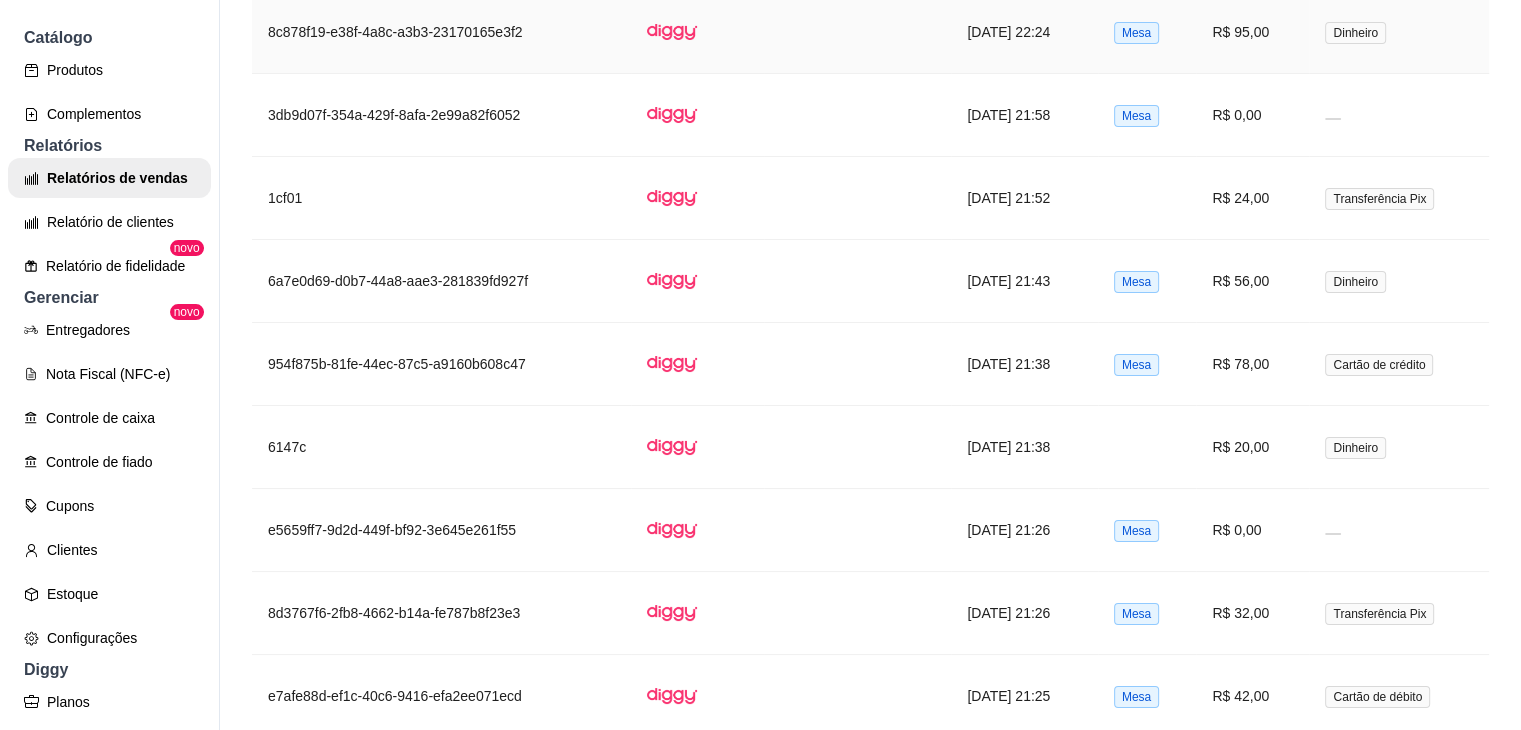 scroll, scrollTop: 2600, scrollLeft: 0, axis: vertical 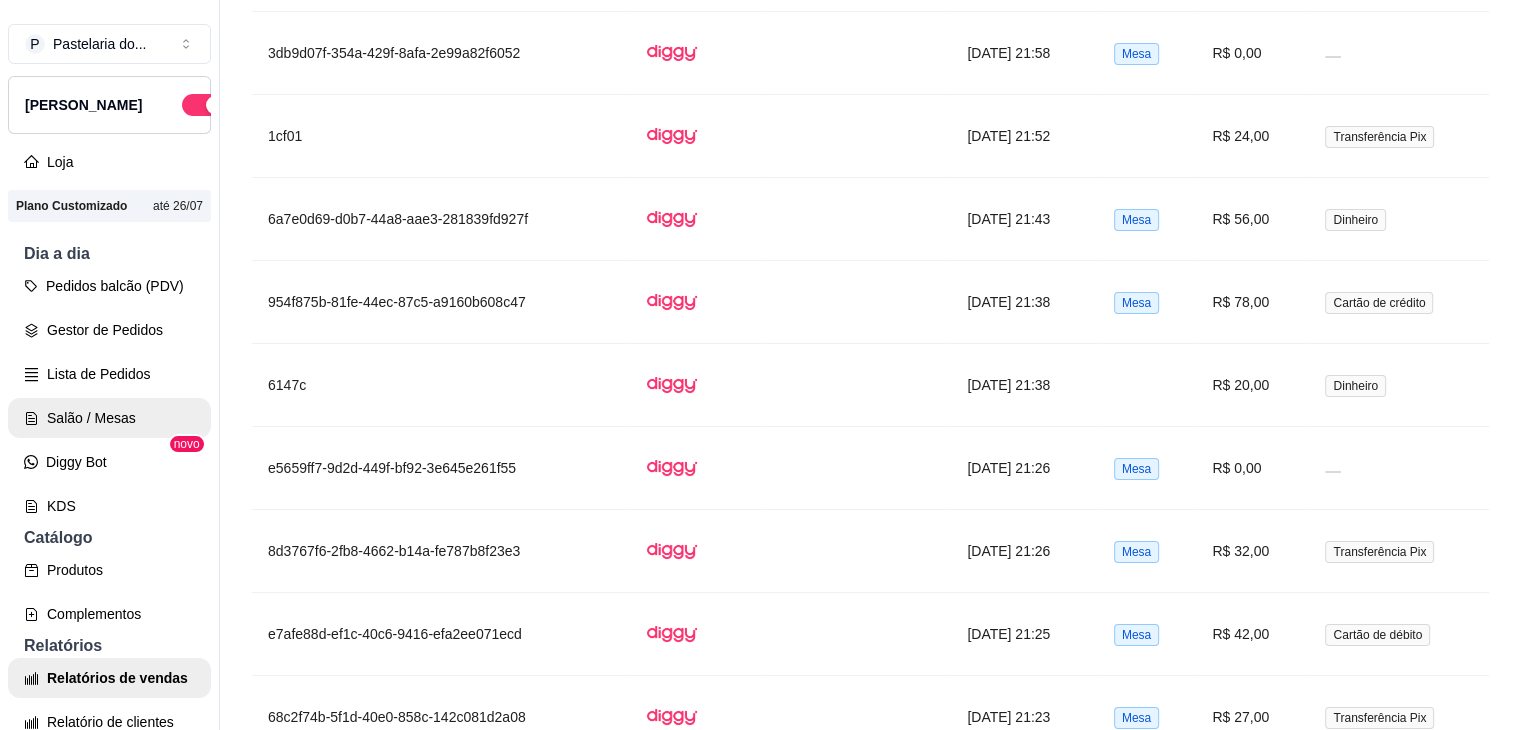 click on "Salão / Mesas" at bounding box center [109, 418] 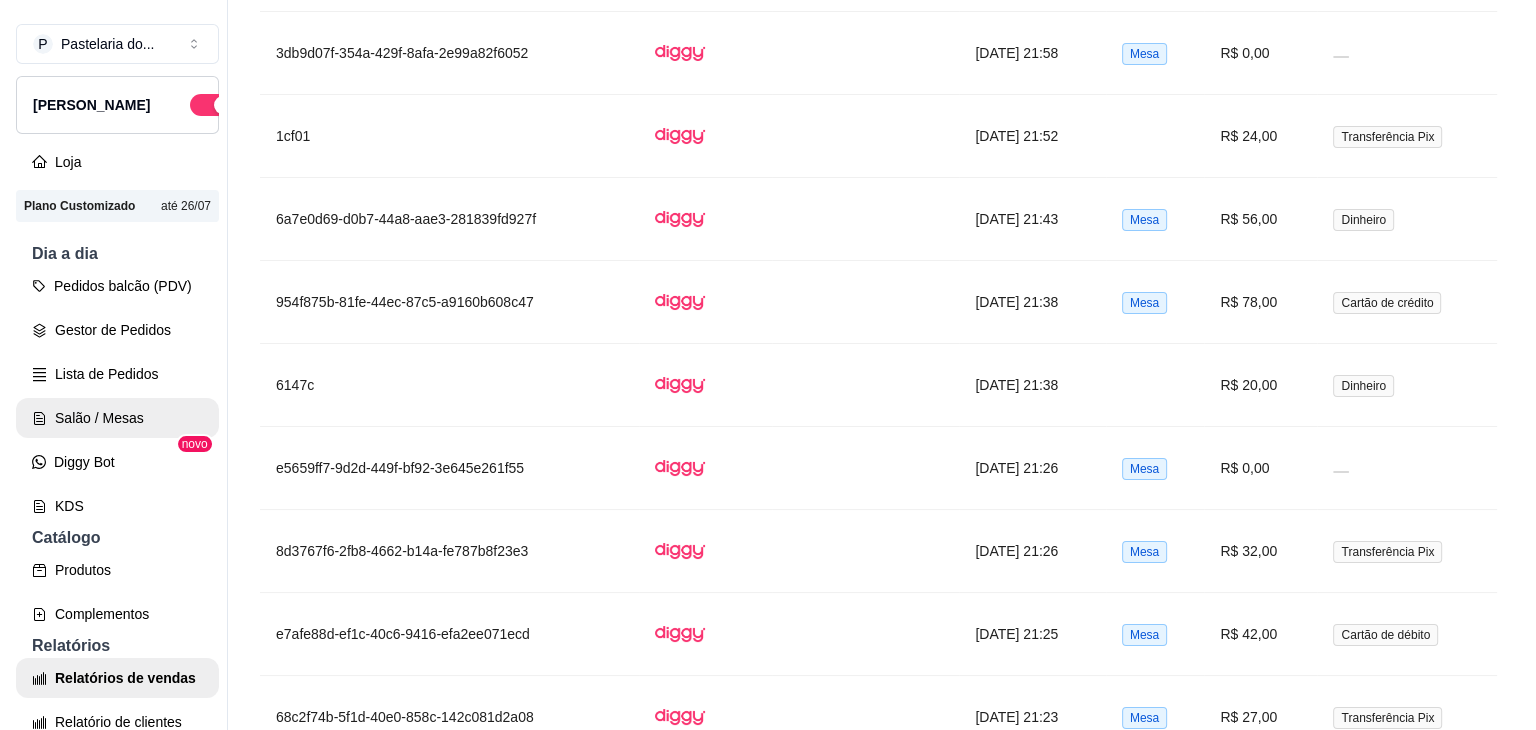scroll, scrollTop: 0, scrollLeft: 0, axis: both 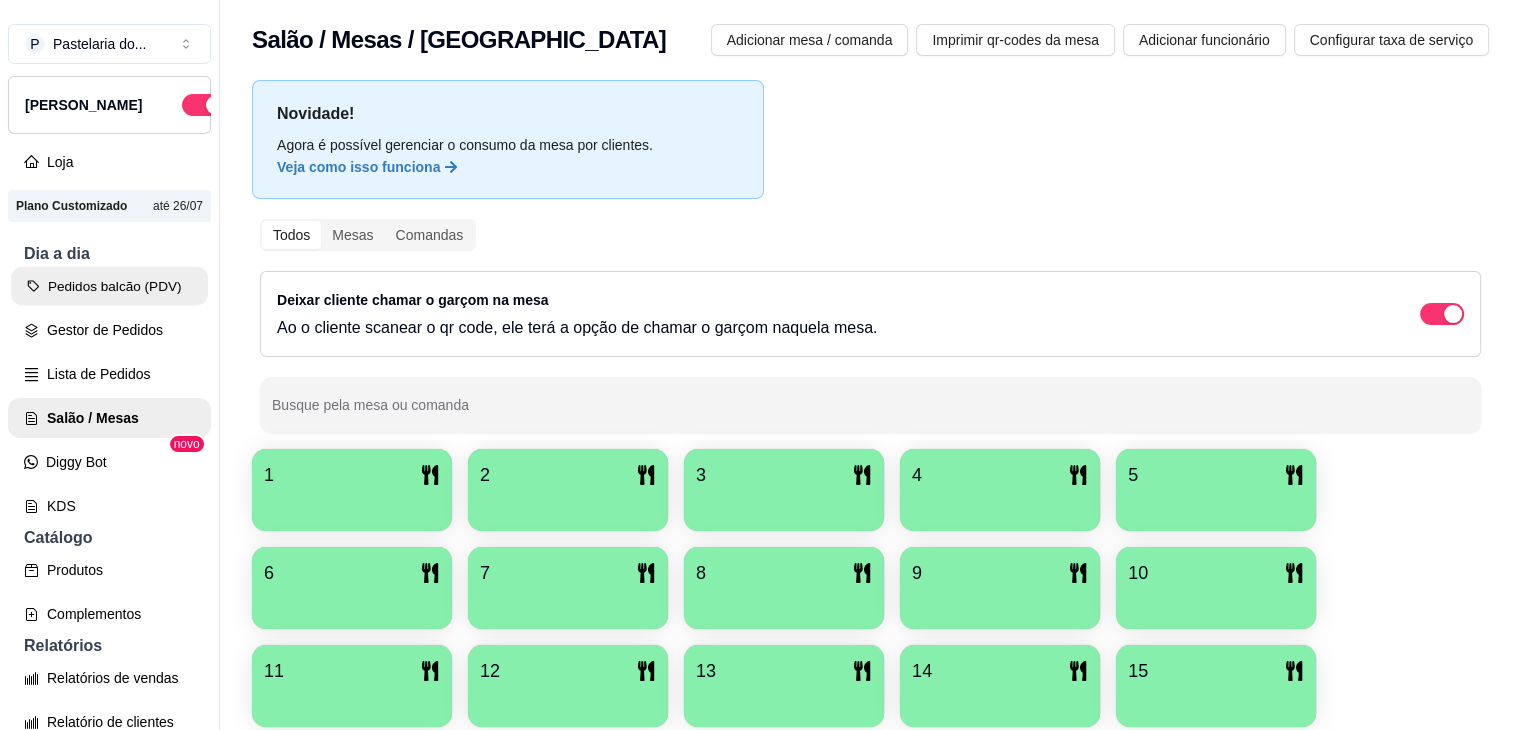 click on "Pedidos balcão (PDV)" at bounding box center (109, 286) 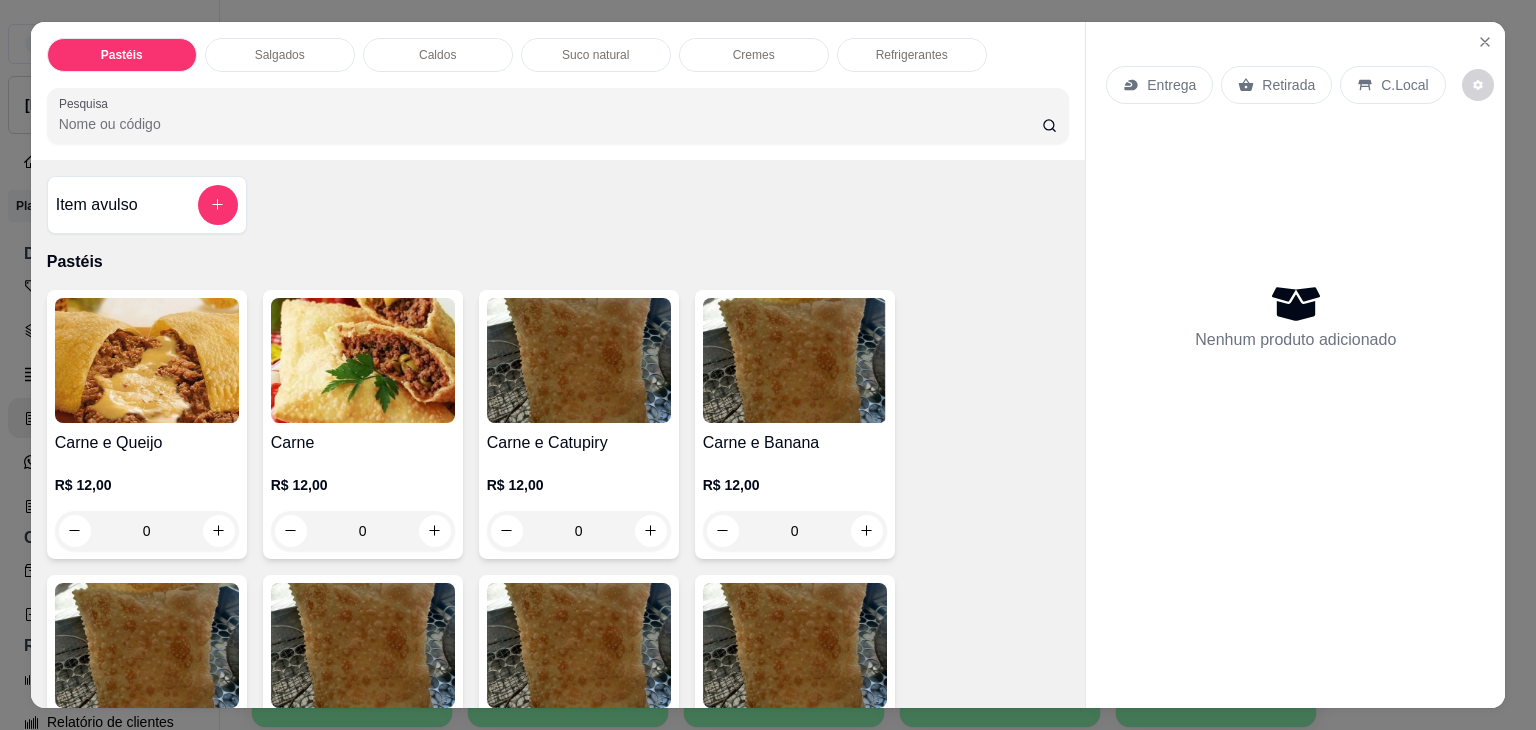 drag, startPoint x: 280, startPoint y: 49, endPoint x: 251, endPoint y: 268, distance: 220.91174 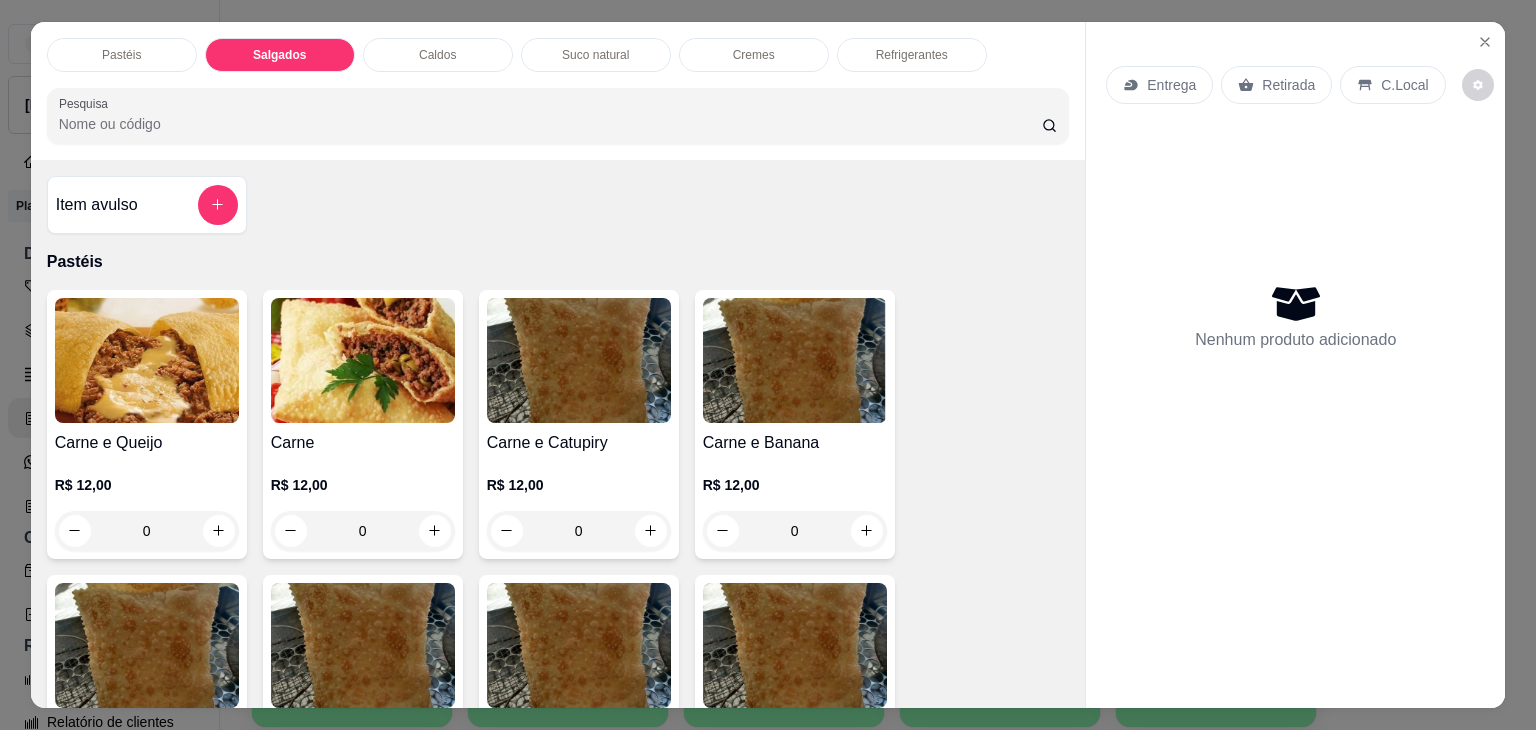 scroll, scrollTop: 2124, scrollLeft: 0, axis: vertical 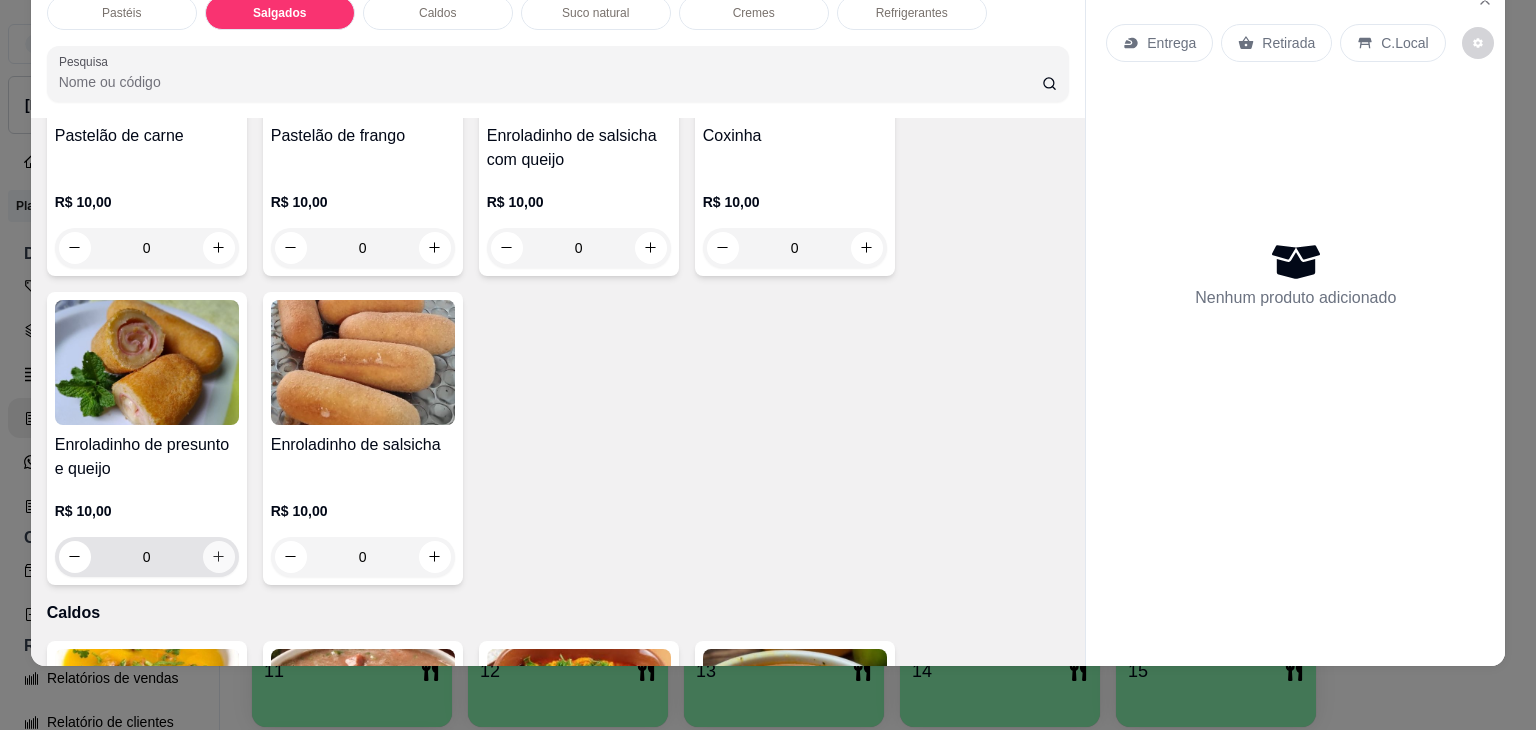 click at bounding box center (219, 557) 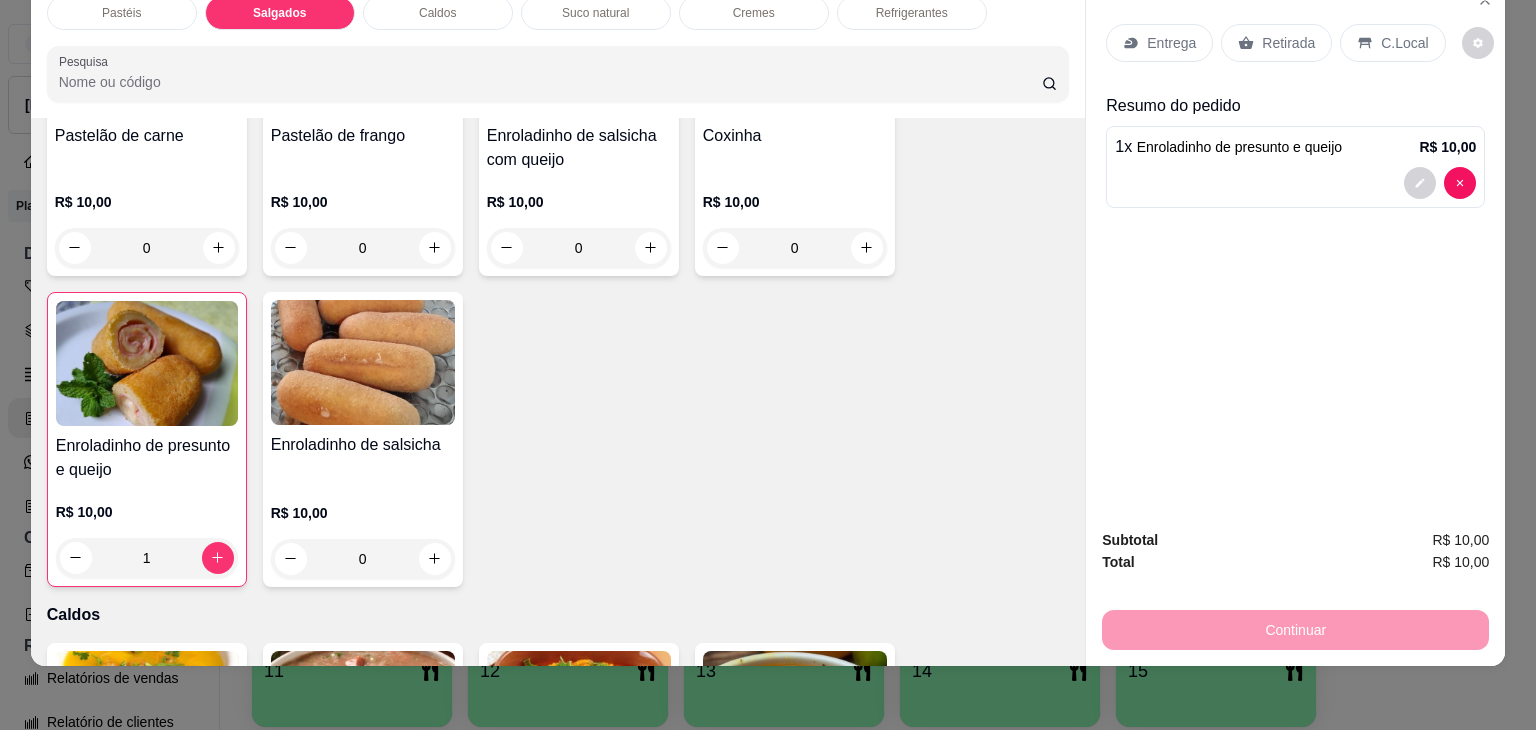 click on "Retirada" at bounding box center (1288, 43) 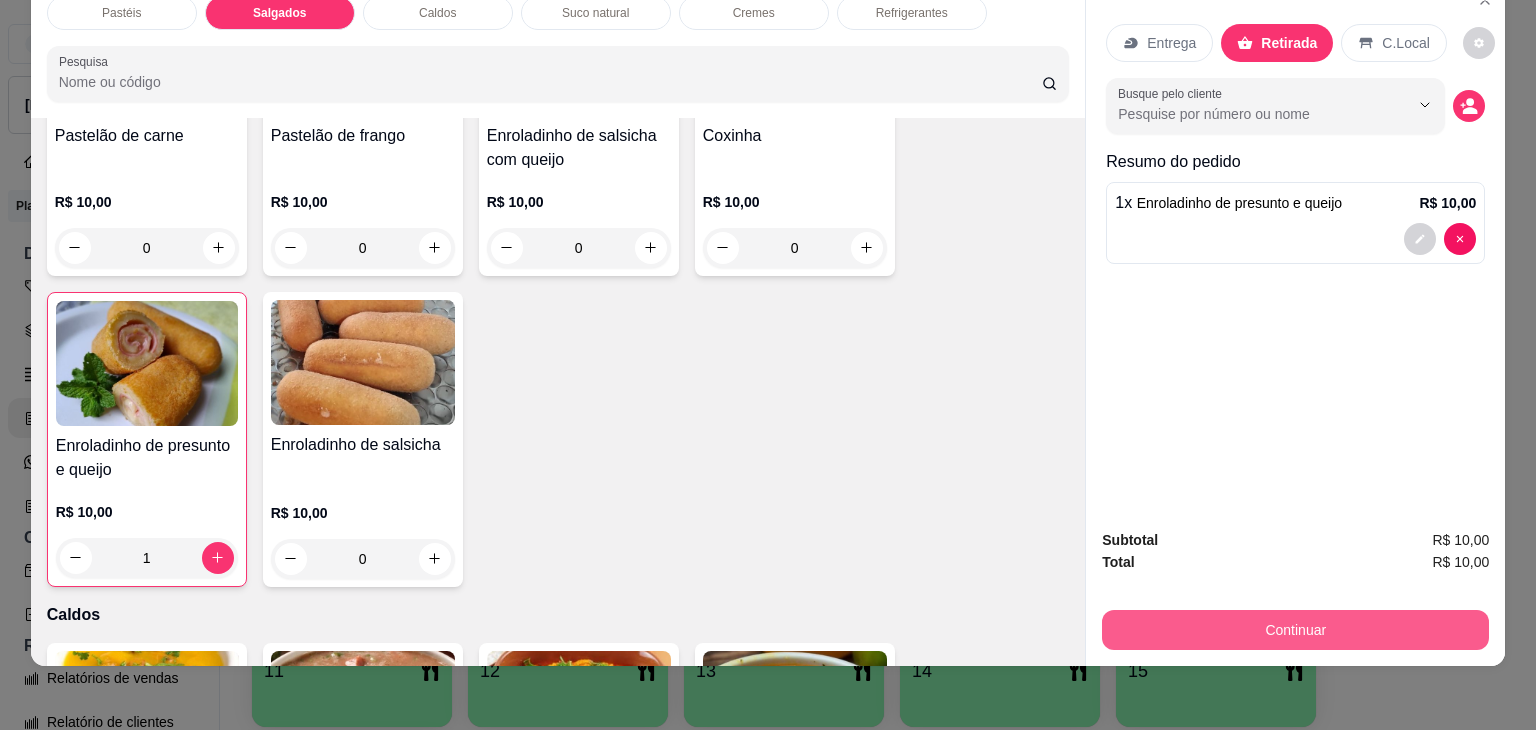 click on "Continuar" at bounding box center [1295, 630] 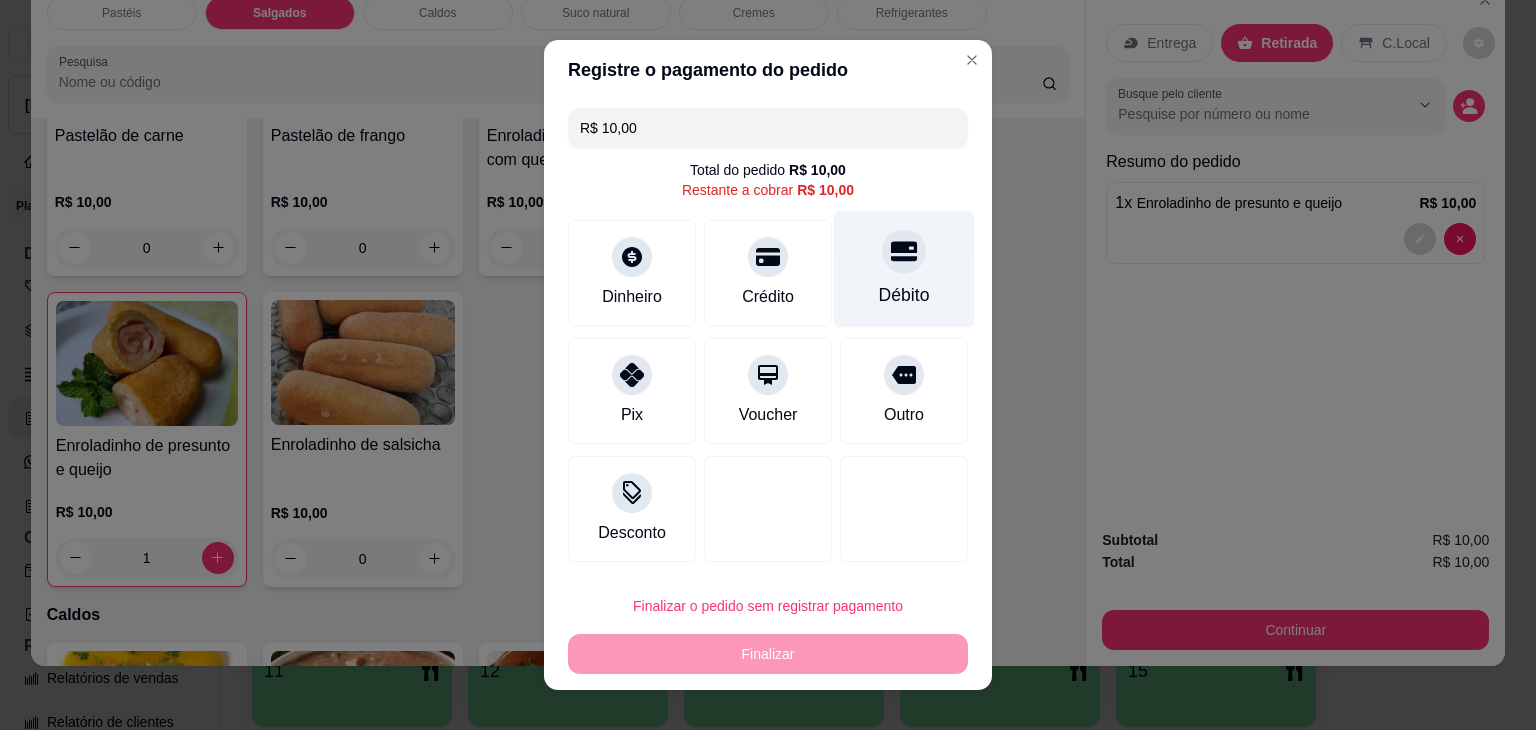 click at bounding box center [904, 251] 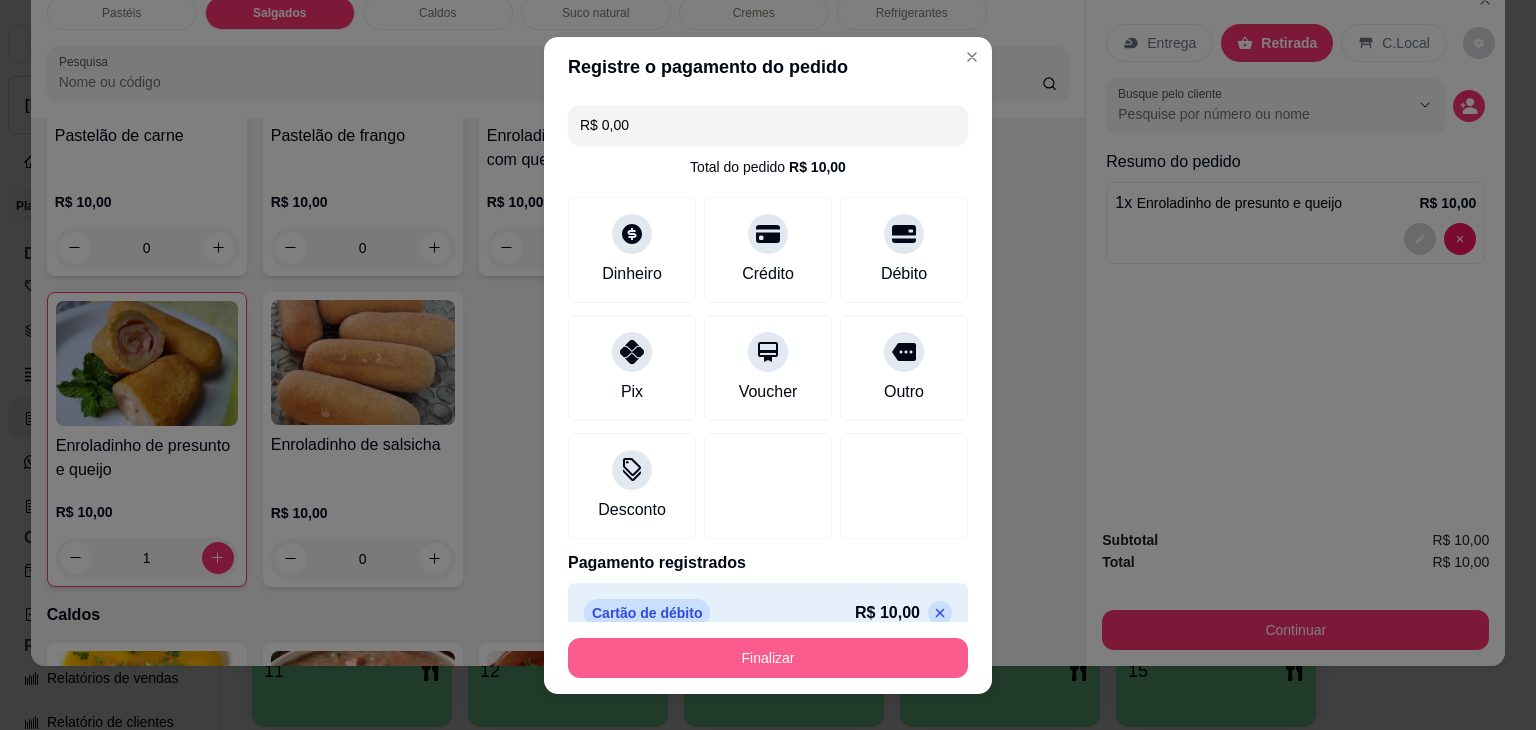 click on "Finalizar" at bounding box center [768, 658] 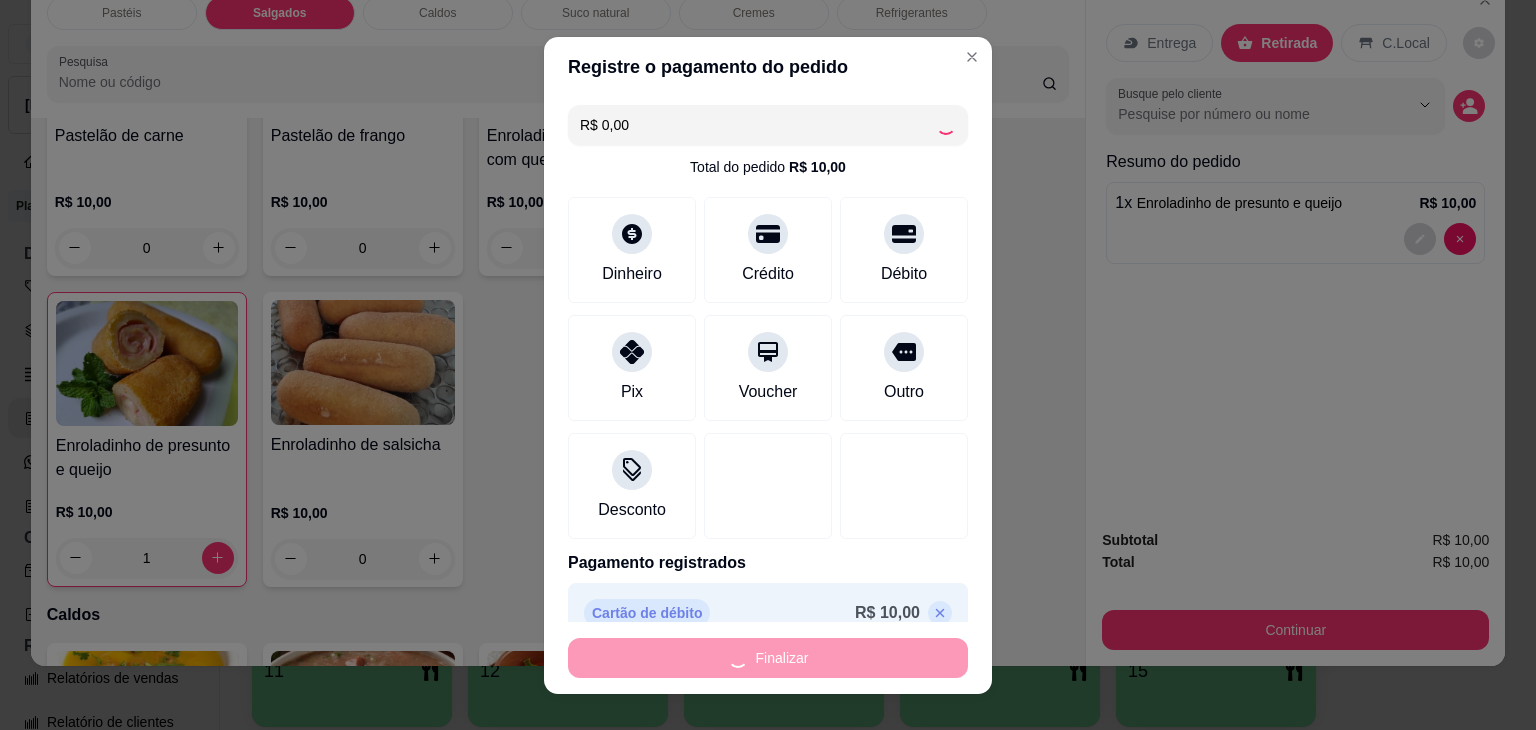 type on "0" 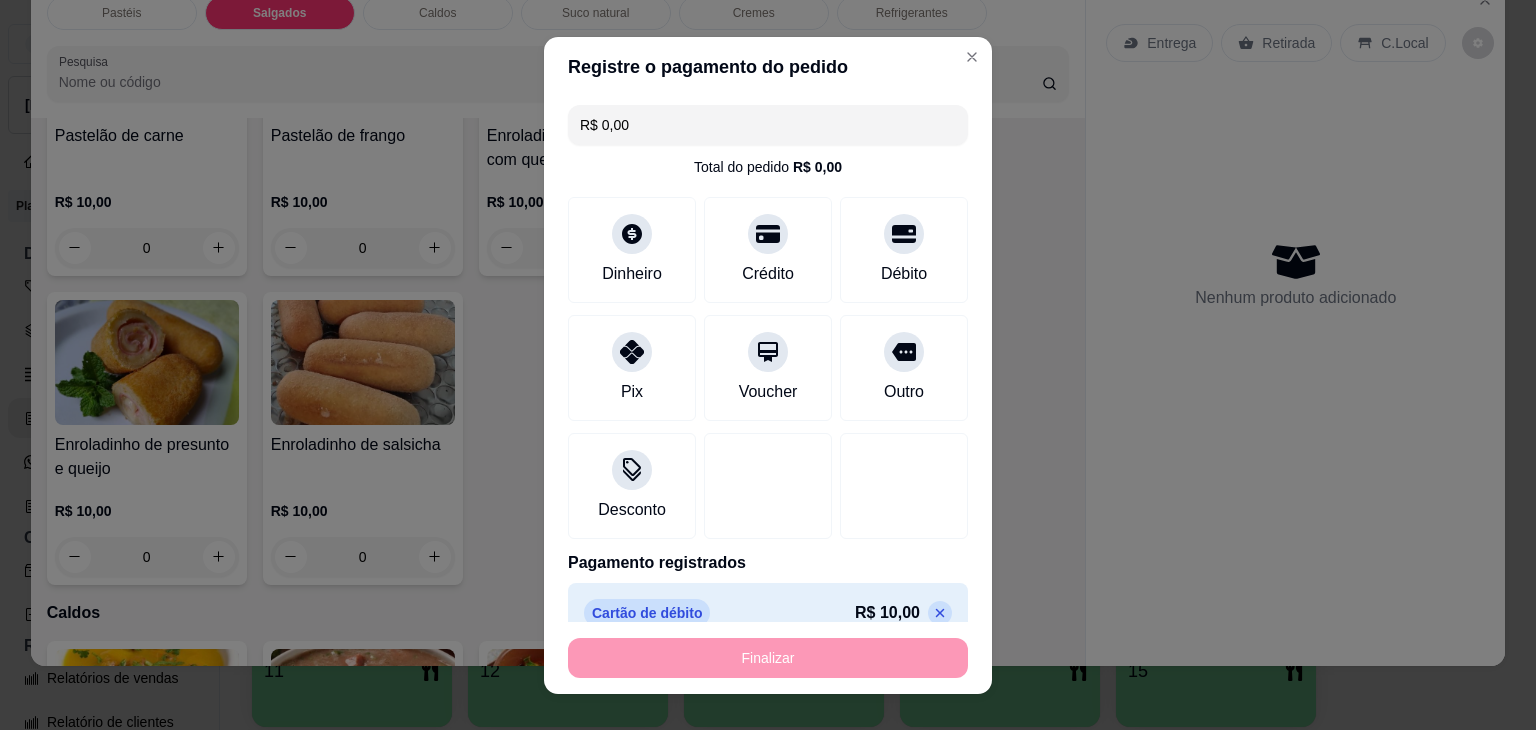 type on "-R$ 10,00" 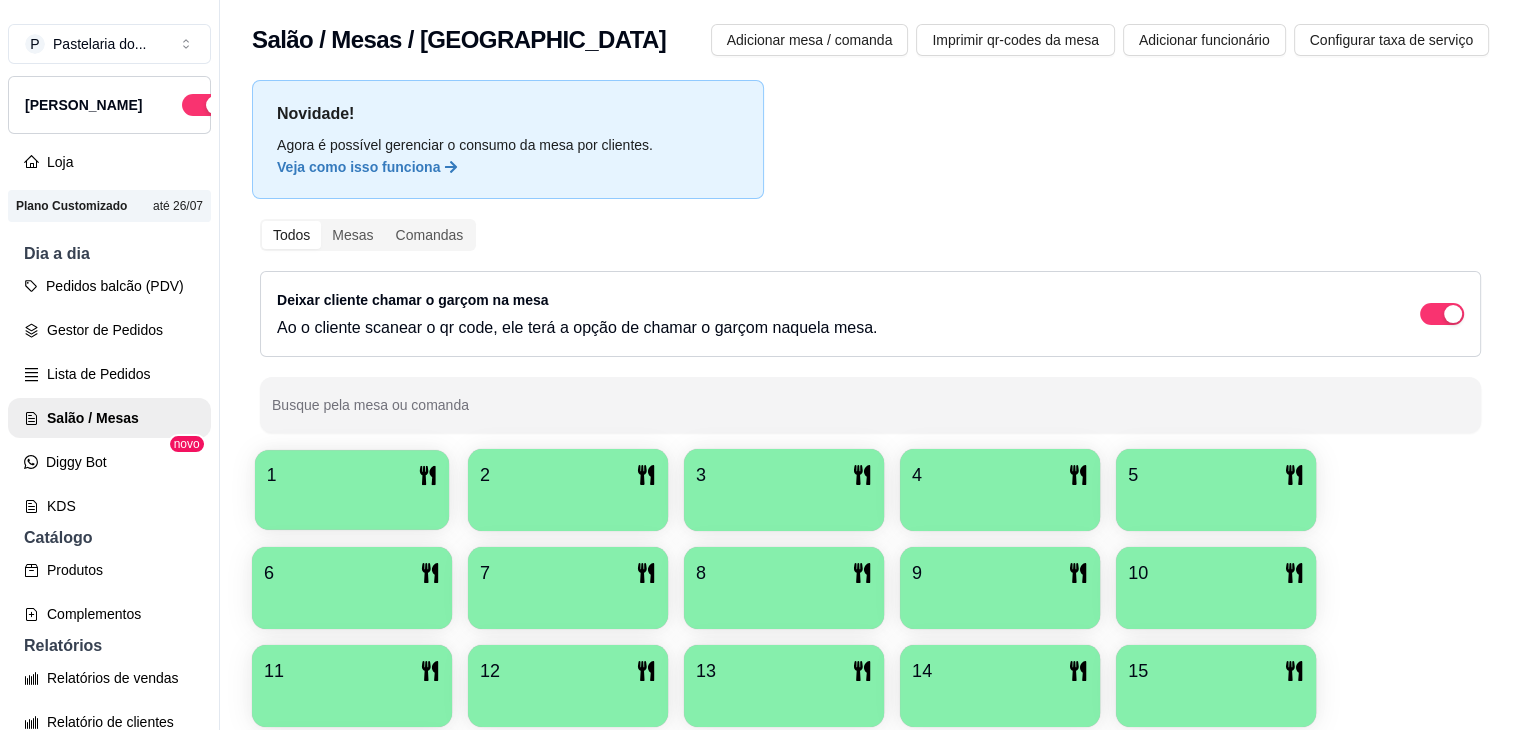click at bounding box center [352, 503] 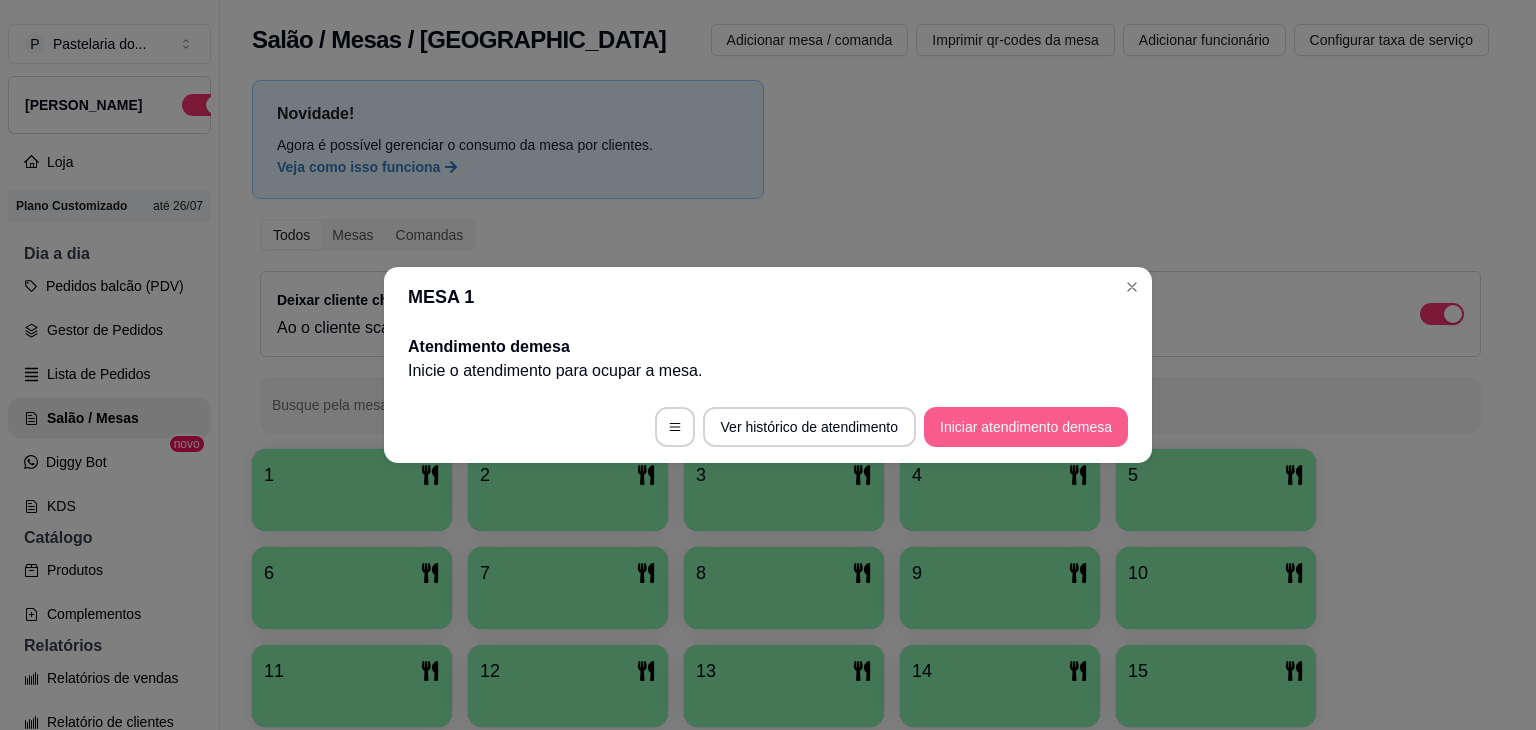 click on "Iniciar atendimento de  mesa" at bounding box center (1026, 427) 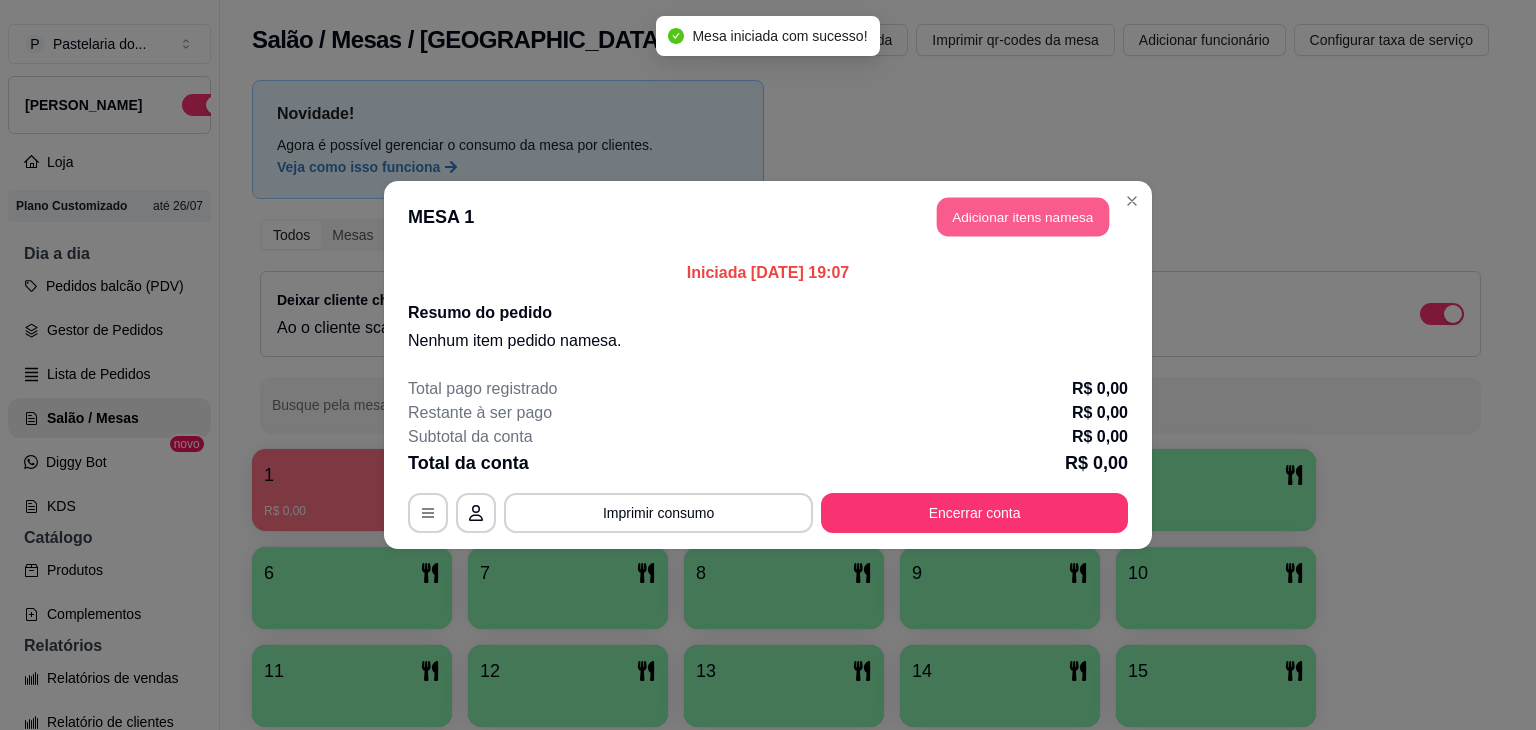 click on "Adicionar itens na  mesa" at bounding box center [1023, 217] 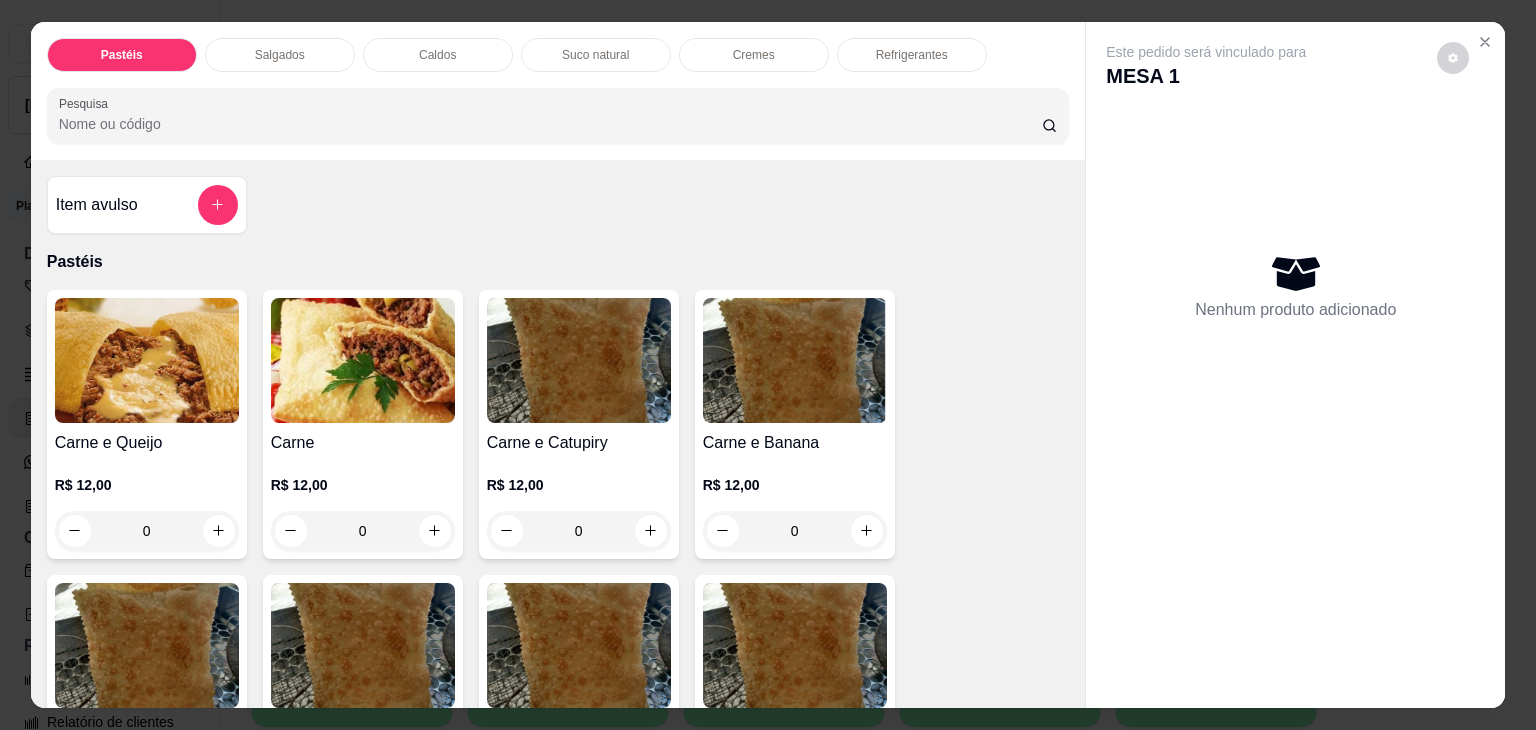 click on "Caldos" at bounding box center [438, 55] 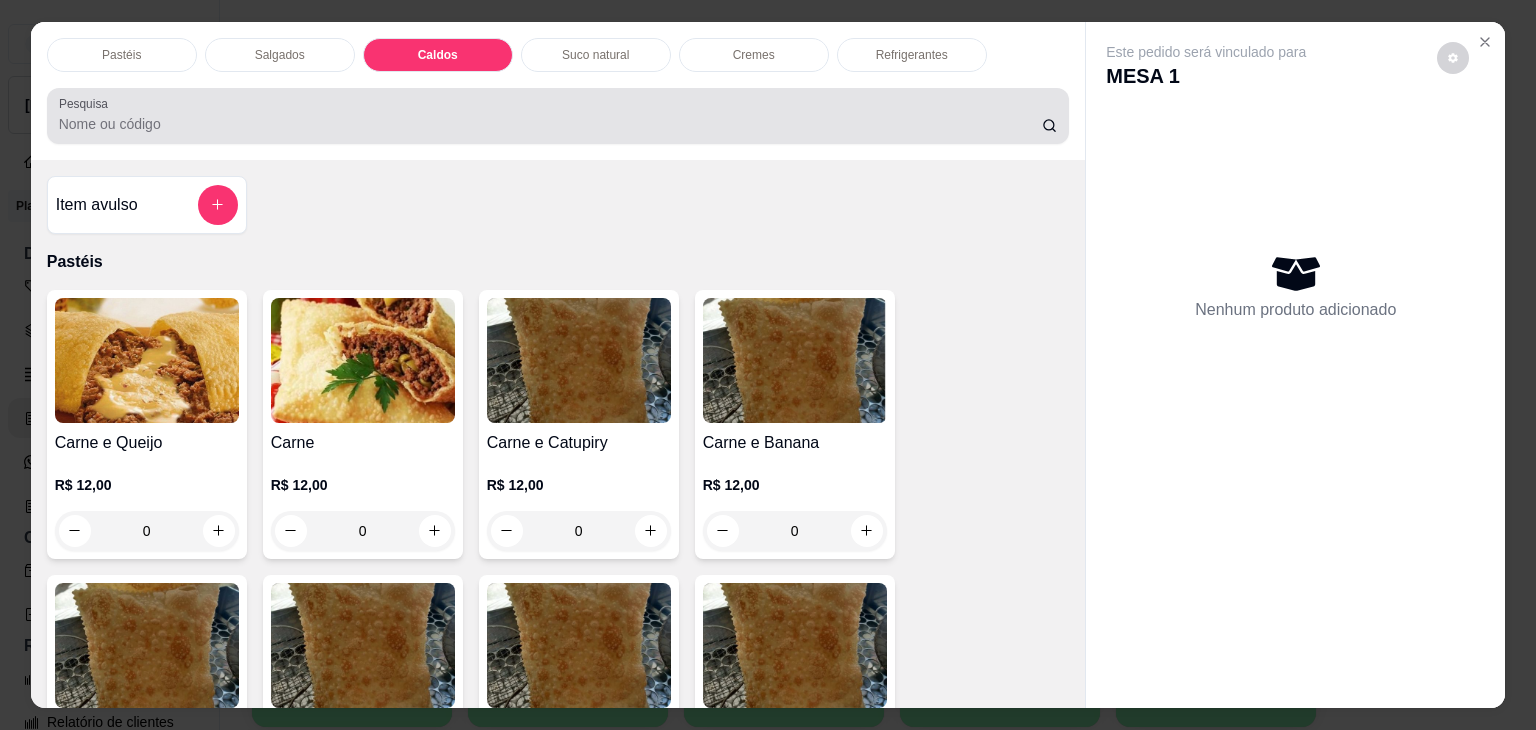 scroll, scrollTop: 2782, scrollLeft: 0, axis: vertical 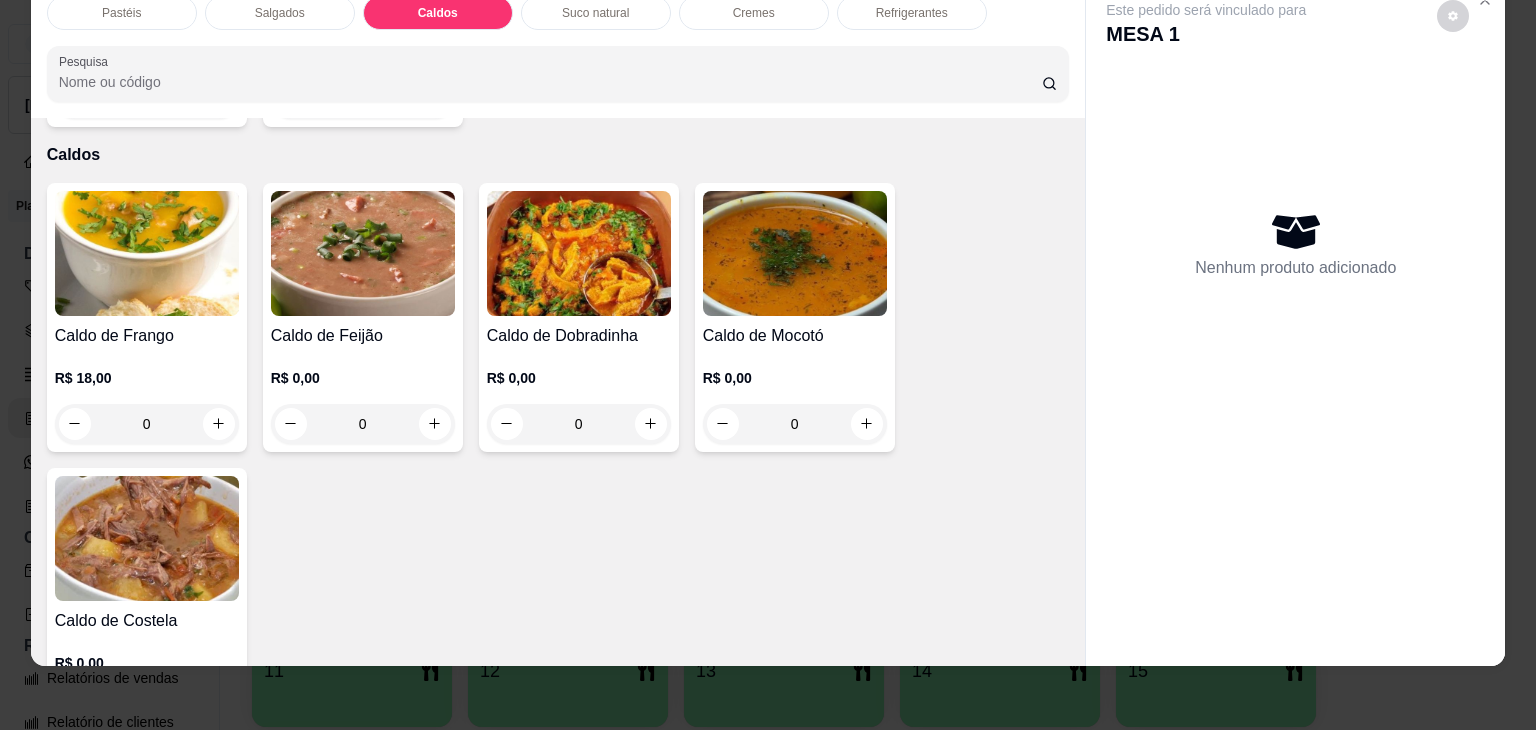 click on "0" at bounding box center [147, 424] 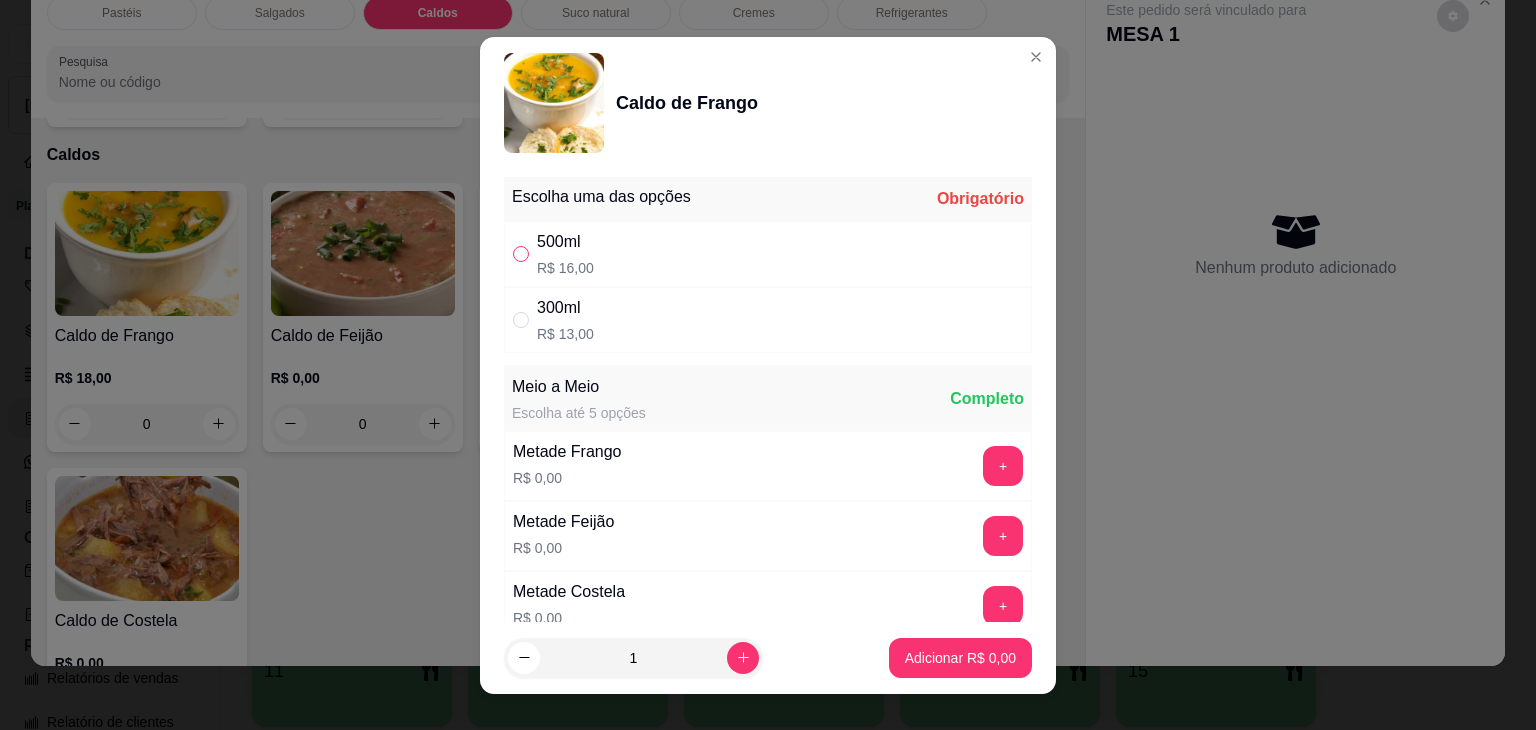 click at bounding box center (521, 254) 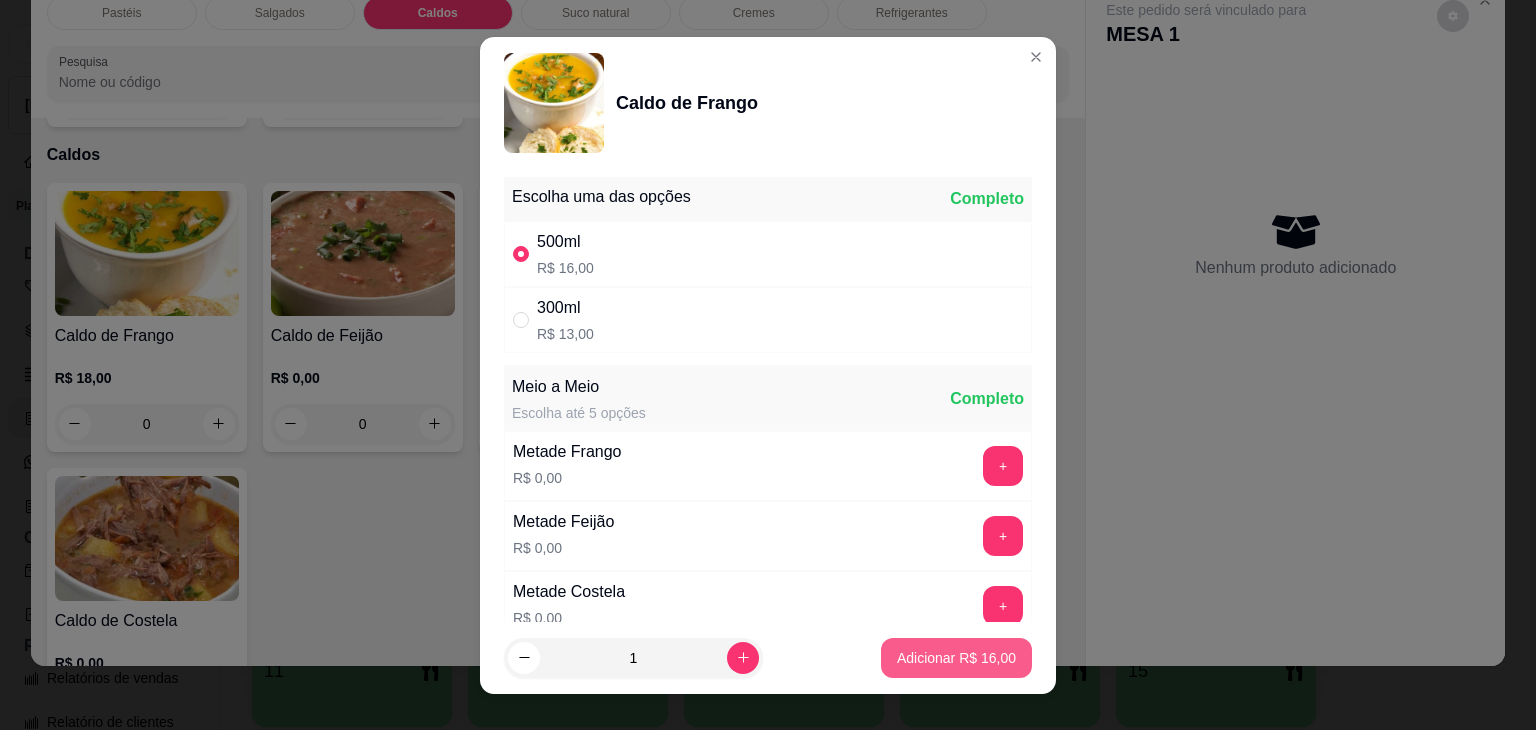click on "Adicionar   R$ 16,00" at bounding box center (956, 658) 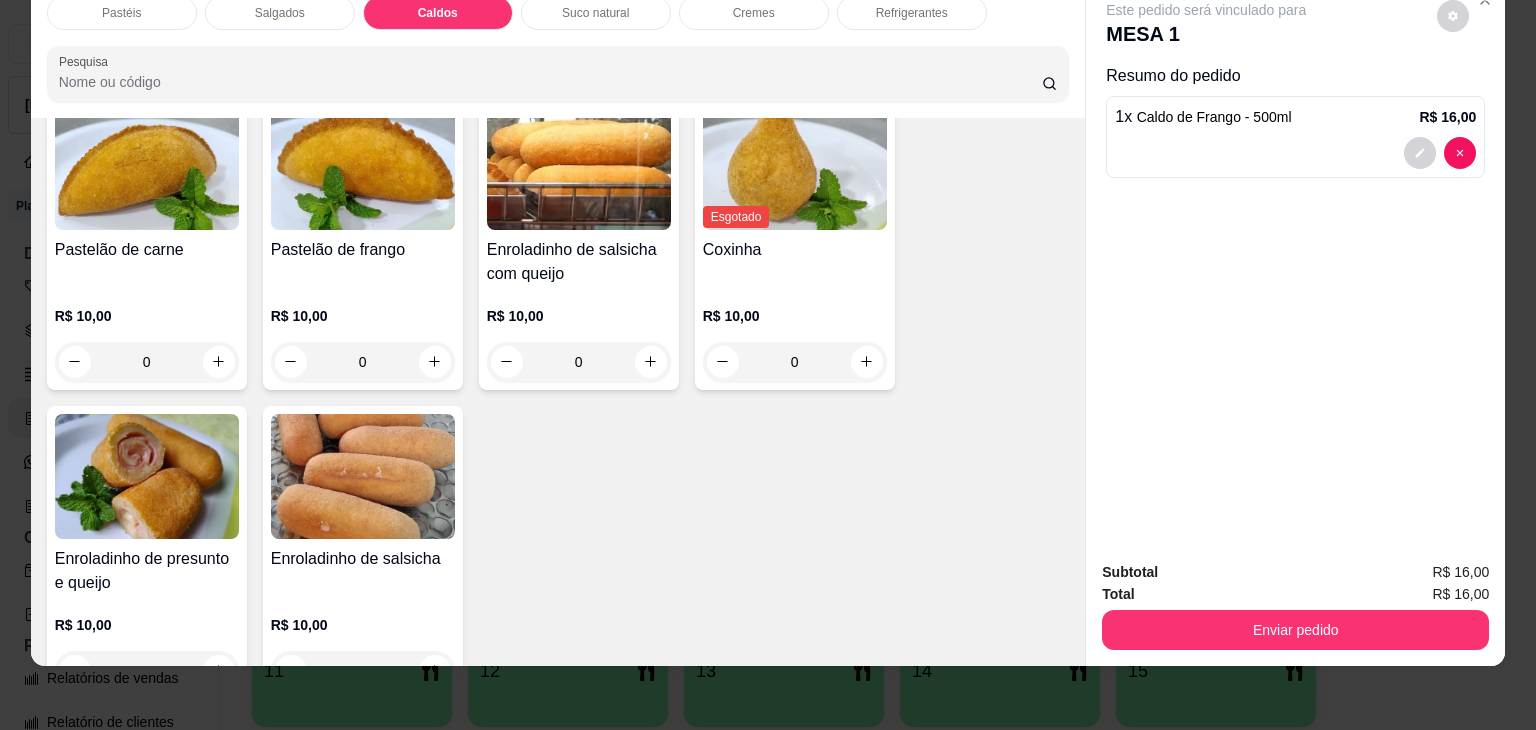 scroll, scrollTop: 2182, scrollLeft: 0, axis: vertical 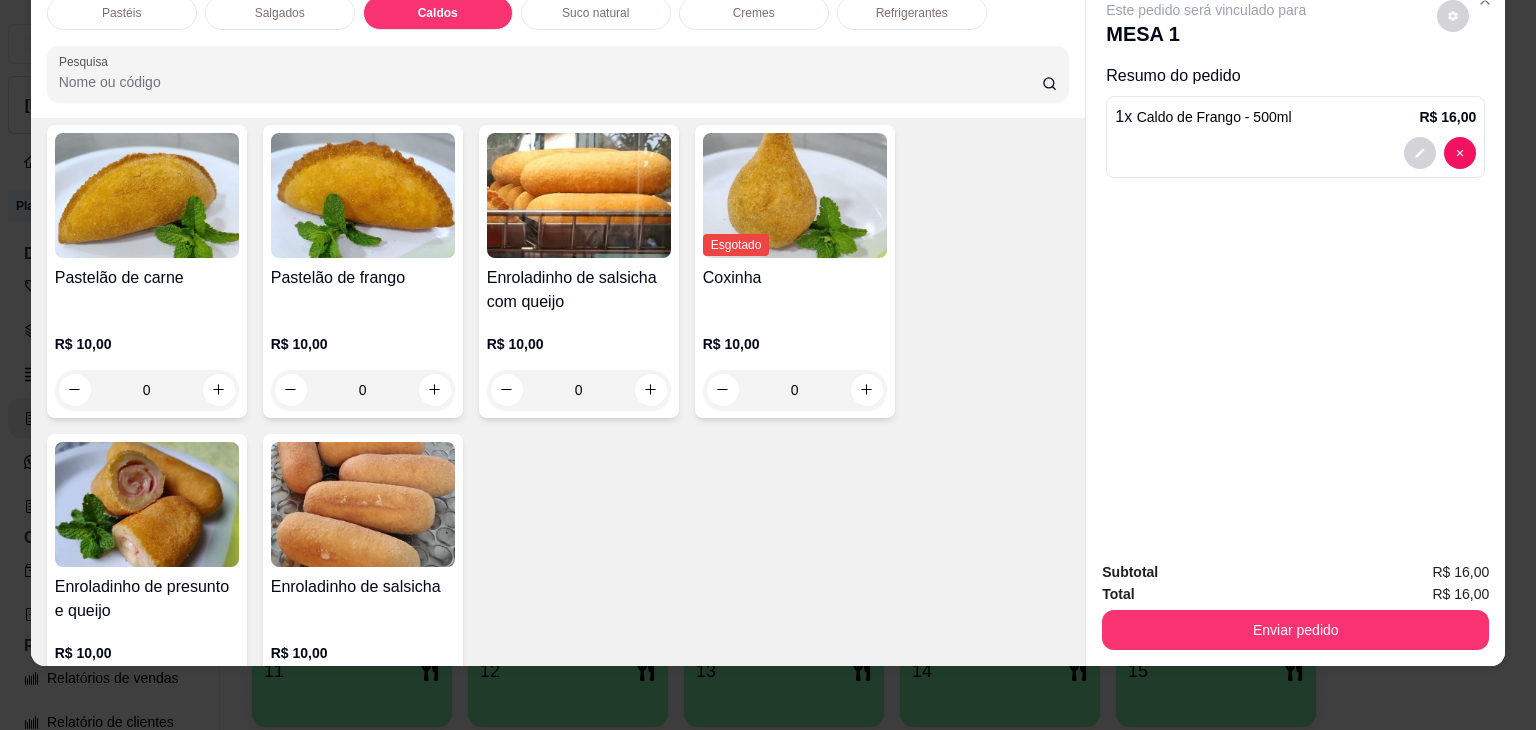 click on "Salgados" at bounding box center (280, 13) 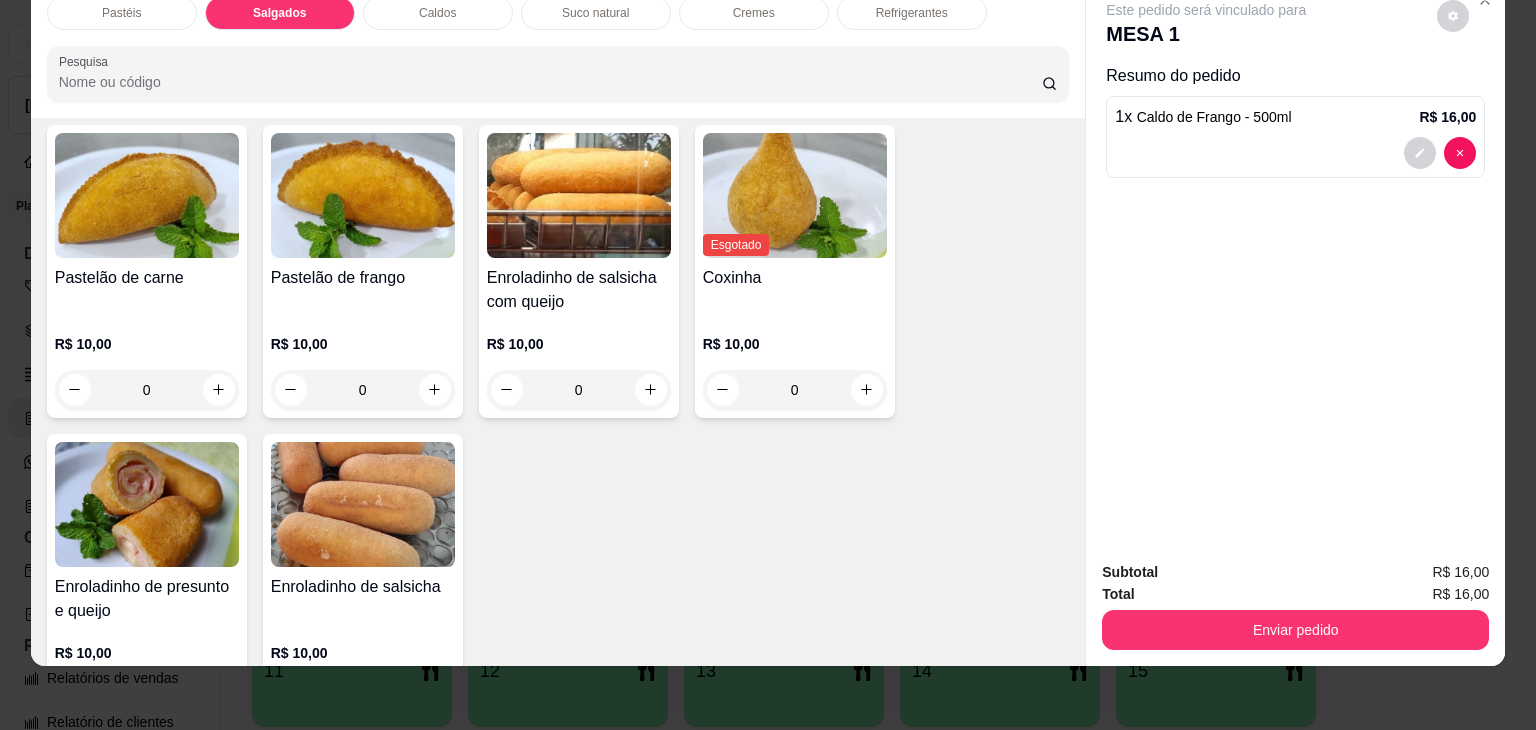 scroll, scrollTop: 2124, scrollLeft: 0, axis: vertical 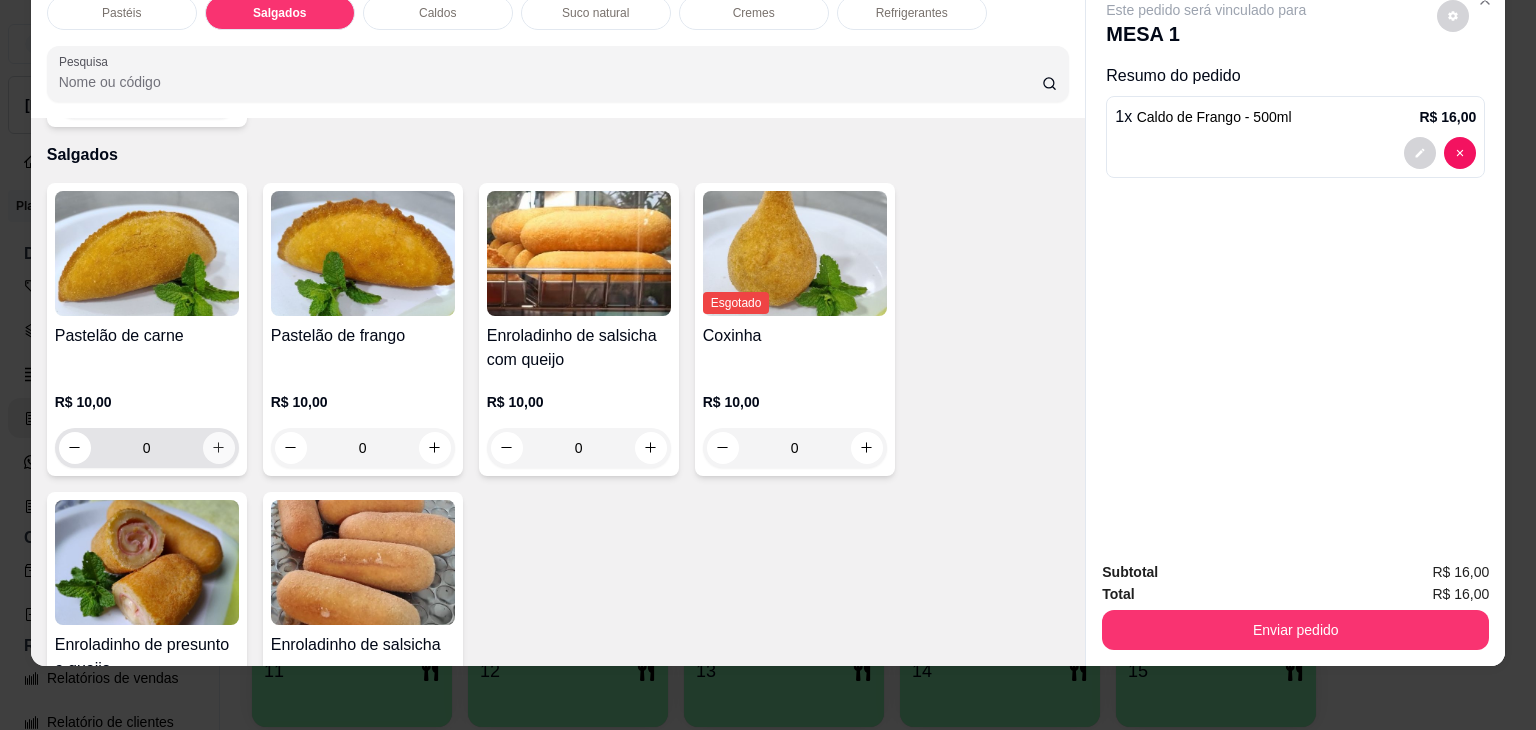 click 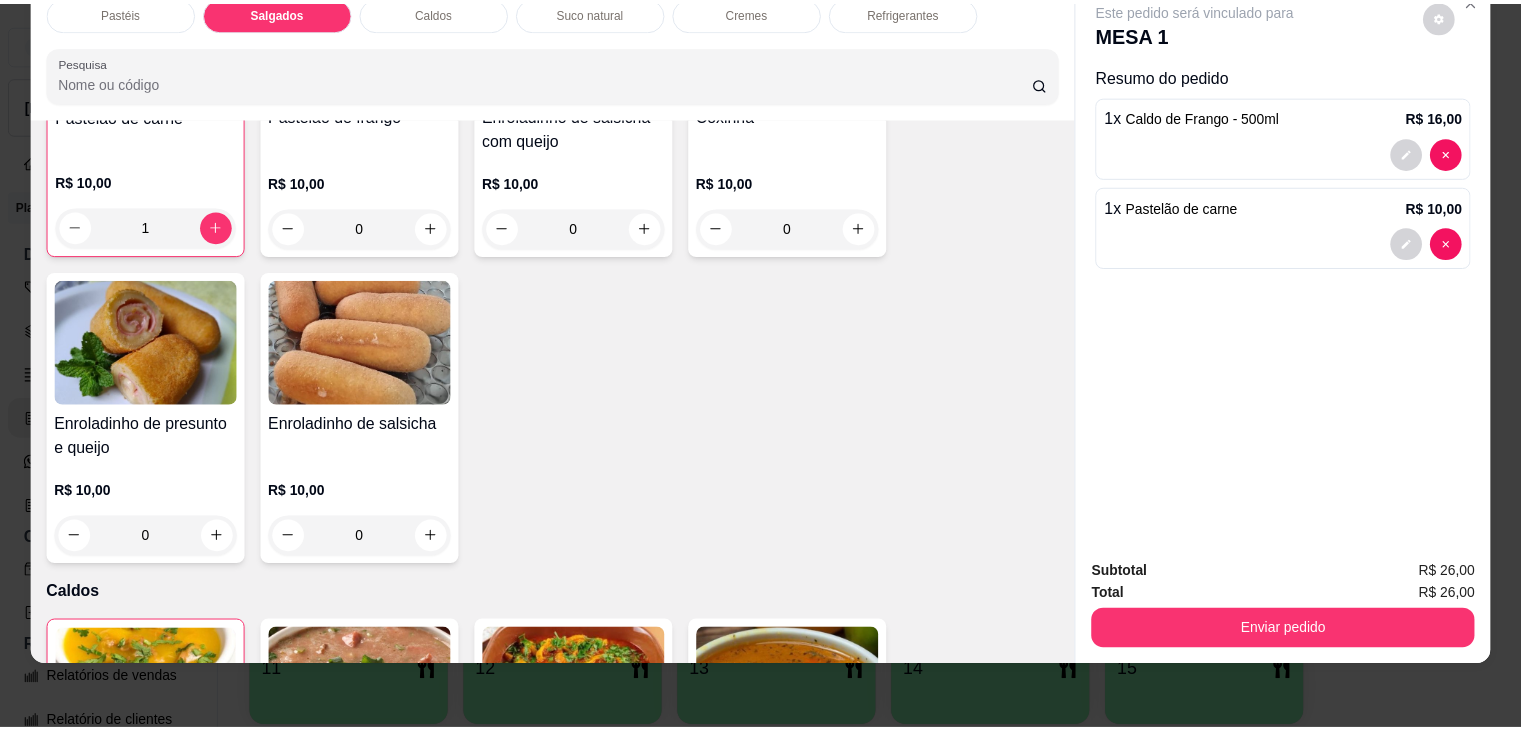 scroll, scrollTop: 2424, scrollLeft: 0, axis: vertical 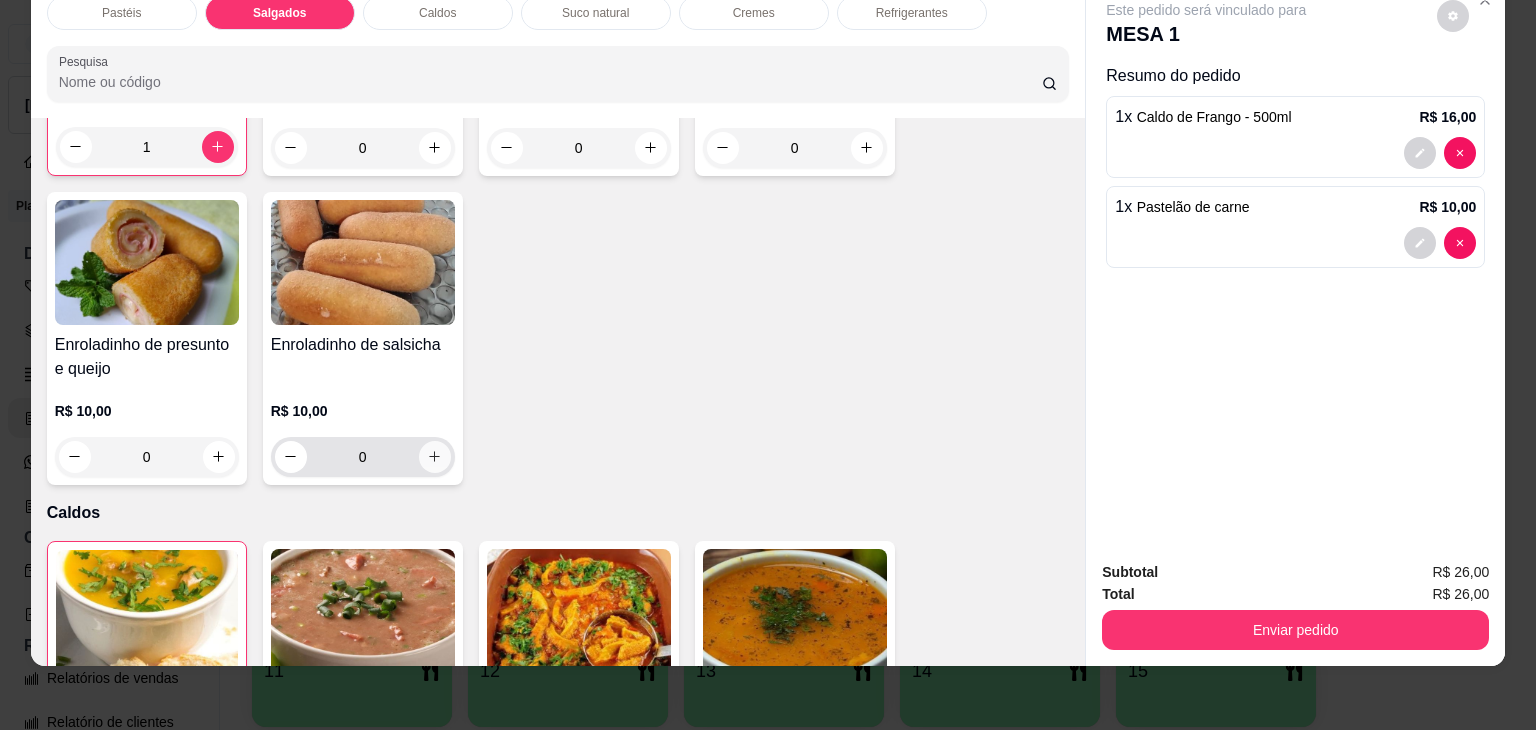 click at bounding box center [435, 457] 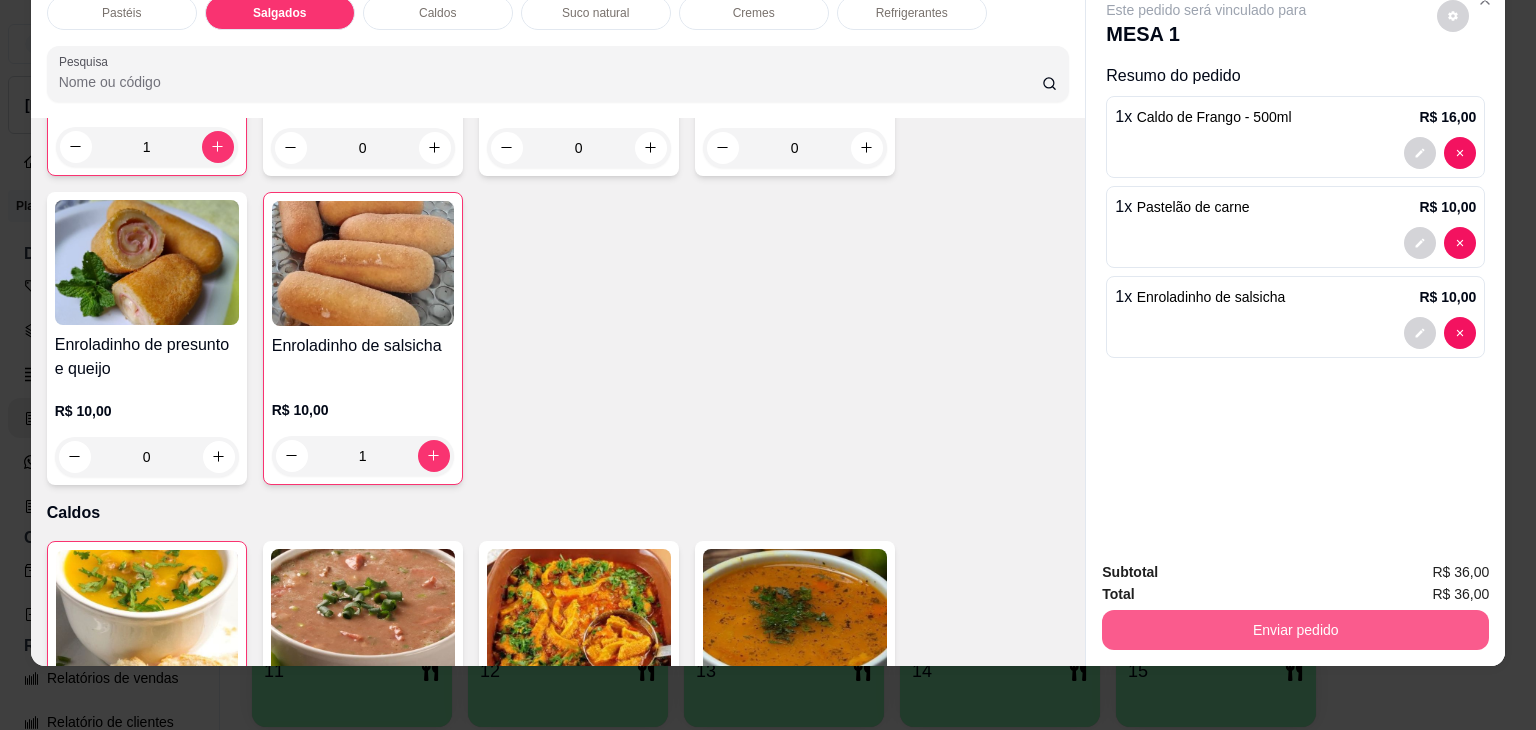 click on "Enviar pedido" at bounding box center [1295, 630] 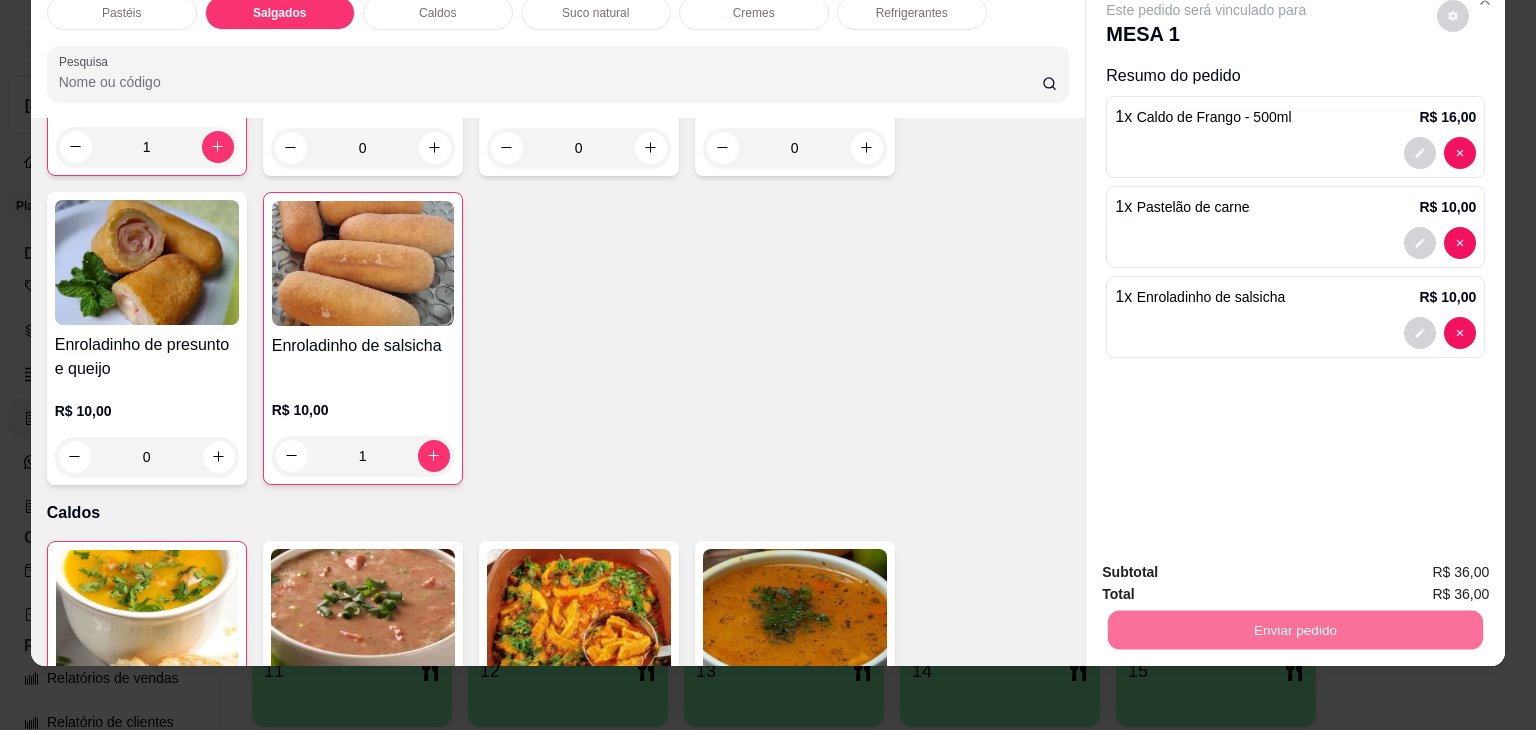 click on "Não registrar e enviar pedido" at bounding box center (1229, 565) 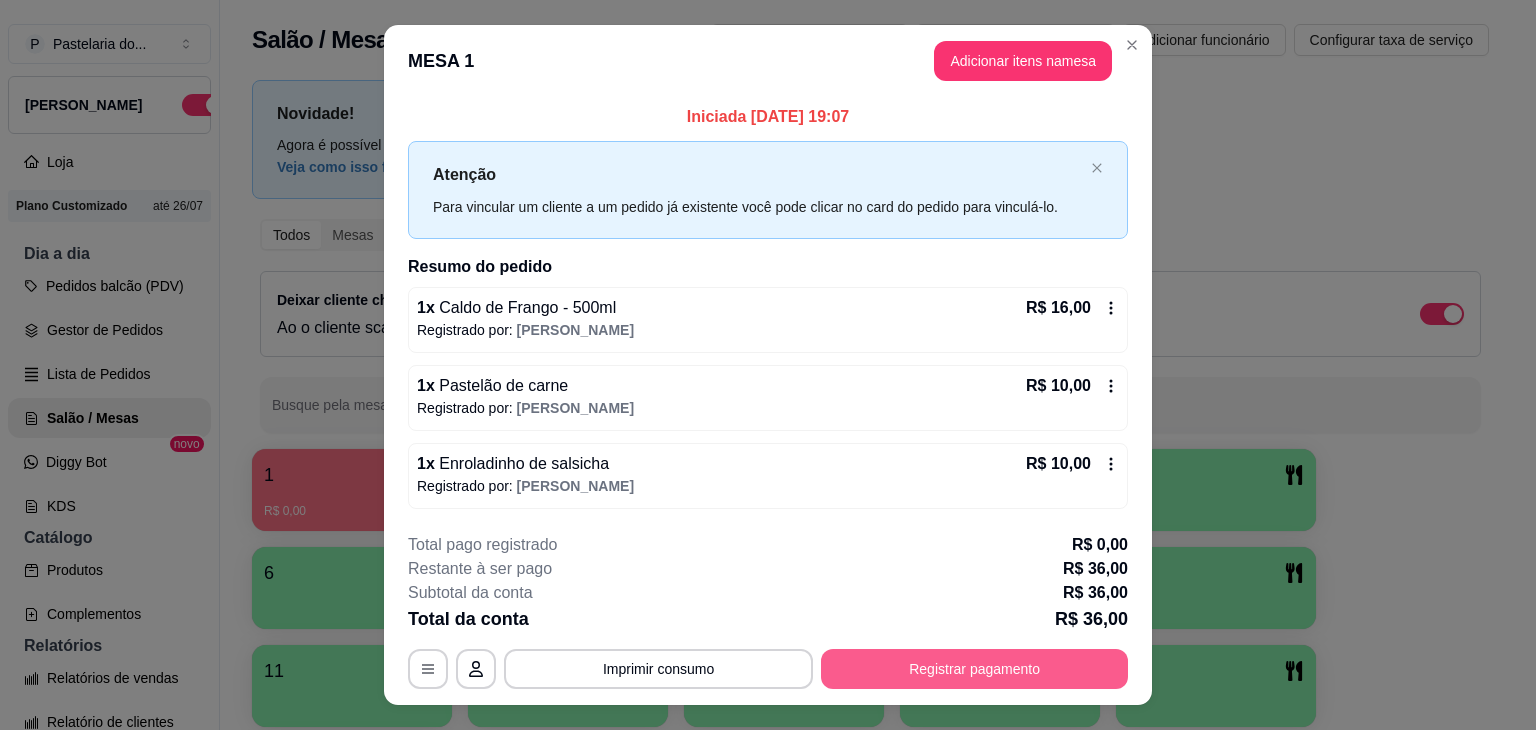 click on "Registrar pagamento" at bounding box center (974, 669) 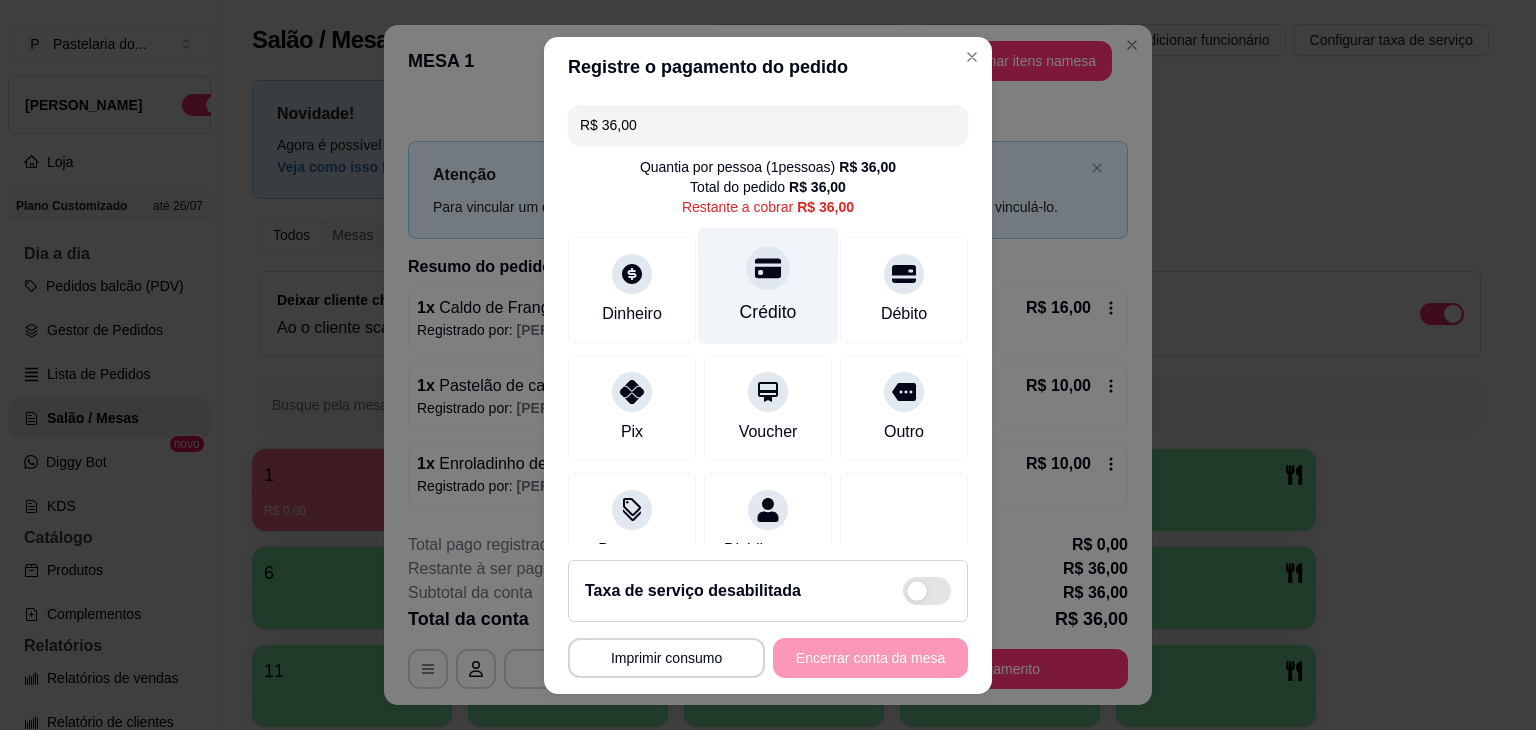 click on "Crédito" at bounding box center (768, 312) 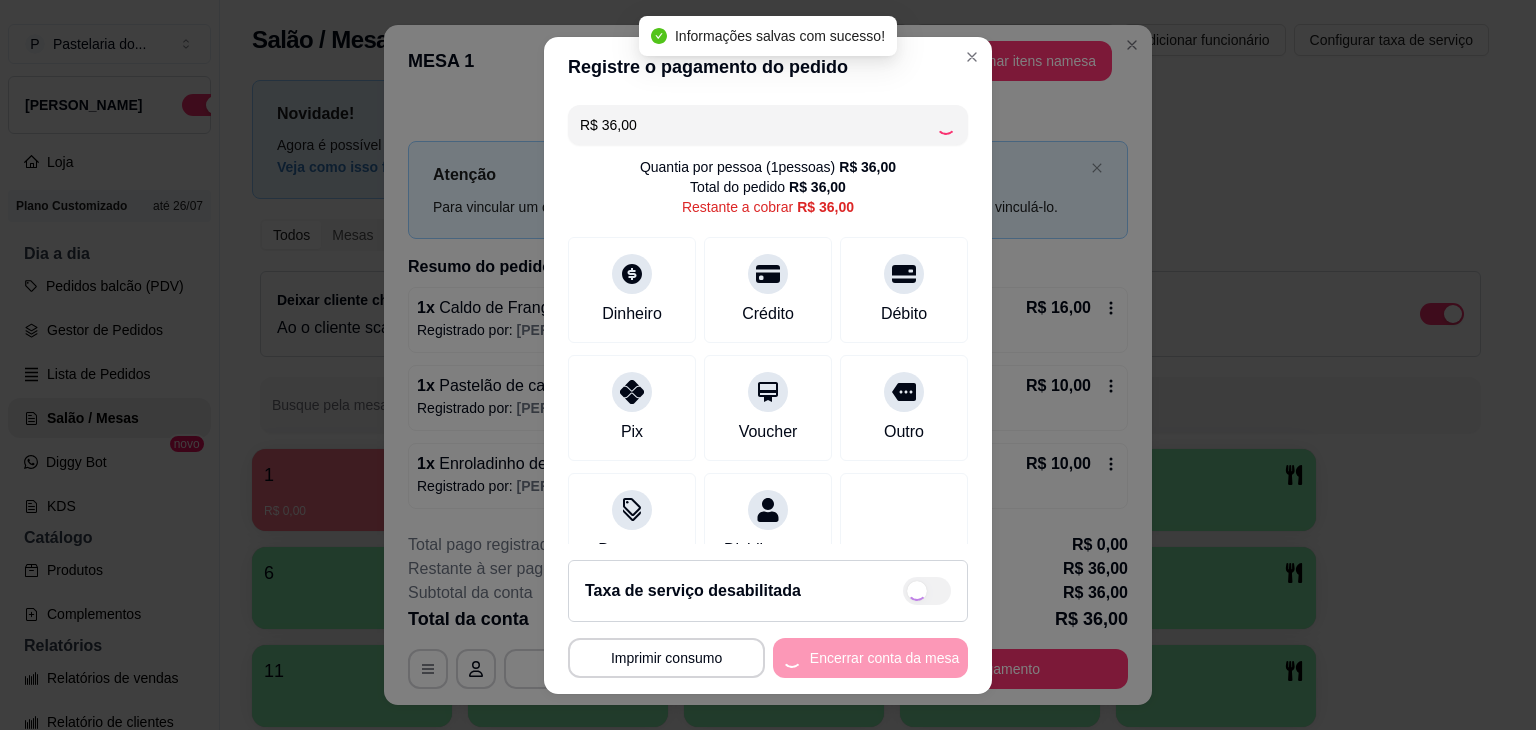 type on "R$ 0,00" 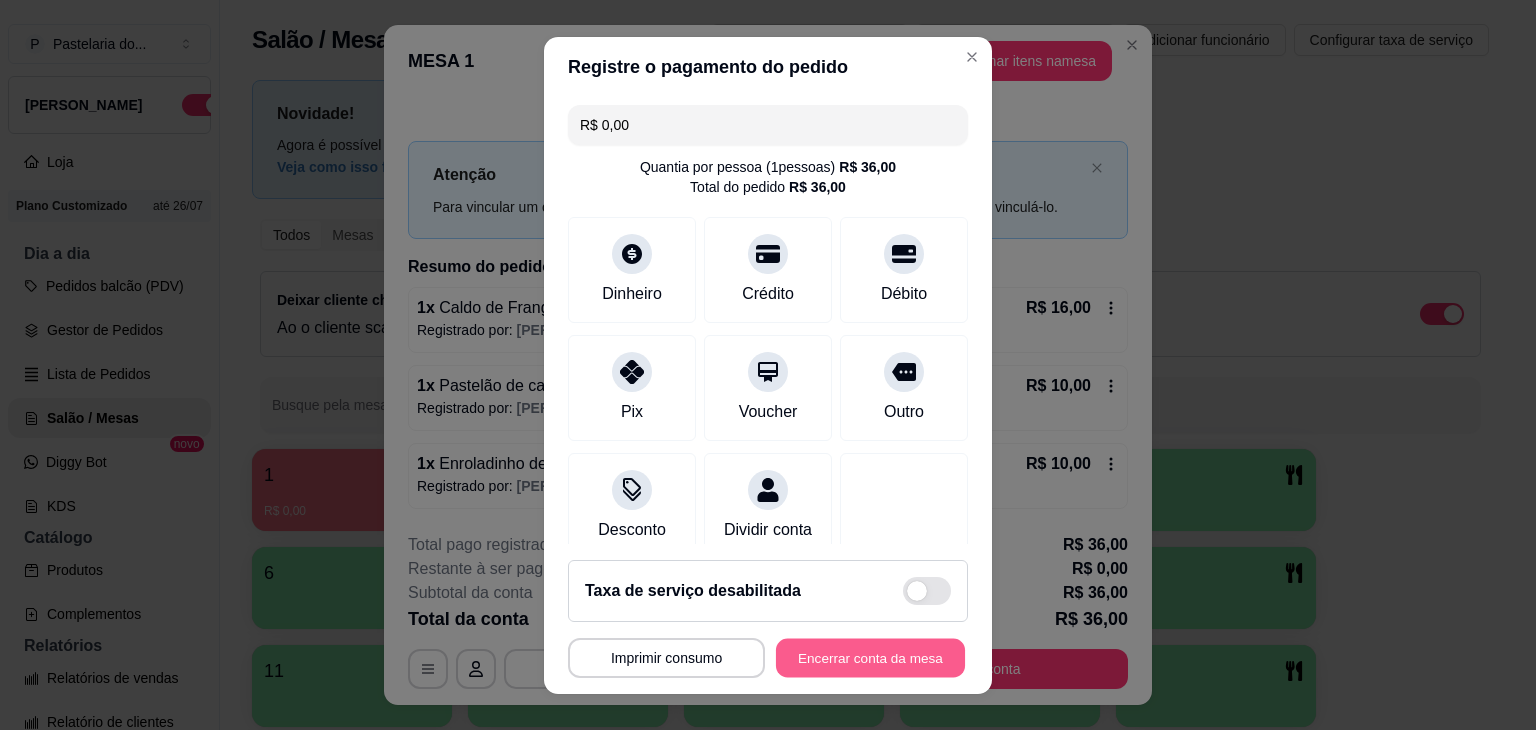 click on "Encerrar conta da mesa" at bounding box center (870, 657) 